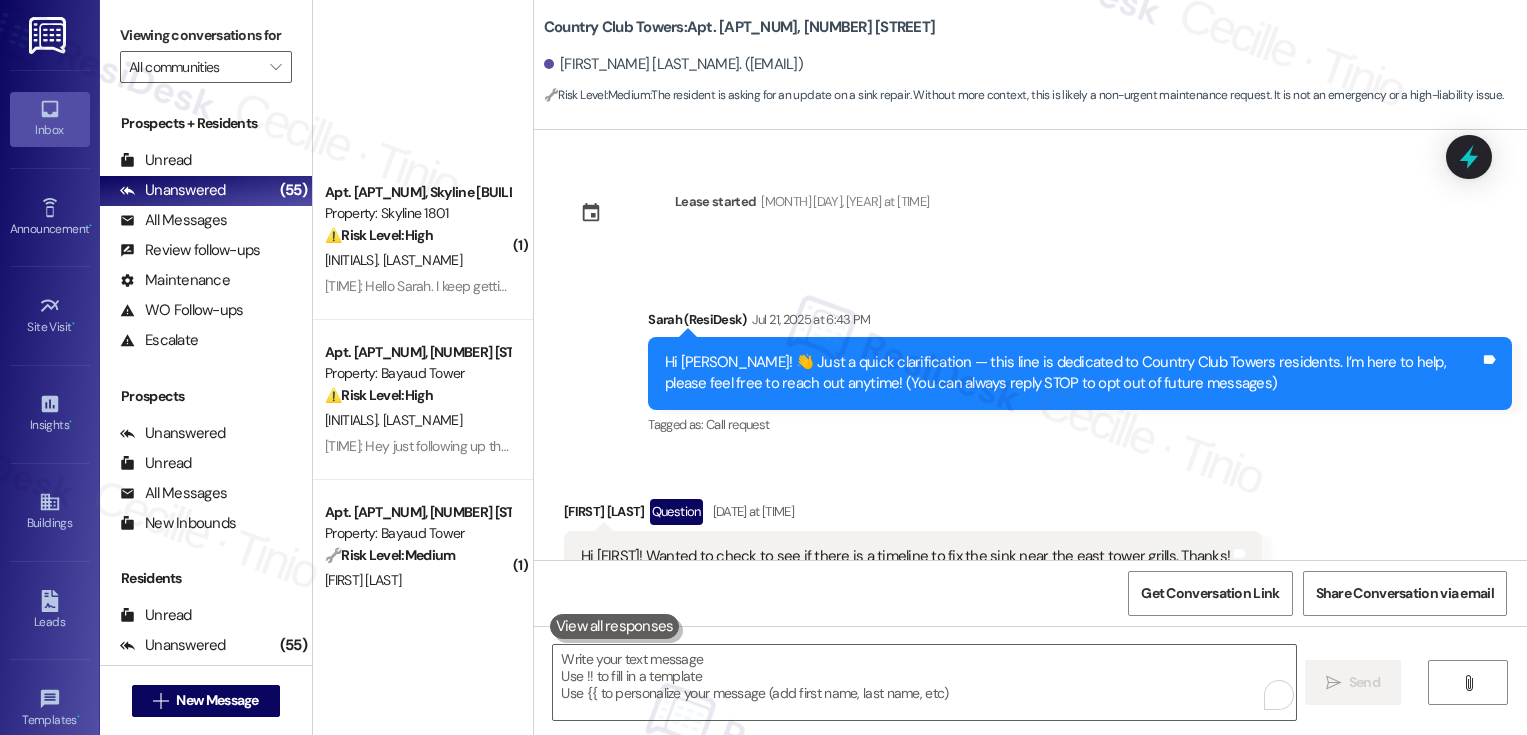 scroll, scrollTop: 0, scrollLeft: 0, axis: both 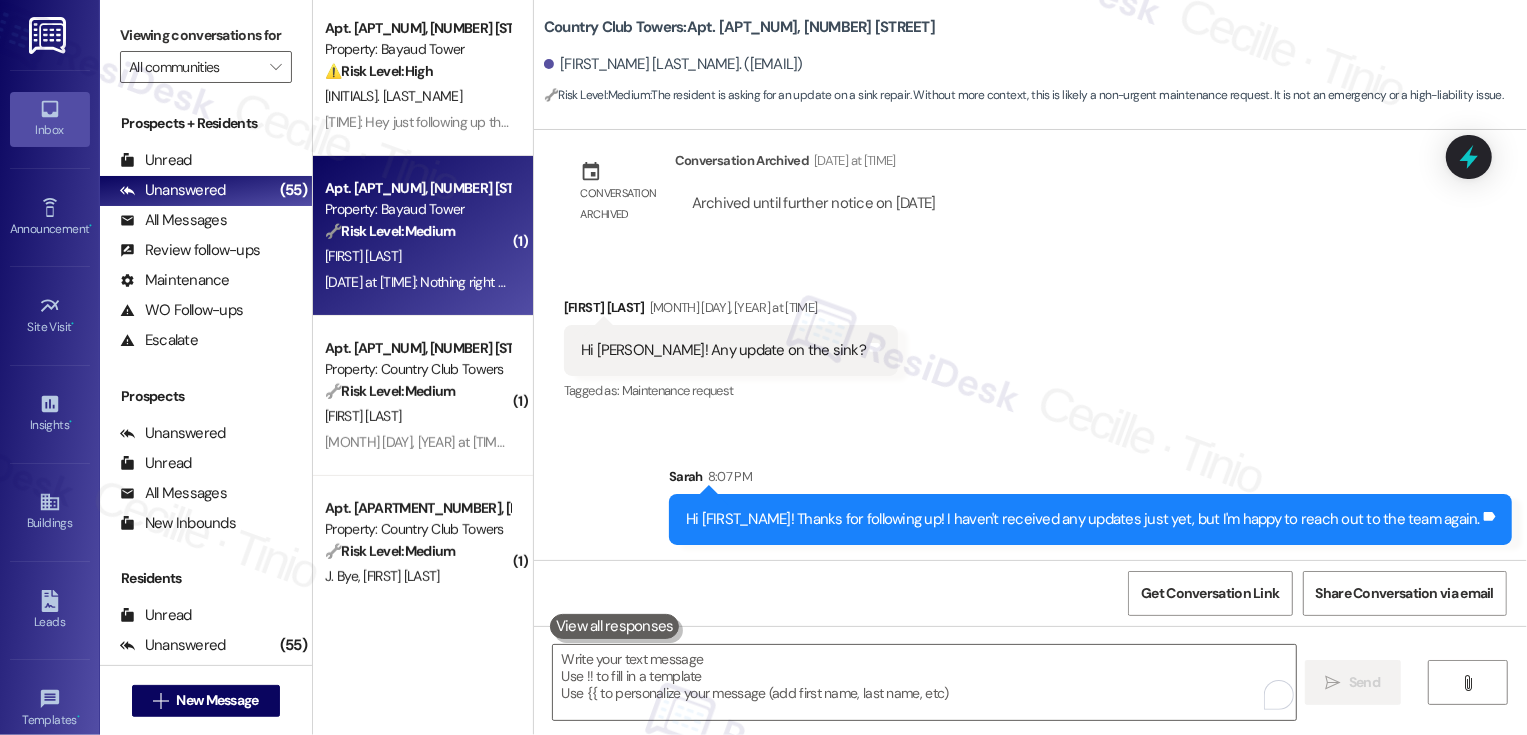 click on "[FIRST] [LAST]" at bounding box center (417, 256) 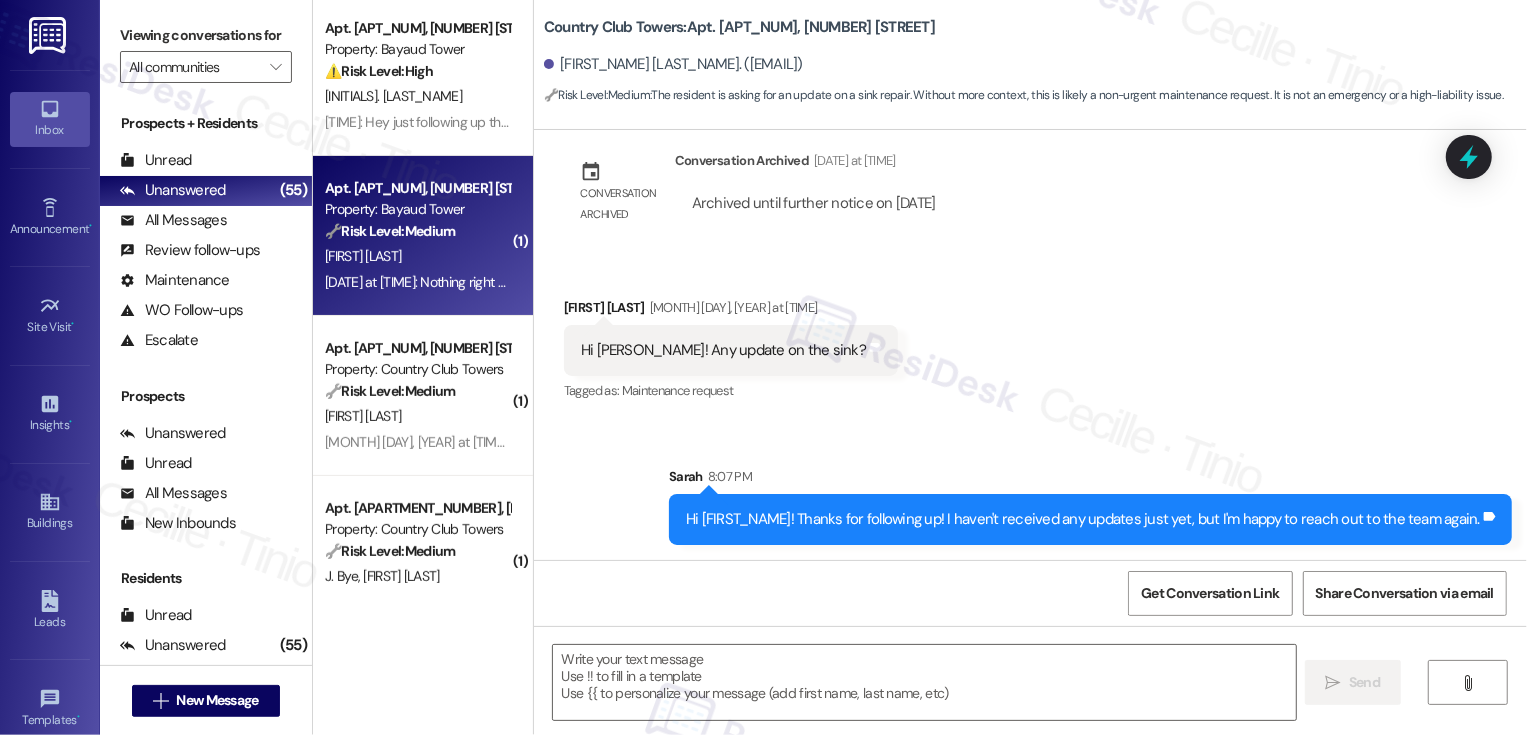 click on "C. Boudreau" at bounding box center (417, 256) 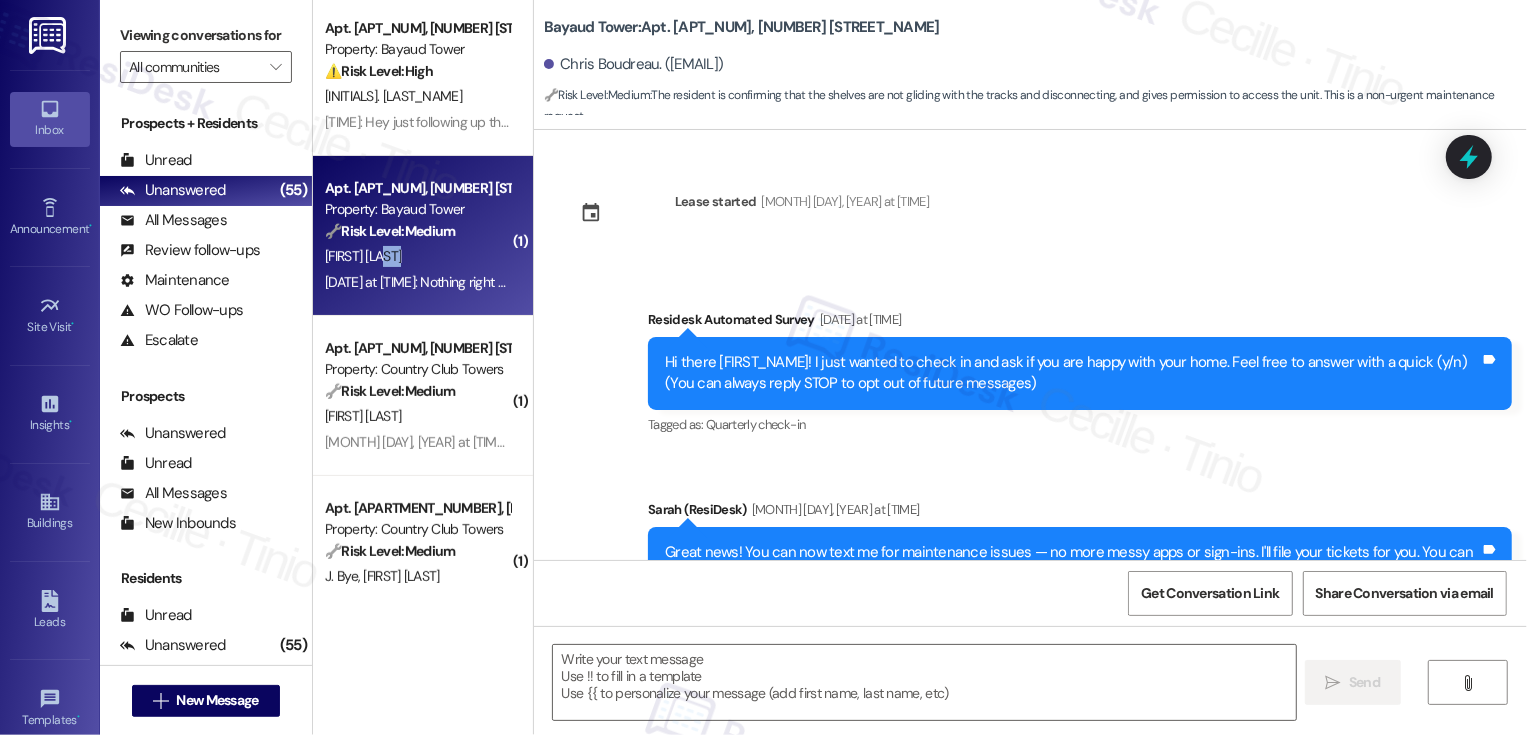 click on "C. Boudreau" at bounding box center [417, 256] 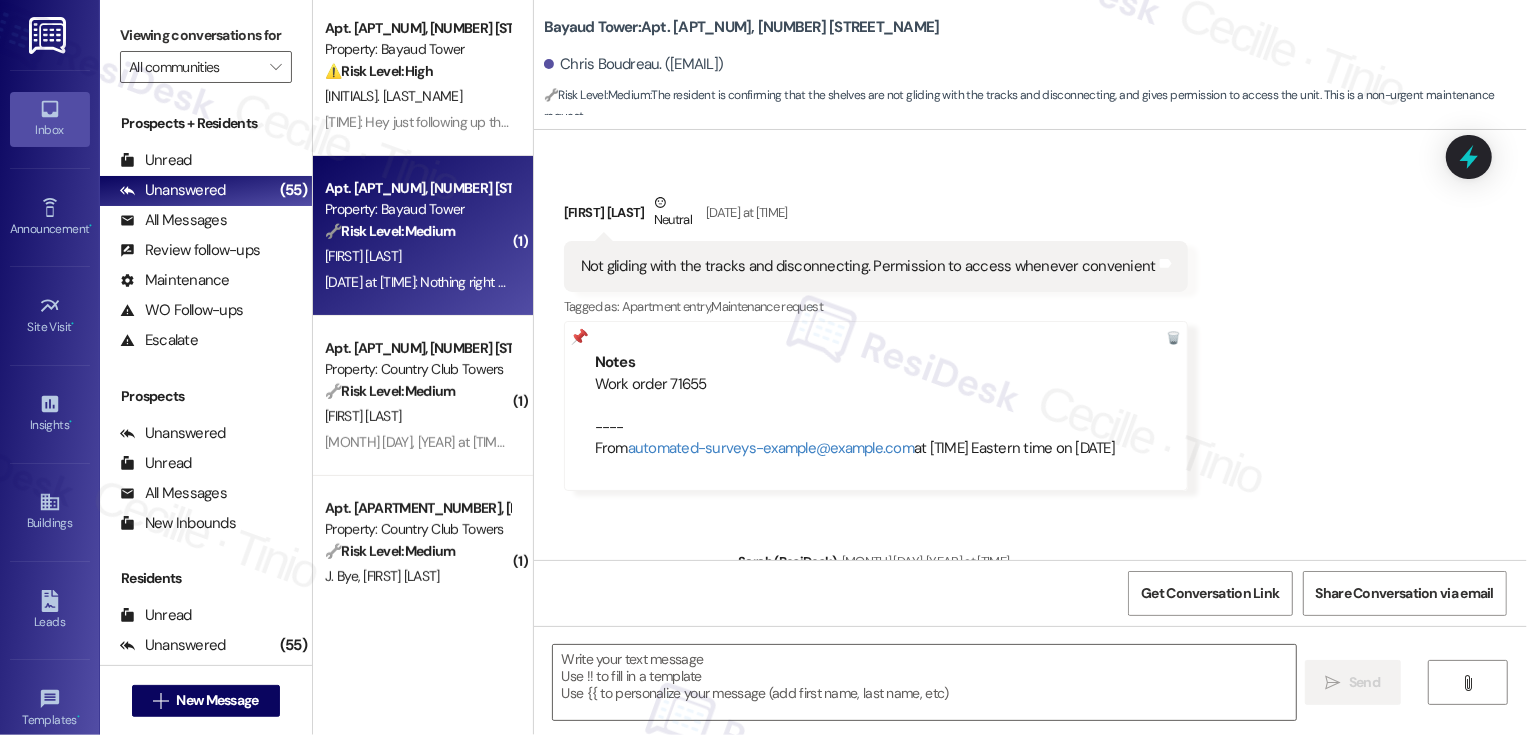 type on "Fetching suggested responses. Please feel free to read through the conversation in the meantime." 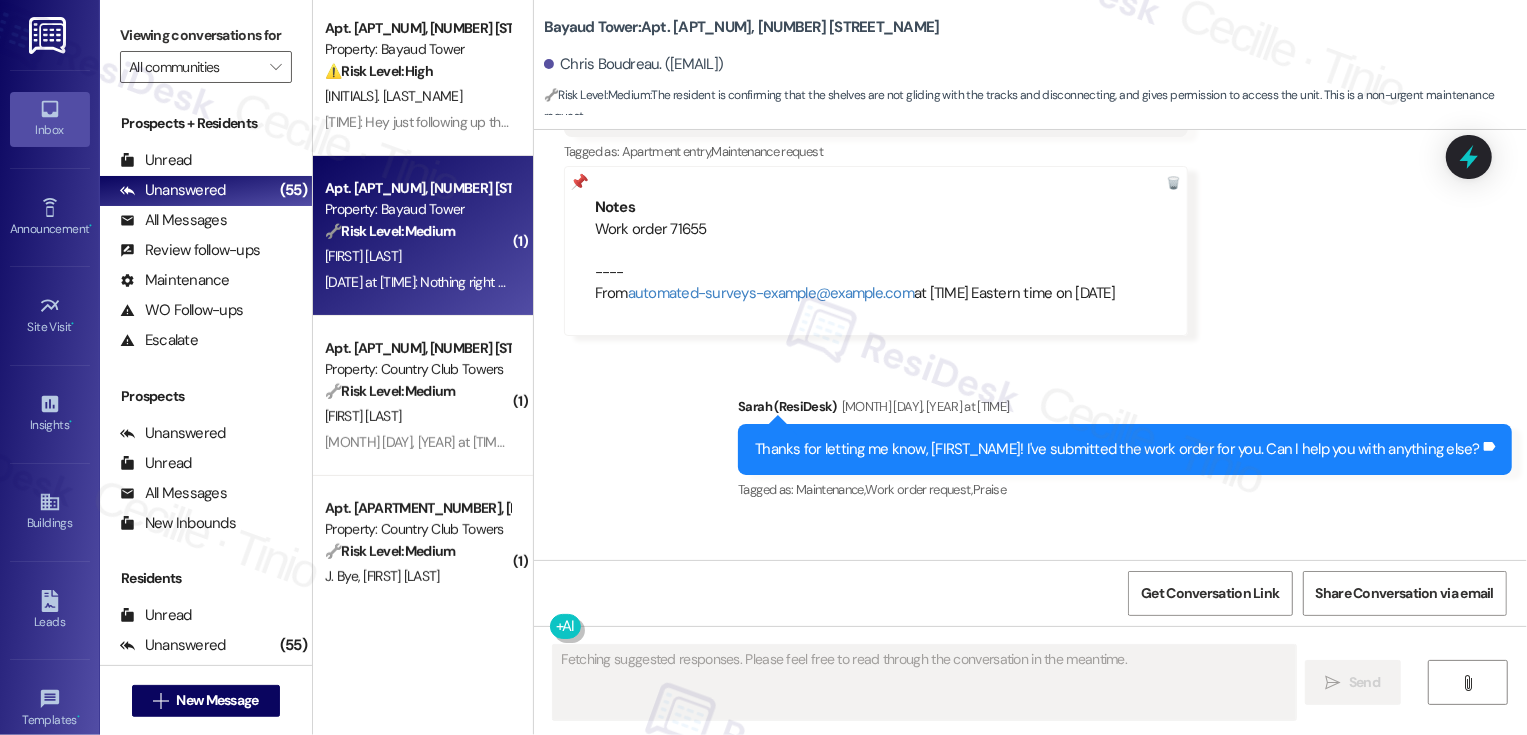 scroll, scrollTop: 1654, scrollLeft: 0, axis: vertical 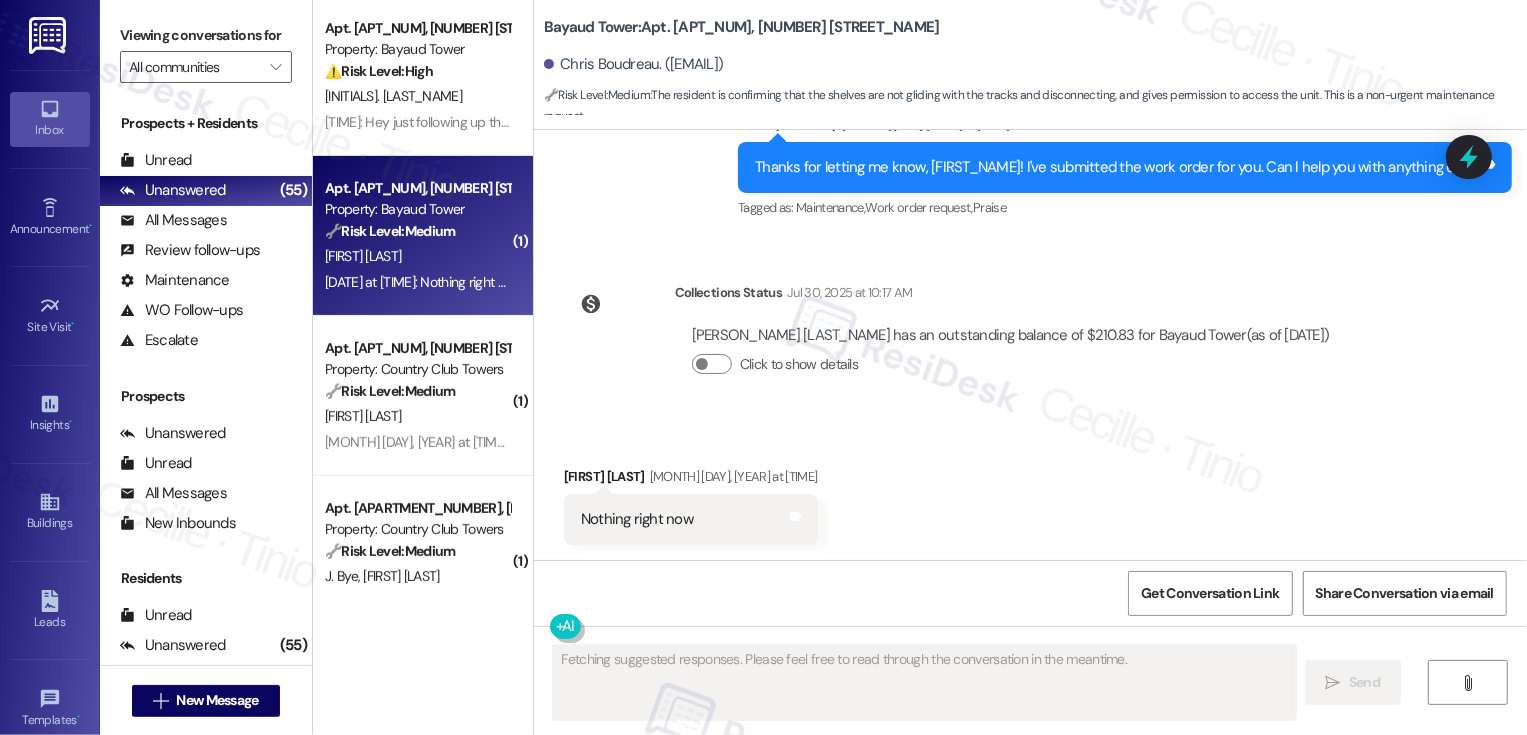 type 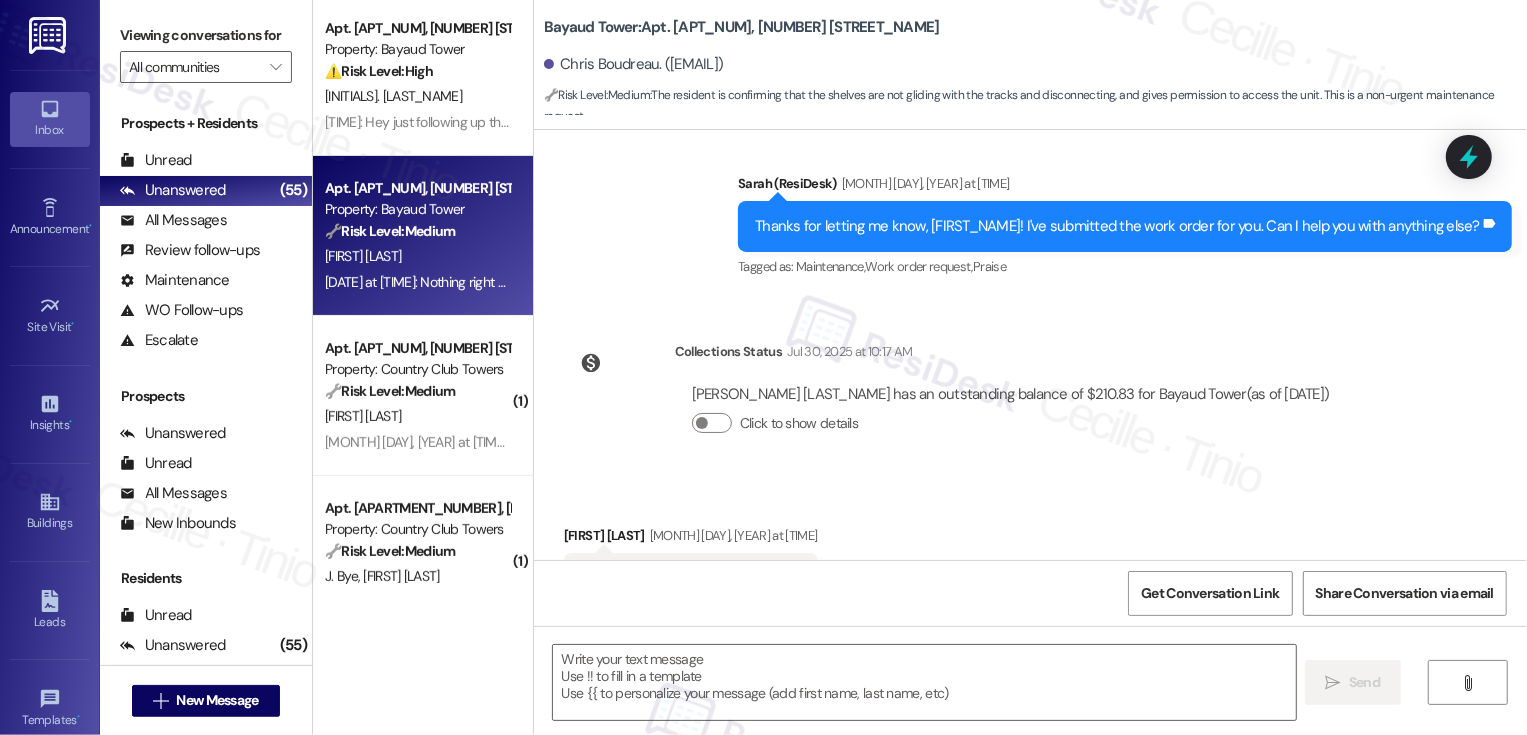 scroll, scrollTop: 1655, scrollLeft: 0, axis: vertical 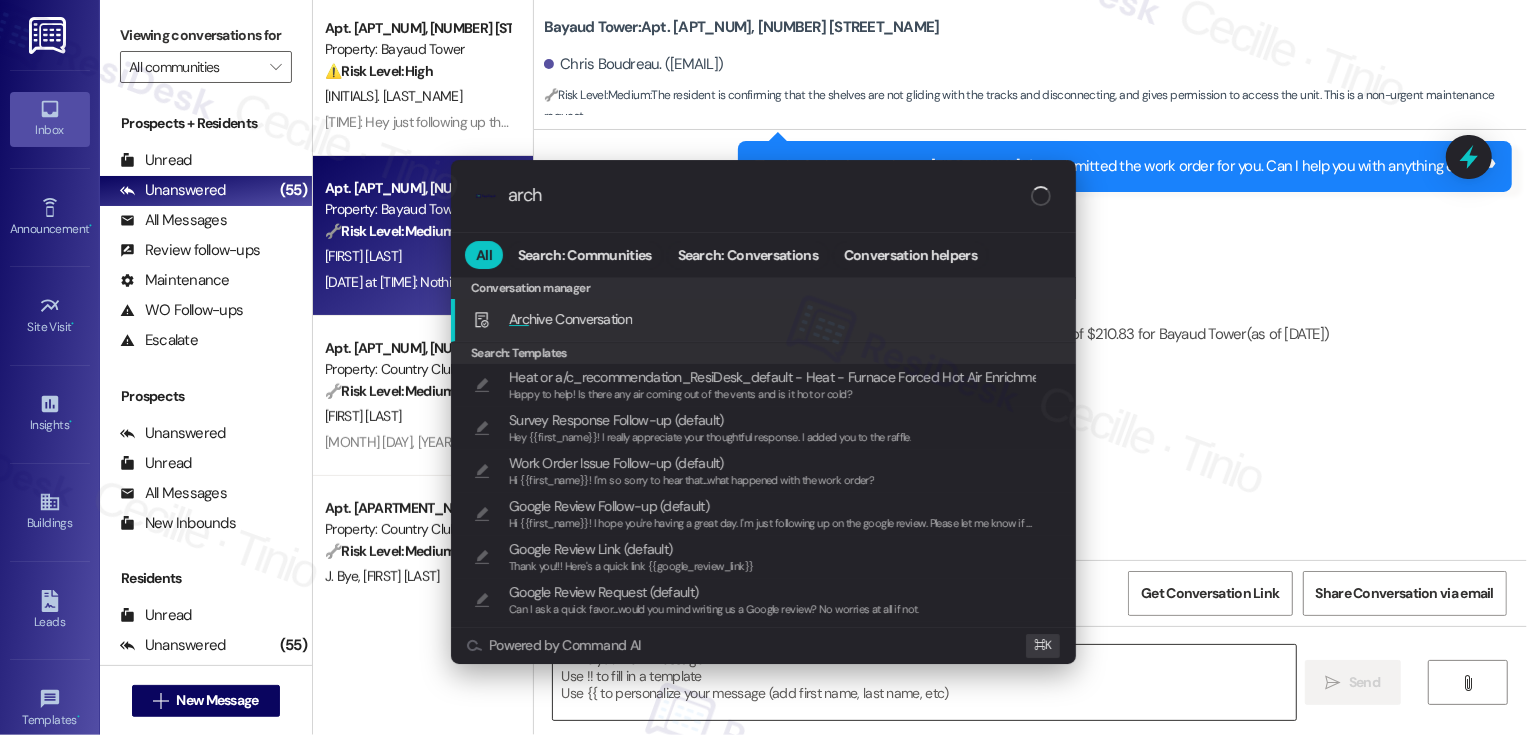 type on "archi" 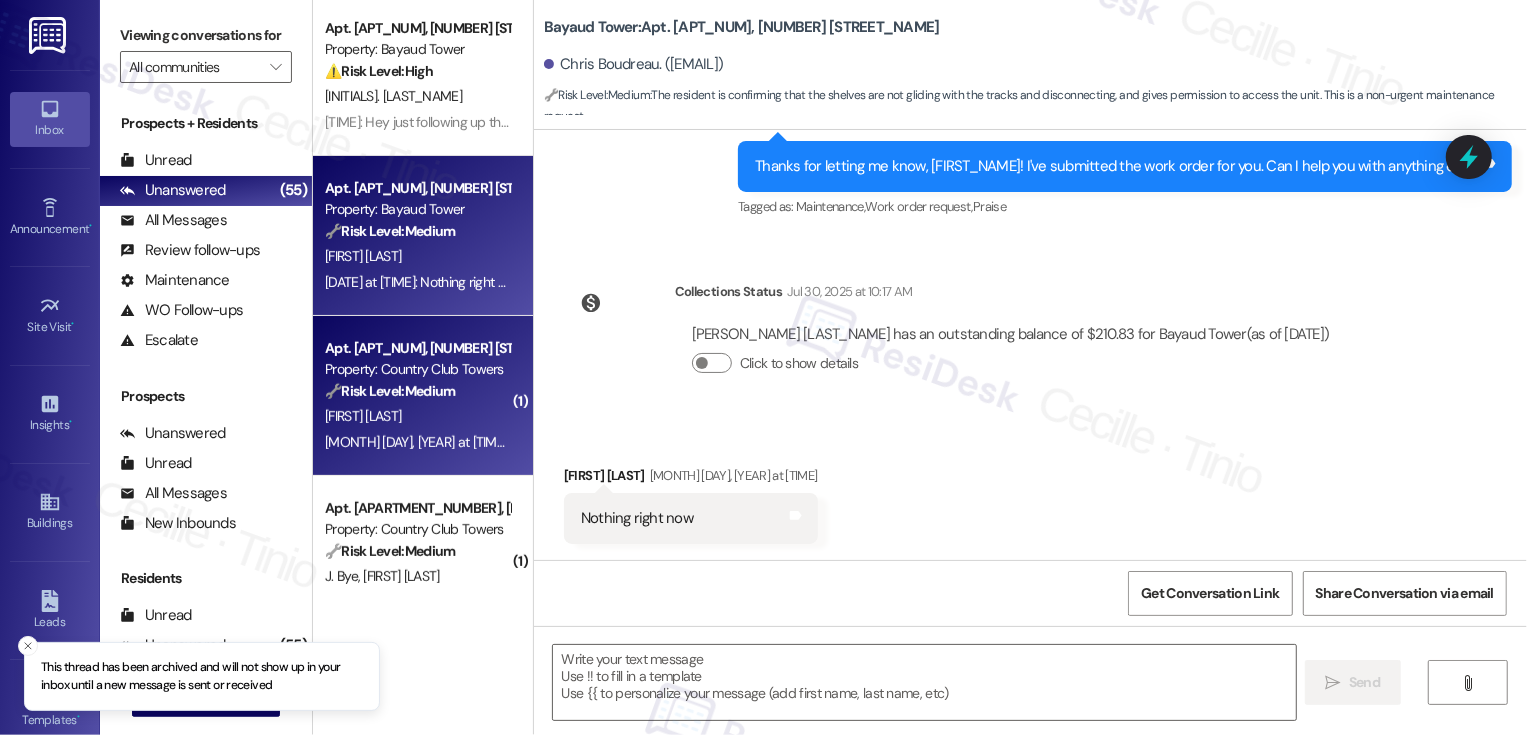 click on "🔧  Risk Level:  Medium" at bounding box center (390, 391) 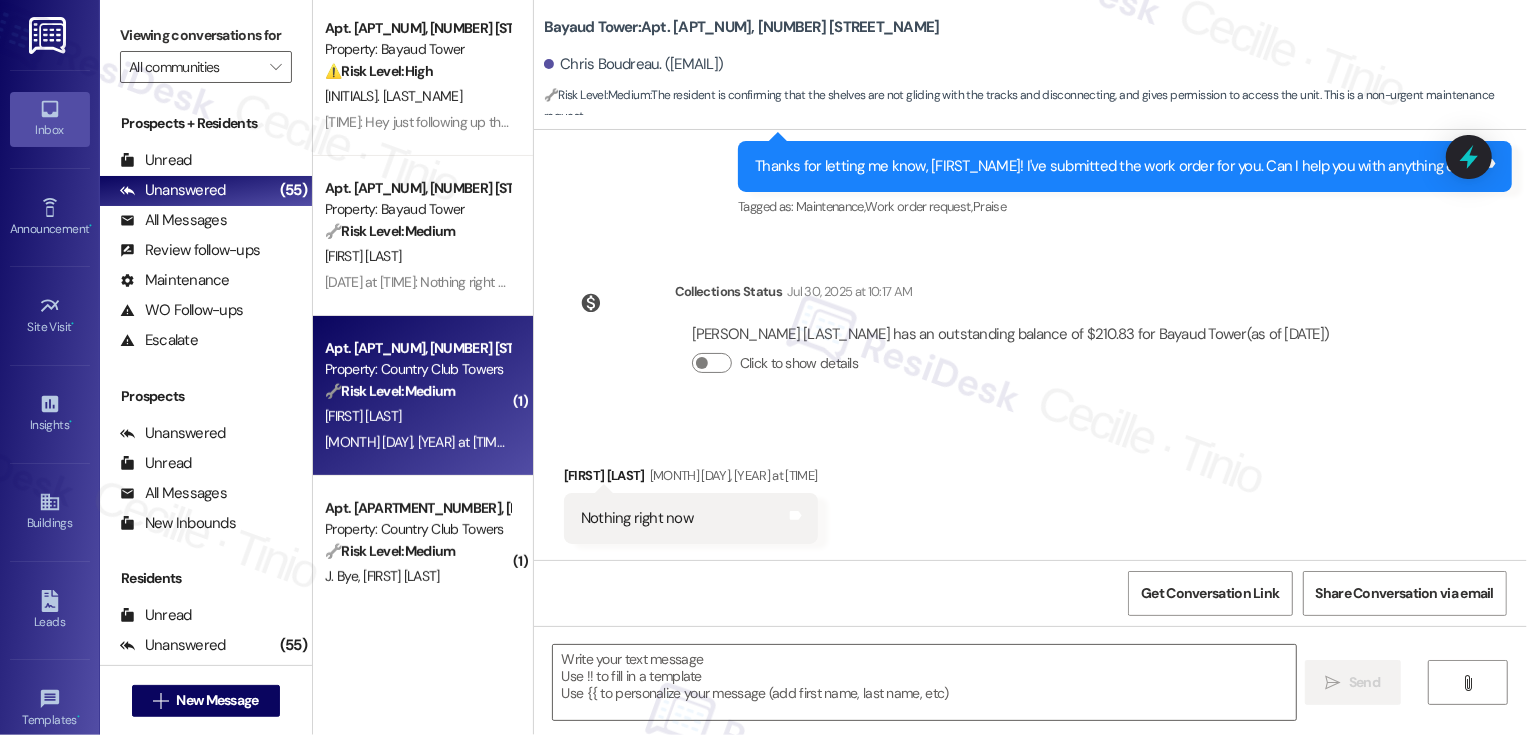 click on "🔧  Risk Level:  Medium" at bounding box center (390, 391) 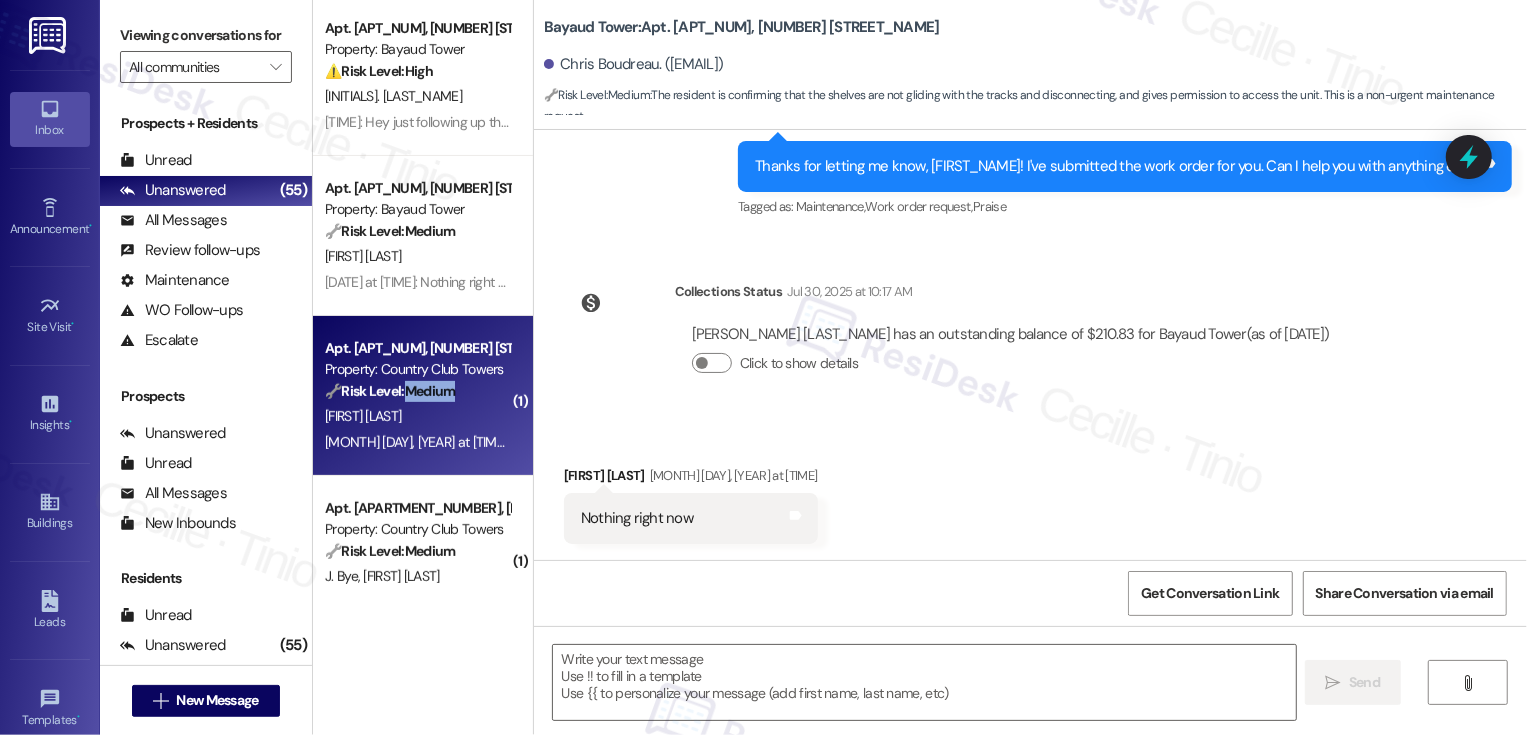 type on "Fetching suggested responses. Please feel free to read through the conversation in the meantime." 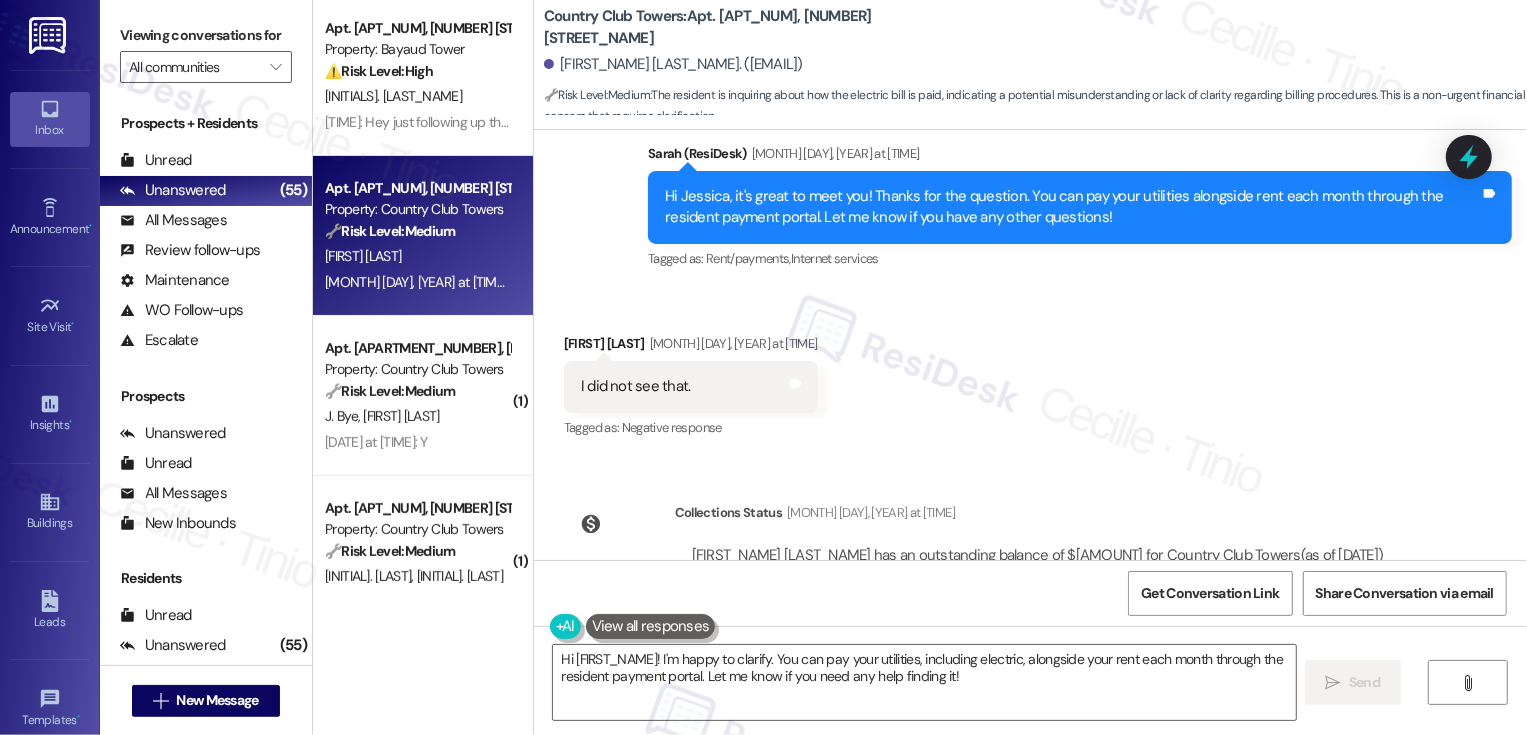 scroll, scrollTop: 802, scrollLeft: 0, axis: vertical 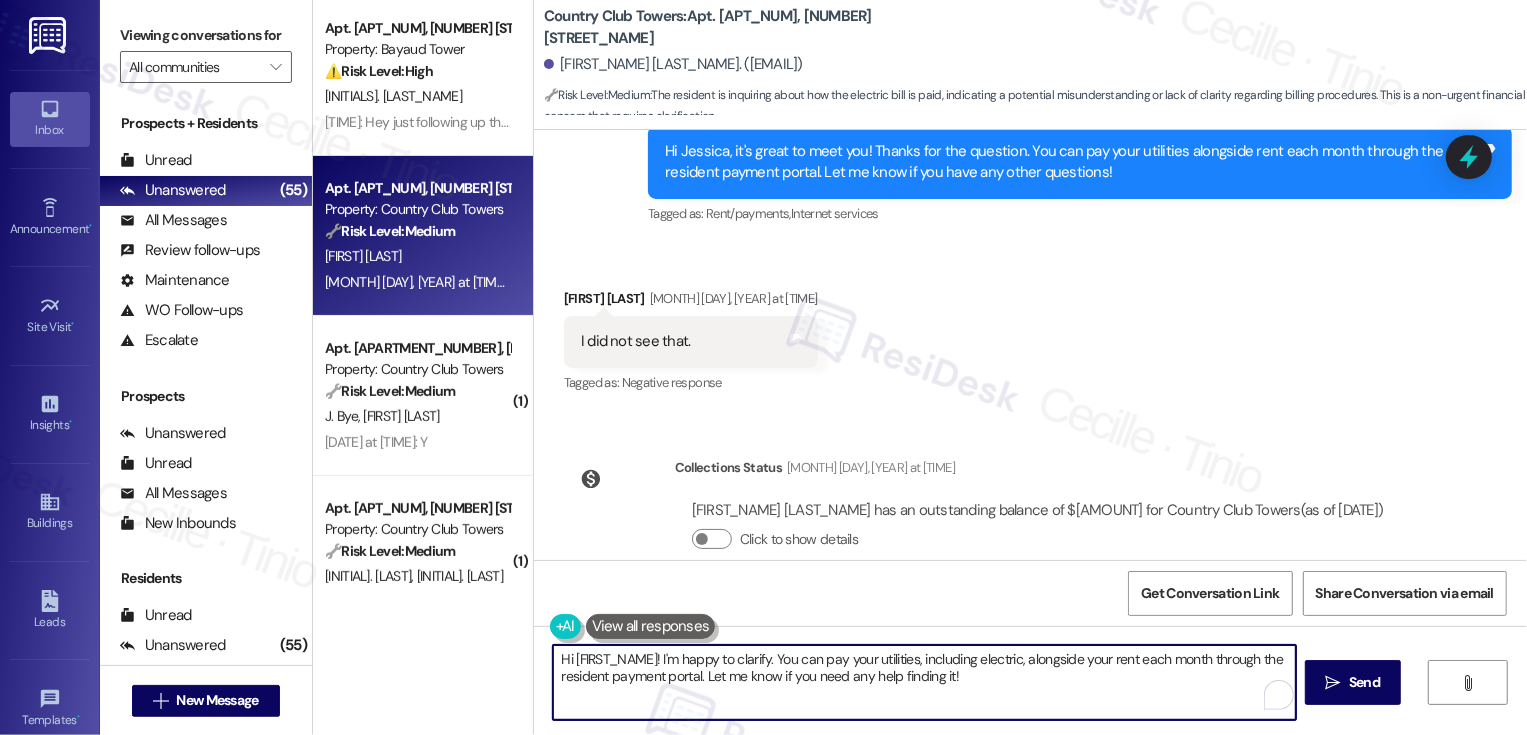 drag, startPoint x: 691, startPoint y: 678, endPoint x: 661, endPoint y: 664, distance: 33.105892 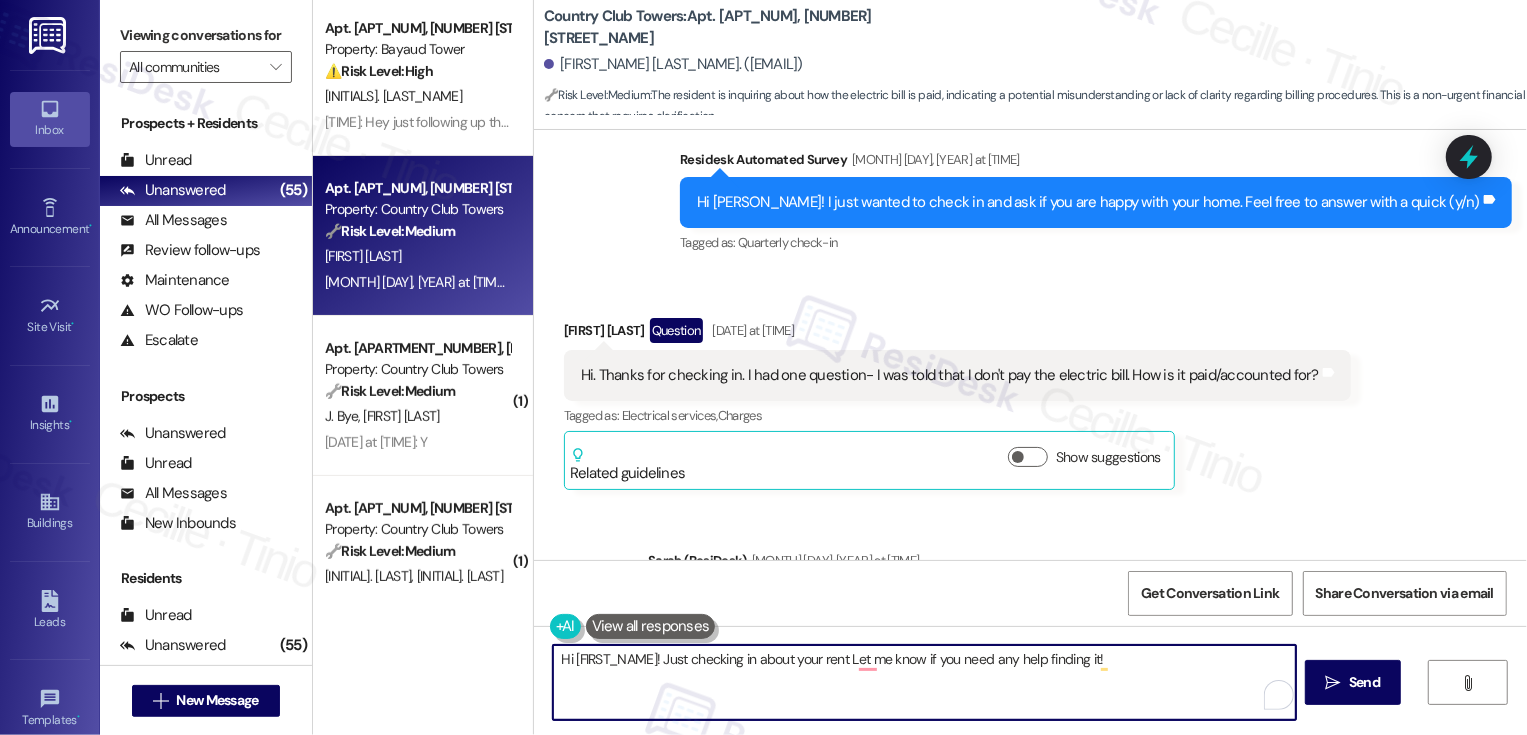 scroll, scrollTop: 486, scrollLeft: 0, axis: vertical 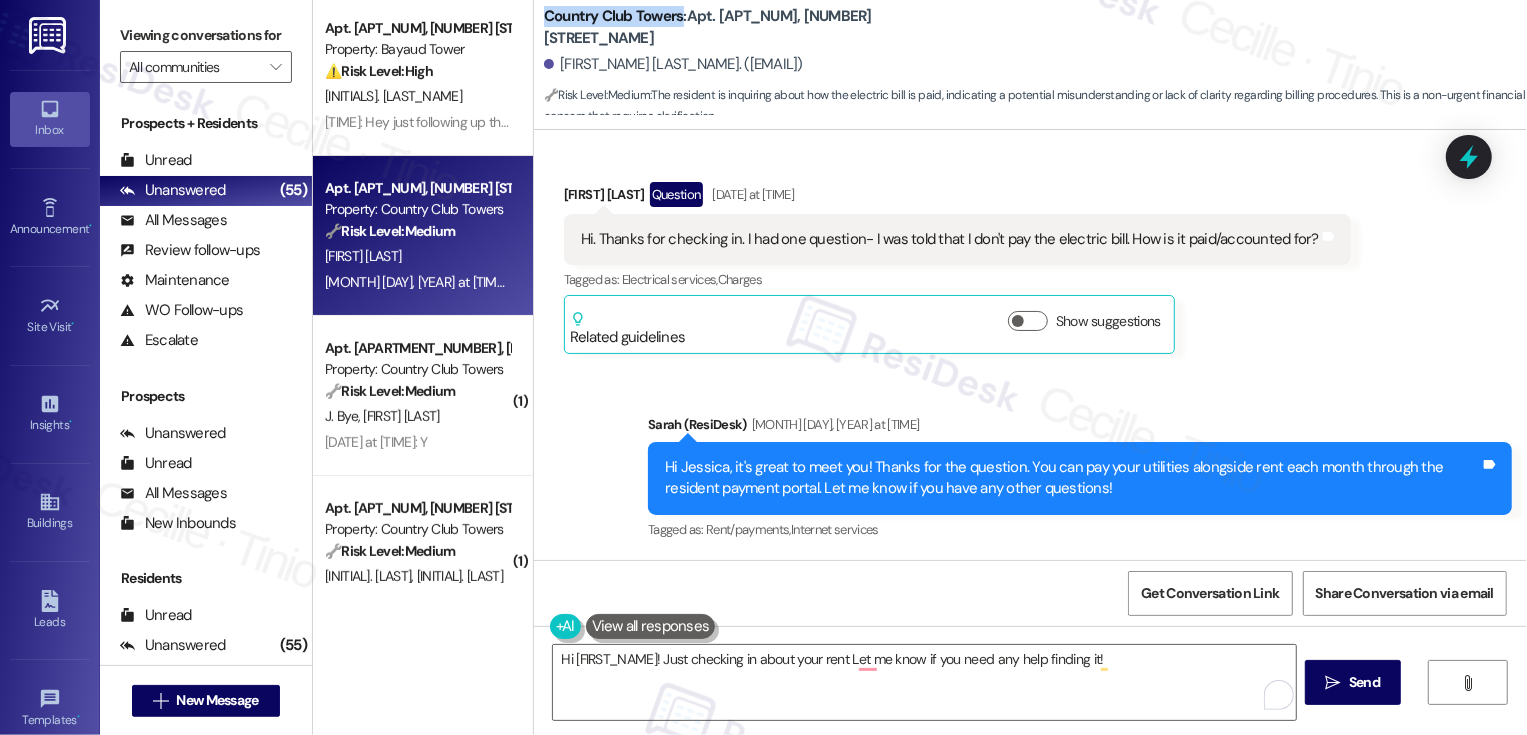 drag, startPoint x: 532, startPoint y: 25, endPoint x: 669, endPoint y: 29, distance: 137.05838 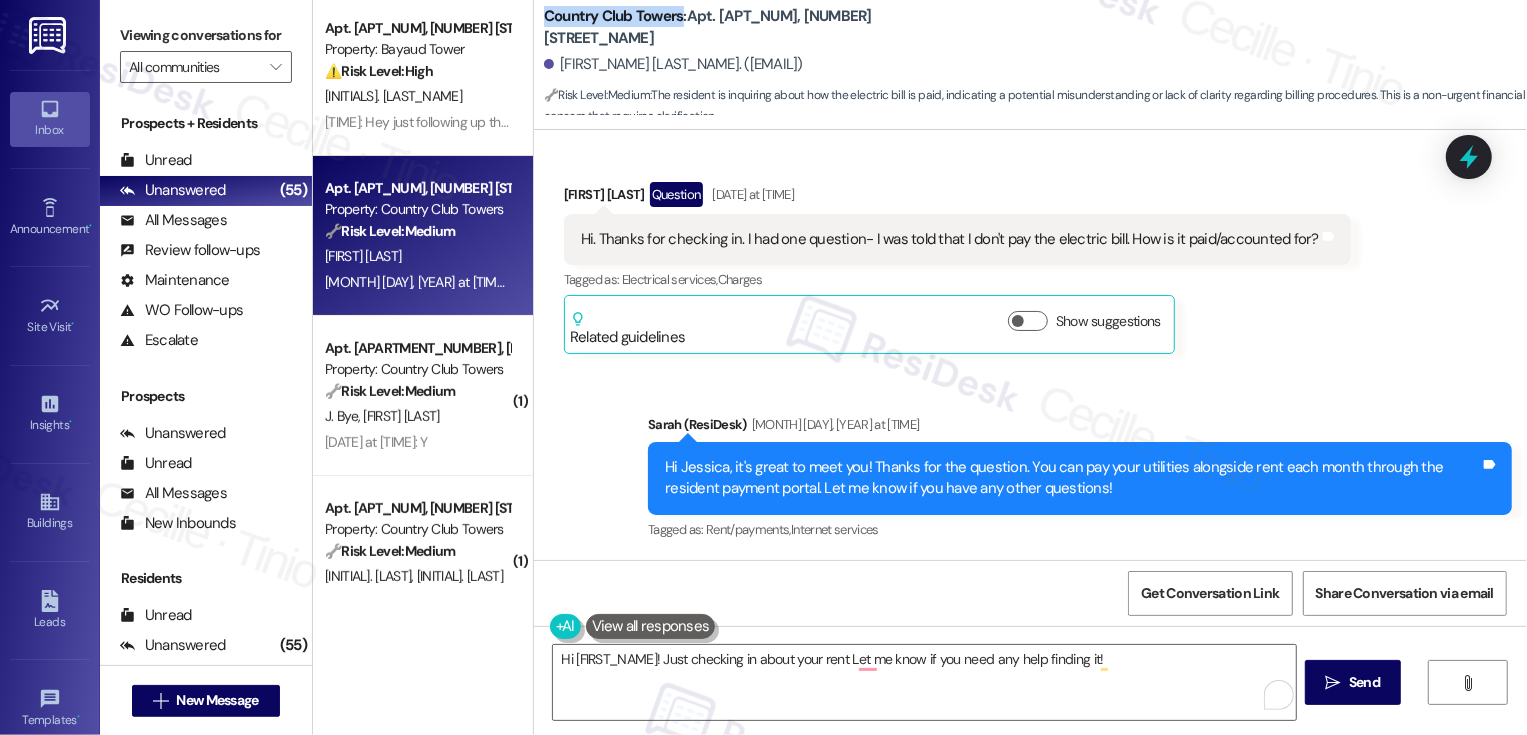 click on "Country Club Towers:  Apt. W1111, 1101 East Bayaud Avenue" at bounding box center [744, 27] 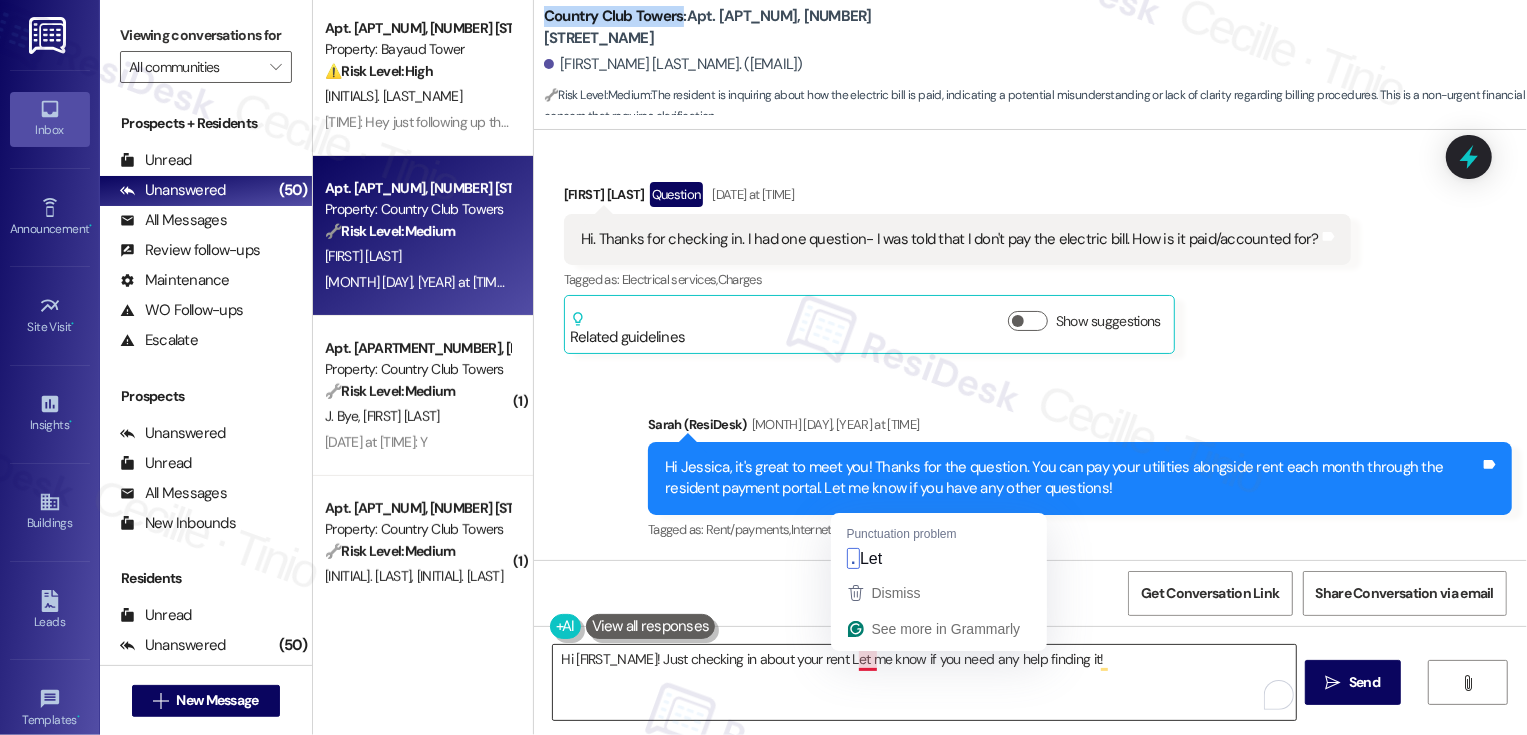 click on "Hi {{first_name}}! Just checking in about your rent  Let me know if you need any help finding it!" at bounding box center [924, 682] 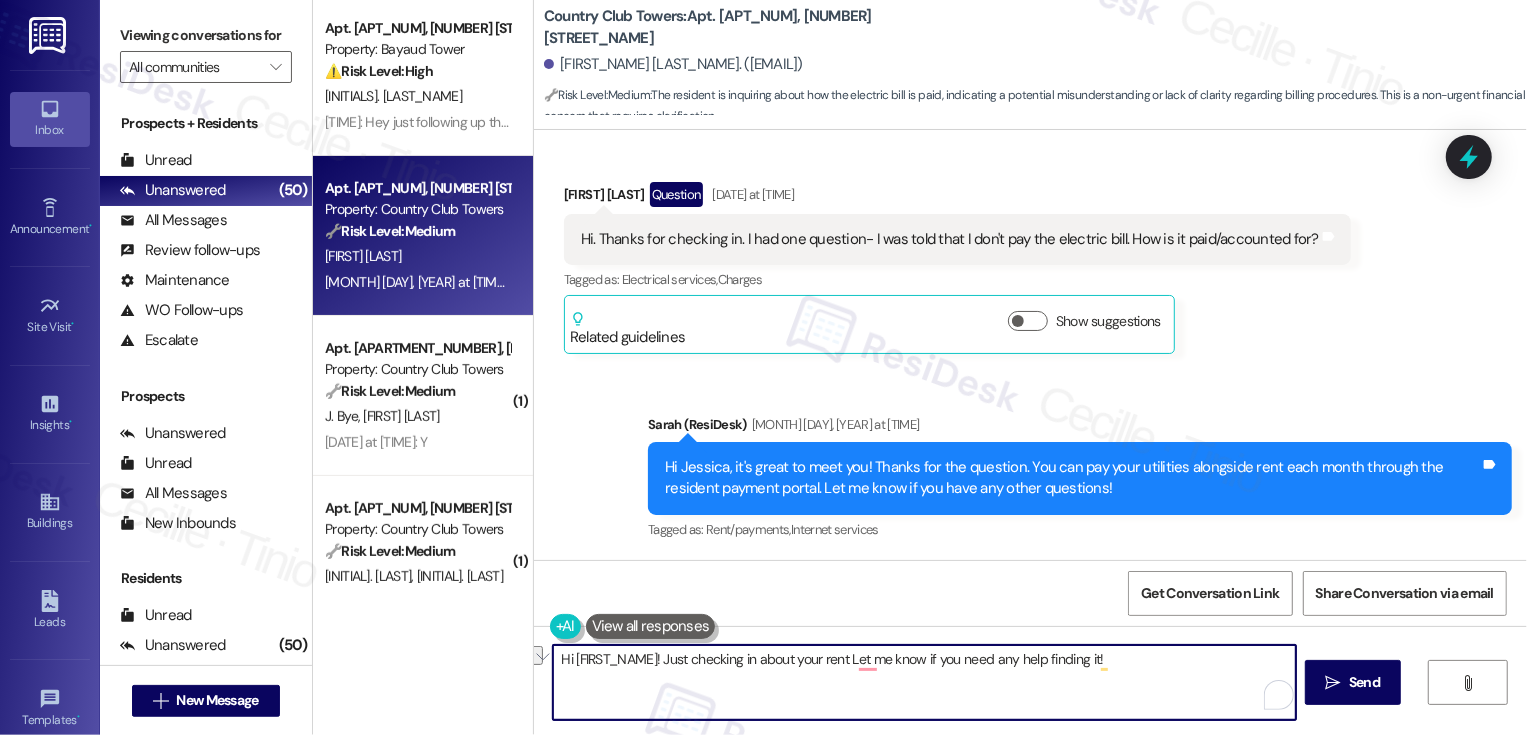 drag, startPoint x: 818, startPoint y: 660, endPoint x: 933, endPoint y: 710, distance: 125.39936 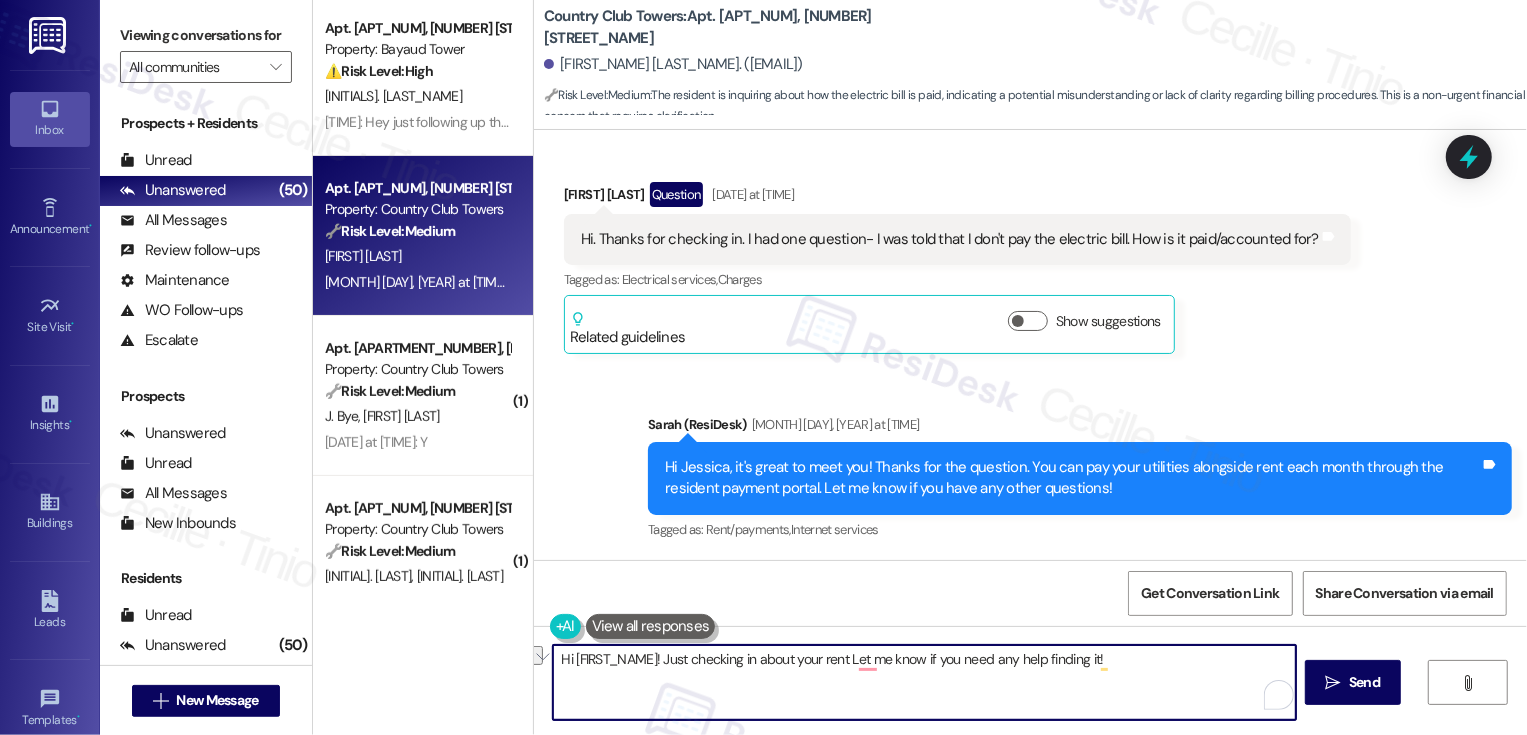 click on "Hi {{first_name}}! Just checking in about your rent  Let me know if you need any help finding it!" at bounding box center [924, 682] 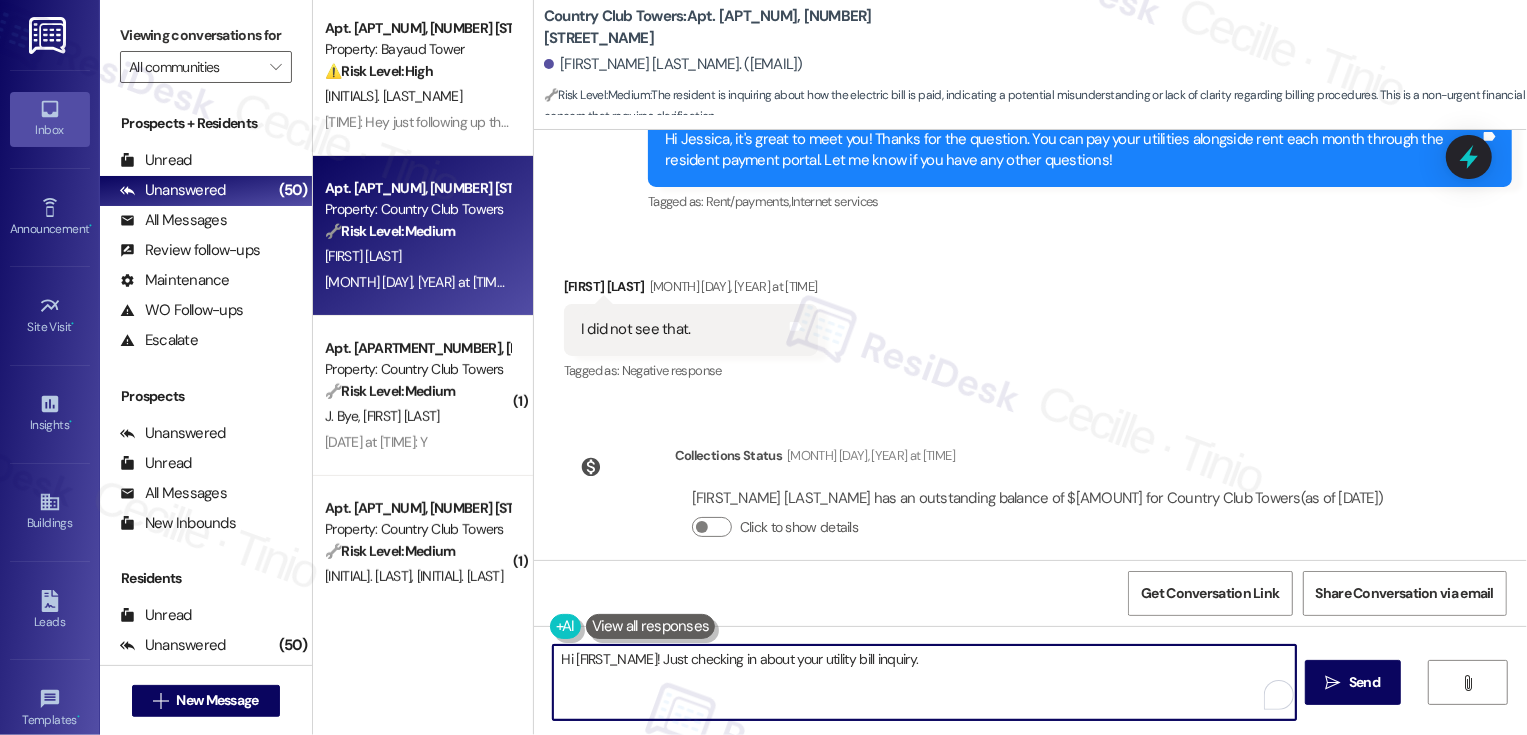scroll, scrollTop: 703, scrollLeft: 0, axis: vertical 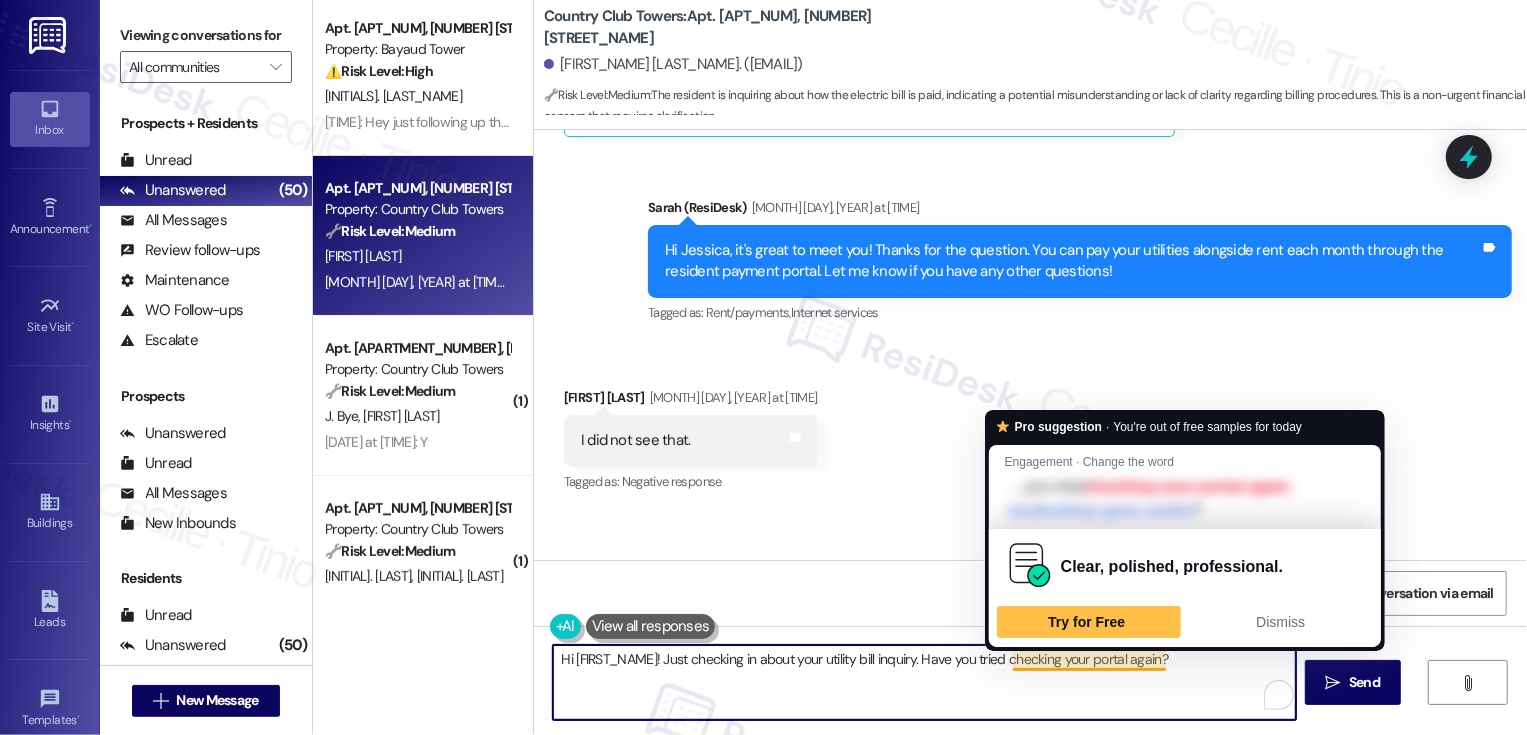 click on "Hi {{first_name}}! Just checking in about your utility bill inquiry. Have you tried checking your portal again?" at bounding box center [924, 682] 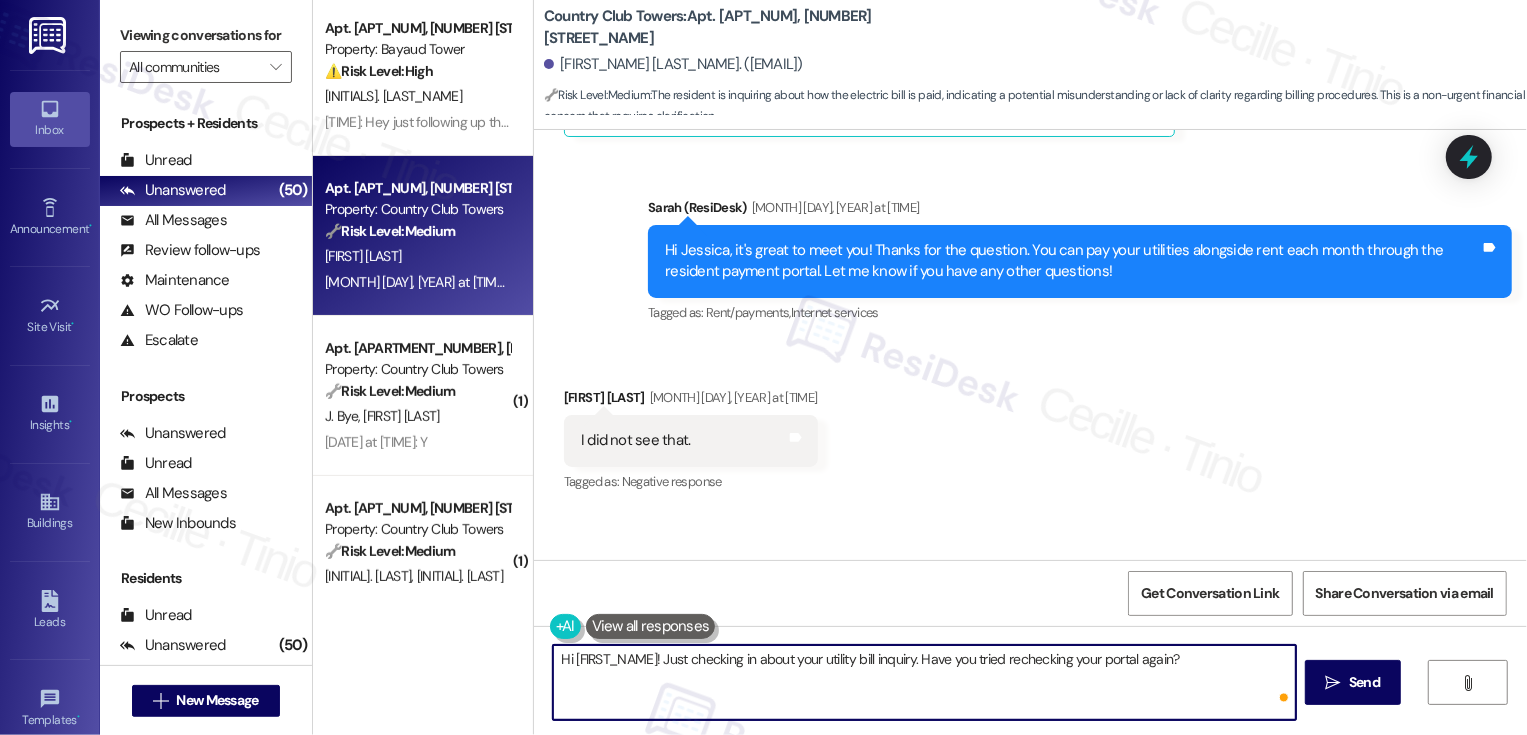 click on "Hi {{first_name}}! Just checking in about your utility bill inquiry. Have you tried rechecking your portal again?" at bounding box center [924, 682] 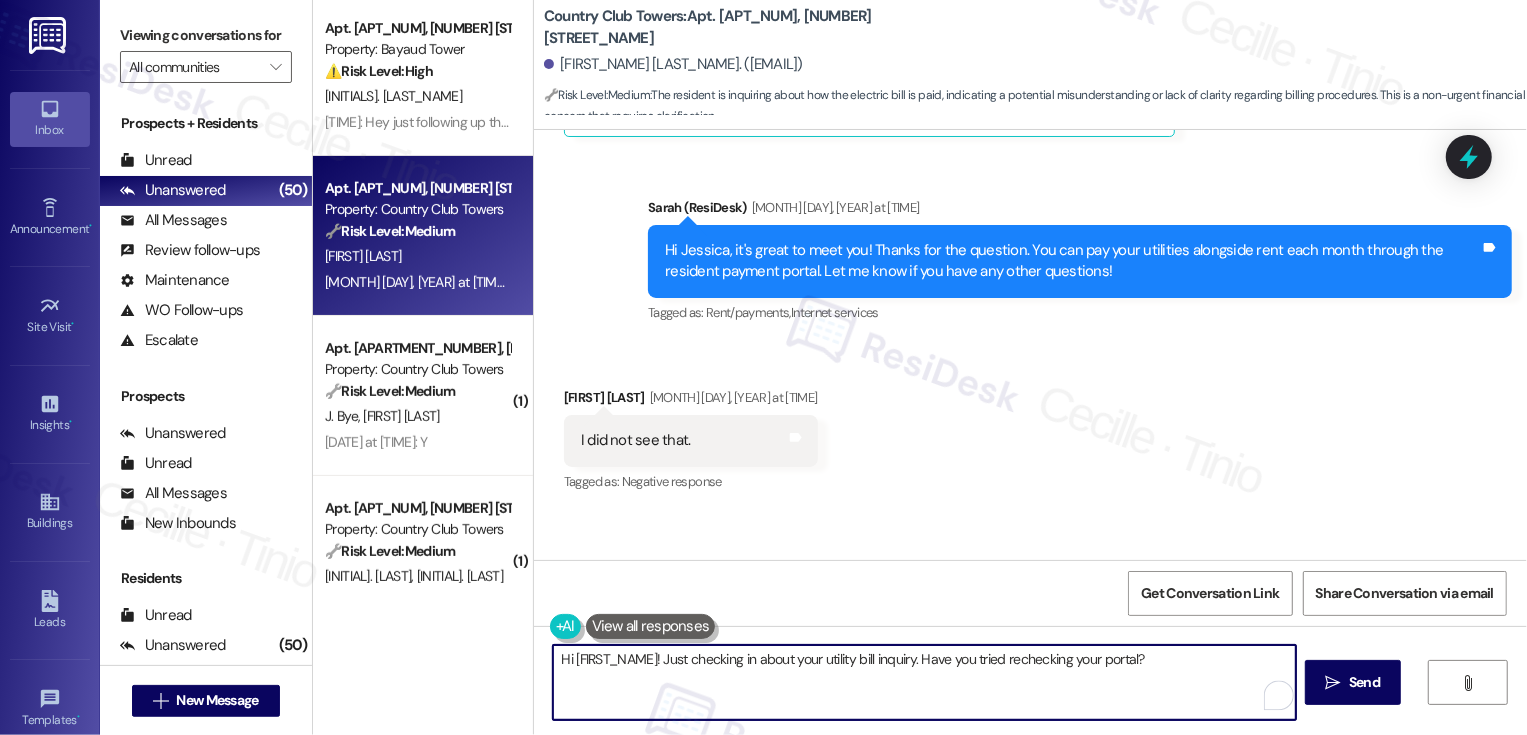 click on "Hi {{first_name}}! Just checking in about your utility bill inquiry. Have you tried rechecking your portal?" at bounding box center (924, 682) 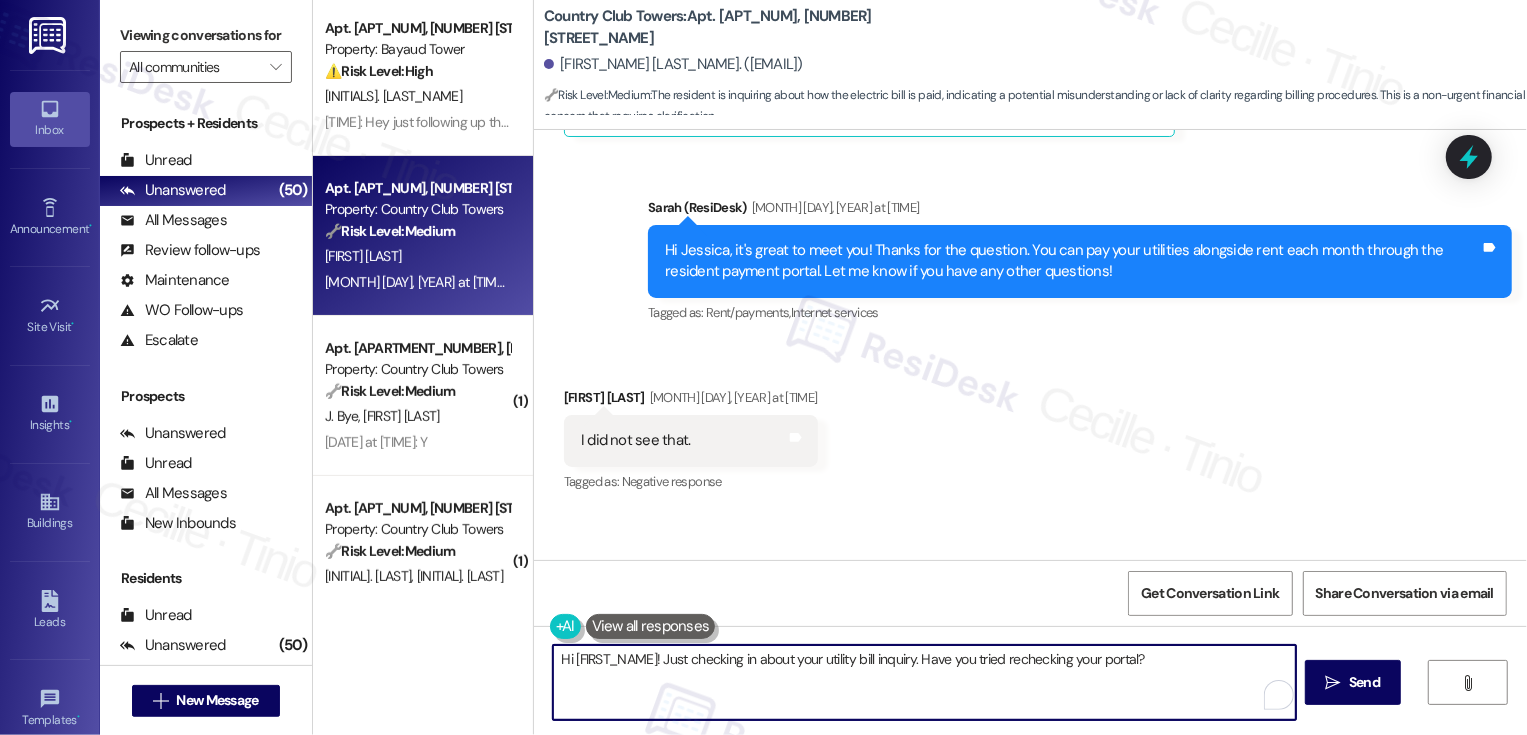 click on "Hi {{first_name}}! Just checking in about your utility bill inquiry. Have you tried rechecking your portal?" at bounding box center [924, 682] 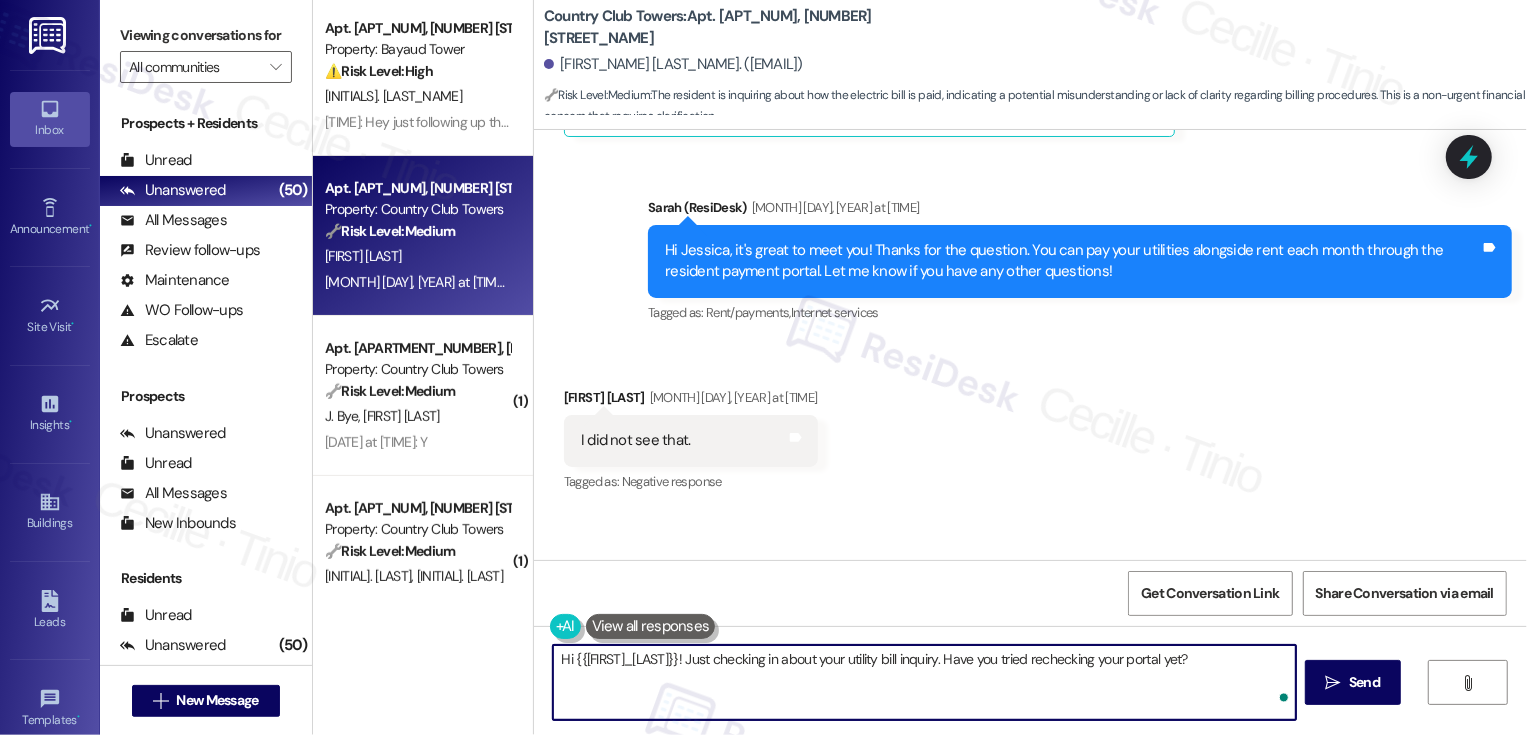 click on "Hi {{first_name}}! Just checking in about your utility bill inquiry. Have you tried rechecking your portal yet?" at bounding box center (924, 682) 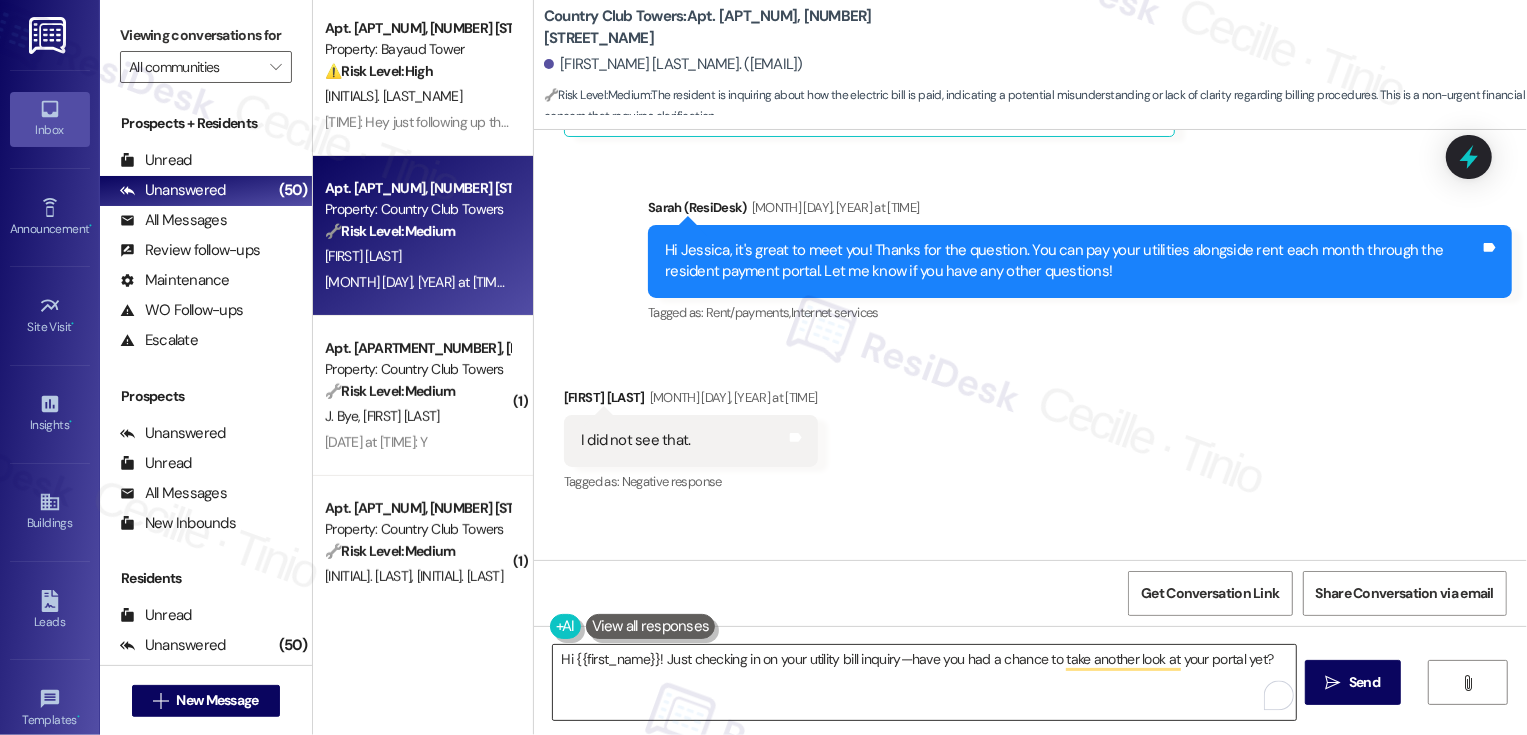 click on "Hi {{first_name}}! Just checking in on your utility bill inquiry—have you had a chance to take another look at your portal yet?" at bounding box center (924, 682) 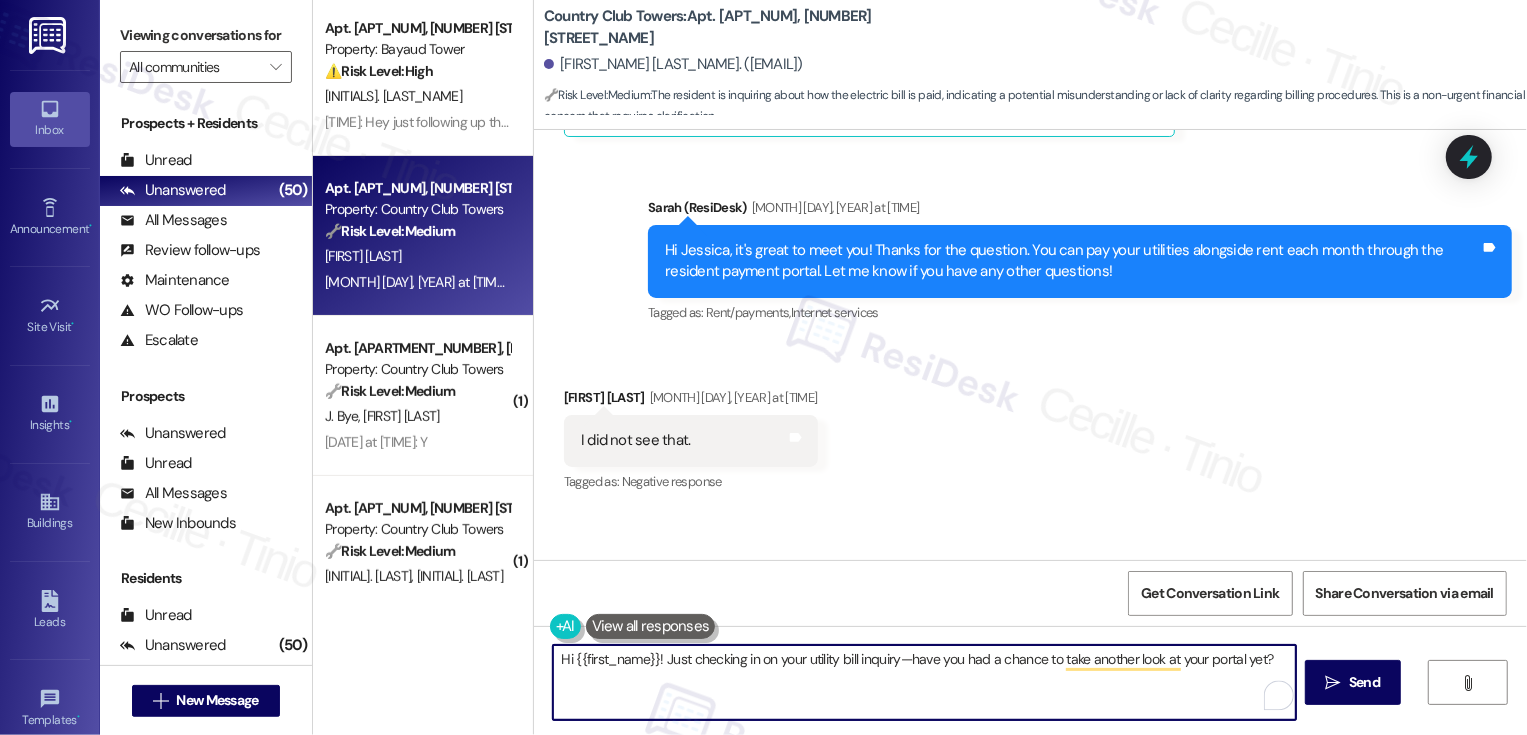 click on "Hi {{first_name}}! Just checking in on your utility bill inquiry—have you had a chance to take another look at your portal yet?" at bounding box center [924, 682] 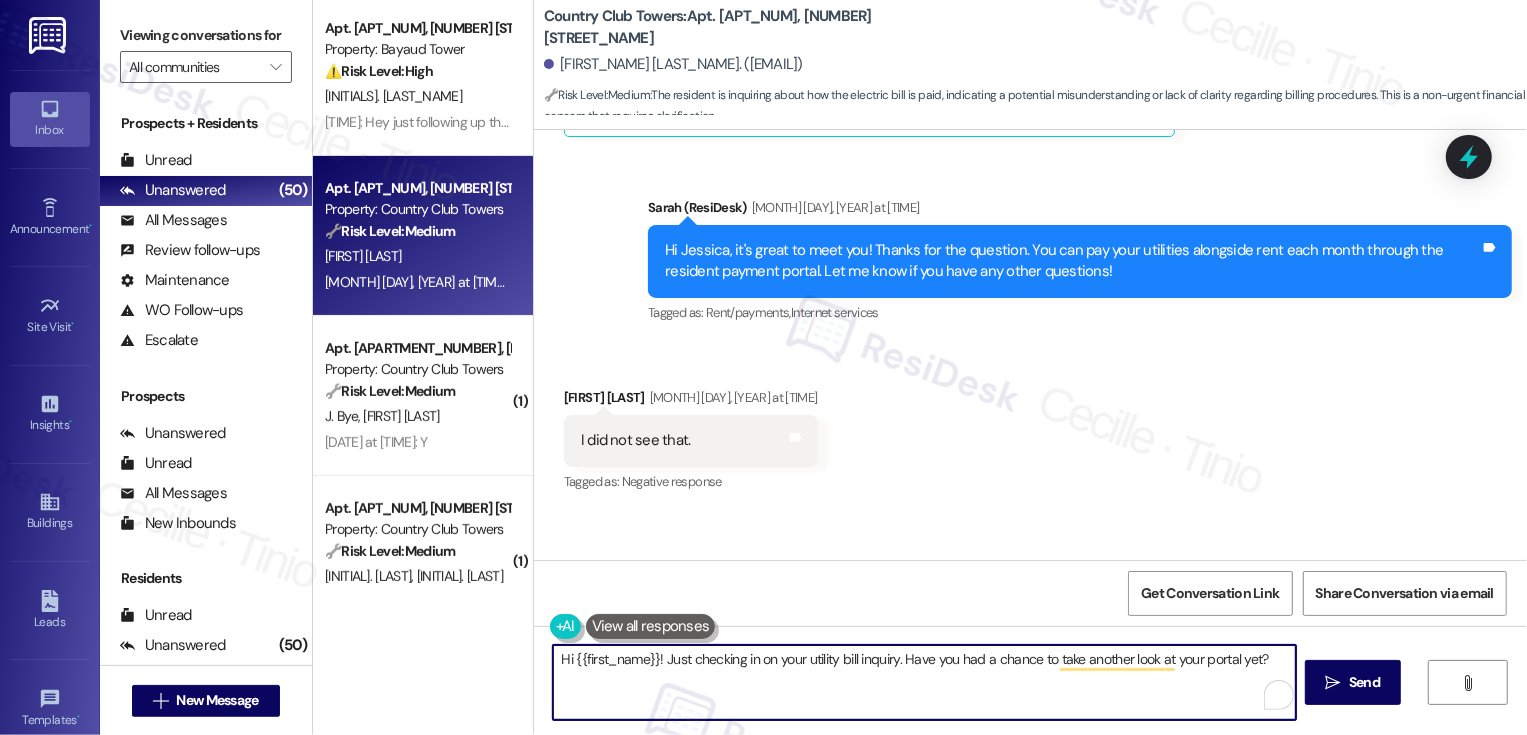 click on "Hi {{first_name}}! Just checking in on your utility bill inquiry. Have you had a chance to take another look at your portal yet?" at bounding box center (924, 682) 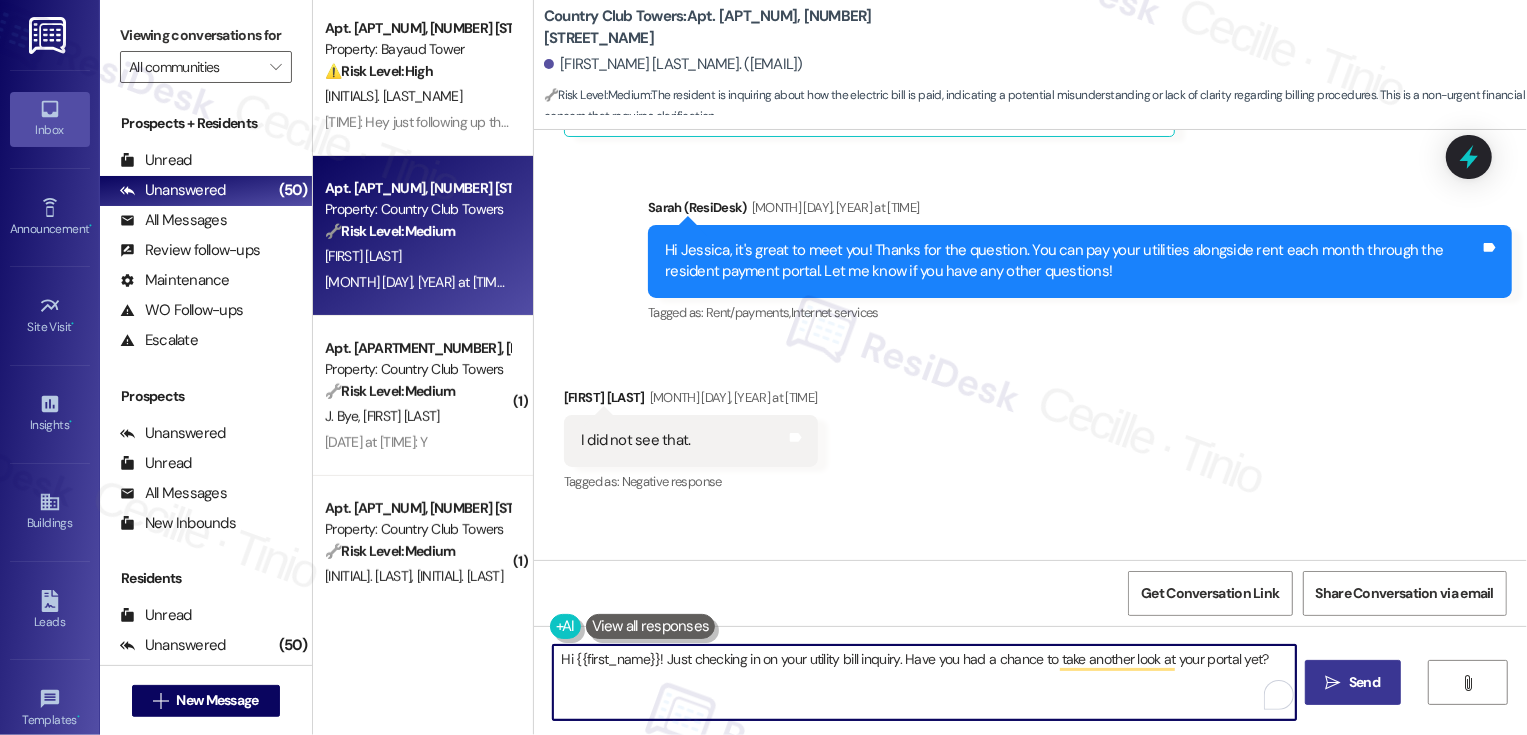type on "Hi {{first_name}}! Just checking in on your utility bill inquiry. Have you had a chance to take another look at your portal yet?" 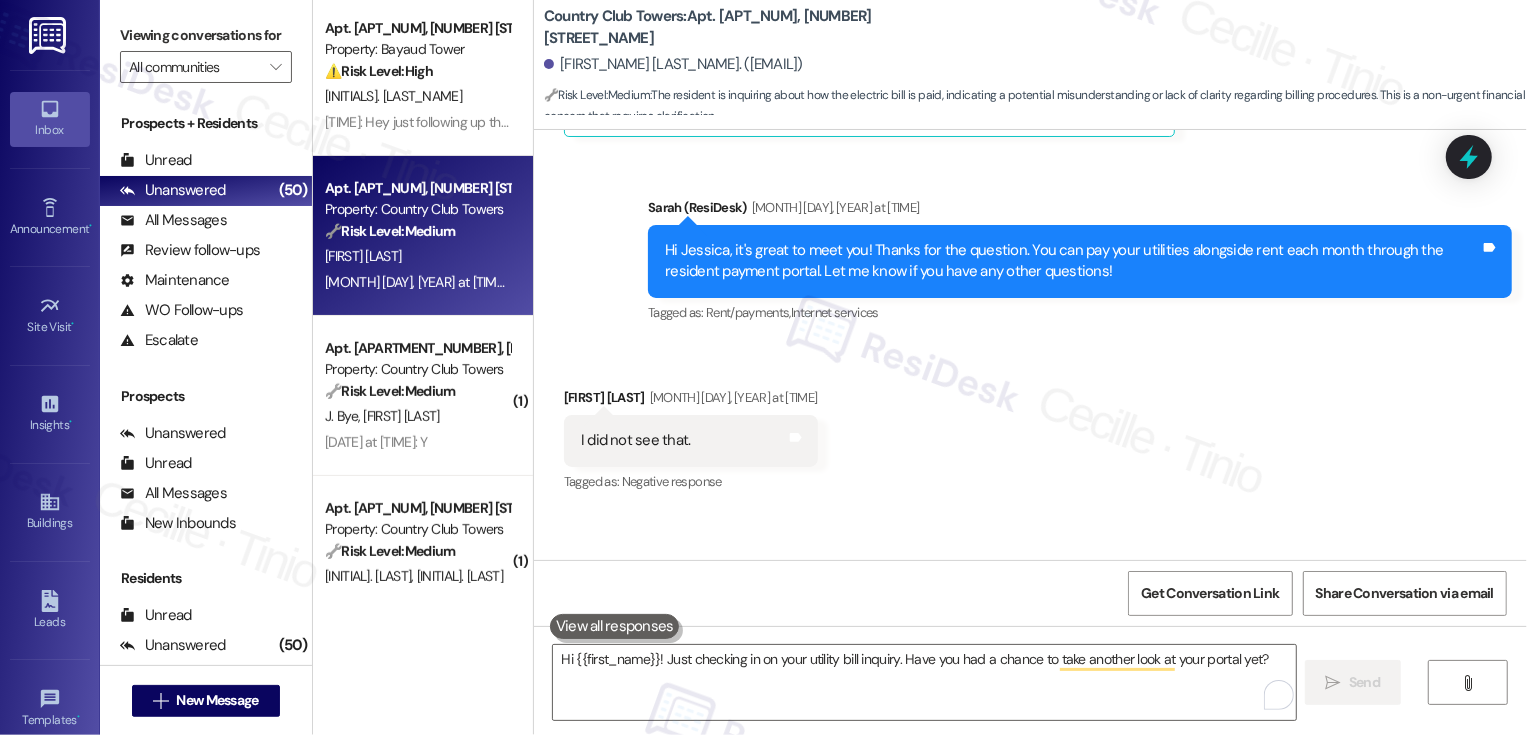 type 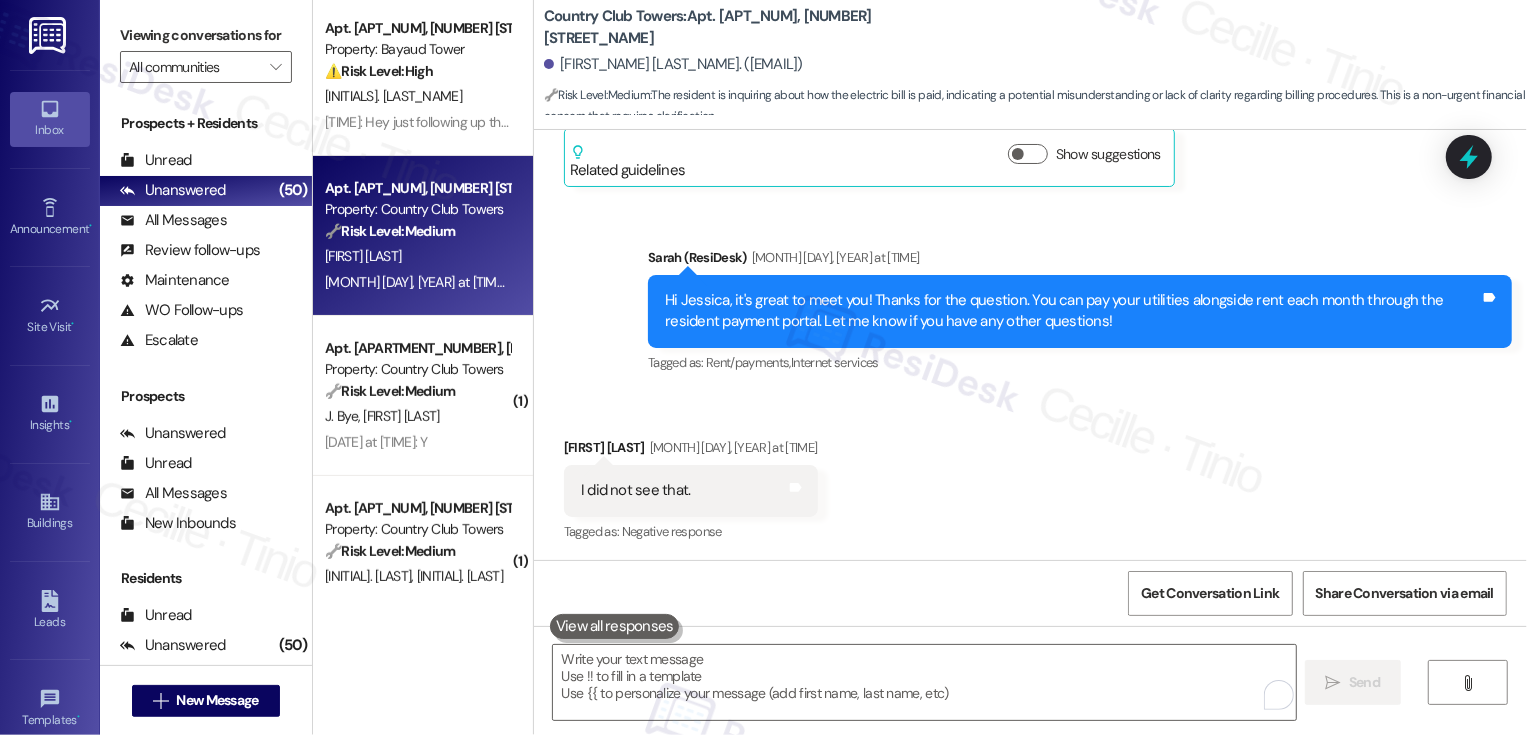 scroll, scrollTop: 959, scrollLeft: 0, axis: vertical 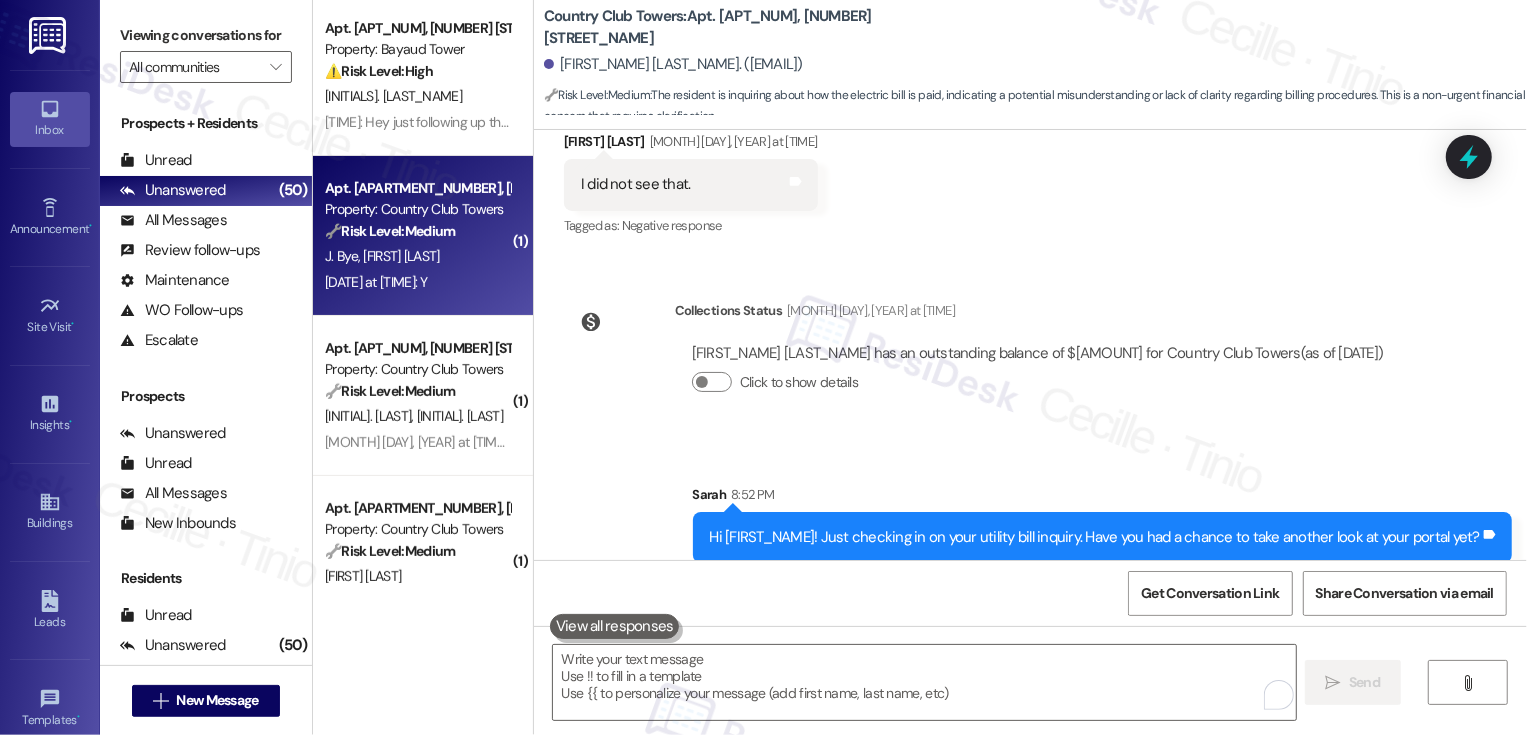 click on "J. Bye G. Bye" at bounding box center (417, 256) 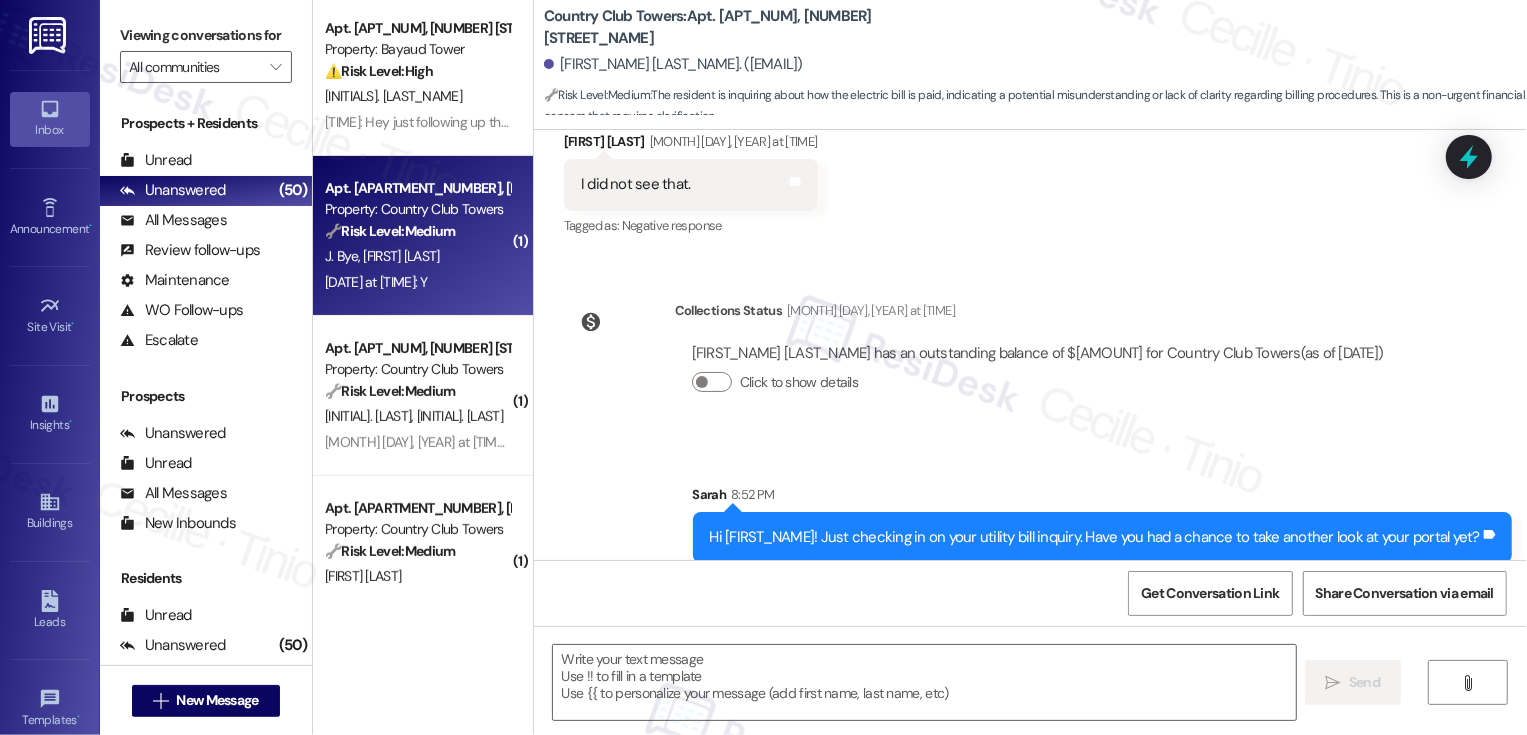 click on "J. Bye G. Bye" at bounding box center (417, 256) 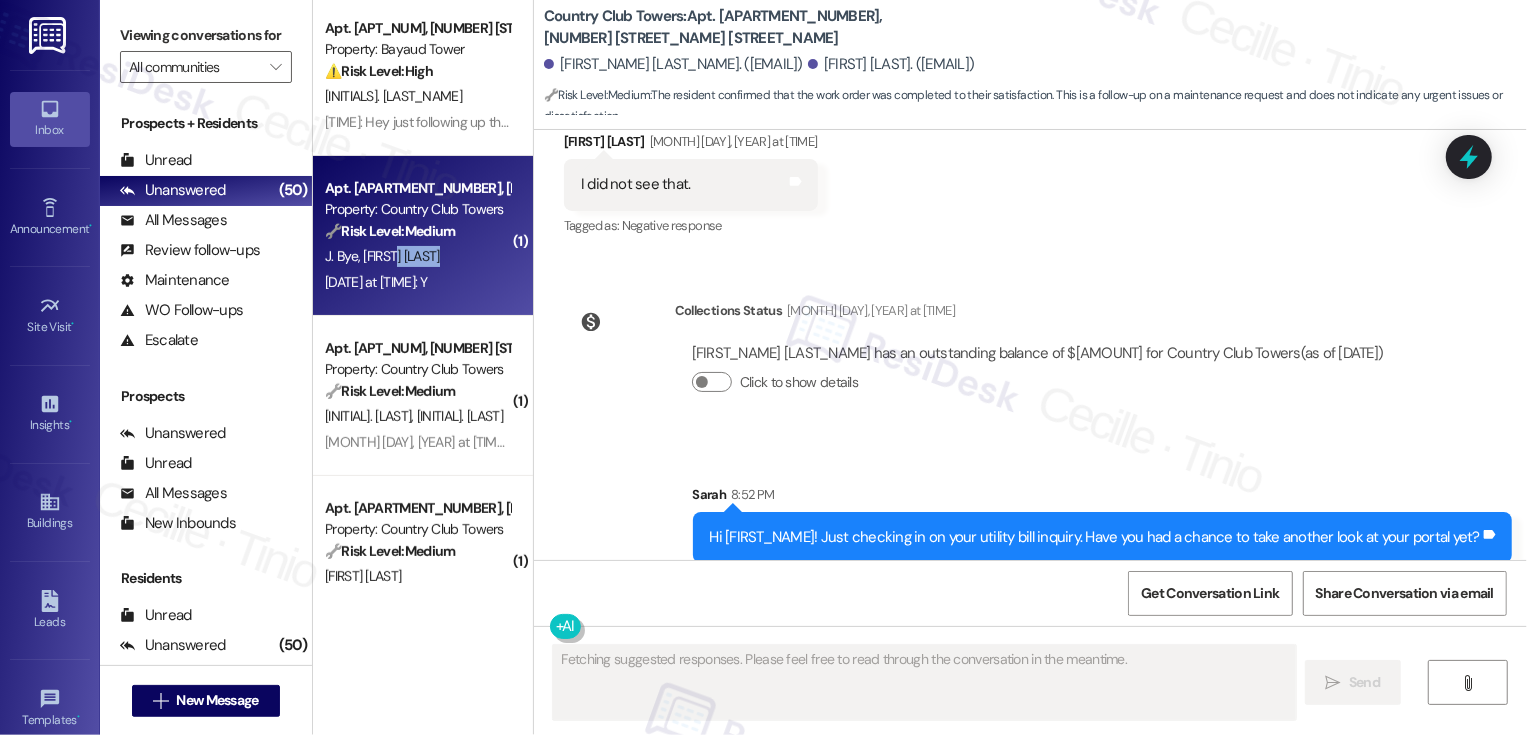scroll, scrollTop: 437, scrollLeft: 0, axis: vertical 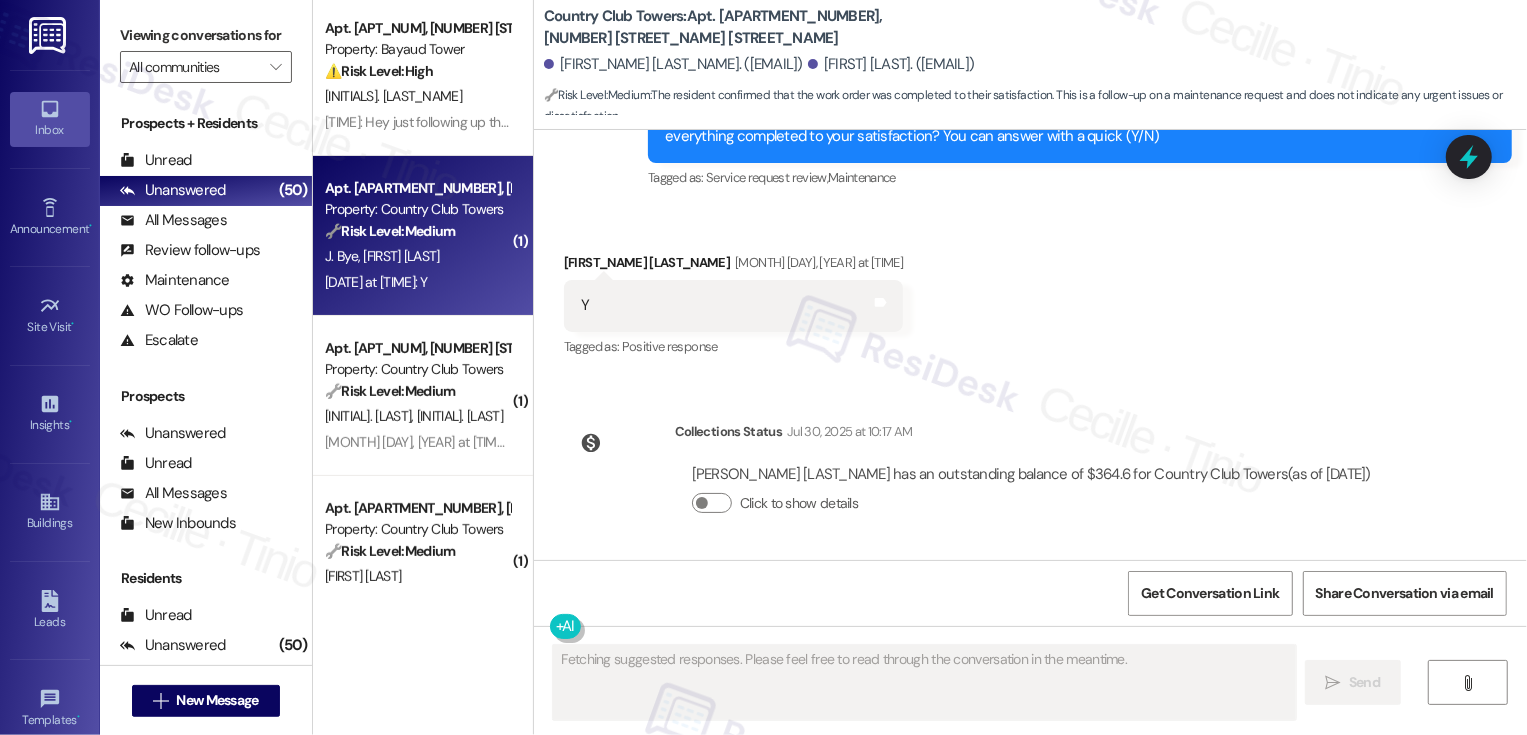 click on "J. Bye G. Bye" at bounding box center [417, 256] 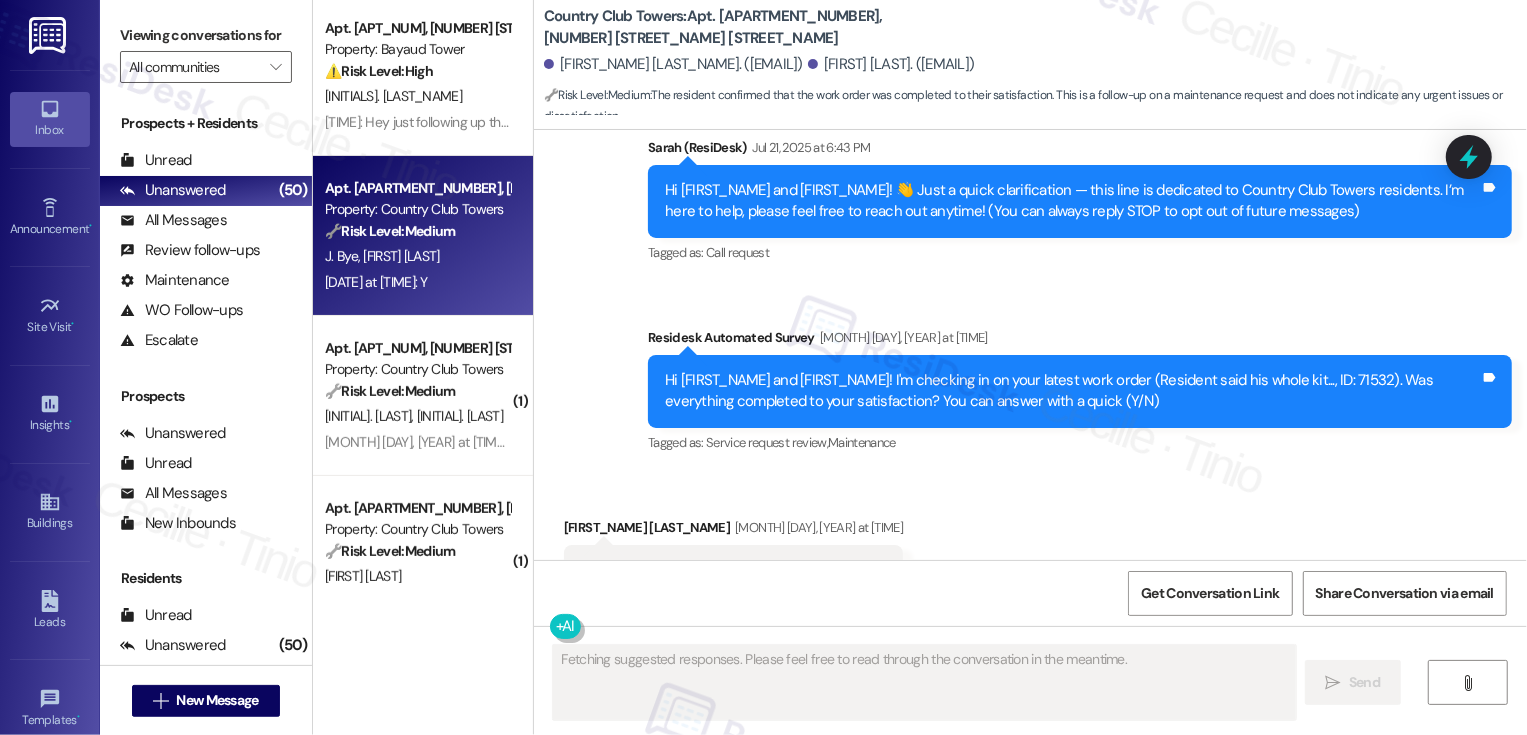 scroll, scrollTop: 366, scrollLeft: 0, axis: vertical 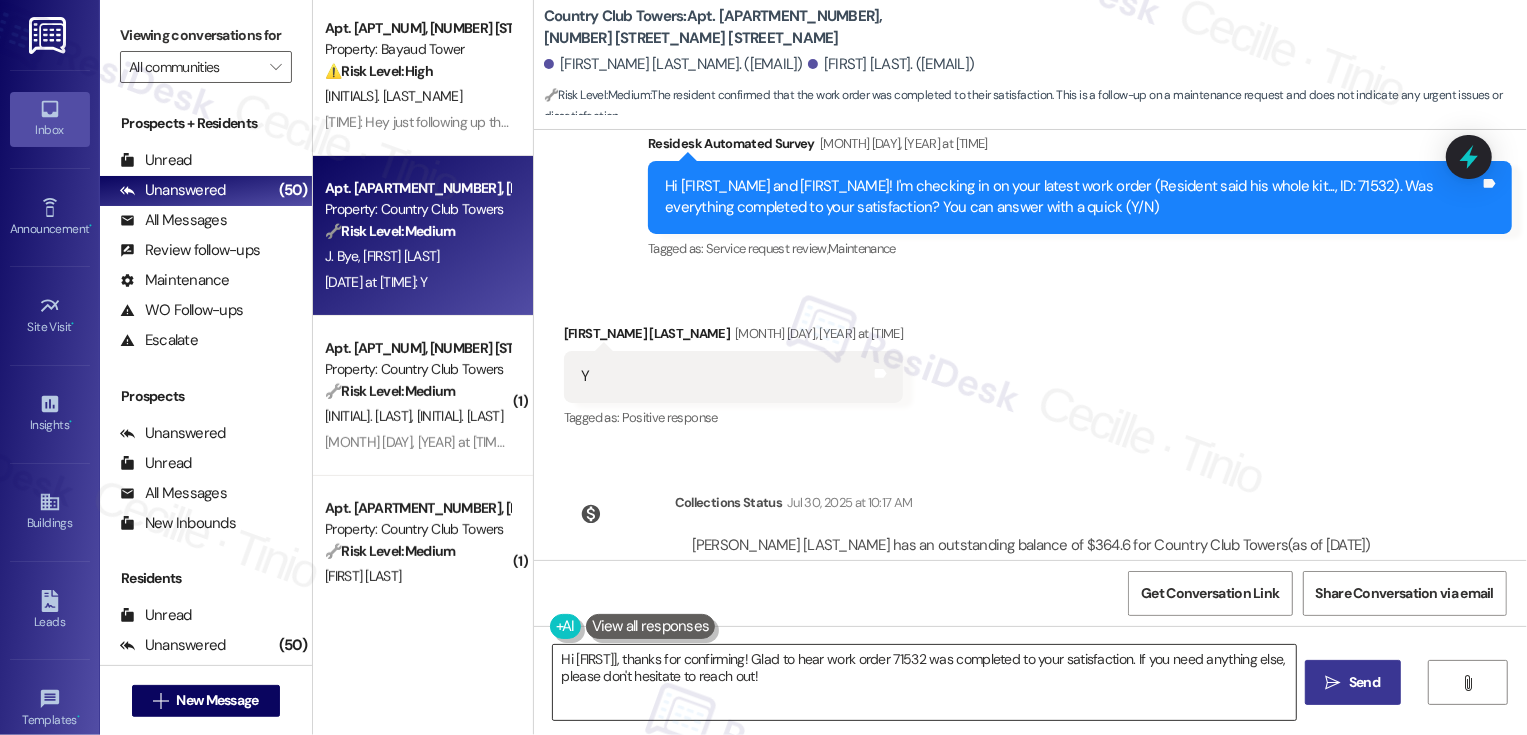 click on "Hi {{first_name}}, thanks for confirming! Glad to hear work order 71532 was completed to your satisfaction. If you need anything else, please don't hesitate to reach out!" at bounding box center [924, 682] 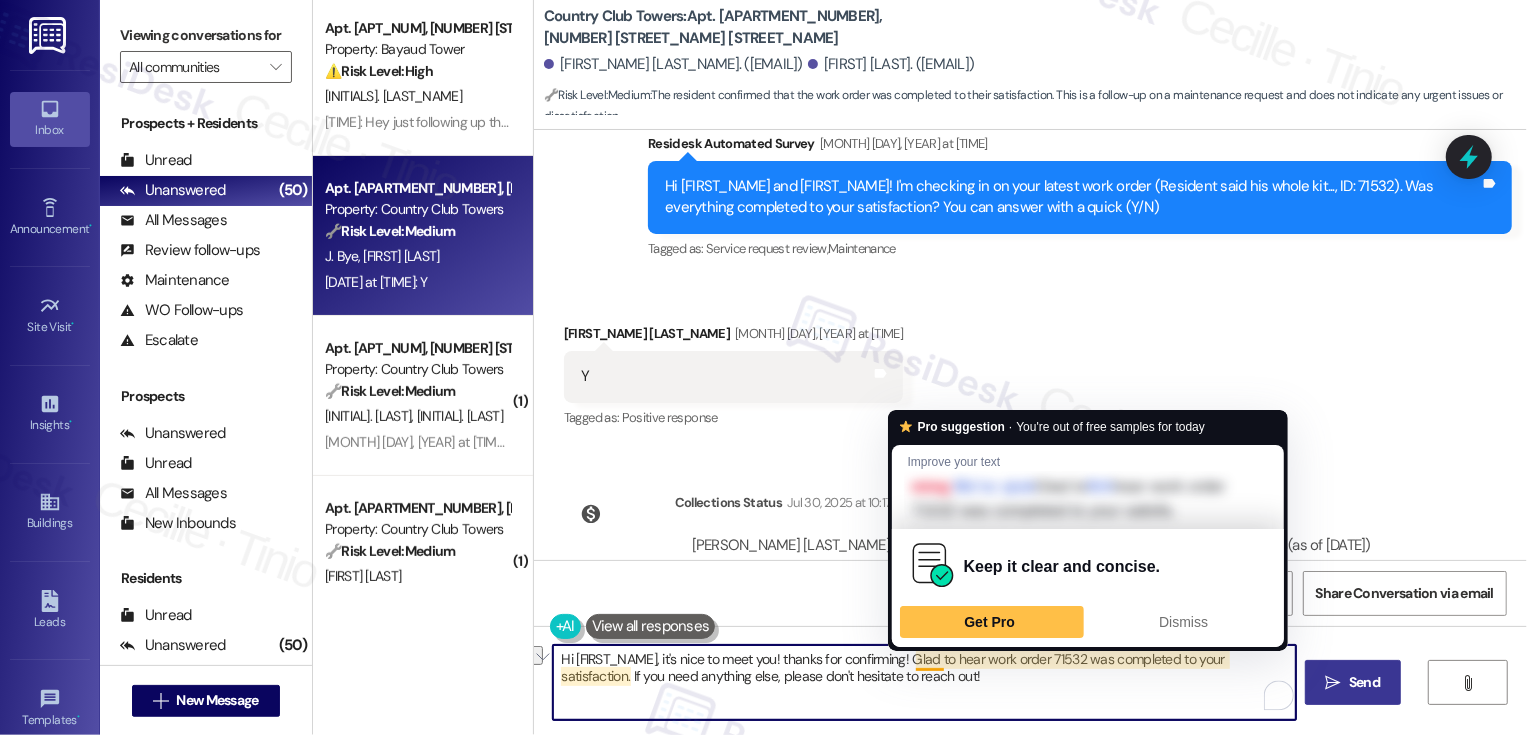 drag, startPoint x: 771, startPoint y: 660, endPoint x: 898, endPoint y: 660, distance: 127 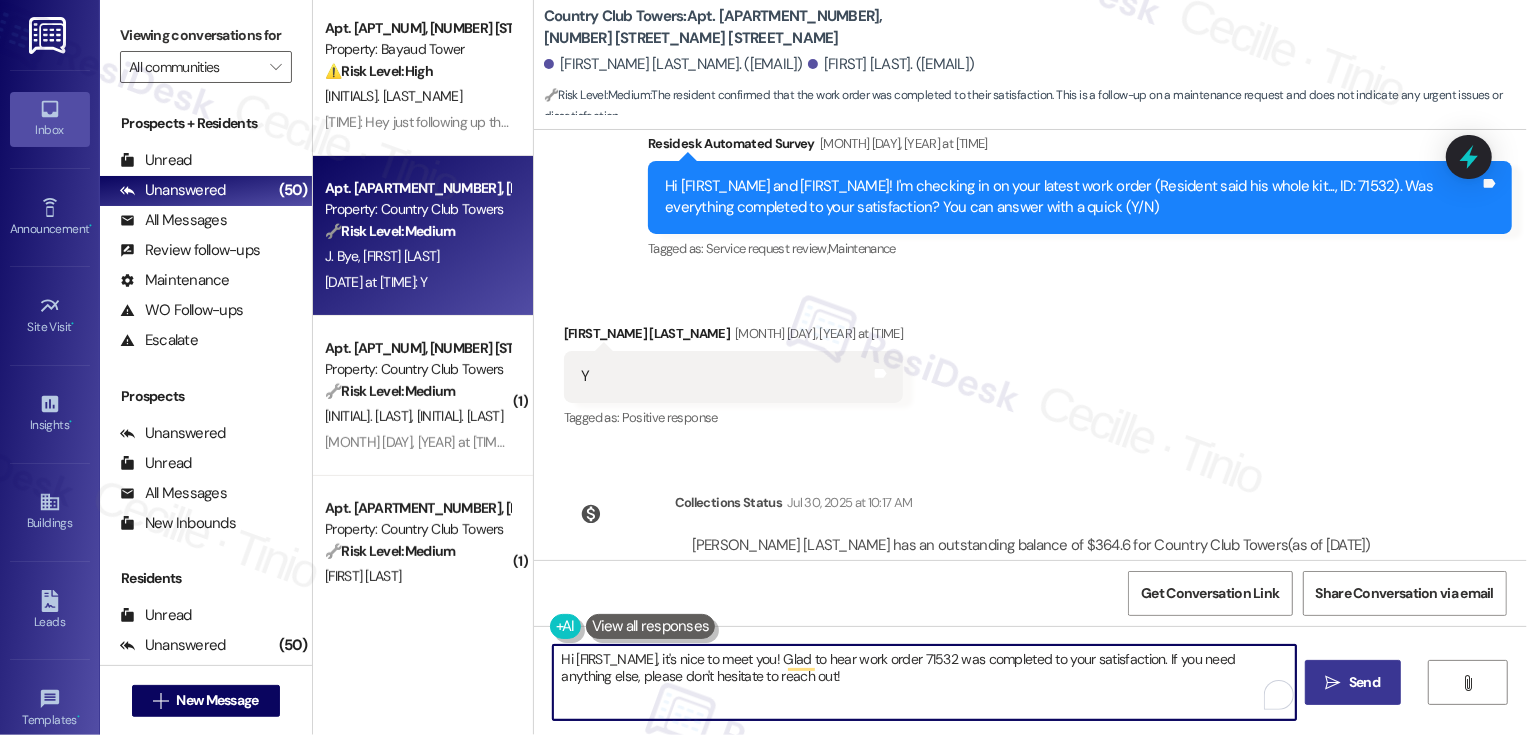 drag, startPoint x: 1166, startPoint y: 659, endPoint x: 1172, endPoint y: 734, distance: 75.23962 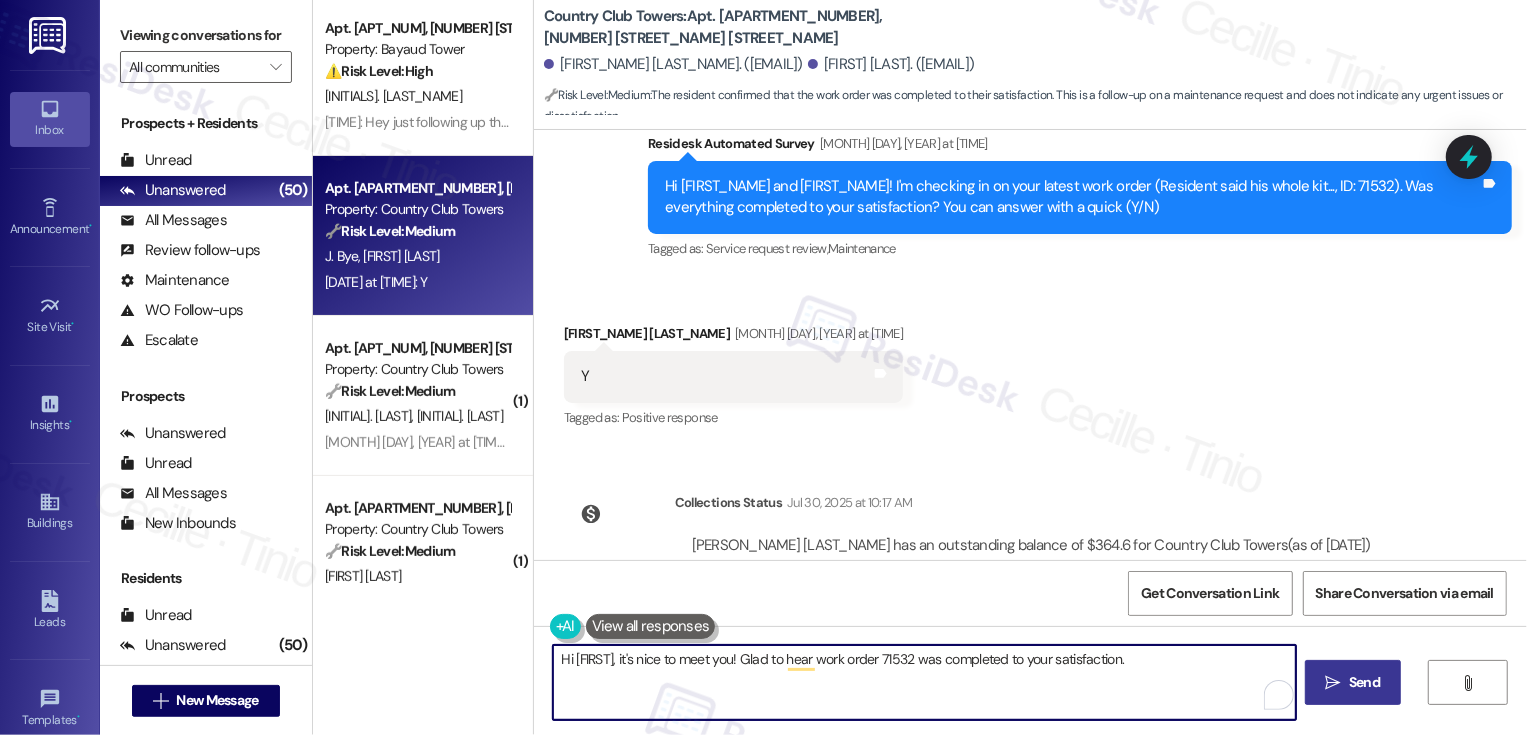 paste on "If I may ask, how has your experience been living at {{property}}? Has the property lived up to your expectations?" 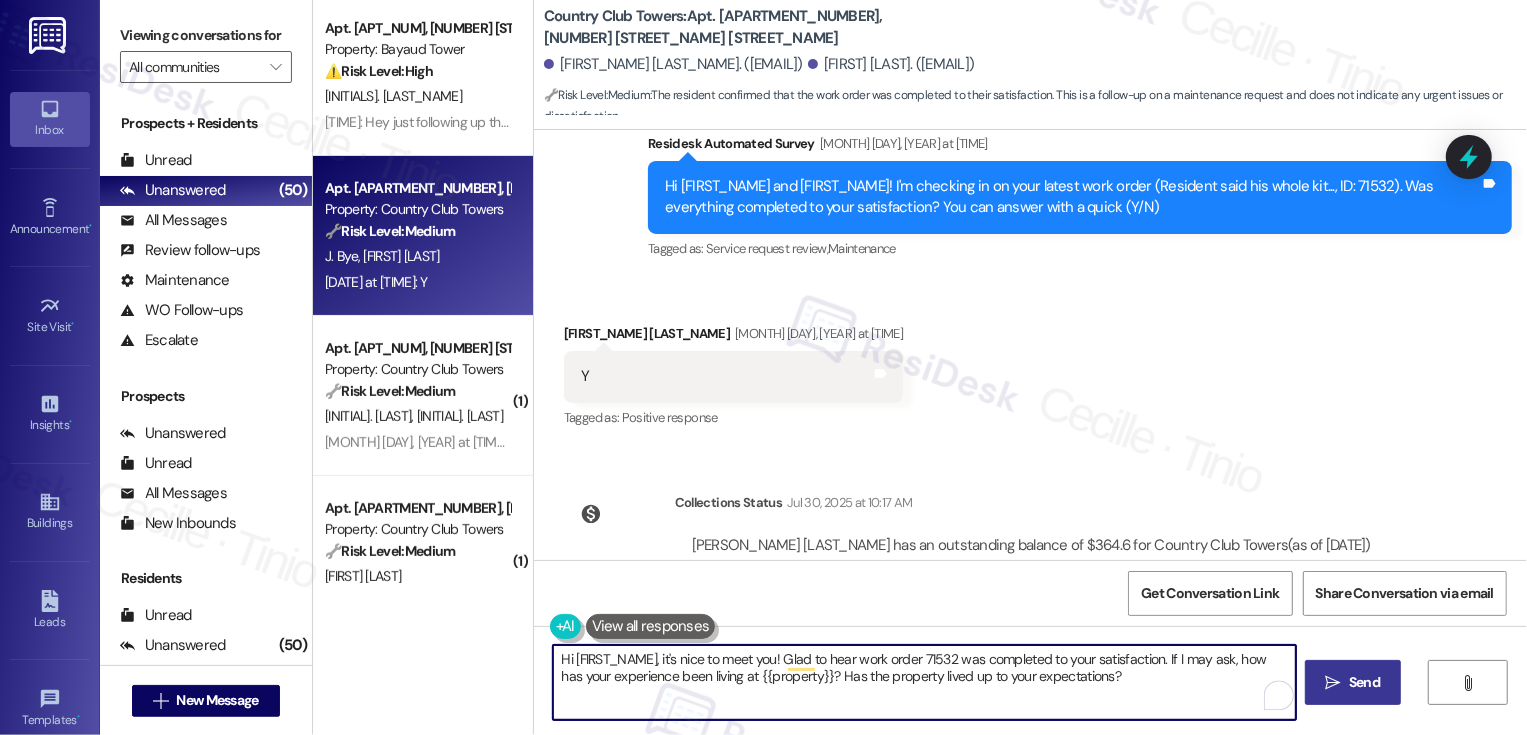 click on "Hi {{first_name}}, it's nice to meet you! Glad to hear work order 71532 was completed to your satisfaction. If I may ask, how has your experience been living at {{property}}? Has the property lived up to your expectations?" at bounding box center (924, 682) 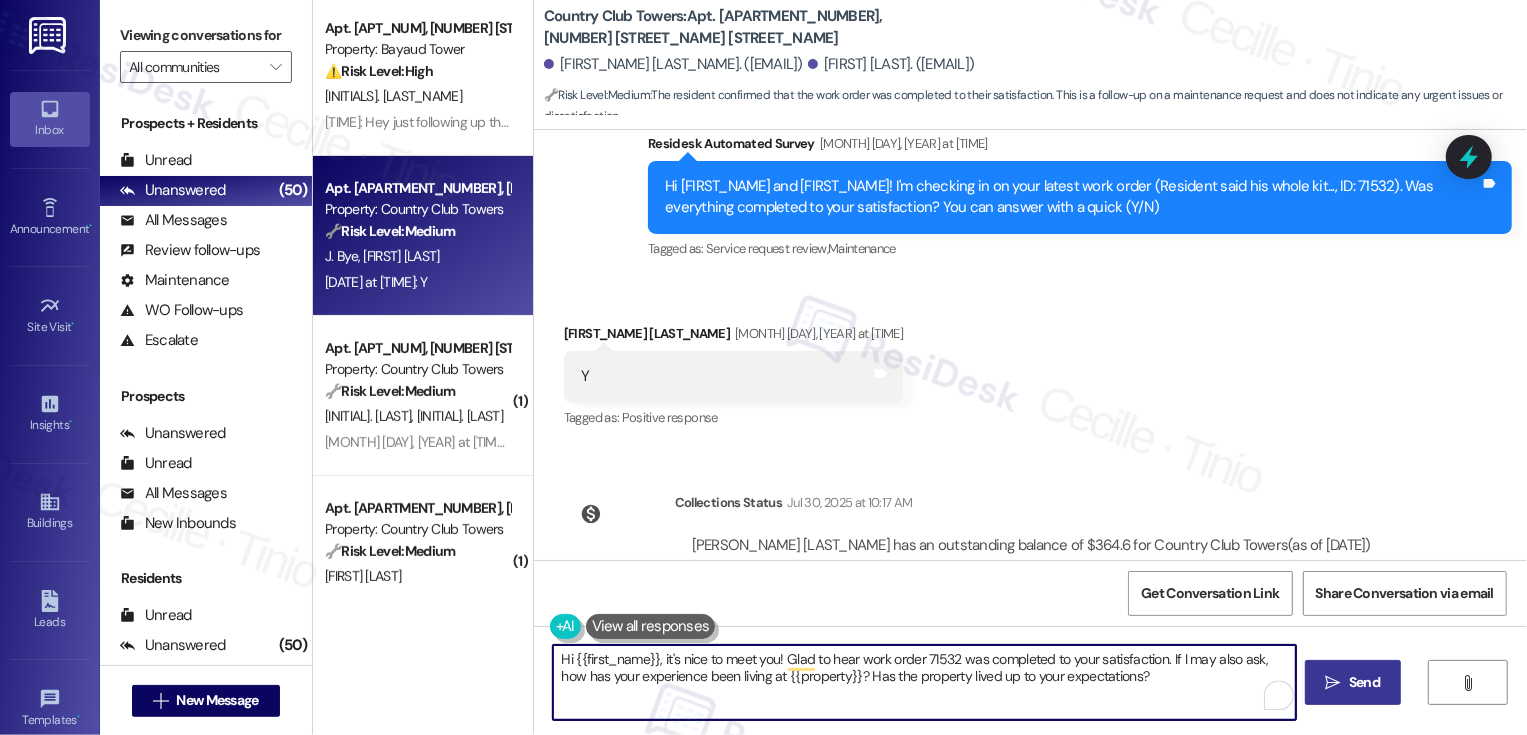 click on "Hi {{first_name}}, it's nice to meet you! Glad to hear work order 71532 was completed to your satisfaction. If I may also ask, how has your experience been living at {{property}}? Has the property lived up to your expectations?" at bounding box center (924, 682) 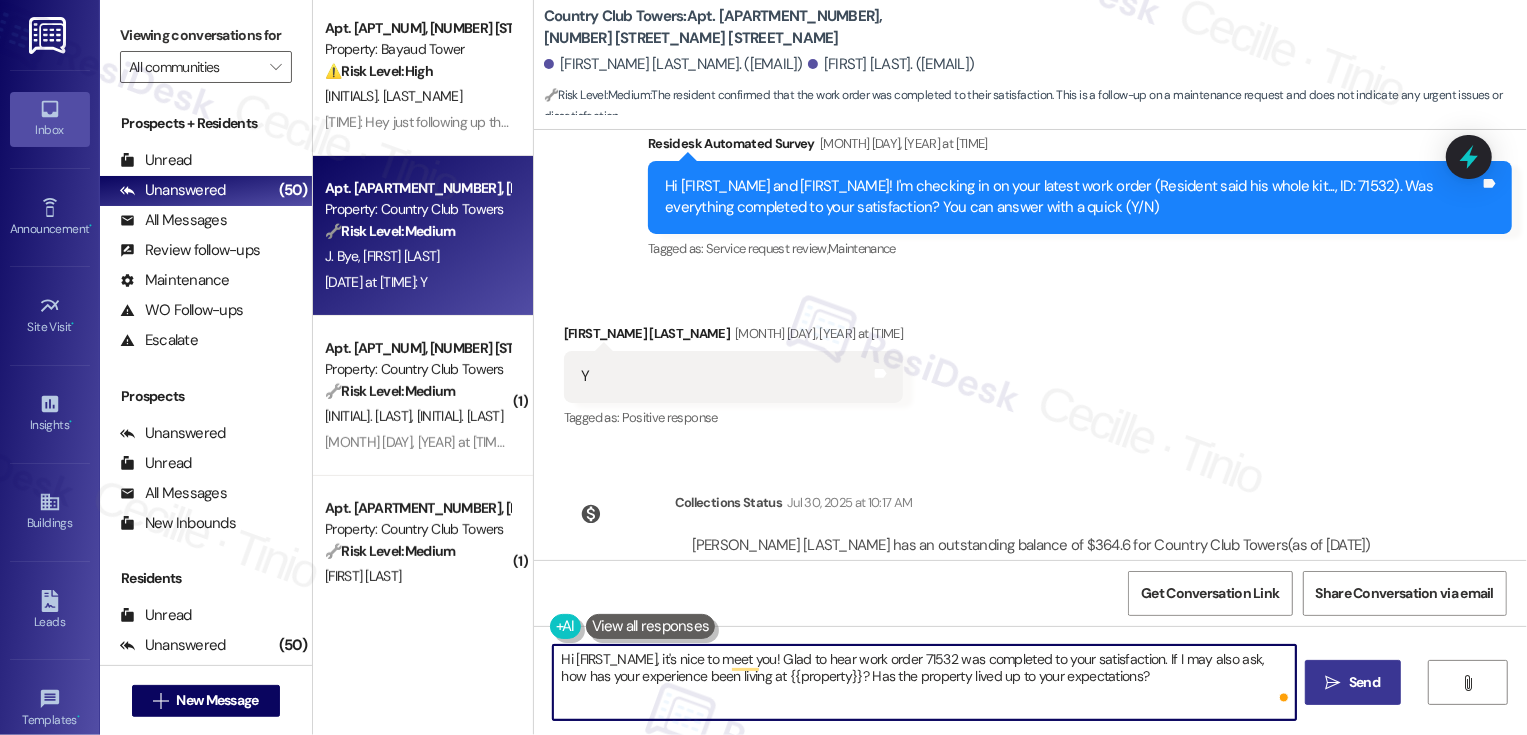 type on "Hi Jessica, it's nice to meet you! Glad to hear work order 71532 was completed to your satisfaction. If I may also ask, how has your experience been living at {{property}}? Has the property lived up to your expectations?" 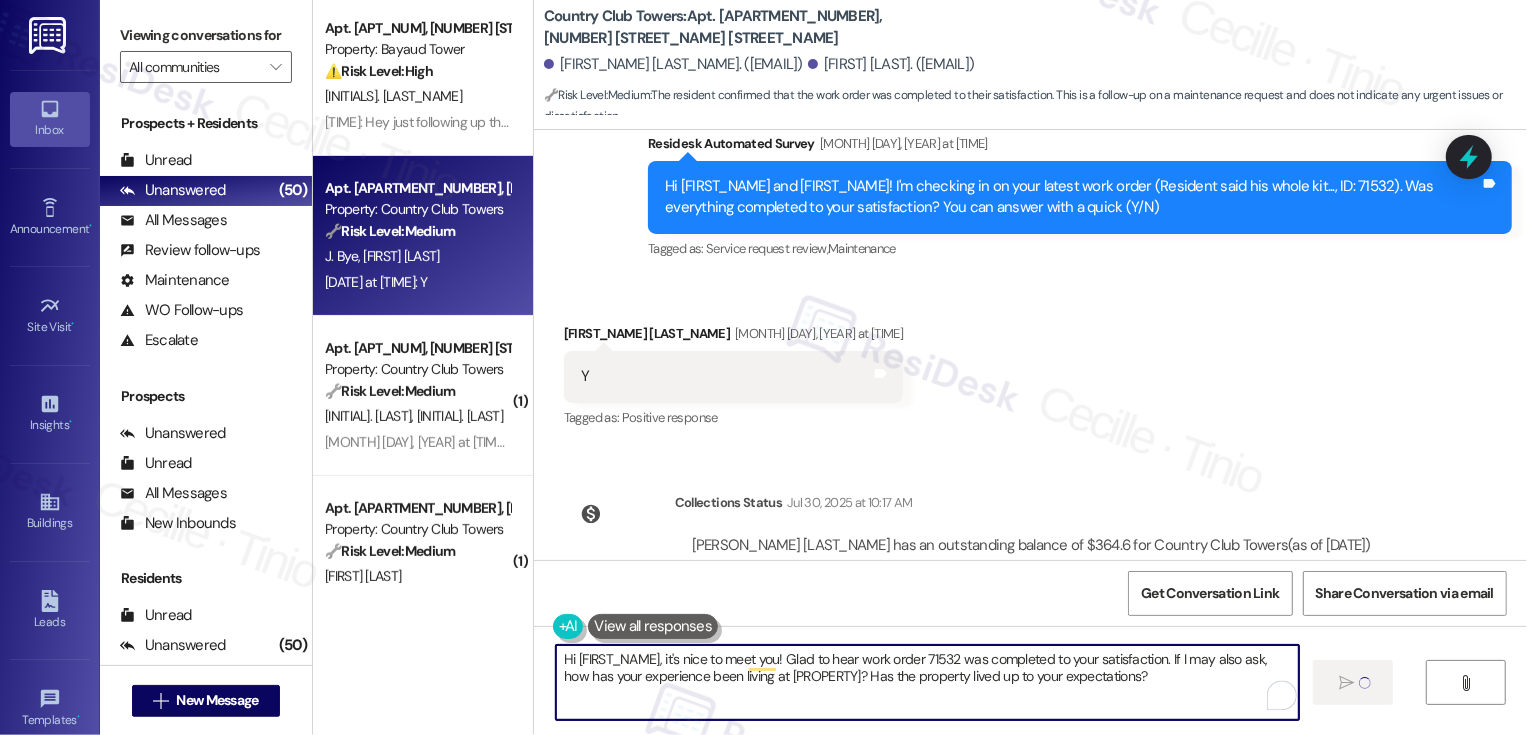 type 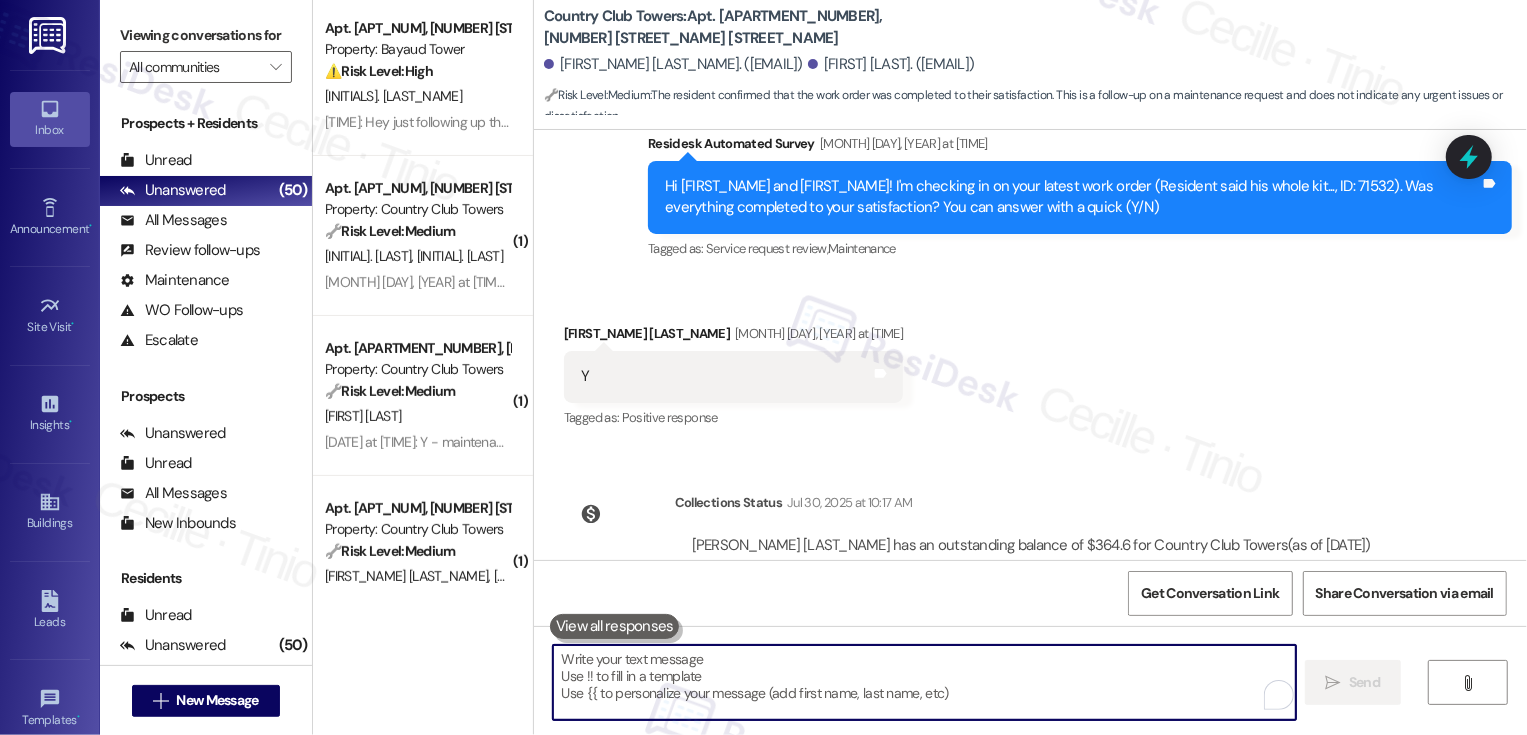 scroll, scrollTop: 598, scrollLeft: 0, axis: vertical 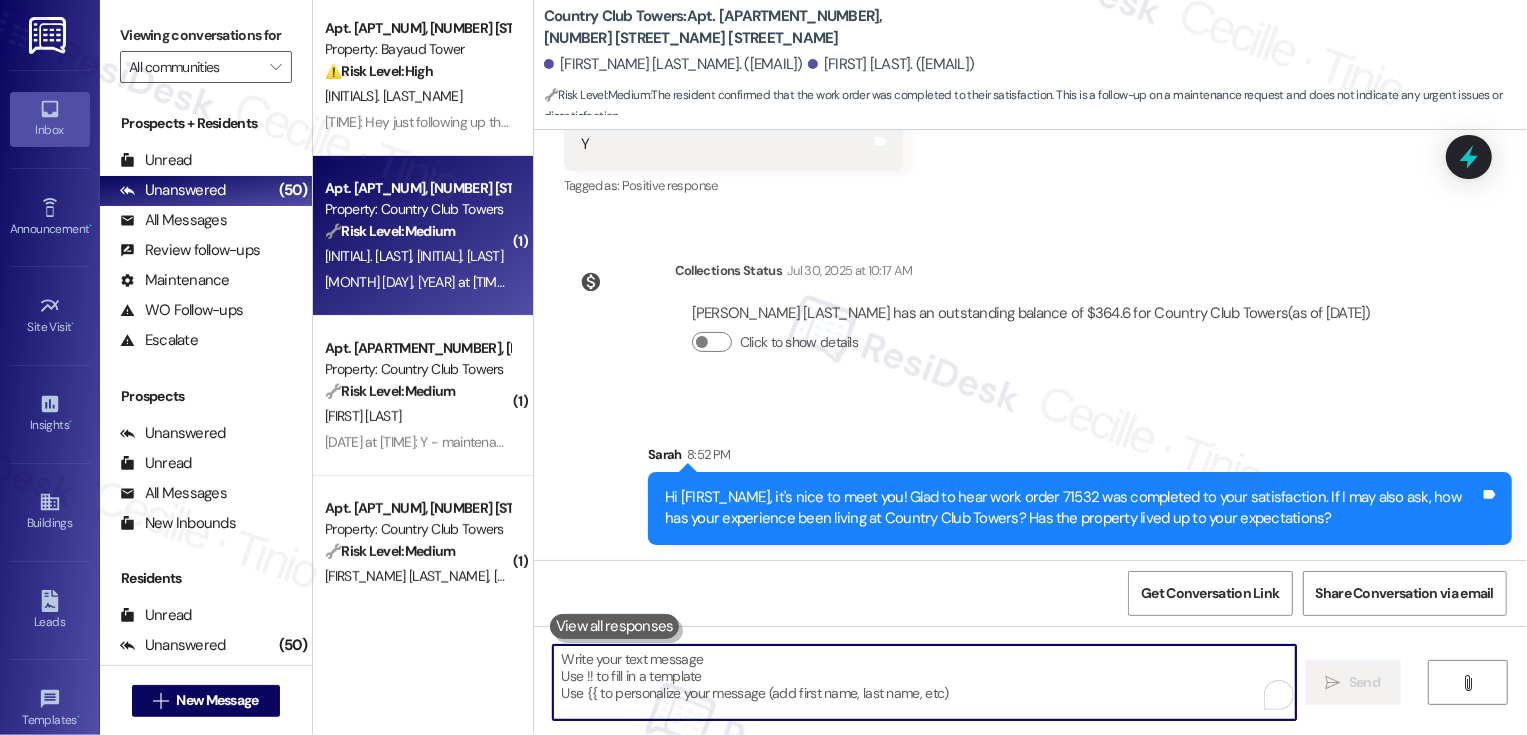click on "Jul 29, 2025 at 12:58 PM: Yes Jul 29, 2025 at 12:58 PM: Yes" at bounding box center (429, 282) 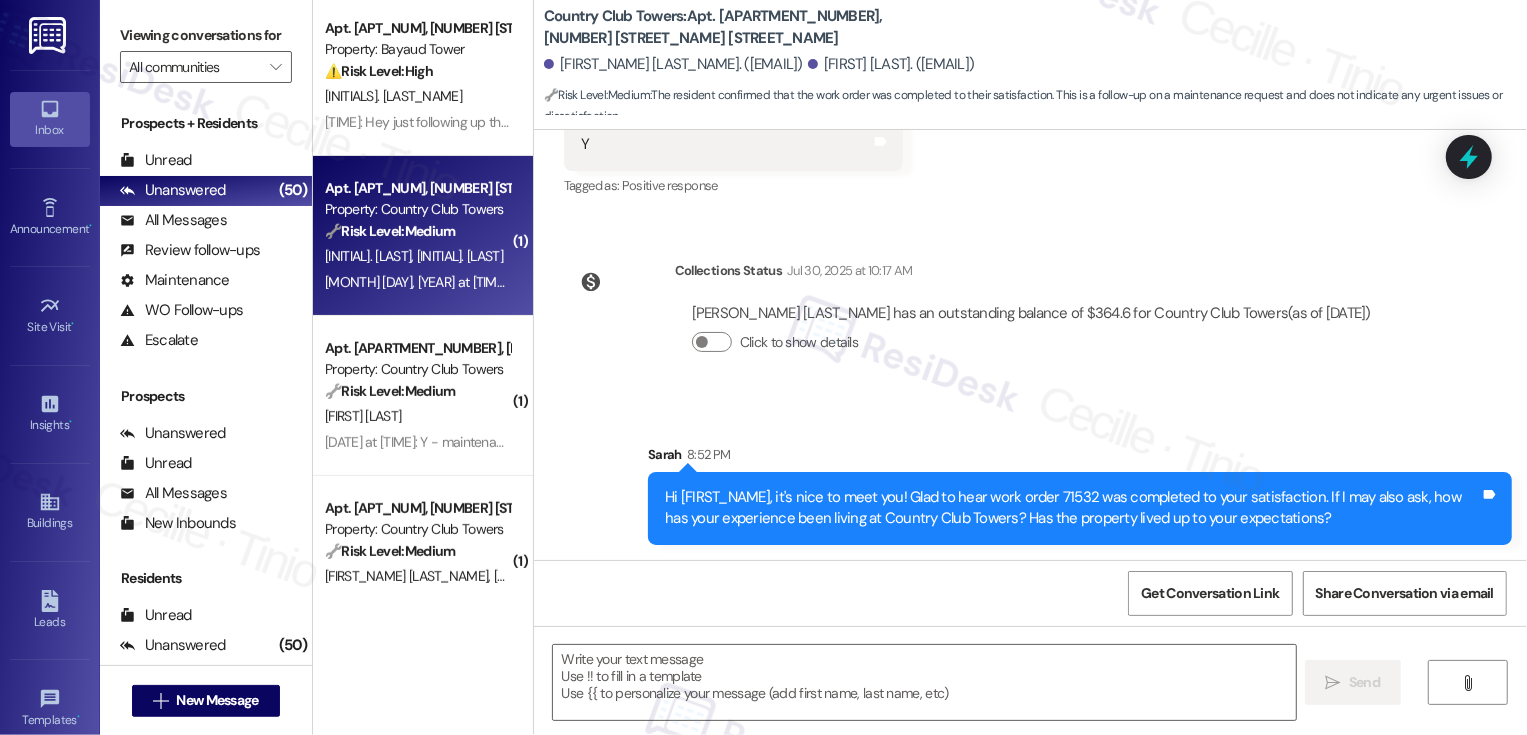 click on "Jul 29, 2025 at 12:58 PM: Yes Jul 29, 2025 at 12:58 PM: Yes" at bounding box center [429, 282] 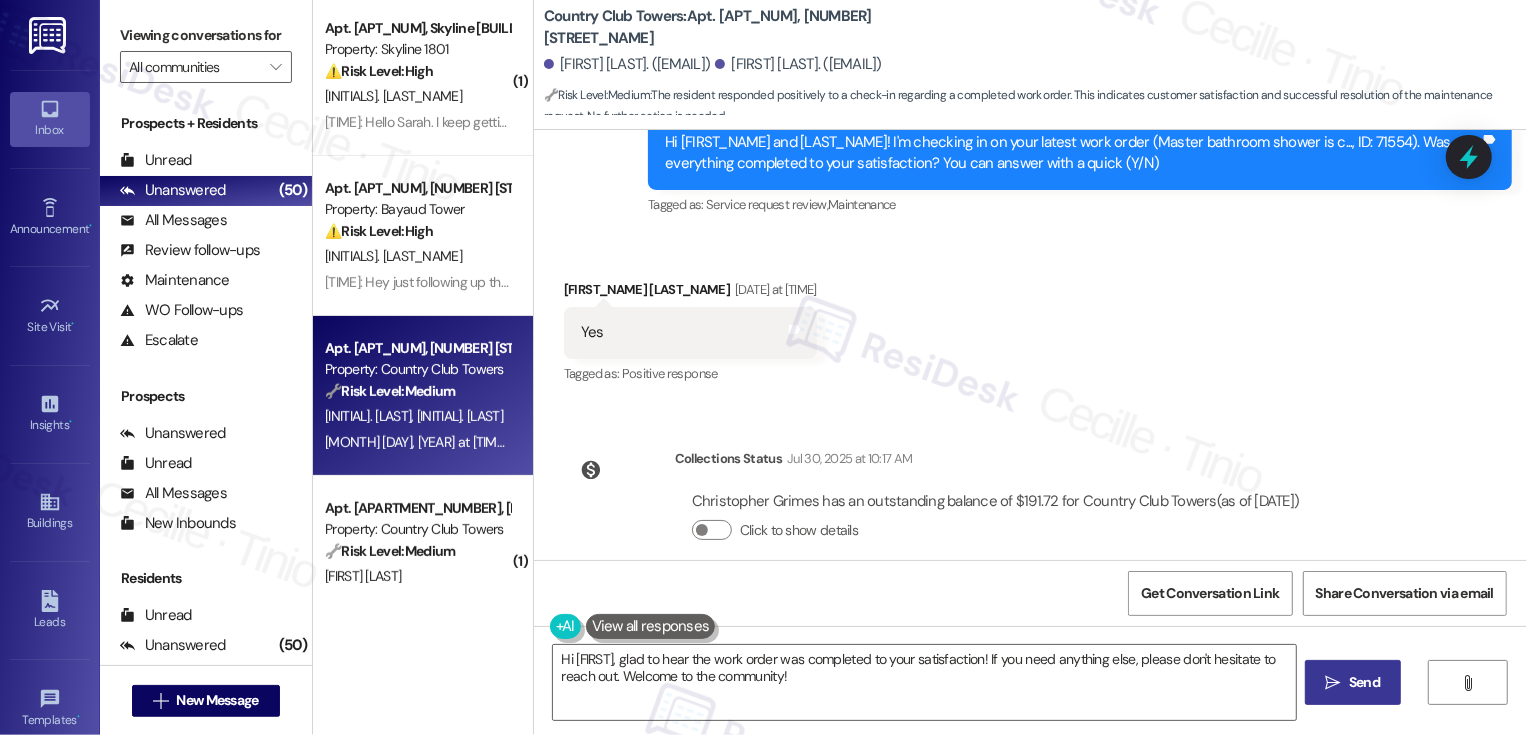 scroll, scrollTop: 392, scrollLeft: 0, axis: vertical 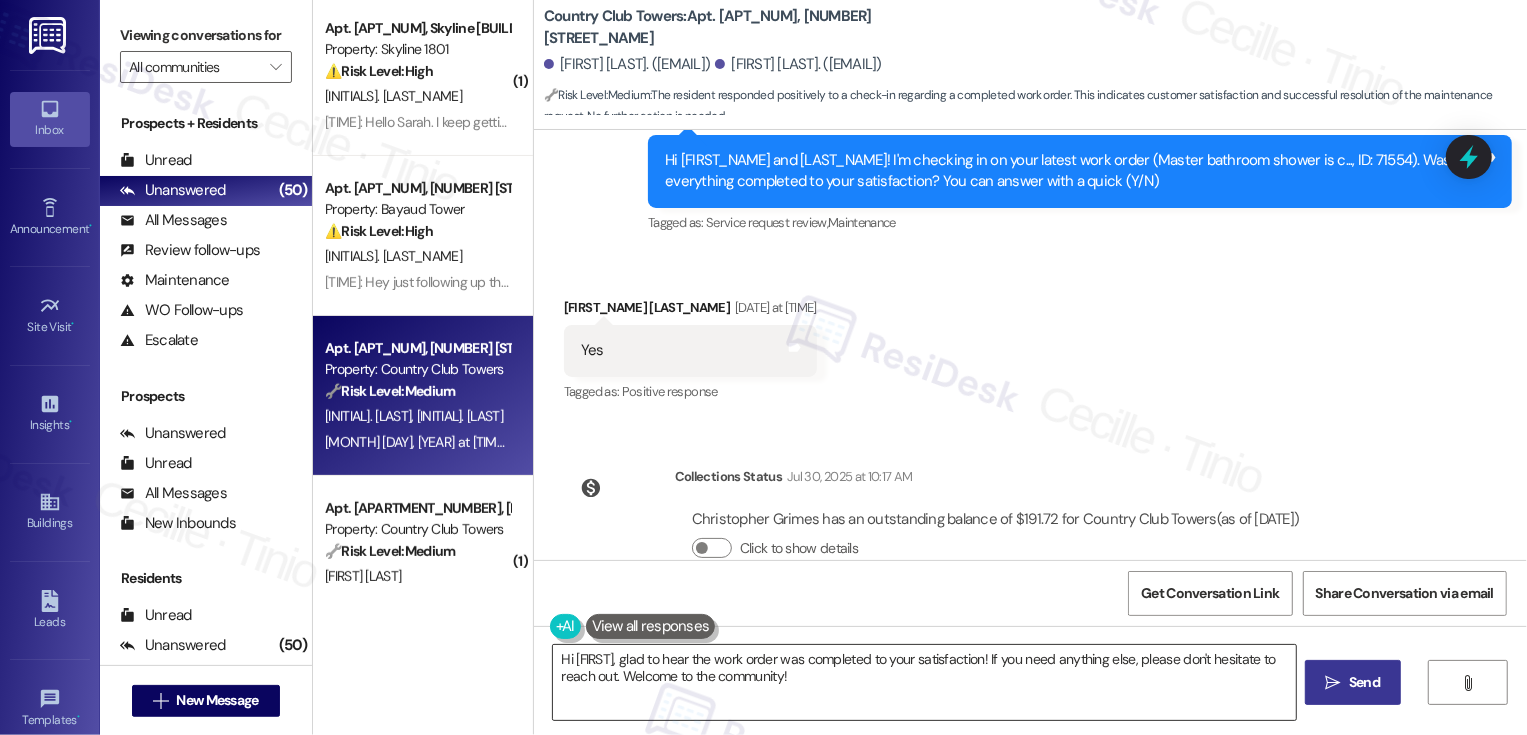 click on "Hi {{first_name}}, glad to hear the work order was completed to your satisfaction! If you need anything else, please don't hesitate to reach out. Welcome to the community!" at bounding box center (924, 682) 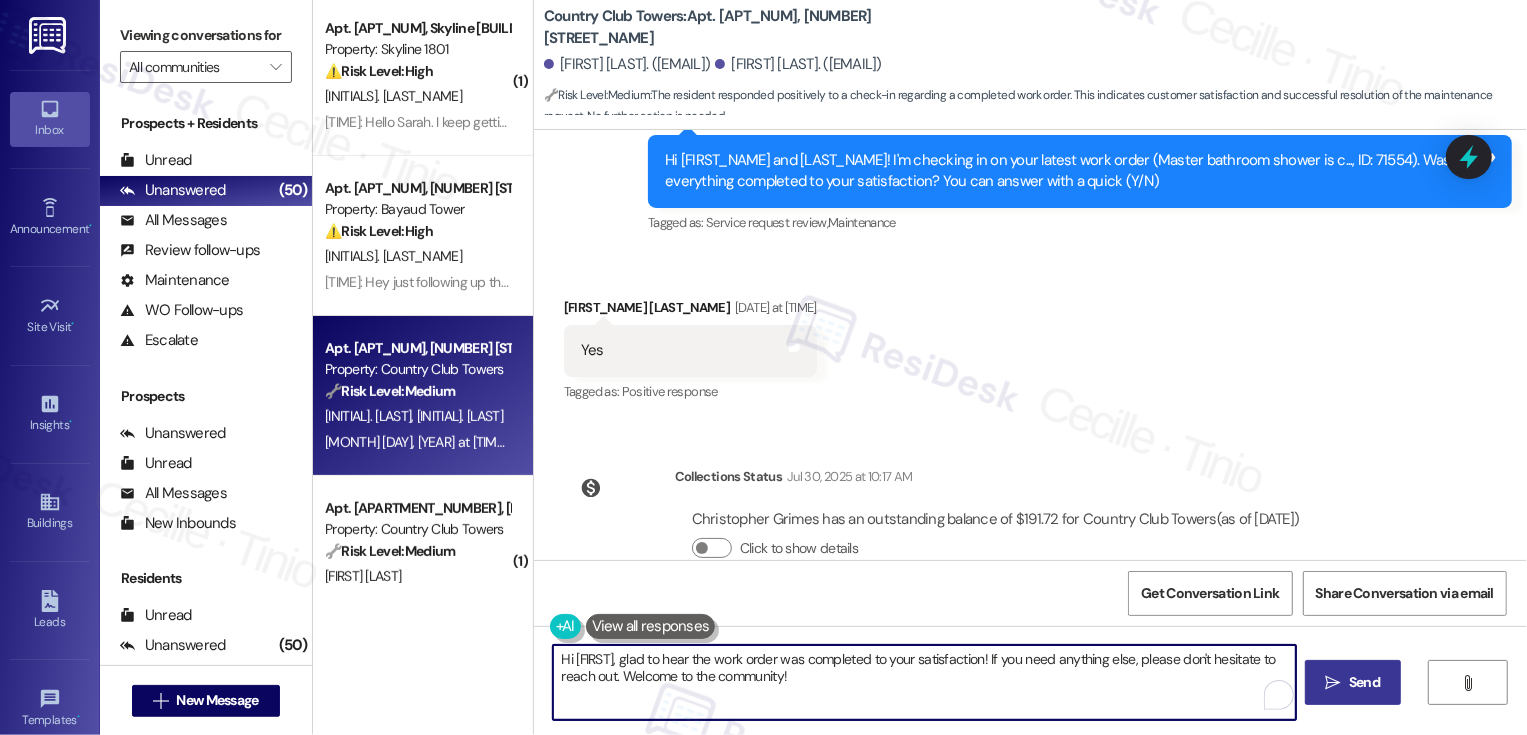 click on "Hi {{first_name}}, glad to hear the work order was completed to your satisfaction! If you need anything else, please don't hesitate to reach out. Welcome to the community!" at bounding box center [924, 682] 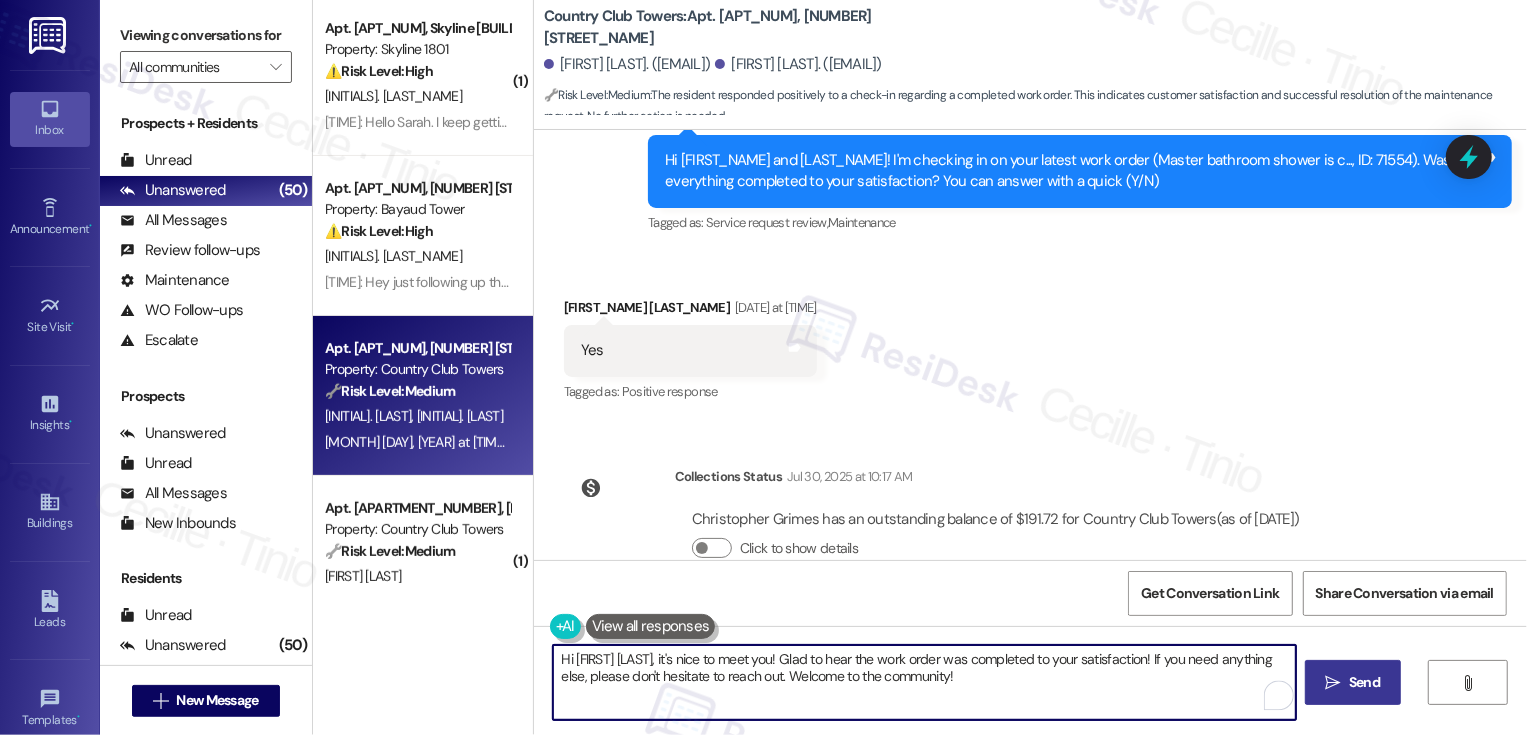 drag, startPoint x: 1115, startPoint y: 658, endPoint x: 1117, endPoint y: 690, distance: 32.06244 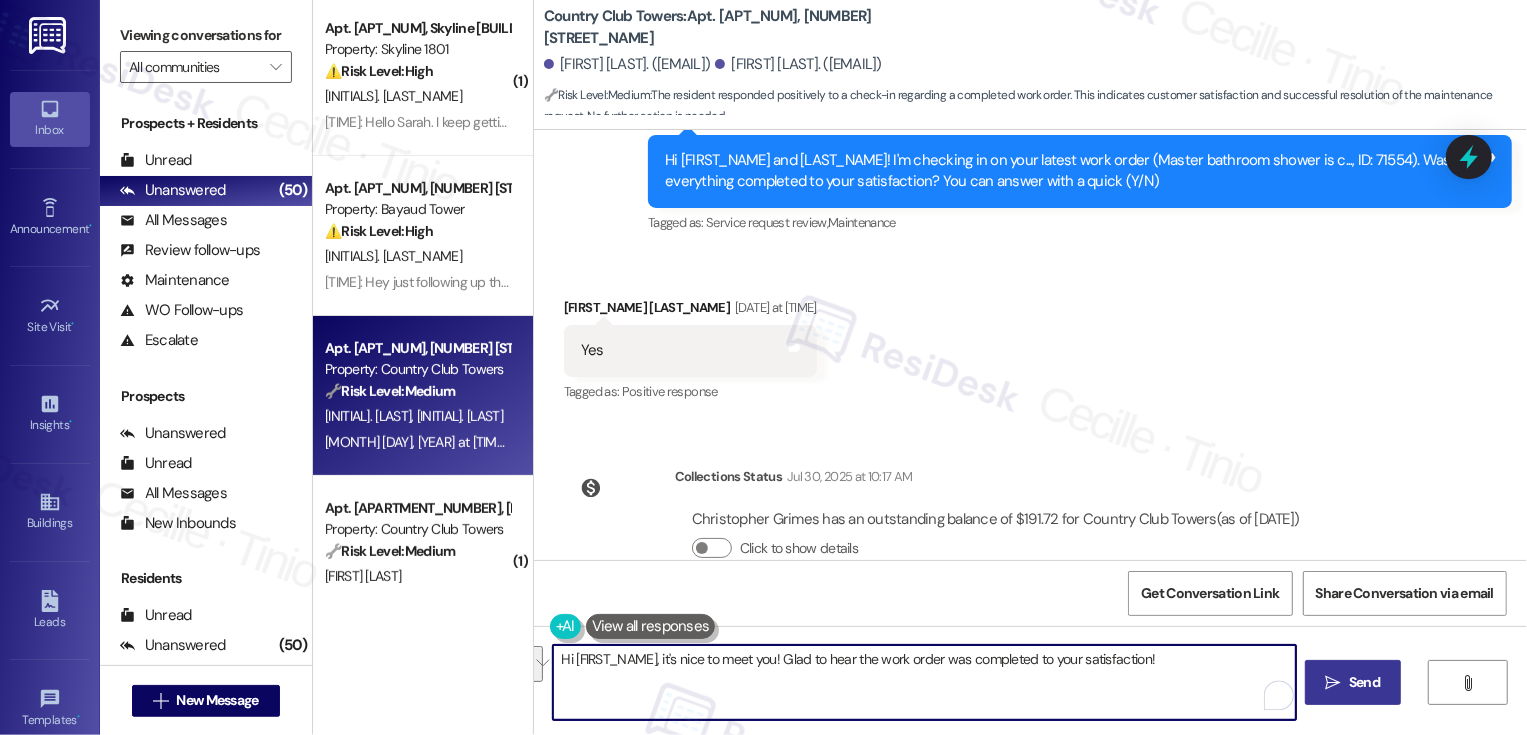 paste on "If I may ask, how has your experience been living at {{property}}? Has the property lived up to your expectations?" 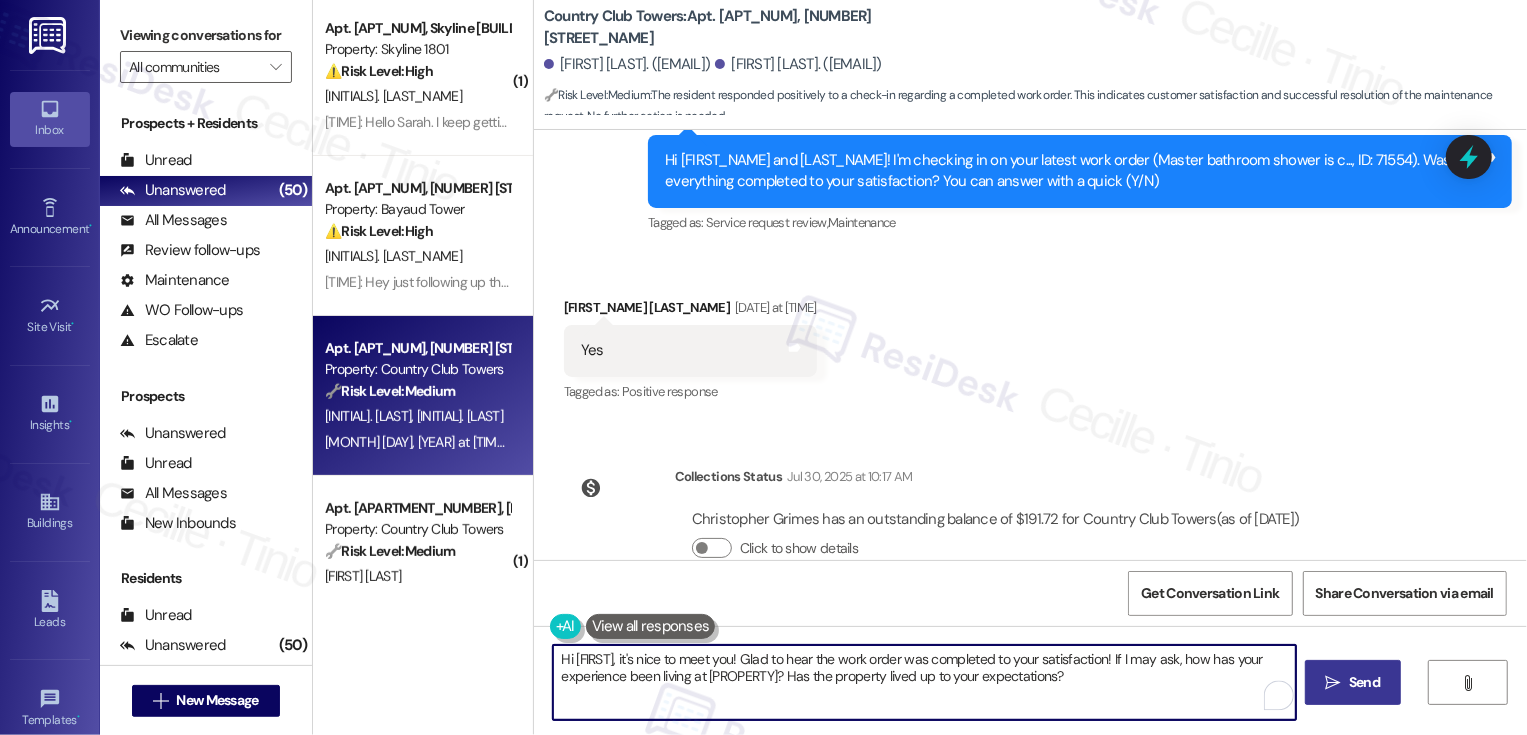 click on "Hi Madeline, it's nice to meet you! Glad to hear the work order was completed to your satisfaction! If I may ask, how has your experience been living at {{property}}? Has the property lived up to your expectations?" at bounding box center [924, 682] 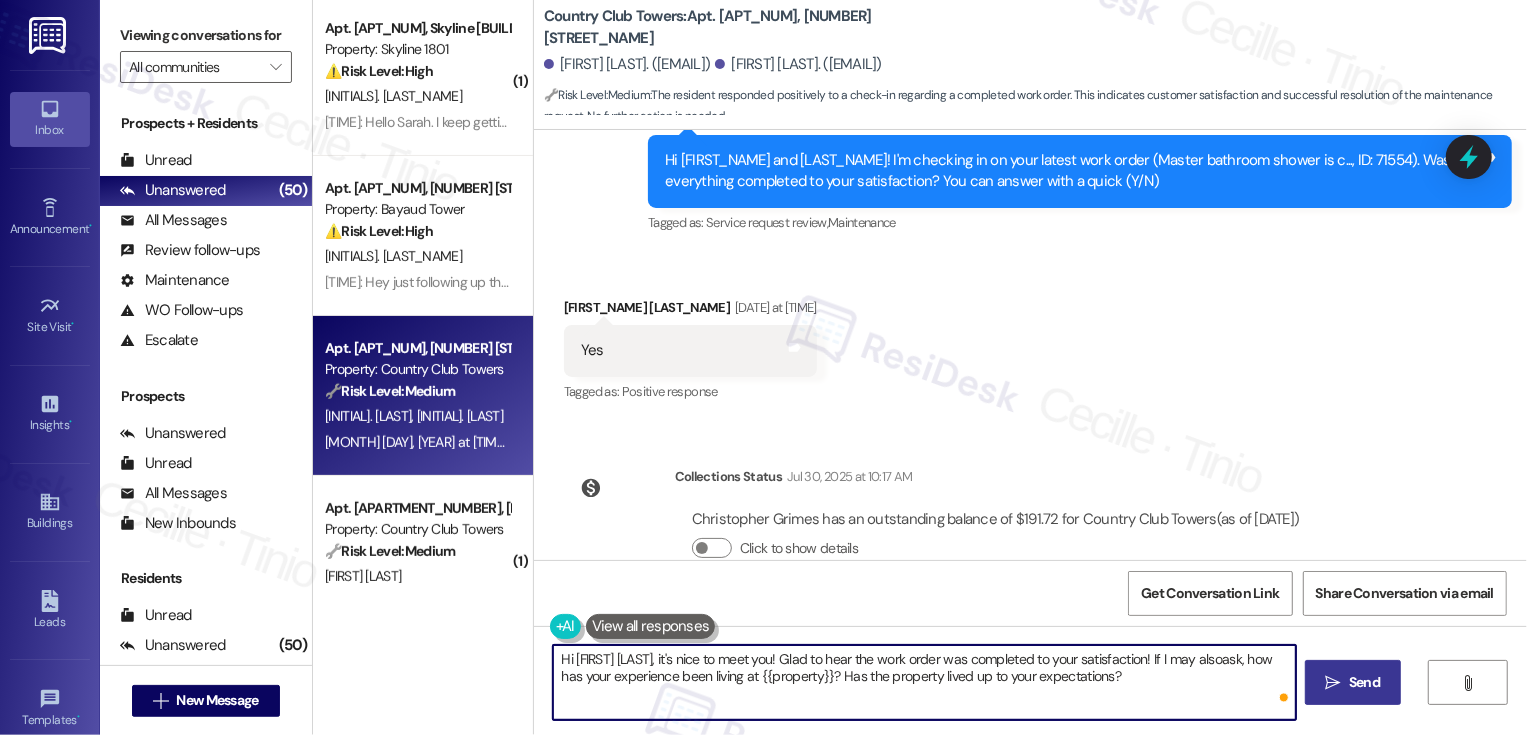 type on "Hi Madeline, it's nice to meet you! Glad to hear the work order was completed to your satisfaction! If I may also ask, how has your experience been living at {{property}}? Has the property lived up to your expectations?" 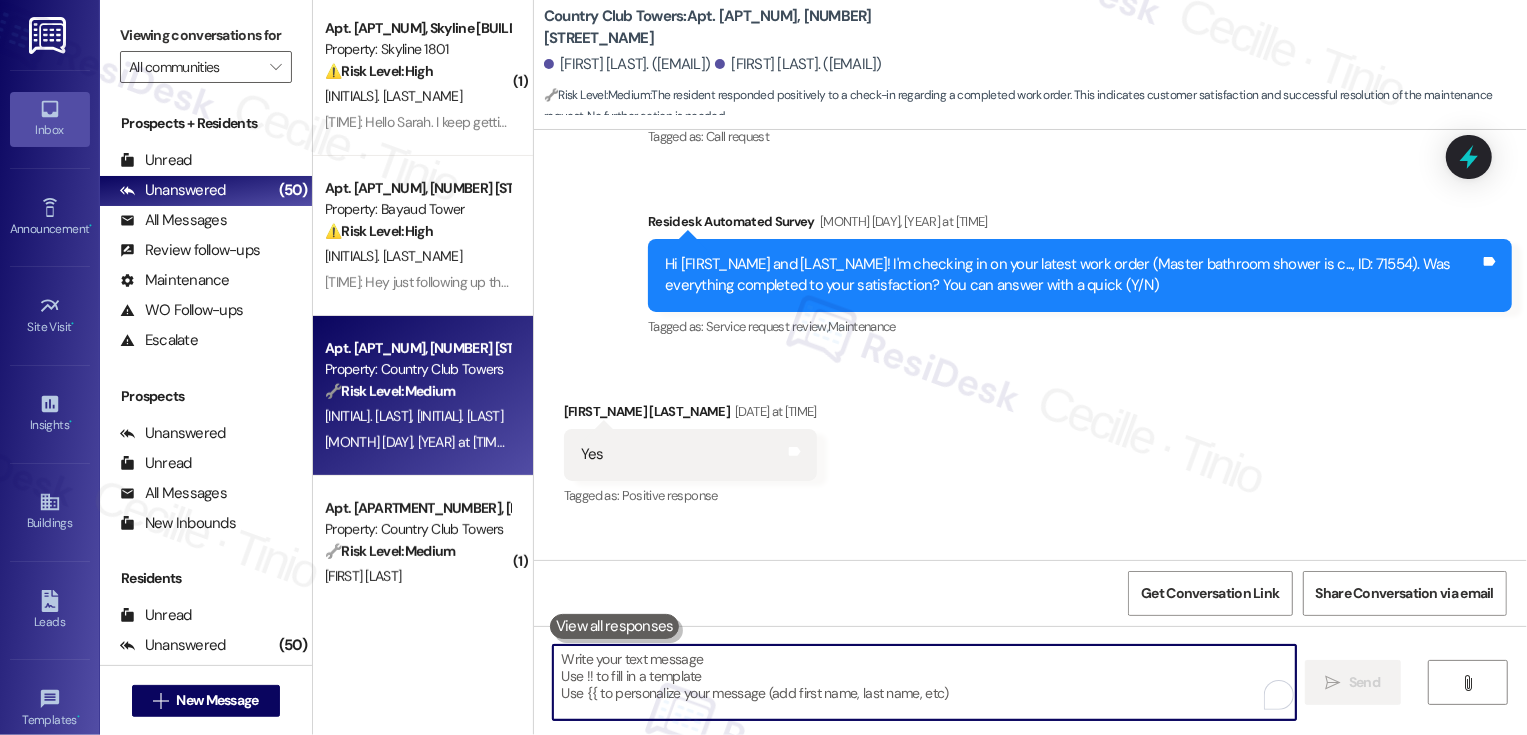 scroll, scrollTop: 252, scrollLeft: 0, axis: vertical 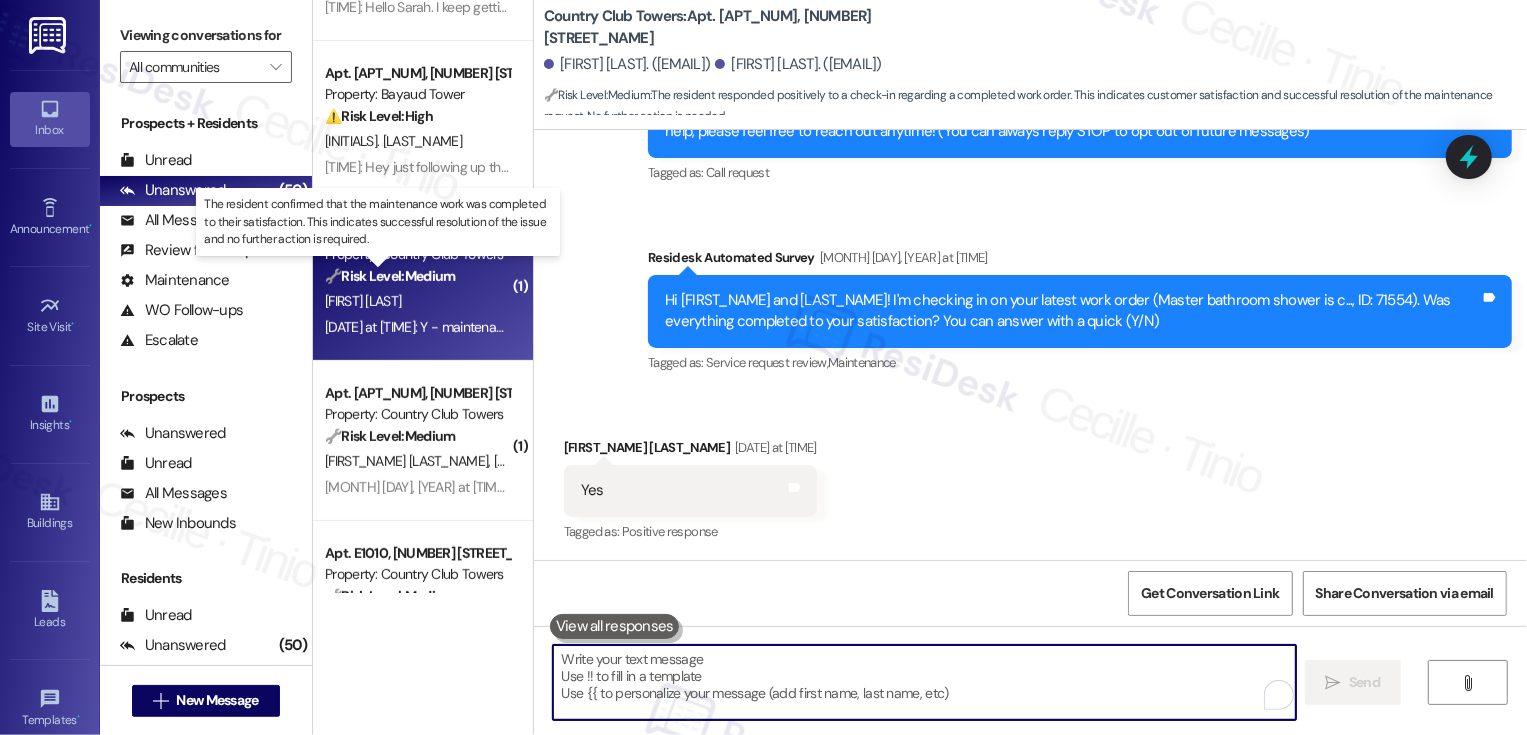 type 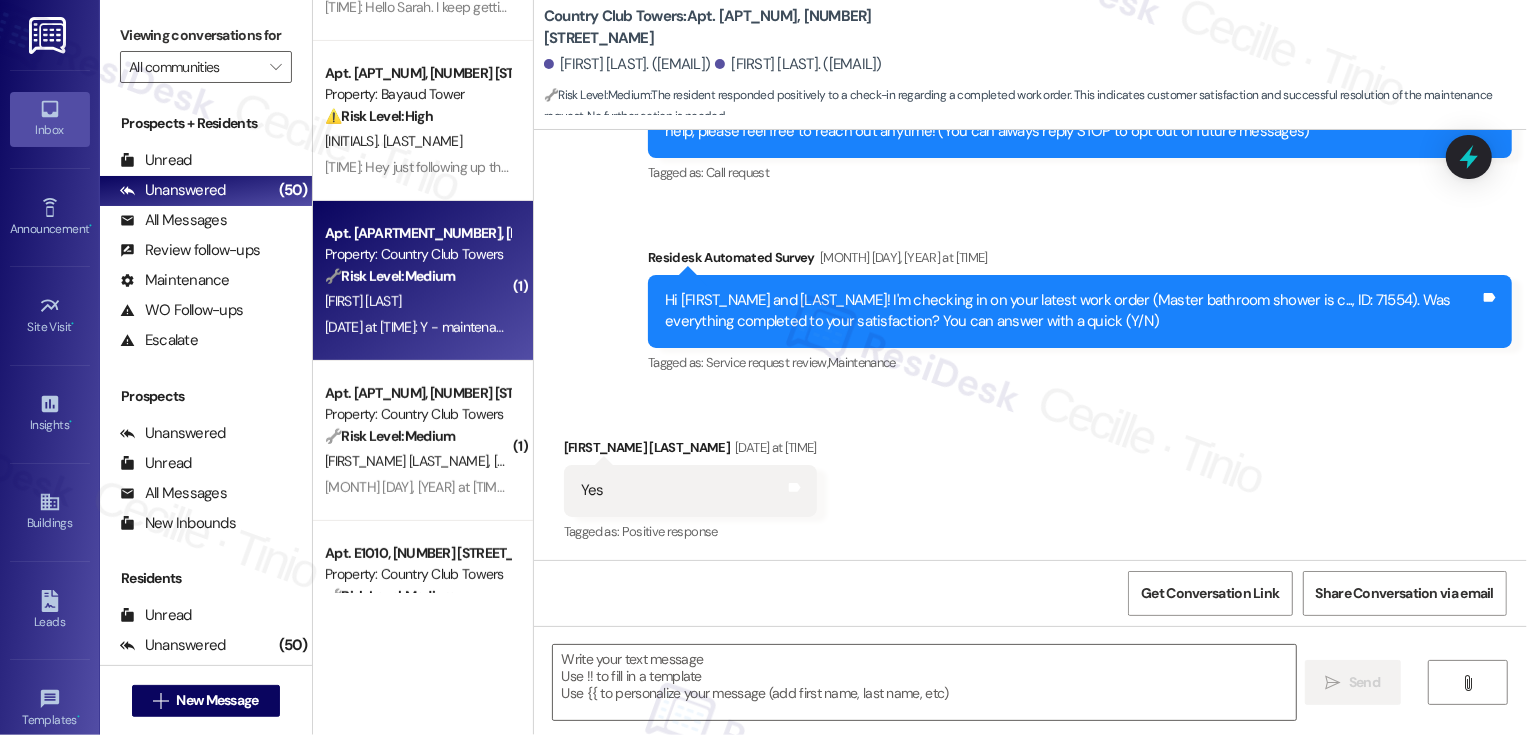 click on "🔧  Risk Level:  Medium" at bounding box center (390, 276) 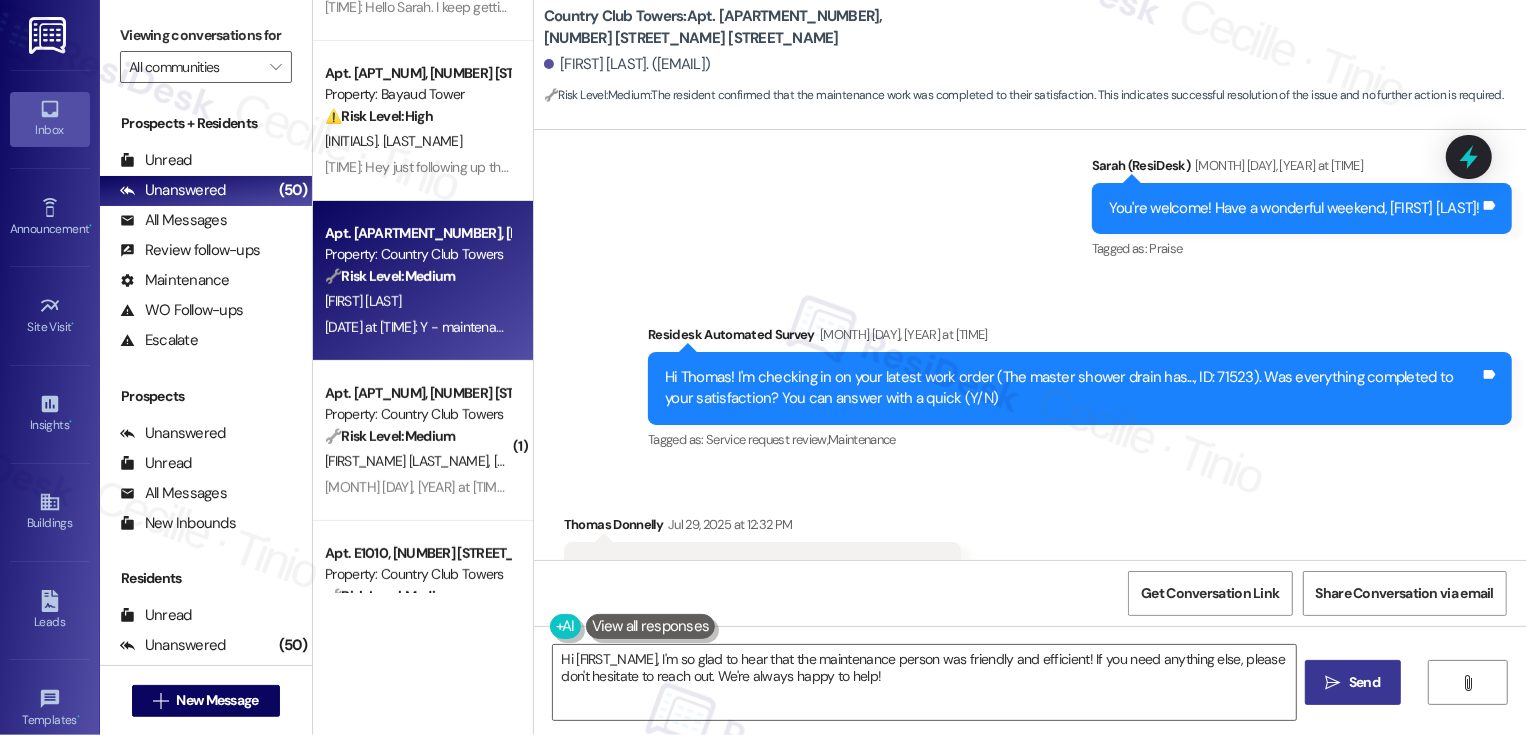 scroll, scrollTop: 2293, scrollLeft: 0, axis: vertical 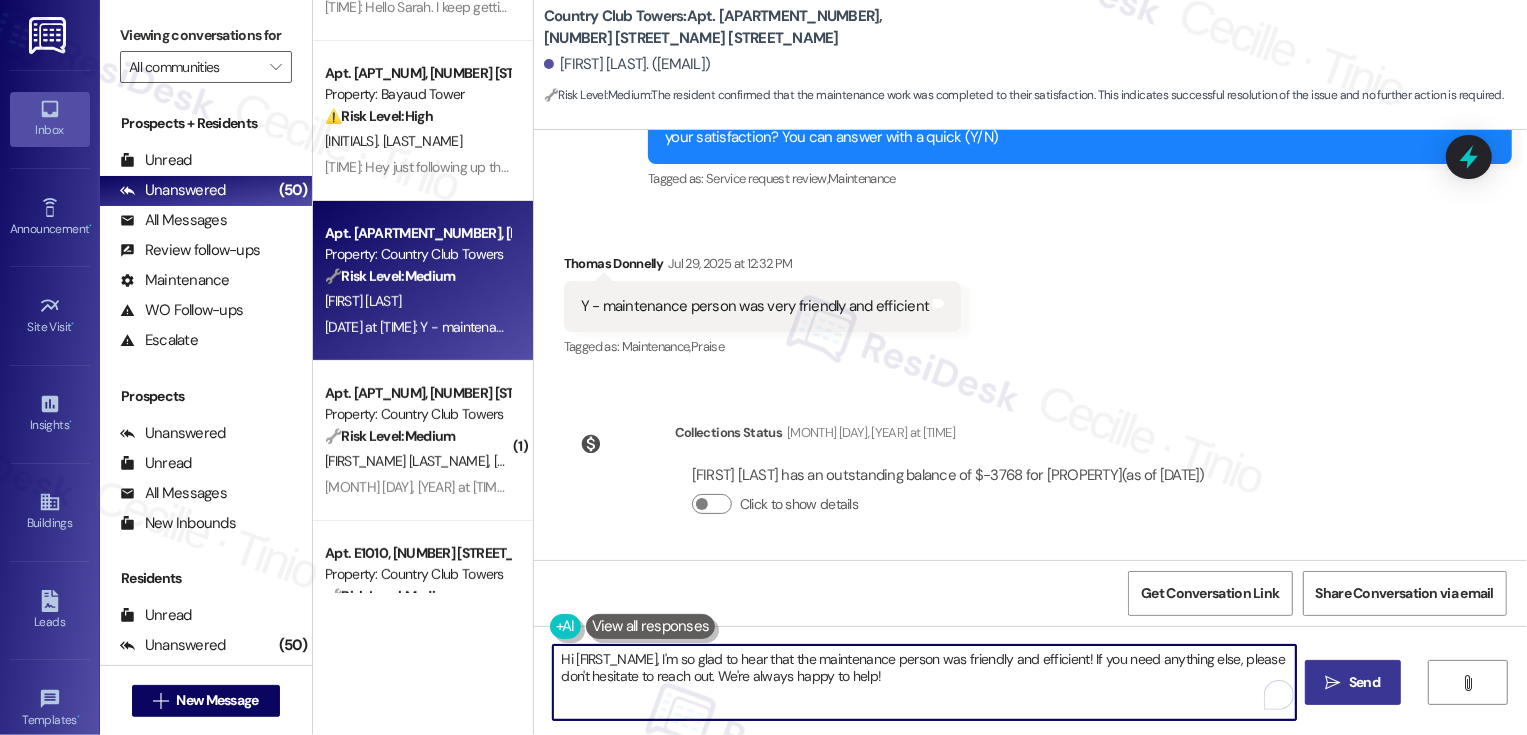 drag, startPoint x: 1084, startPoint y: 660, endPoint x: 1110, endPoint y: 694, distance: 42.80187 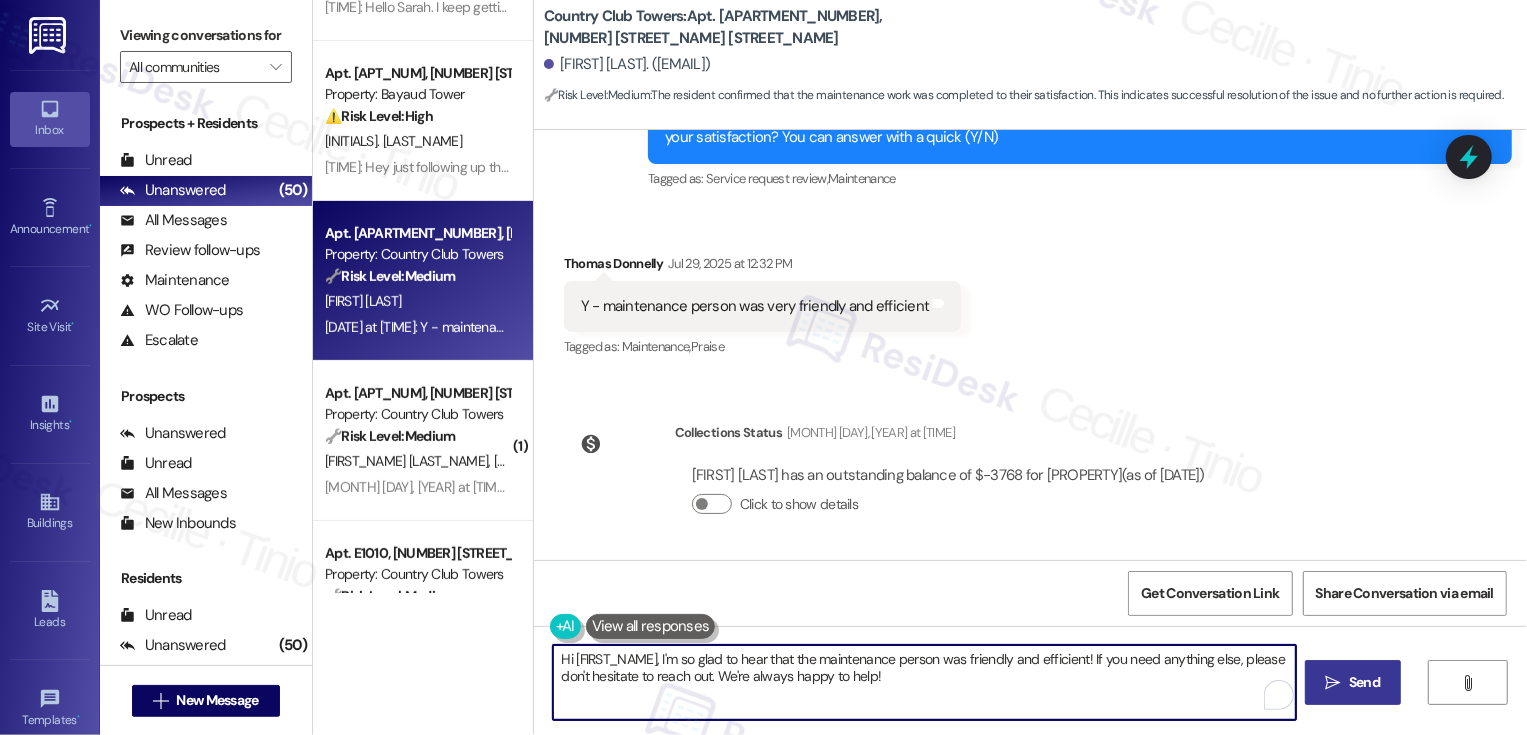paste on "I may ask, how has your experience been living at {{property}}? Has the property lived up to your expectations?" 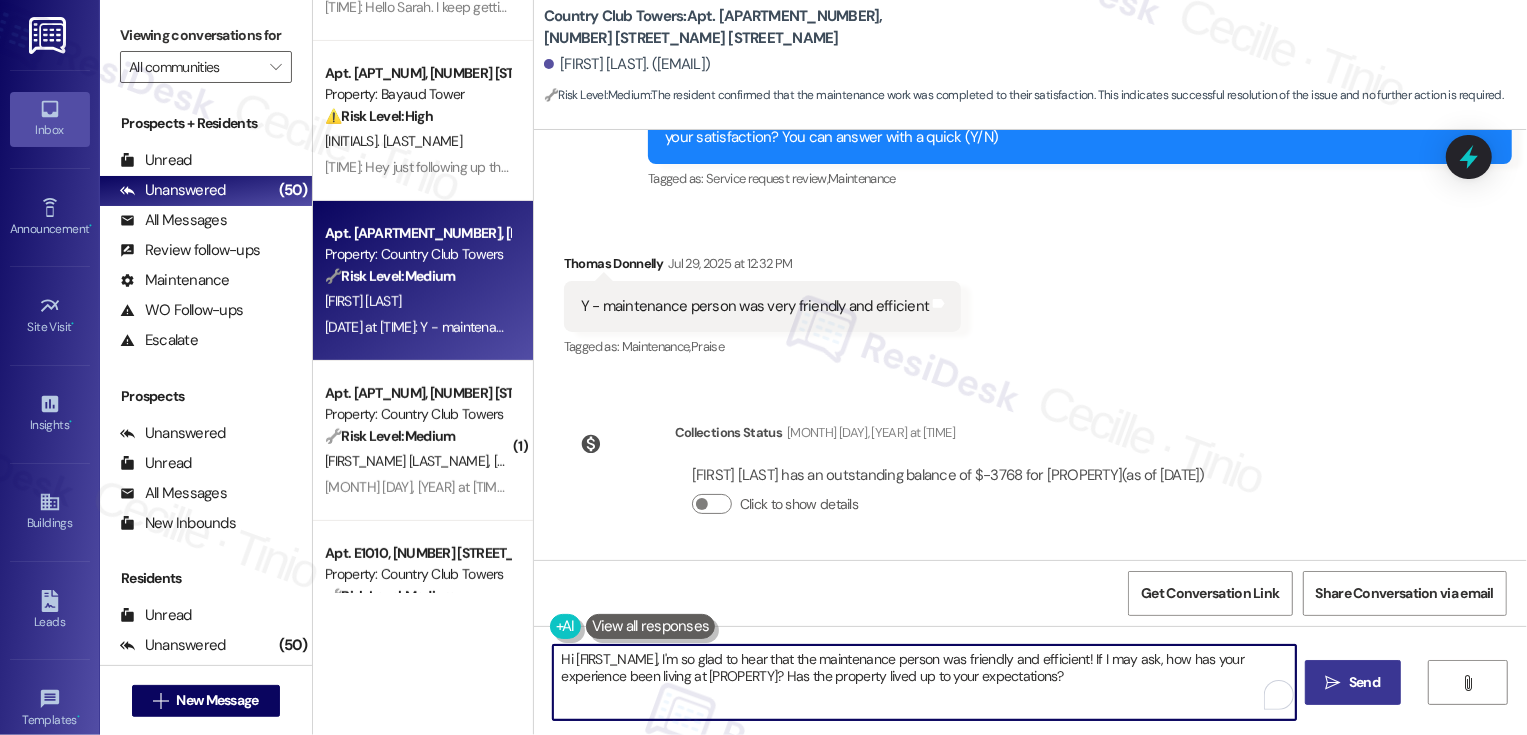 click on "Hi {{first_name}}, I'm so glad to hear that the maintenance person was friendly and efficient! If I may ask, how has your experience been living at {{property}}? Has the property lived up to your expectations?" at bounding box center (924, 682) 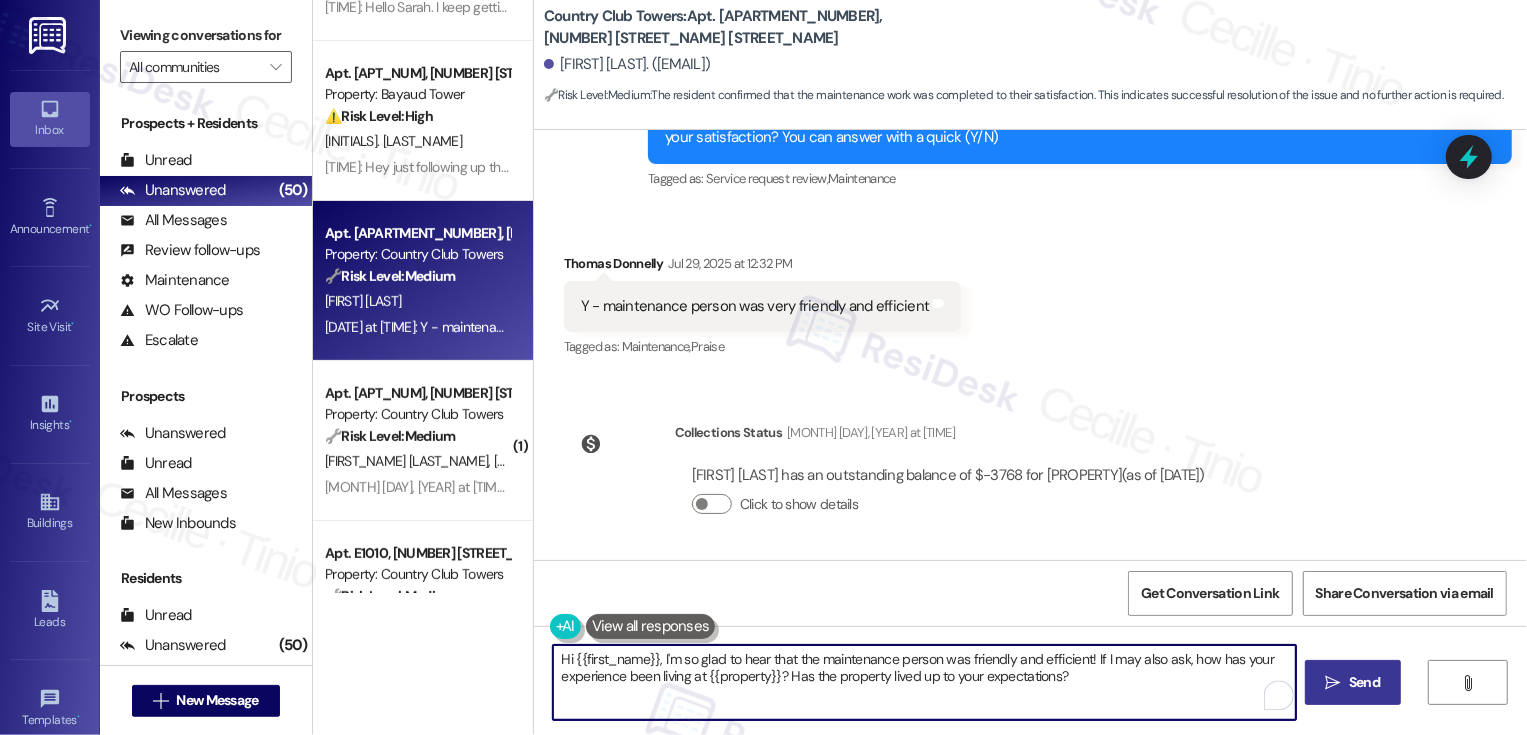 click on "Hi {{first_name}}, I'm so glad to hear that the maintenance person was friendly and efficient! If I may also ask, how has your experience been living at {{property}}? Has the property lived up to your expectations?" at bounding box center [924, 682] 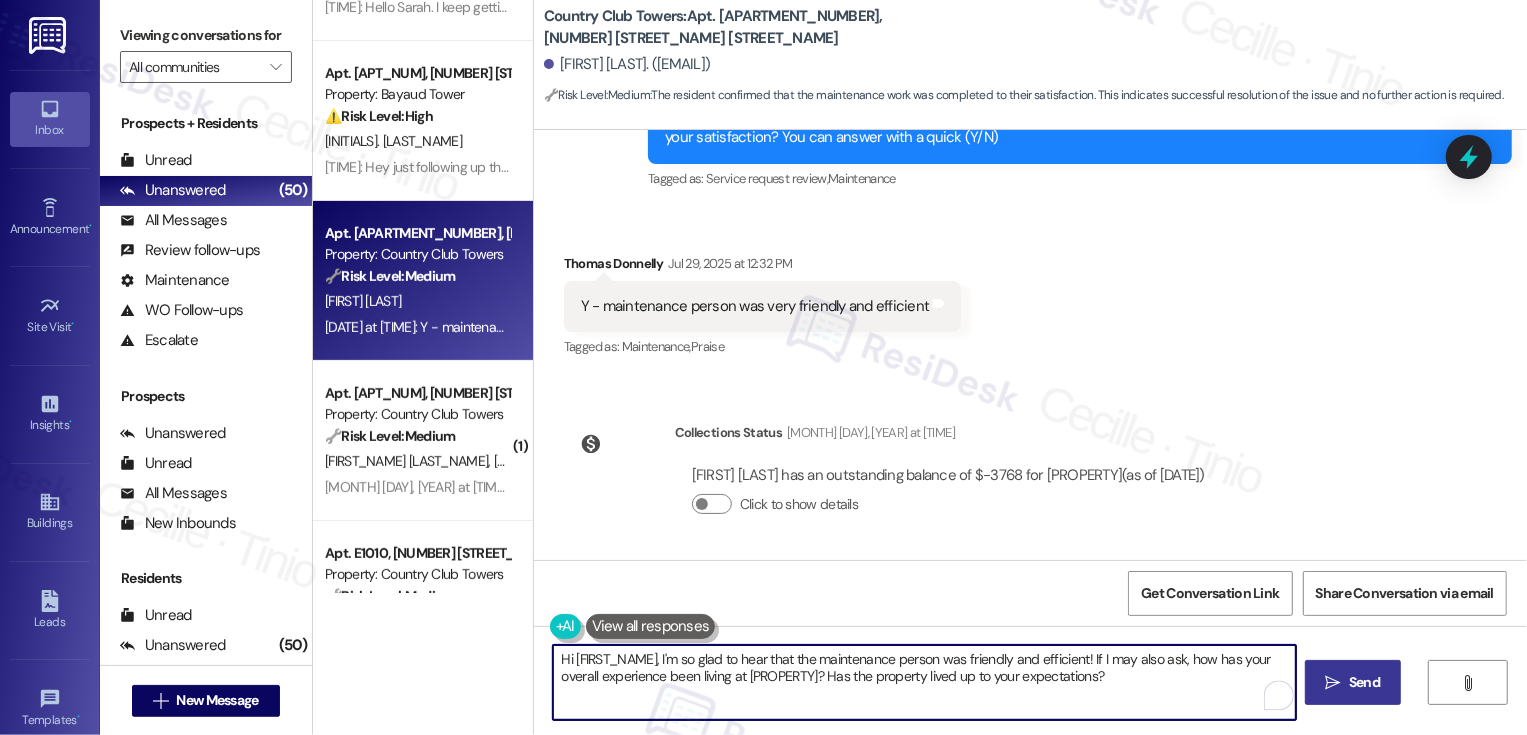 click on "Hi {{first_name}}, I'm so glad to hear that the maintenance person was friendly and efficient! If I may also ask, how has your overall experience been living at {{property}}? Has the property lived up to your expectations?" at bounding box center [924, 682] 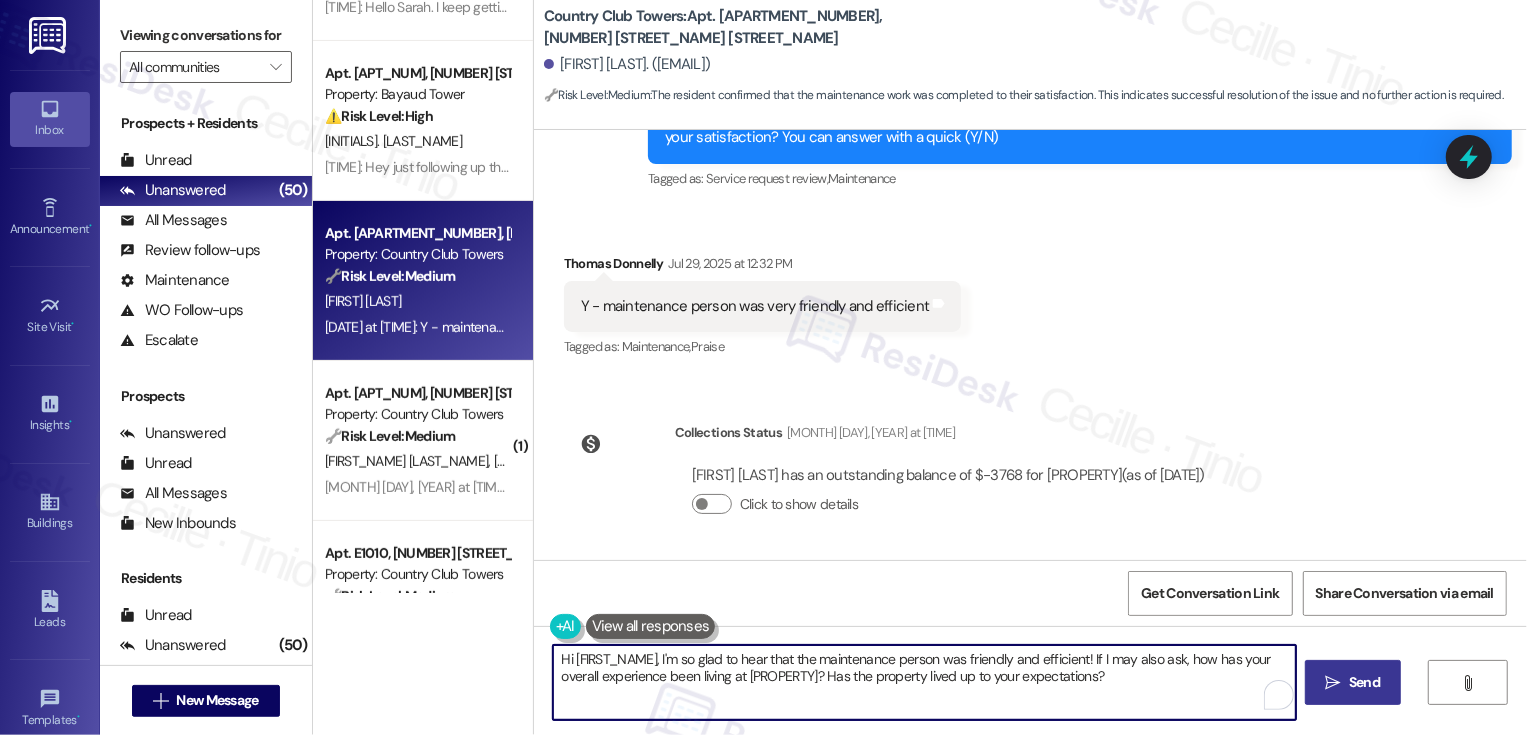 type on "Hi {{first_name}}, I'm so glad to hear that the maintenance person was friendly and efficient! If I may also ask, how has your overall experience been living at {{property}}? Has the property lived up to your expectations?" 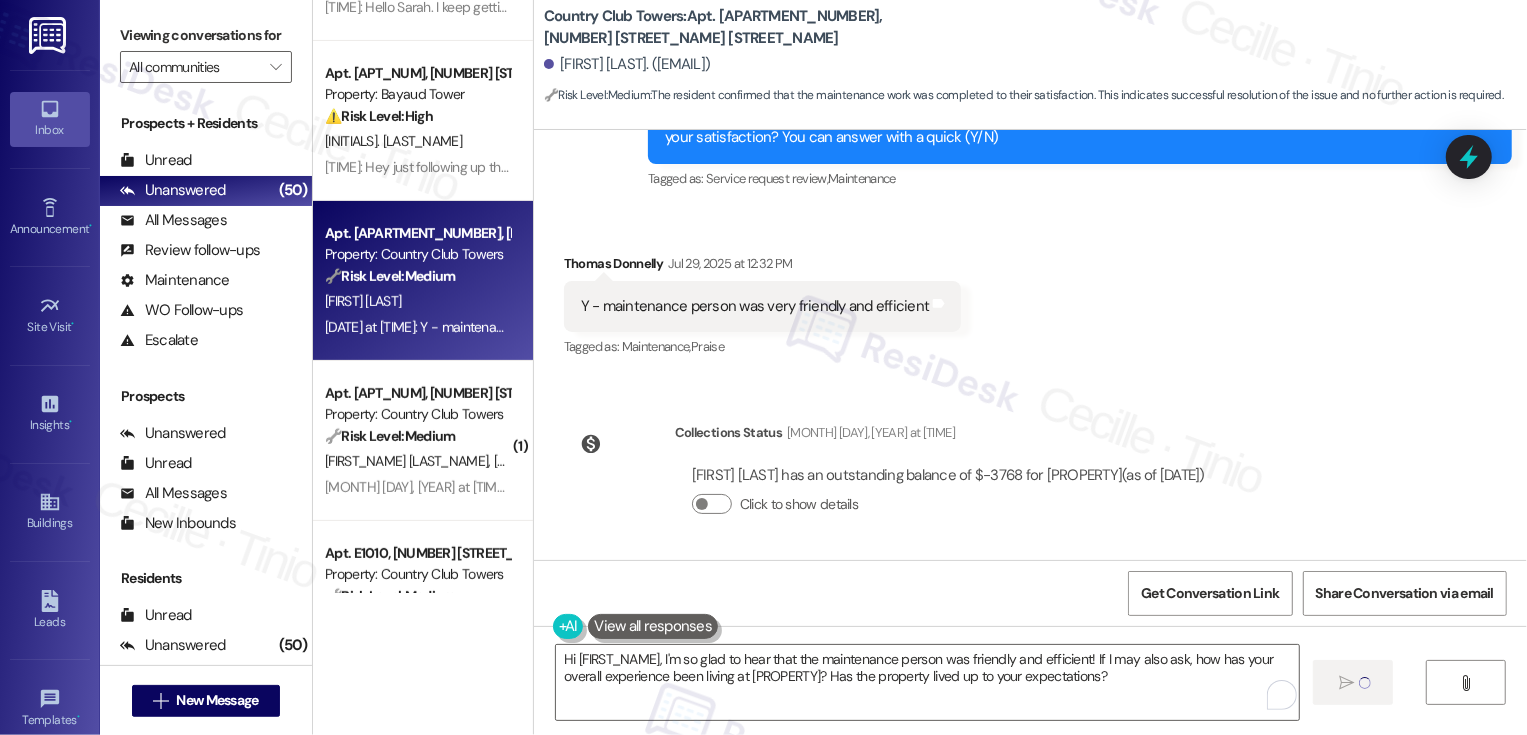 type 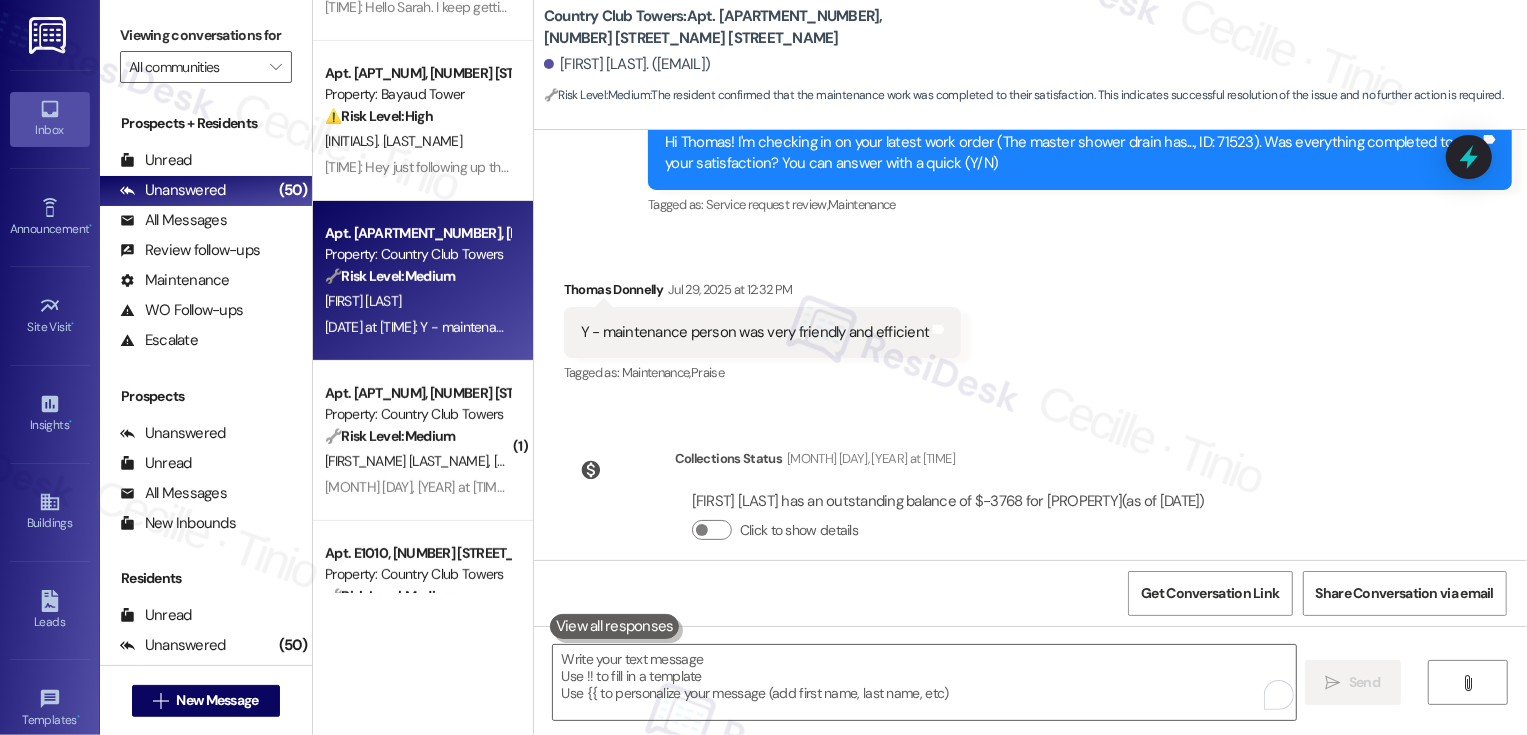 scroll, scrollTop: 2454, scrollLeft: 0, axis: vertical 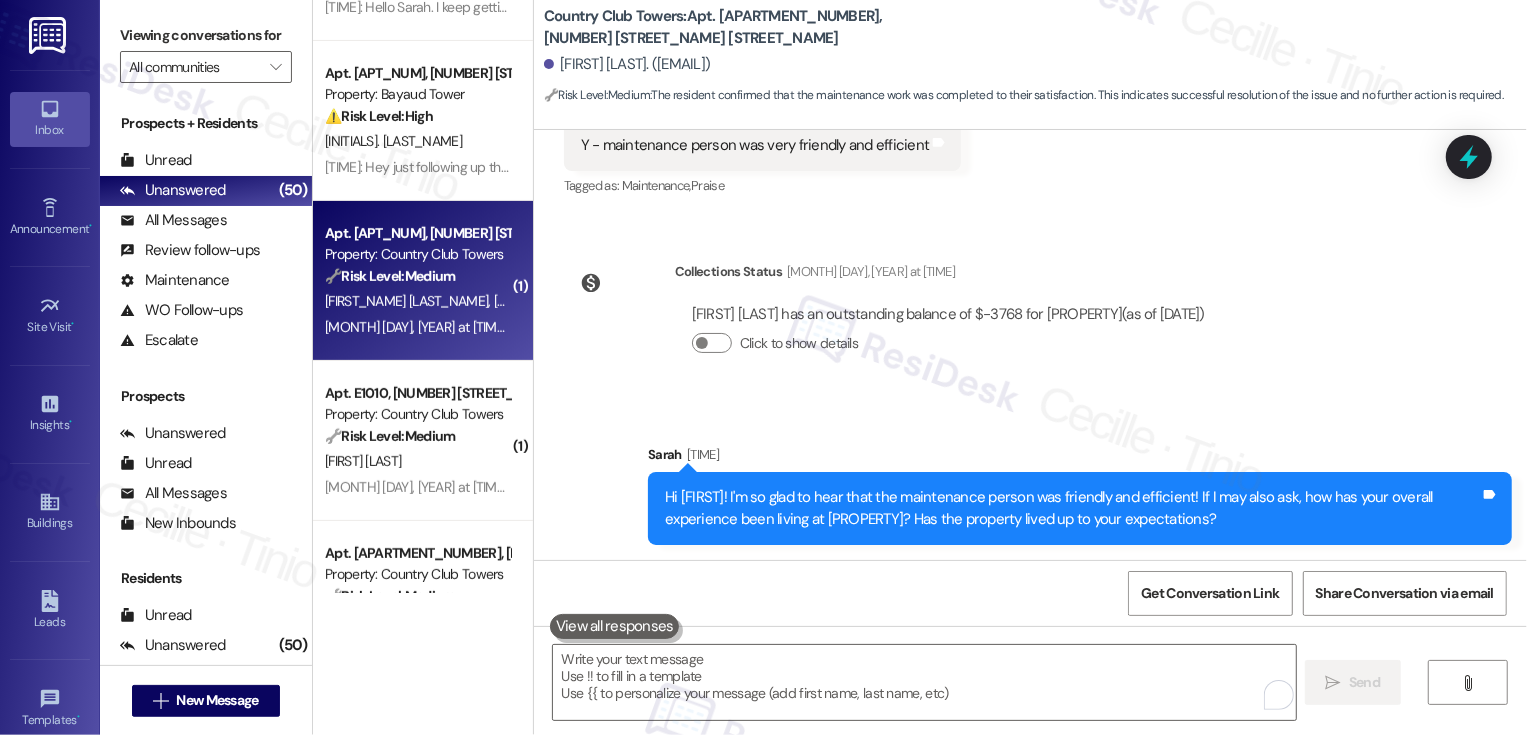 click on "K. Barnes D. Barnes" at bounding box center (417, 301) 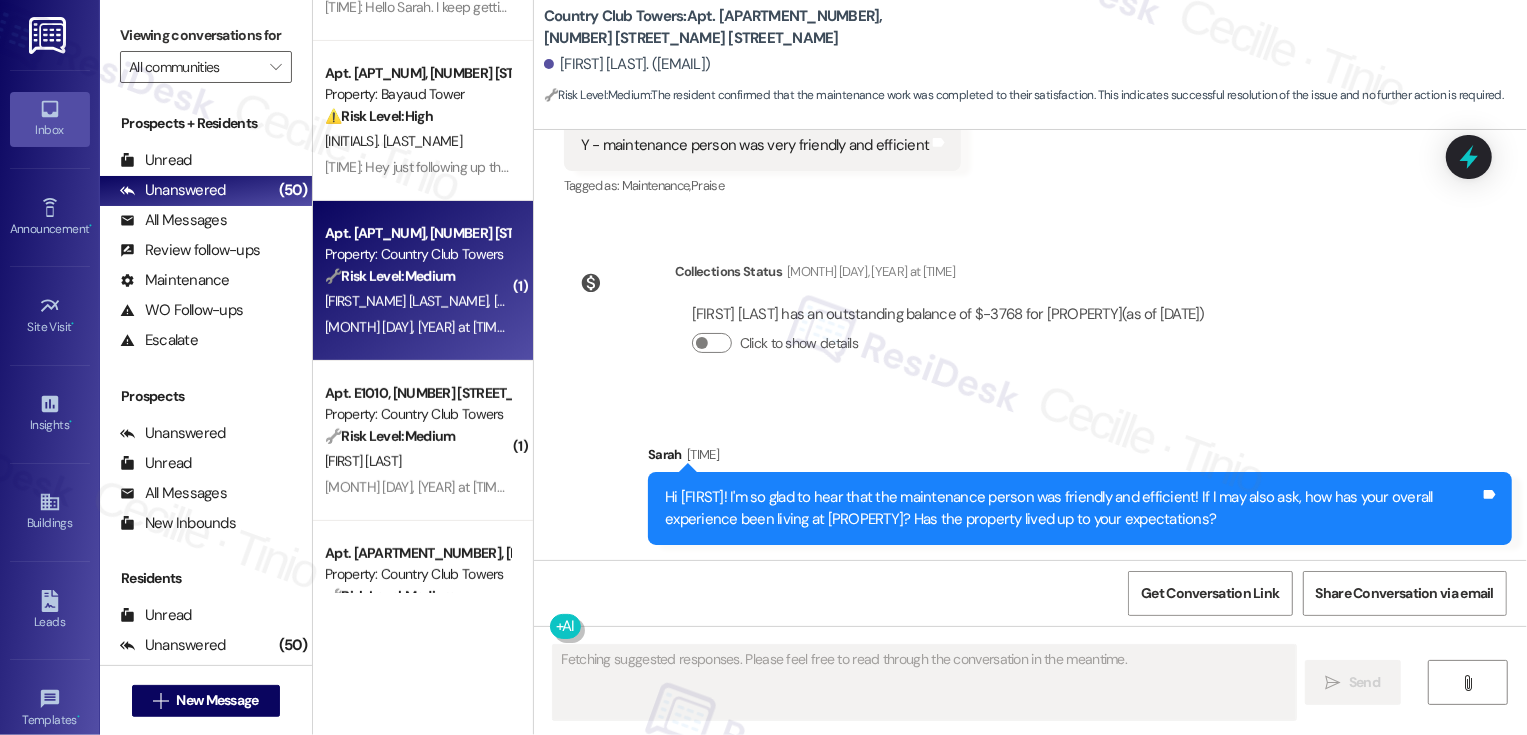 click on "K. Barnes D. Barnes" at bounding box center (417, 301) 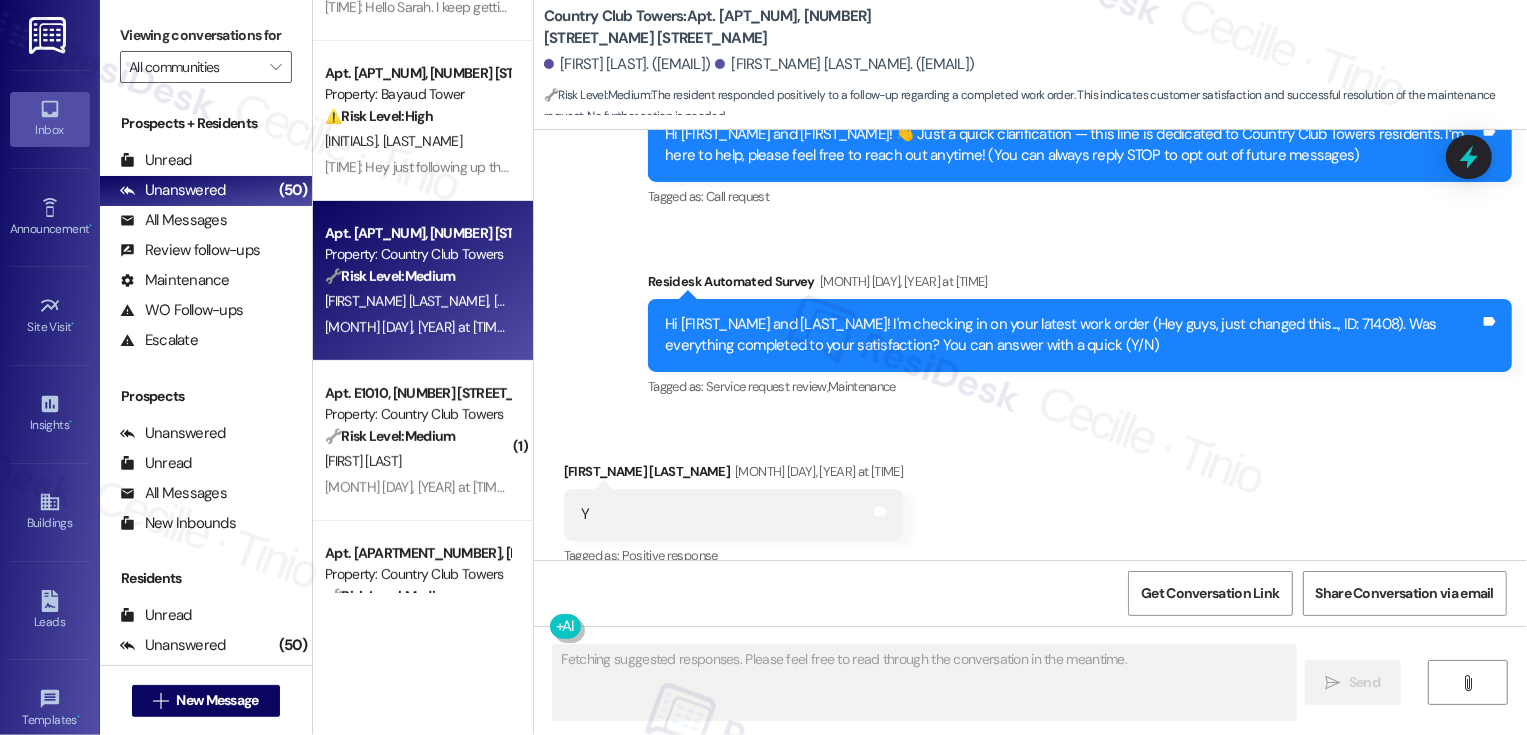 scroll, scrollTop: 437, scrollLeft: 0, axis: vertical 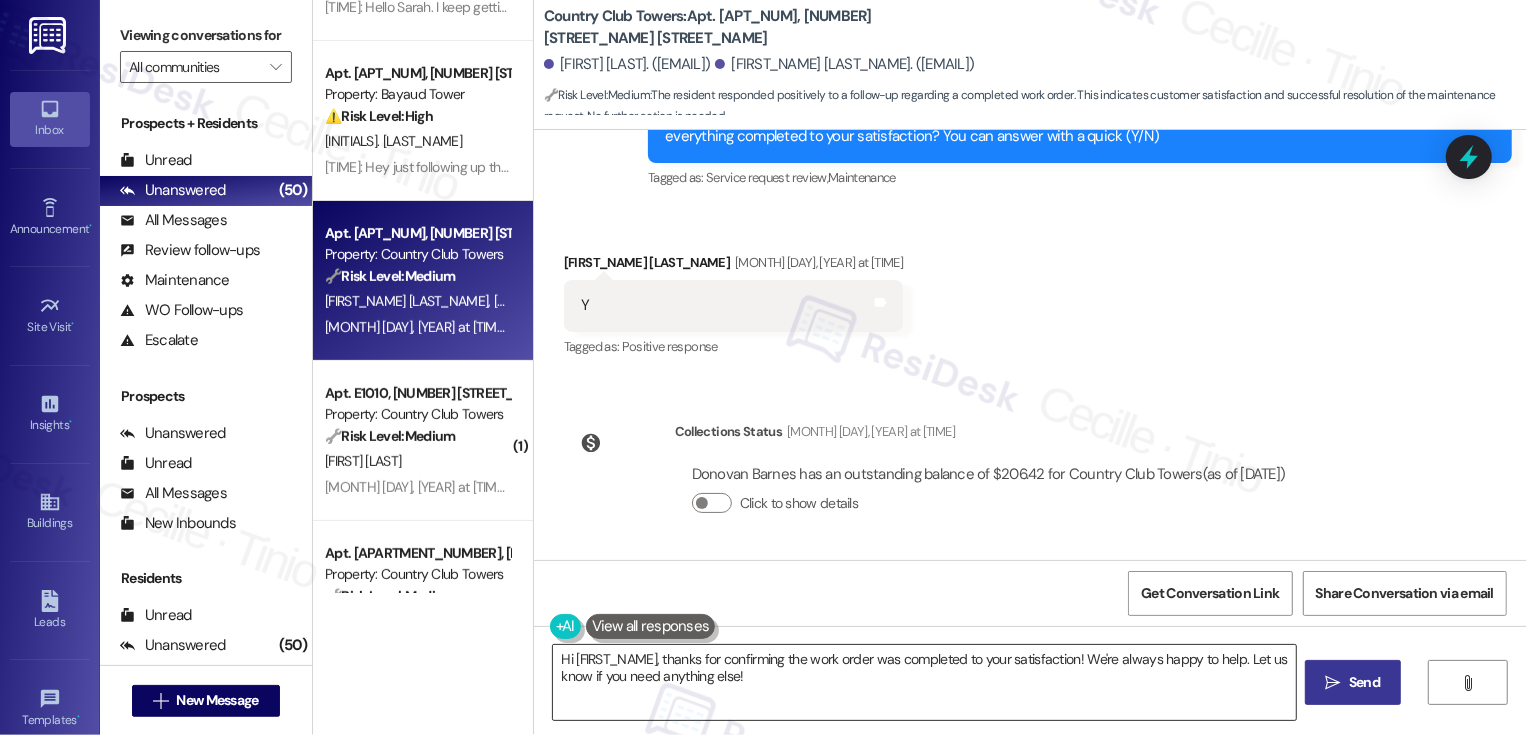 click on "Hi {{first_name}}, thanks for confirming the work order was completed to your satisfaction! We're always happy to help. Let us know if you need anything else!" at bounding box center (924, 682) 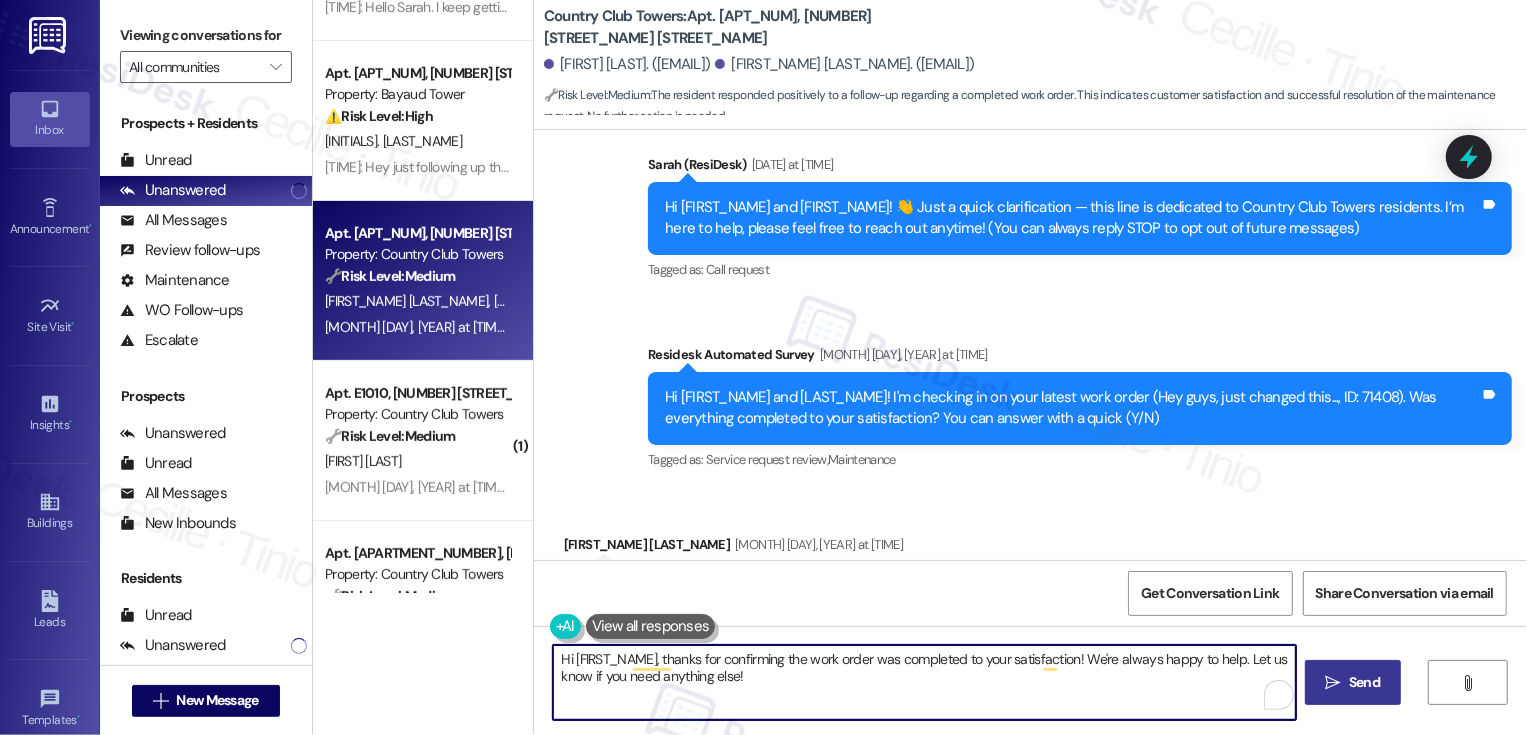 scroll, scrollTop: 284, scrollLeft: 0, axis: vertical 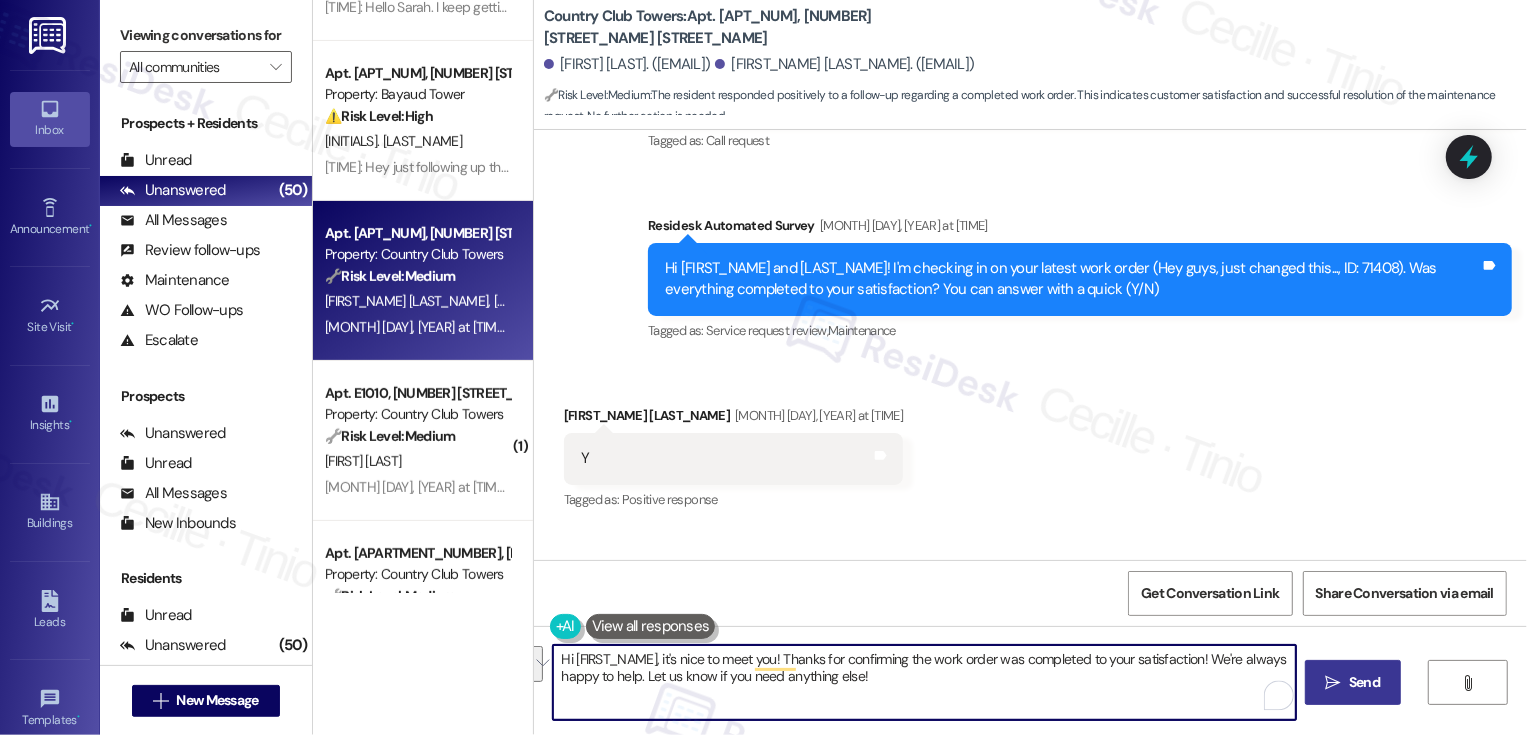 drag, startPoint x: 1171, startPoint y: 659, endPoint x: 1183, endPoint y: 705, distance: 47.539455 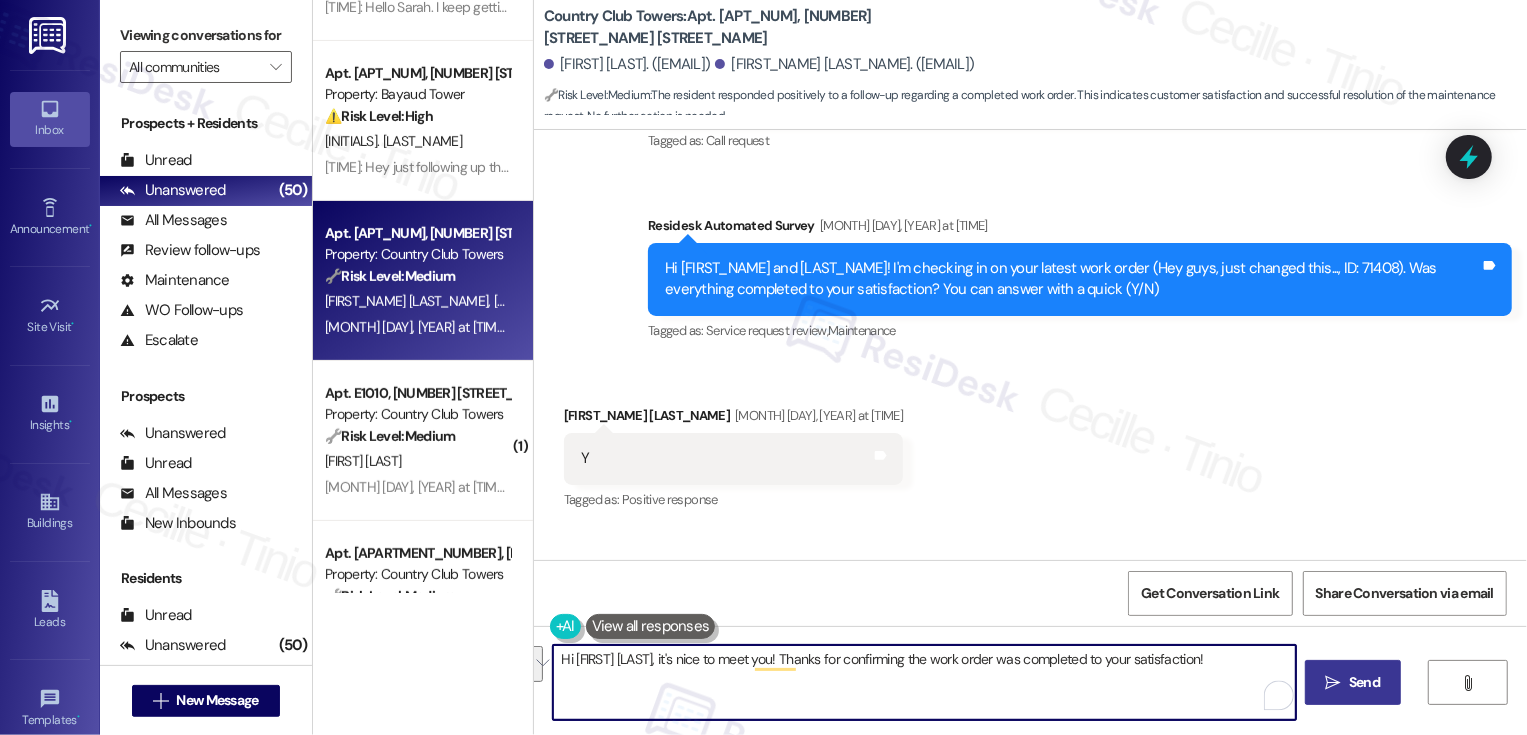 paste on "If I may ask, how has your experience been living at {{property}}? Has the property lived up to your expectations?" 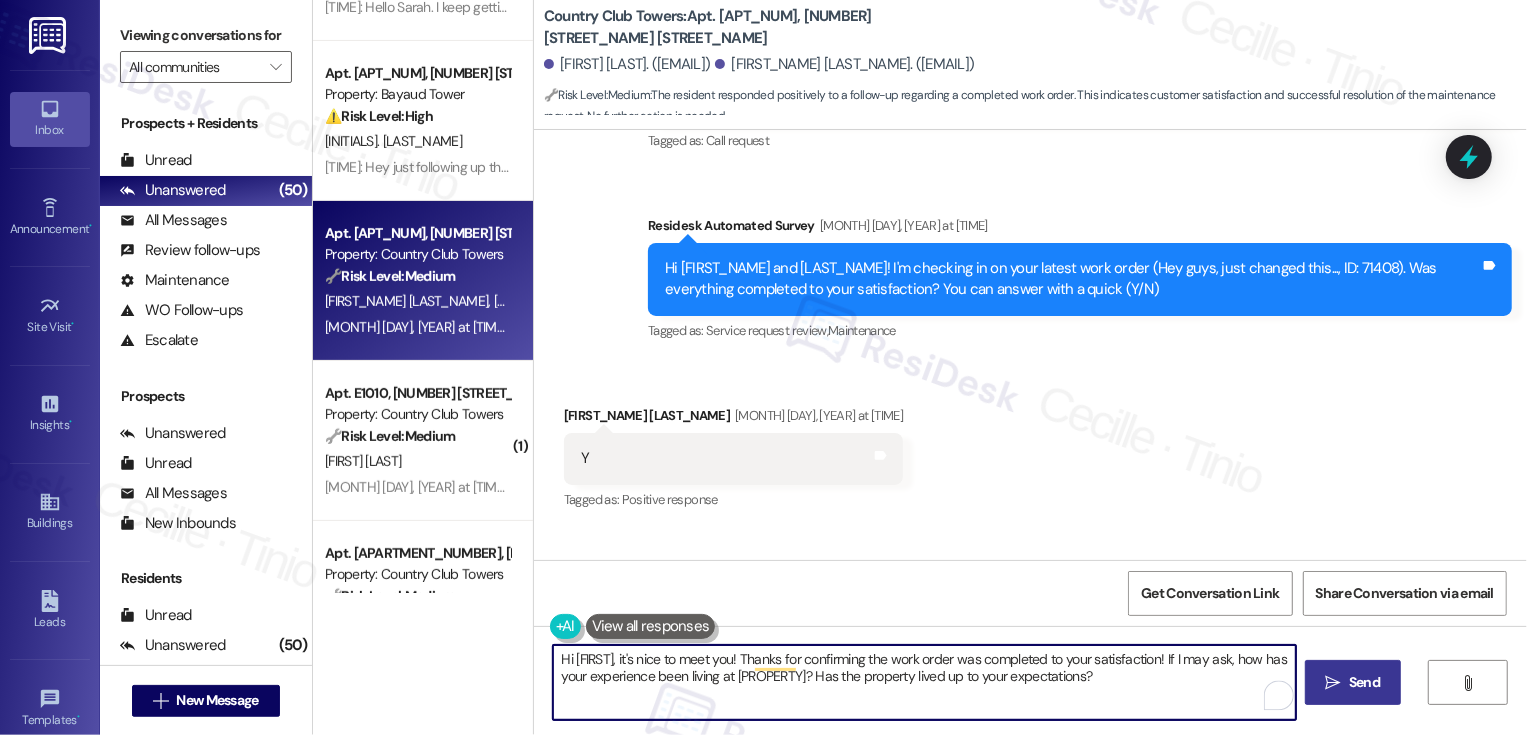 click on "Hi Donovan, it's nice to meet you! Thanks for confirming the work order was completed to your satisfaction! If I may ask, how has your experience been living at {{property}}? Has the property lived up to your expectations?" at bounding box center (924, 682) 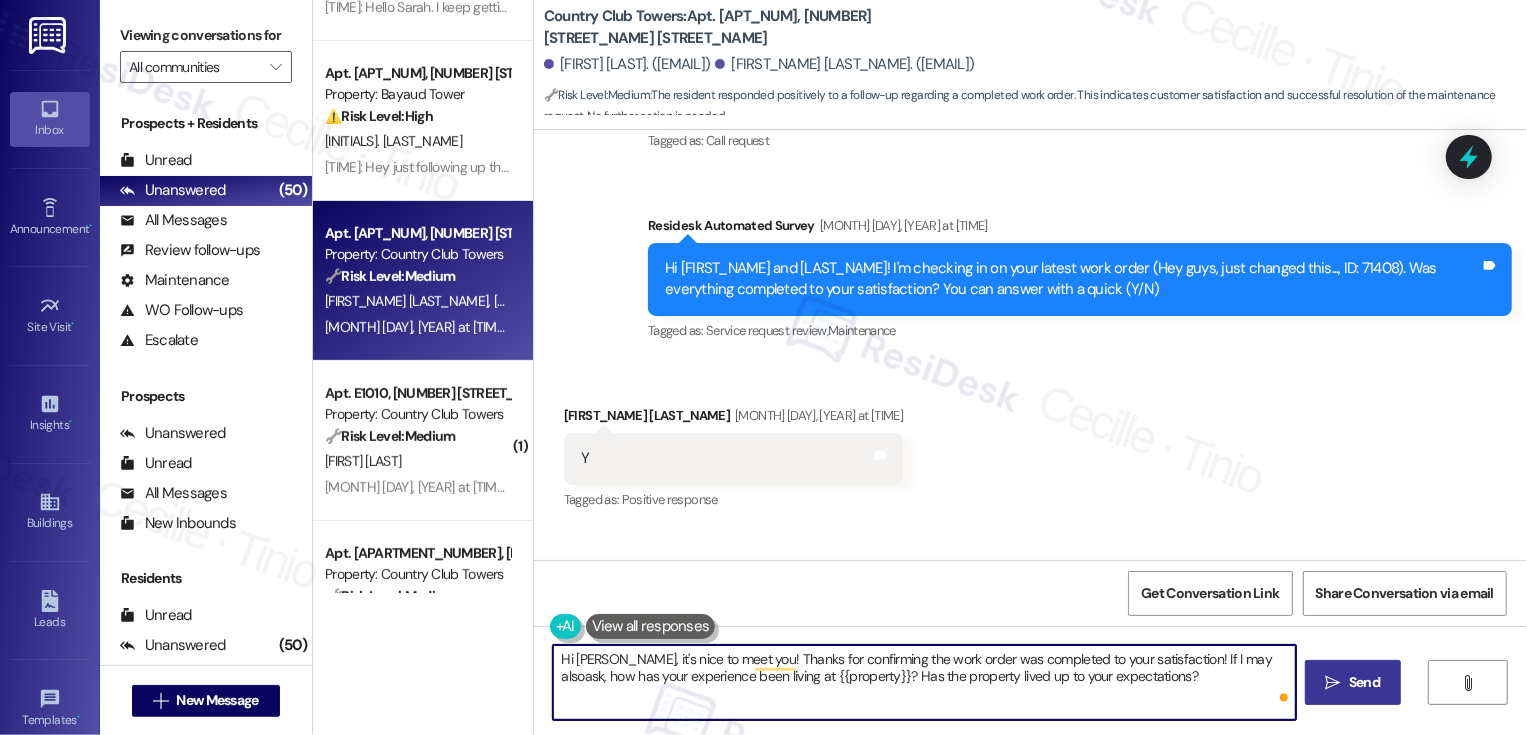 type on "Hi Donovan, it's nice to meet you! Thanks for confirming the work order was completed to your satisfaction! If I may also ask, how has your experience been living at {{property}}? Has the property lived up to your expectations?" 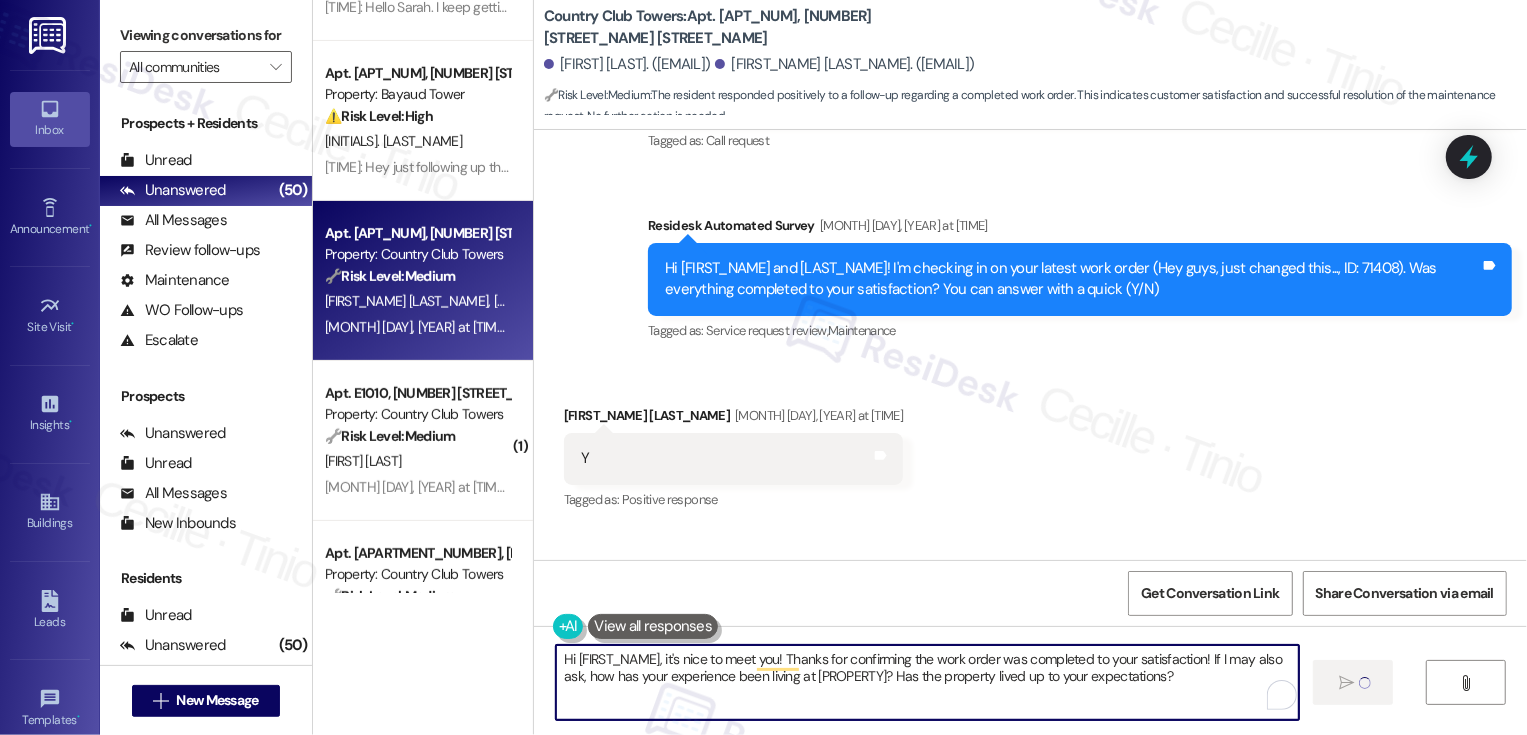 type 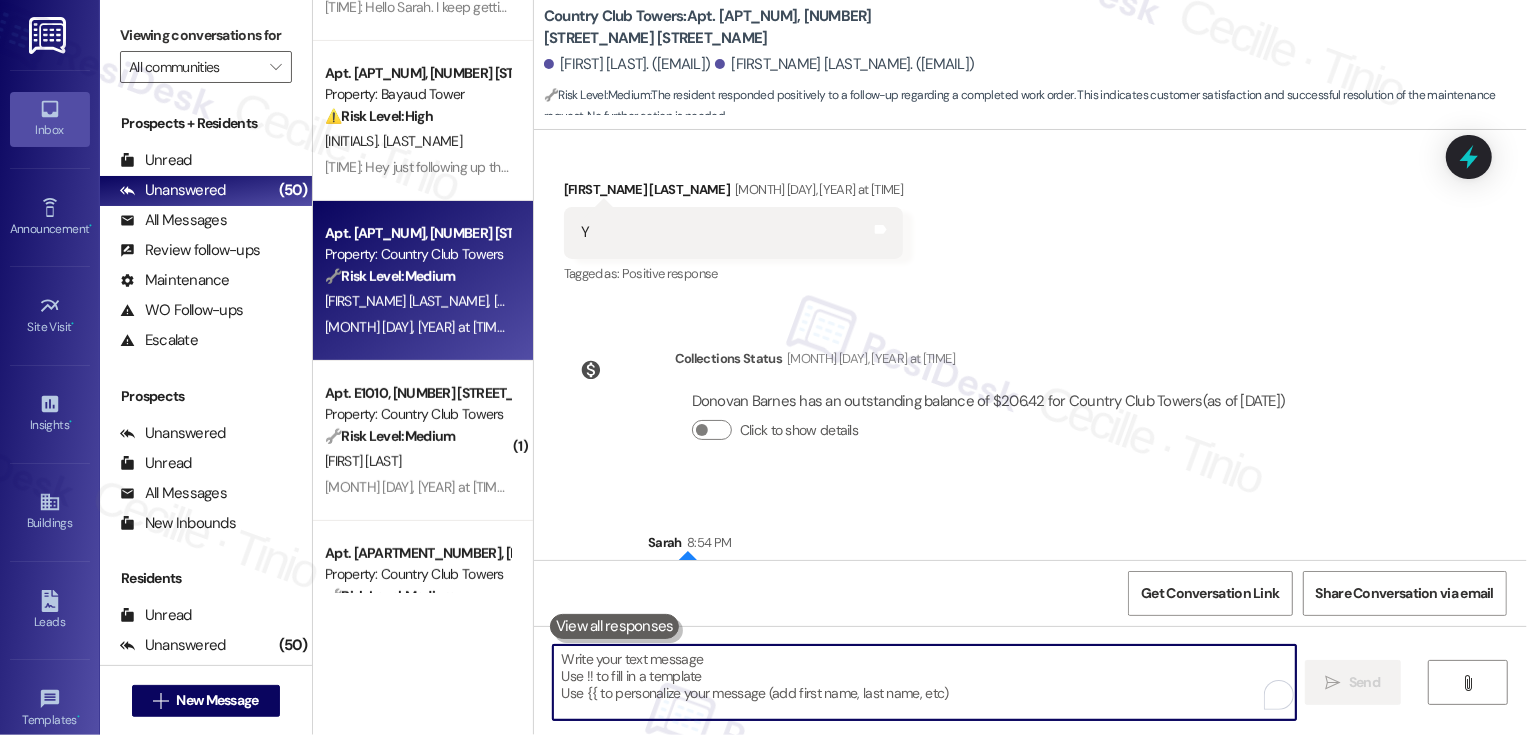 scroll, scrollTop: 598, scrollLeft: 0, axis: vertical 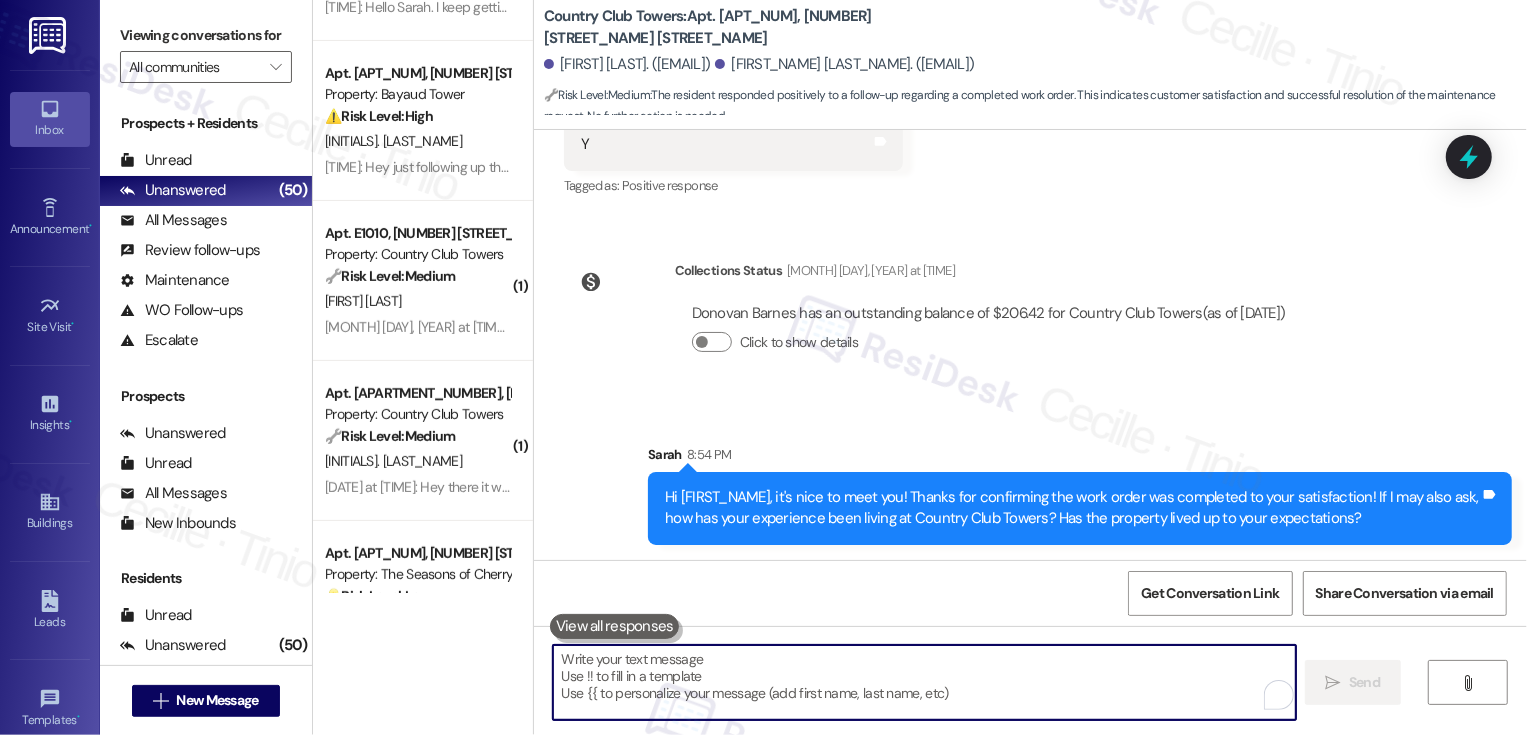 click on "K. [LAST]" at bounding box center [417, 461] 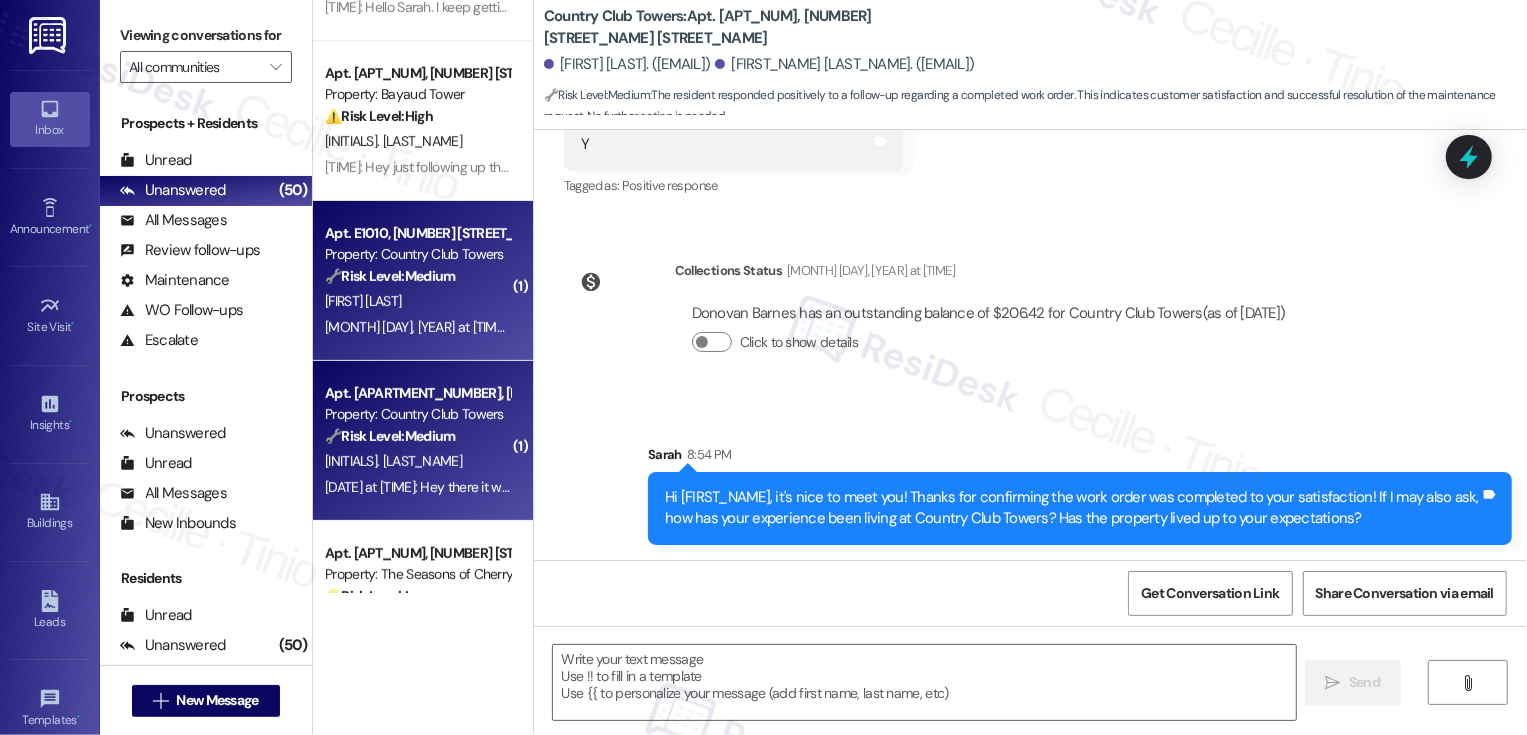 type on "Fetching suggested responses. Please feel free to read through the conversation in the meantime." 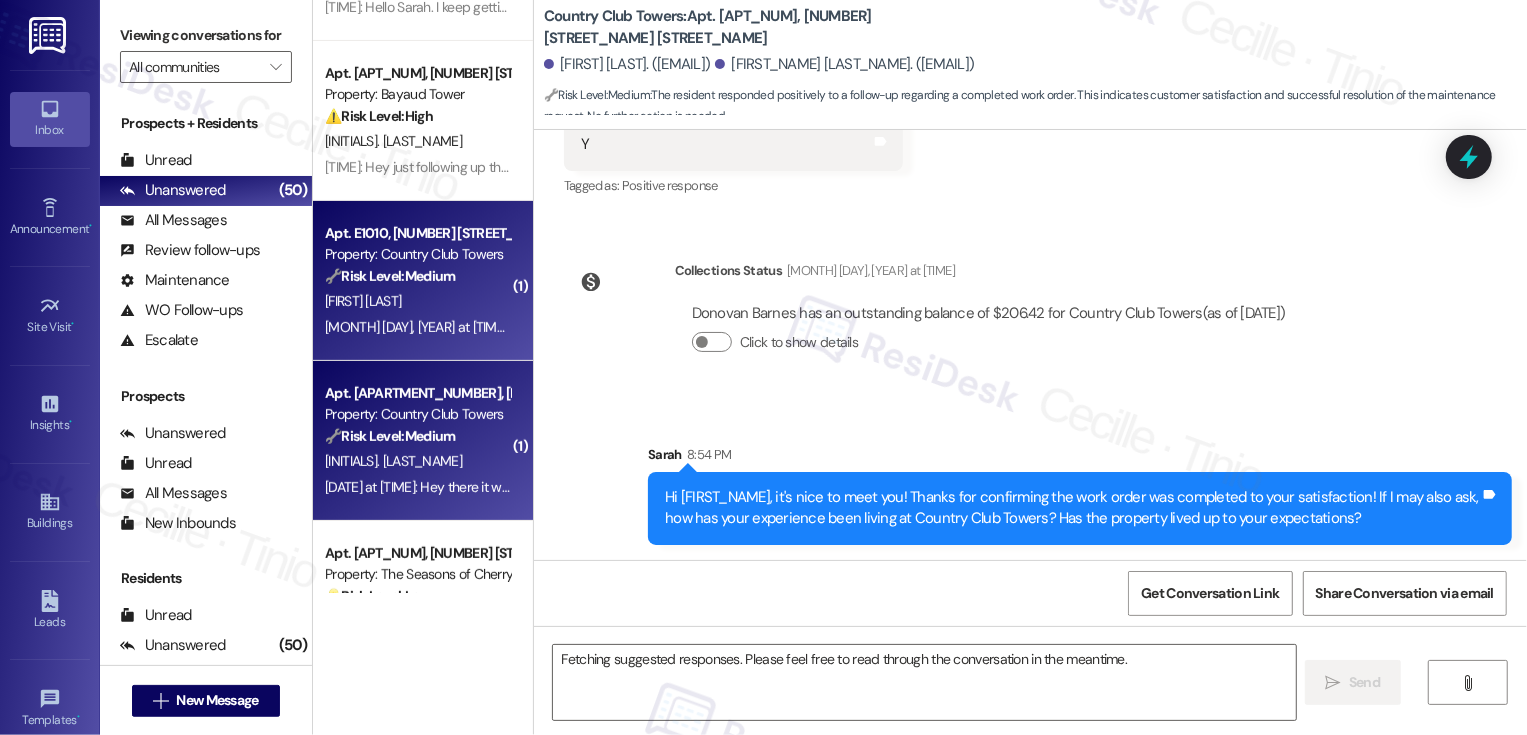 click on "Jul 29, 2025 at 12:22 PM: Y Jul 29, 2025 at 12:22 PM: Y" at bounding box center [422, 327] 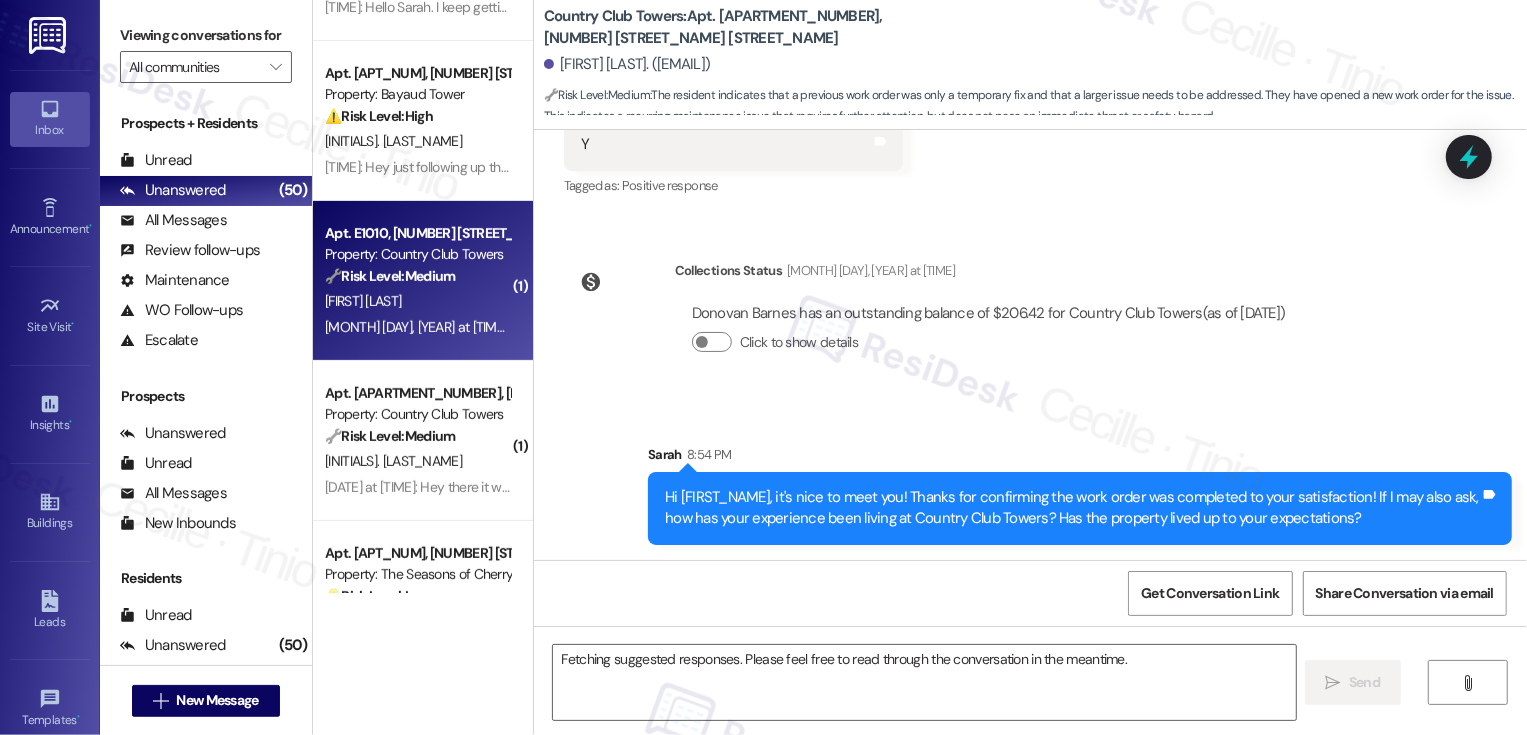 click on "Jul 29, 2025 at 12:22 PM: Y Jul 29, 2025 at 12:22 PM: Y" at bounding box center [422, 327] 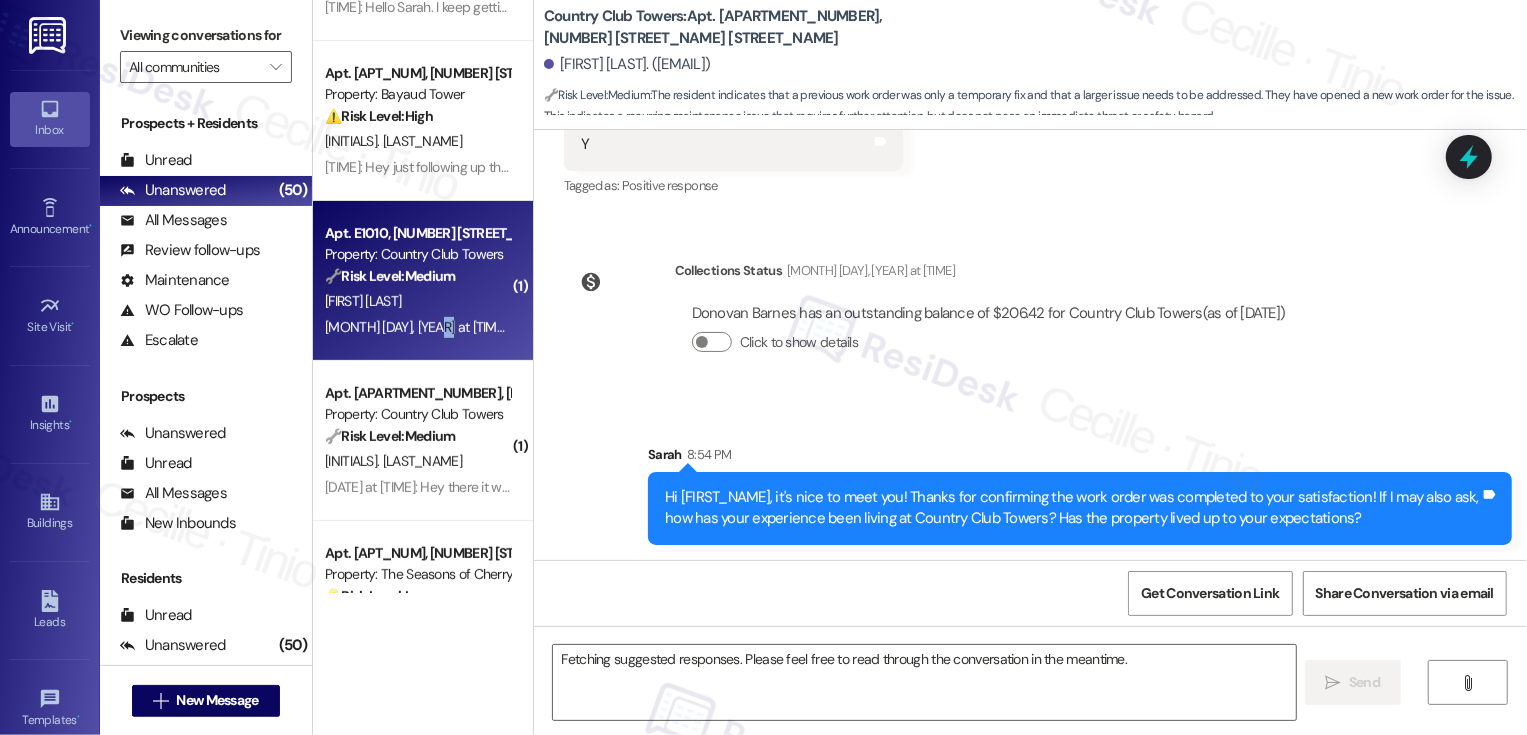 scroll, scrollTop: 605, scrollLeft: 0, axis: vertical 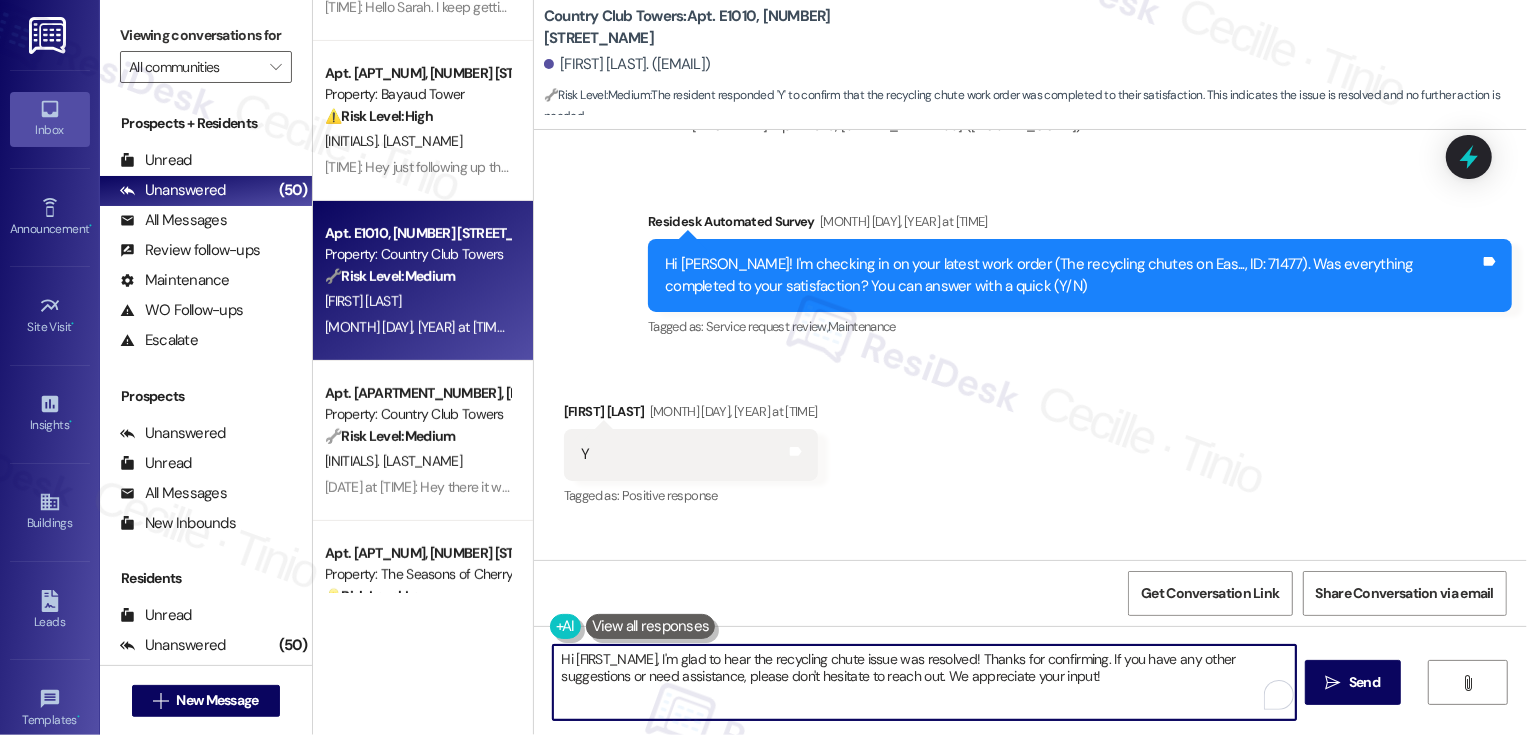 click on "Hi {{first_name}}, I'm glad to hear the recycling chute issue was resolved! Thanks for confirming. If you have any other suggestions or need assistance, please don't hesitate to reach out. We appreciate your input!" at bounding box center (924, 682) 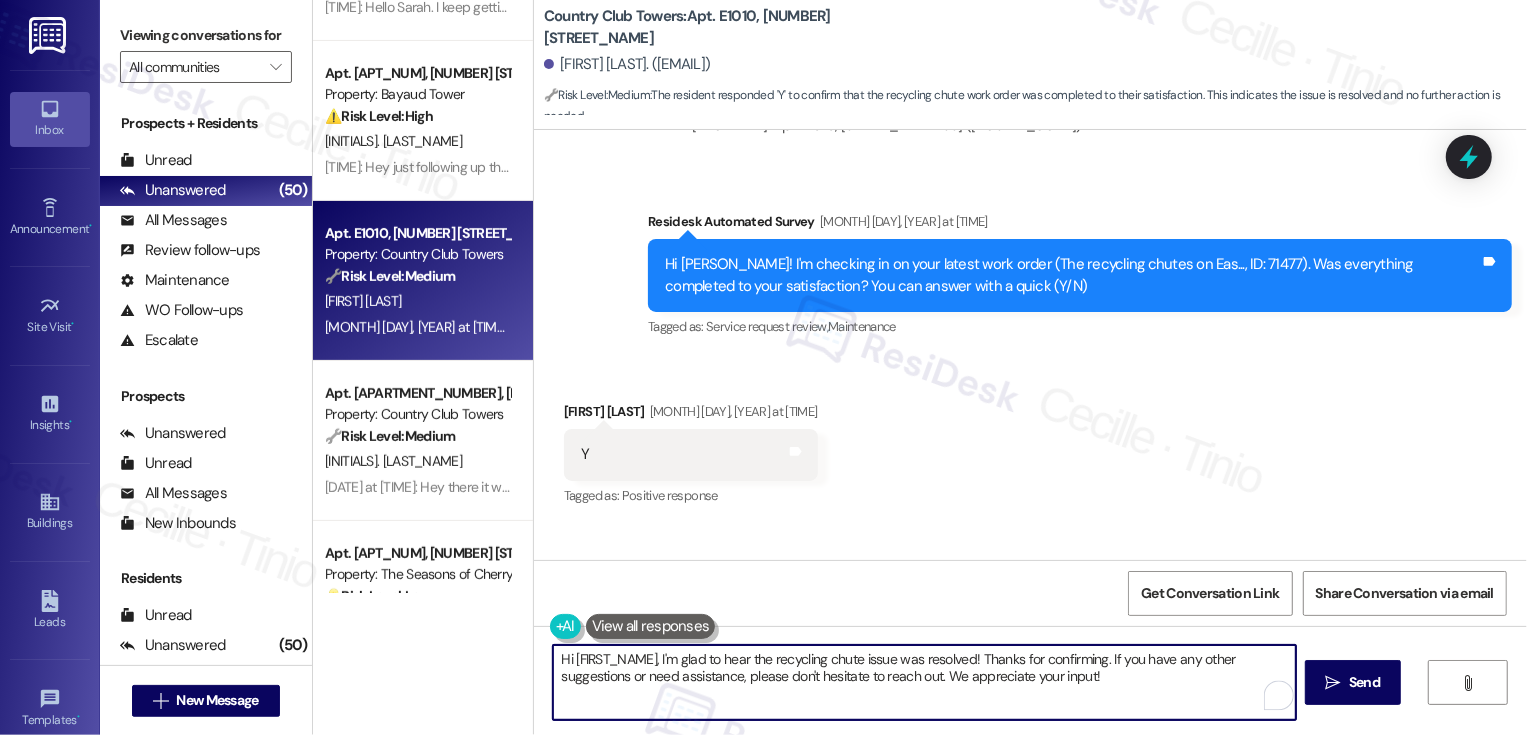 drag, startPoint x: 1106, startPoint y: 657, endPoint x: 1142, endPoint y: 696, distance: 53.075417 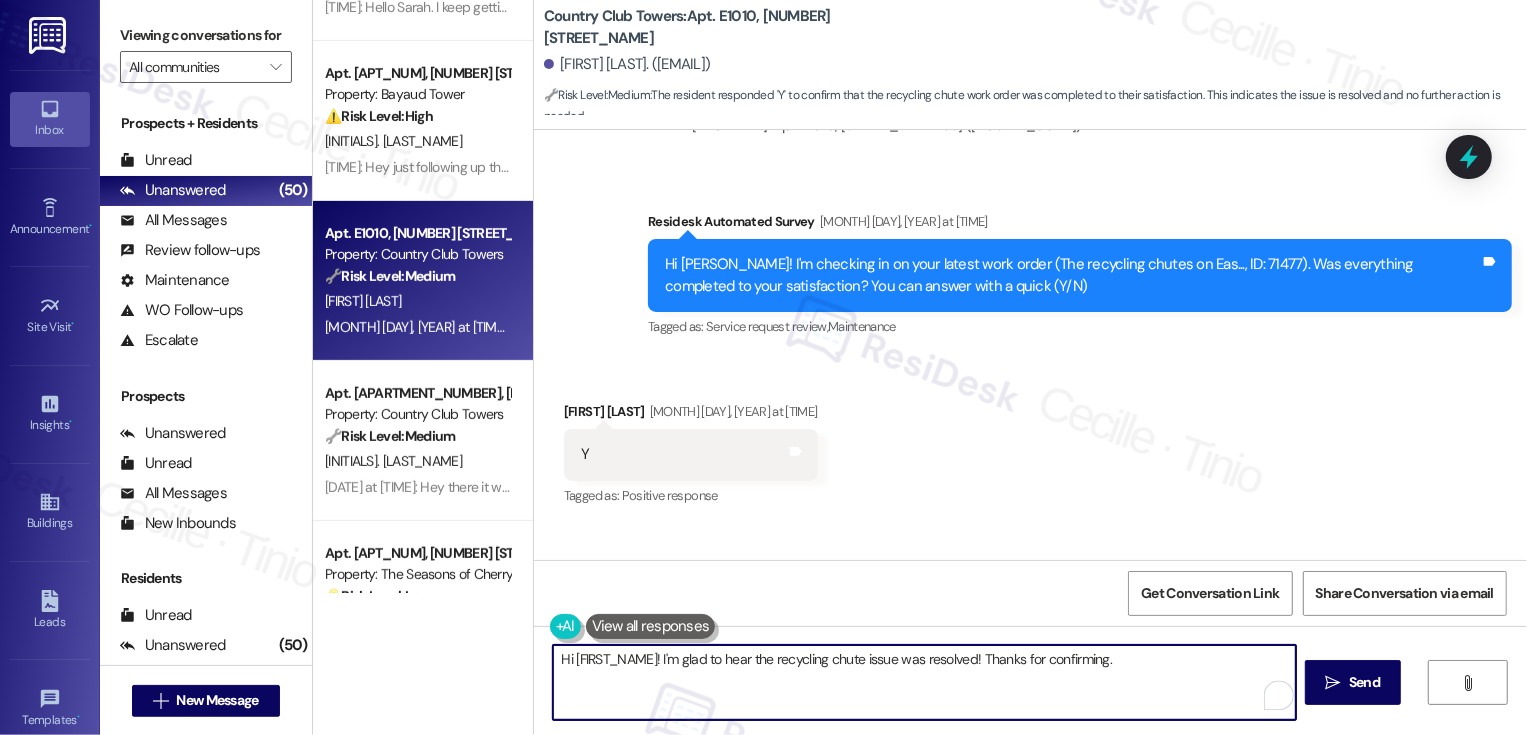 paste on "If I may ask, how has your experience been living at {{property}}? Has the property lived up to your expectations?" 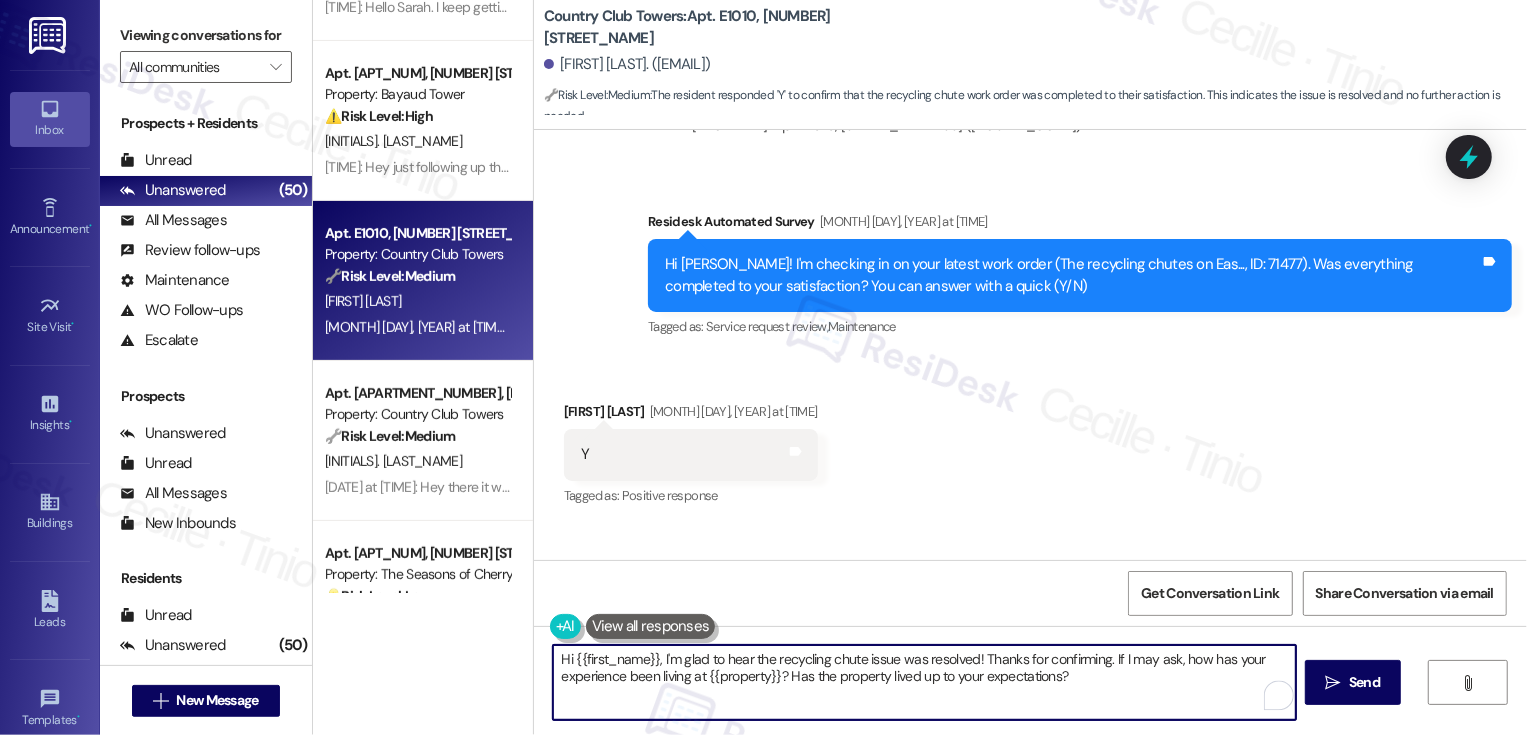click on "Hi {{first_name}}, I'm glad to hear the recycling chute issue was resolved! Thanks for confirming. If I may ask, how has your experience been living at {{property}}? Has the property lived up to your expectations?" at bounding box center (924, 682) 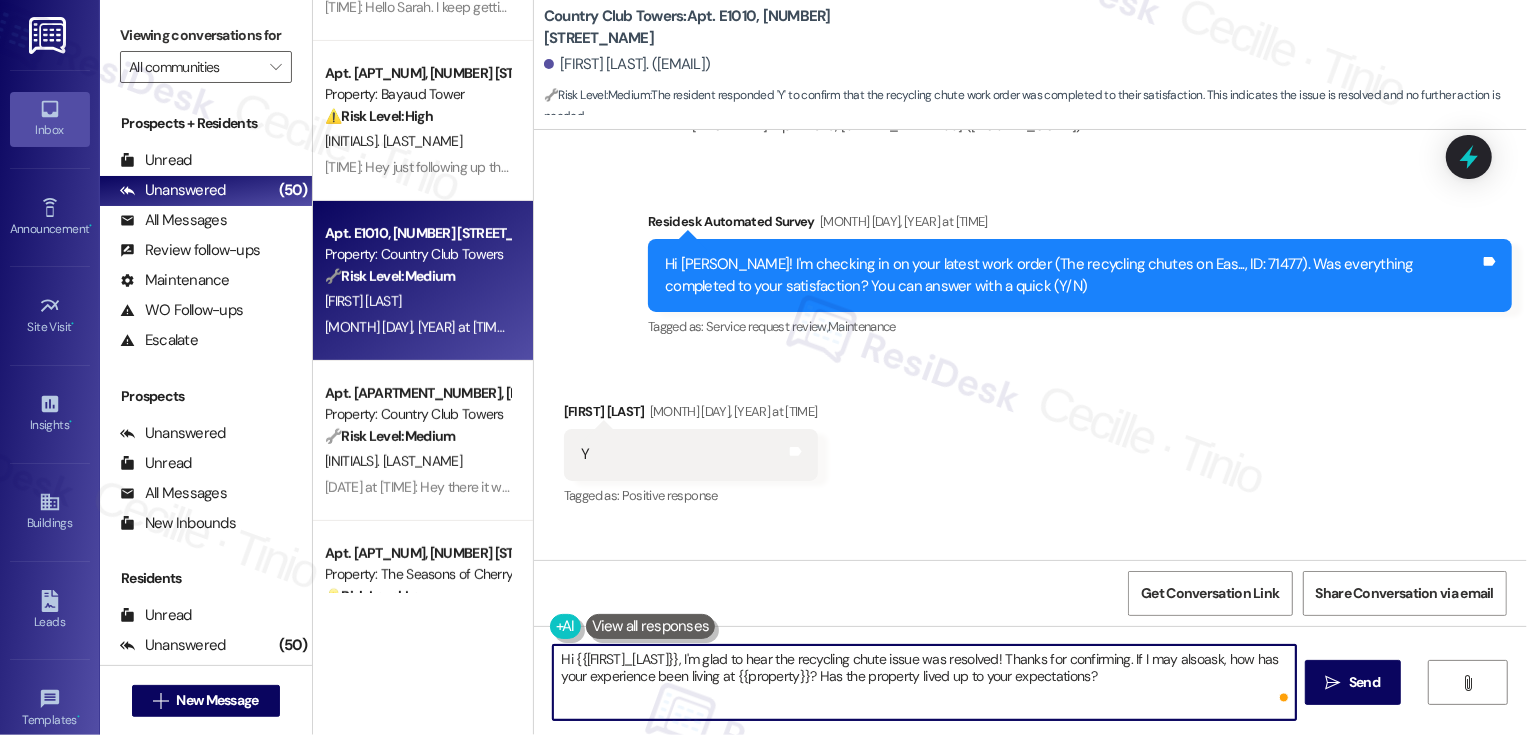type on "Hi [FIRST_NAME], I'm glad to hear the recycling chute issue was resolved! Thanks for confirming. If I may also ask, how has your experience been living at [PROPERTY]? Has the property lived up to your expectations?" 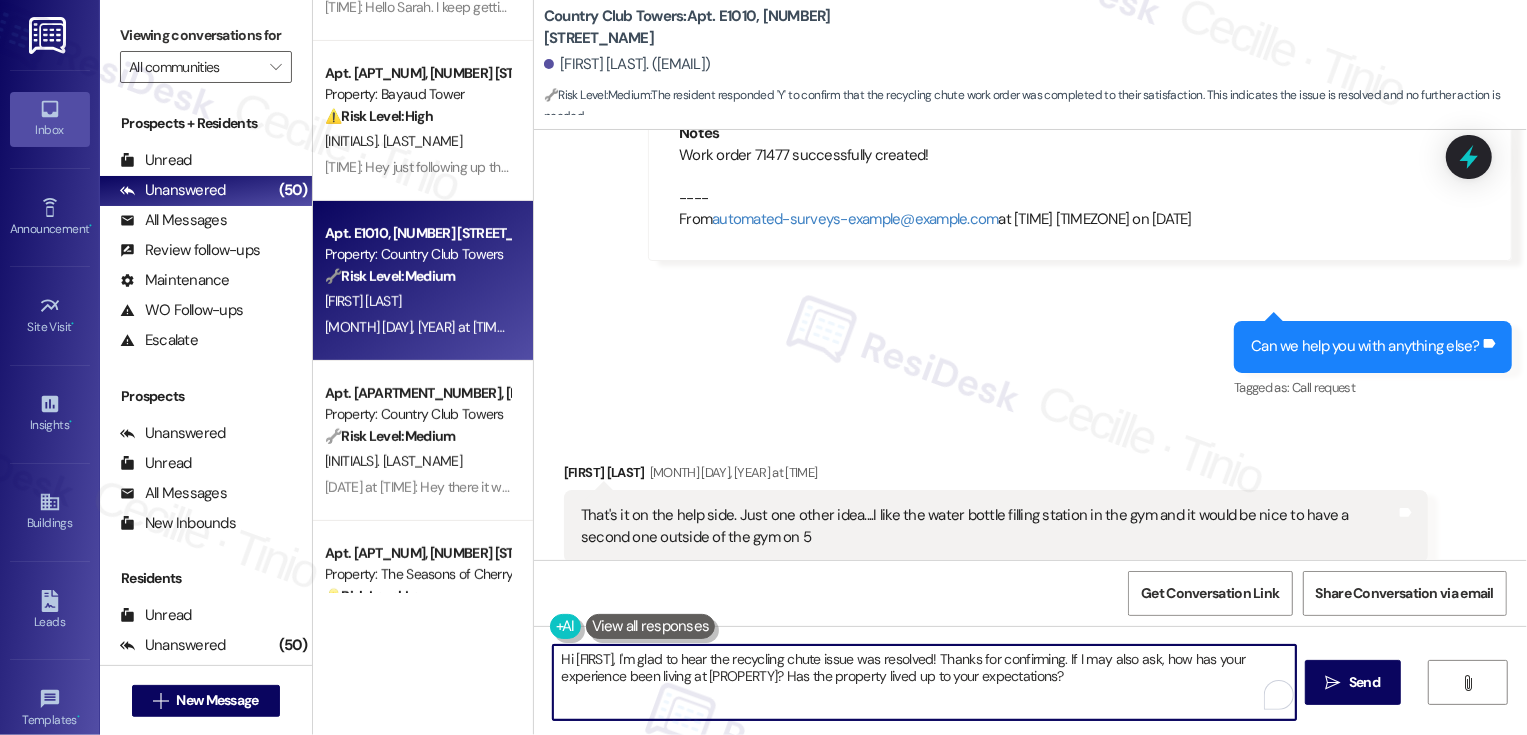 scroll, scrollTop: 871, scrollLeft: 0, axis: vertical 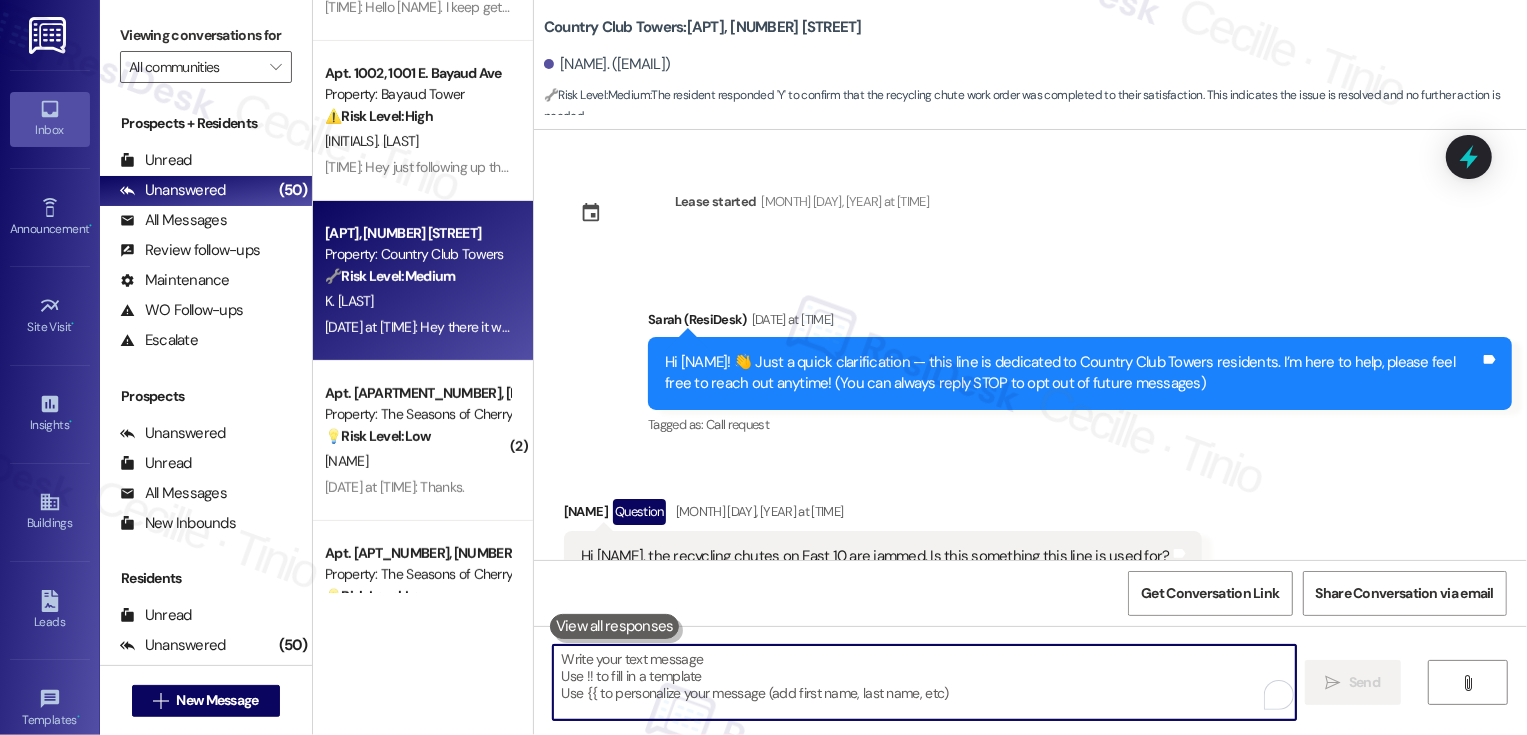 click on "K. [LAST]" at bounding box center (417, 301) 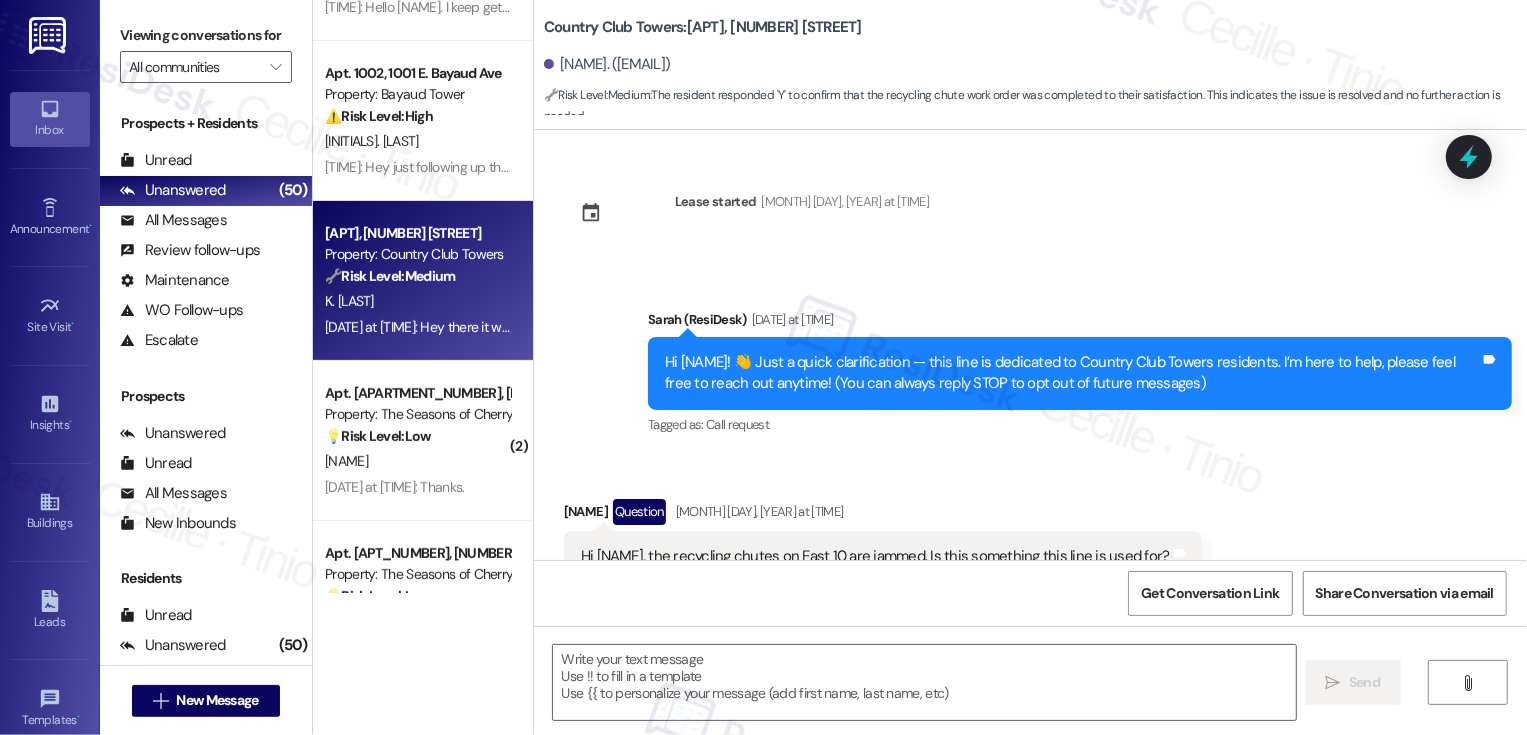 click on "K. [LAST]" at bounding box center [417, 301] 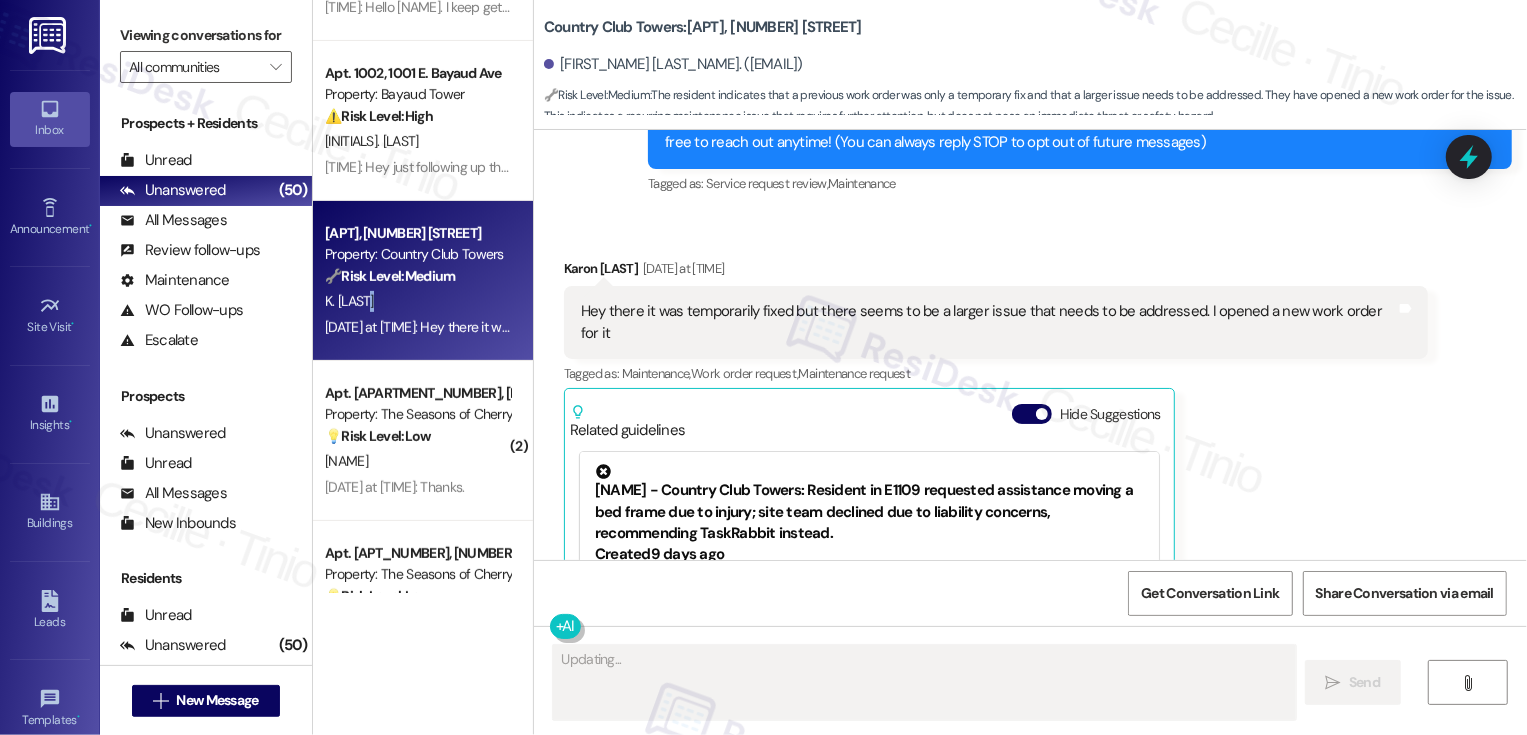 scroll, scrollTop: 430, scrollLeft: 0, axis: vertical 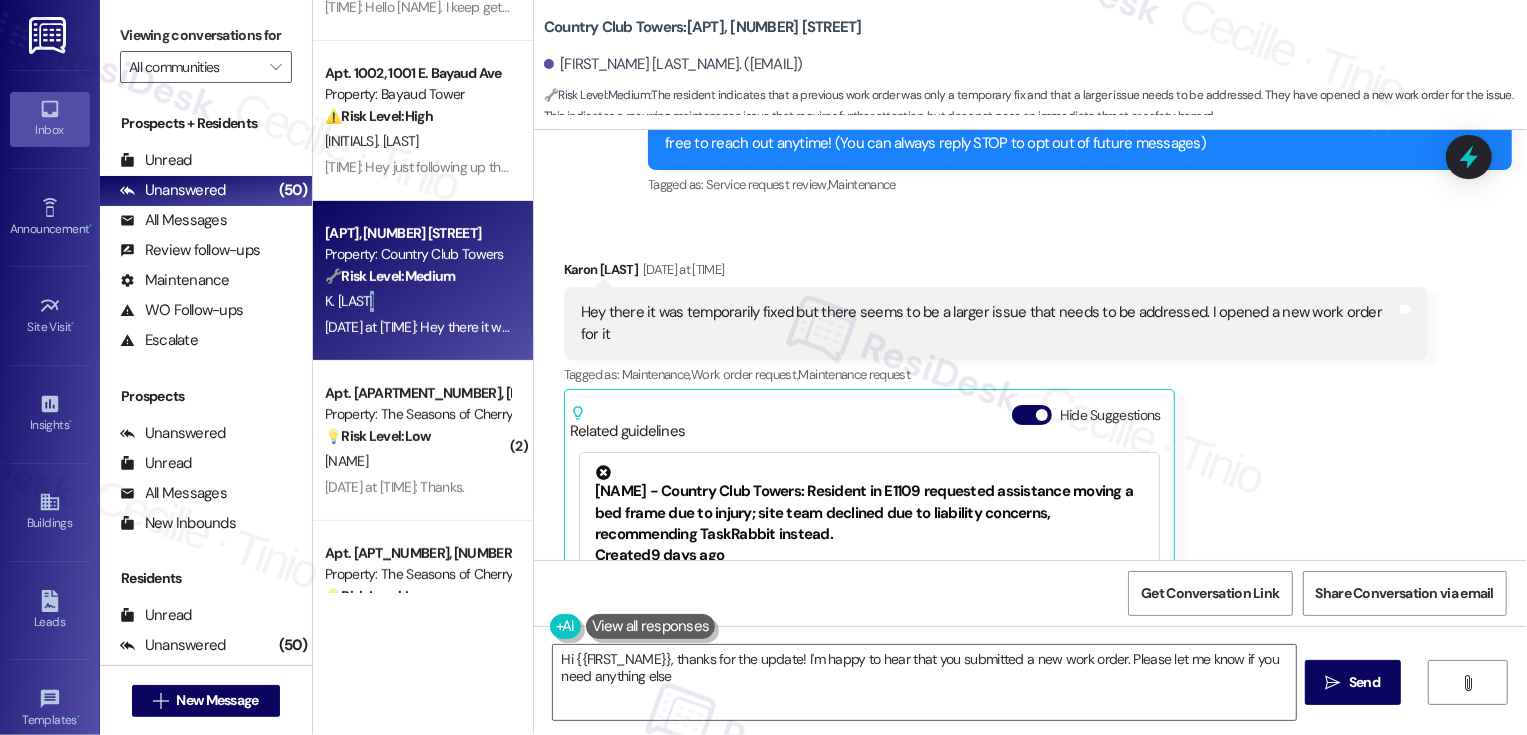 type on "Hi {{first_name}}, thanks for the update! I'm happy to hear that you submitted a new work order. Please let me know if you need anything else!" 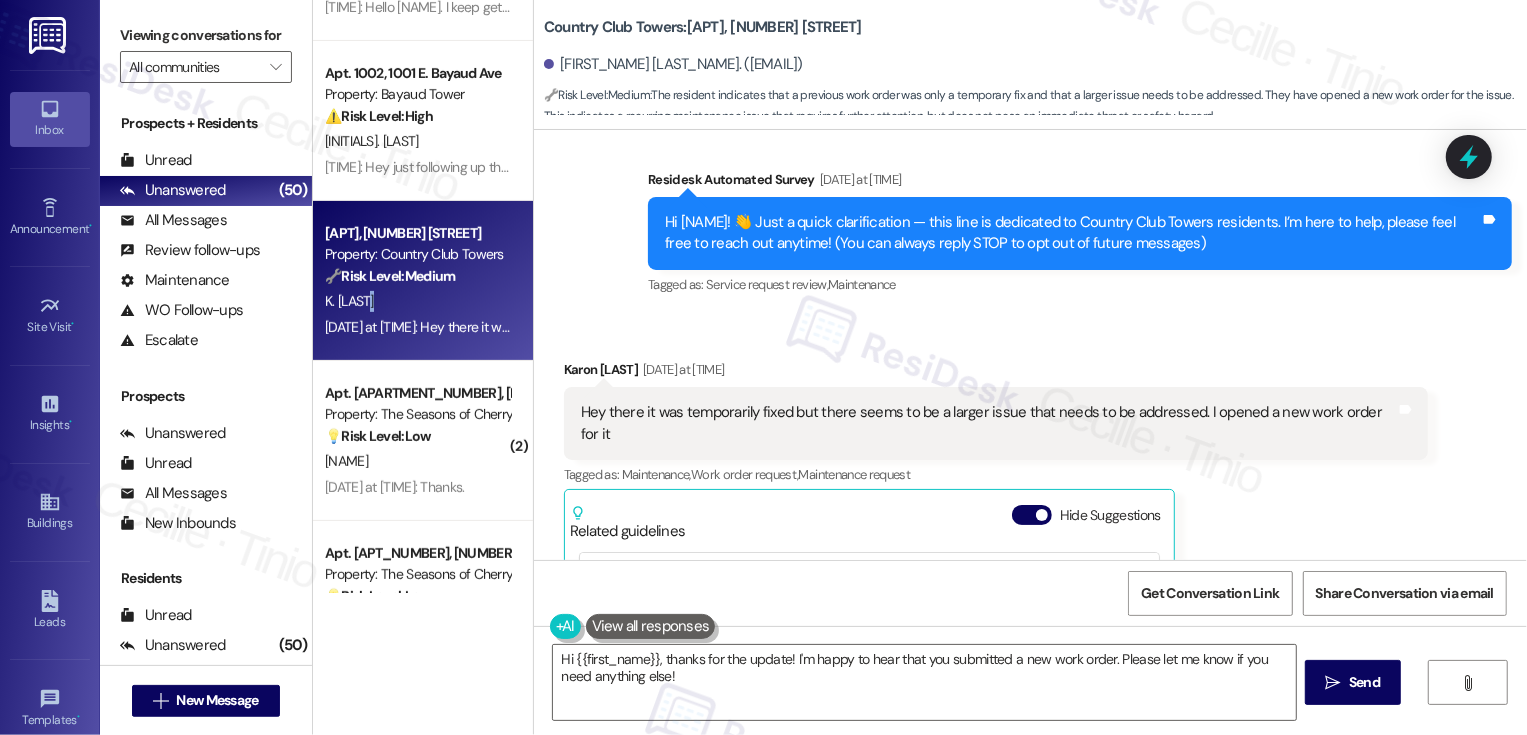 scroll, scrollTop: 307, scrollLeft: 0, axis: vertical 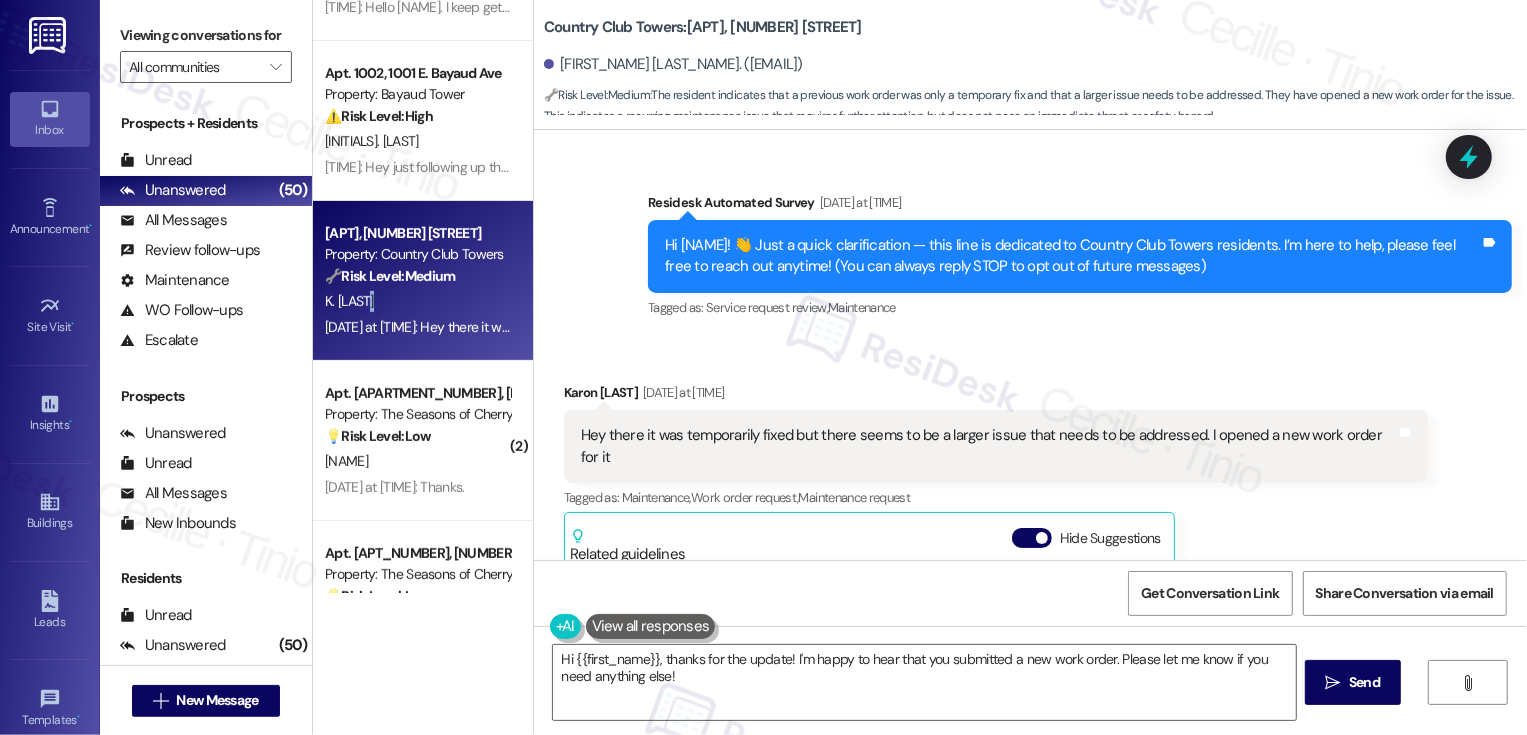 click on "Received via SMS Karon [LAST] Jul 29, 2025 at 12:19 PM Hey there it was temporarily fixed but there seems to be a larger issue that needs to be addressed. I opened a new work order for it Tags and notes Tagged as:   Maintenance ,  Click to highlight conversations about Maintenance Work order request ,  Click to highlight conversations about Work order request Maintenance request Click to highlight conversations about Maintenance request  Related guidelines Hide Suggestions Broe - Country Club Towers: Resident in E1109 requested assistance moving a bed frame due to injury; site team declined due to liability concerns, recommending TaskRabbit instead.
Created  9 days ago Property level guideline  ( 67 % match) FAQs generated by ResiDesk AI Can maintenance staff help me move my bed frame? Unfortunately, due to liability reasons, our maintenance staff cannot assist with moving personal belongings. What alternative options do I have for moving furniture? How can I find a reliable service to help me move furniture?" at bounding box center [1030, 609] 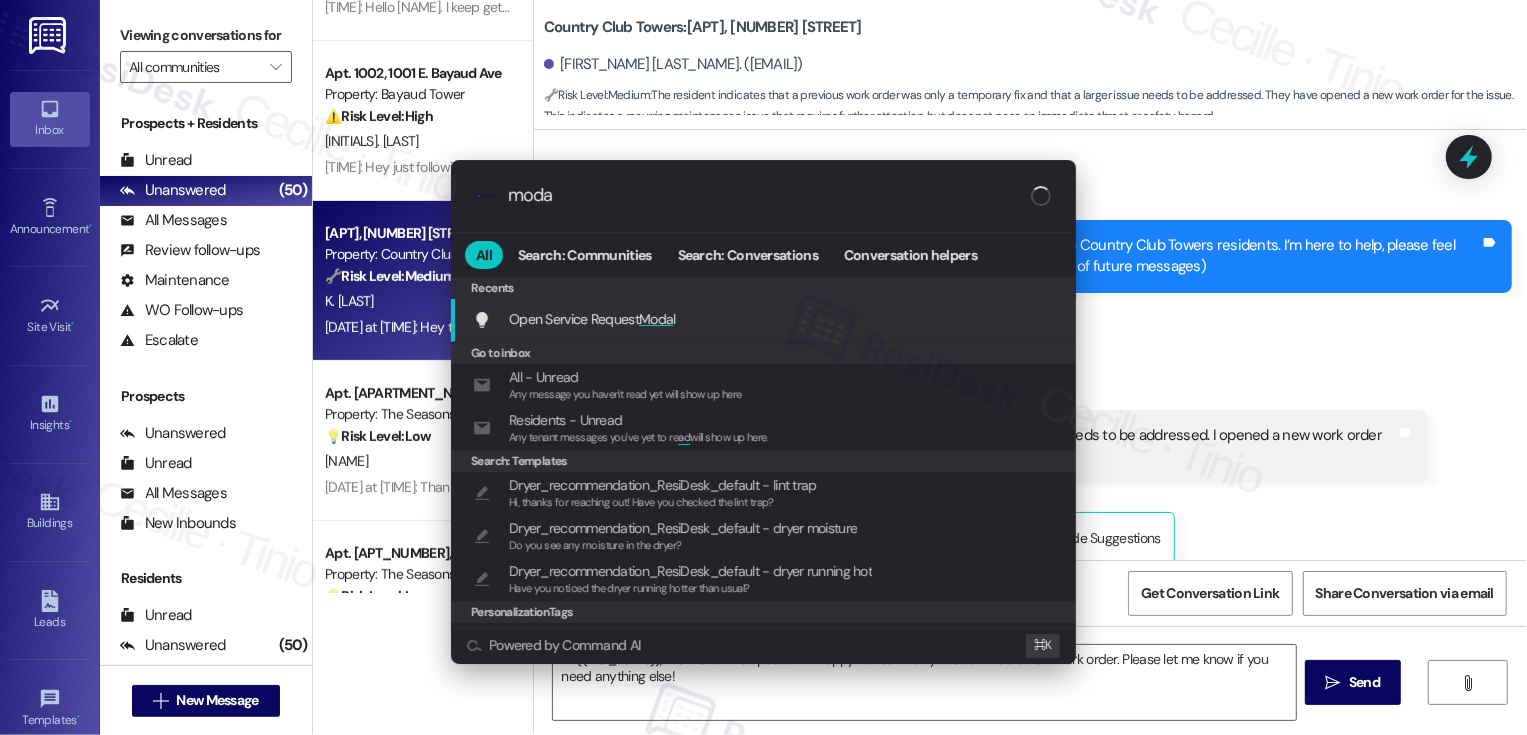 type on "modal" 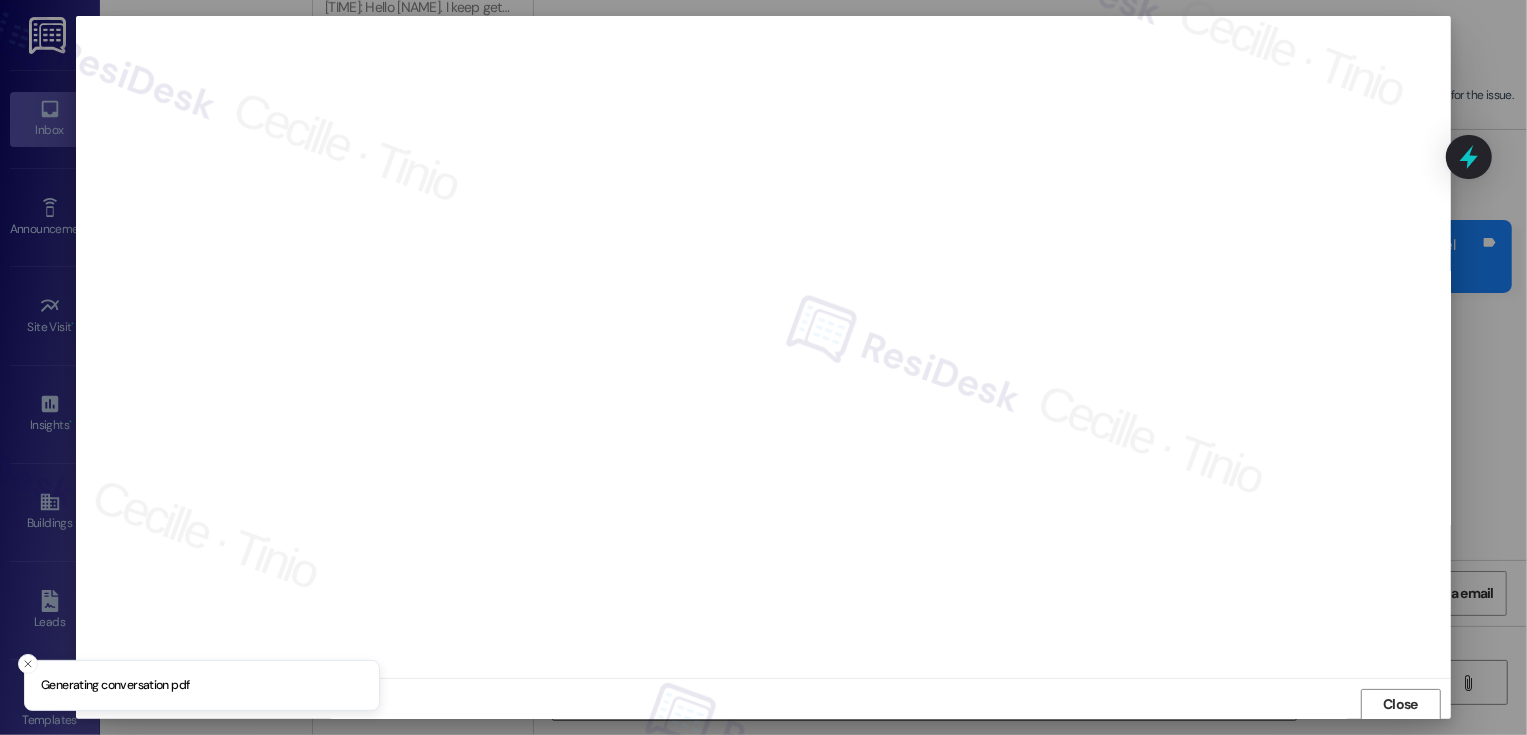 scroll, scrollTop: 1, scrollLeft: 0, axis: vertical 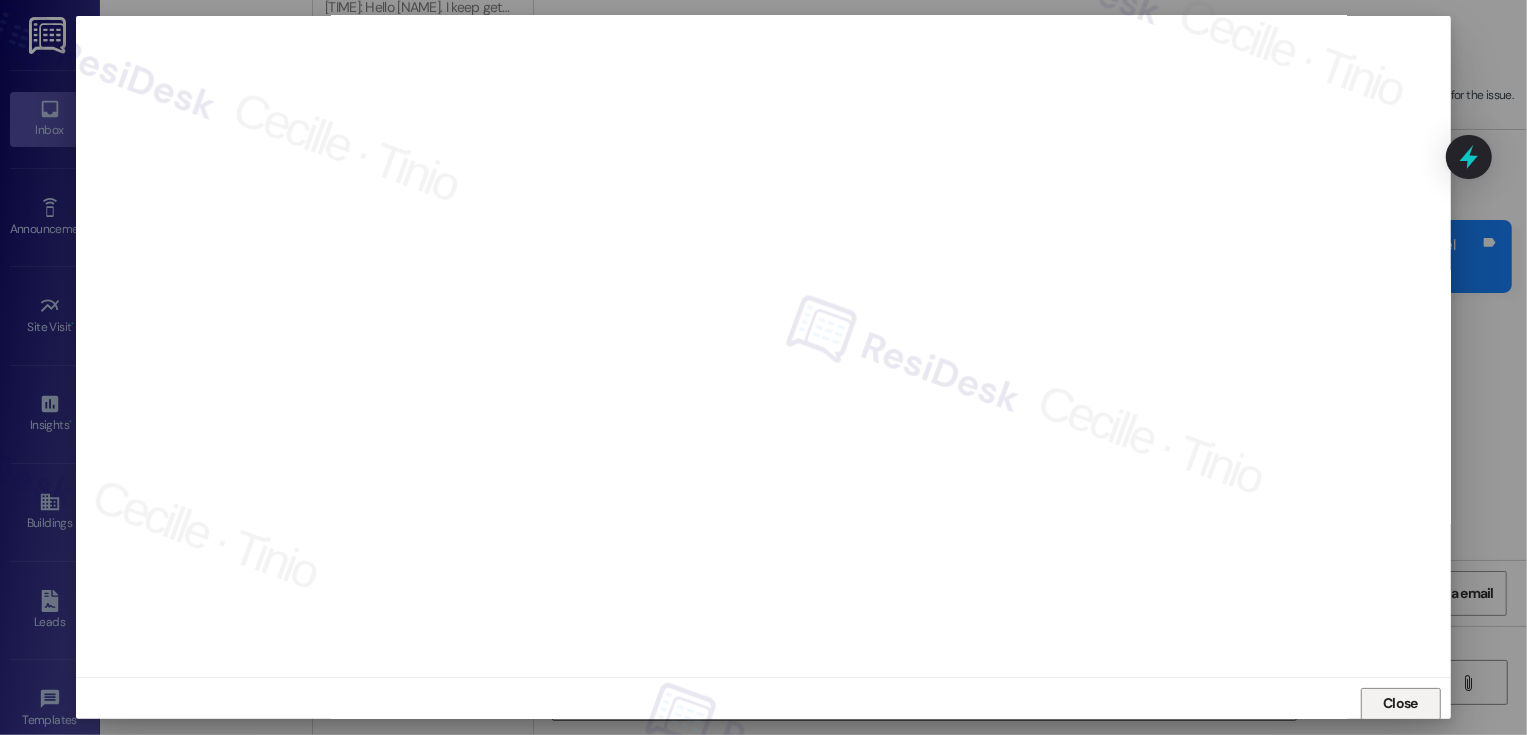 click on "Close" at bounding box center (1400, 703) 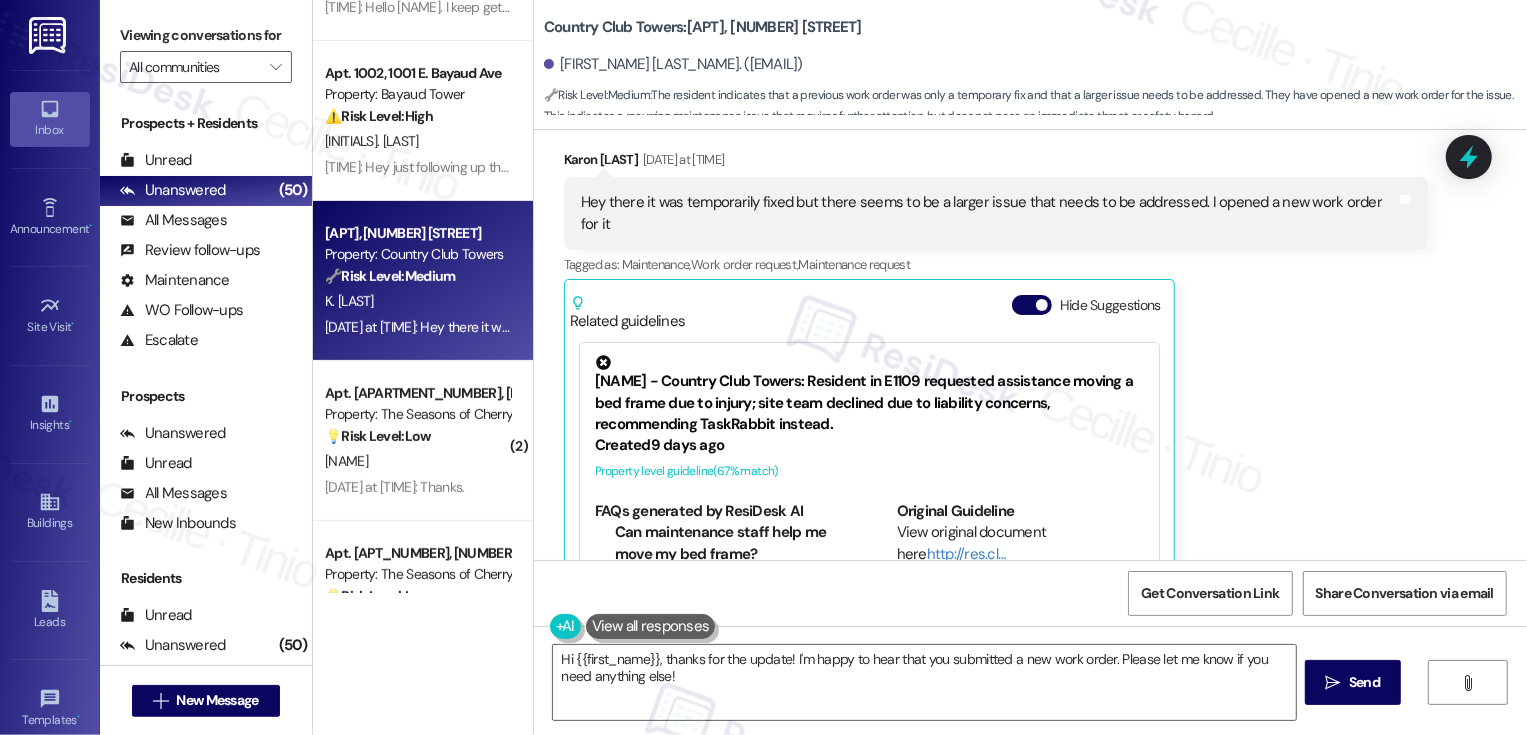 scroll, scrollTop: 557, scrollLeft: 0, axis: vertical 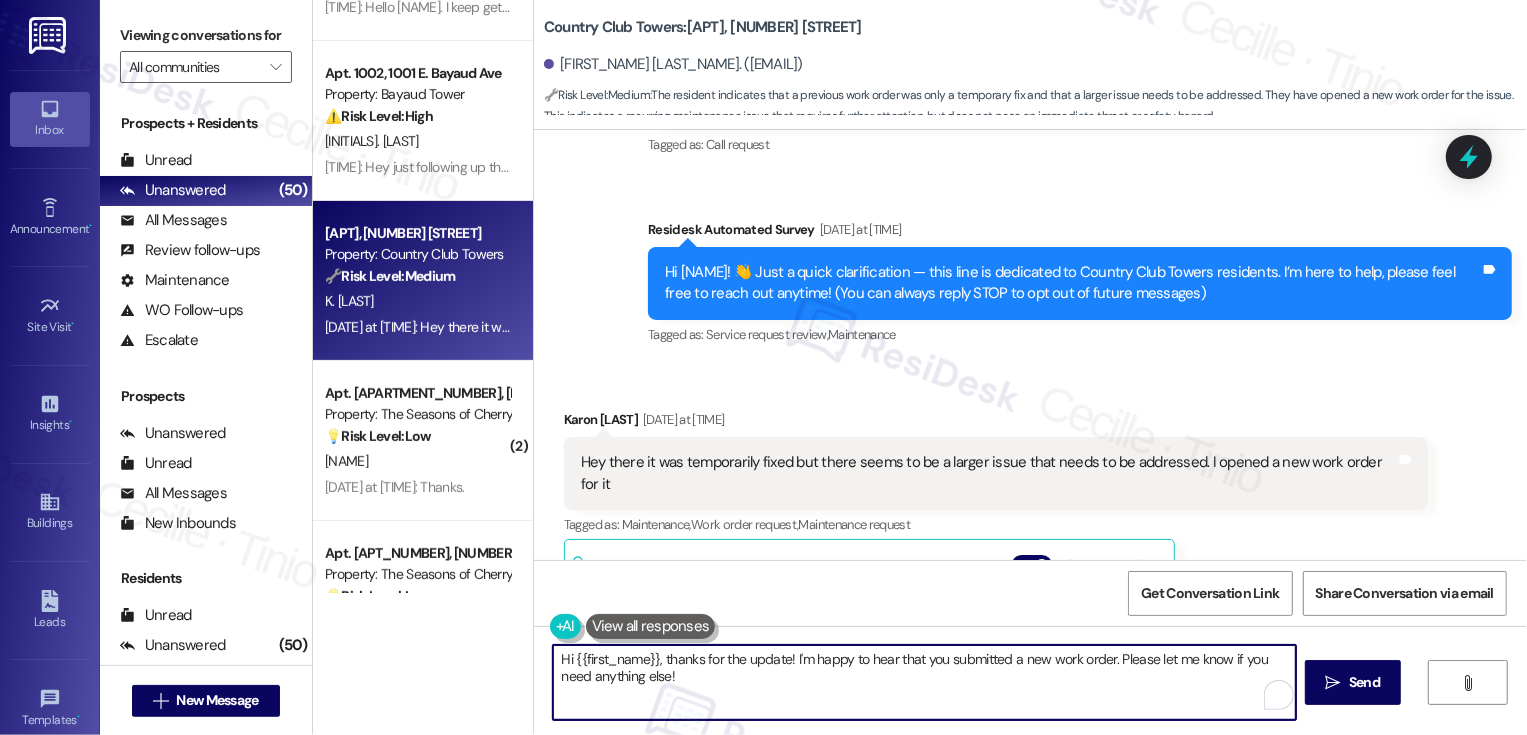 drag, startPoint x: 1106, startPoint y: 657, endPoint x: 1118, endPoint y: 683, distance: 28.635643 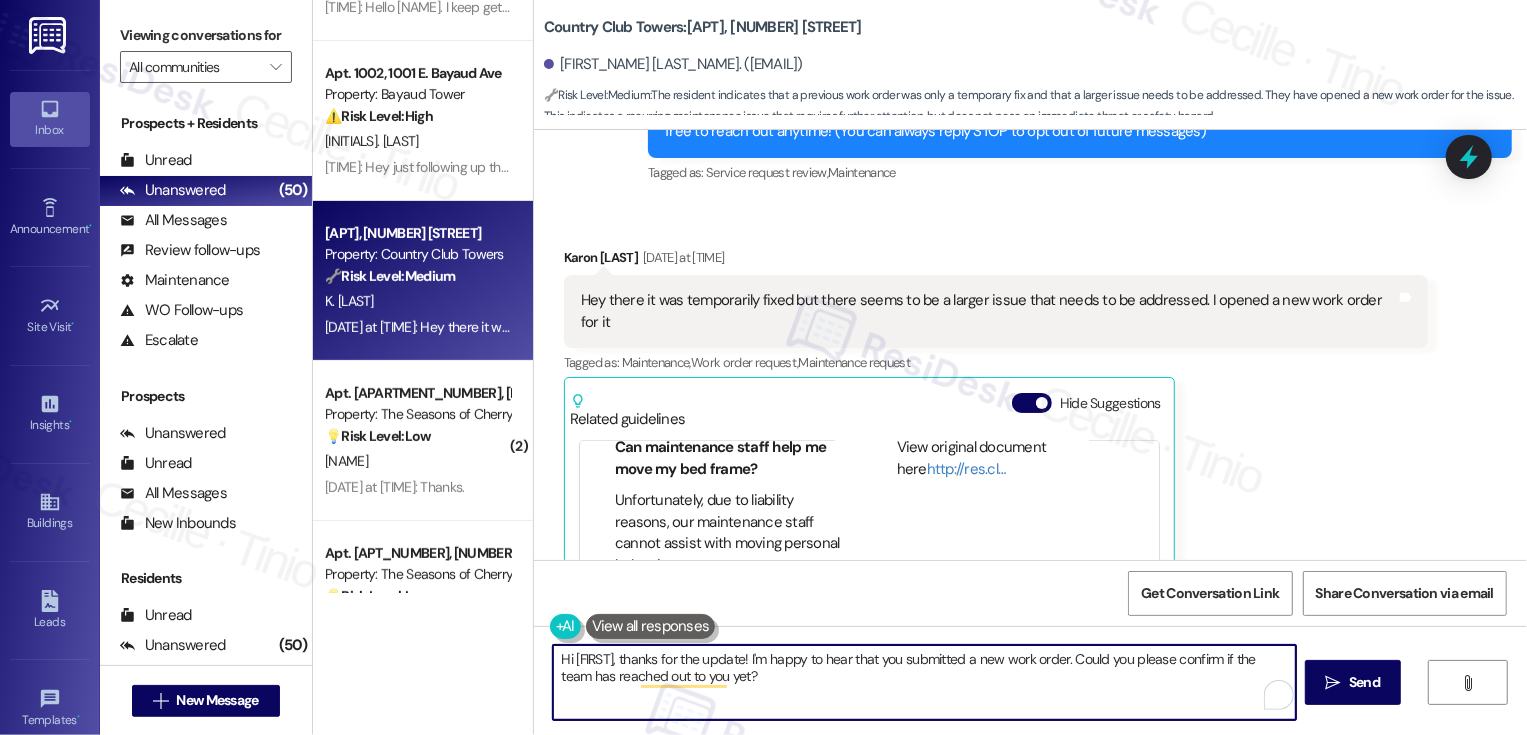scroll, scrollTop: 400, scrollLeft: 0, axis: vertical 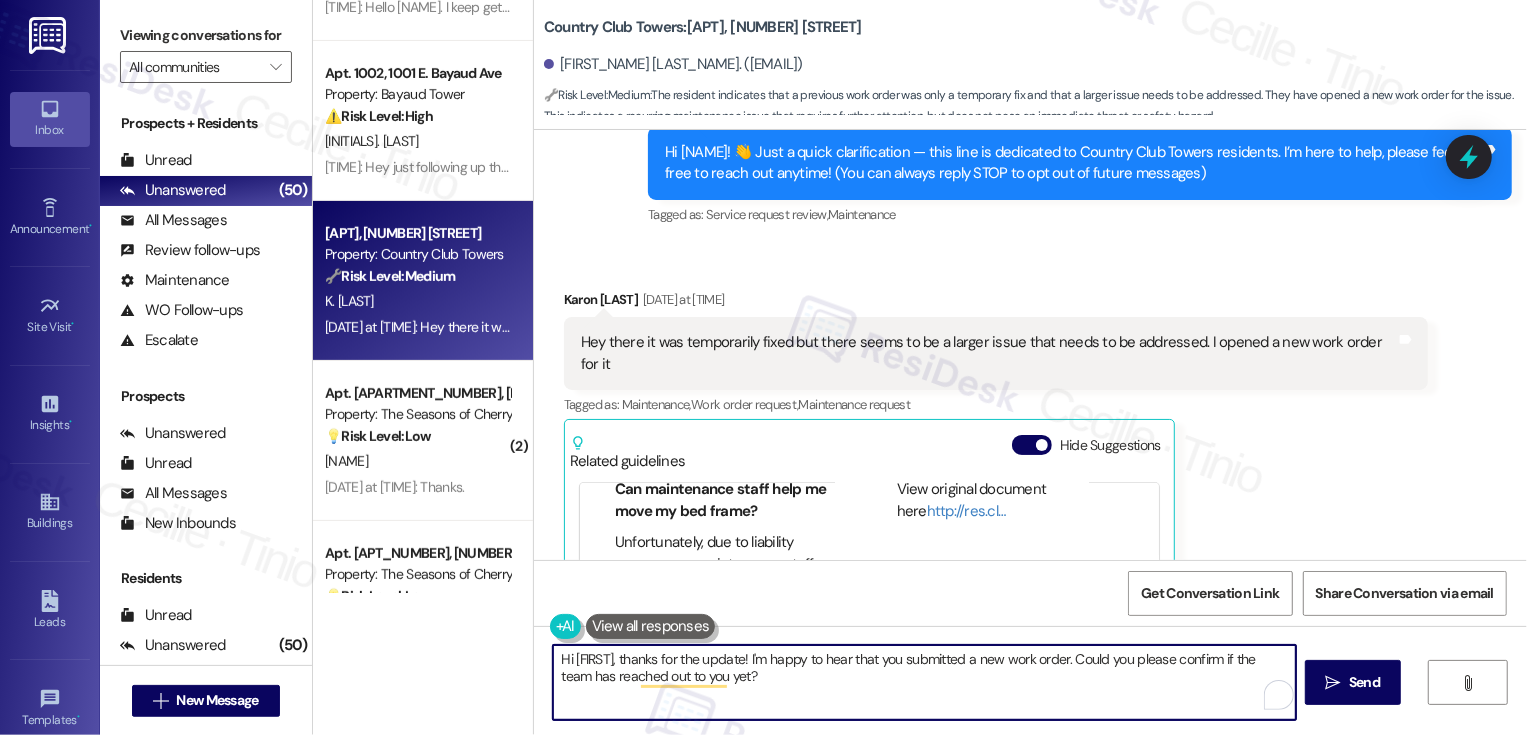 click on "Hi [FIRST], thanks for the update! I'm happy to hear that you submitted a new work order. Could you please confirm if the team has reached out to you yet?" at bounding box center [924, 682] 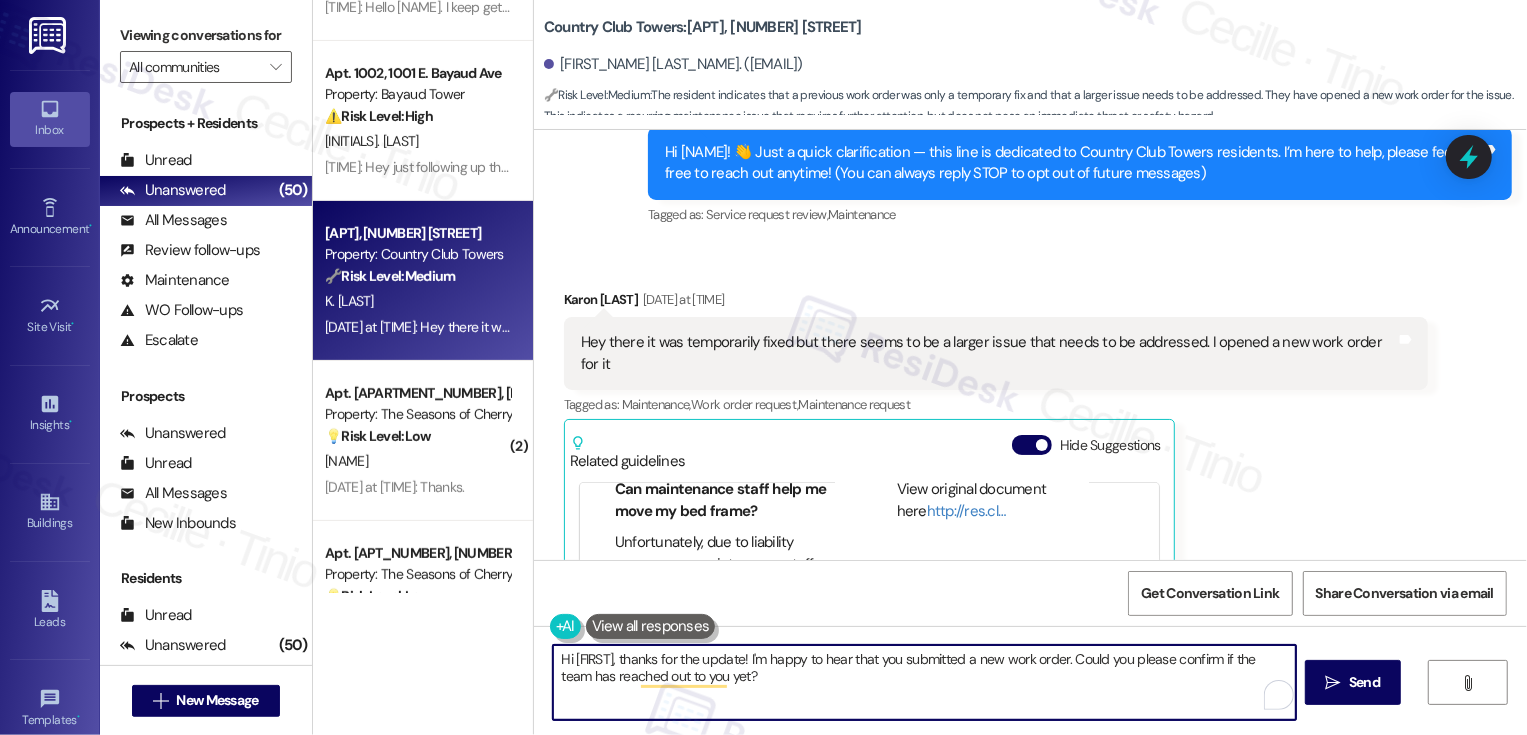 drag, startPoint x: 782, startPoint y: 658, endPoint x: 894, endPoint y: 658, distance: 112 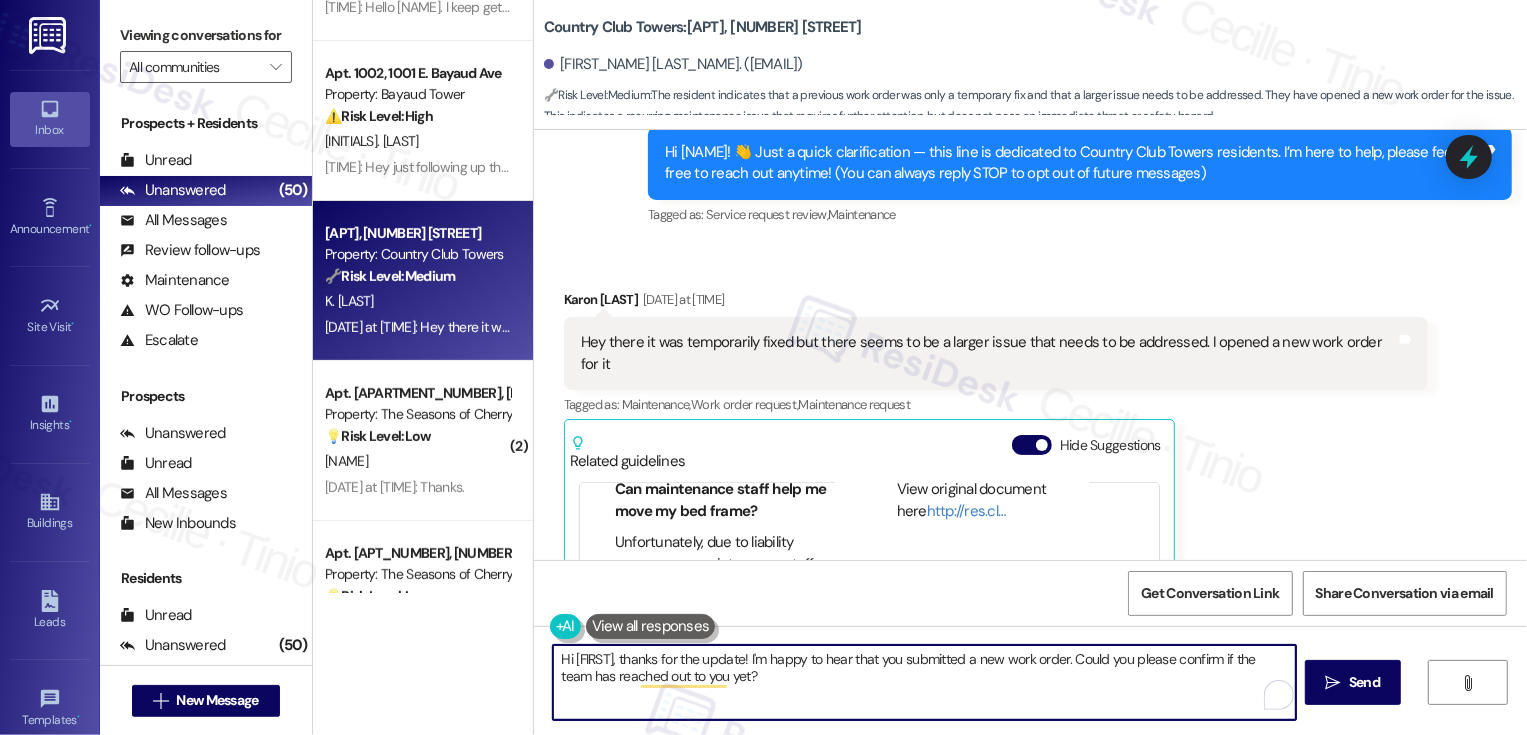 click on "Hi [FIRST], thanks for the update! I'm happy to hear that you submitted a new work order. Could you please confirm if the team has reached out to you yet?" at bounding box center (924, 682) 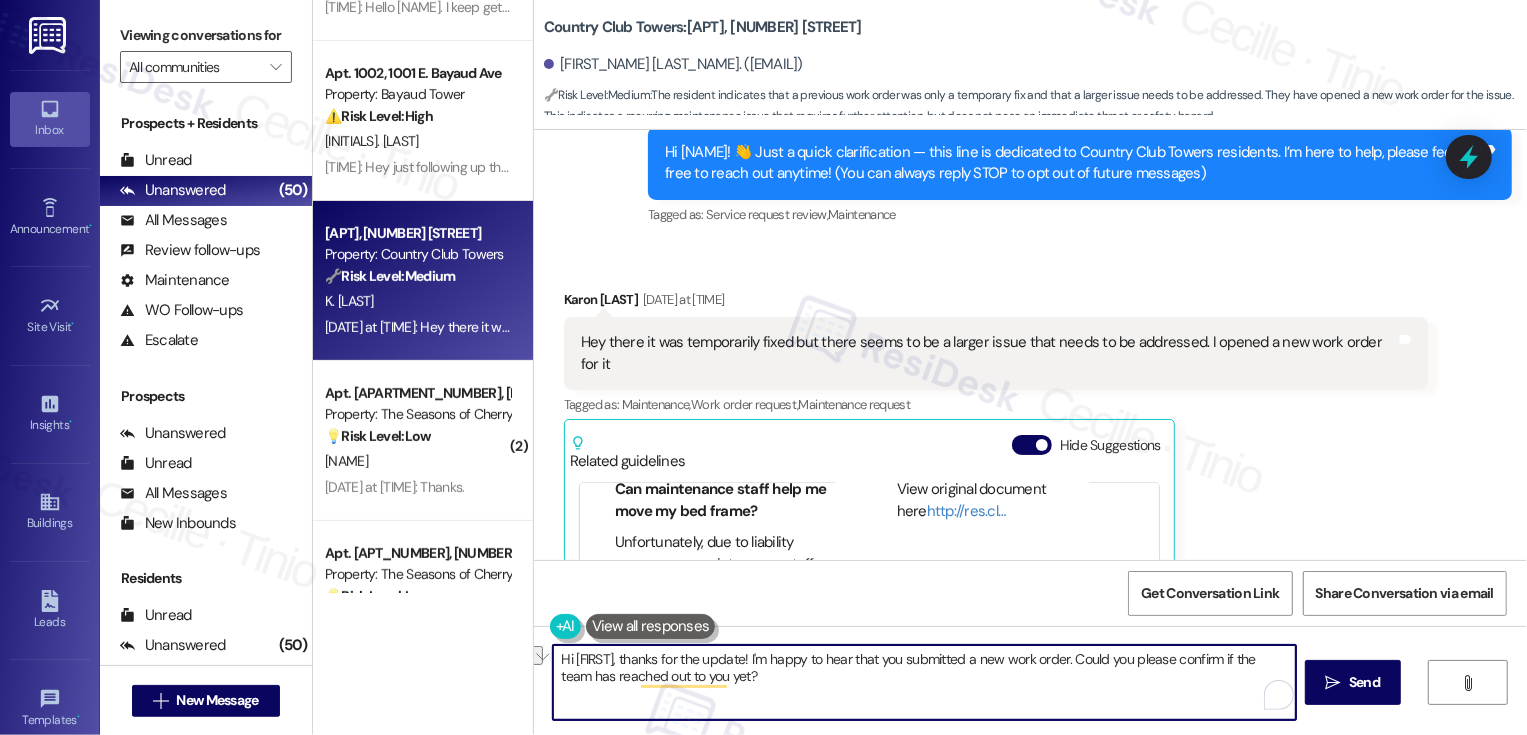 drag, startPoint x: 1002, startPoint y: 661, endPoint x: 780, endPoint y: 665, distance: 222.03603 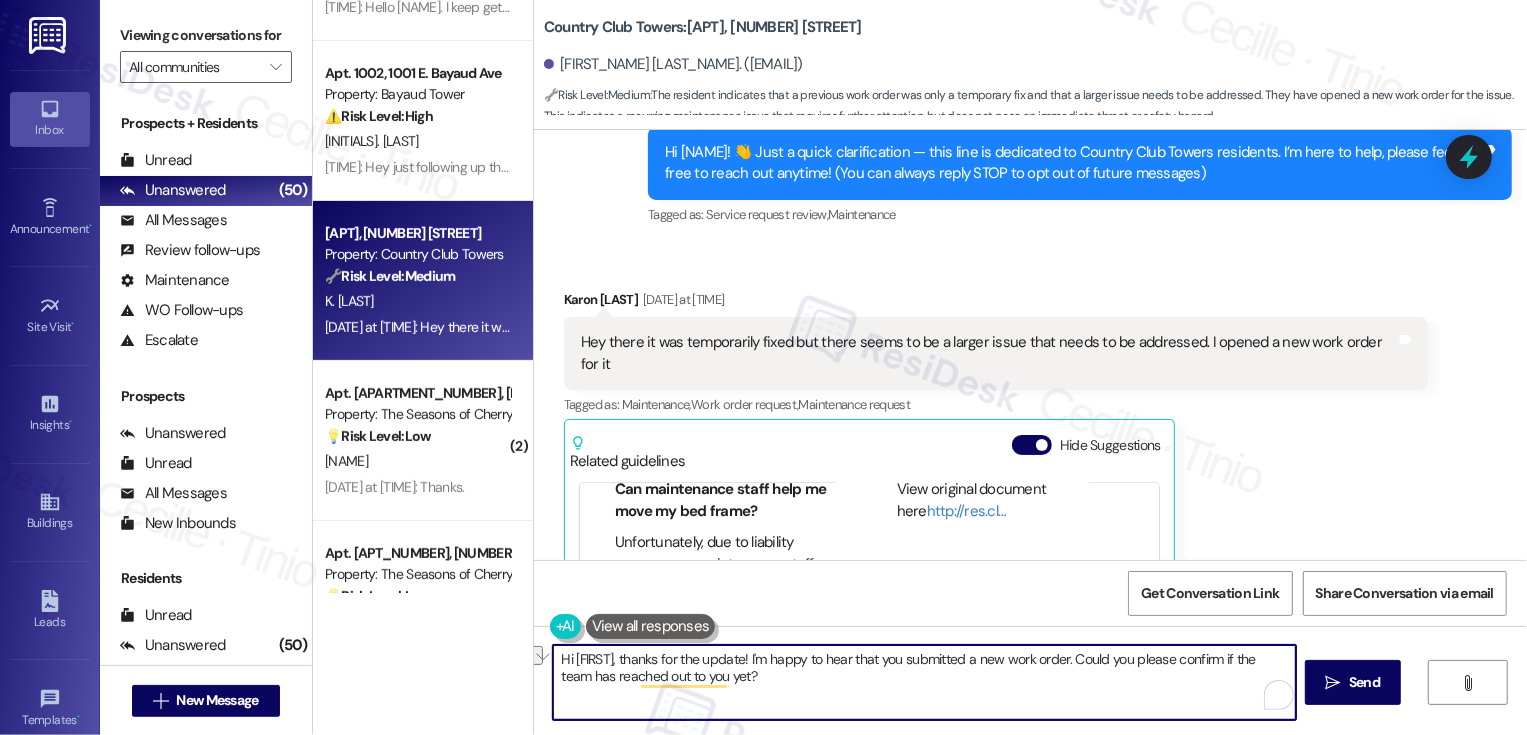 click on "Hi [FIRST], thanks for the update! I'm happy to hear that you submitted a new work order. Could you please confirm if the team has reached out to you yet?" at bounding box center [924, 682] 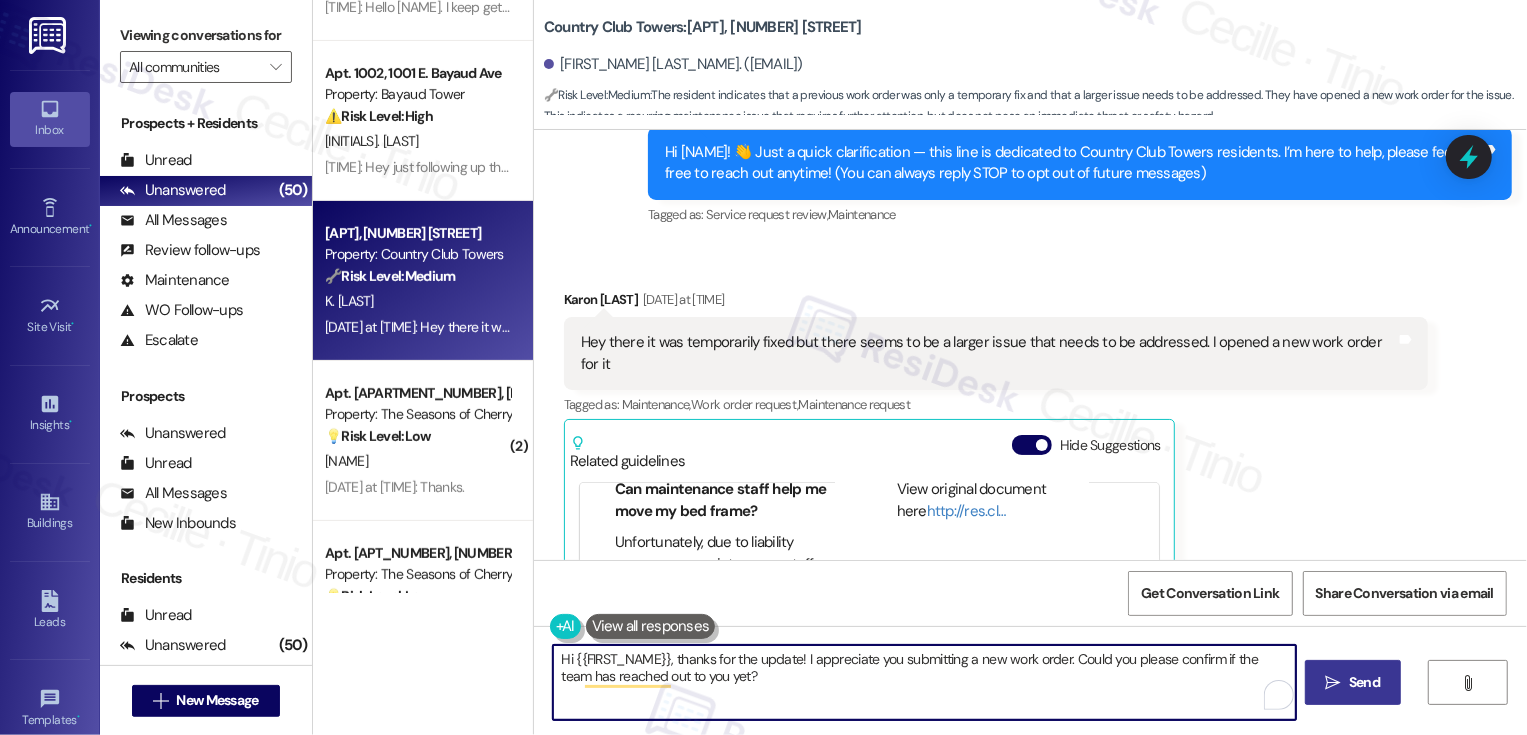 type on "Hi {{FIRST_NAME}}, thanks for the update! I appreciate you submitting a new work order. Could you please confirm if the team has reached out to you yet?" 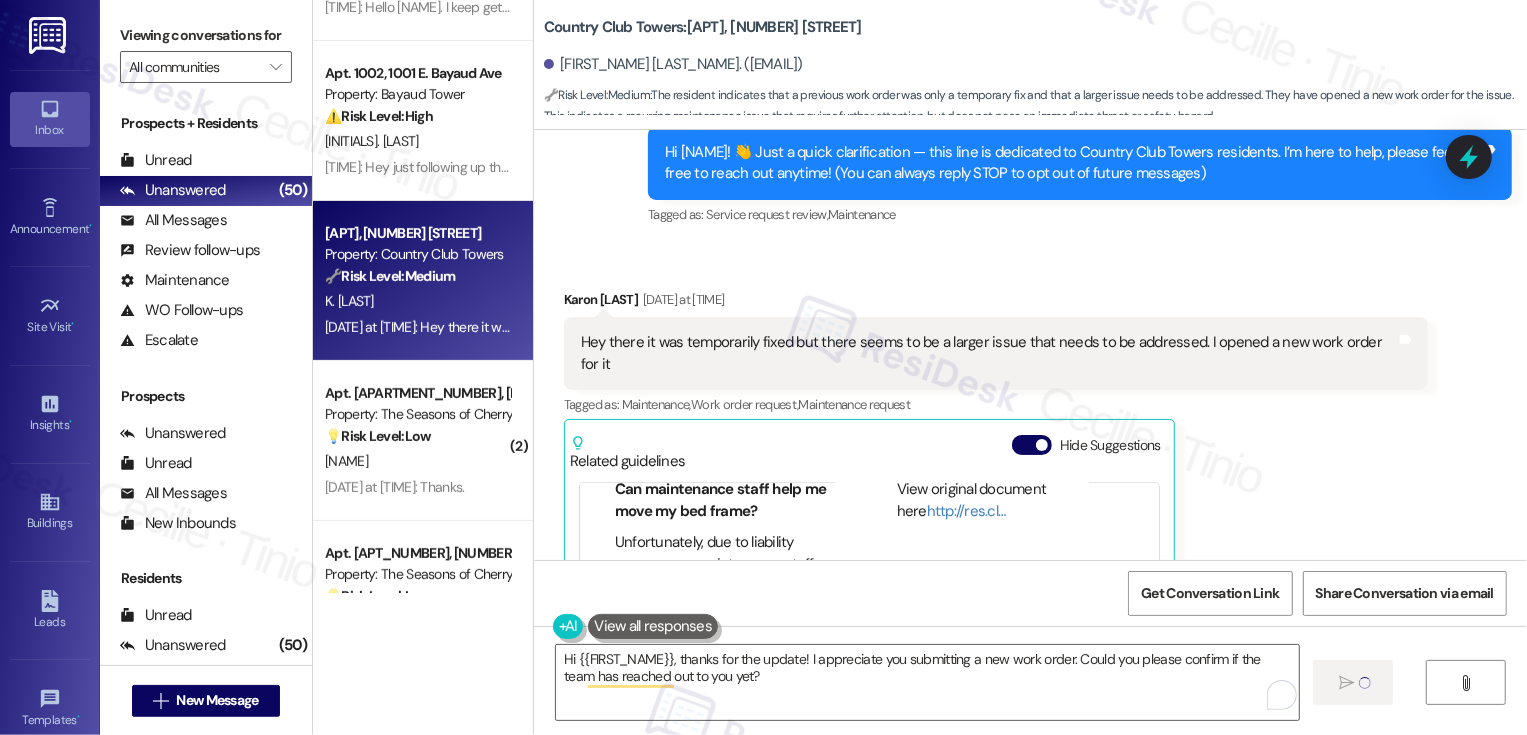 type 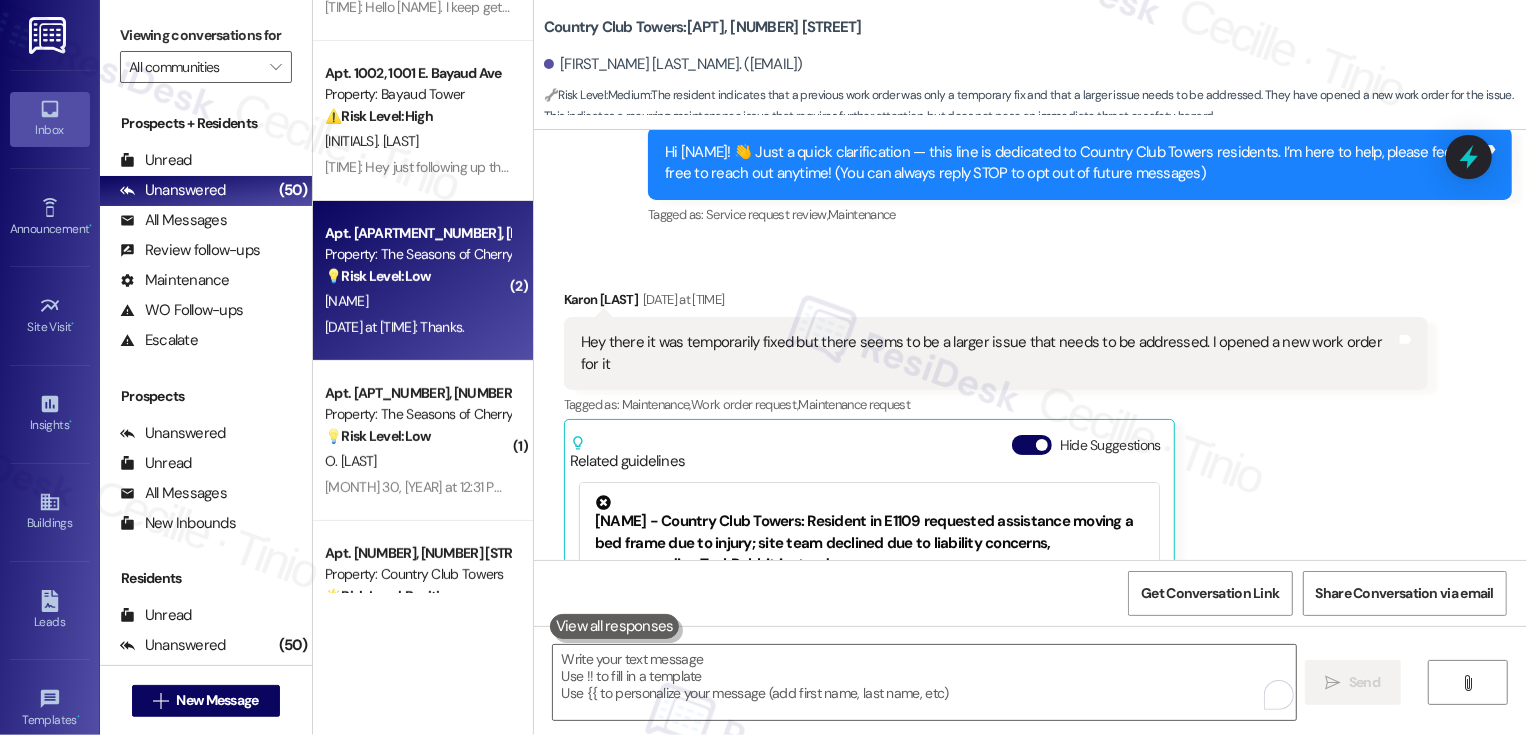 click on "💡  Risk Level:  Low" at bounding box center [378, 276] 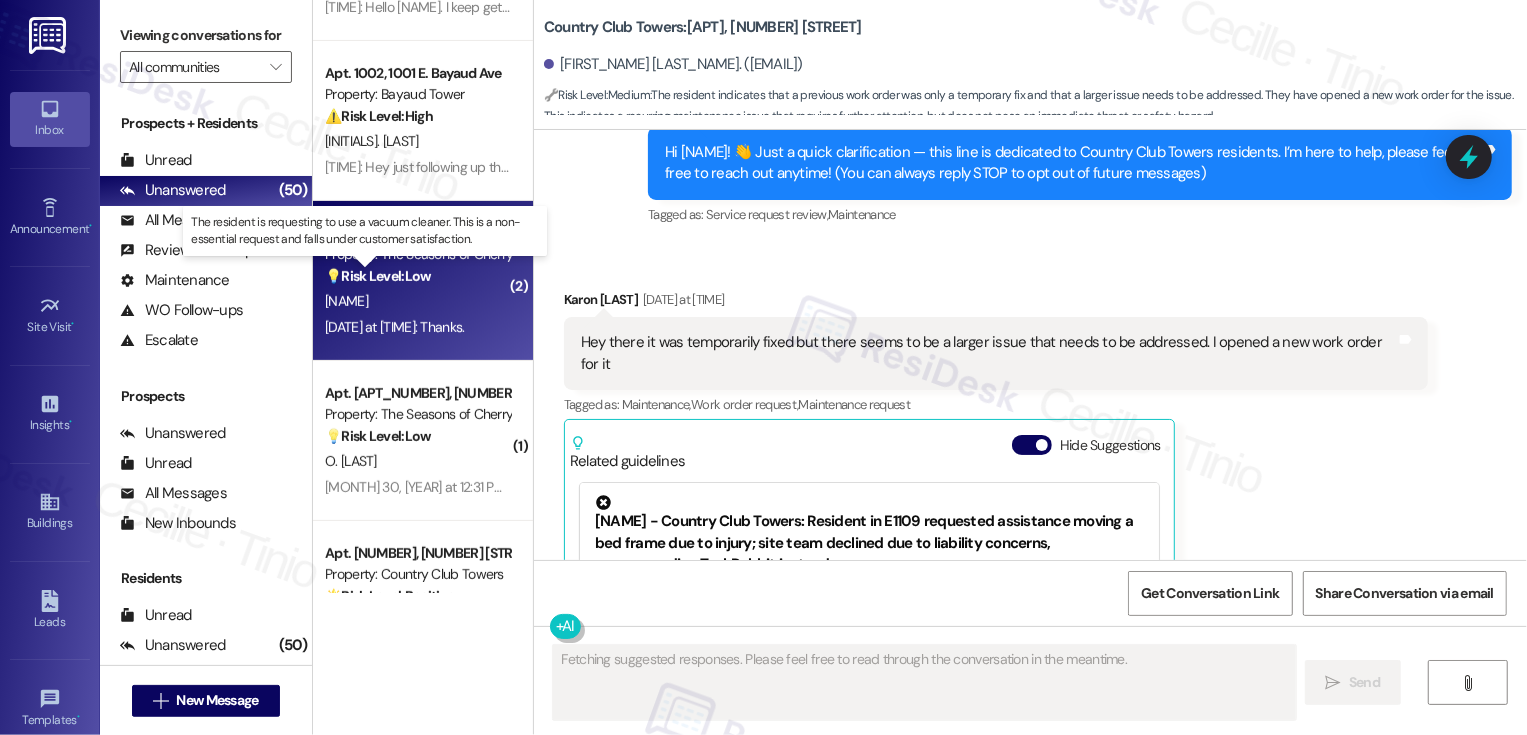 click on "💡  Risk Level:  Low" at bounding box center [378, 276] 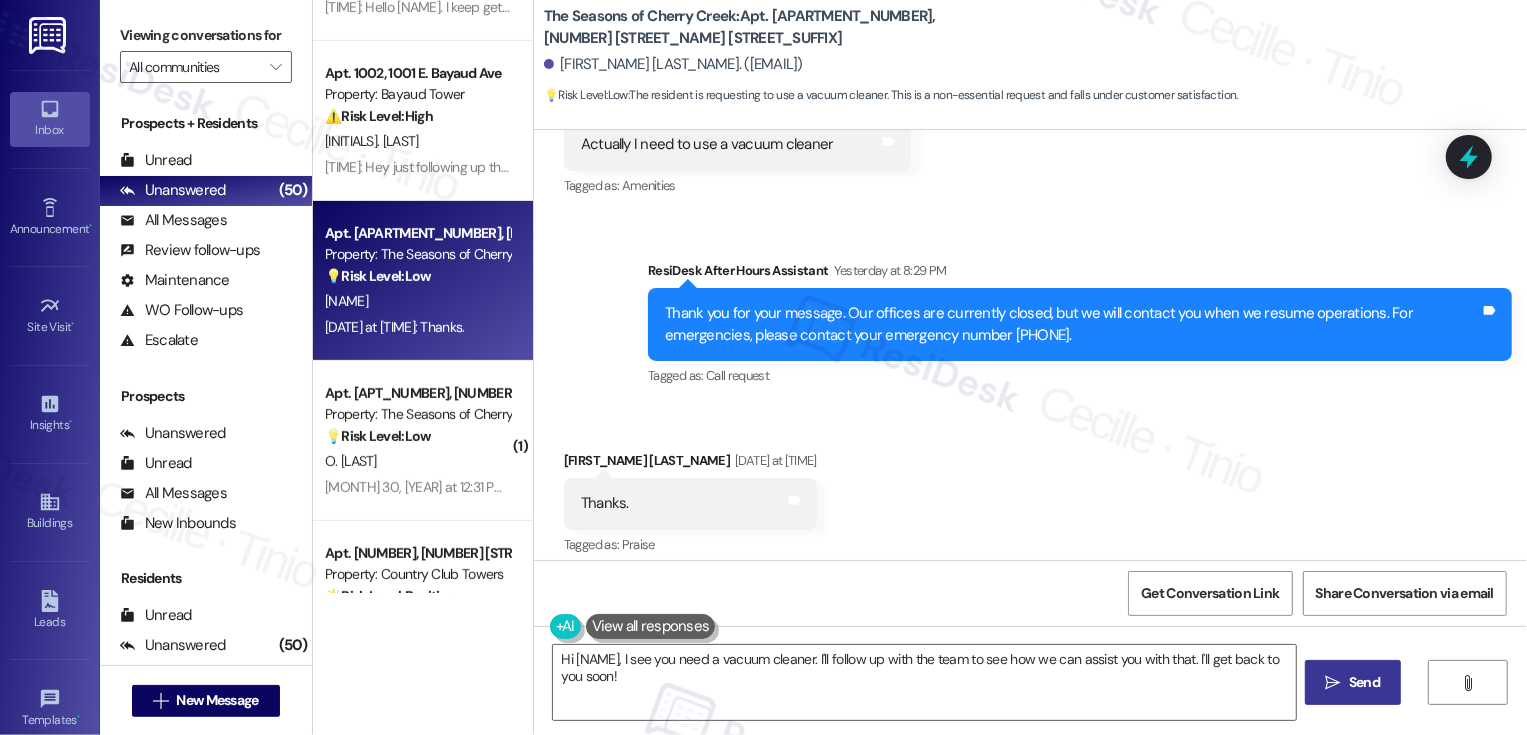 scroll, scrollTop: 806, scrollLeft: 0, axis: vertical 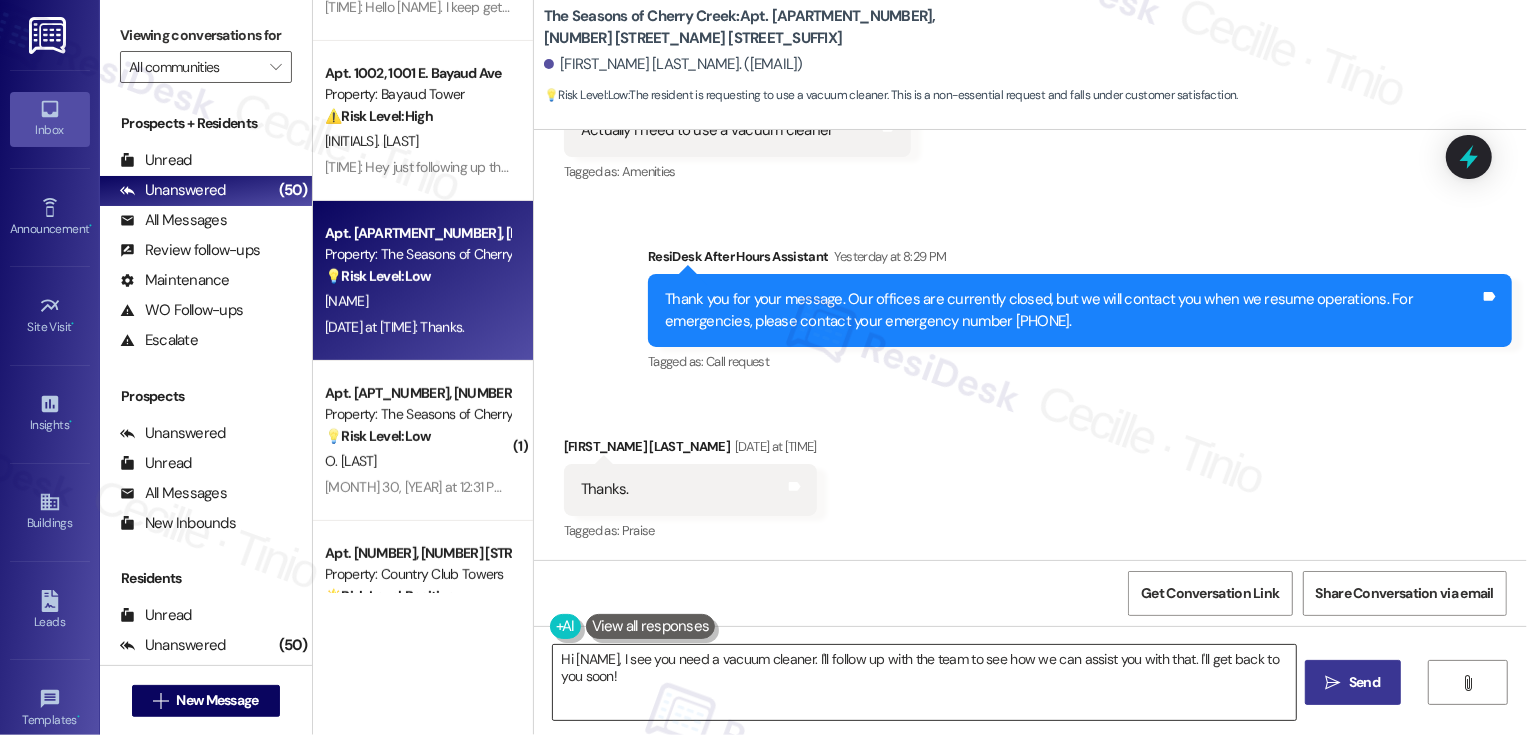 click on "Hi [NAME], I see you need a vacuum cleaner. I'll follow up with the team to see how we can assist you with that. I'll get back to you soon!" at bounding box center (924, 682) 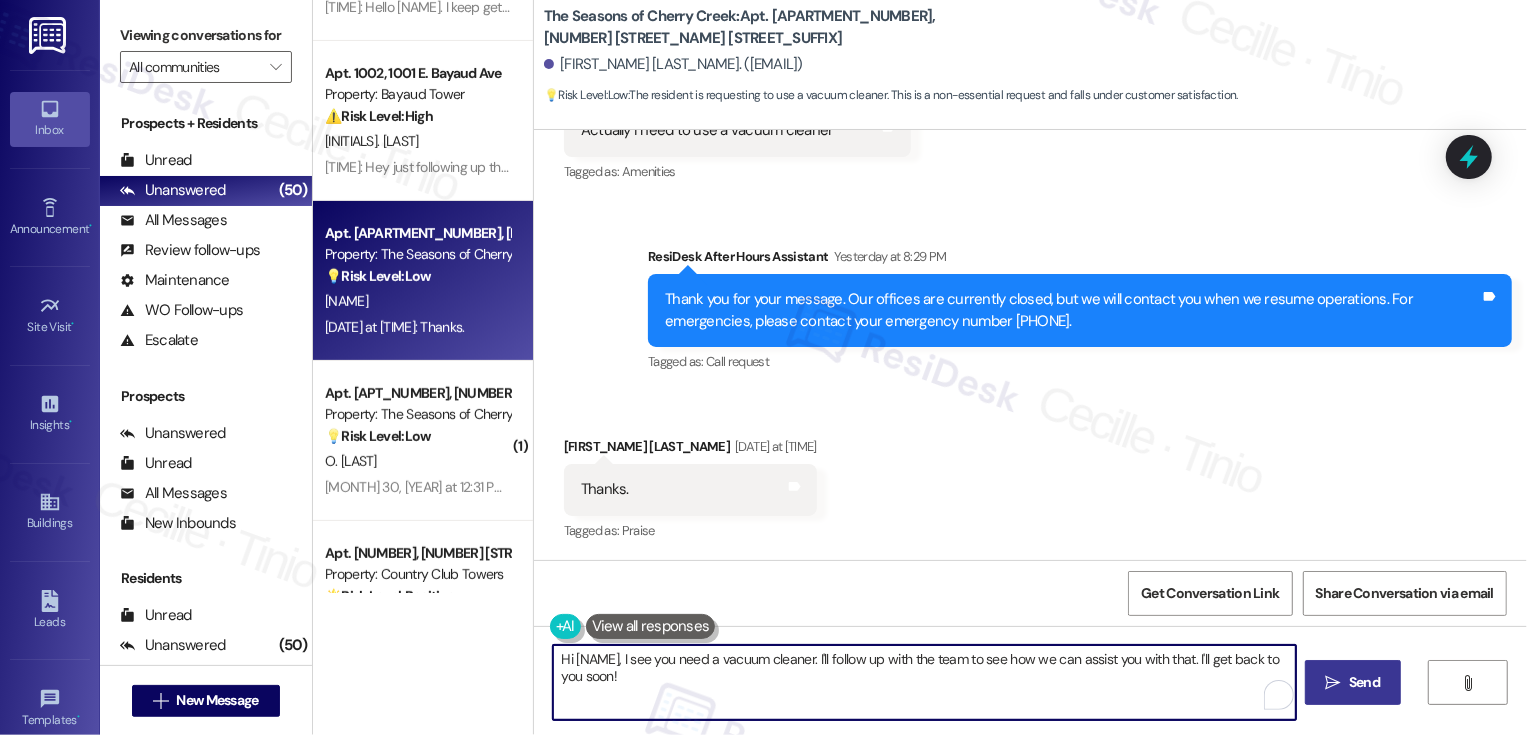 drag, startPoint x: 809, startPoint y: 657, endPoint x: 835, endPoint y: 695, distance: 46.043457 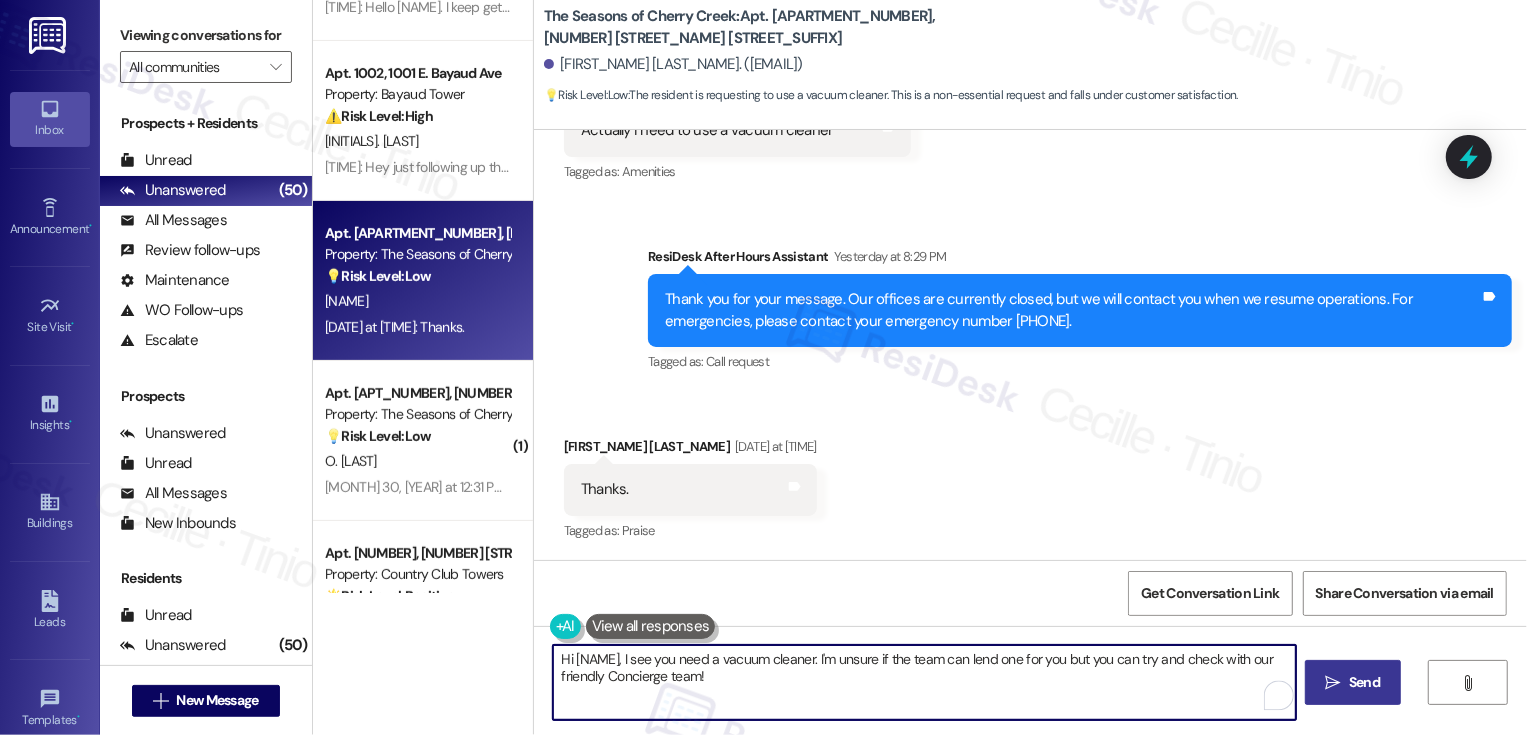 click on "Hi [NAME], I see you need a vacuum cleaner. I'm unsure if the team can lend one for you but you can try and check with our friendly Concierge team!" at bounding box center [924, 682] 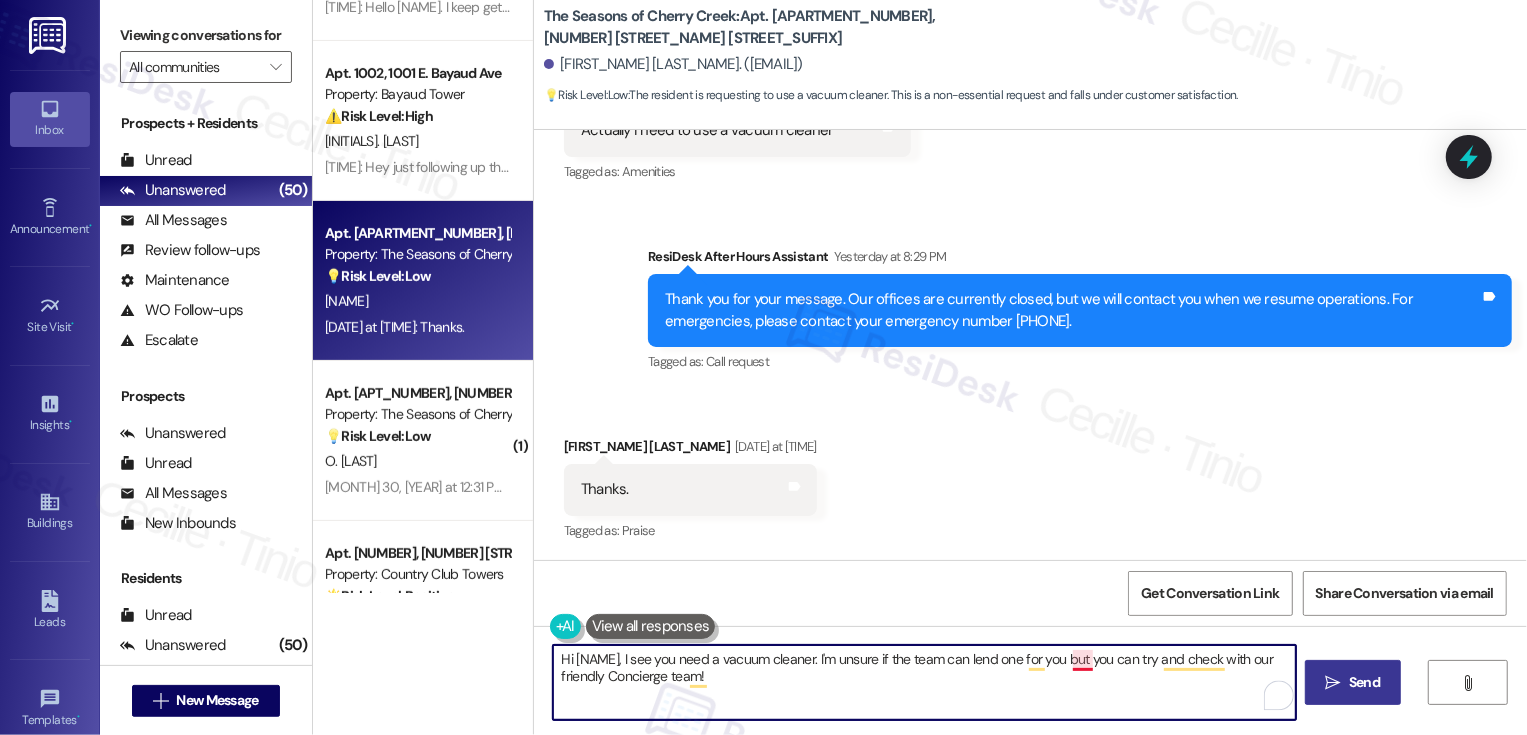 click on "Hi [NAME], I see you need a vacuum cleaner. I'm unsure if the team can lend one for you but you can try and check with our friendly Concierge team!" at bounding box center [924, 682] 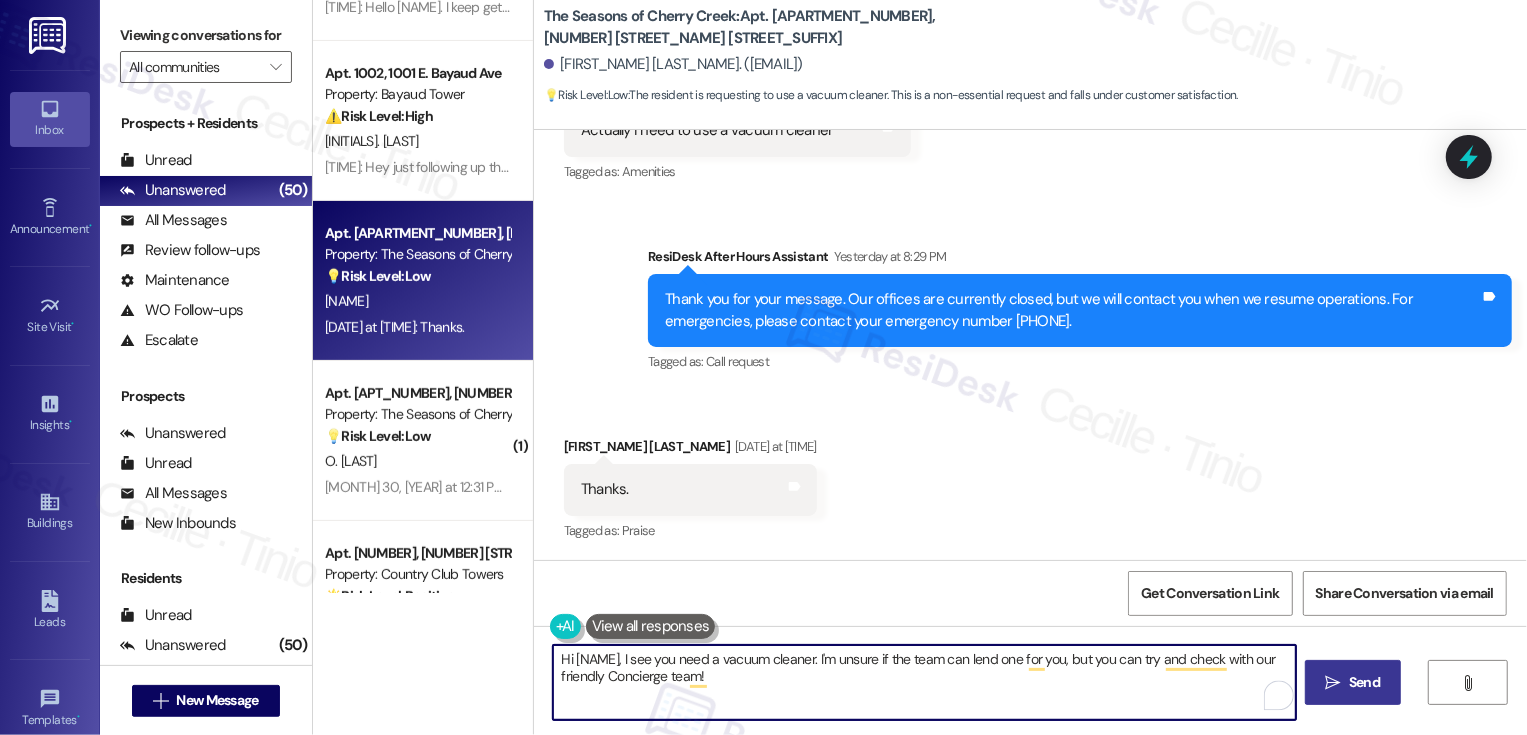 click on "Hi [NAME], I see you need a vacuum cleaner. I'm unsure if the team can lend one for you, but you can try and check with our friendly Concierge team!" at bounding box center (924, 682) 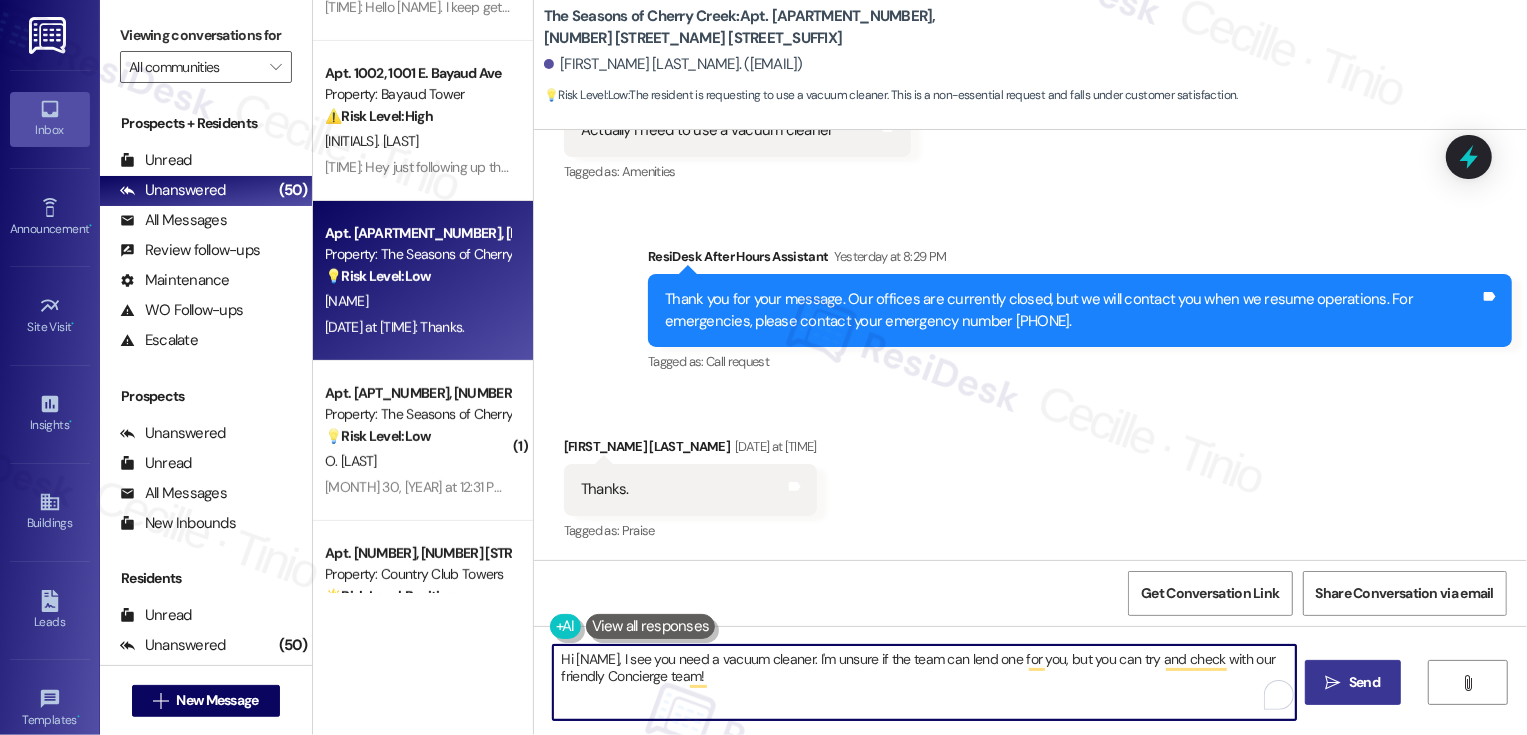 type on "Hi [NAME], I see you need a vacuum cleaner. I'm unsure if the team can lend one for you, but you can try and check with our friendly Concierge team!" 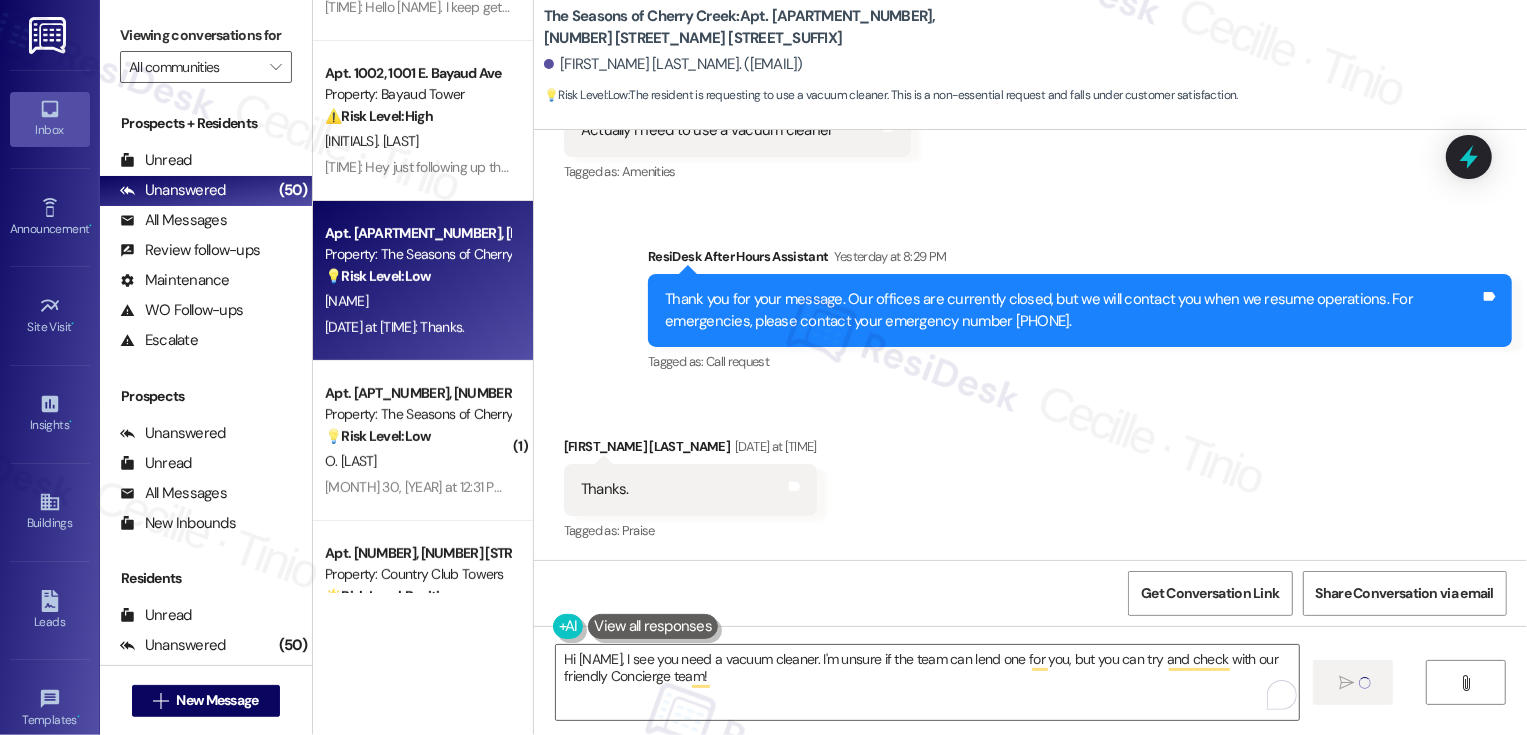 type 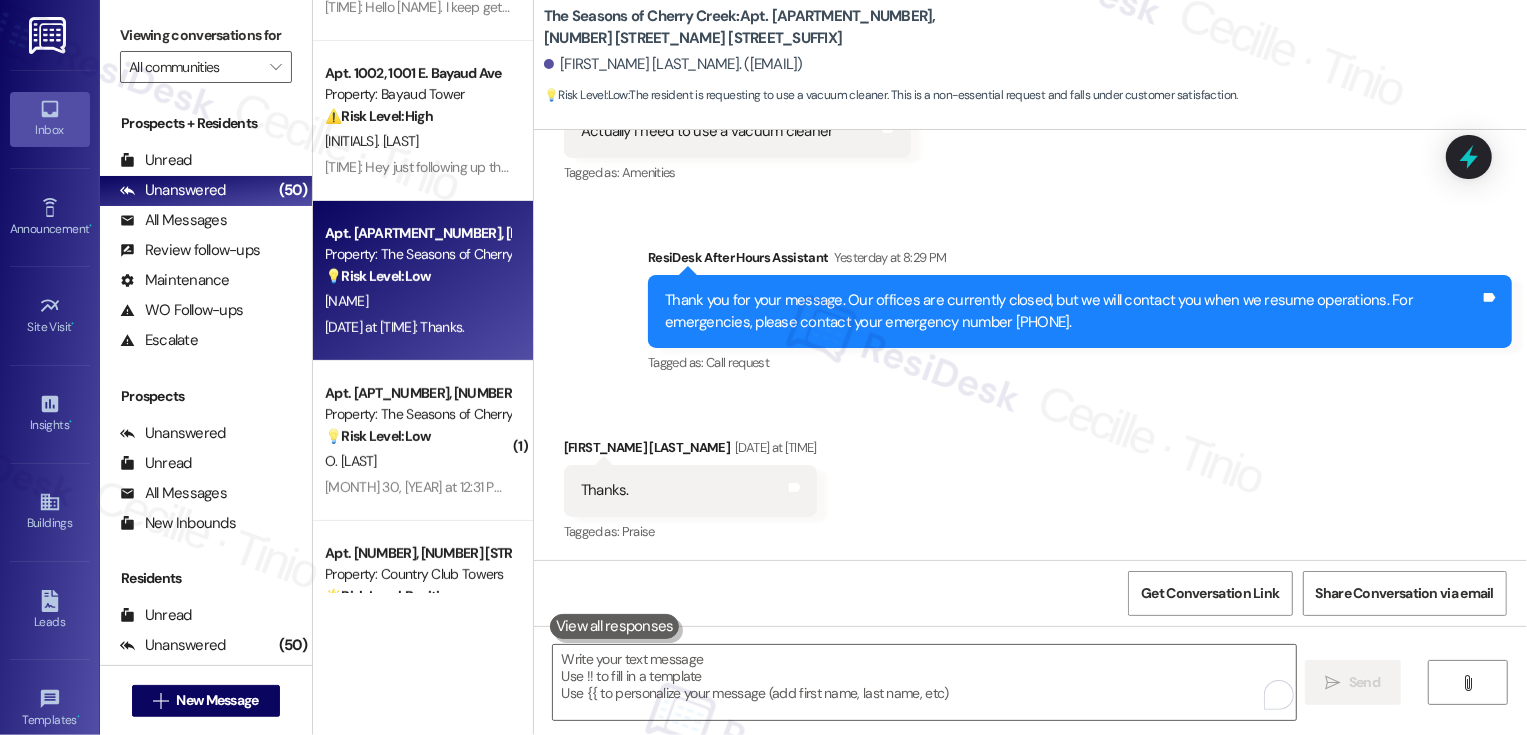 scroll, scrollTop: 967, scrollLeft: 0, axis: vertical 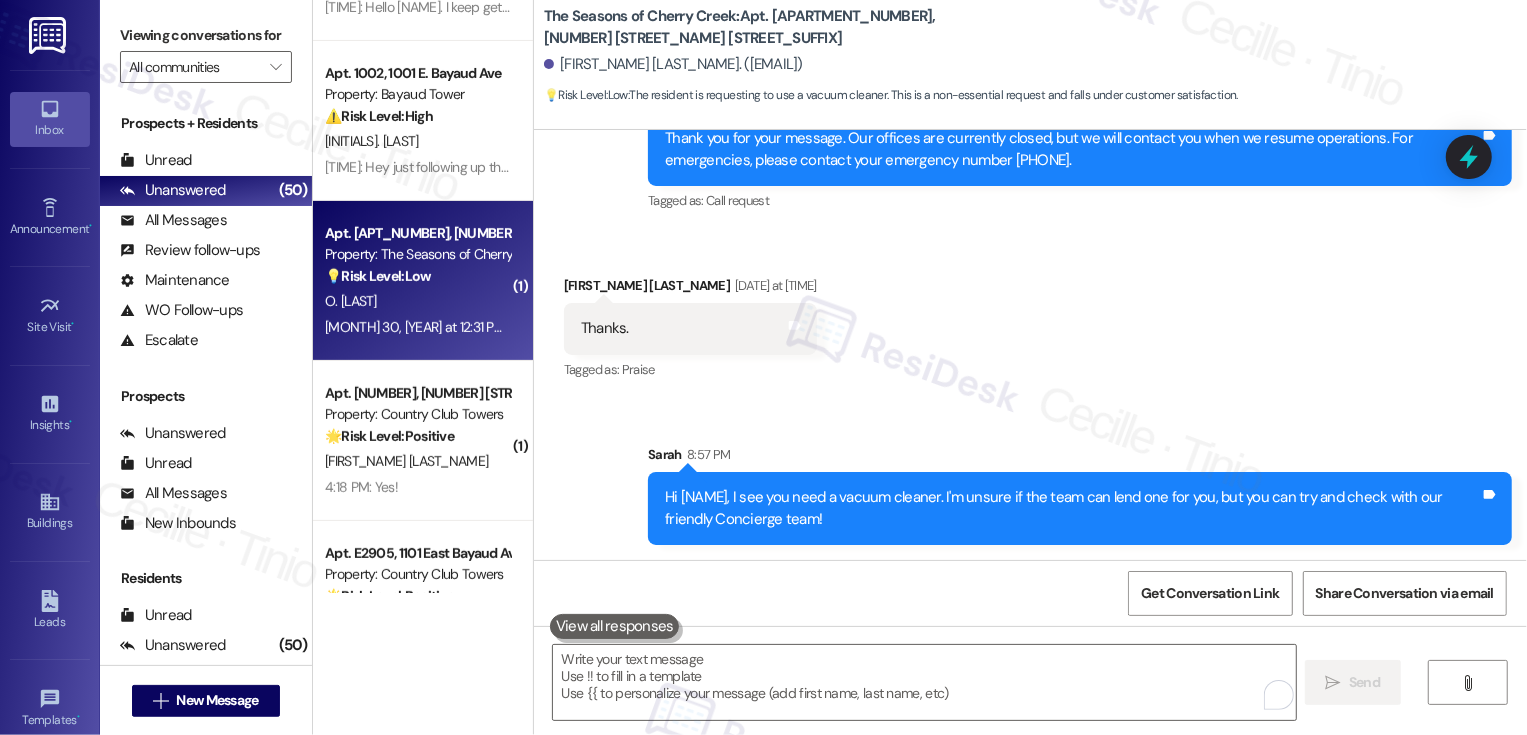 click on "O. [LAST]" at bounding box center [417, 301] 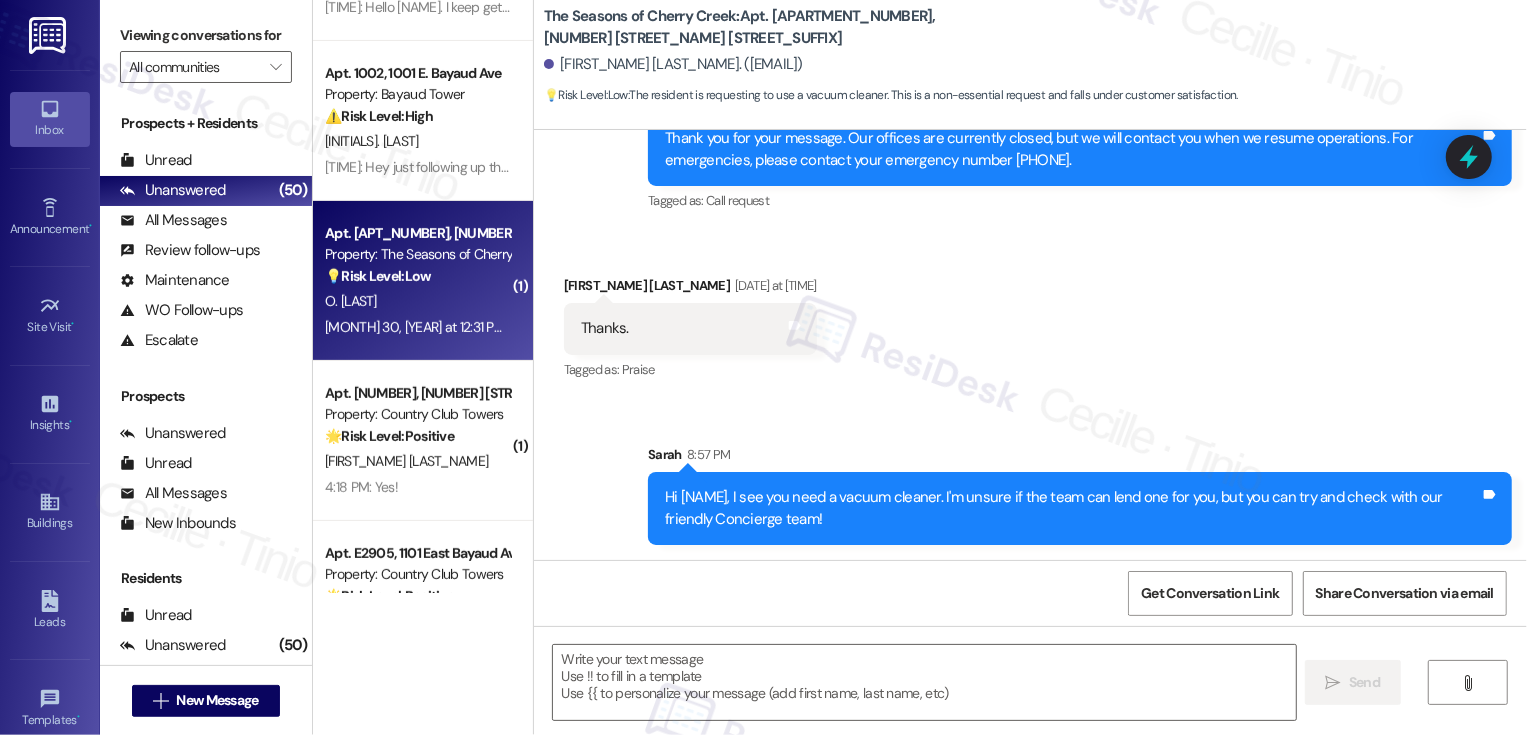 click on "O. [LAST]" at bounding box center (417, 301) 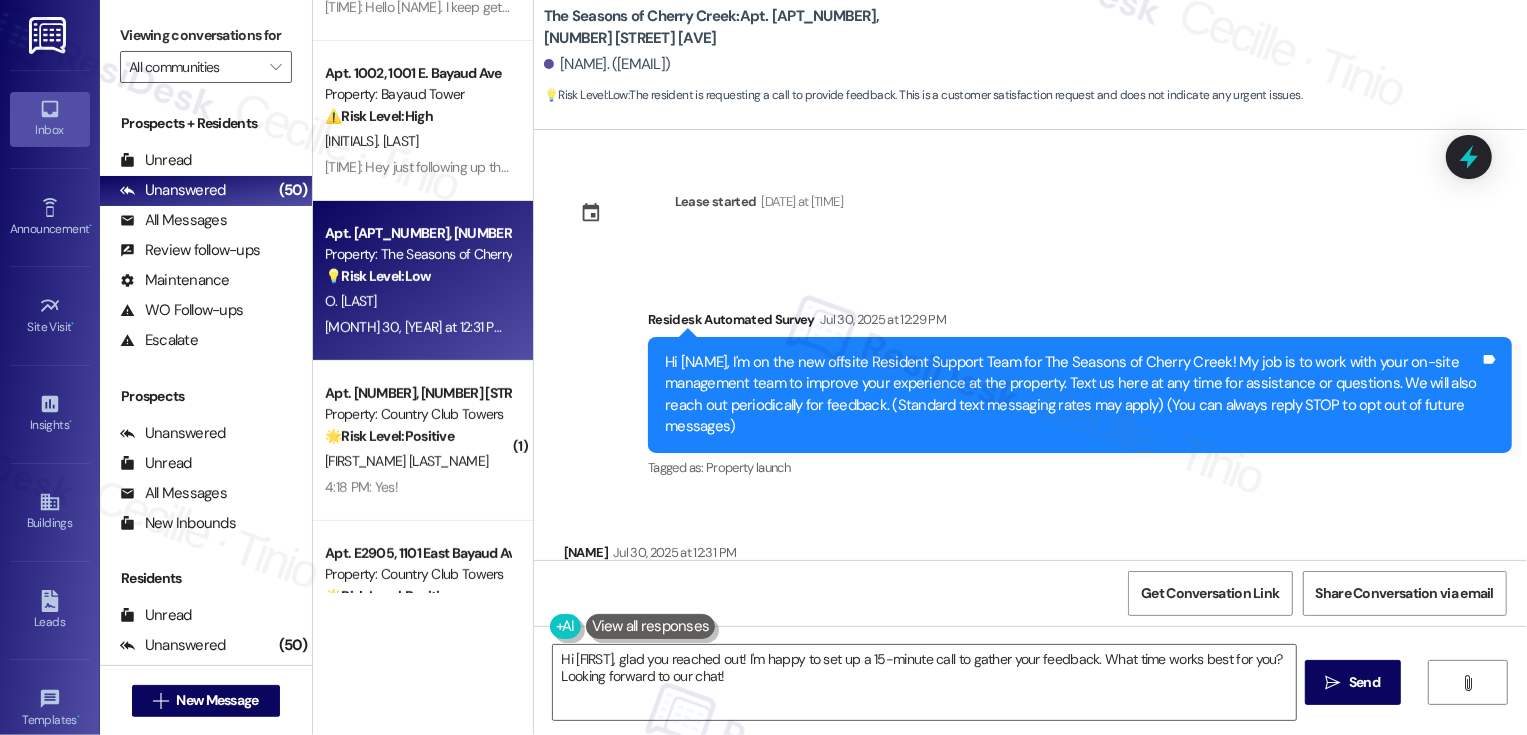 scroll, scrollTop: 127, scrollLeft: 0, axis: vertical 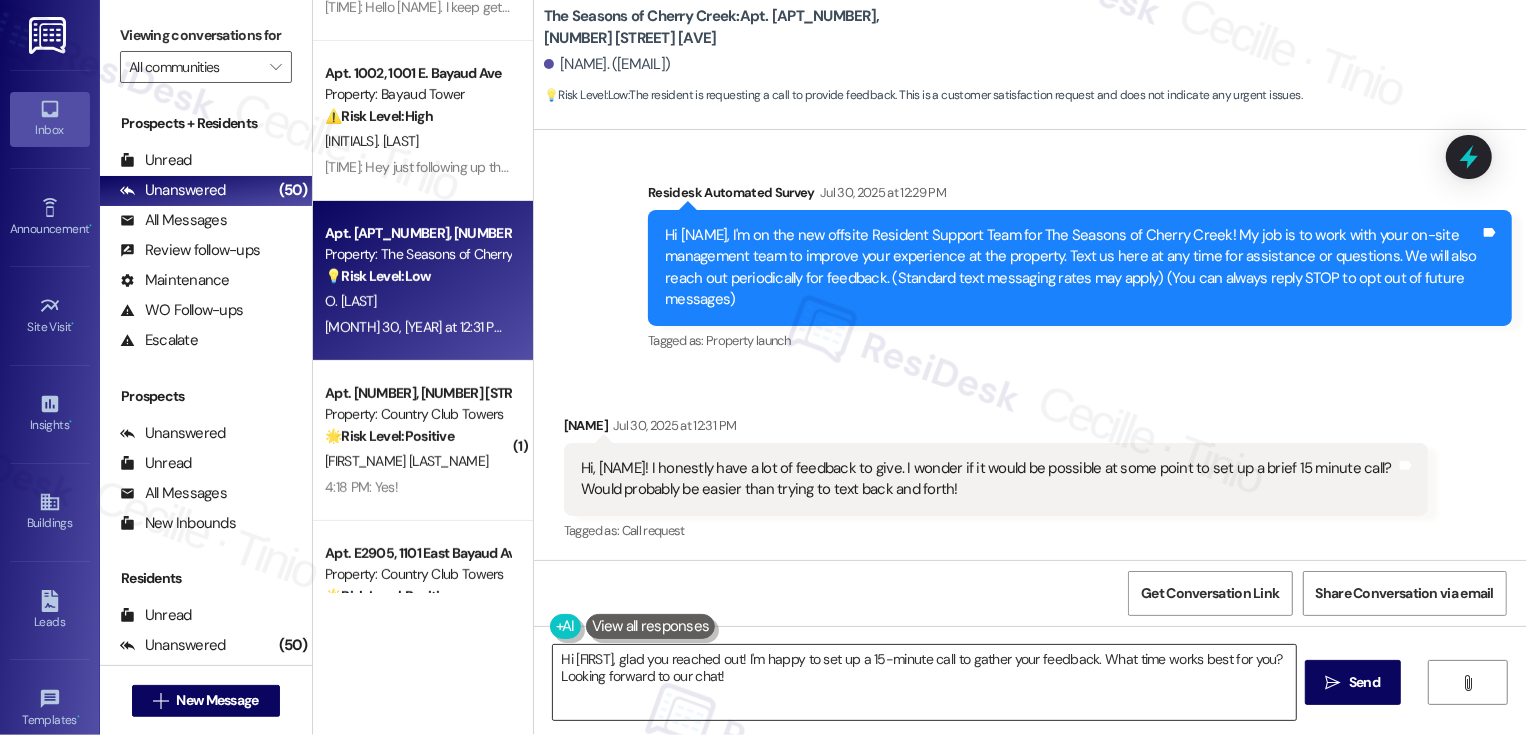 click on "Hi [FIRST], glad you reached out! I'm happy to set up a 15-minute call to gather your feedback. What time works best for you? Looking forward to our chat!" at bounding box center [924, 682] 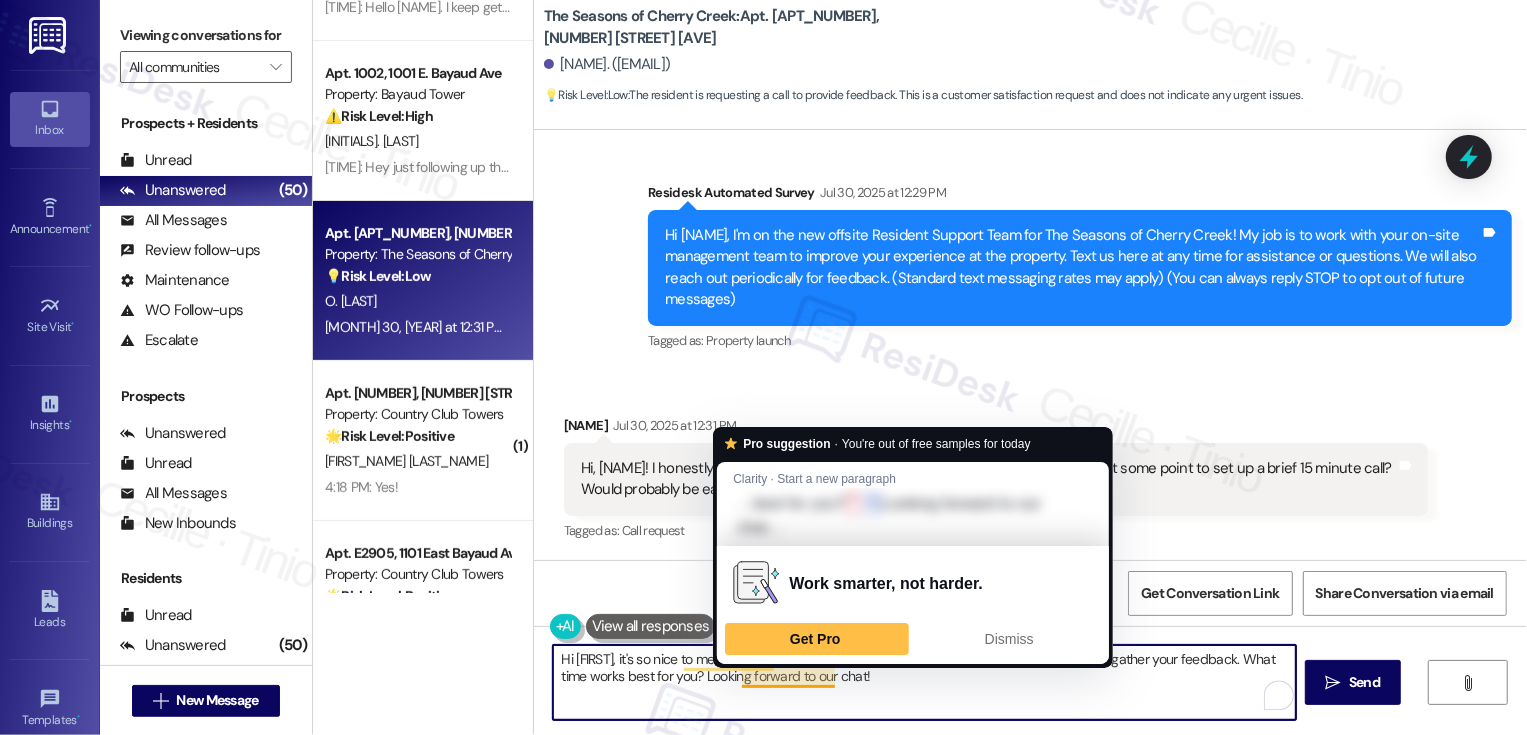 click on "Hi [FIRST], it's so nice to meet you! glad you reached out! I'm happy to set up a 15-minute call to gather your feedback. What time works best for you? Looking forward to our chat!" at bounding box center [924, 682] 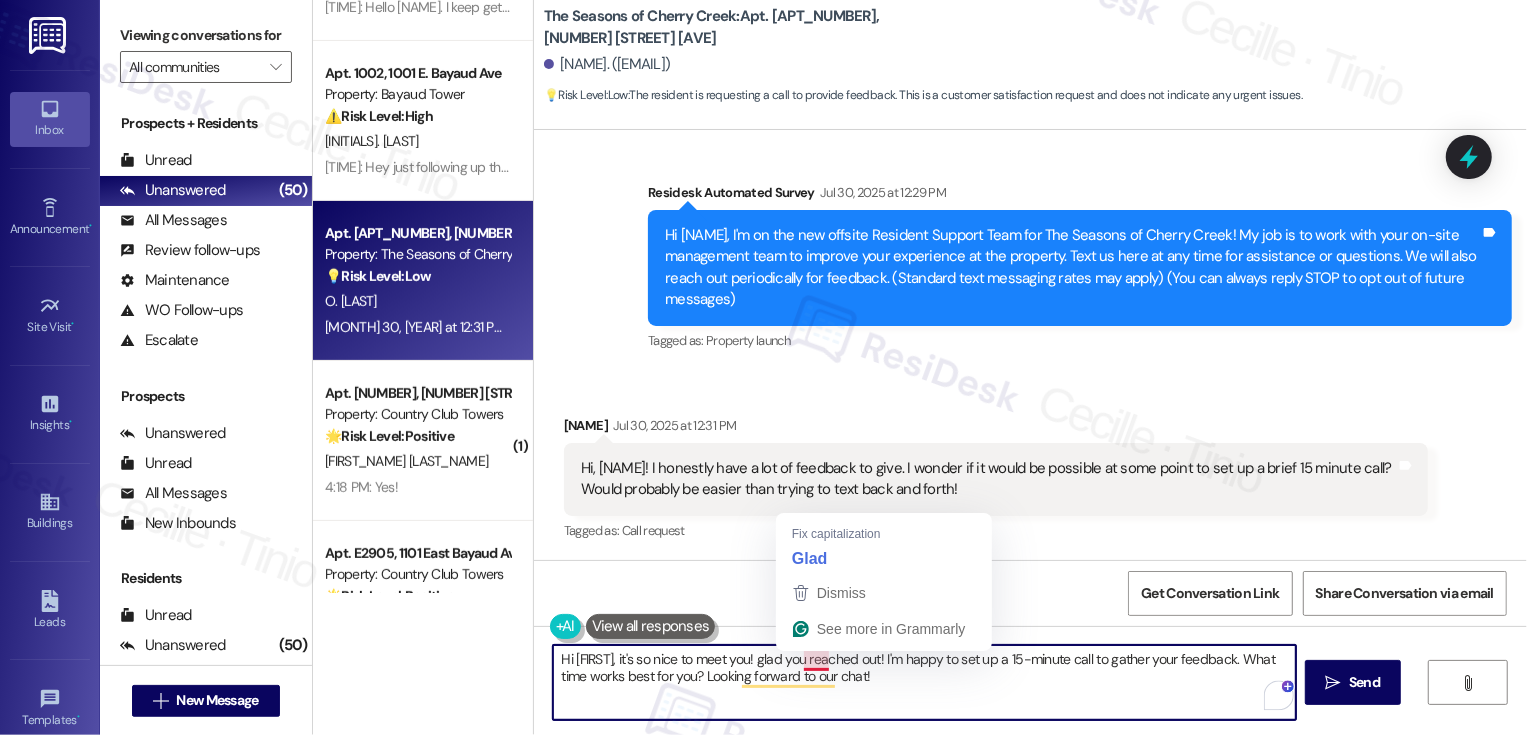 drag, startPoint x: 794, startPoint y: 659, endPoint x: 962, endPoint y: 697, distance: 172.24402 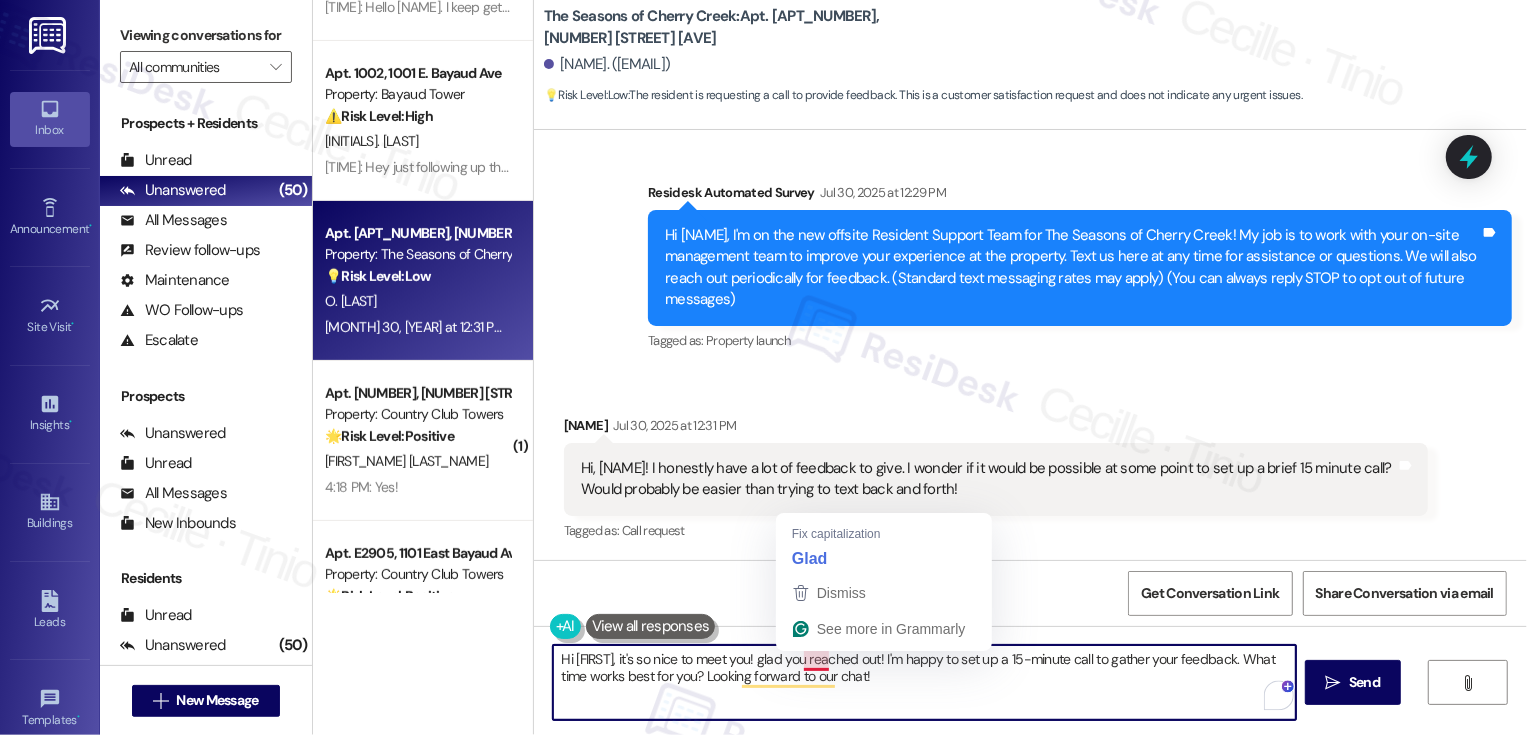 click on "Hi [FIRST], it's so nice to meet you! glad you reached out! I'm happy to set up a 15-minute call to gather your feedback. What time works best for you? Looking forward to our chat!" at bounding box center (924, 682) 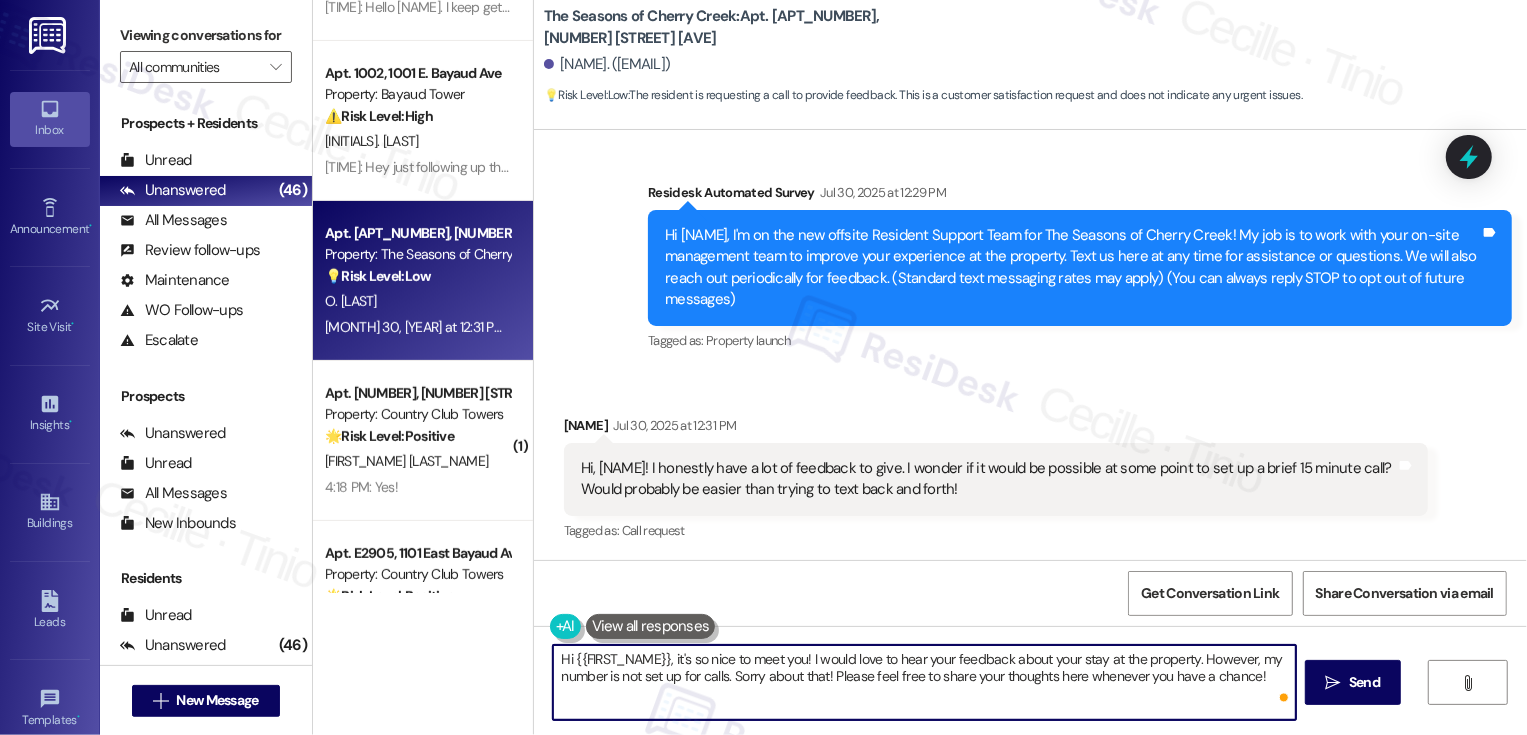 click on "Hi {{FIRST_NAME}}, it's so nice to meet you! I would love to hear your feedback about your stay at the property. However, my number is not set up for calls. Sorry about that! Please feel free to share your thoughts here whenever you have a chance!" at bounding box center (924, 682) 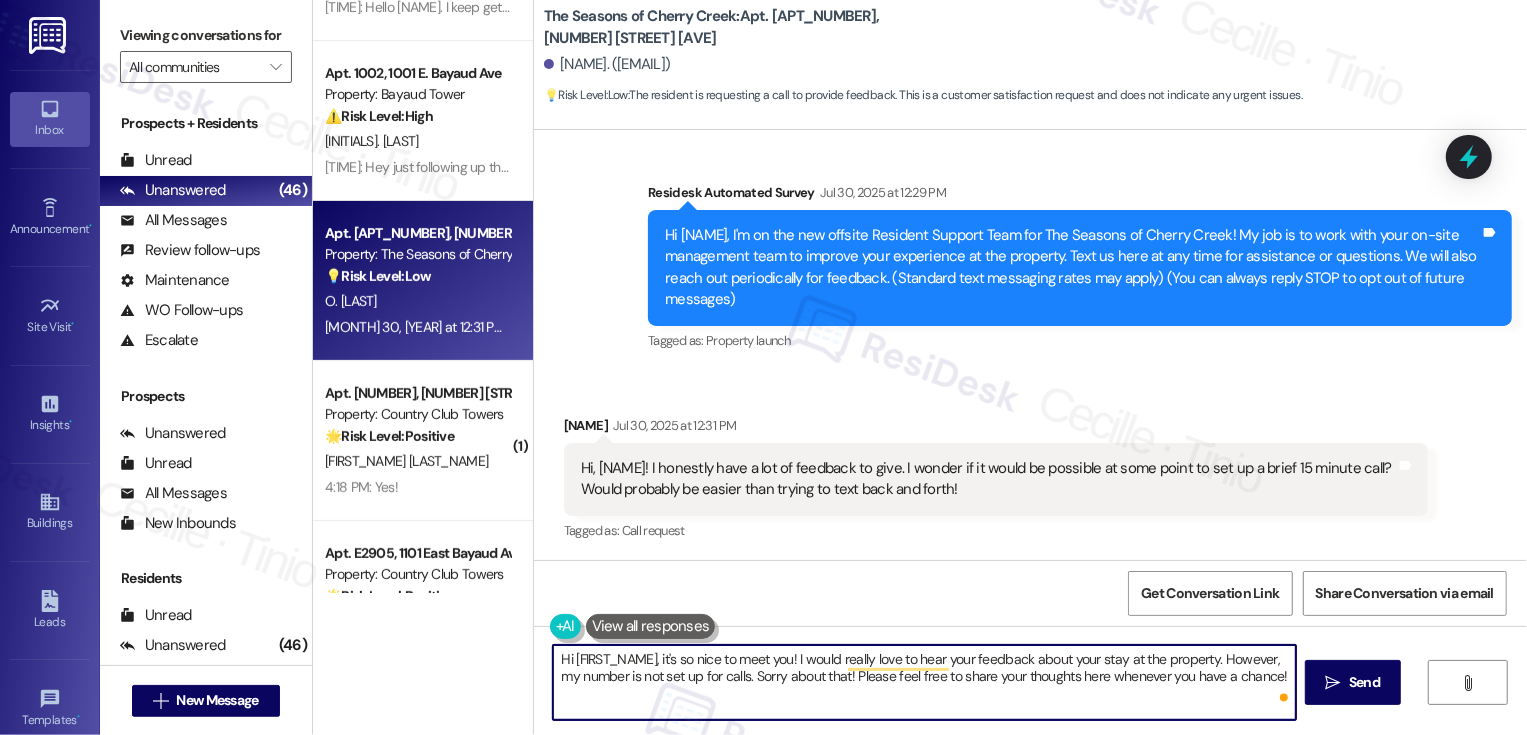 type on "Hi [FIRST_NAME], it's so nice to meet you! I would really love to hear your feedback about your stay at the property. However, my number is not set up for calls. Sorry about that! Please feel free to share your thoughts here whenever you have a chance!" 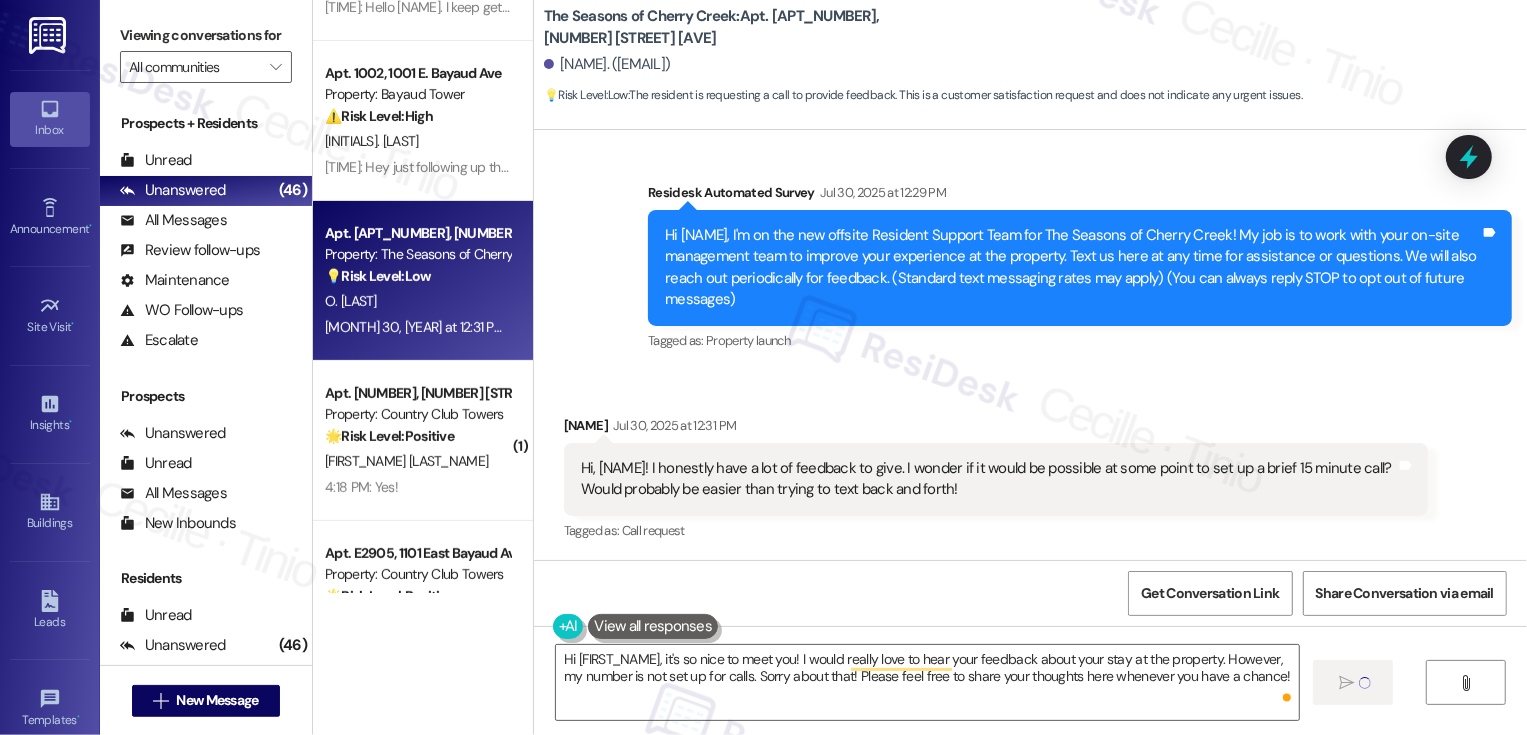 type 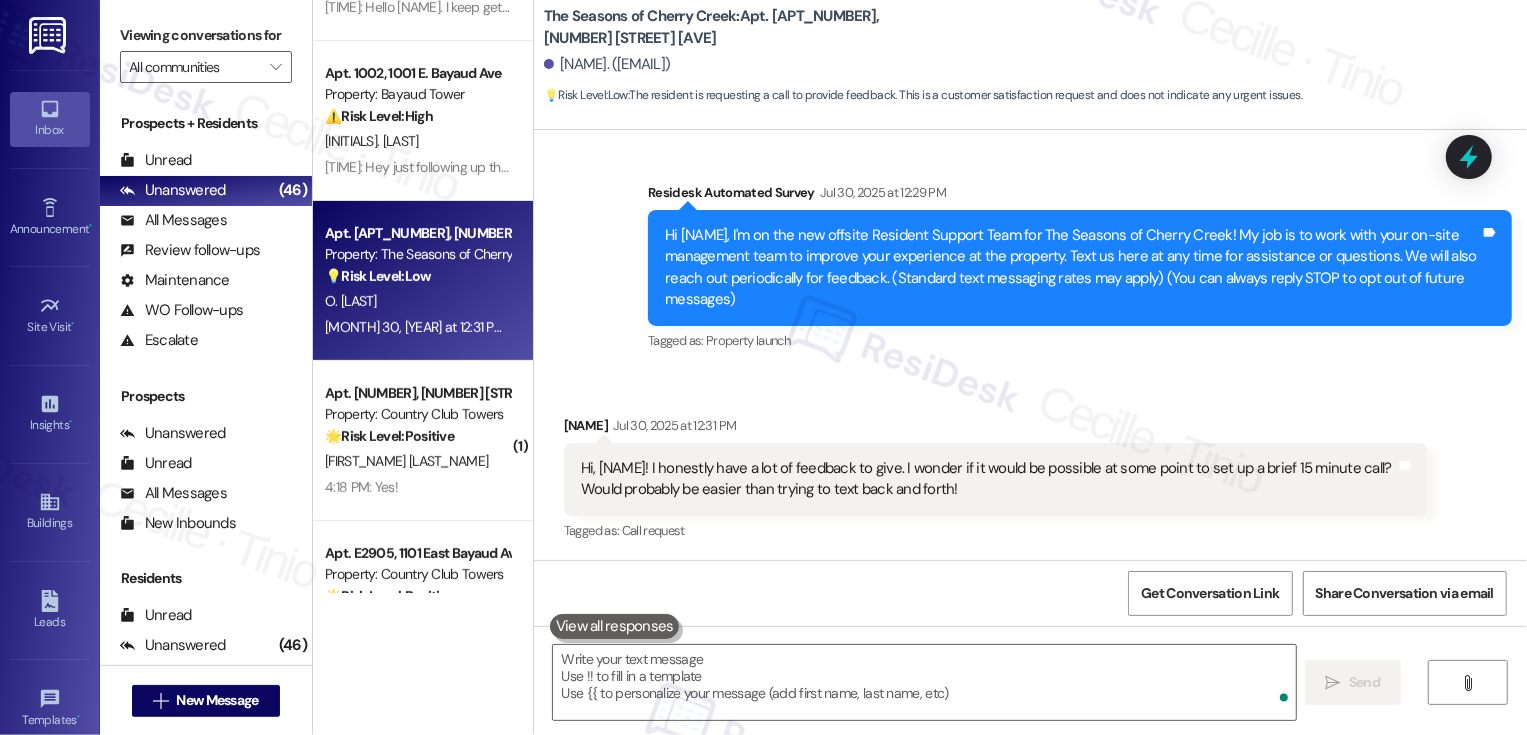 scroll, scrollTop: 288, scrollLeft: 0, axis: vertical 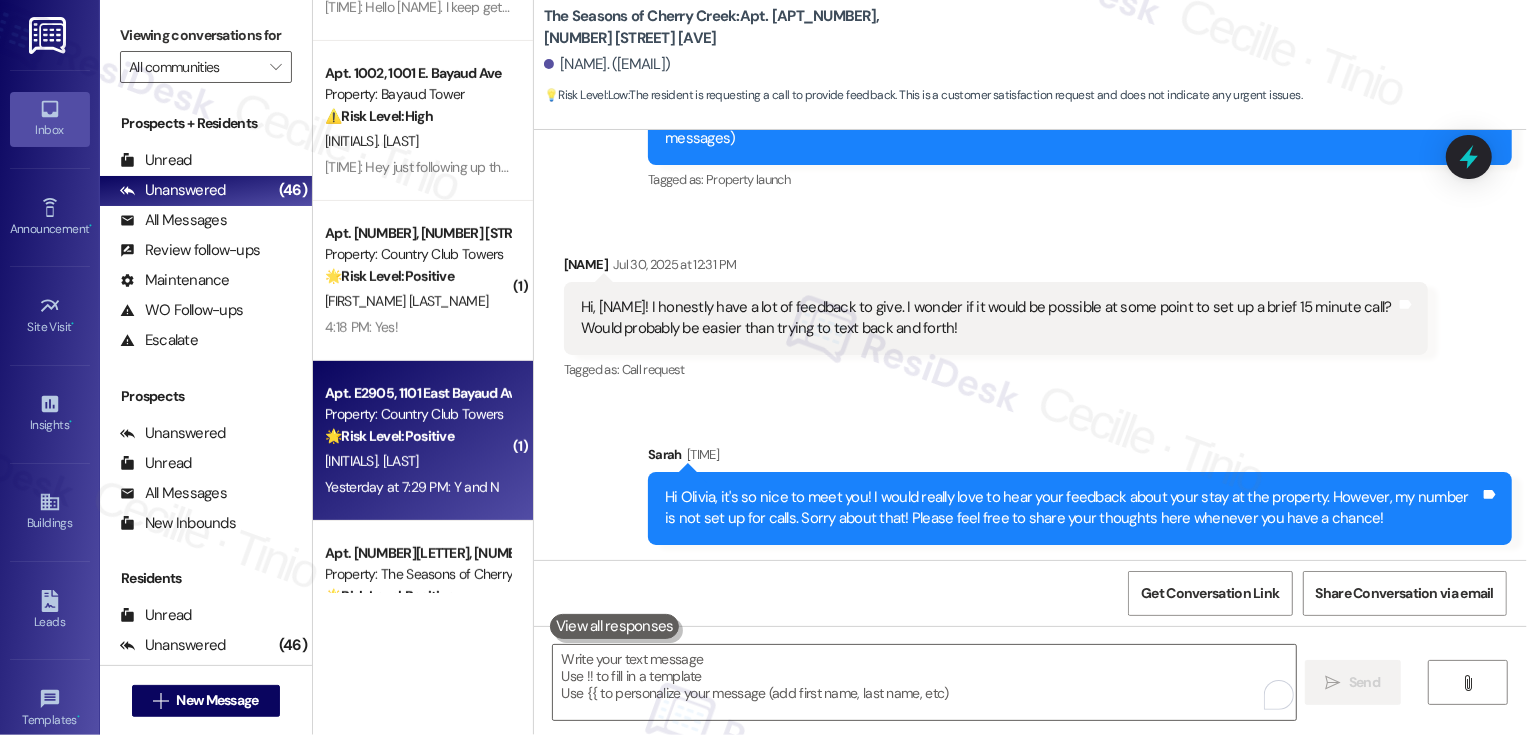 click on "🌟  Risk Level:  Positive The initial message is a proactive check-in to gauge resident satisfaction, and the response, while terse, acknowledges both positive and negative aspects. This falls under positive engagement and relationship building." at bounding box center (417, 436) 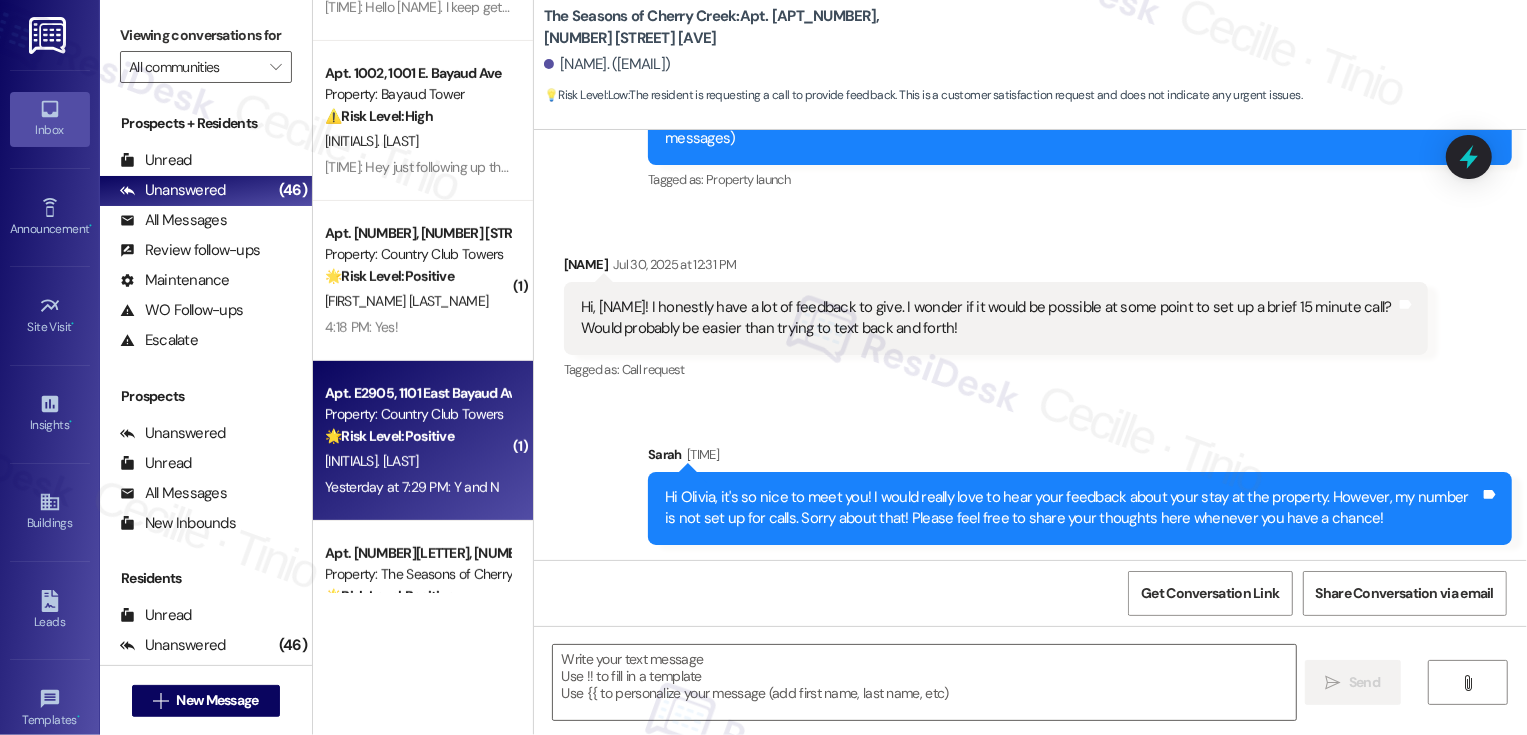 click on "🌟  Risk Level:  Positive The initial message is a proactive check-in to gauge resident satisfaction, and the response, while terse, acknowledges both positive and negative aspects. This falls under positive engagement and relationship building." at bounding box center (417, 436) 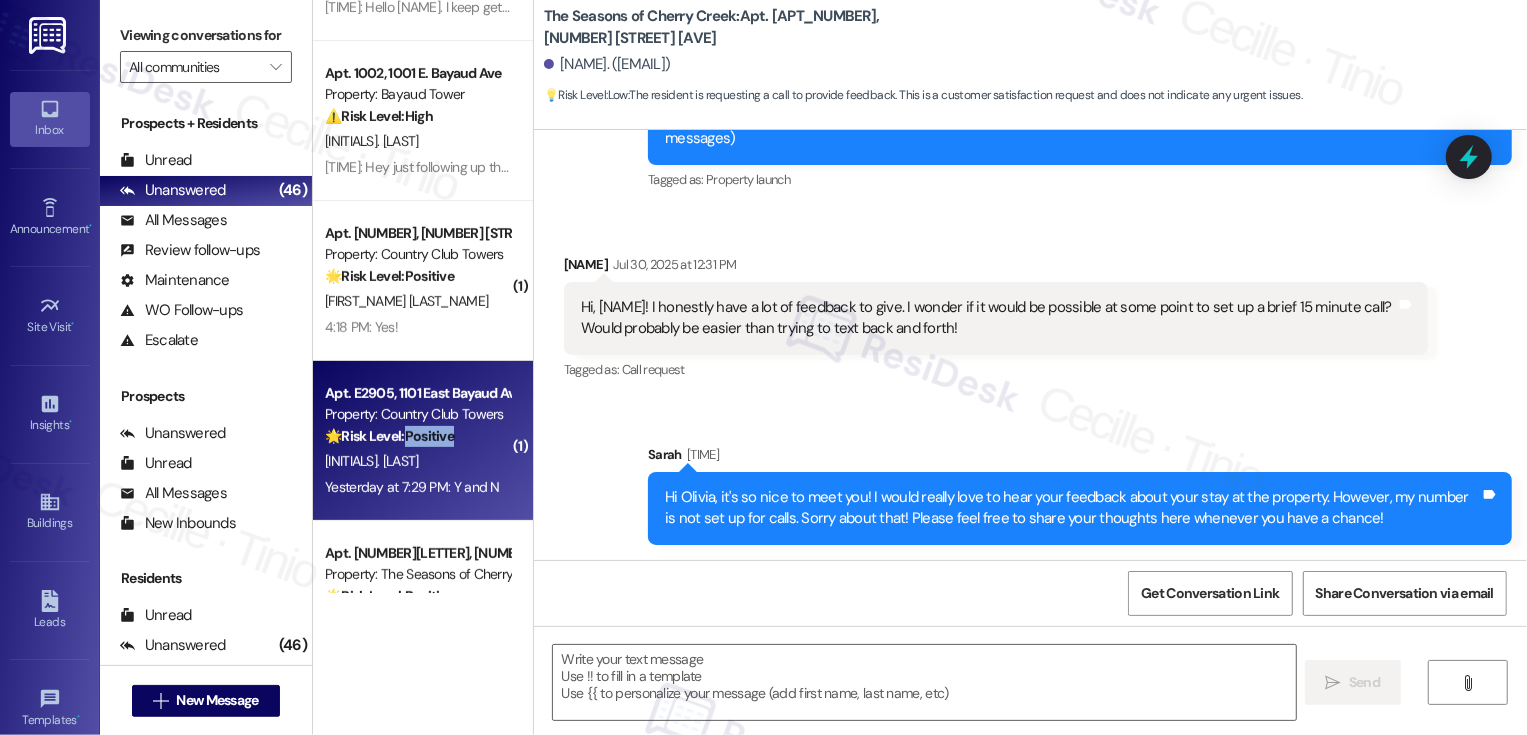 type on "Fetching suggested responses. Please feel free to read through the conversation in the meantime." 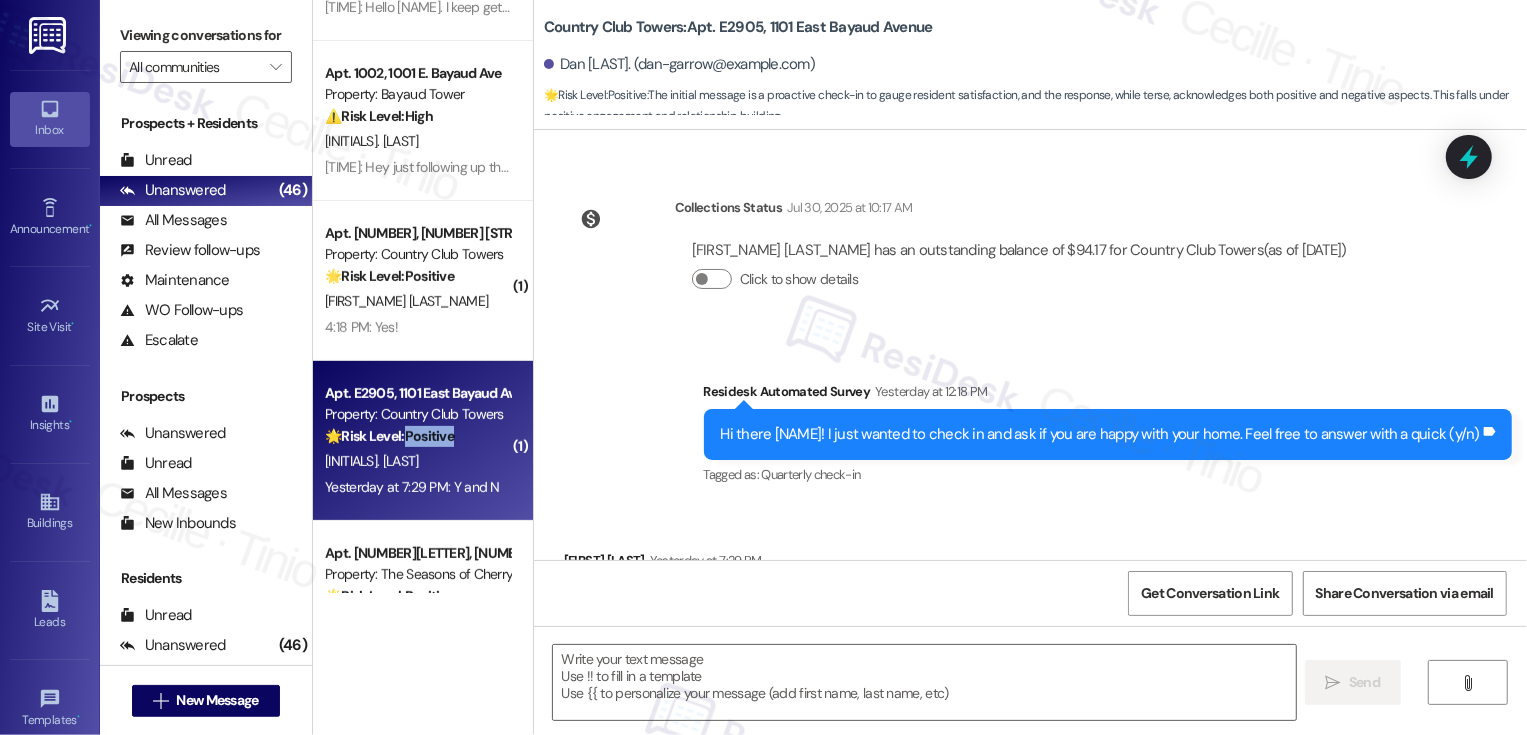 type on "Fetching suggested responses. Please feel free to read through the conversation in the meantime." 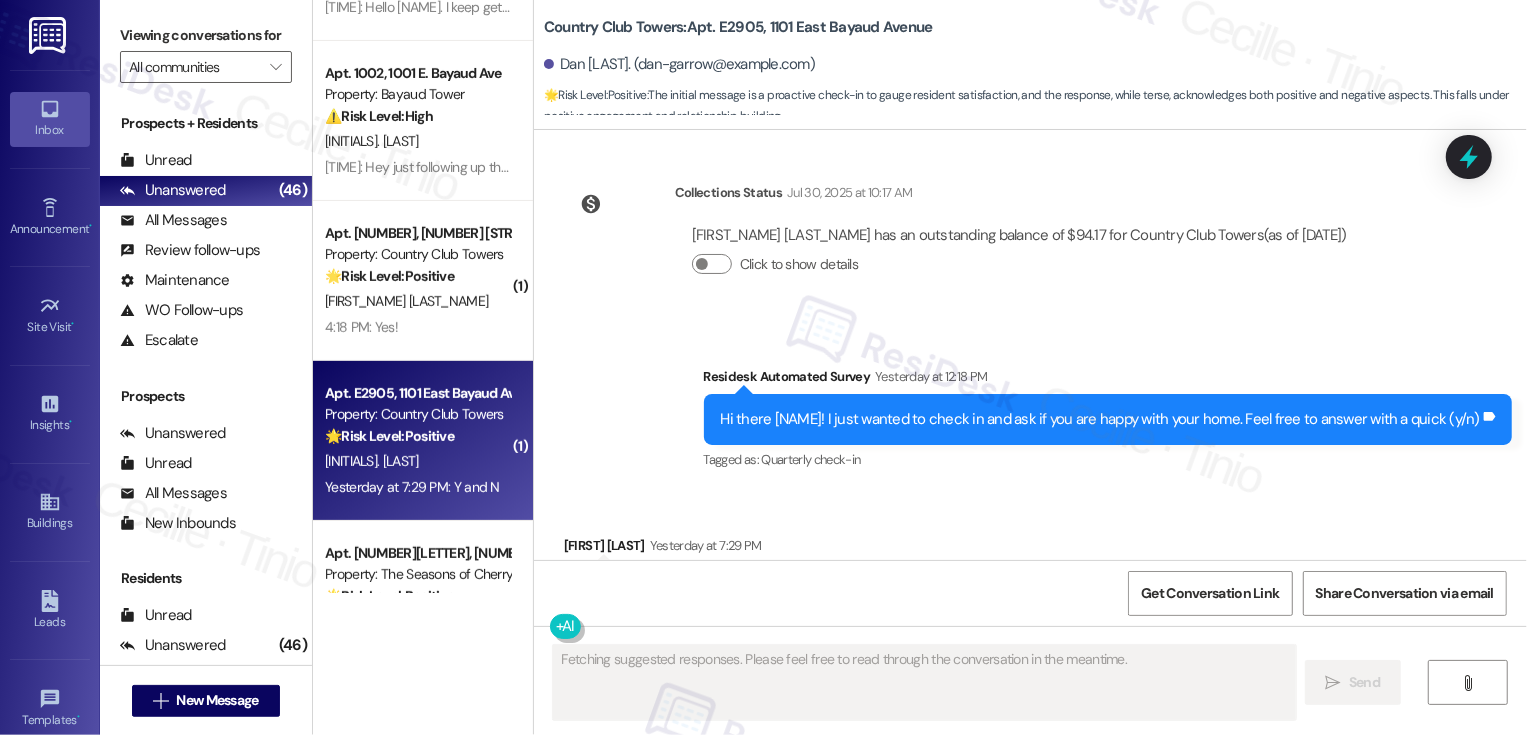 scroll, scrollTop: 415, scrollLeft: 0, axis: vertical 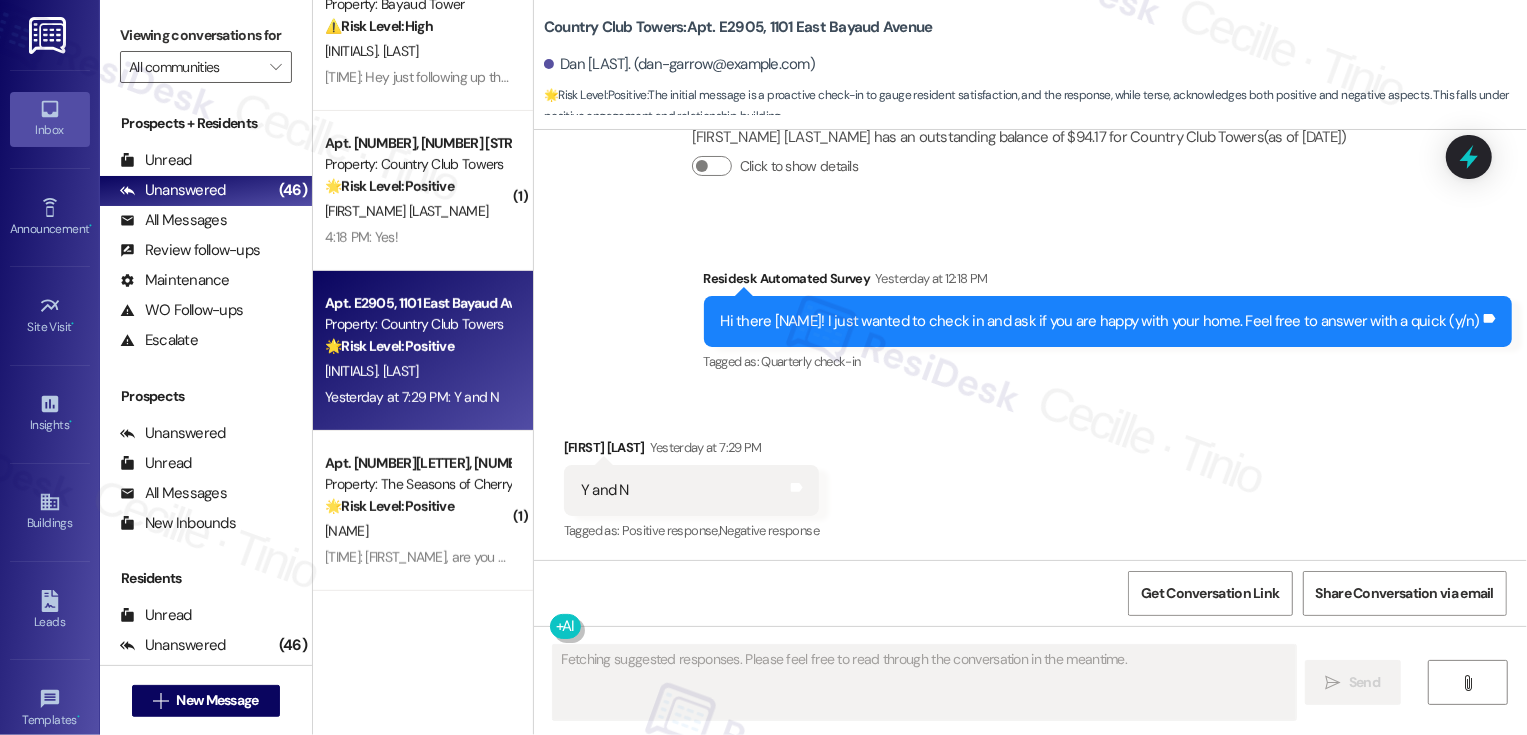 type 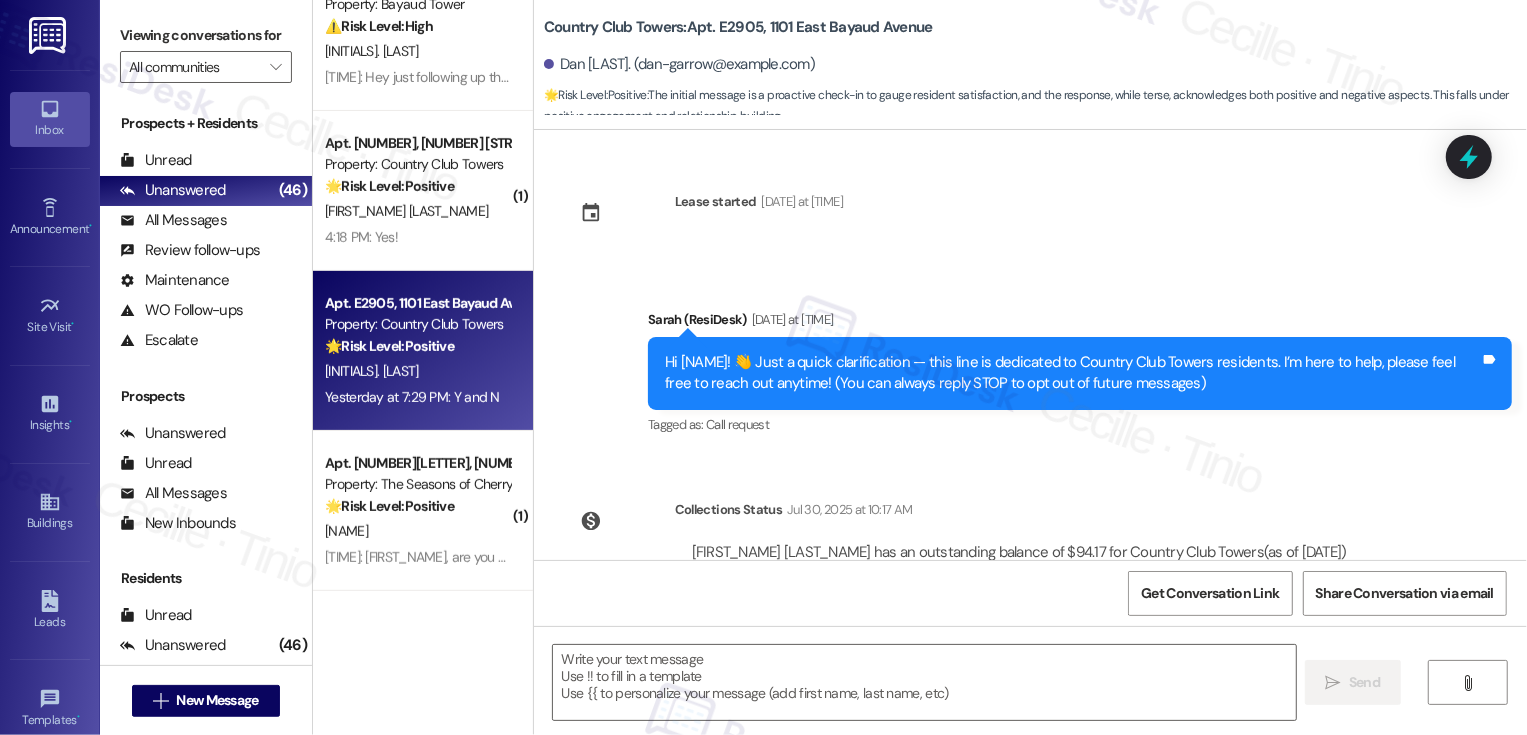 scroll, scrollTop: 415, scrollLeft: 0, axis: vertical 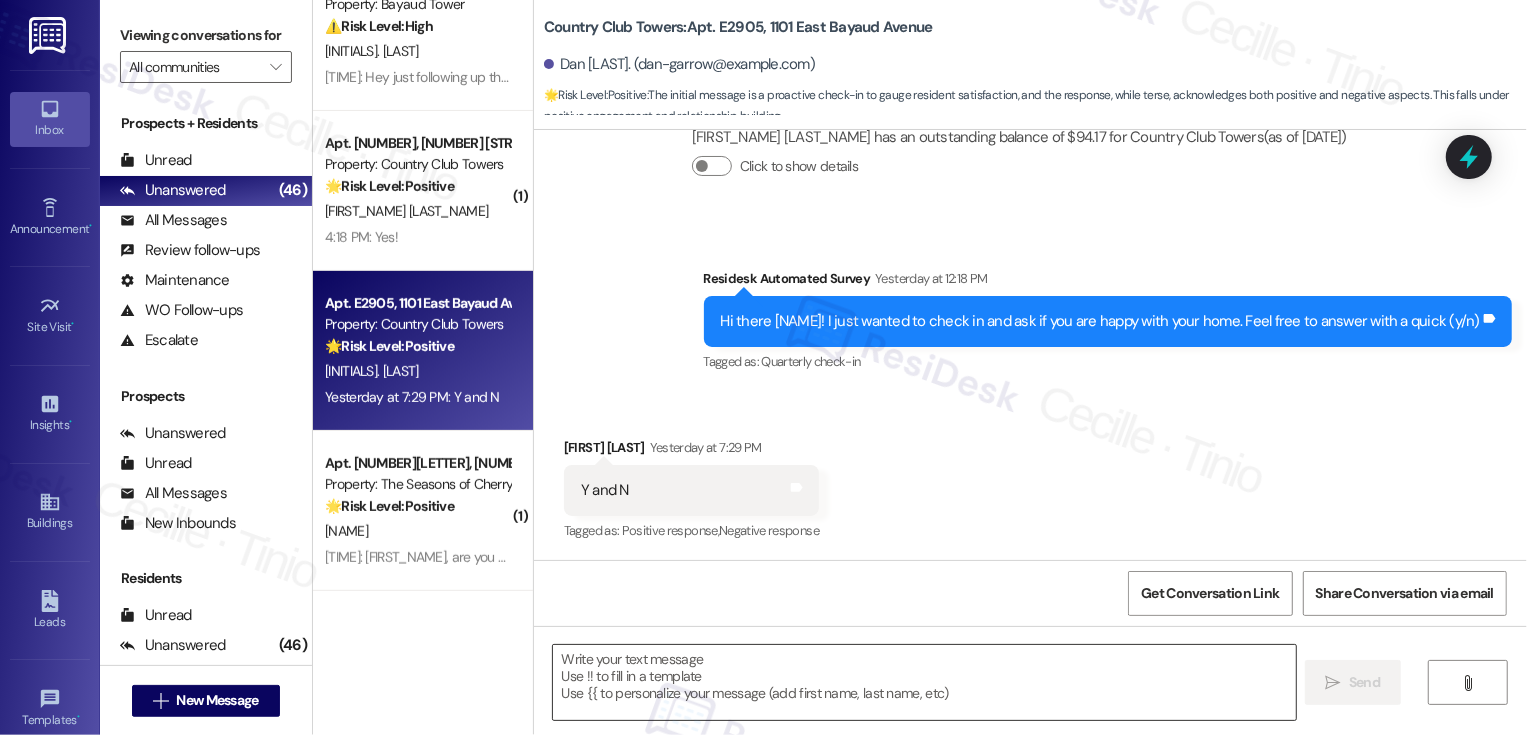 click at bounding box center [924, 682] 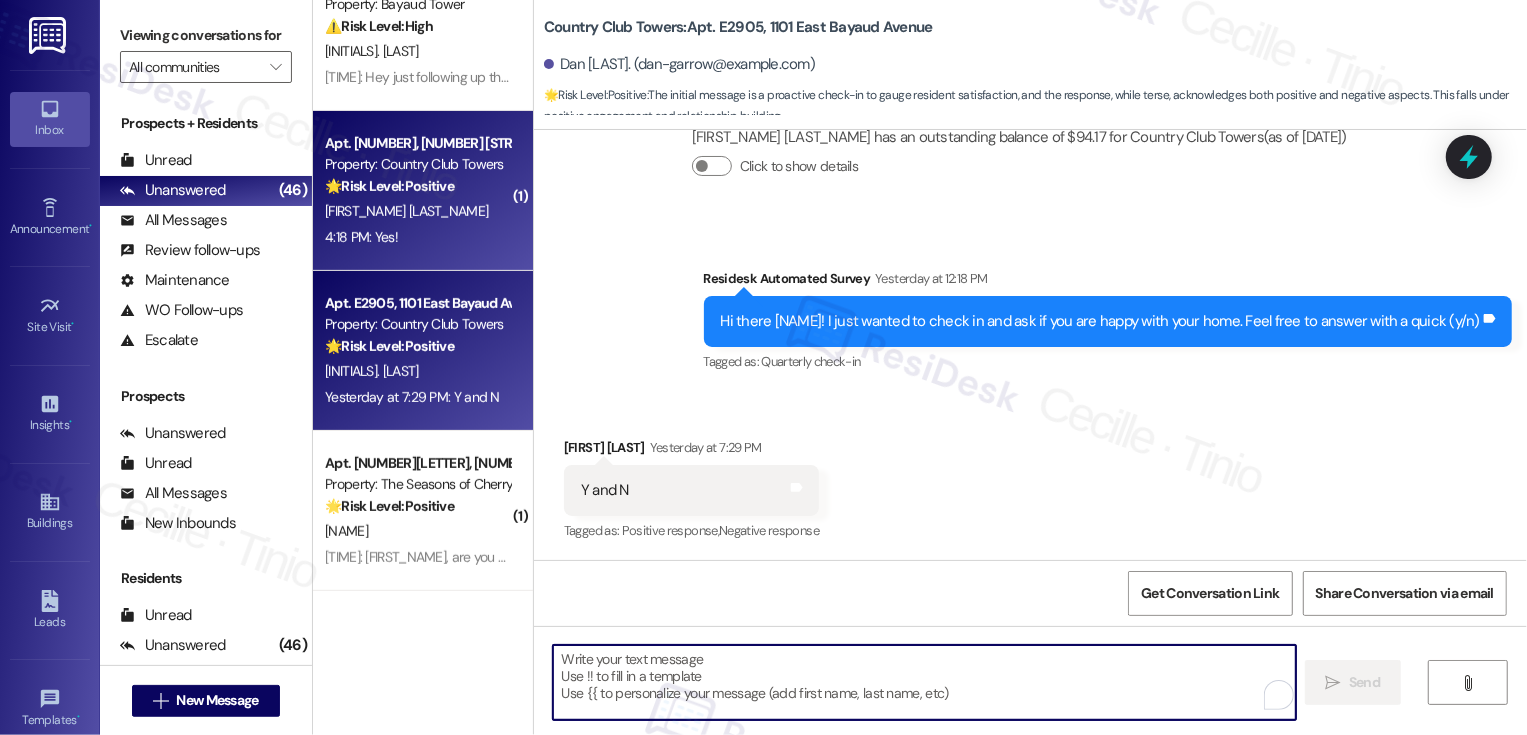 click on "Apt. W1807, 1101 East Bayaud Avenue Property: Country Club Towers 🌟  Risk Level:  Positive The message is a positive response to a check-in about resident satisfaction, indicating positive engagement and relationship building. H. [LAST] 4:18 PM: Yes! 4:18 PM: Yes!" at bounding box center [423, 191] 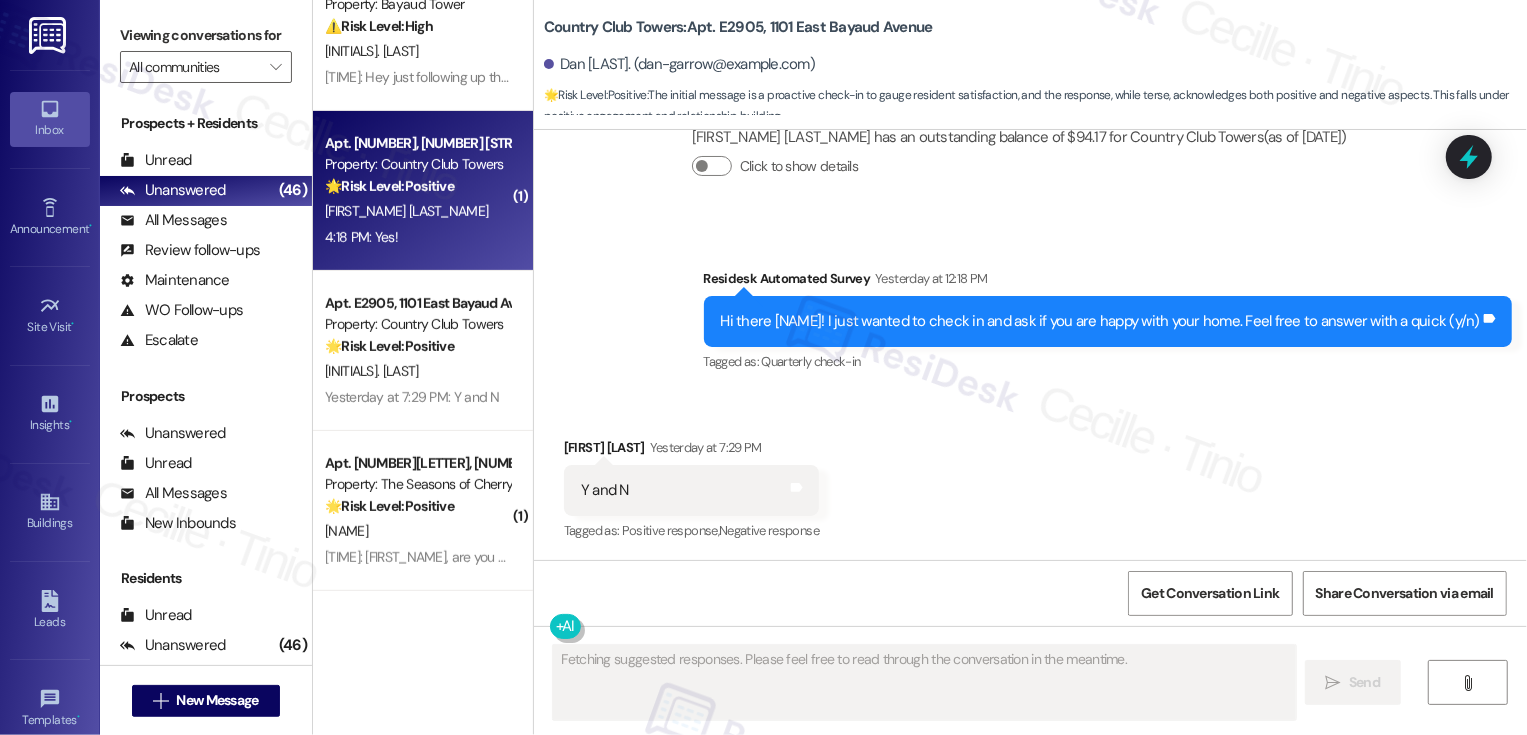 type on "Fetching suggested responses. Please feel free to read through the conversation in the meantime." 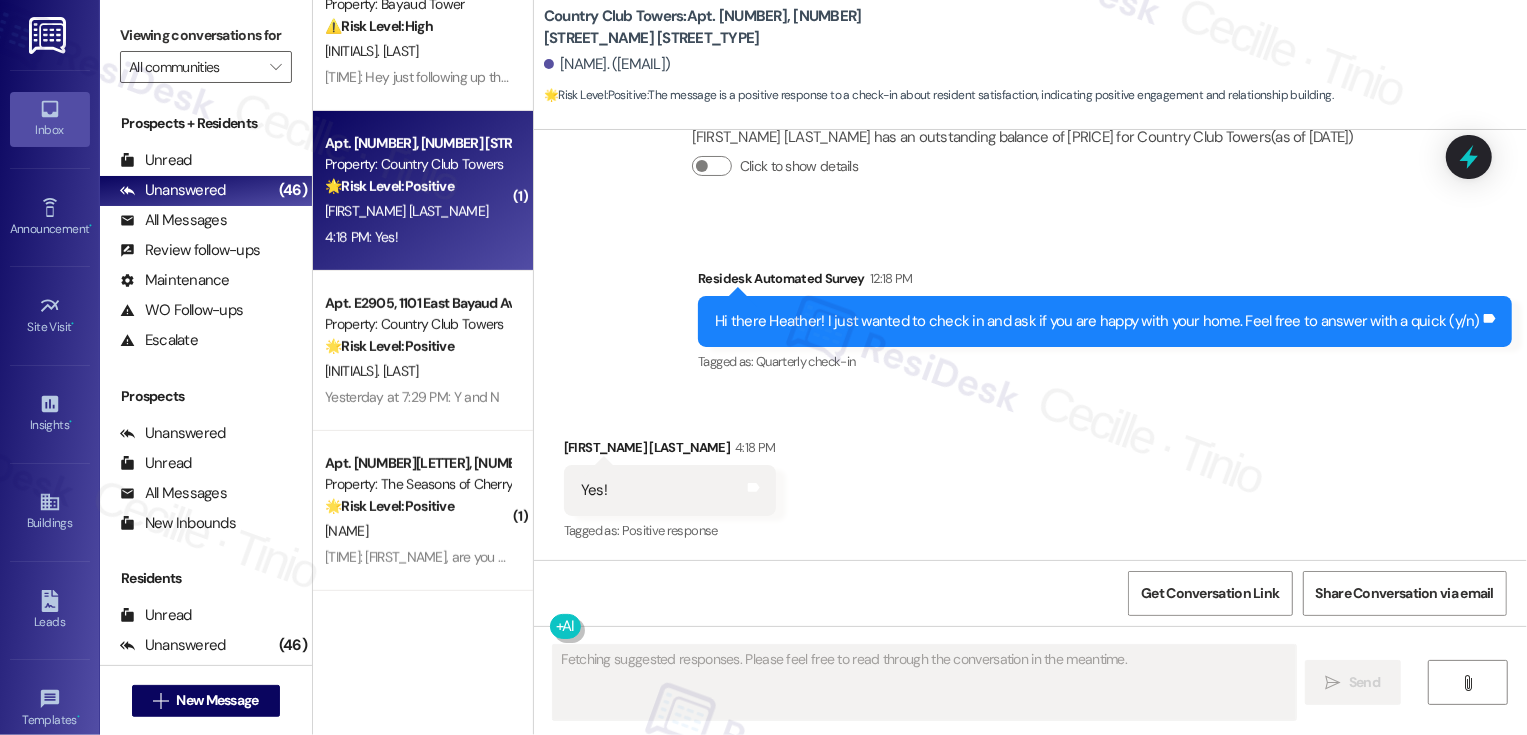 scroll, scrollTop: 415, scrollLeft: 0, axis: vertical 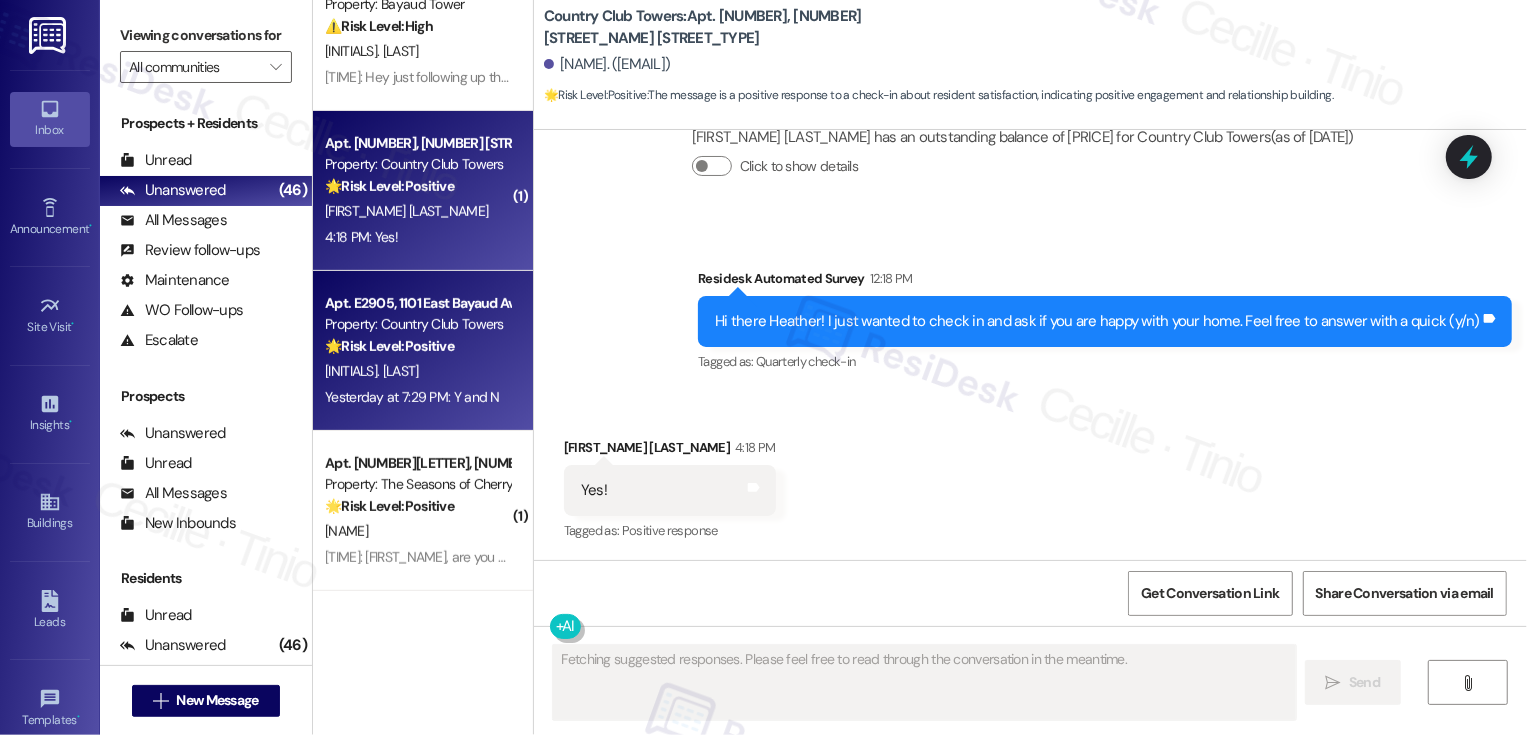 click on "[INITIALS]. [LAST]" at bounding box center (417, 371) 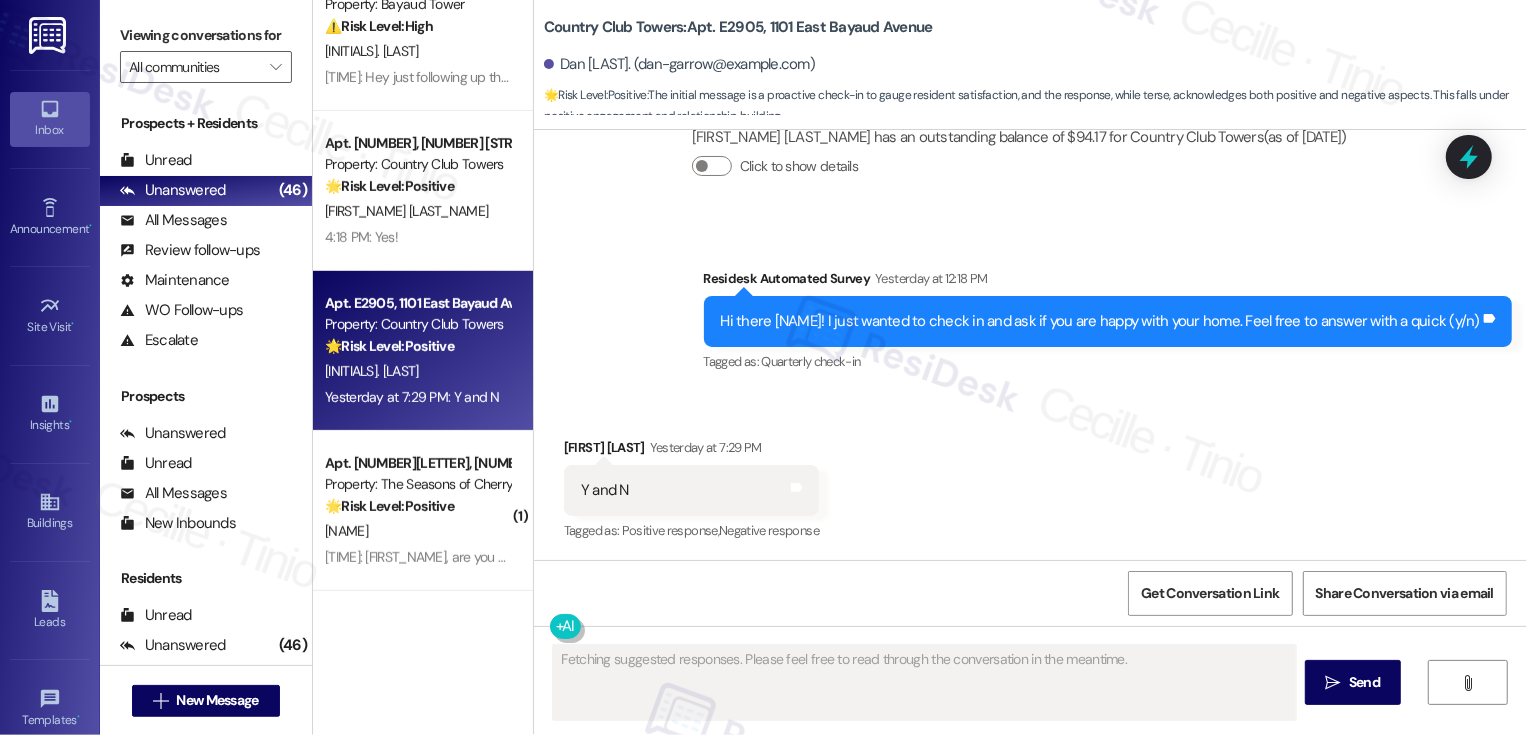 type 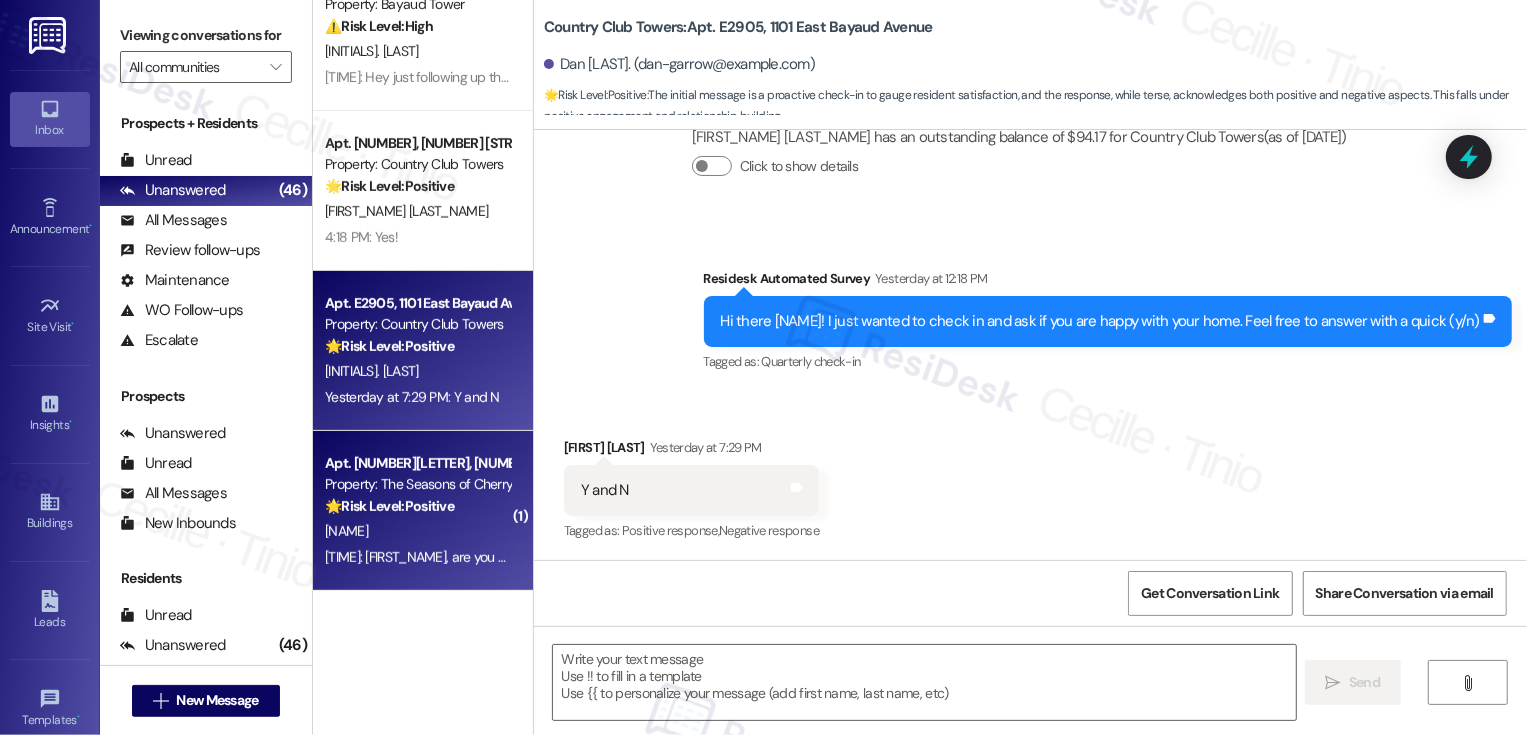 click on "Apt. [NUMBER][LETTER], [NUMBER] [STREET_NAME] [STREET_NAME]" at bounding box center (417, 463) 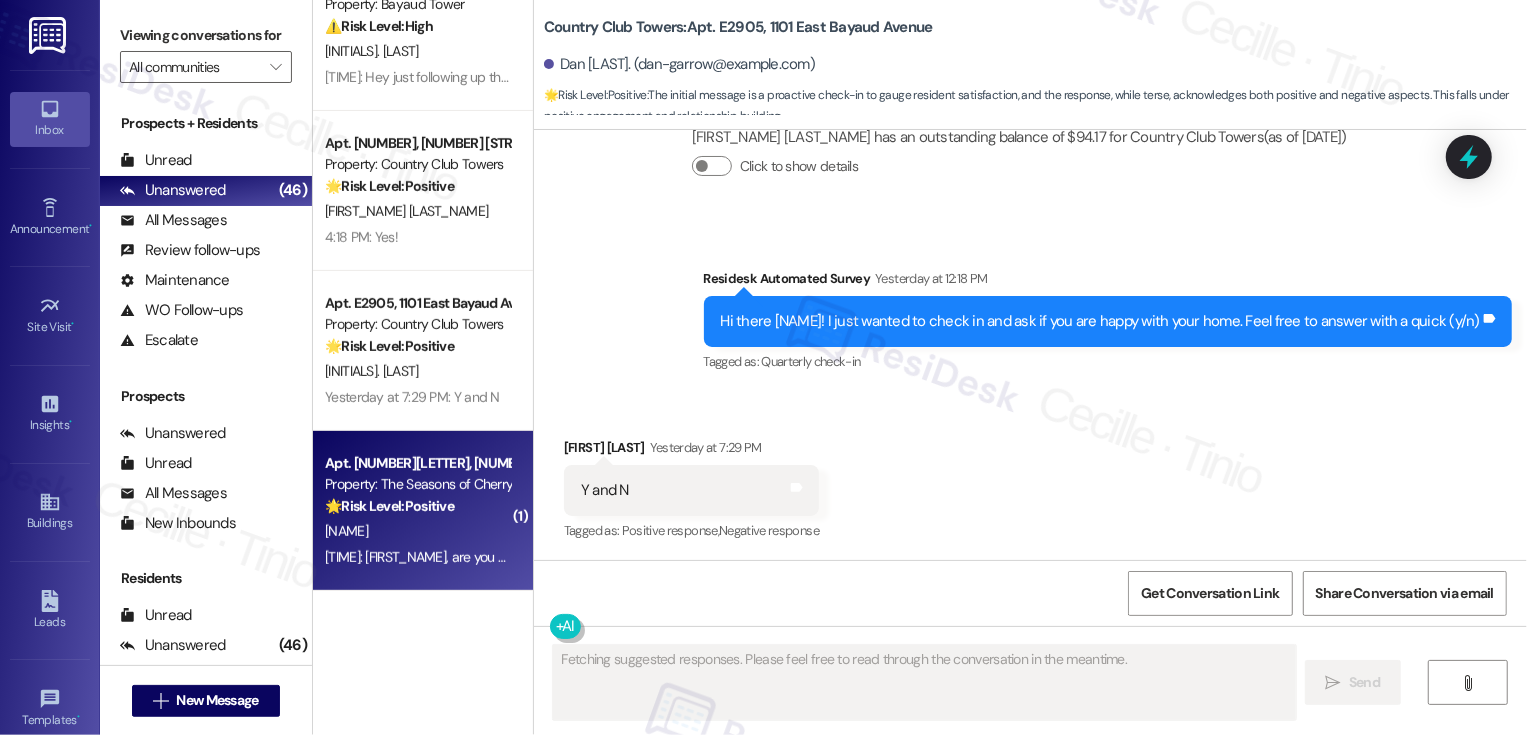 scroll, scrollTop: 0, scrollLeft: 0, axis: both 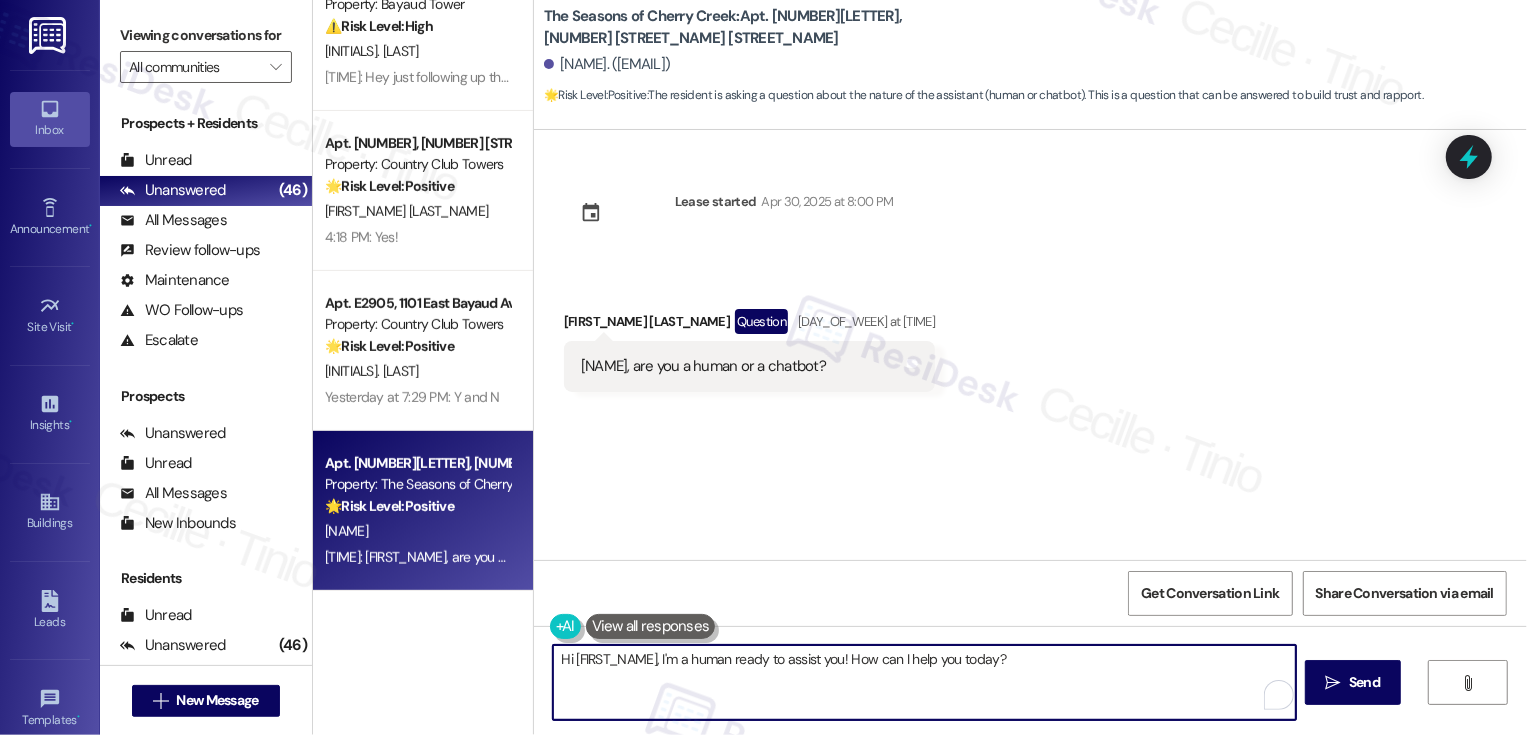 drag, startPoint x: 653, startPoint y: 654, endPoint x: 963, endPoint y: 675, distance: 310.71048 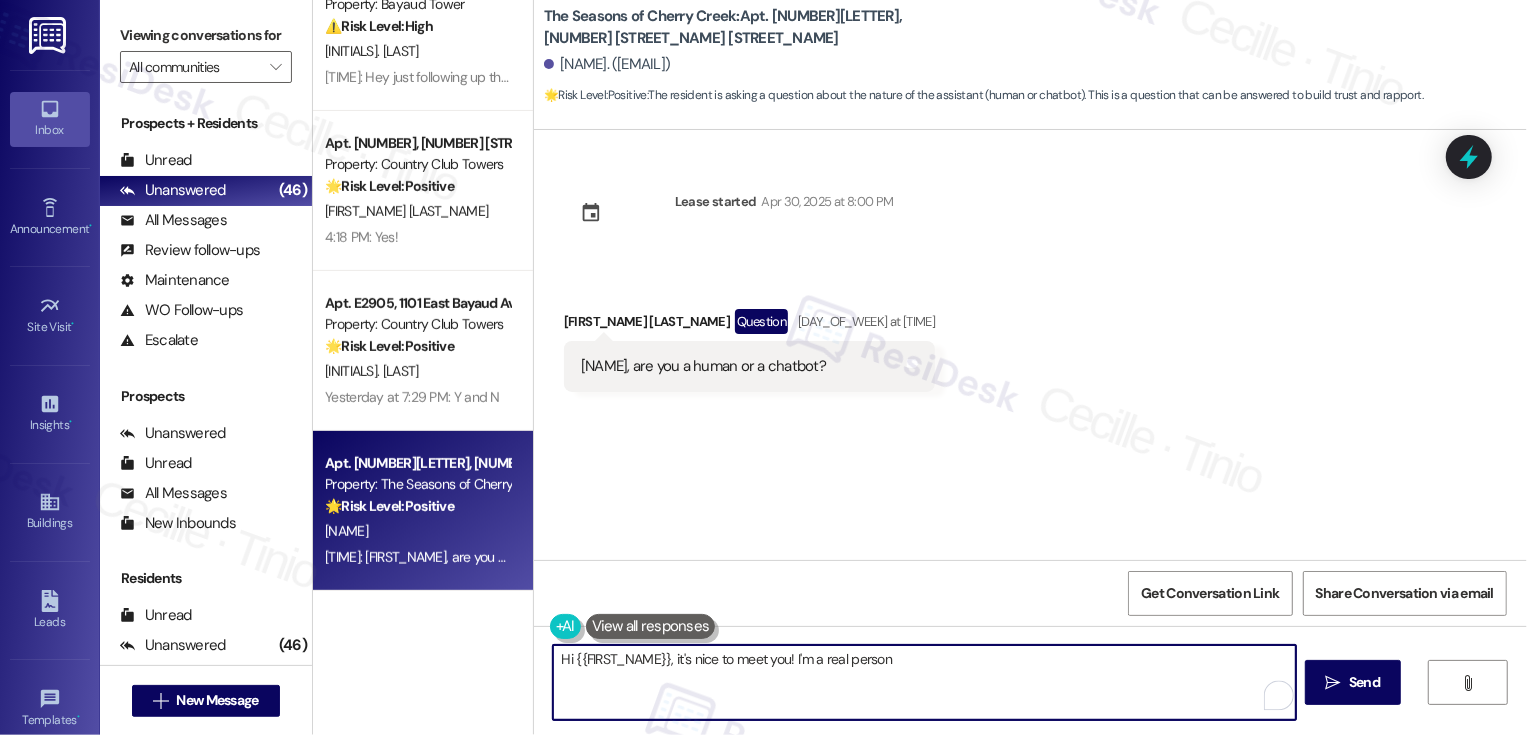click on "Hi {{FIRST_NAME}}, it's nice to meet you! I'm a real person" at bounding box center [924, 682] 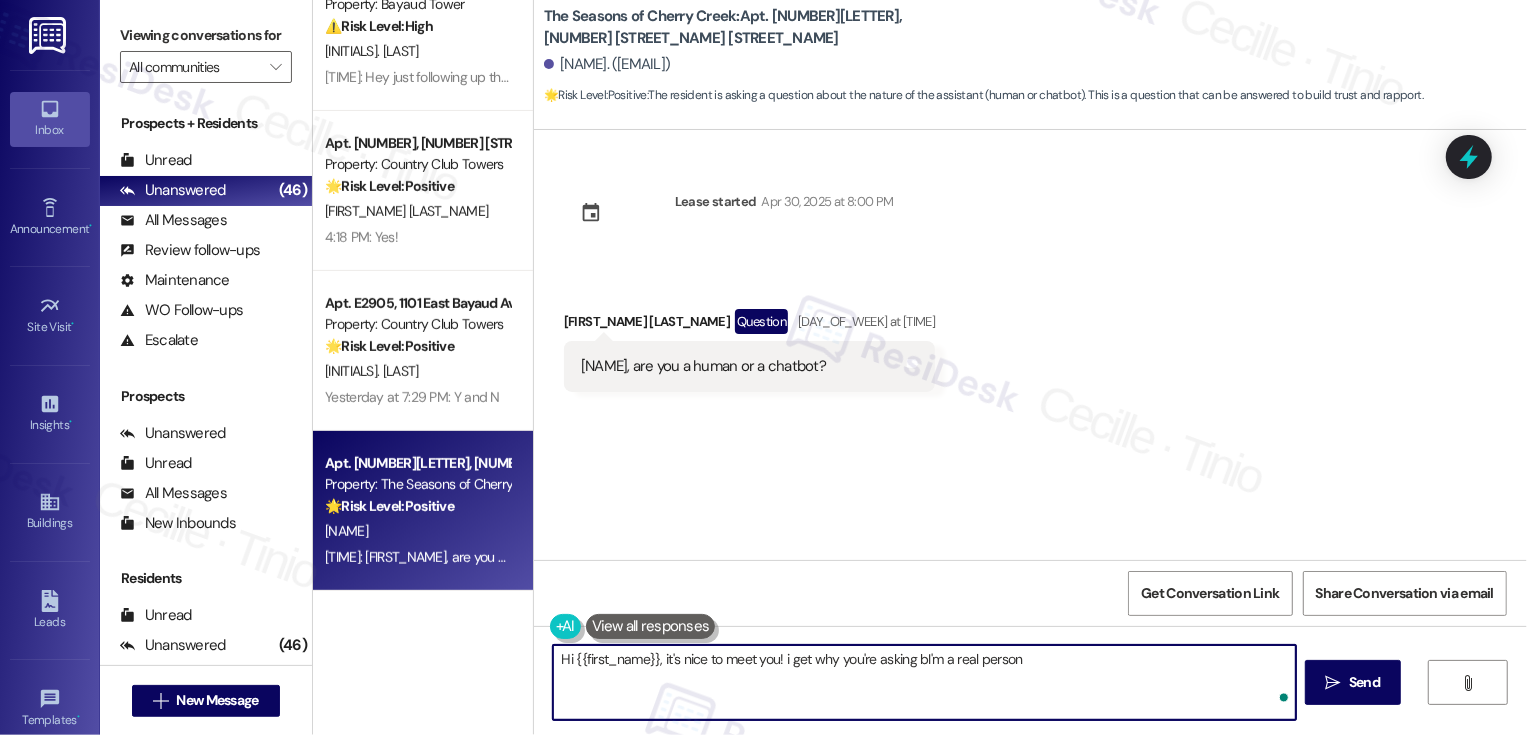 type on "Hi [FIRST_NAME], it's nice to meet you! i get why you're asking I'm a real person" 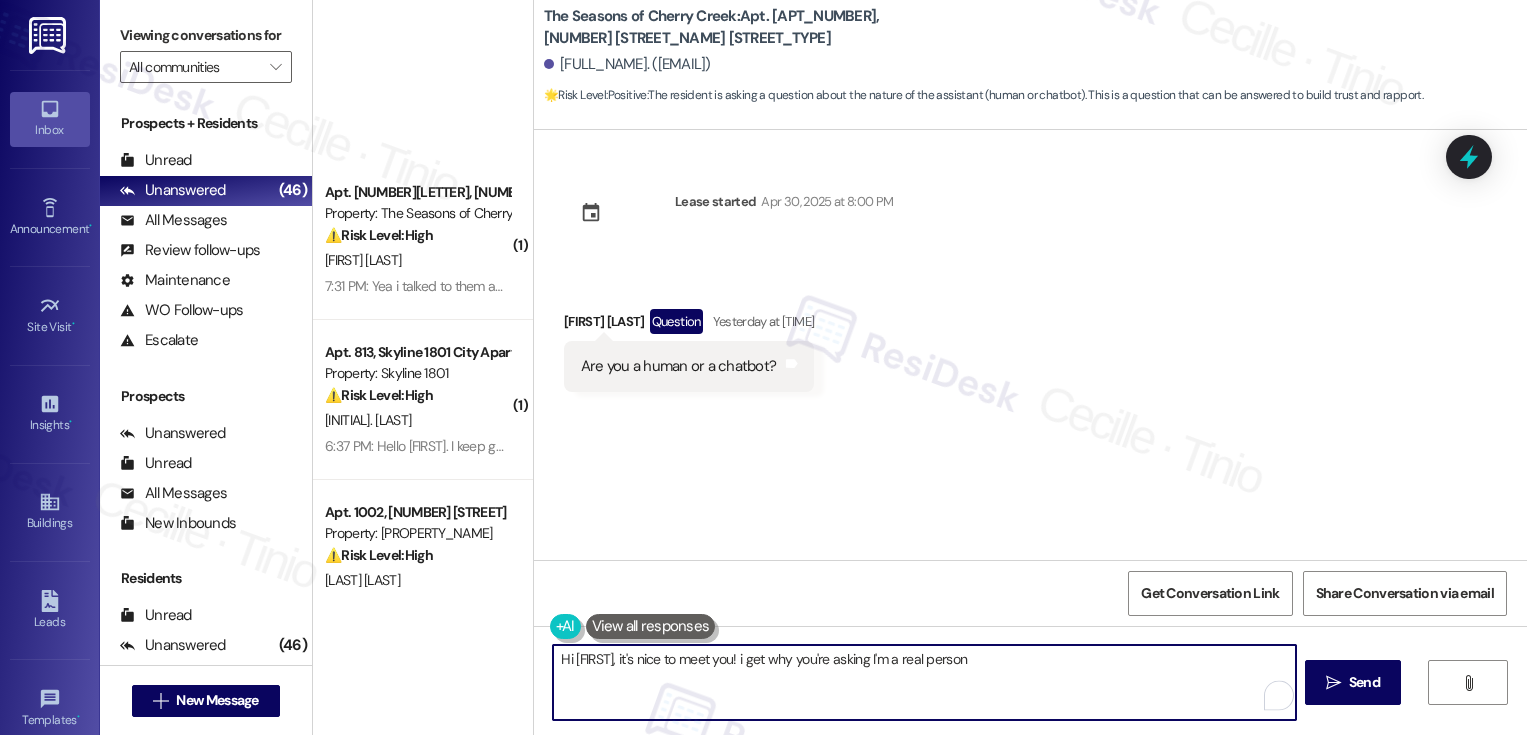 scroll, scrollTop: 0, scrollLeft: 0, axis: both 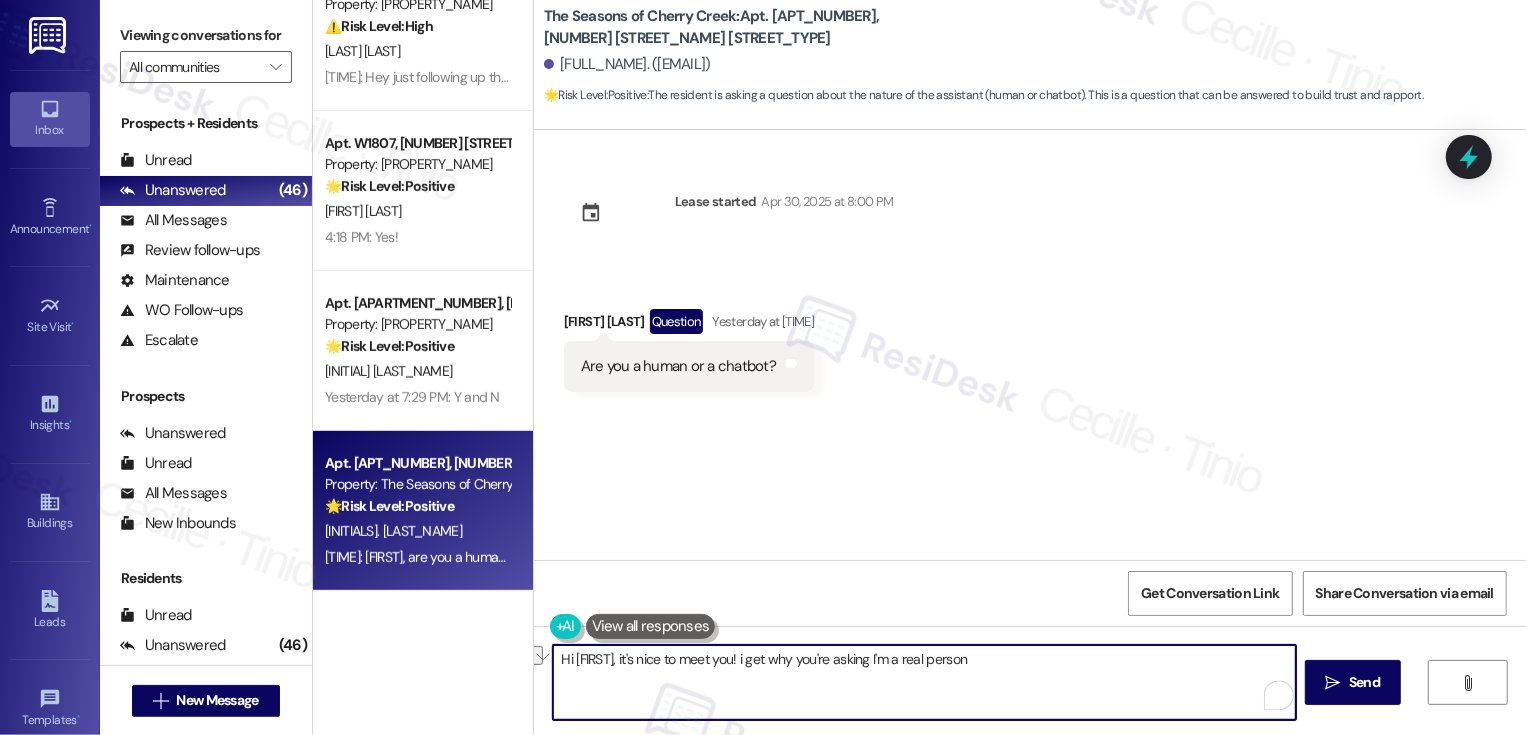 drag, startPoint x: 775, startPoint y: 659, endPoint x: 1086, endPoint y: 660, distance: 311.00162 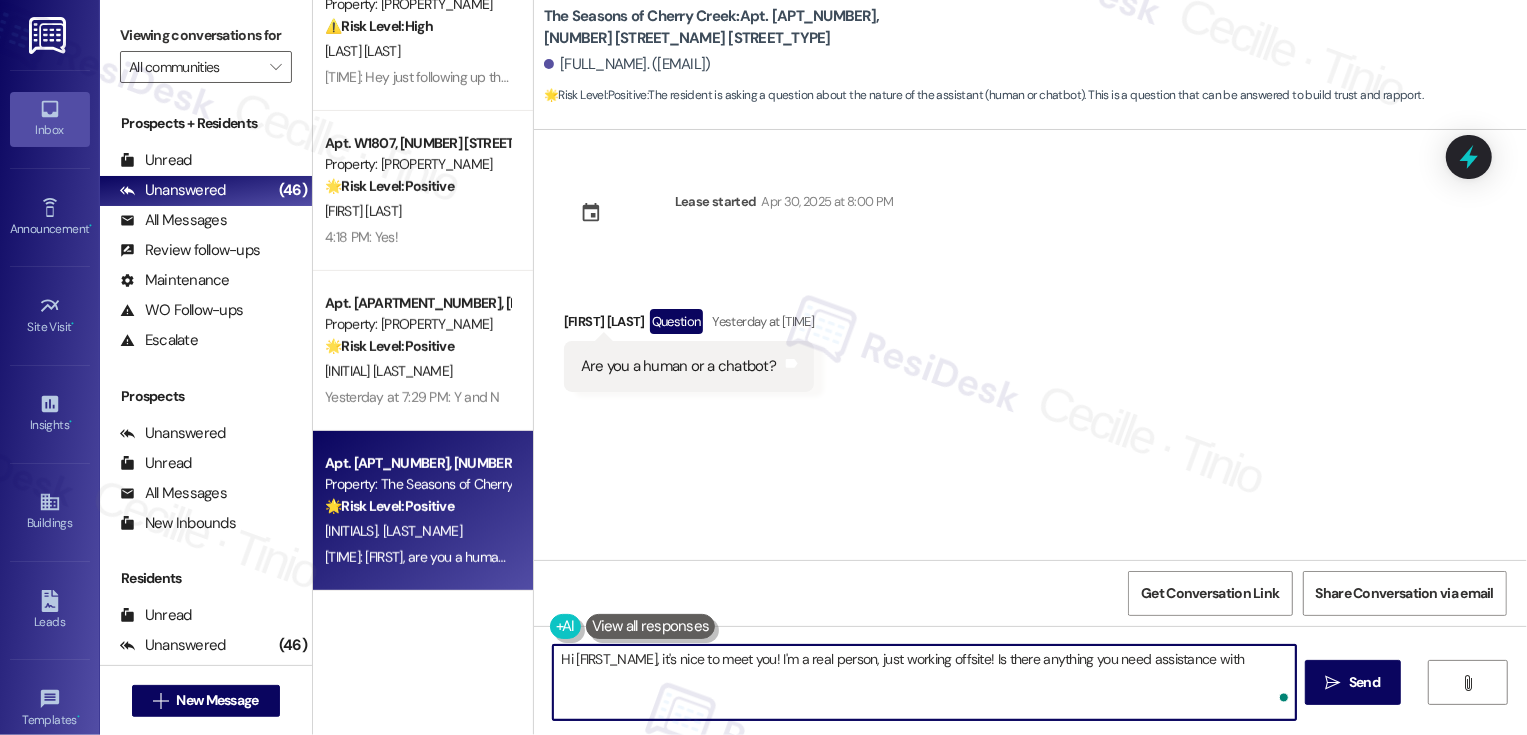 type on "Hi [FIRST_NAME], it's nice to meet you! I'm a real person, just working offsite! Is there anything you need assistance with?" 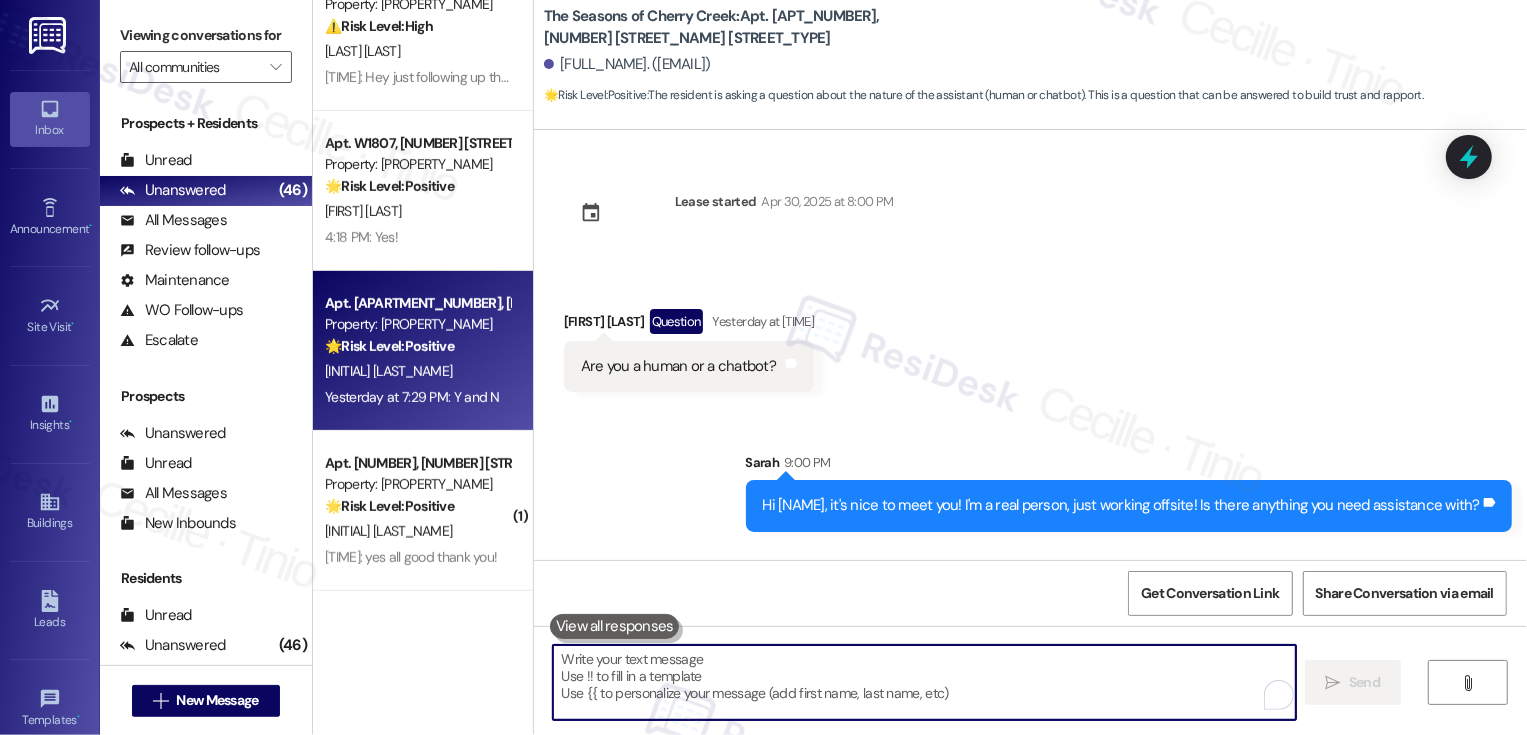 click on "Property: [PROPERTY_NAME]" at bounding box center [417, 324] 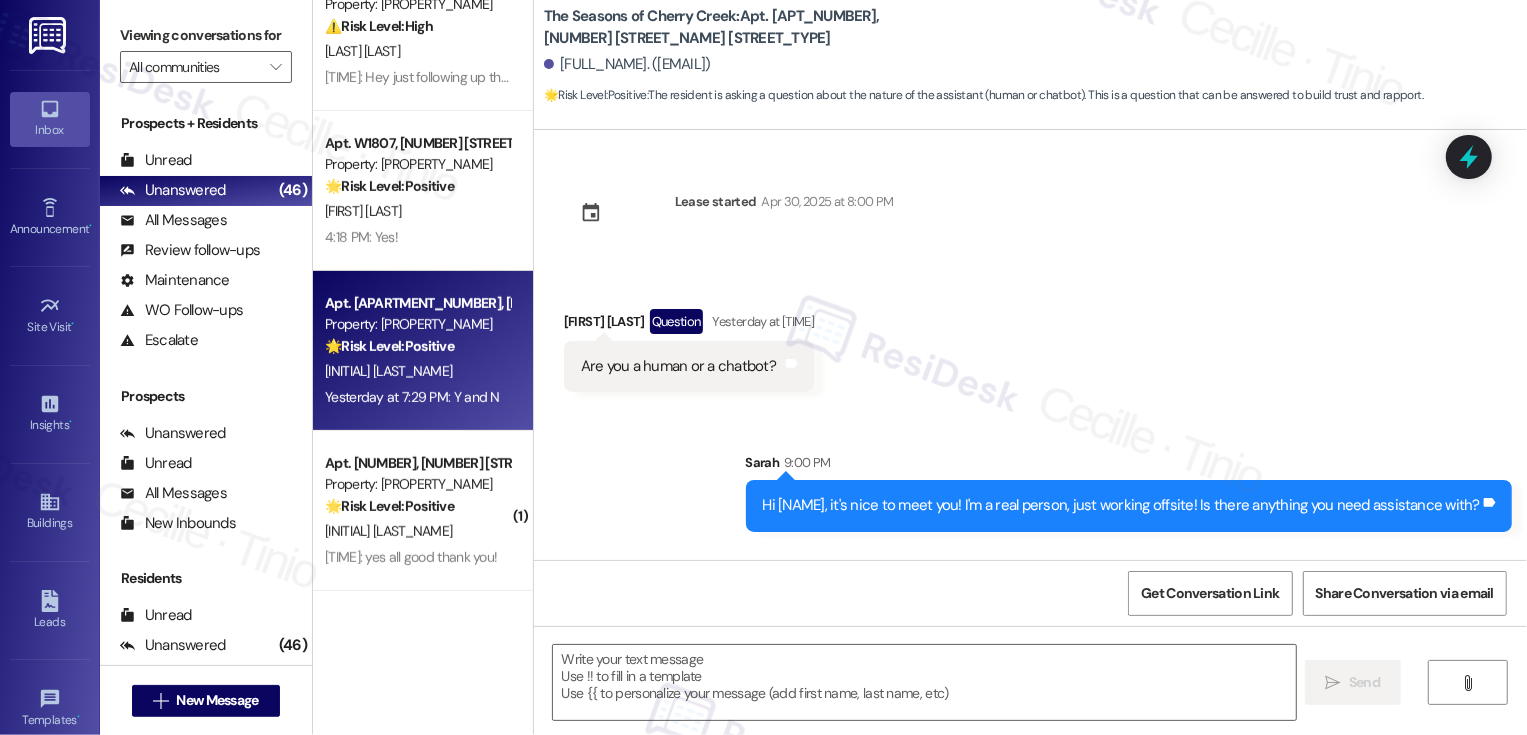 type on "Fetching suggested responses. Please feel free to read through the conversation in the meantime." 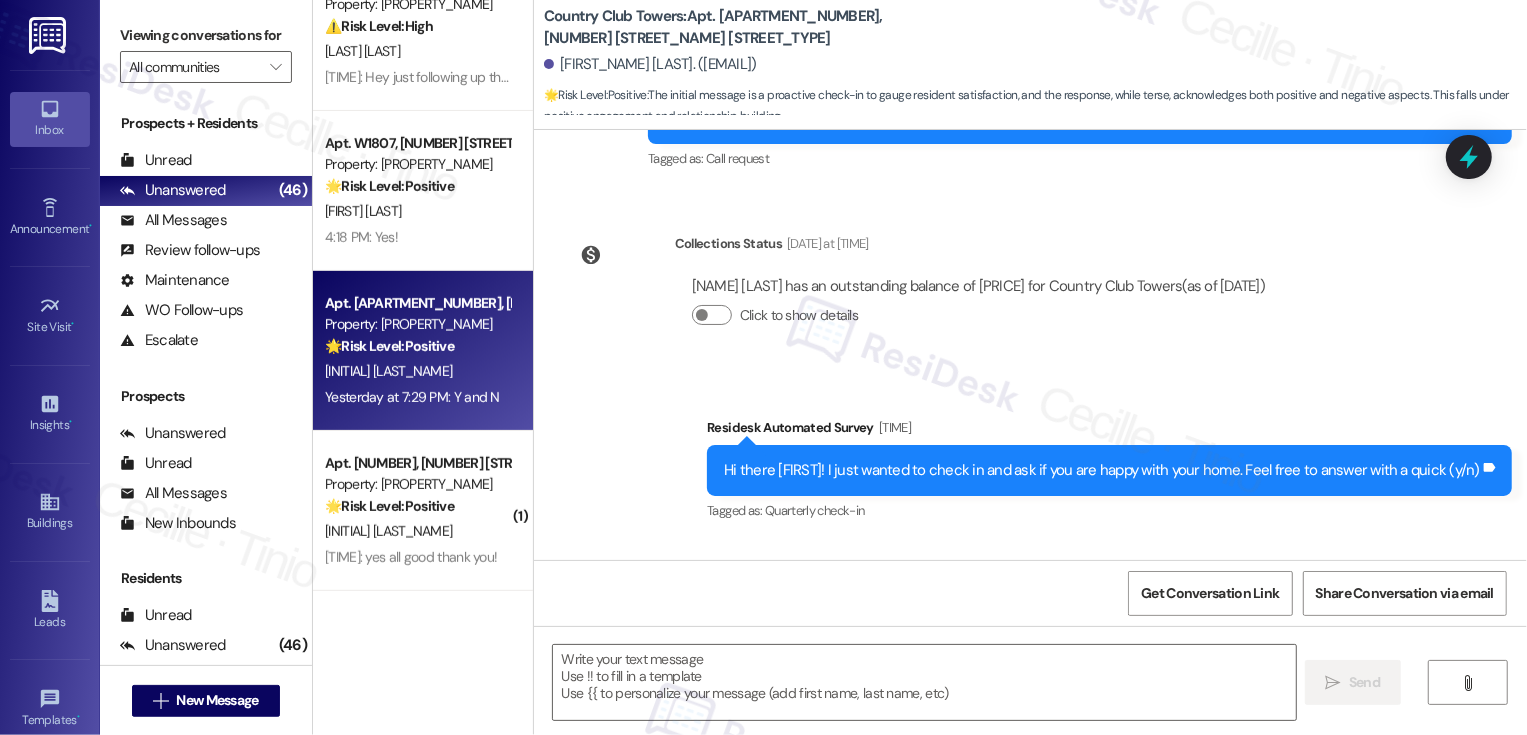 type on "Fetching suggested responses. Please feel free to read through the conversation in the meantime." 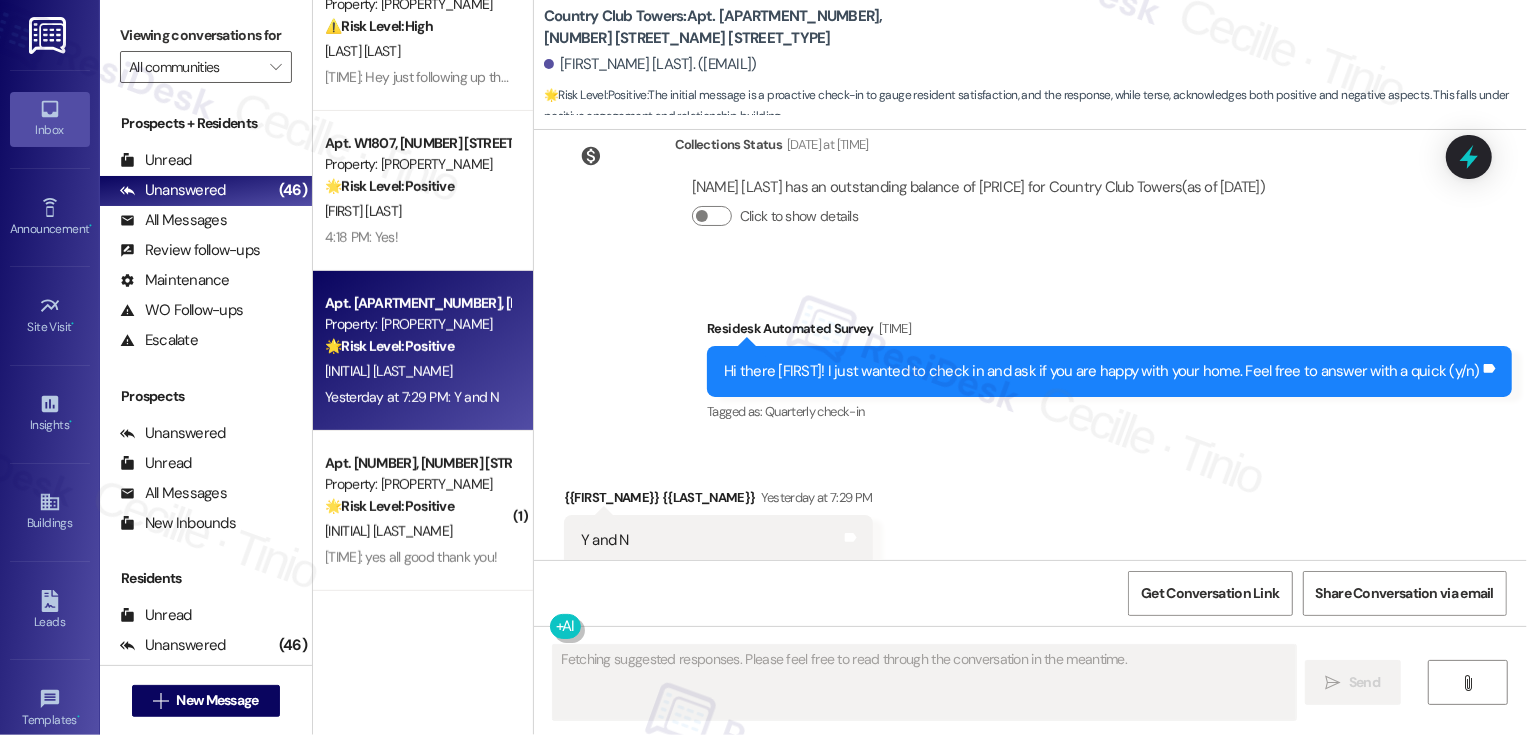 scroll, scrollTop: 415, scrollLeft: 0, axis: vertical 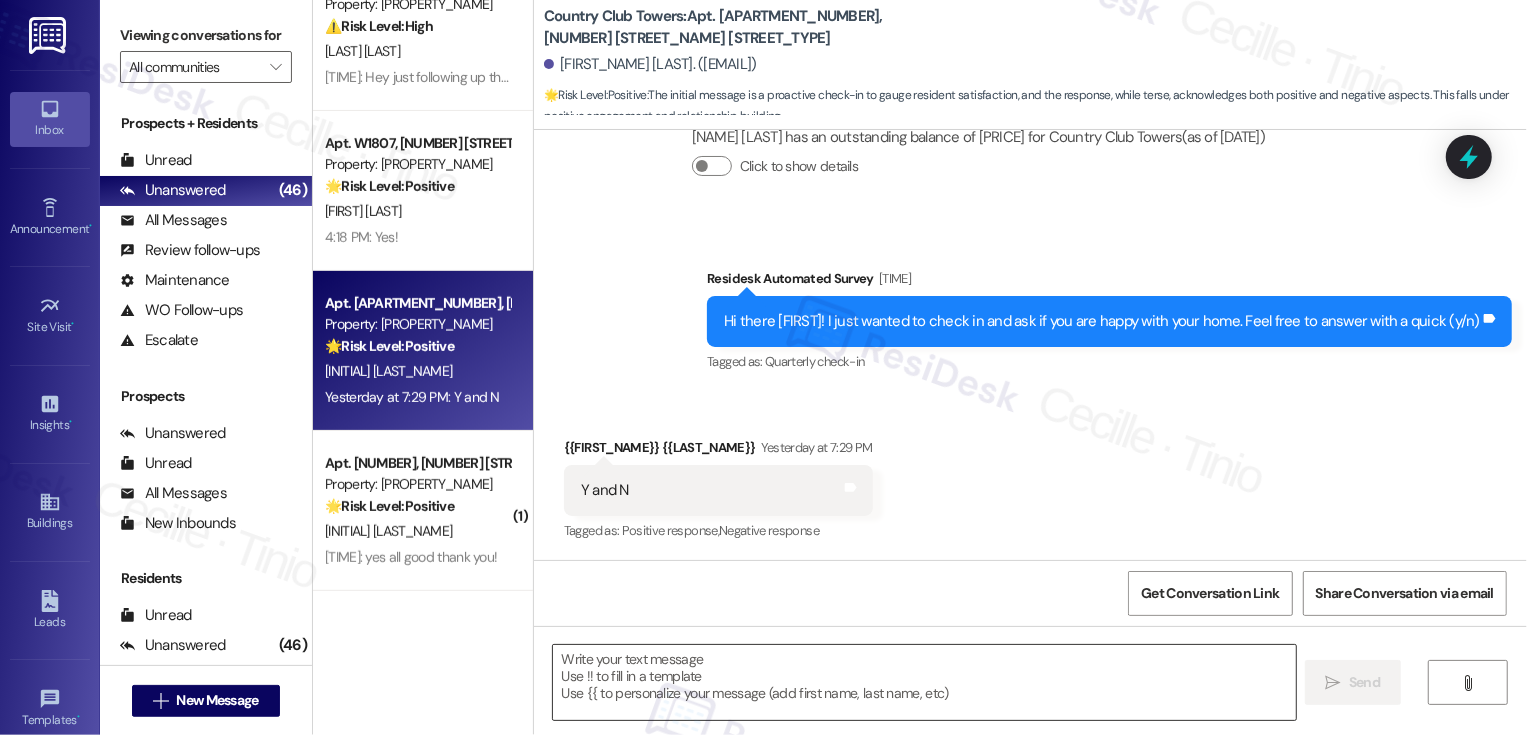 click at bounding box center [924, 682] 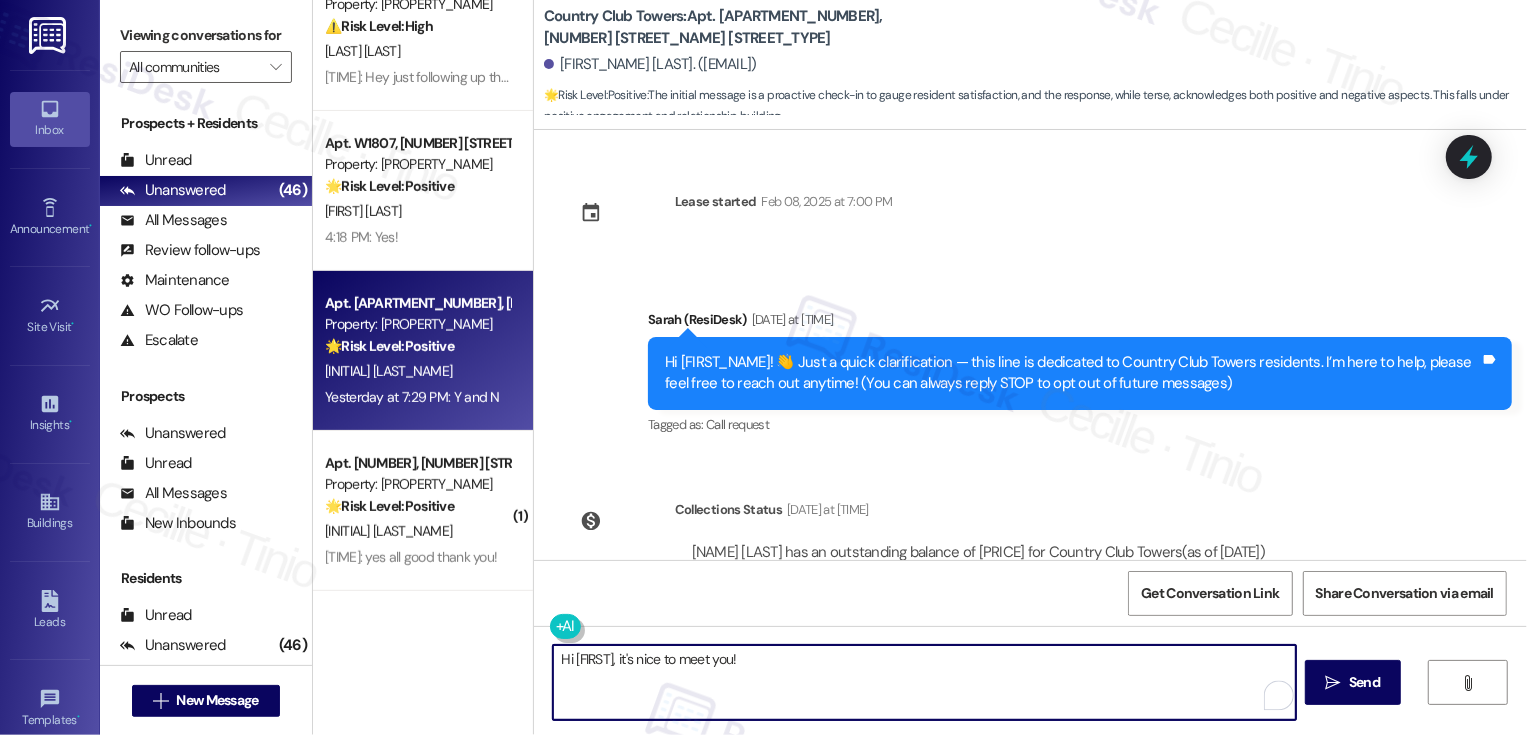 scroll, scrollTop: 415, scrollLeft: 0, axis: vertical 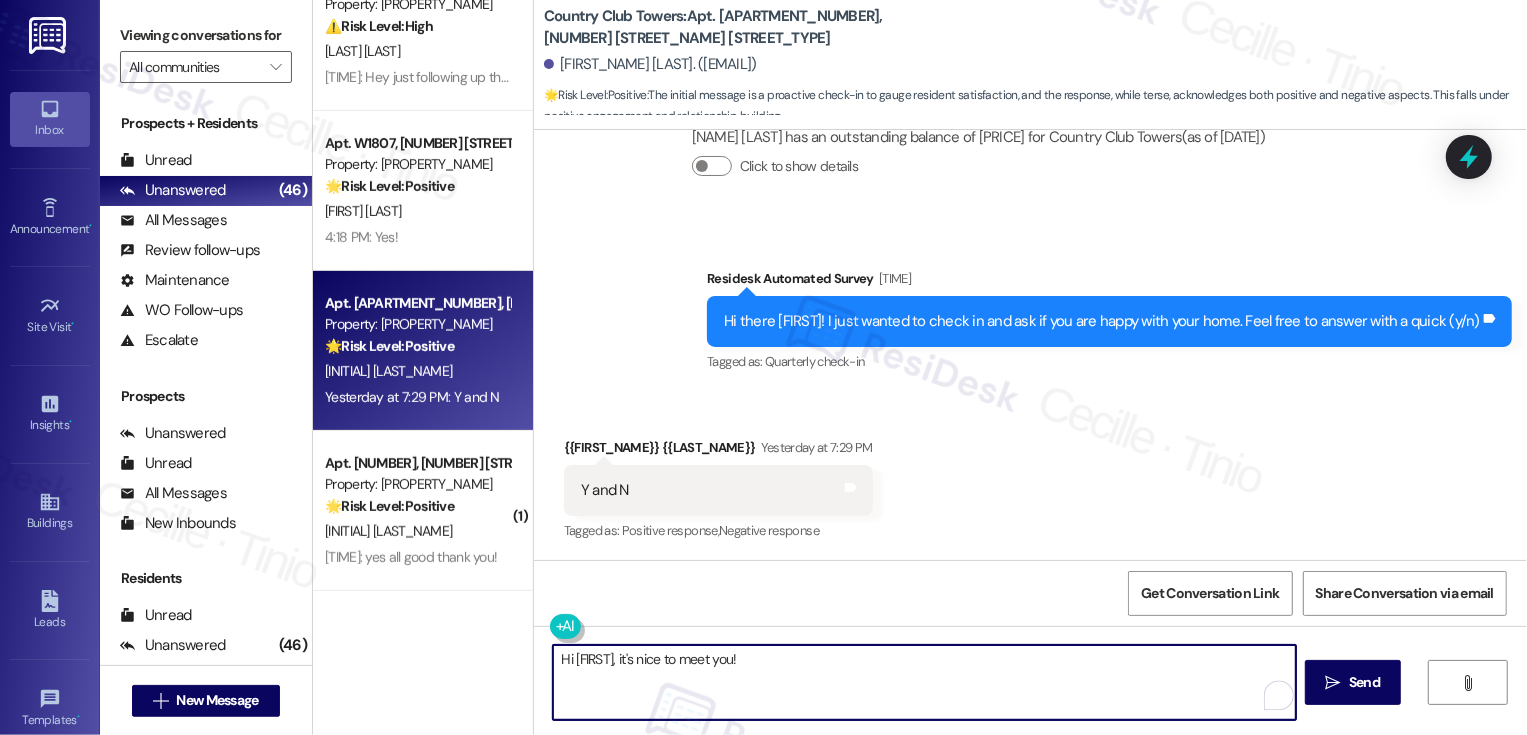 type on "Hi [FIRST], it's nice to meet you!" 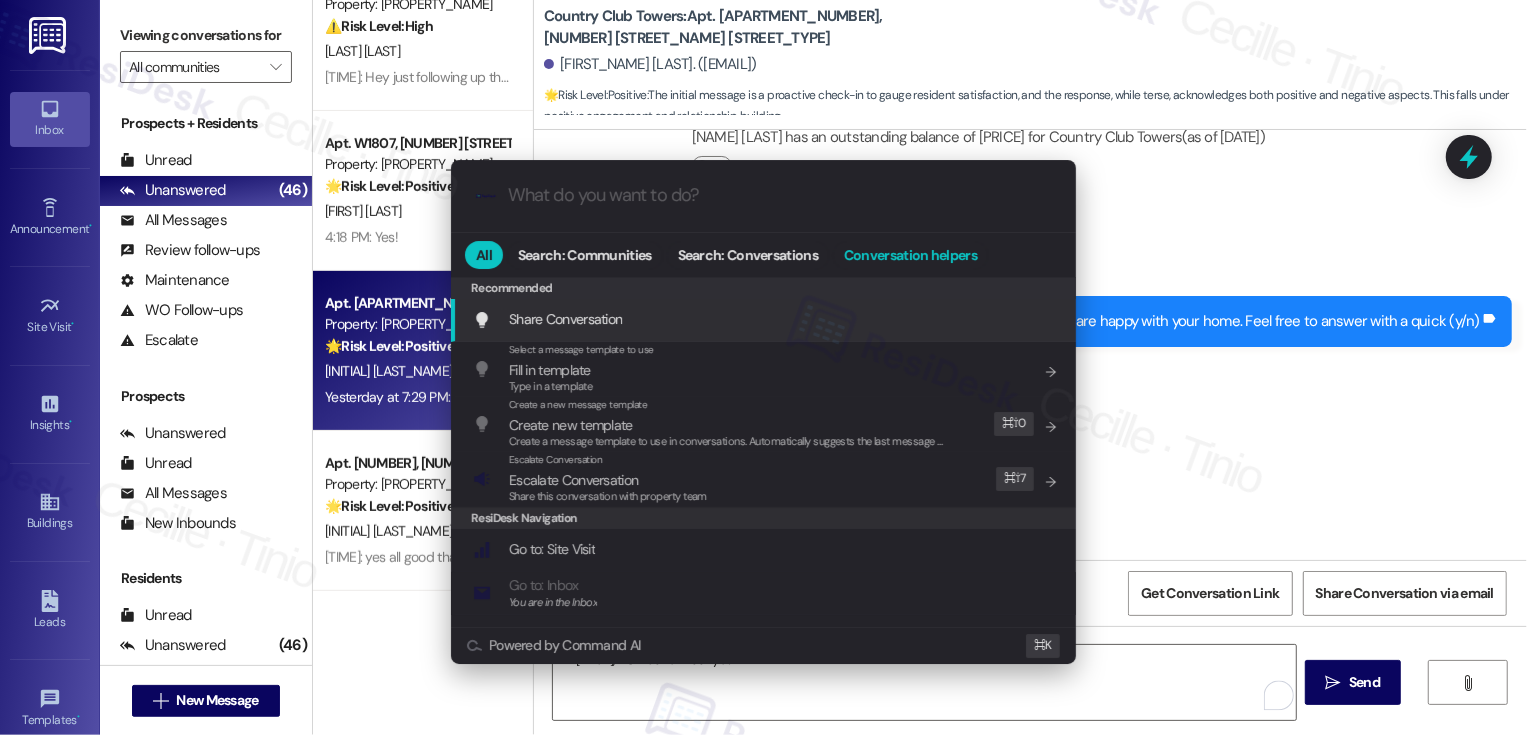 click on "Conversation helpers" at bounding box center (910, 255) 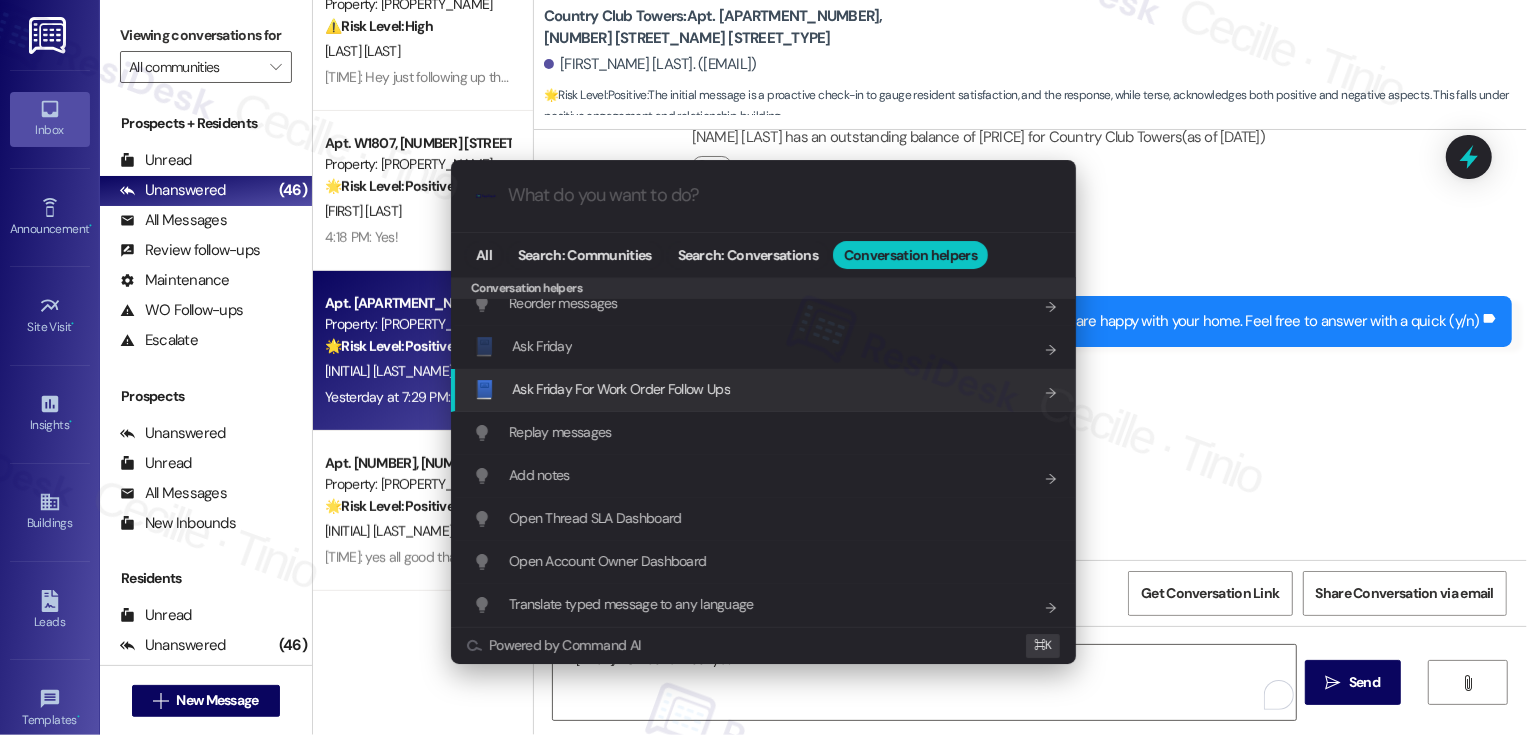 scroll, scrollTop: 0, scrollLeft: 0, axis: both 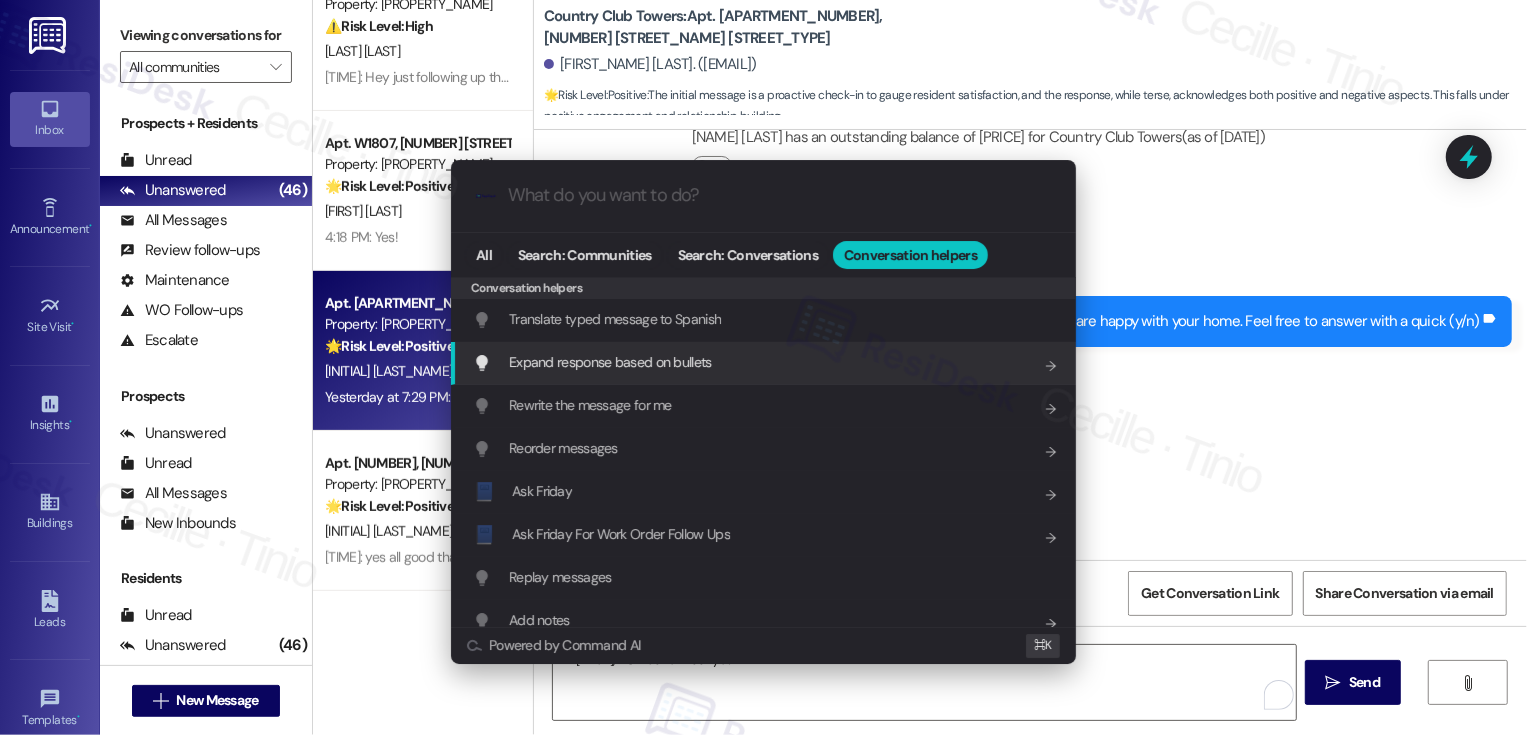 click on "Expand response based on bullets Add shortcut" at bounding box center (763, 363) 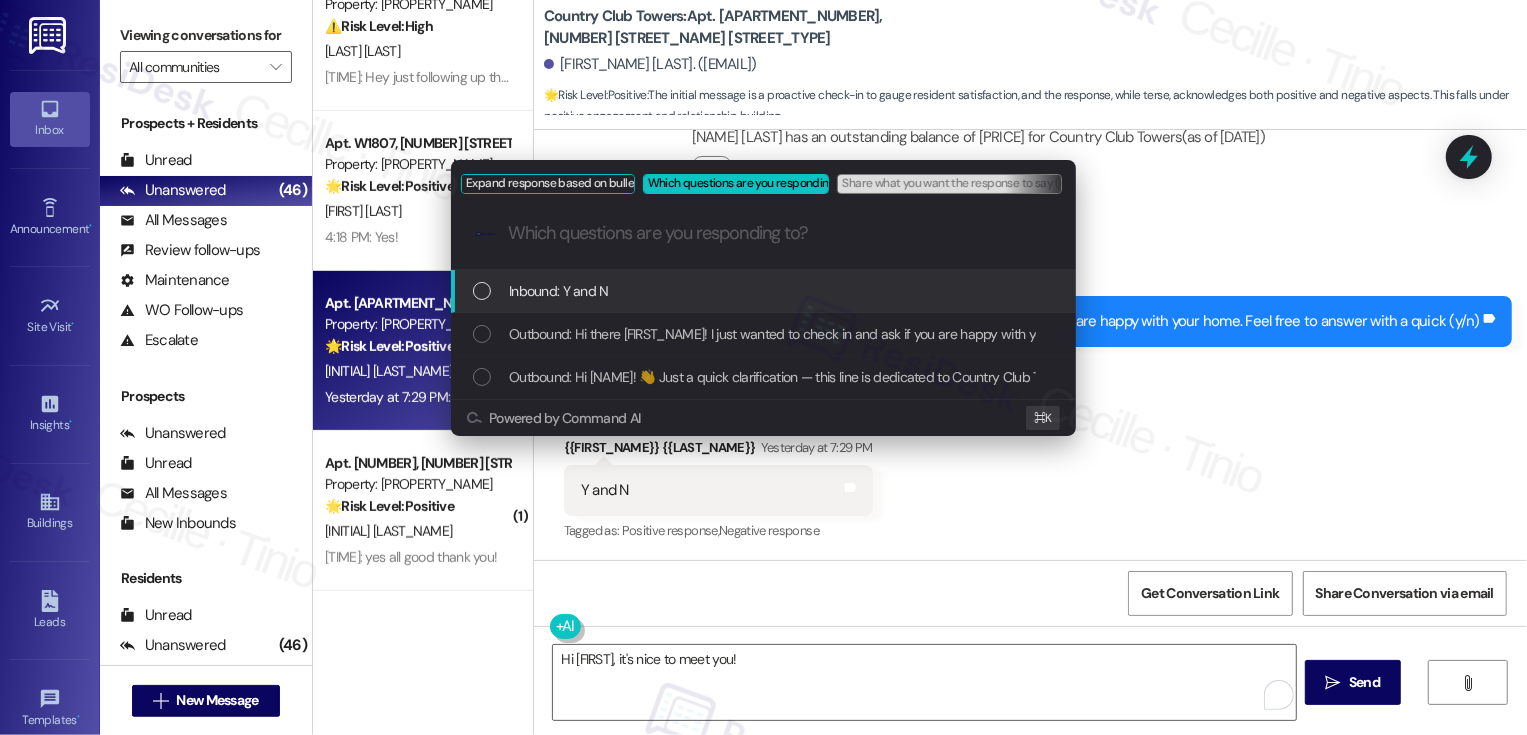 click on "Inbound: Y and N" at bounding box center [559, 291] 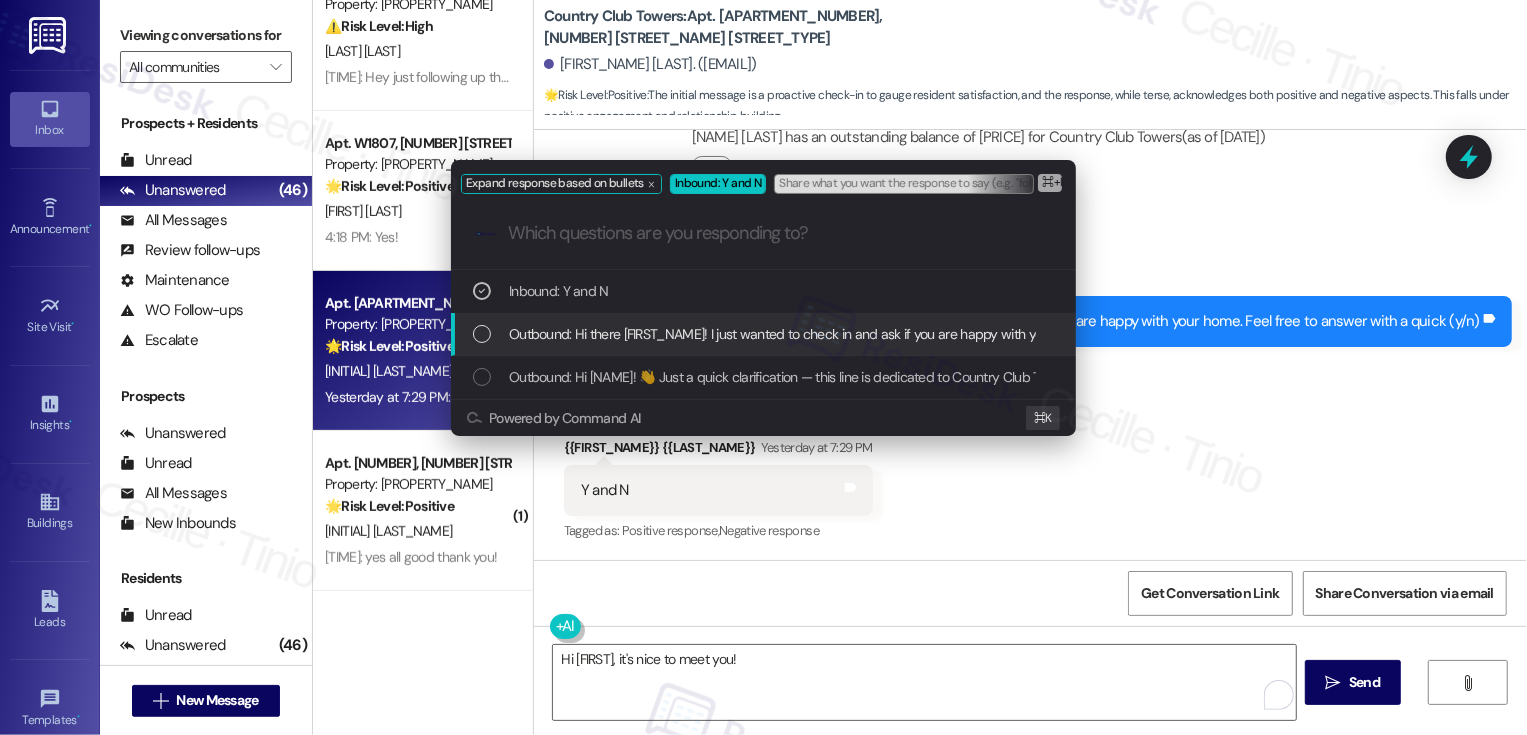 click on "Outbound: Hi there Dan! I just wanted to check in and ask if you are happy with your home.  Feel free to answer with a quick (y/n)" at bounding box center [763, 334] 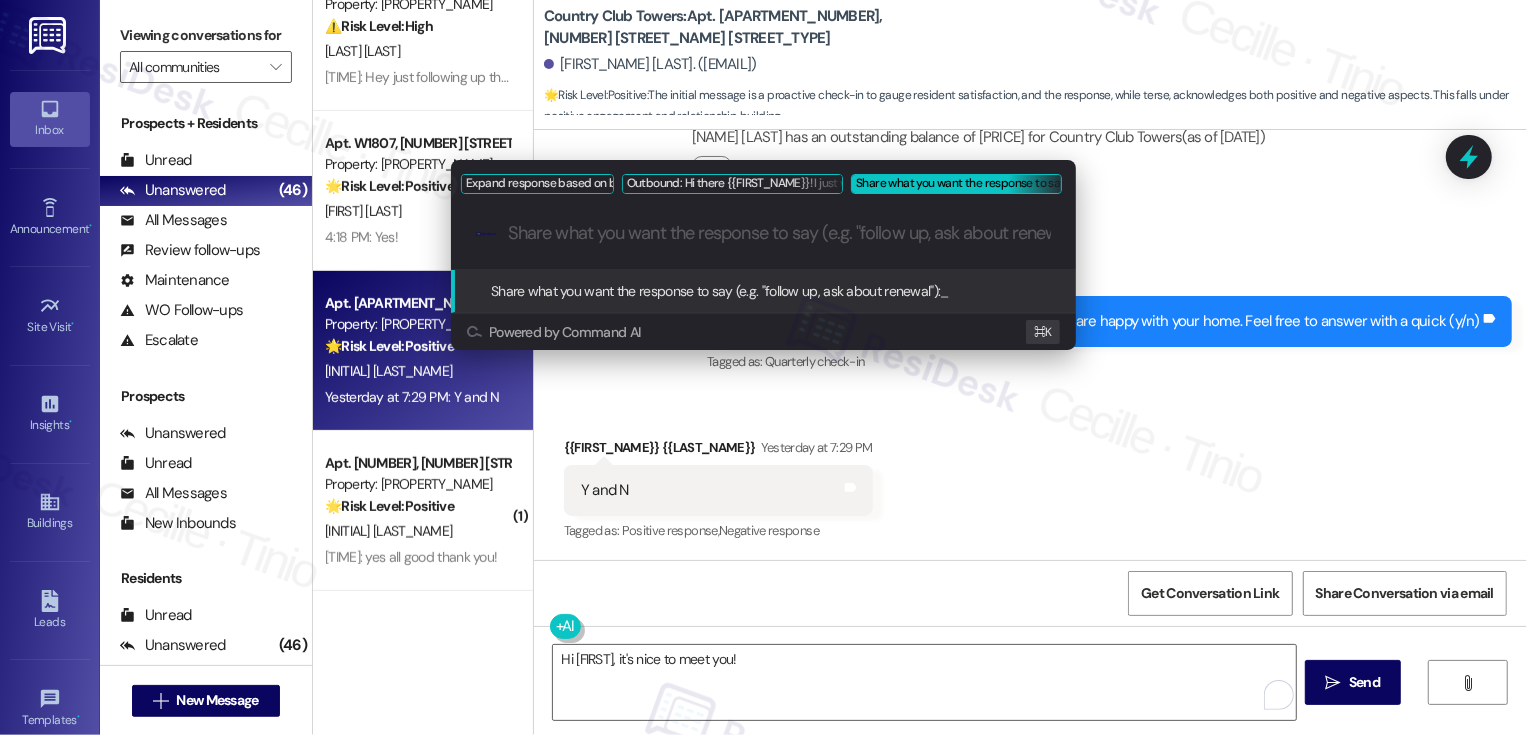 click at bounding box center [779, 233] 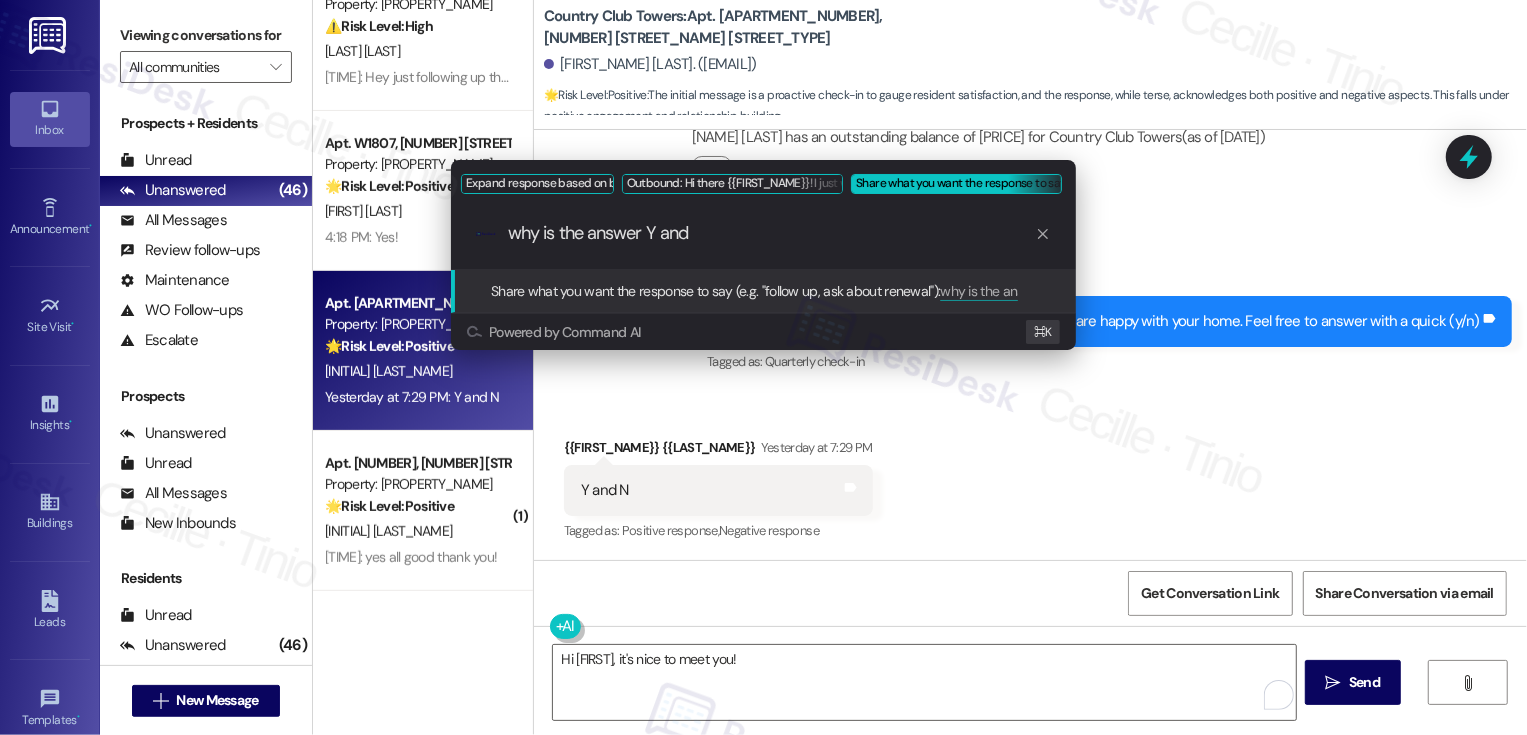 type on "why is the answer Y and N" 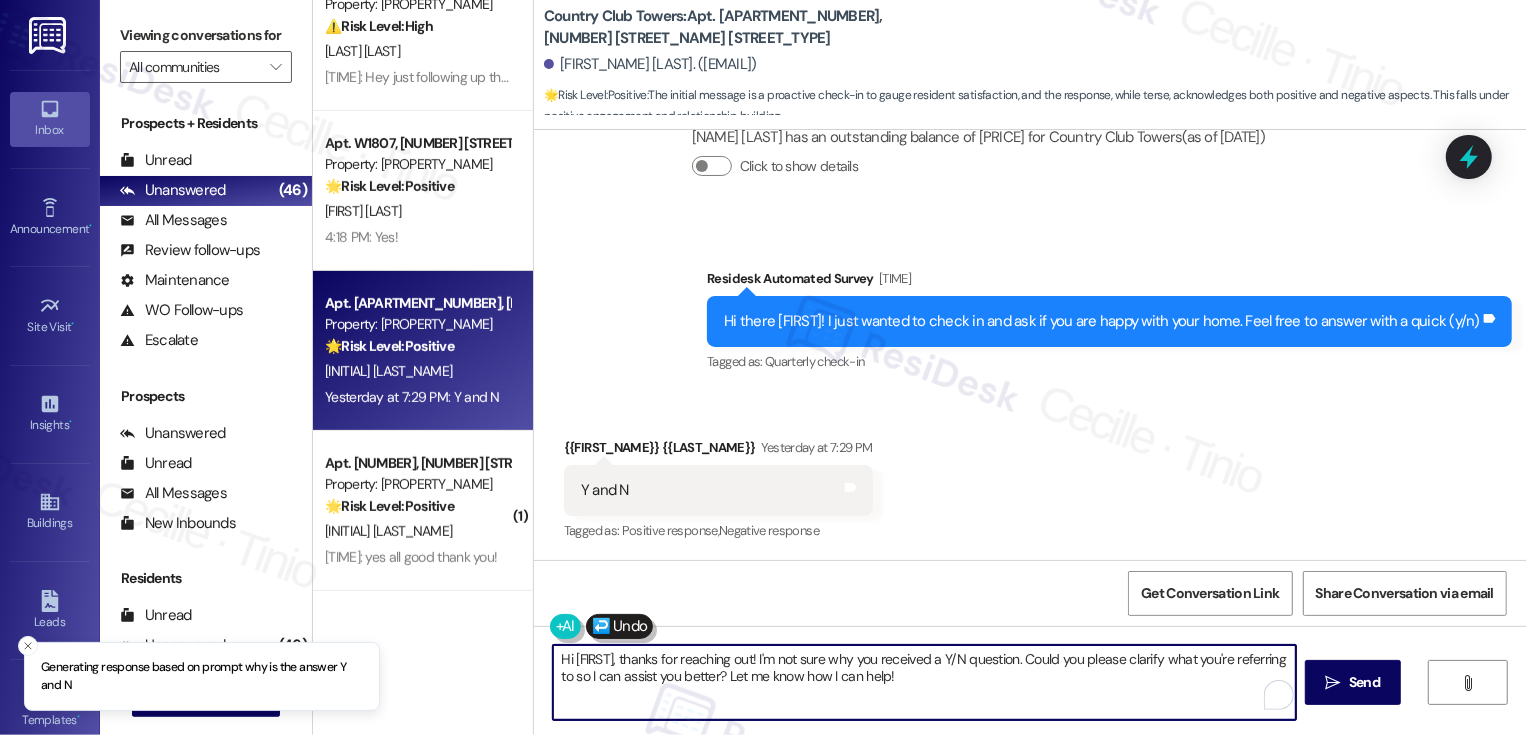 type on "Hi Dan, thanks for reaching out! I'm not sure why you received a Y/N question. Could you please clarify what you're referring to so I can assist you better? Let me know how I can help!" 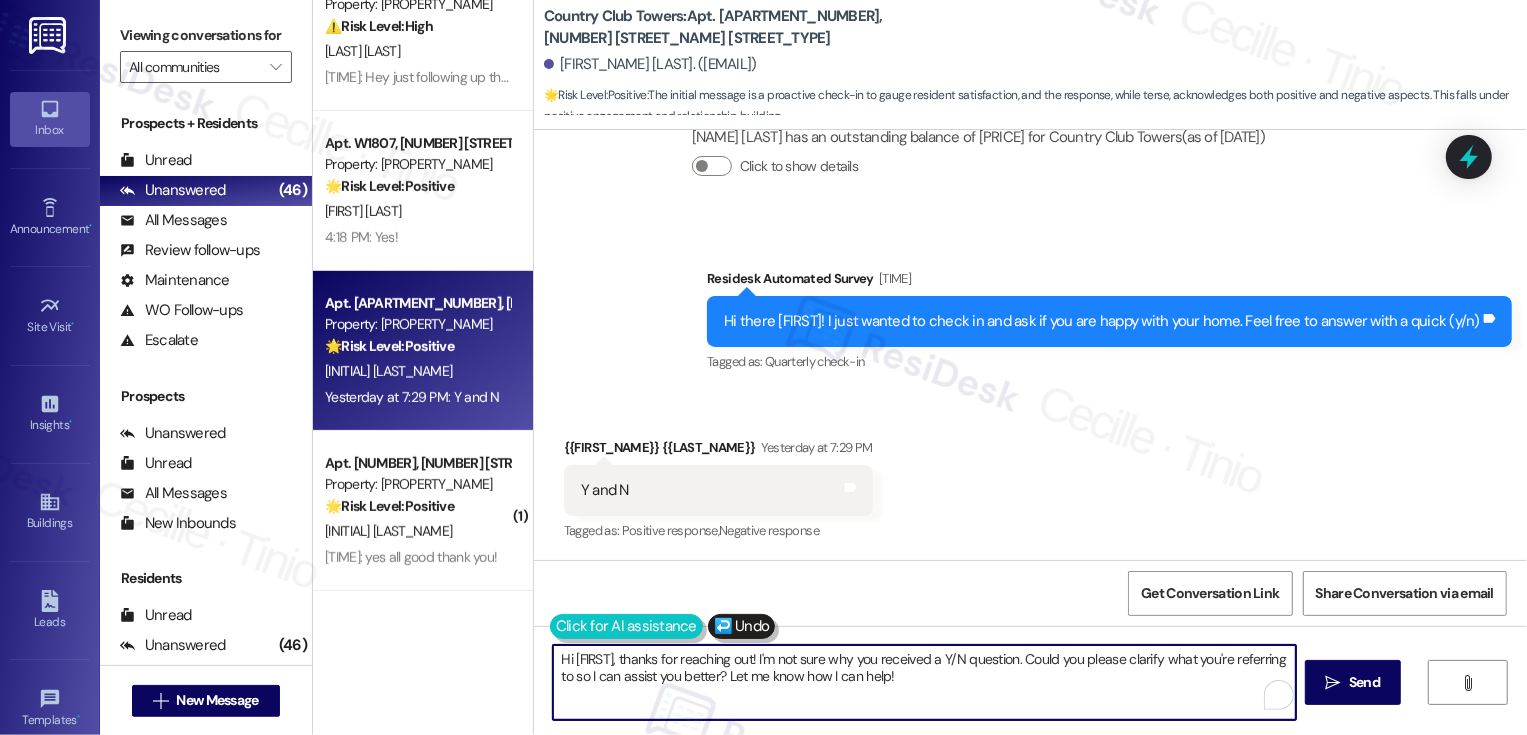 click at bounding box center [626, 626] 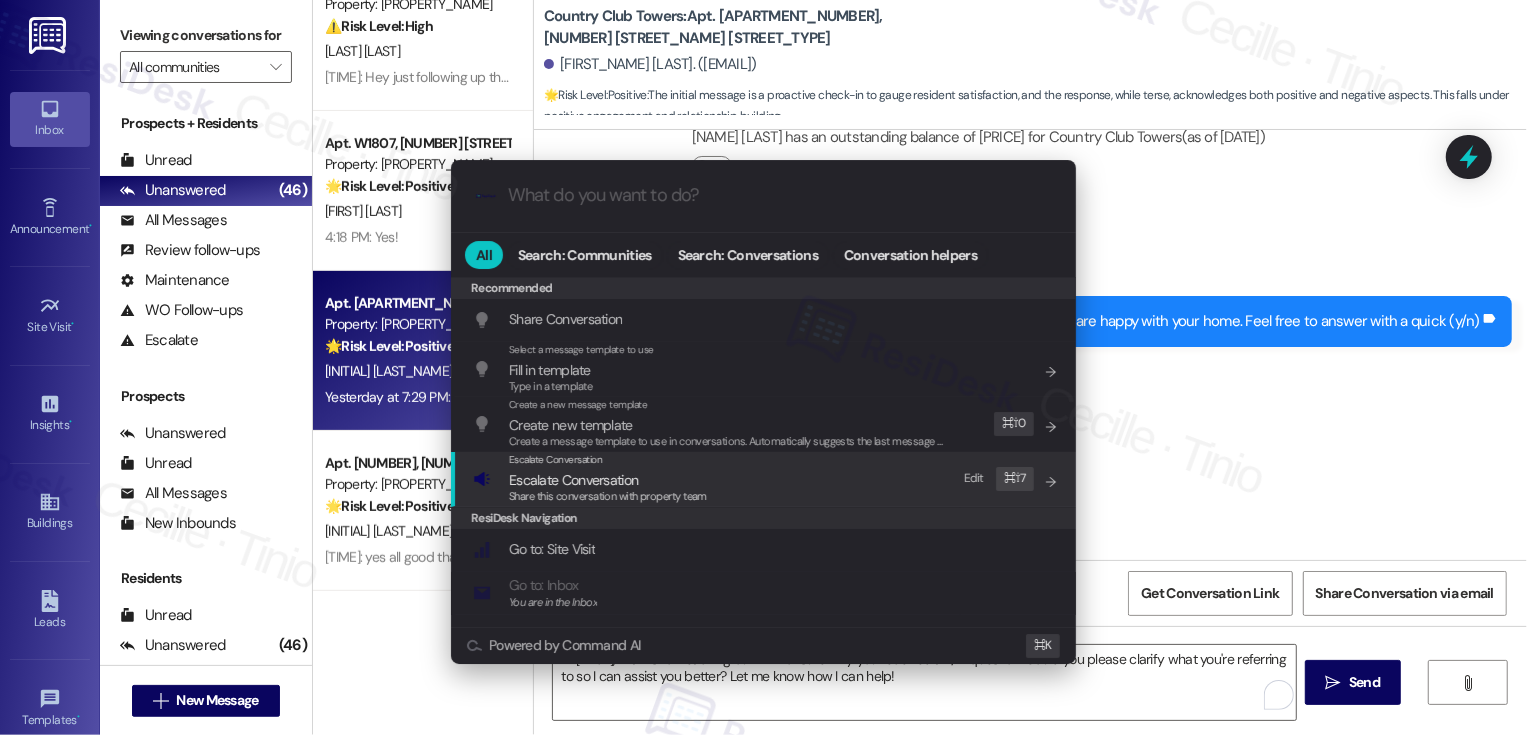 click on ".cls-1{fill:#0a055f;}.cls-2{fill:#0cc4c4;} resideskLogoBlueOrange All Search: Communities Search: Conversations Conversation helpers Recommended Recommended Share Conversation Add shortcut Select a message template to use Fill in template Type in a template Add shortcut Create a new message template Create new template Create a message template to use in conversations. Automatically suggests the last message you sent. Edit ⌘ ⇧ 0 Escalate Conversation Escalate Conversation Share this conversation with property team Edit ⌘ ⇧ 7 ResiDesk Navigation Go to: Site Visit Add shortcut Go to: Inbox You are in the Inbox Add shortcut Go to: Settings Add shortcut Go to: Message Templates Add shortcut Go to: Buildings Add shortcut Help Getting Started: What you can do with ResiDesk Add shortcut Settings Powered by Command AI ⌘ K" at bounding box center [763, 367] 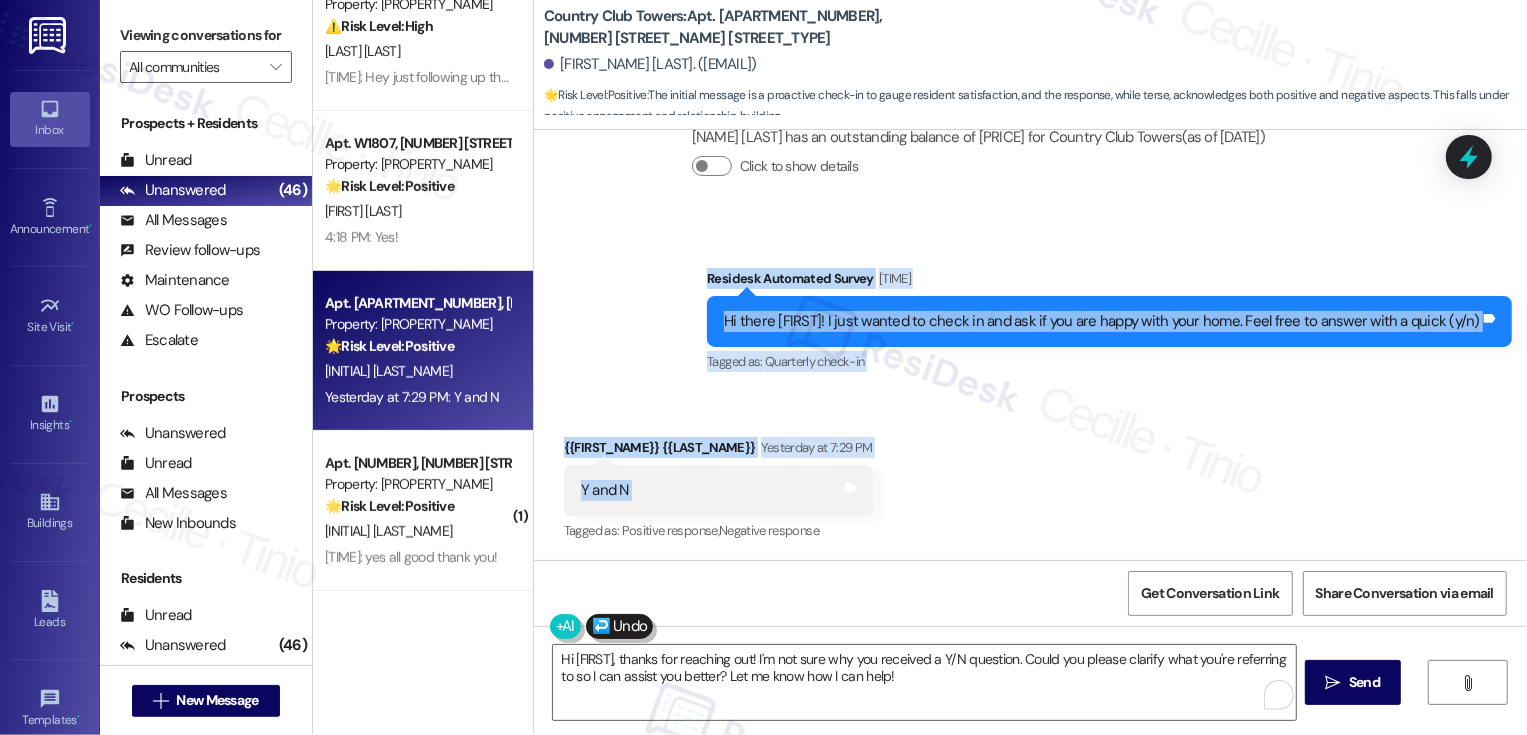 drag, startPoint x: 738, startPoint y: 276, endPoint x: 760, endPoint y: 492, distance: 217.11748 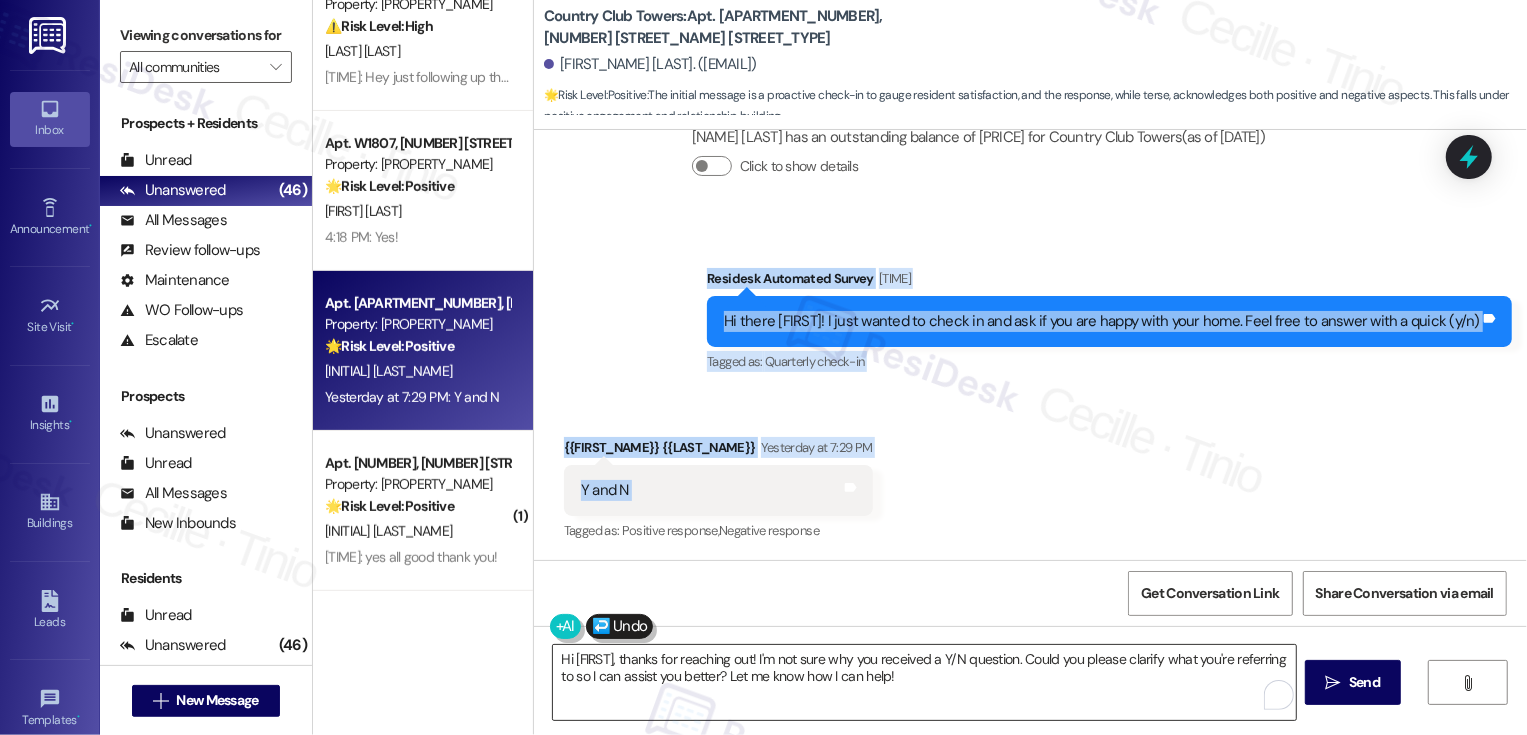 click on "Hi Dan, thanks for reaching out! I'm not sure why you received a Y/N question. Could you please clarify what you're referring to so I can assist you better? Let me know how I can help!" at bounding box center (924, 682) 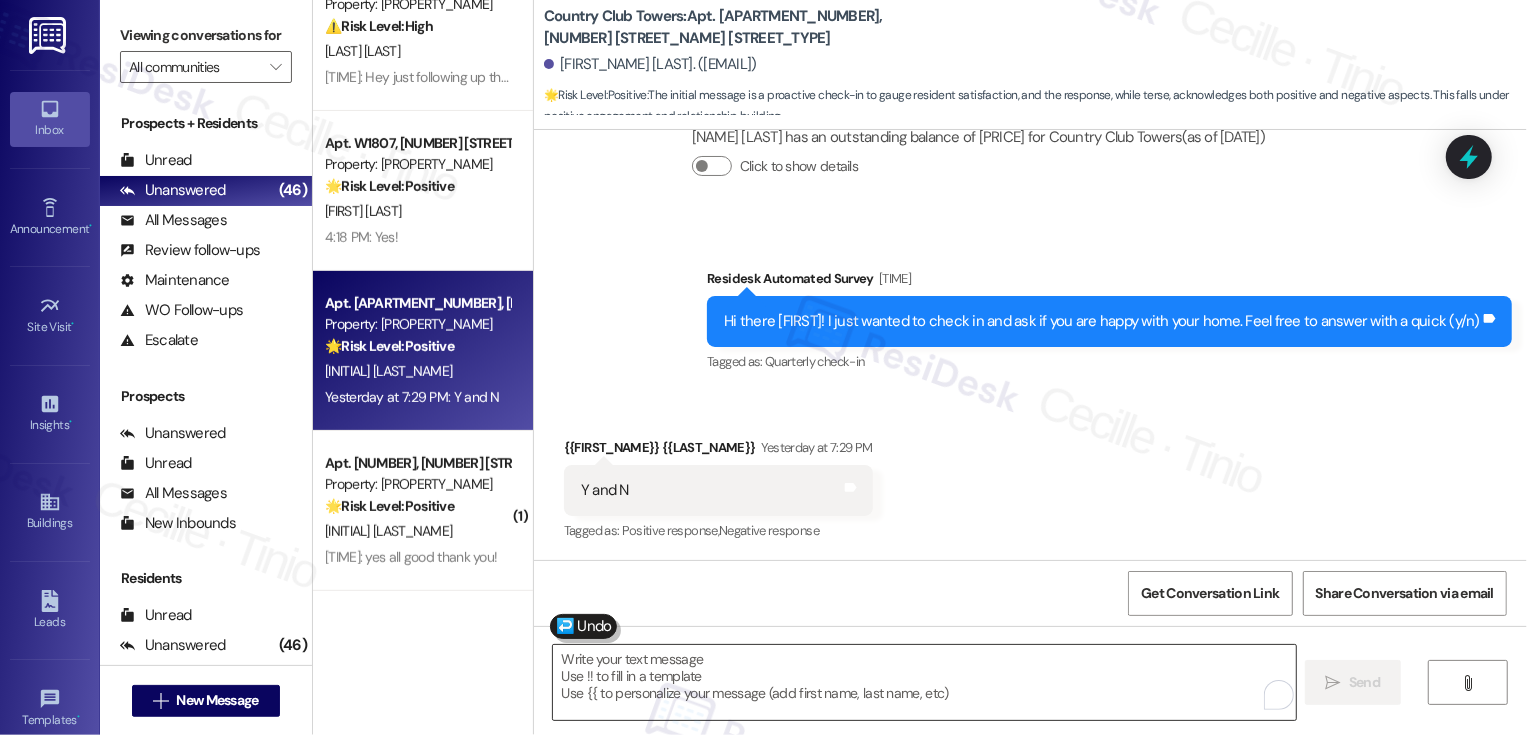 click at bounding box center [924, 682] 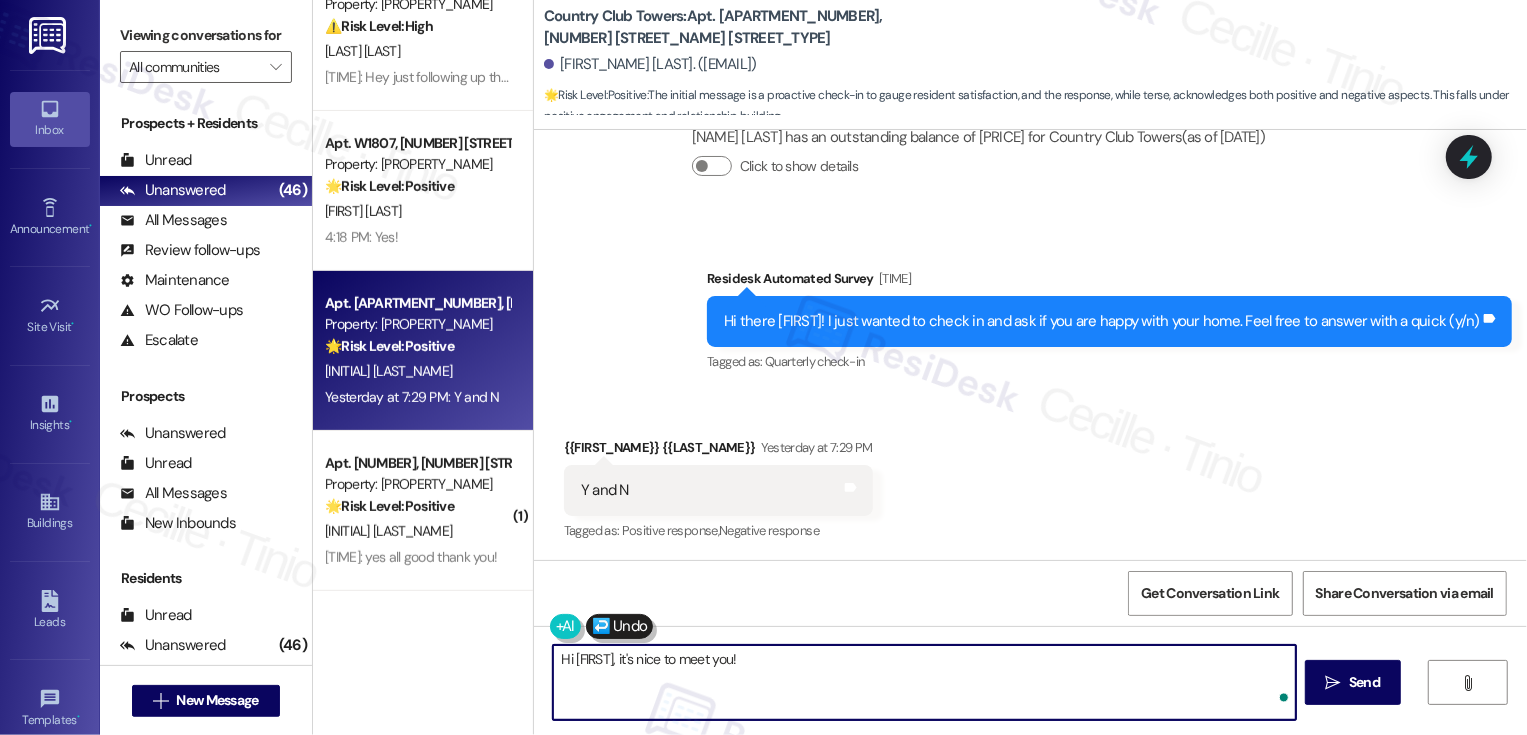 paste on "Thanks for your honest answer! I’d love to hear more about what’s been working well and what hasn’t. Your feedback helps us see where we can improve." 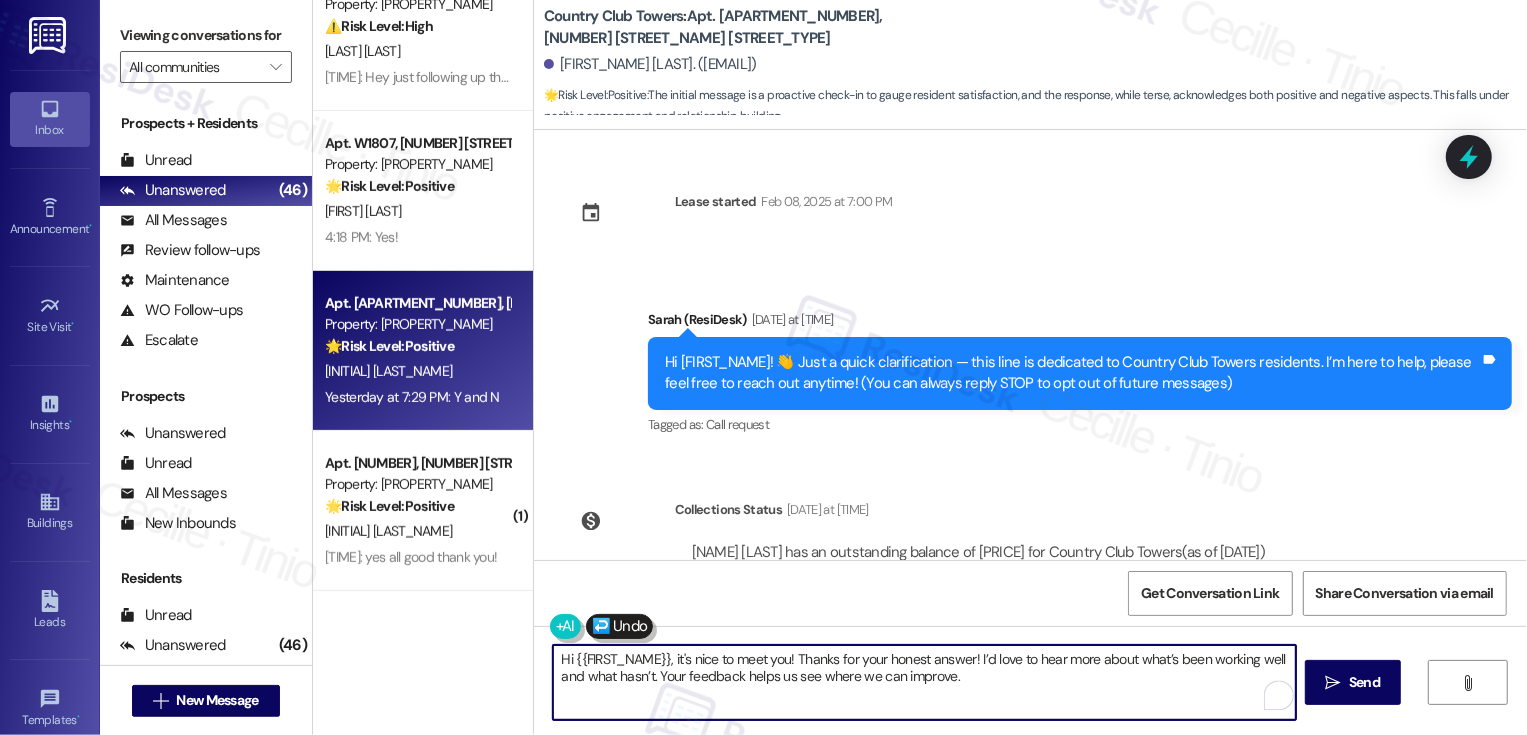 scroll, scrollTop: 415, scrollLeft: 0, axis: vertical 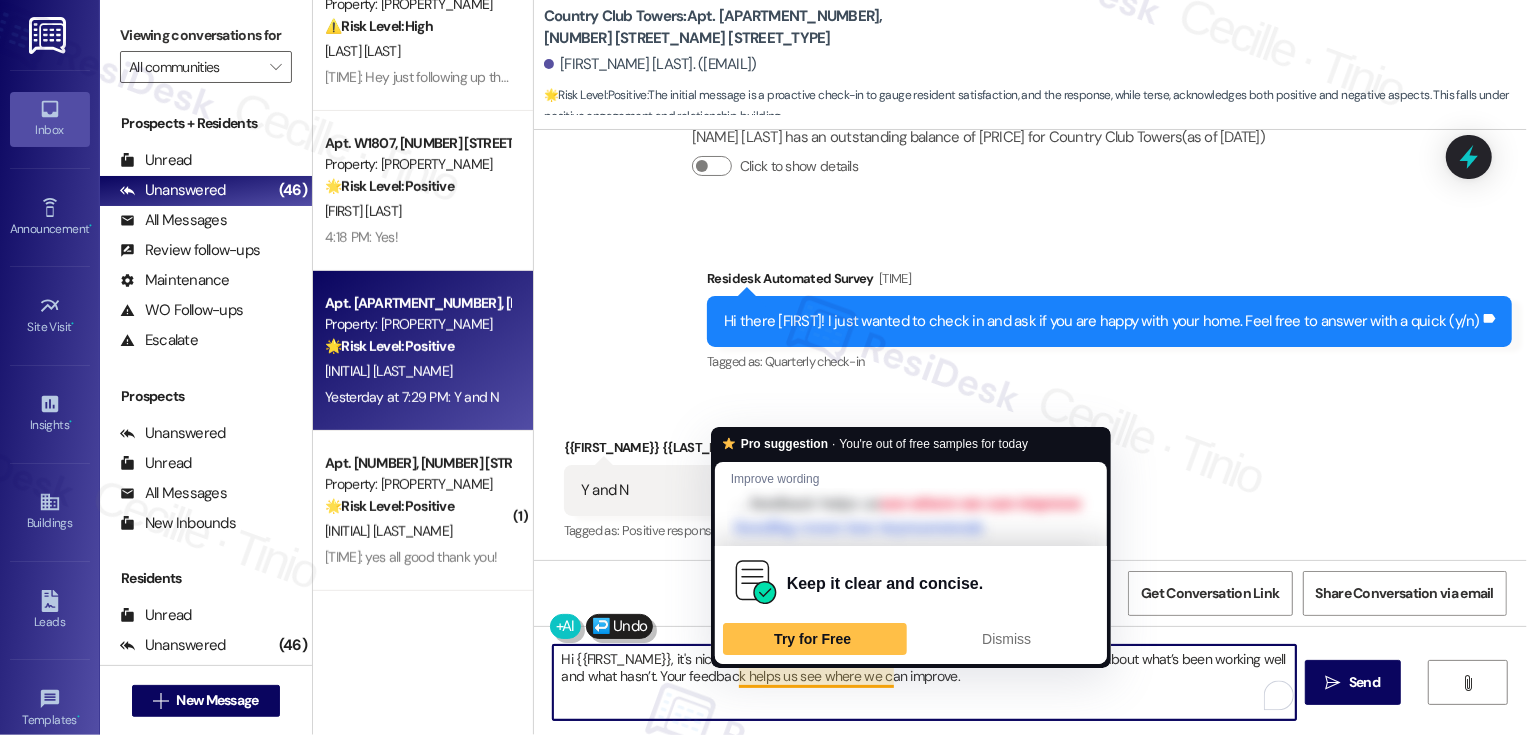 click on "Hi Dan, it's nice to meet you! Thanks for your honest answer! I’d love to hear more about what’s been working well and what hasn’t. Your feedback helps us see where we can improve." at bounding box center [924, 682] 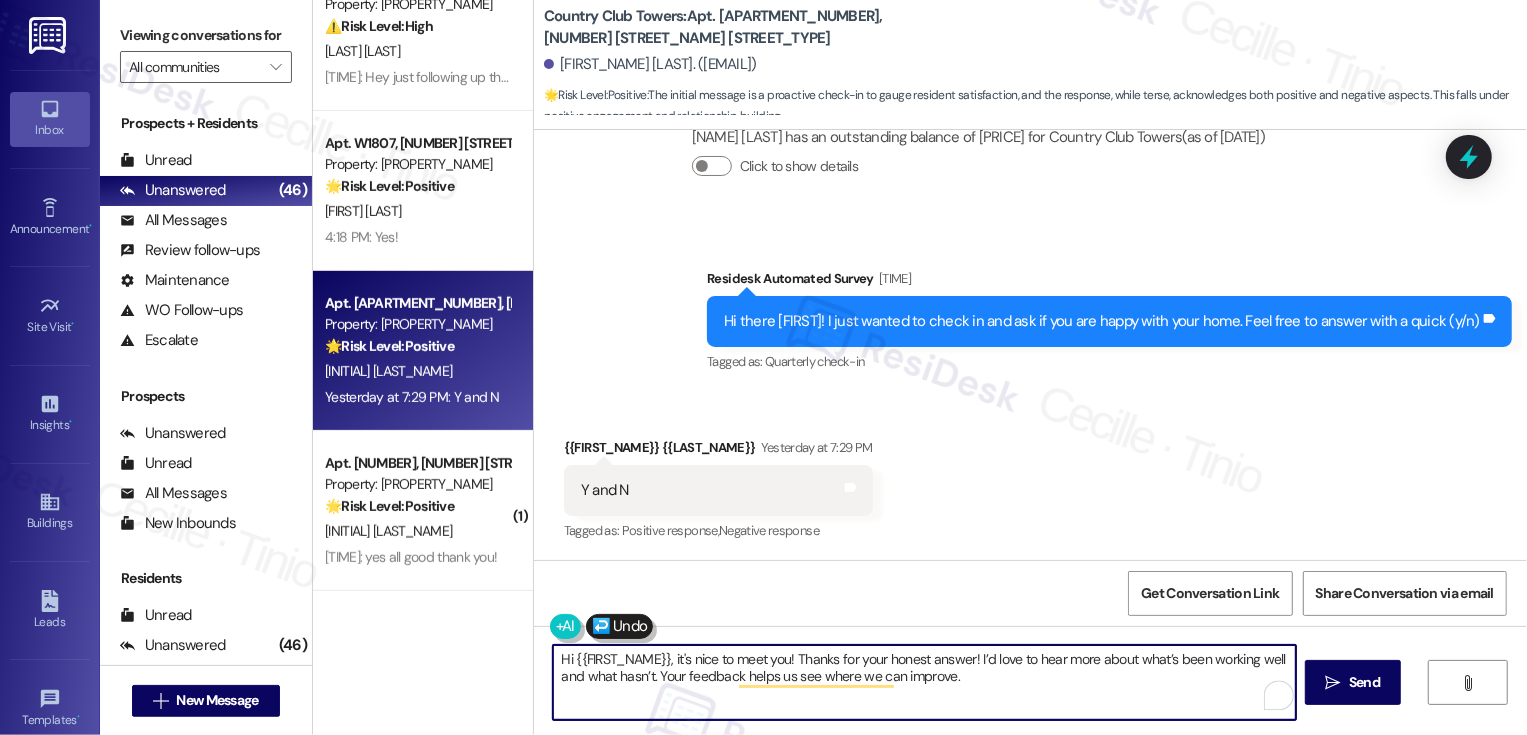 click on "Hi Dan, it's nice to meet you! Thanks for your honest answer! I’d love to hear more about what’s been working well and what hasn’t. Your feedback helps us see where we can improve." at bounding box center (924, 682) 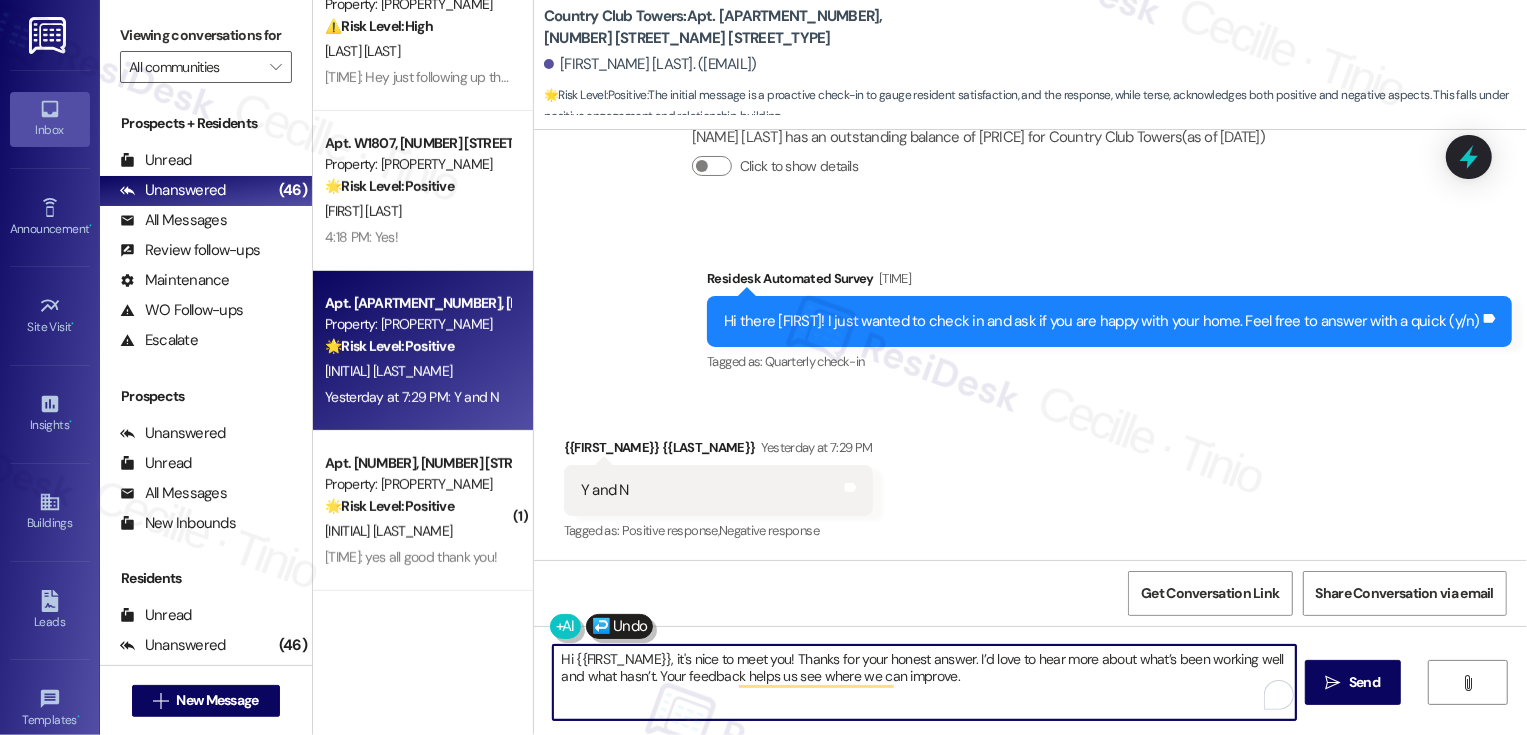 click on "Hi Dan, it's nice to meet you! Thanks for your honest answer. I’d love to hear more about what’s been working well and what hasn’t. Your feedback helps us see where we can improve." at bounding box center [924, 682] 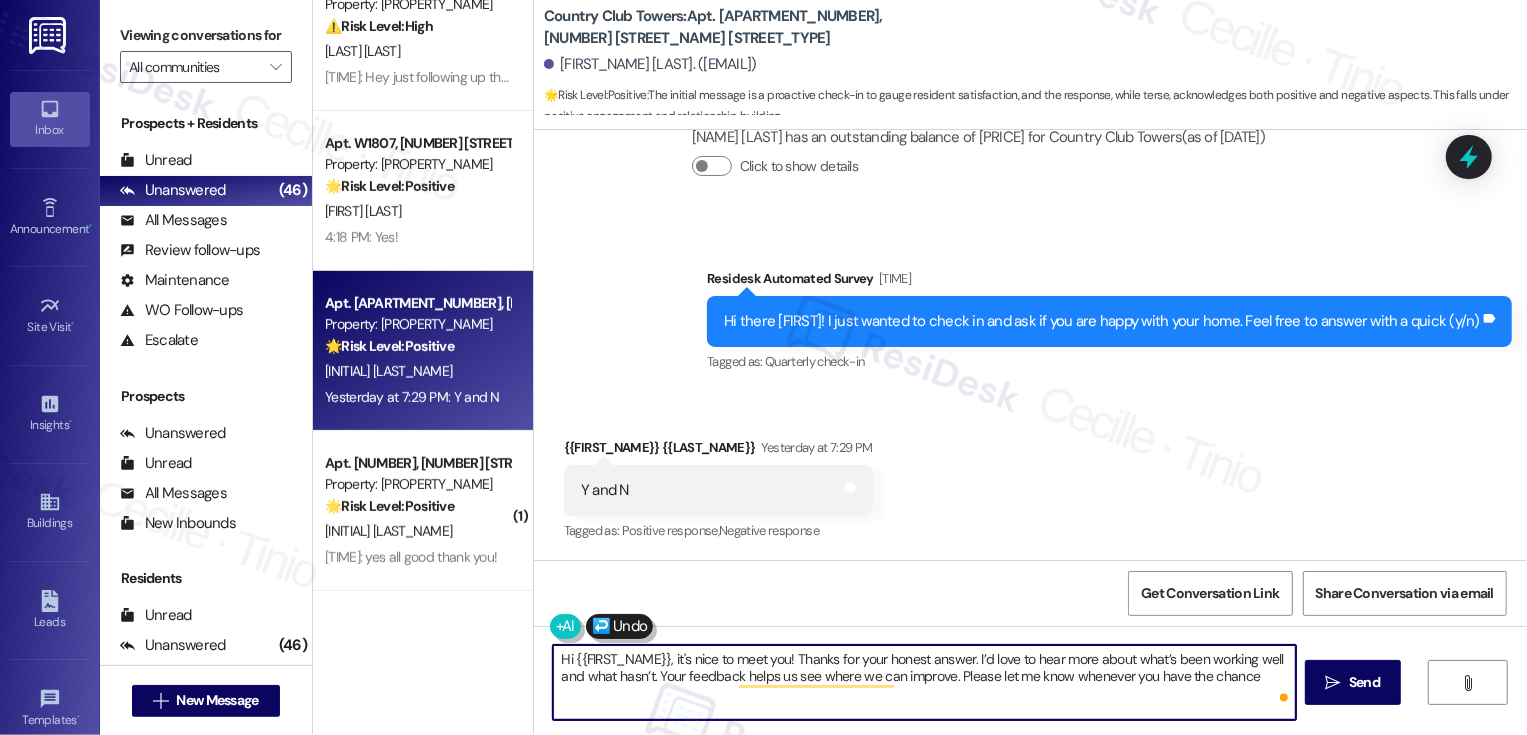 type on "Hi Dan, it's nice to meet you! Thanks for your honest answer. I’d love to hear more about what’s been working well and what hasn’t. Your feedback helps us see where we can improve. Please let me know whenever you have the chance!" 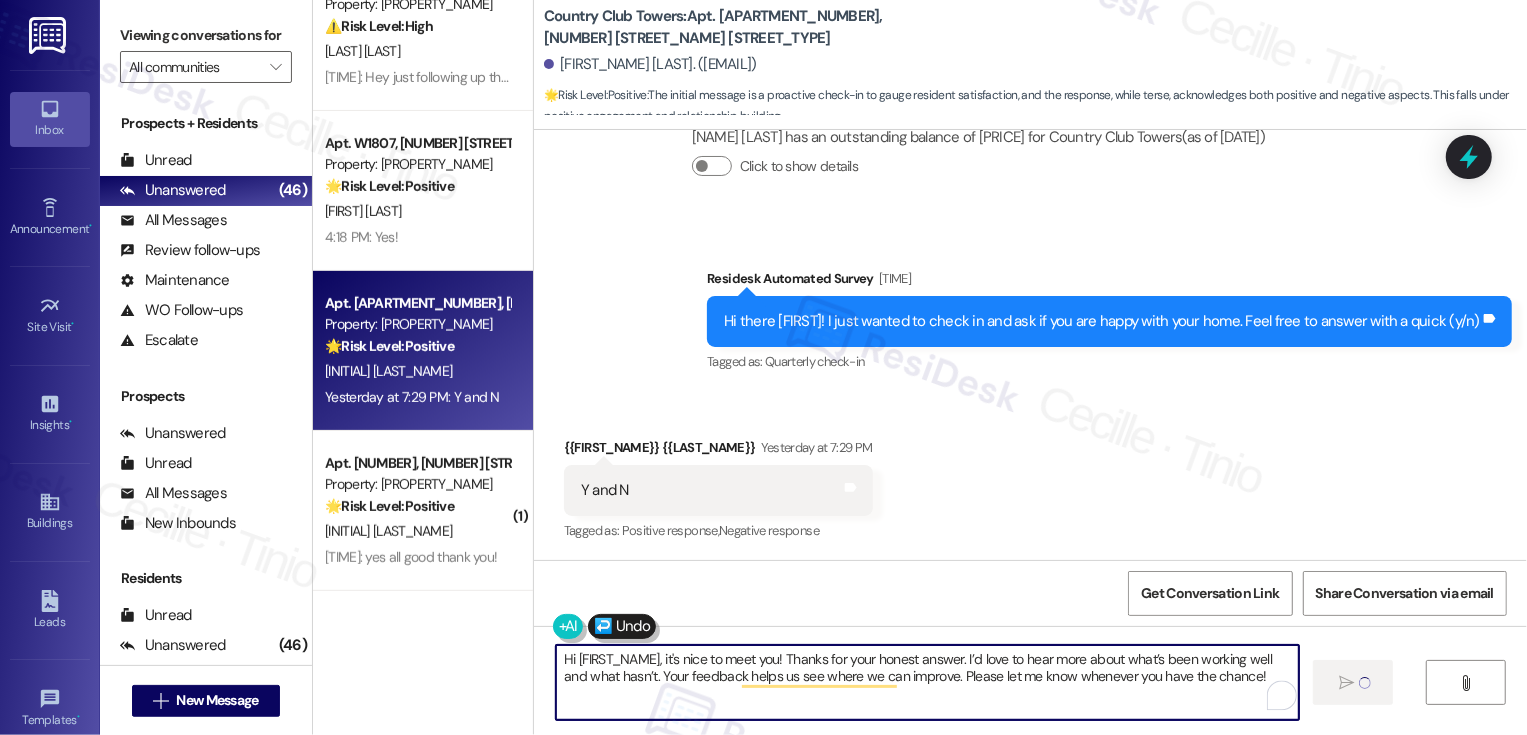 type 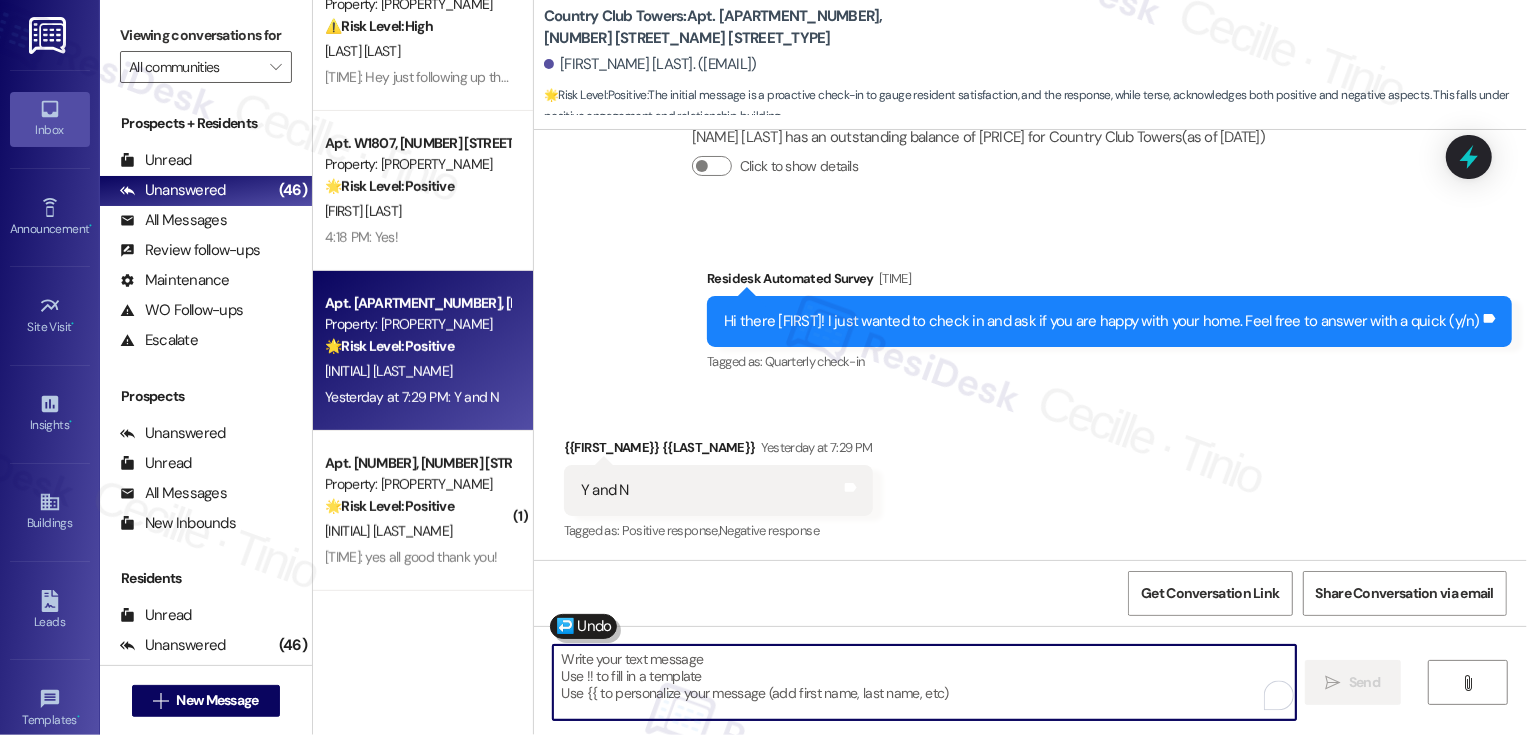 scroll, scrollTop: 576, scrollLeft: 0, axis: vertical 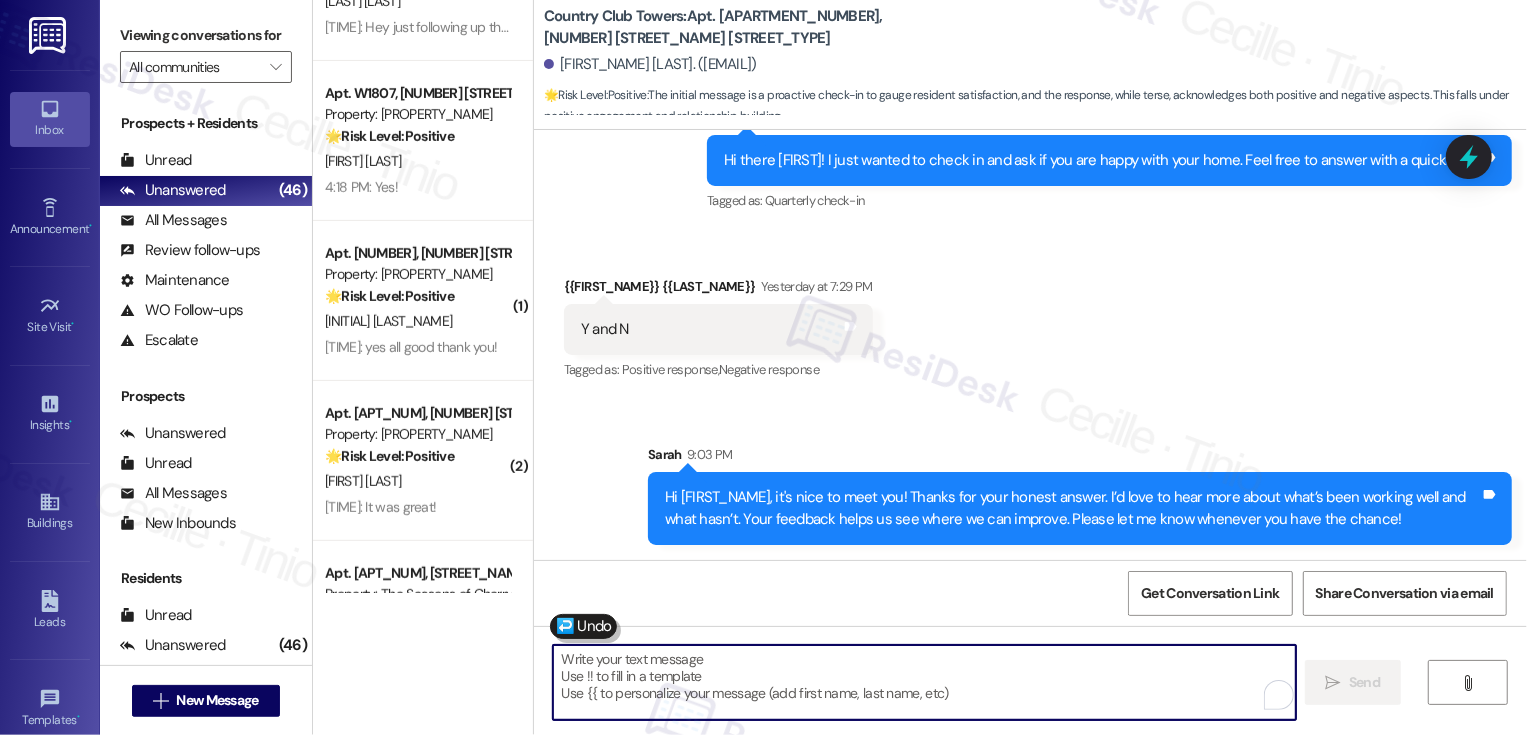 click on "Property: Country Club Towers" at bounding box center (417, 434) 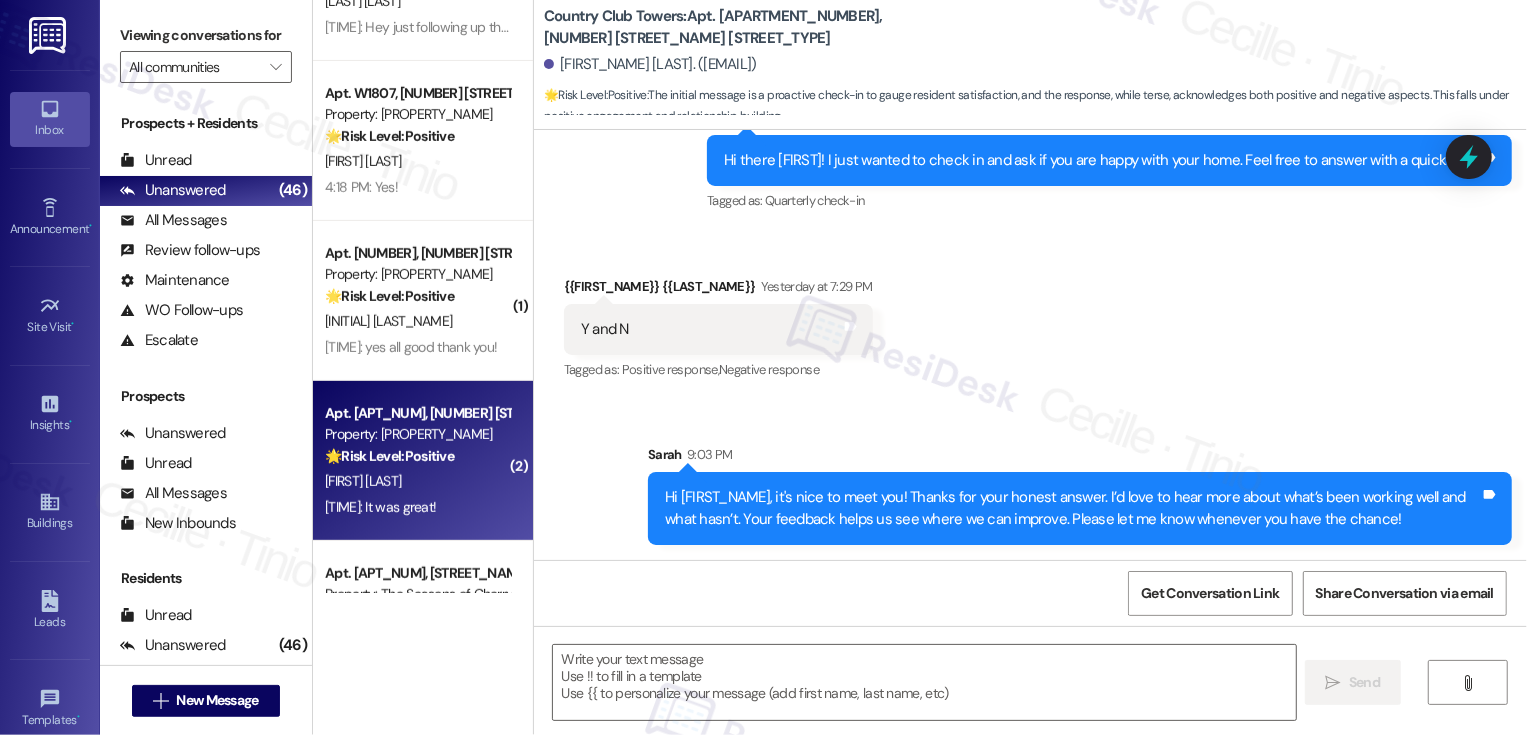 click on "Property: Country Club Towers" at bounding box center [417, 434] 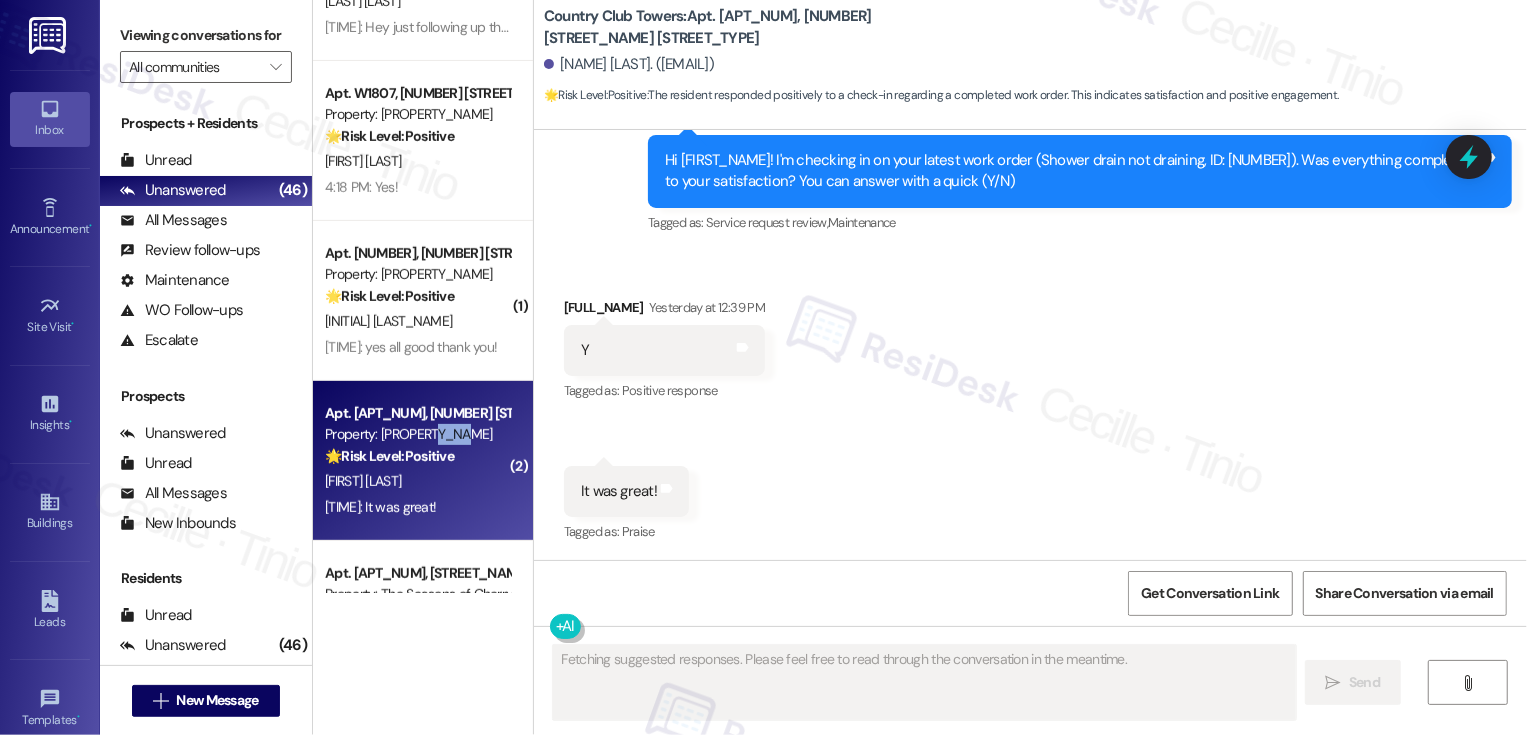 scroll, scrollTop: 577, scrollLeft: 0, axis: vertical 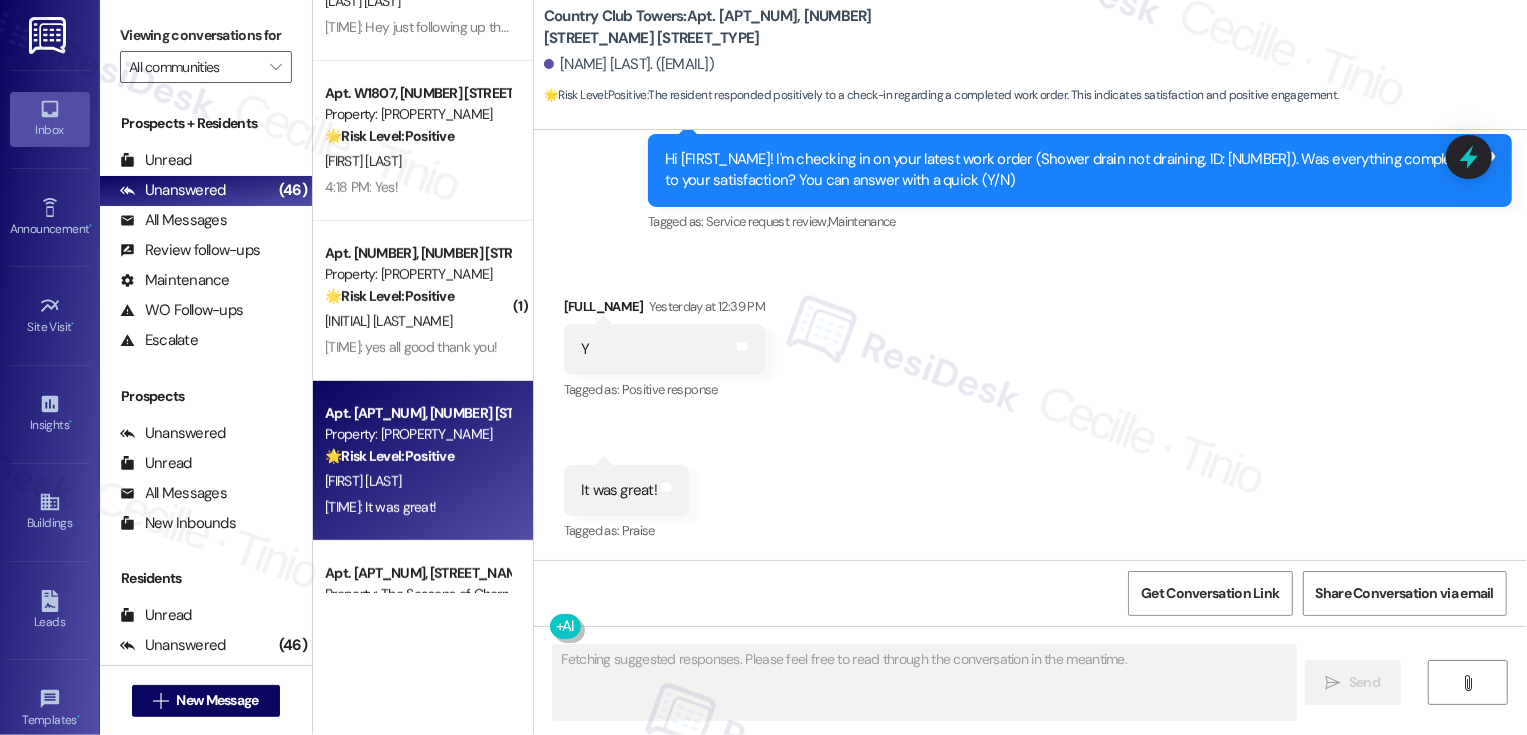 click on "Yesterday at 1:15 PM: yes all good thank you! Yesterday at 1:15 PM: yes all good thank you!" at bounding box center [411, 347] 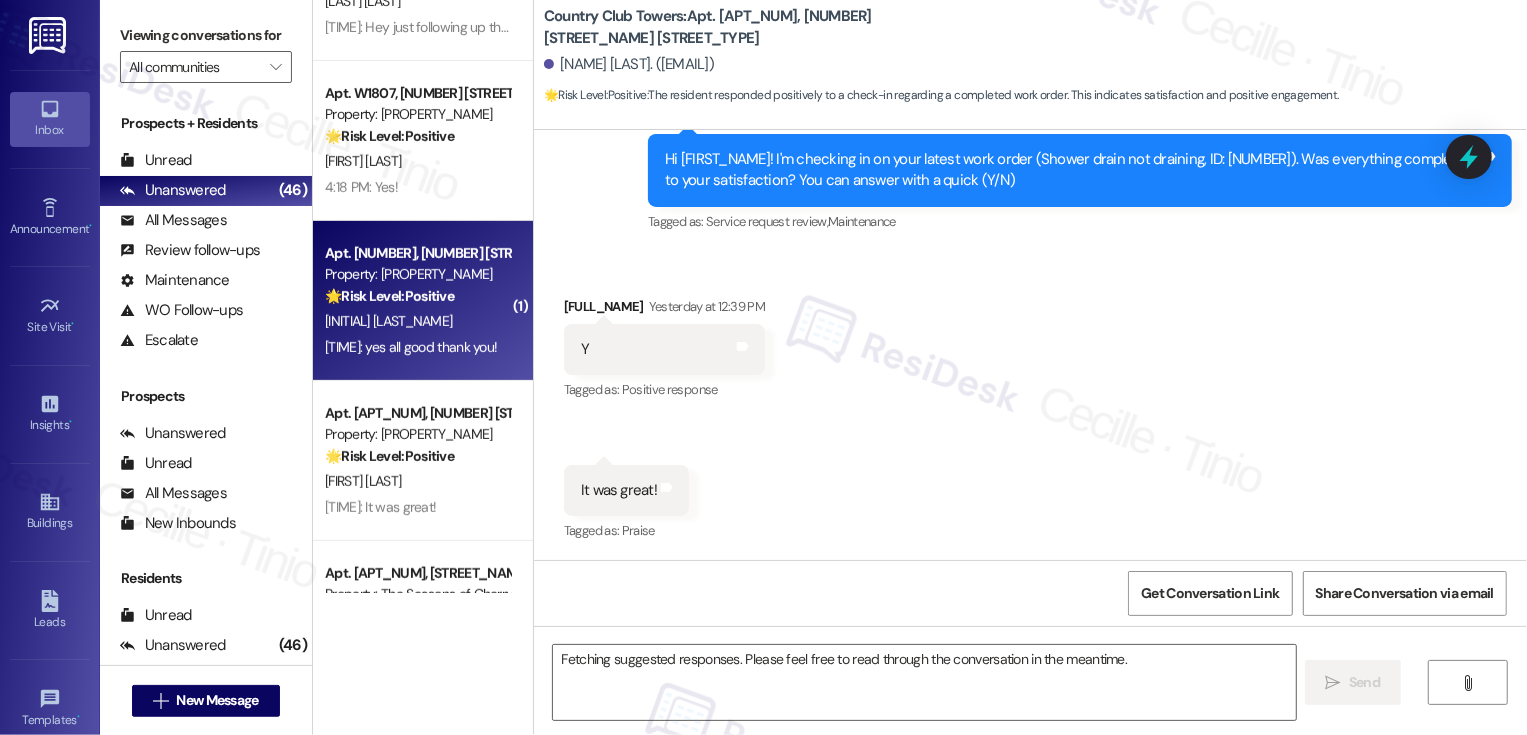 click on "Yesterday at 1:15 PM: yes all good thank you! Yesterday at 1:15 PM: yes all good thank you!" at bounding box center (411, 347) 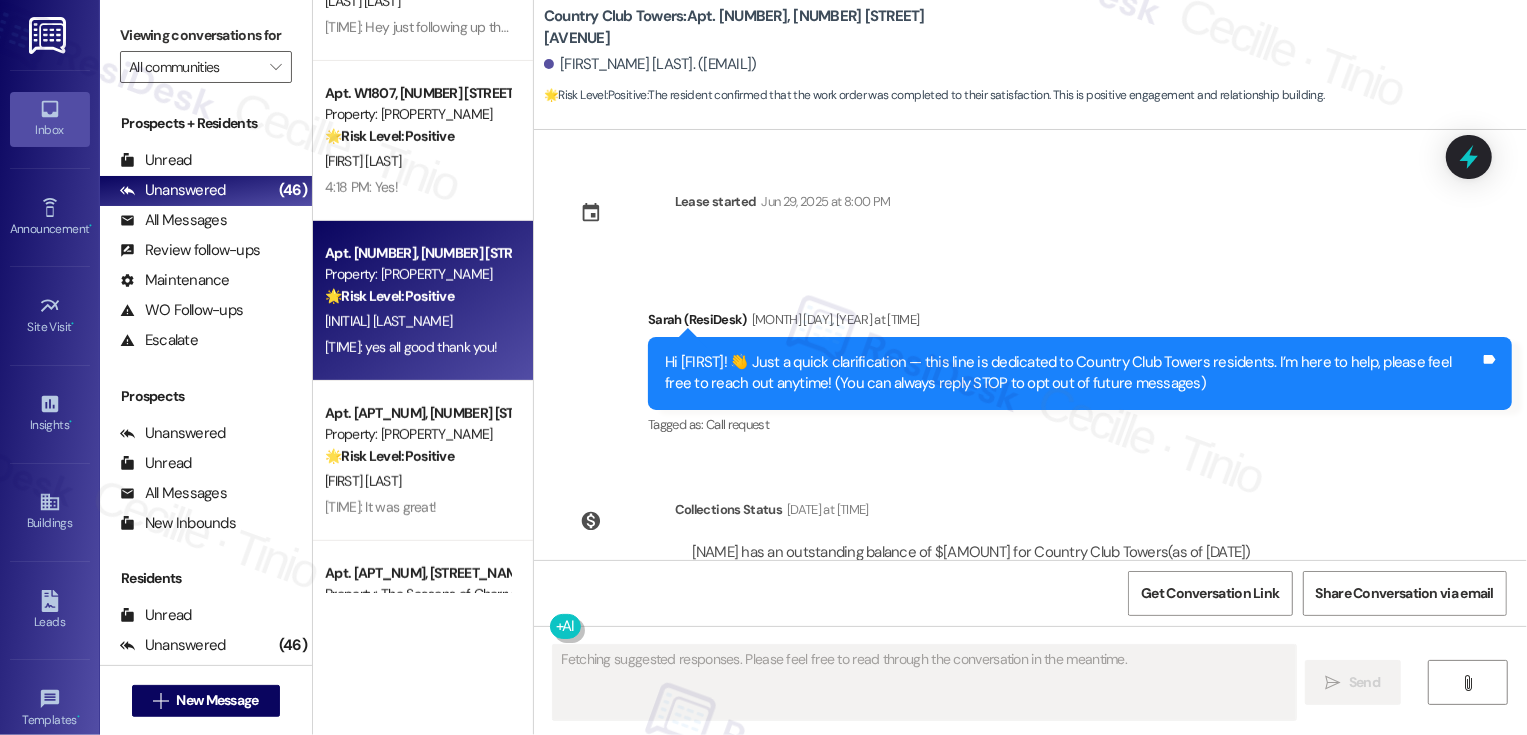 scroll, scrollTop: 437, scrollLeft: 0, axis: vertical 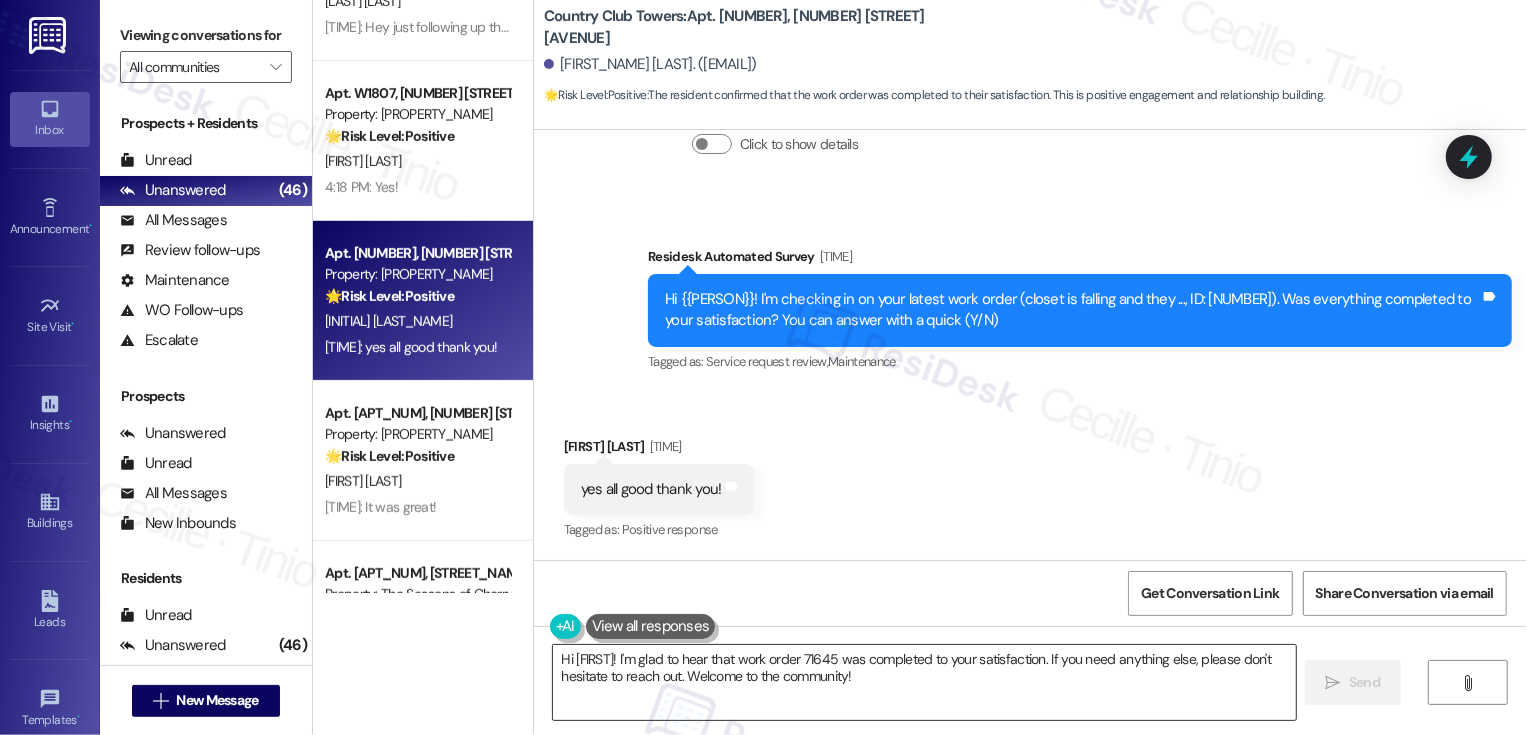 click on "Hi {{first_name}}! I'm glad to hear that work order 71645 was completed to your satisfaction. If you need anything else, please don't hesitate to reach out. Welcome to the community!" at bounding box center (924, 682) 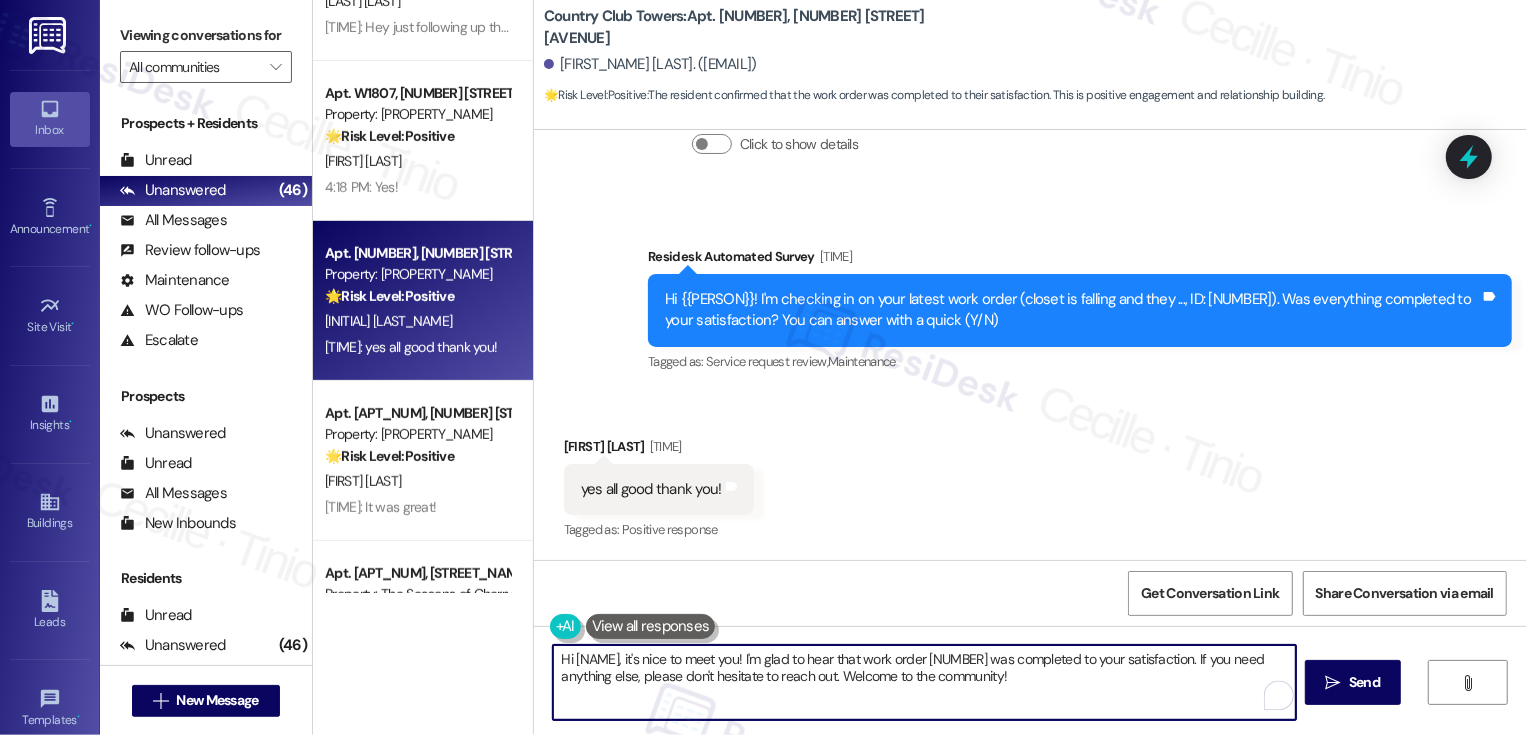 click on "Hi {{first_name}}, it's nice to meet you! I'm glad to hear that work order 71645 was completed to your satisfaction. If you need anything else, please don't hesitate to reach out. Welcome to the community!" at bounding box center (924, 682) 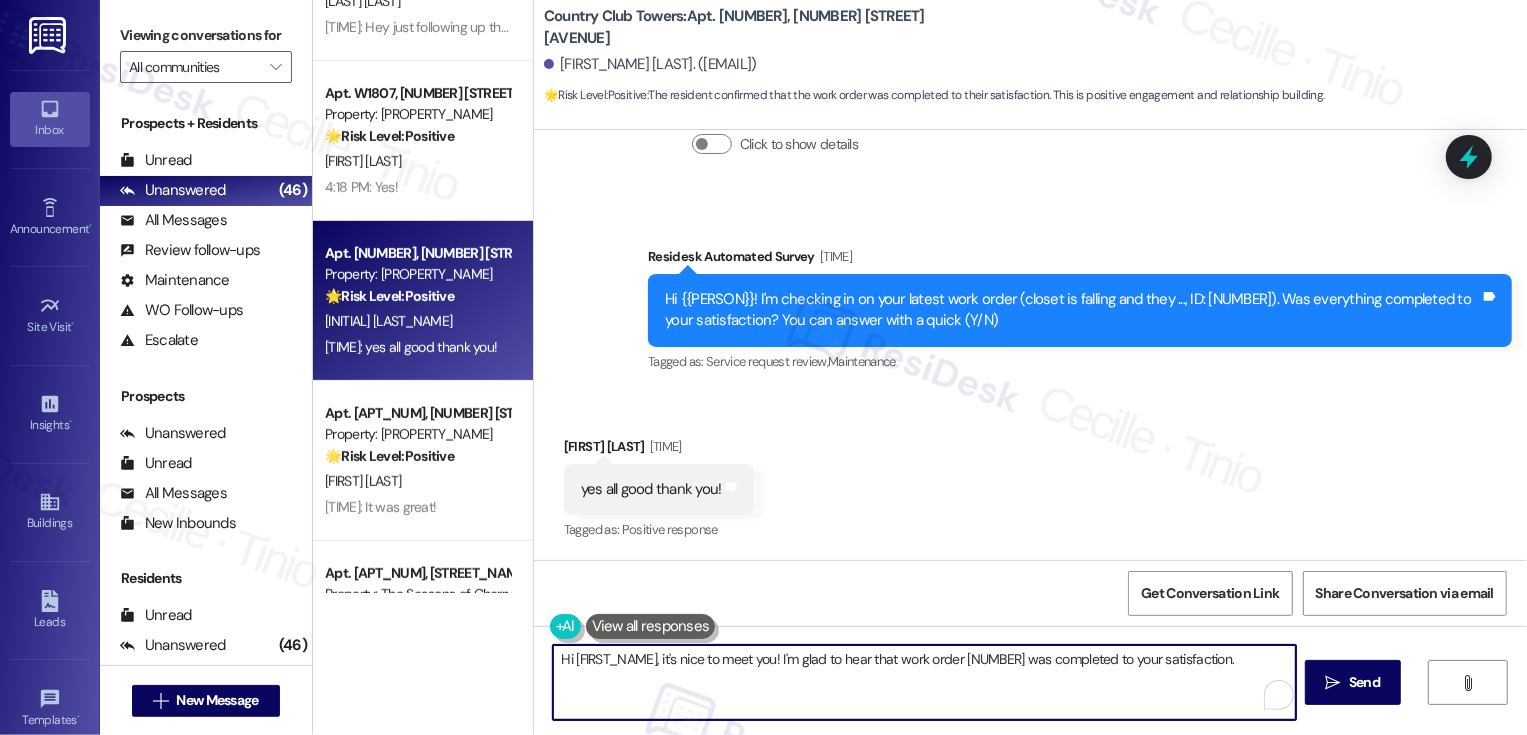 paste on "If I may ask, how has your experience been living at {{property}}? Has the property lived up to your expectations?" 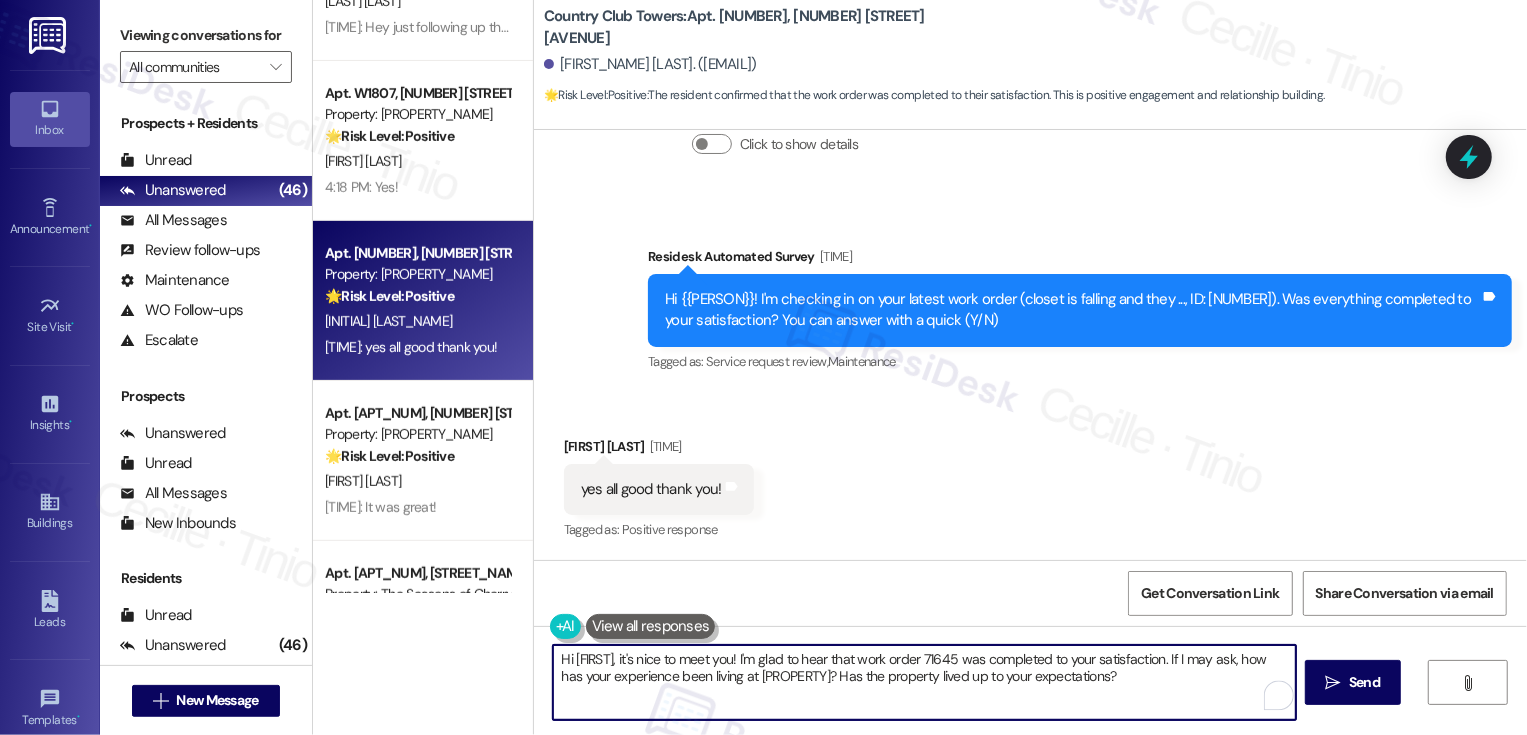 click on "Hi {{first_name}}, it's nice to meet you! I'm glad to hear that work order 71645 was completed to your satisfaction. If I may ask, how has your experience been living at {{property}}? Has the property lived up to your expectations?" at bounding box center [924, 682] 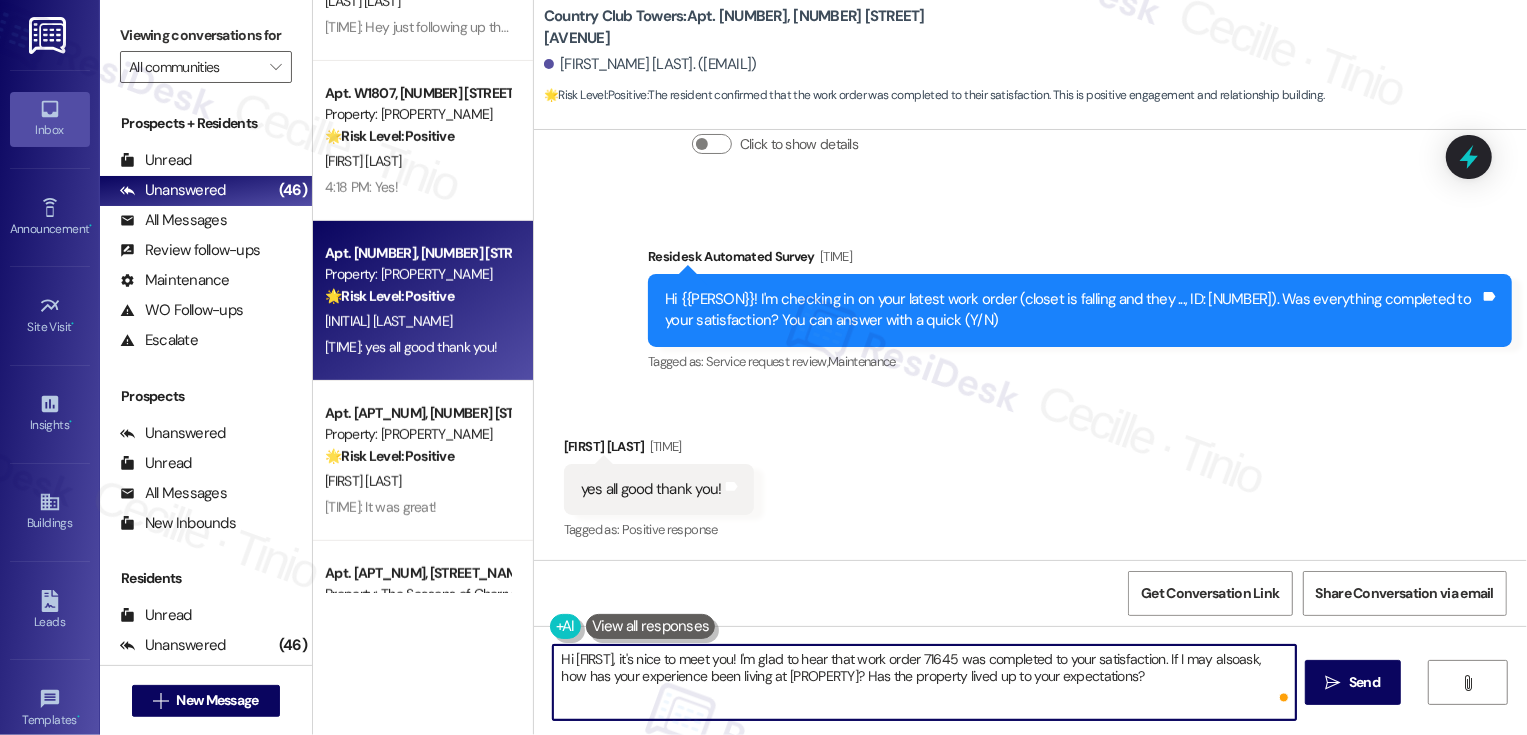 type on "Hi {{first_name}}, it's nice to meet you! I'm glad to hear that work order 71645 was completed to your satisfaction. If I may also ask, how has your experience been living at {{property}}? Has the property lived up to your expectations?" 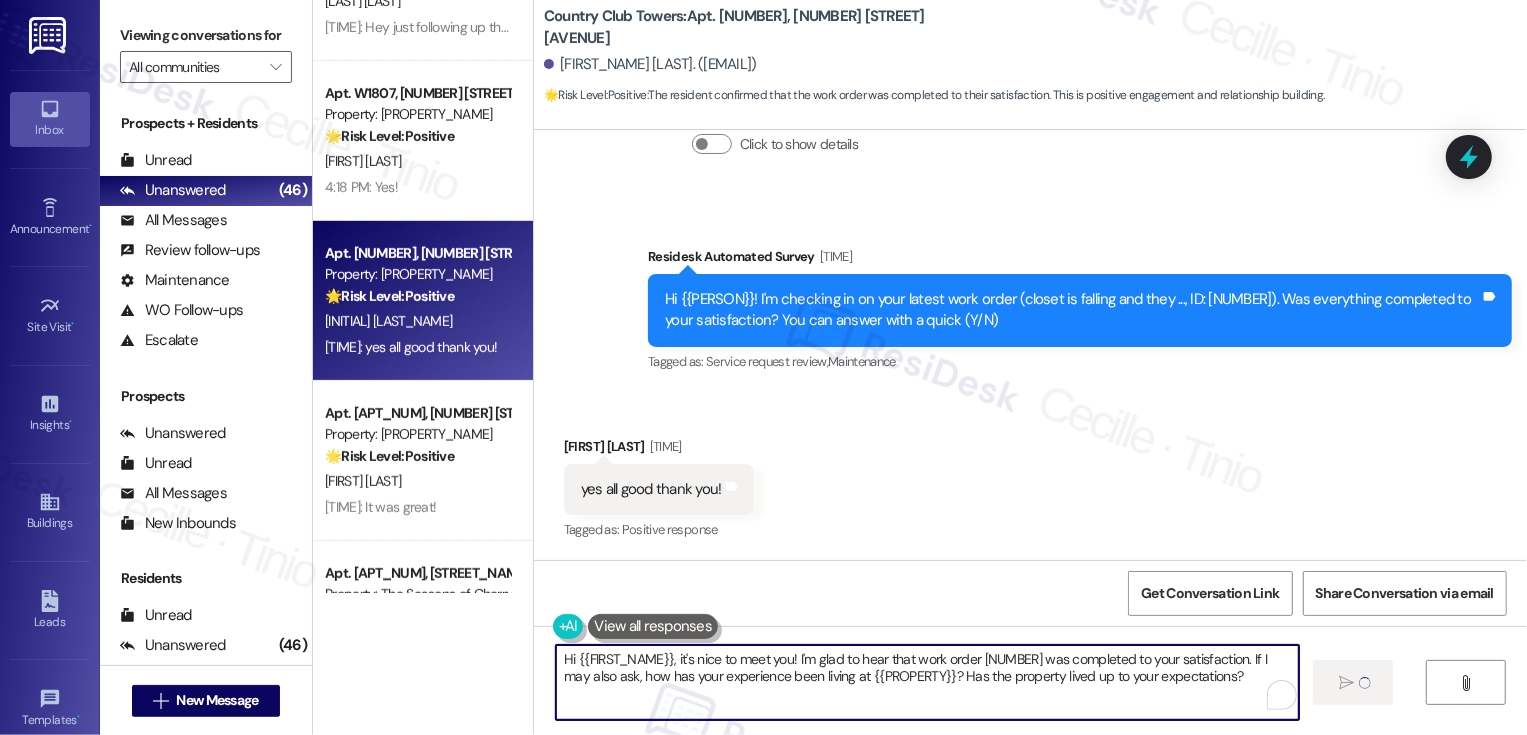type 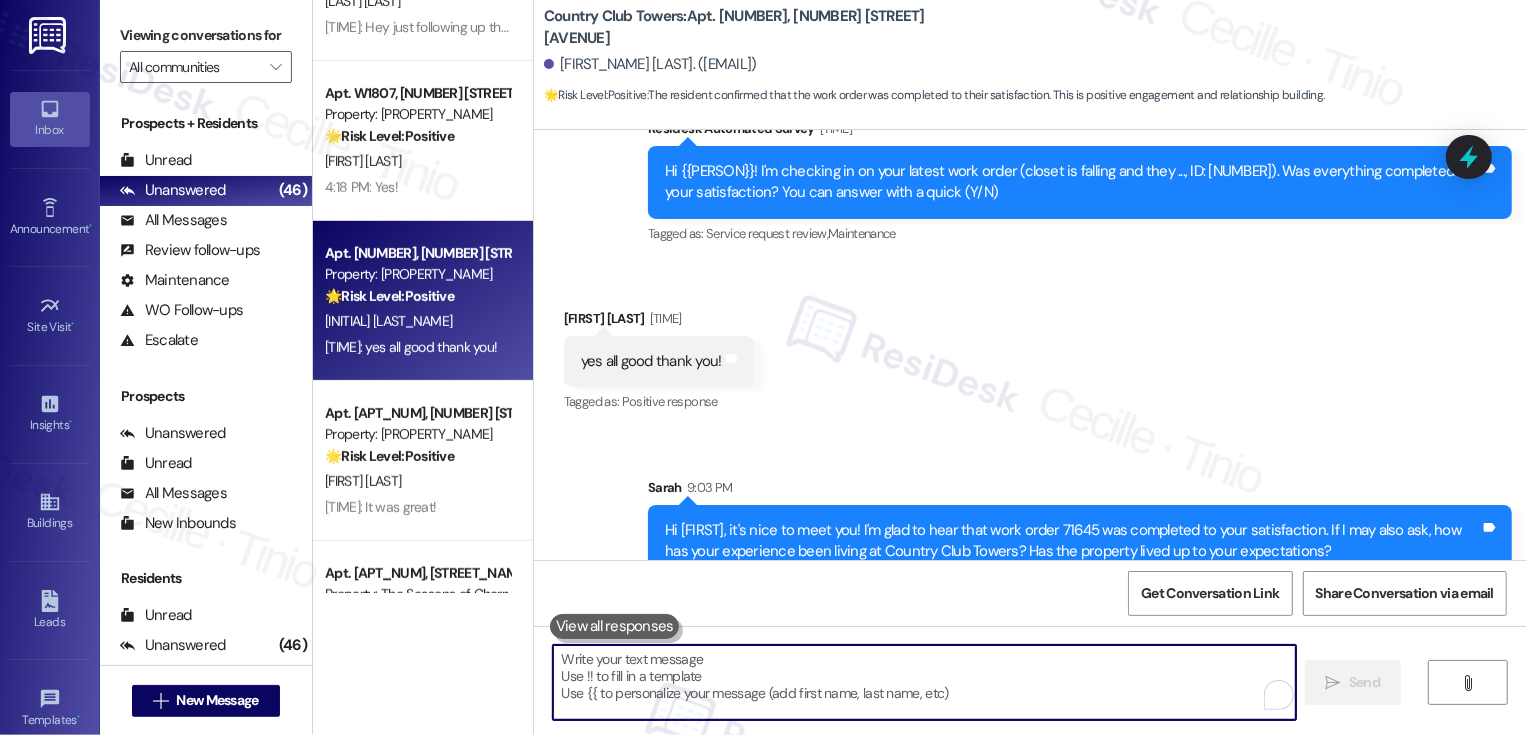 scroll, scrollTop: 598, scrollLeft: 0, axis: vertical 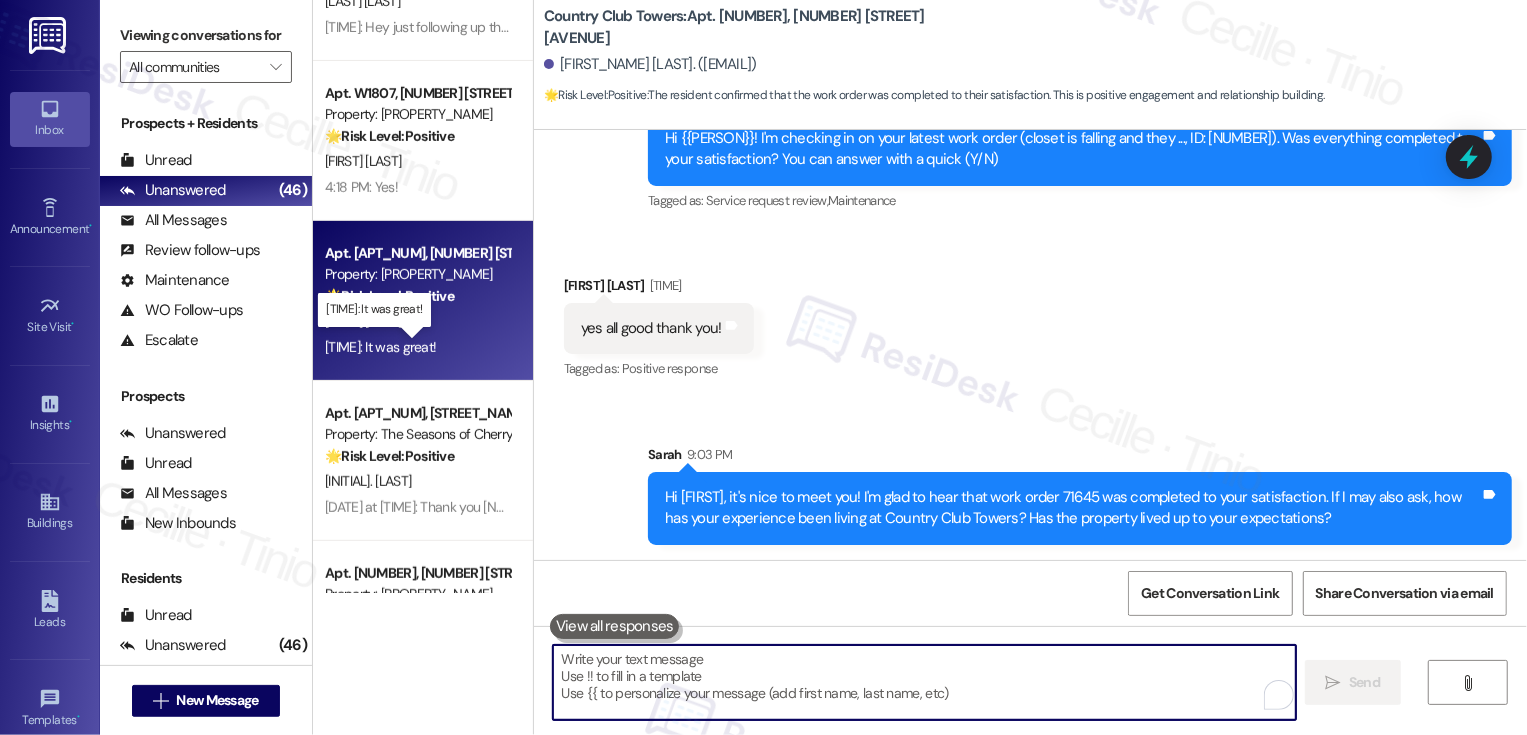 click on "Yesterday at 12:39 PM: It was great! Yesterday at 12:39 PM: It was great!" at bounding box center (380, 347) 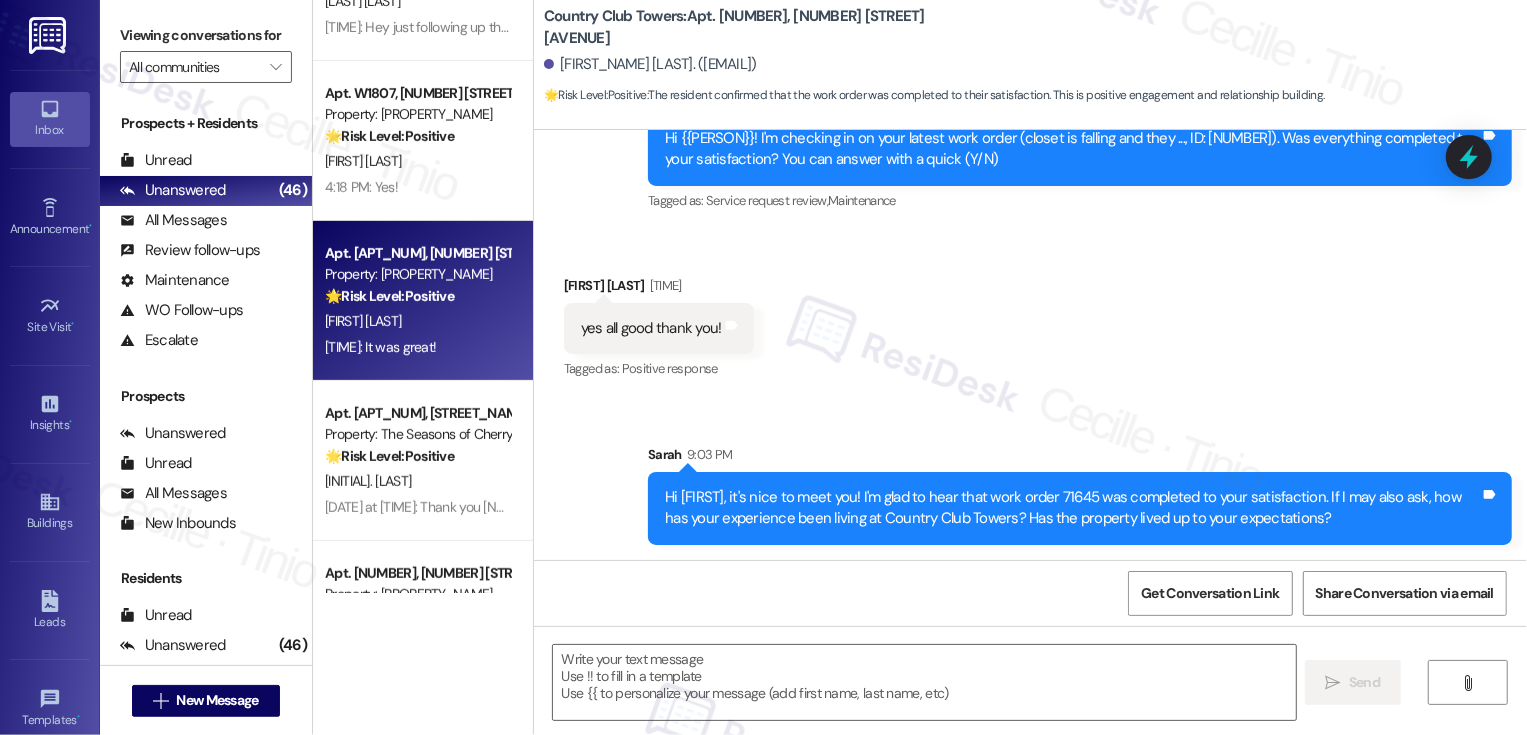 type on "Fetching suggested responses. Please feel free to read through the conversation in the meantime." 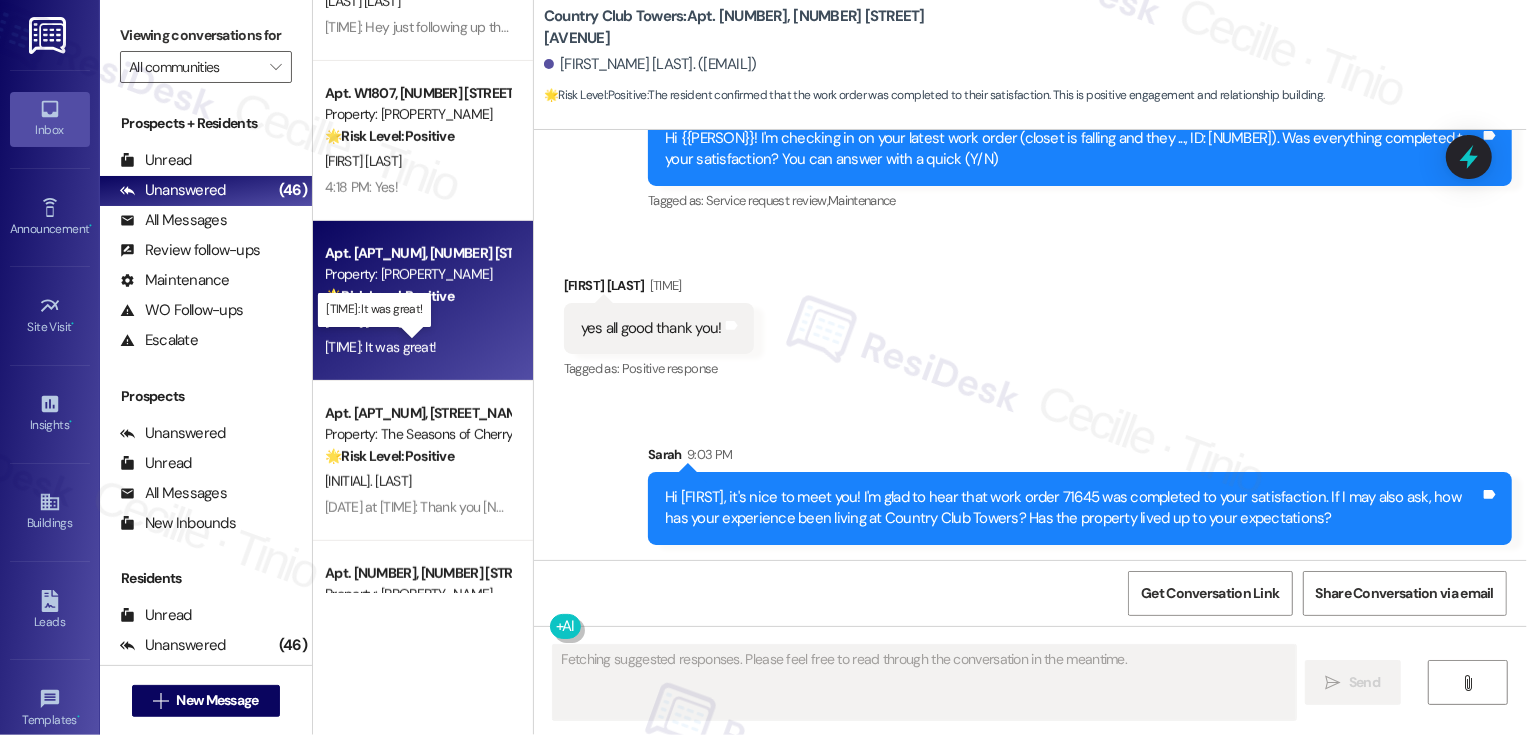 click on "Yesterday at 12:39 PM: It was great! Yesterday at 12:39 PM: It was great!" at bounding box center (380, 347) 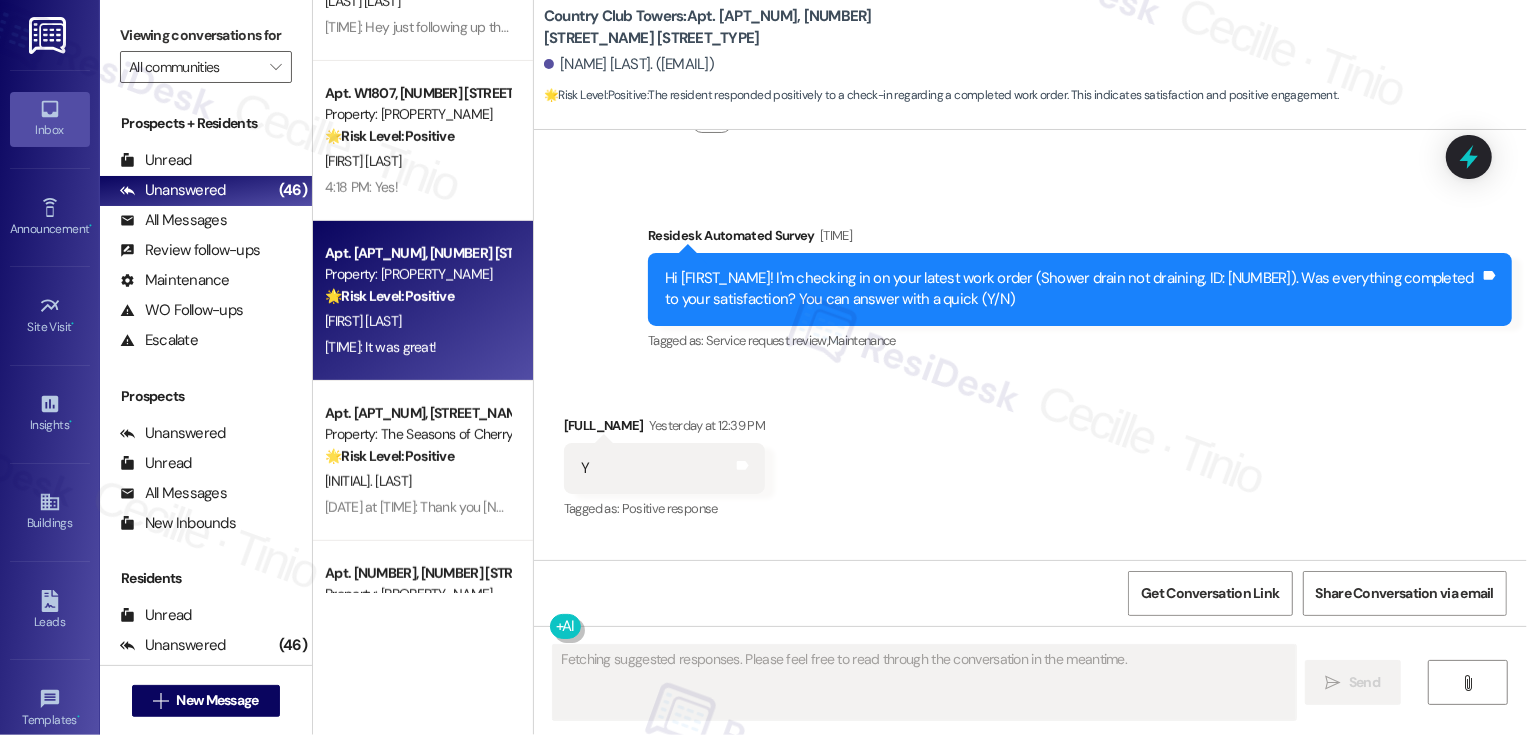 scroll, scrollTop: 578, scrollLeft: 0, axis: vertical 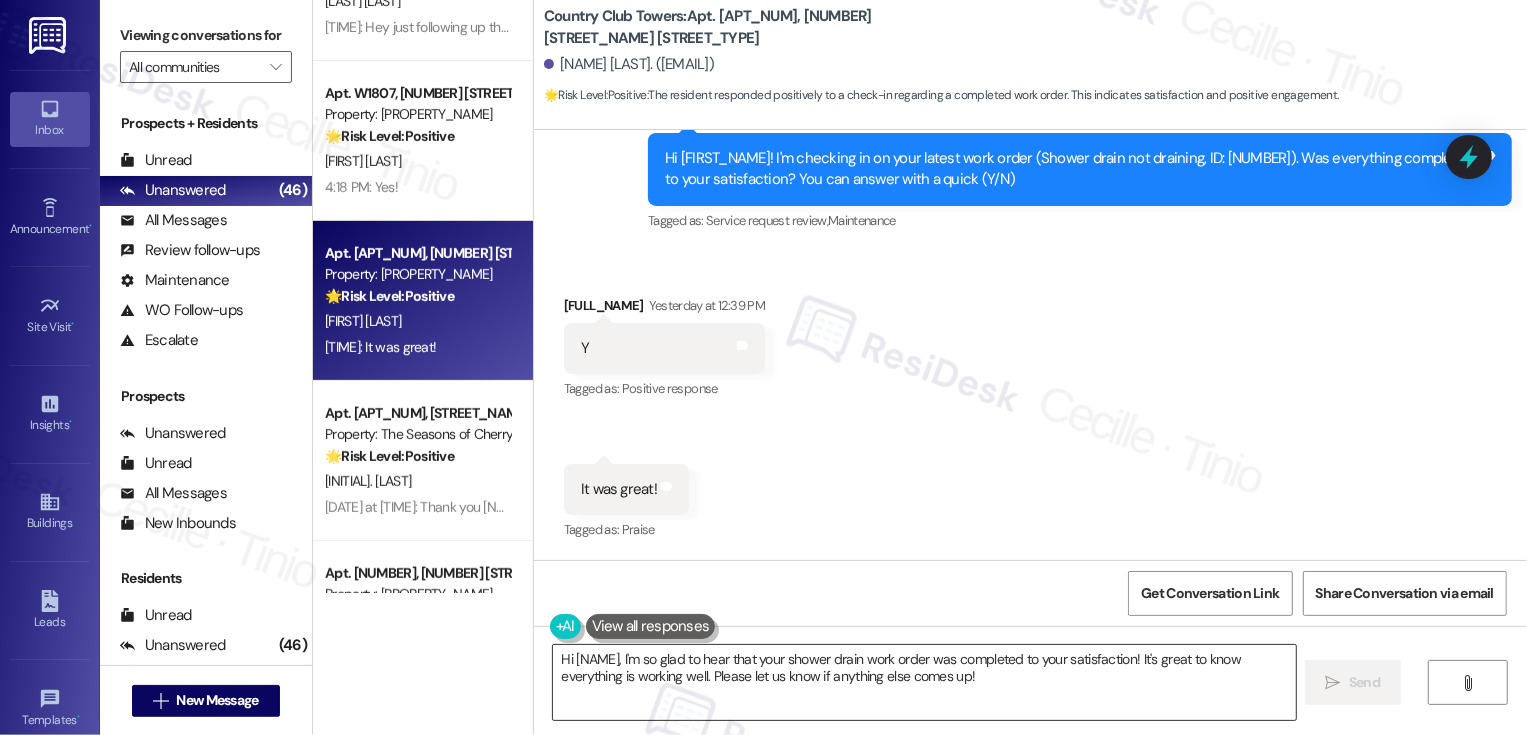 click on "Hi {{first_name}}, I'm so glad to hear that your shower drain work order was completed to your satisfaction! It's great to know everything is working well. Please let us know if anything else comes up!" at bounding box center (924, 682) 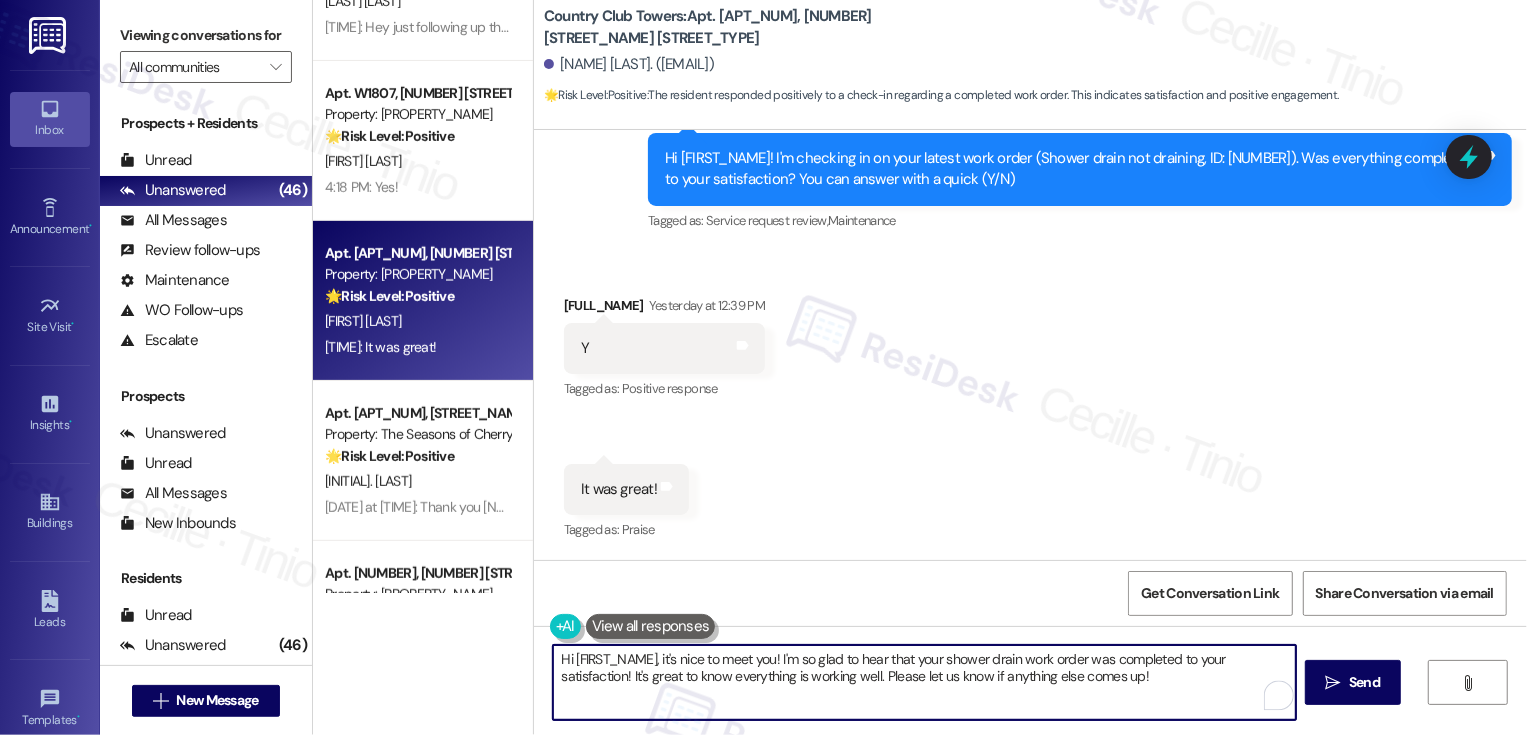 drag, startPoint x: 623, startPoint y: 677, endPoint x: 652, endPoint y: 699, distance: 36.40055 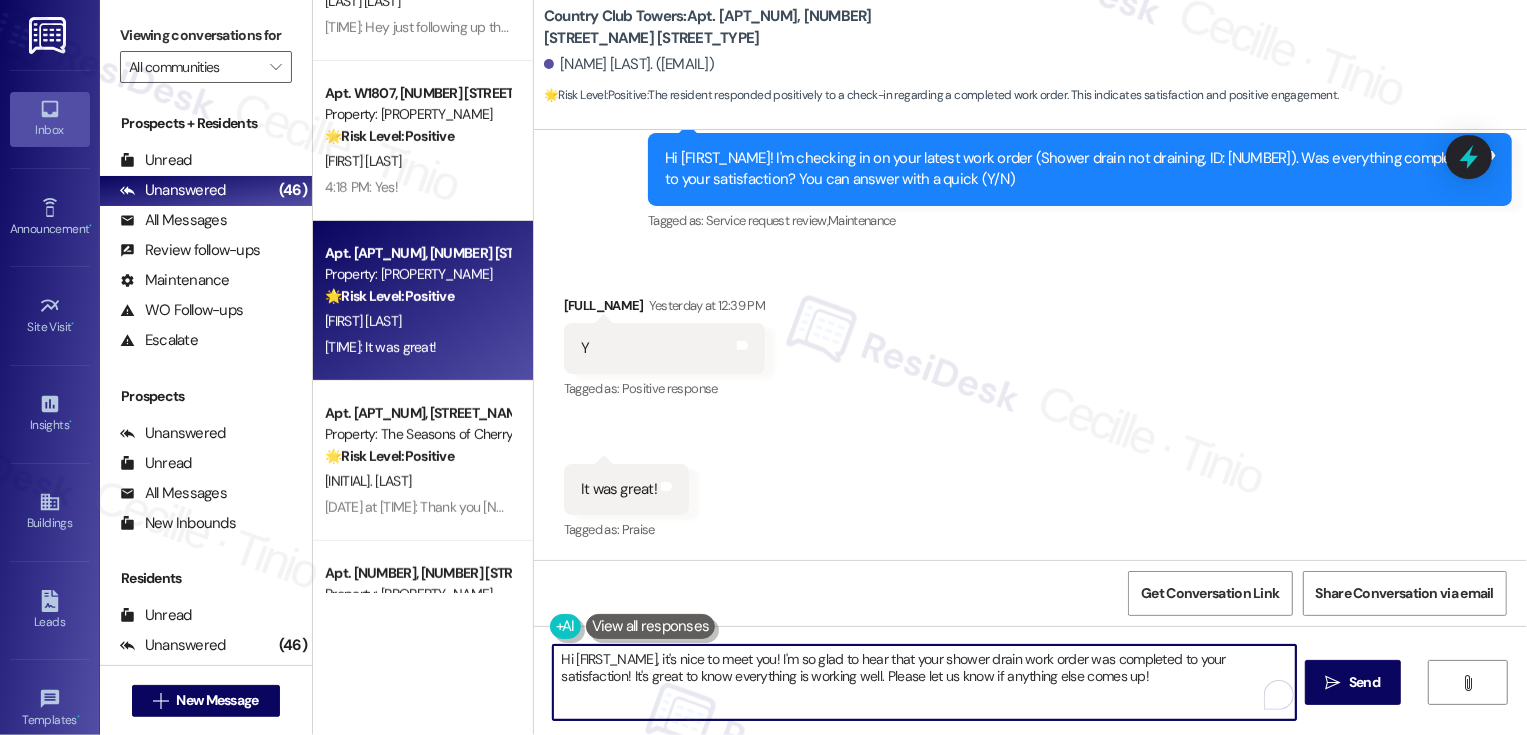 drag, startPoint x: 621, startPoint y: 675, endPoint x: 781, endPoint y: 728, distance: 168.5497 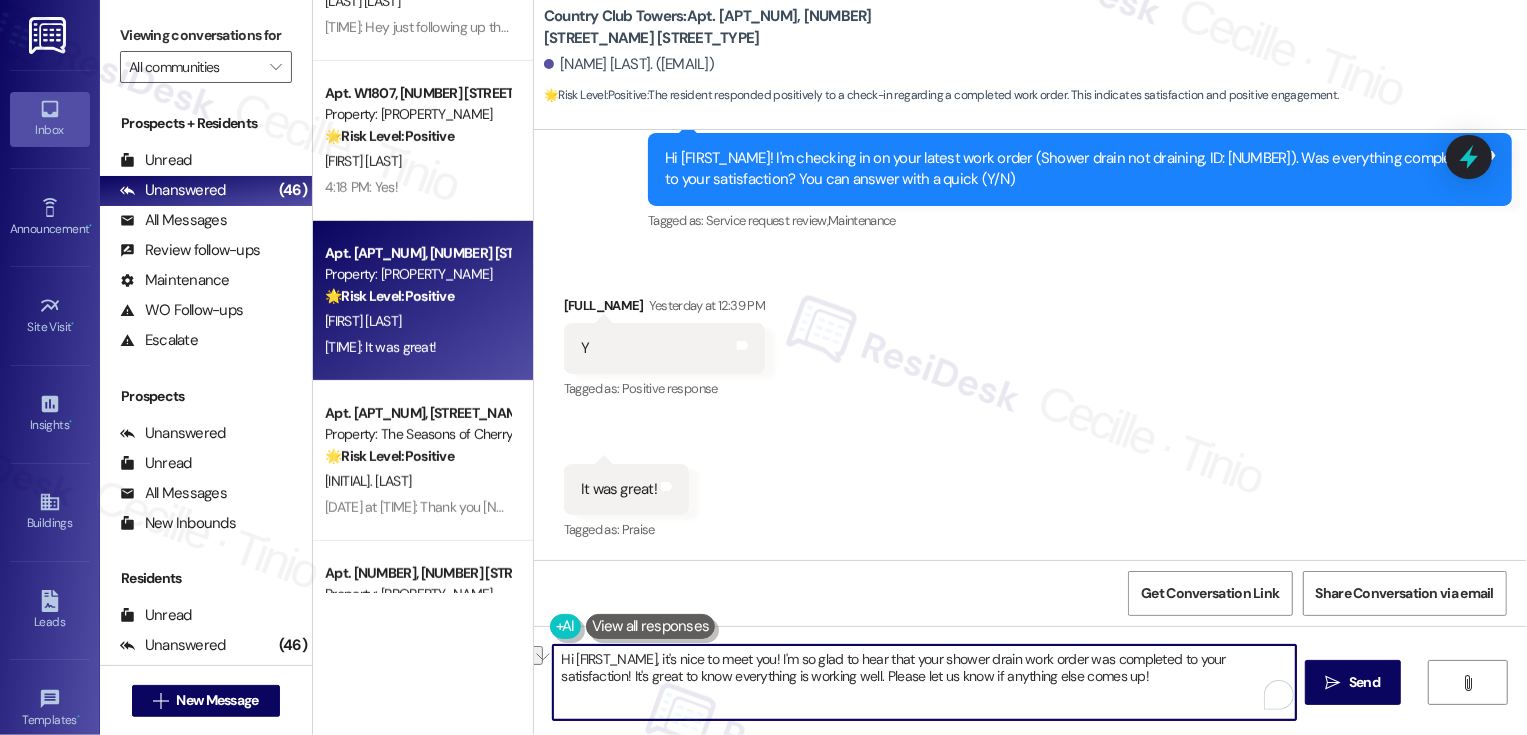 paste on "f I may ask, how has your experience been living at {{property}}? Has the property lived up to your expectations?" 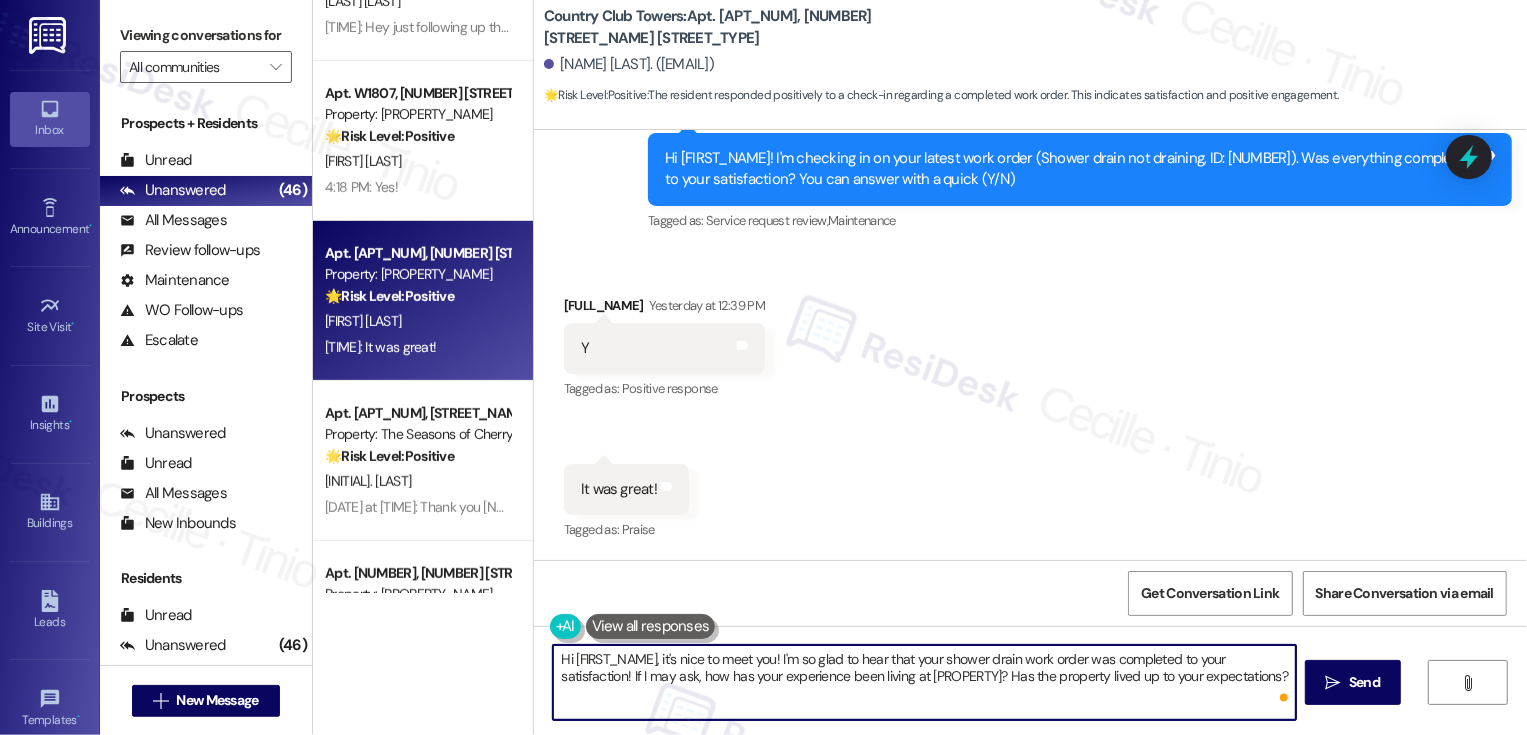 click on "Hi {{first_name}}, it's nice to meet you! I'm so glad to hear that your shower drain work order was completed to your satisfaction! If I may ask, how has your experience been living at {{property}}? Has the property lived up to your expectations?" at bounding box center (924, 682) 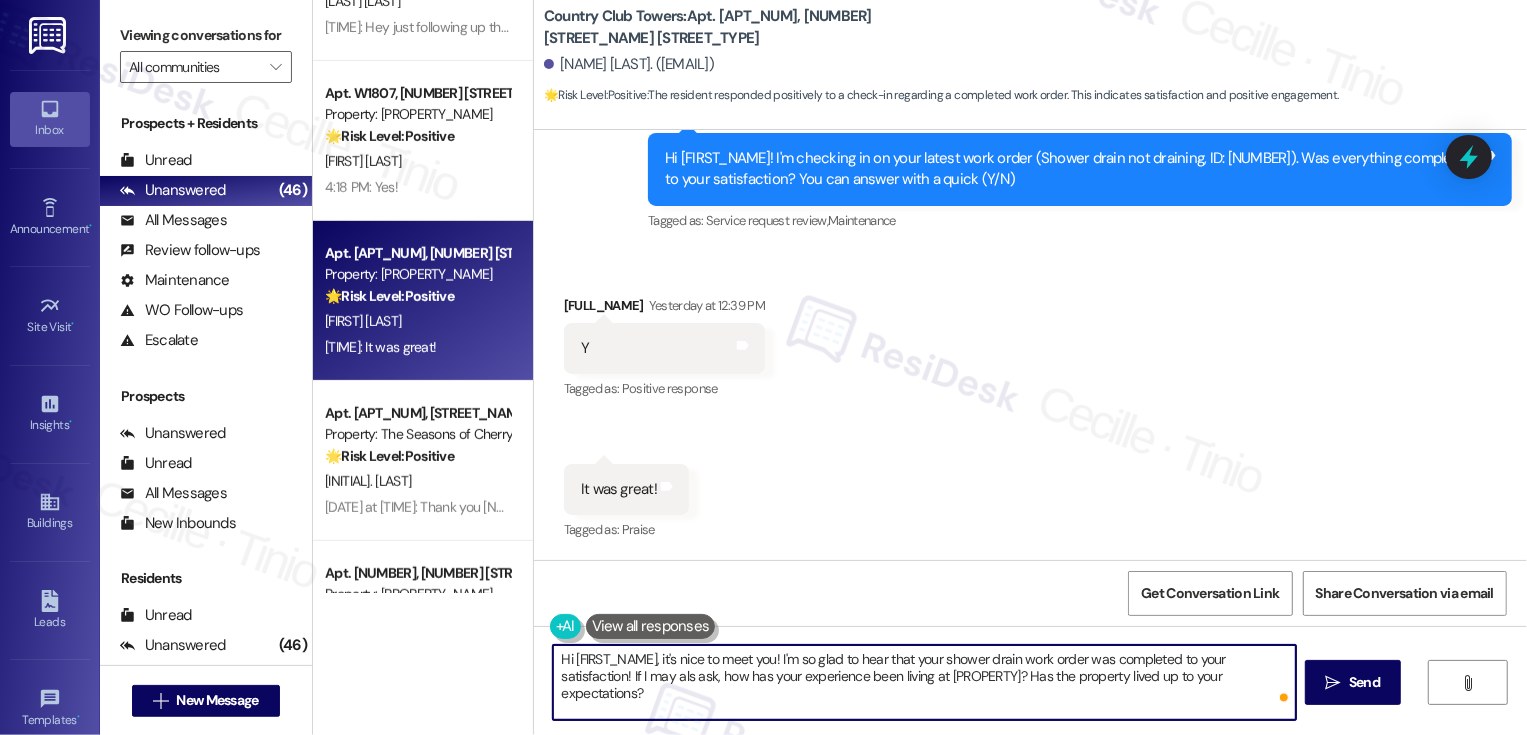 type on "Hi {{first_name}}, it's nice to meet you! I'm so glad to hear that your shower drain work order was completed to your satisfaction! If I may also ask, how has your experience been living at {{property}}? Has the property lived up to your expectations?" 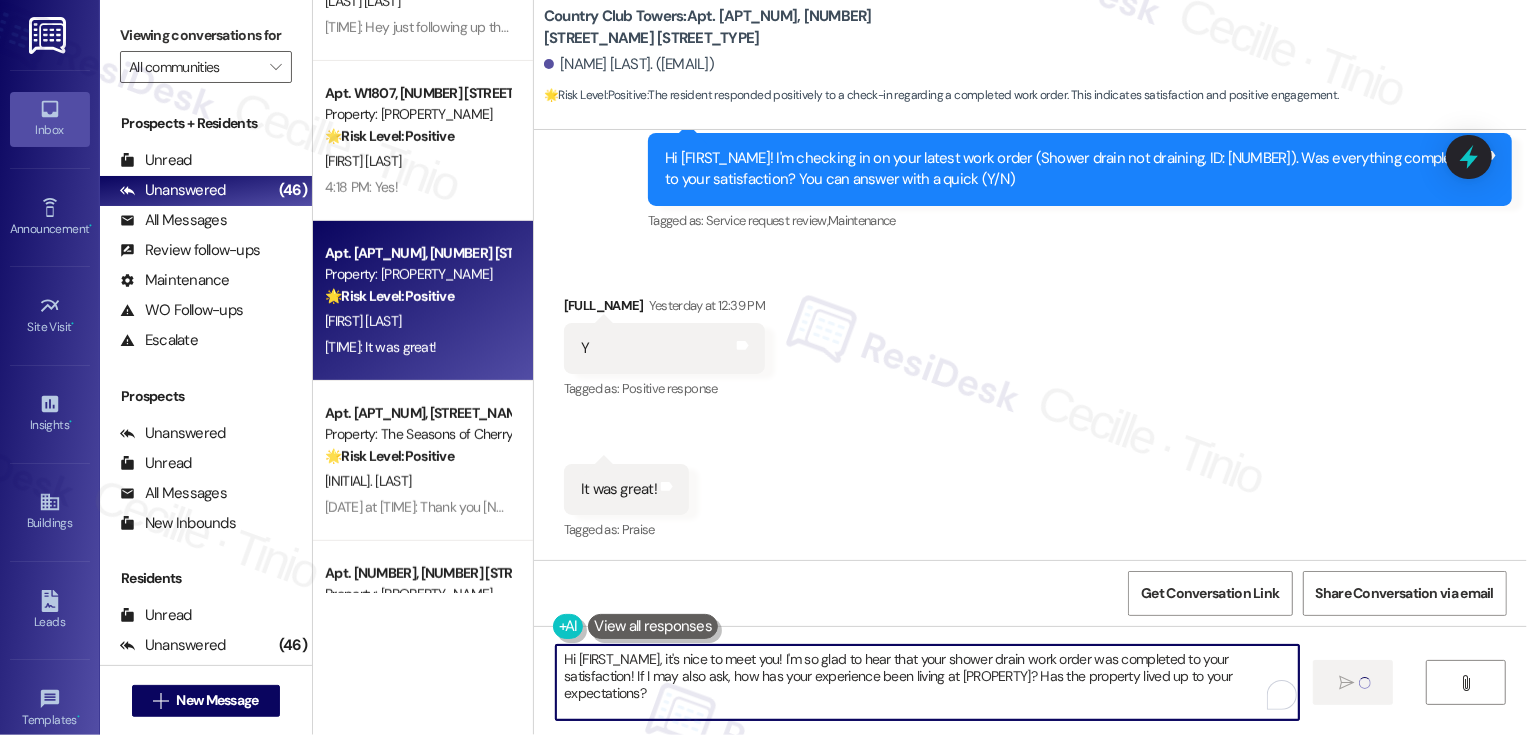 type 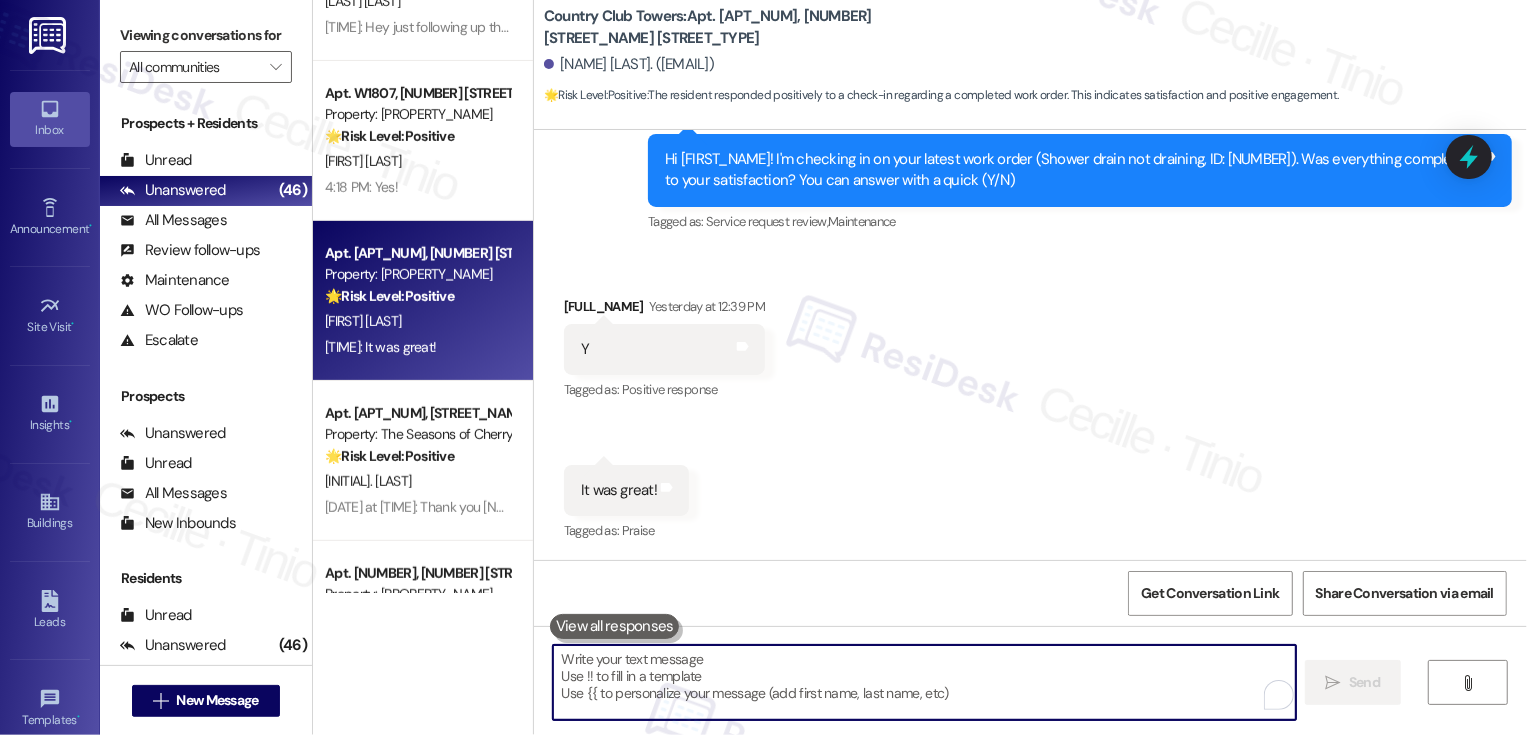 scroll, scrollTop: 739, scrollLeft: 0, axis: vertical 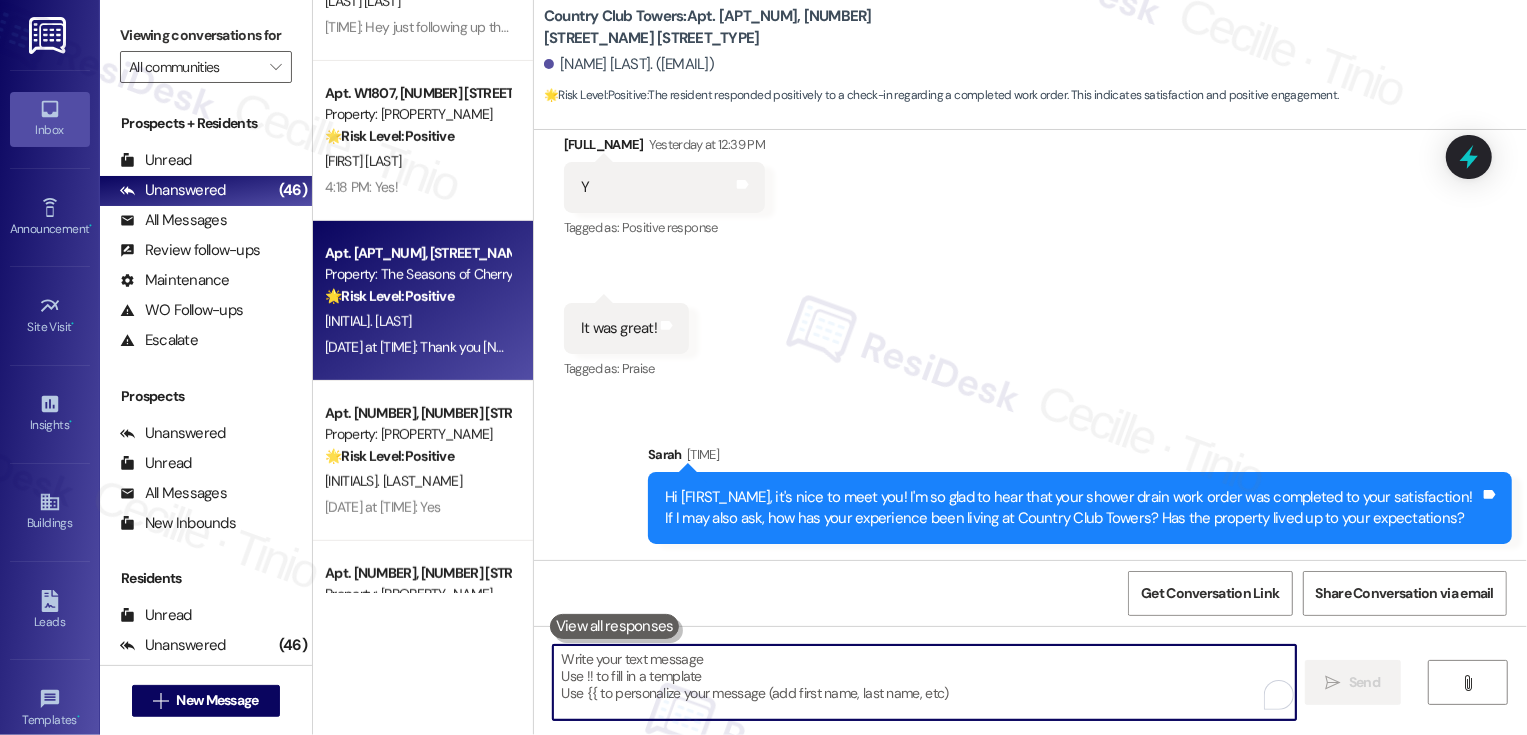 click on "Jul 30, 2025 at 1:02 PM: Thank you Sarah, please text my daughter Kailas too at (520) 9072805
You guys are wonderful! 💝 Jul 30, 2025 at 1:02 PM: Thank you Sarah, please text my daughter Kailas too at (520) 9072805
You guys are wonderful! 💝" at bounding box center (417, 347) 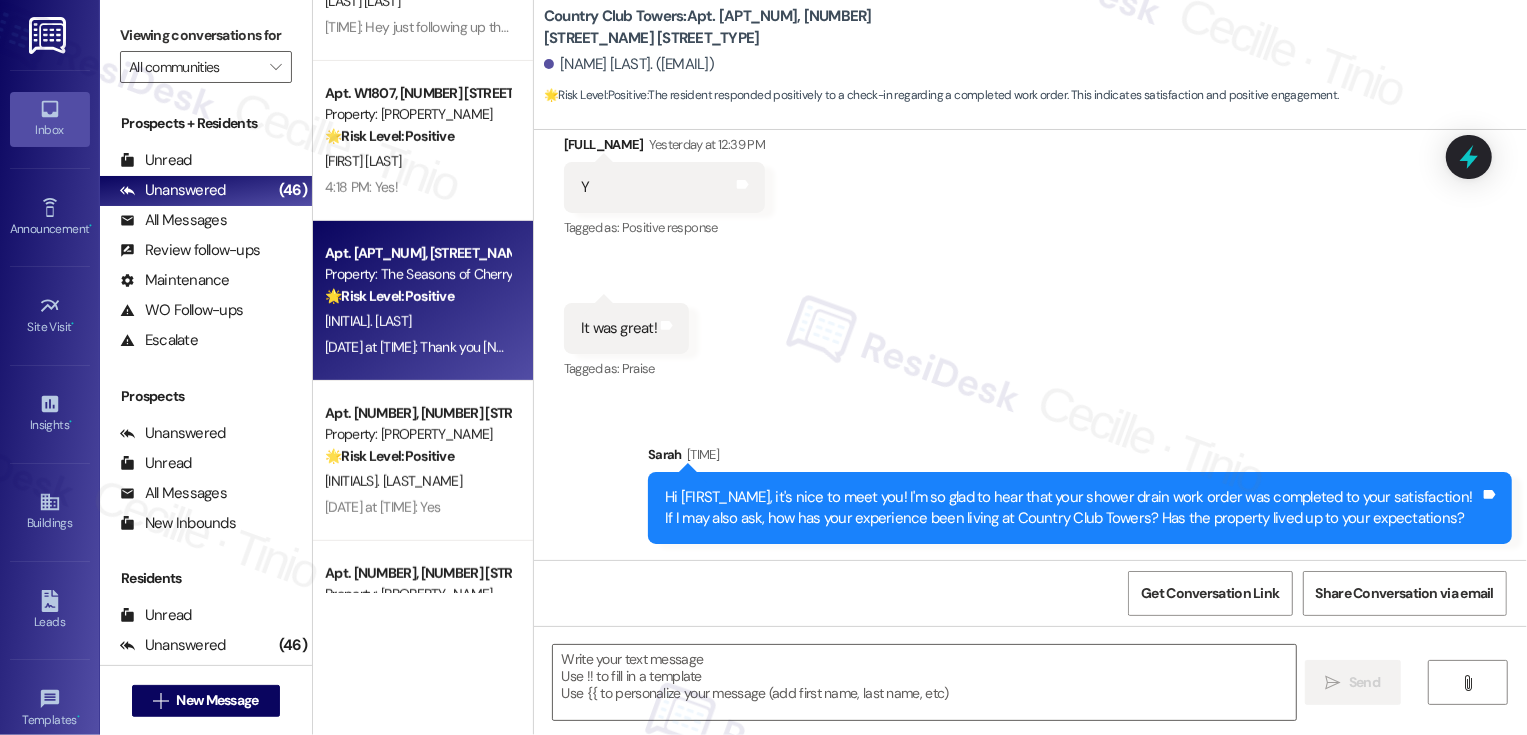 type on "Fetching suggested responses. Please feel free to read through the conversation in the meantime." 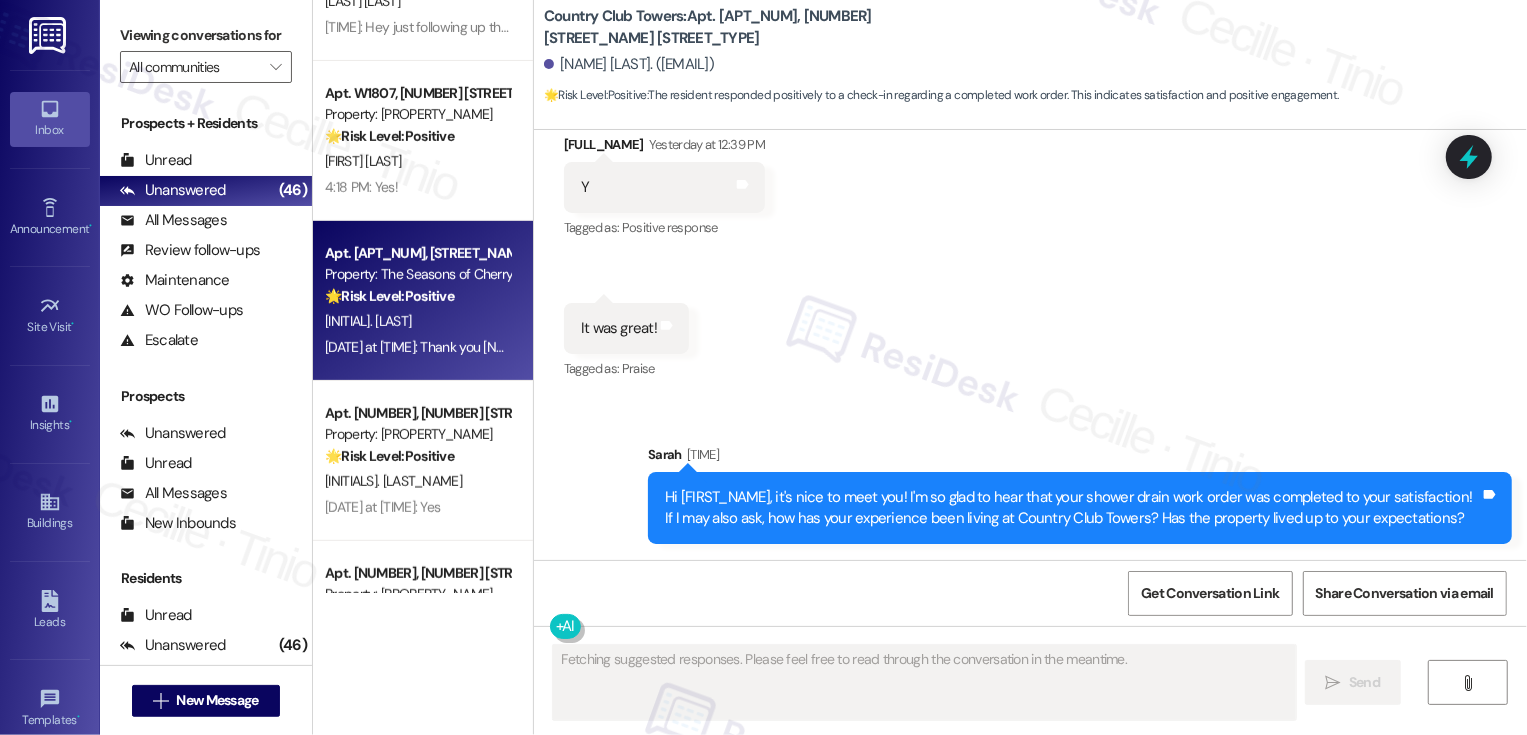 click on "Jul 30, 2025 at 1:02 PM: Thank you Sarah, please text my daughter Kailas too at (520) 9072805
You guys are wonderful! 💝 Jul 30, 2025 at 1:02 PM: Thank you Sarah, please text my daughter Kailas too at (520) 9072805
You guys are wonderful! 💝" at bounding box center [417, 347] 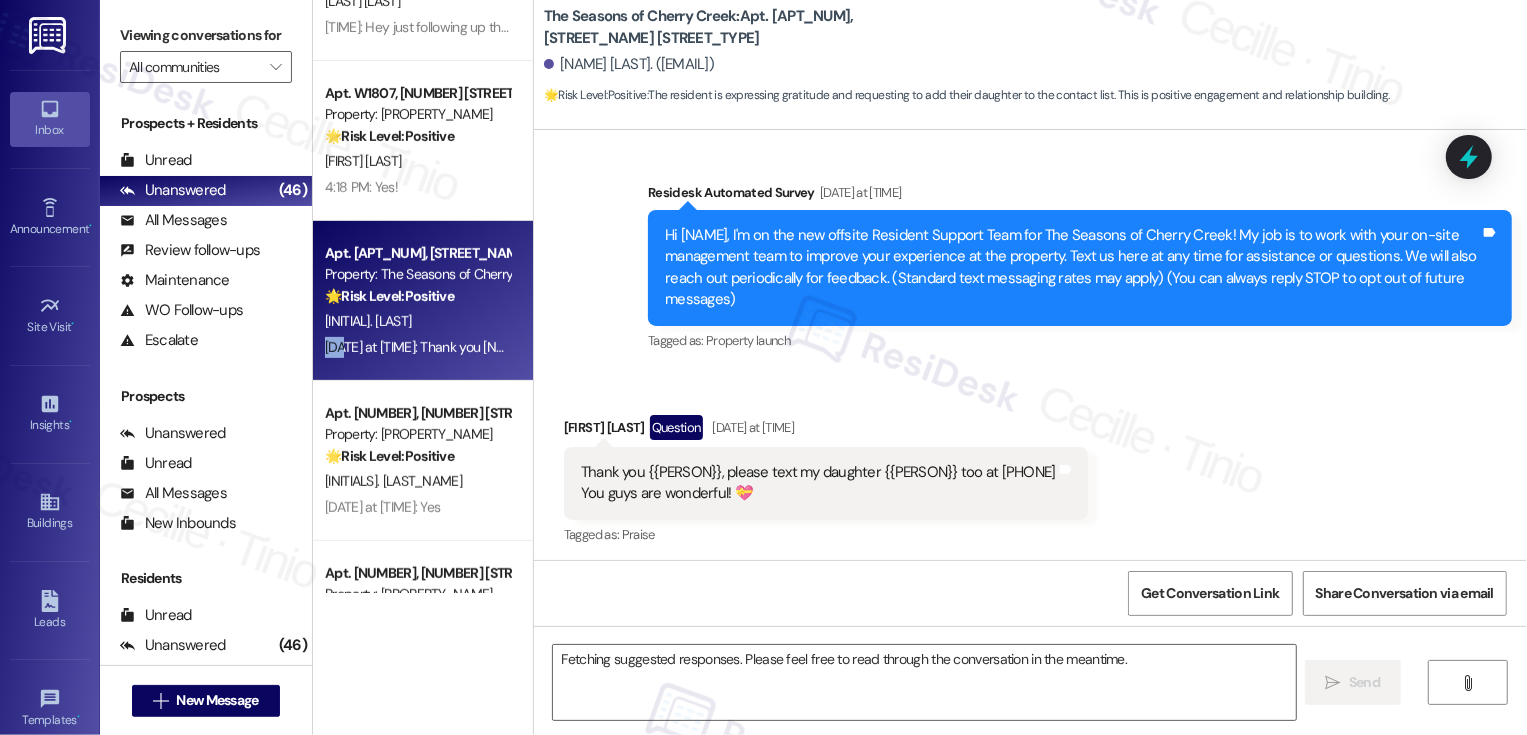 scroll, scrollTop: 130, scrollLeft: 0, axis: vertical 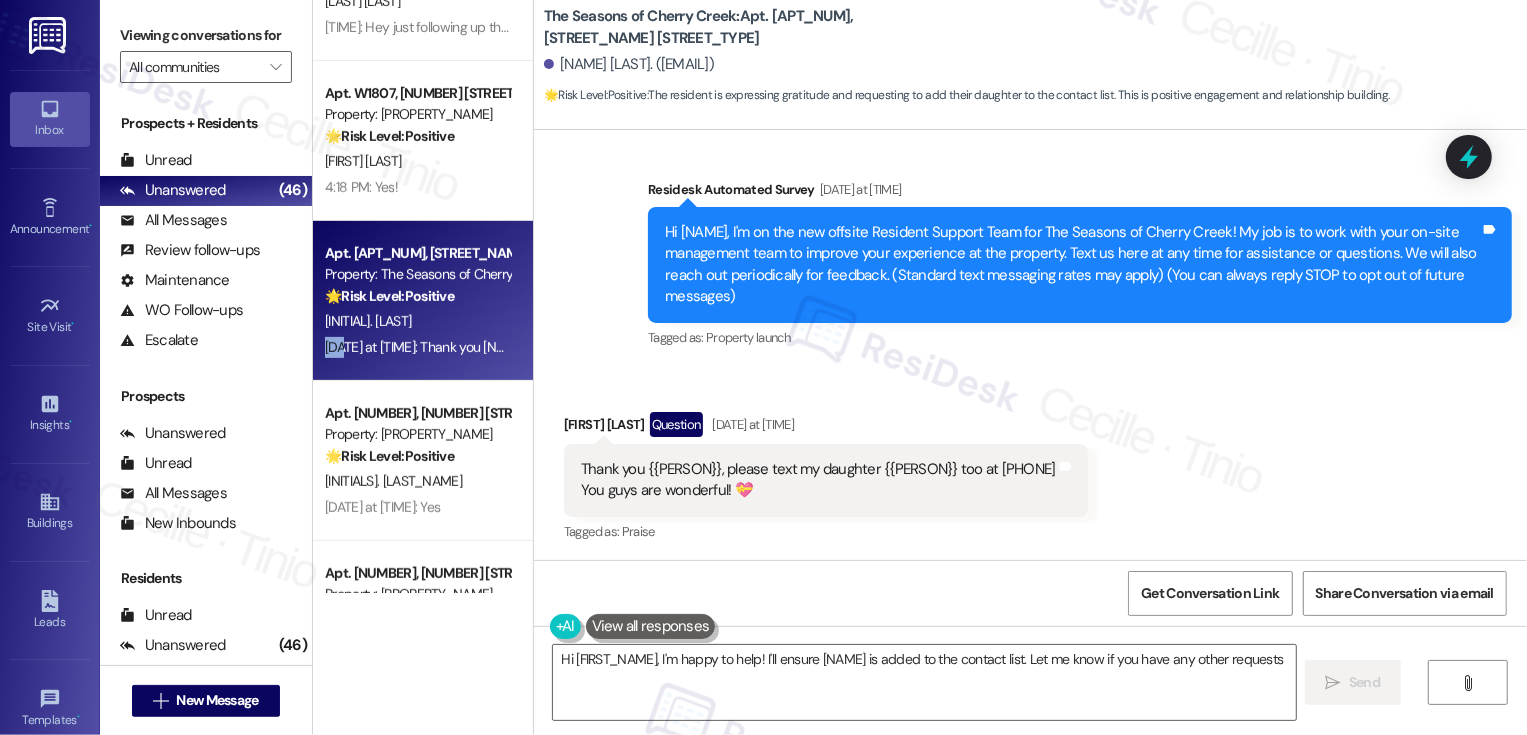 type on "Hi {{first_name}}, I'm happy to help! I'll ensure Kailas is added to the contact list. Let me know if you have any other requests!" 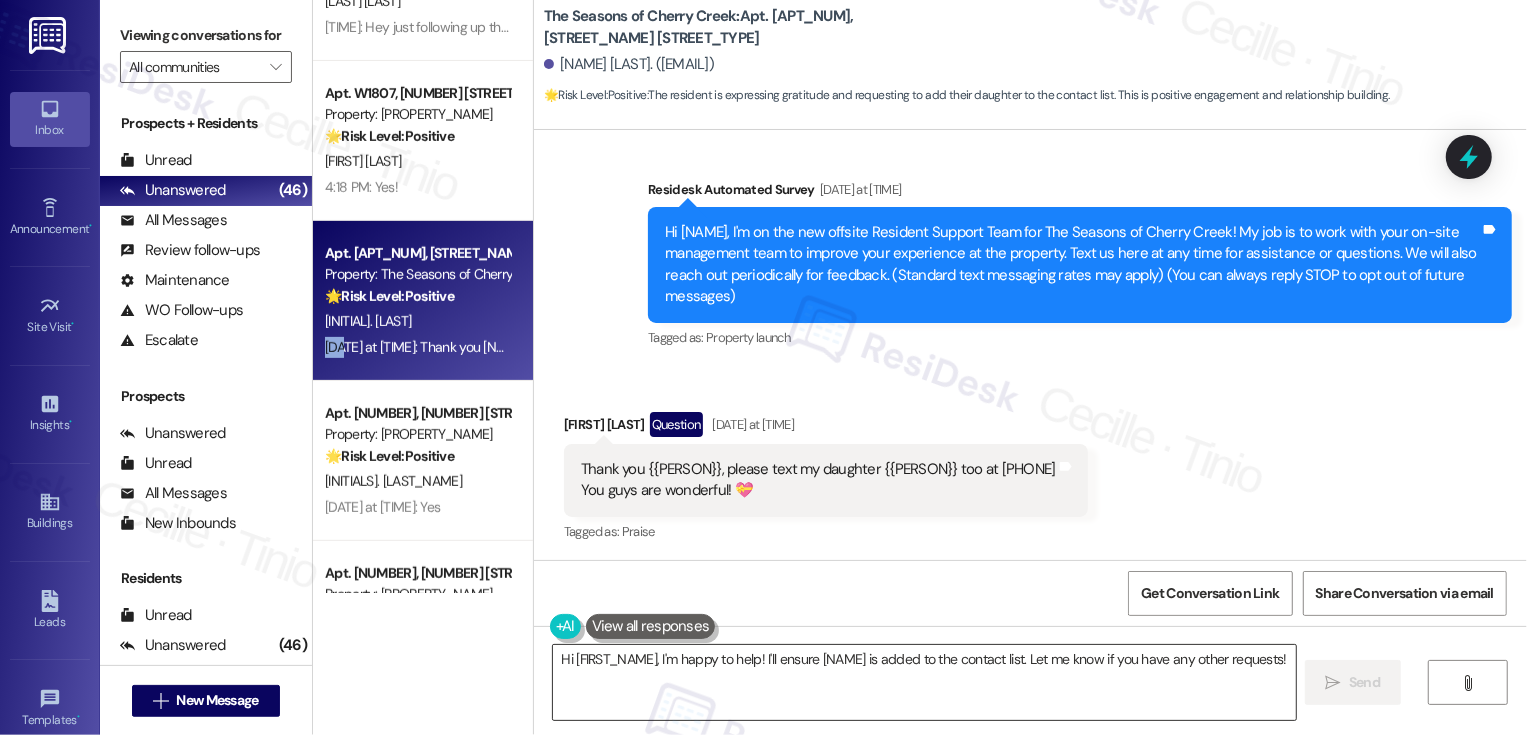 click on "Hi {{first_name}}, I'm happy to help! I'll ensure Kailas is added to the contact list. Let me know if you have any other requests!" at bounding box center [924, 682] 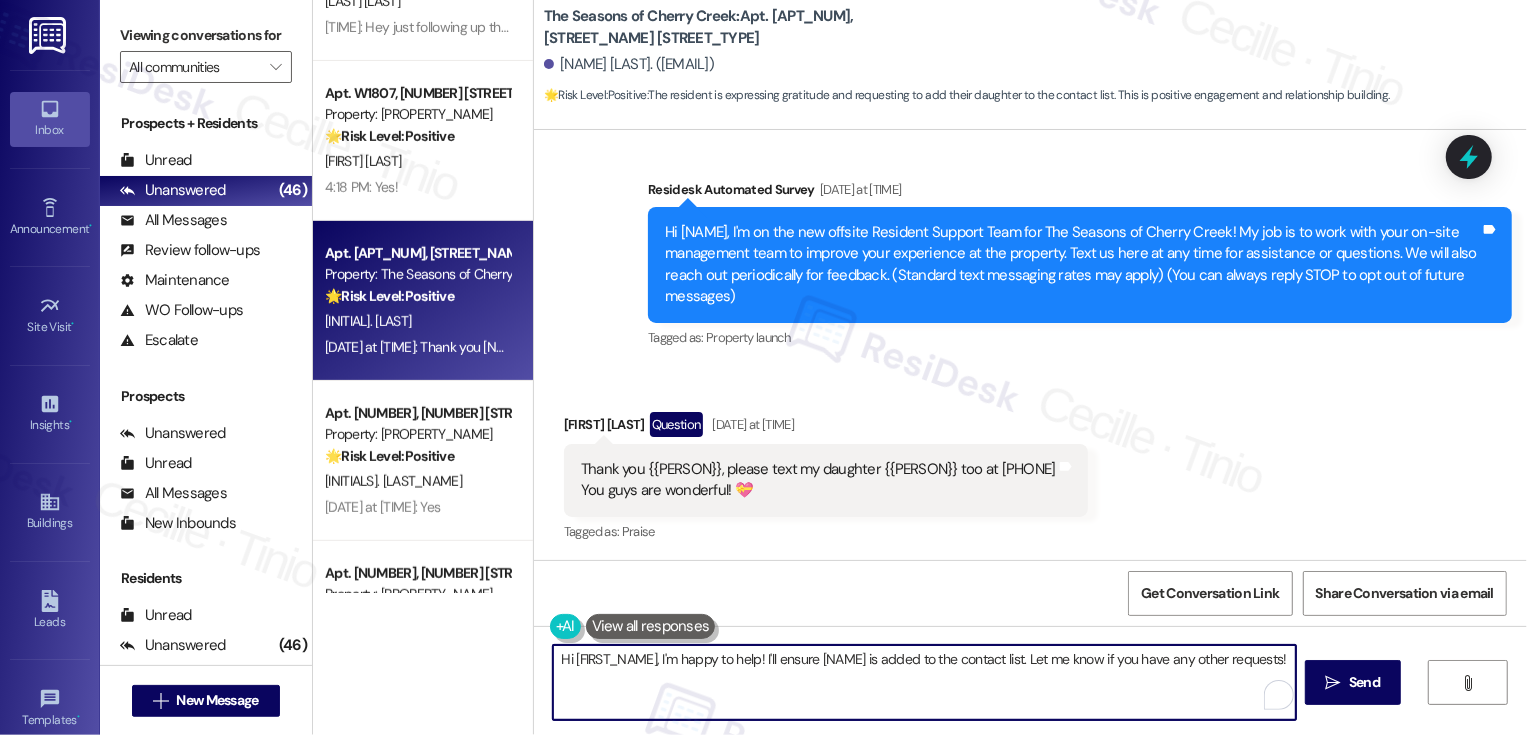 click on "Hi {{first_name}}, I'm happy to help! I'll ensure Kailas is added to the contact list. Let me know if you have any other requests!" at bounding box center [924, 682] 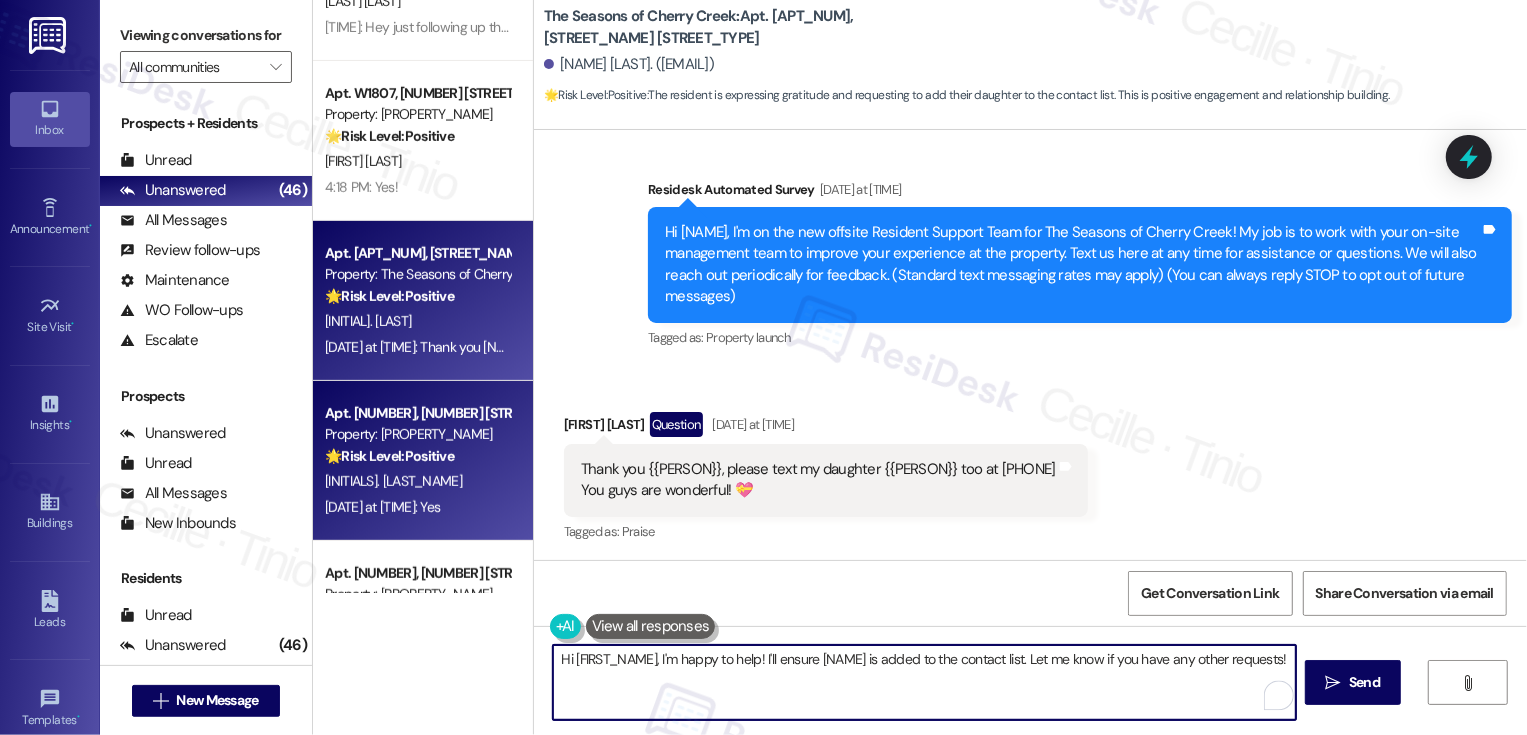 click on "Jul 30, 2025 at 12:50 PM: Yes Jul 30, 2025 at 12:50 PM: Yes" at bounding box center [382, 507] 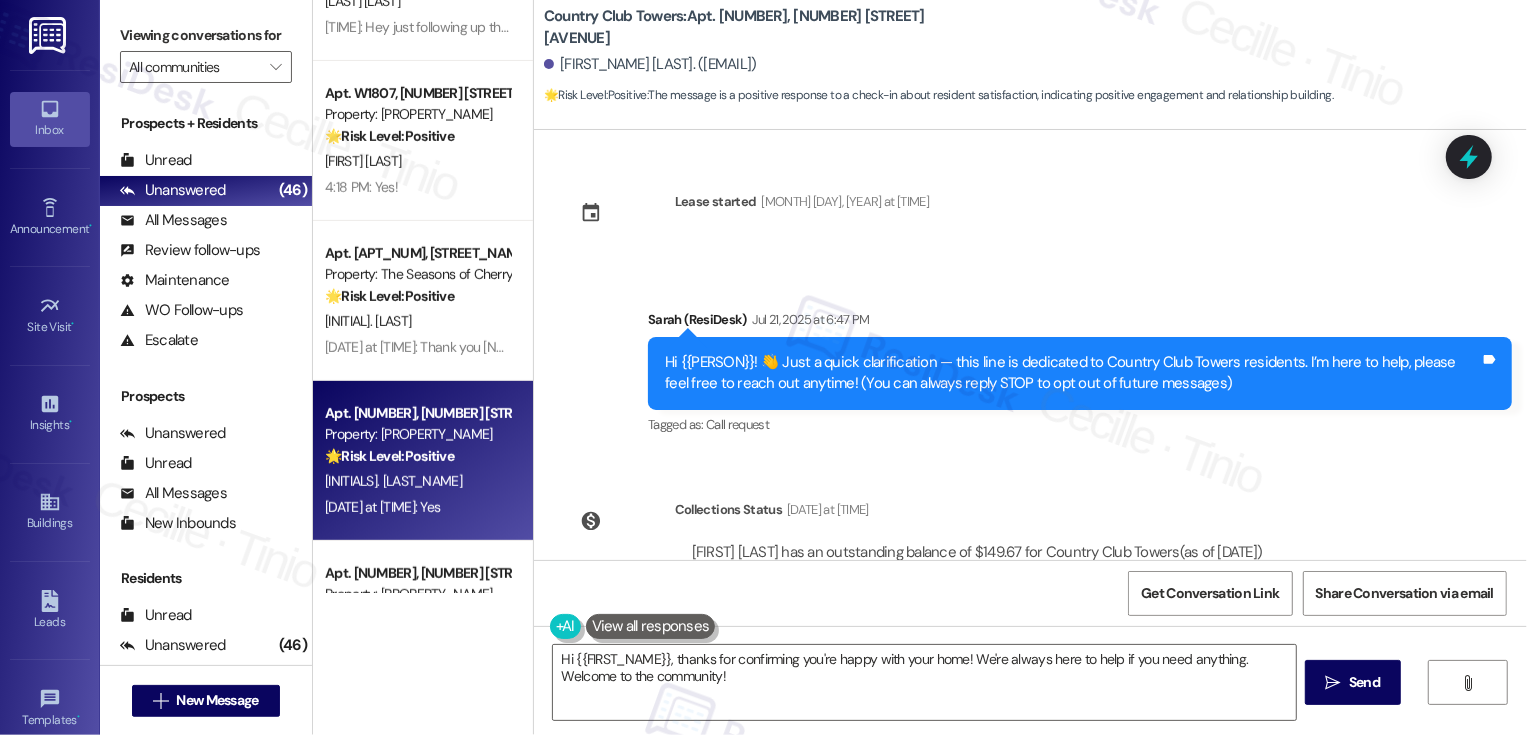 scroll, scrollTop: 415, scrollLeft: 0, axis: vertical 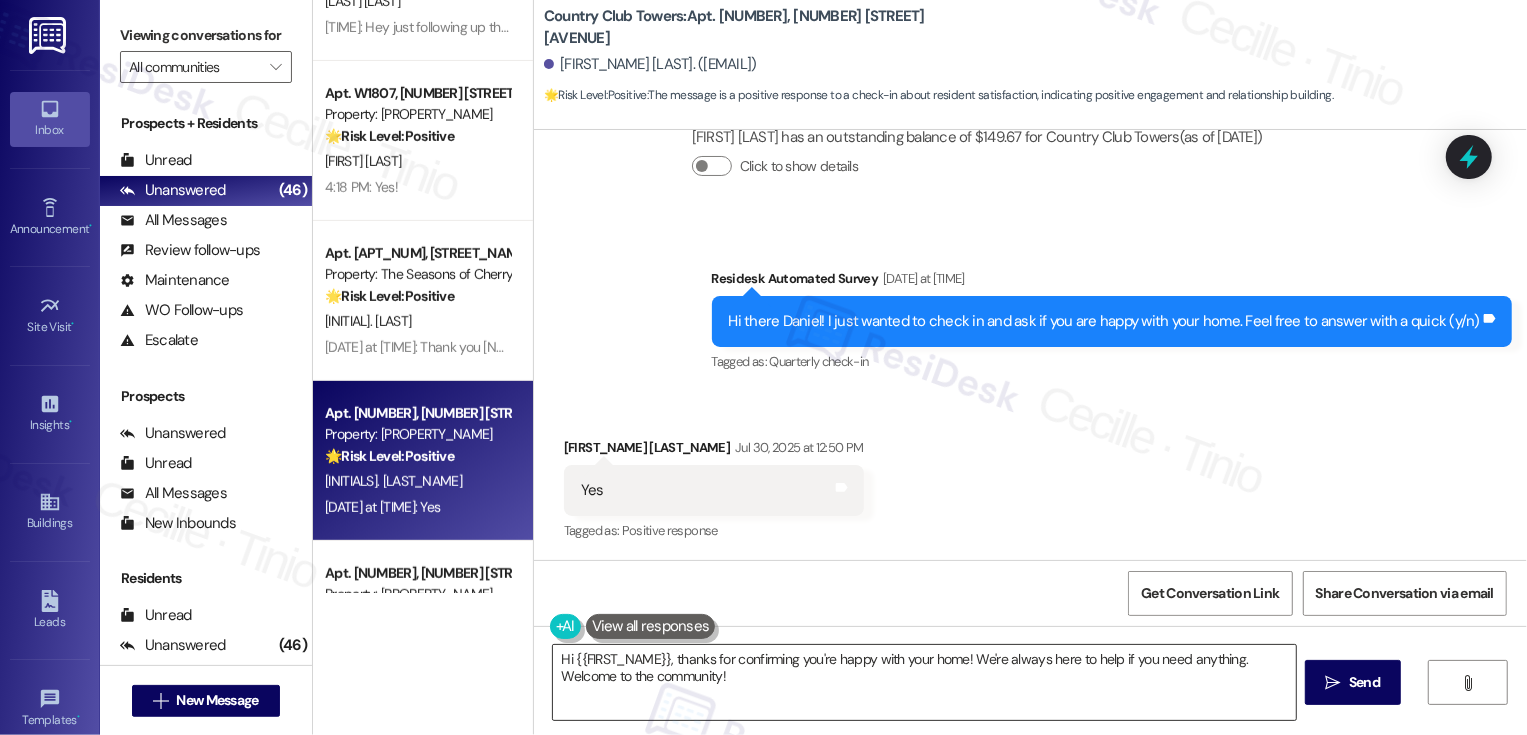 click on "Hi {{first_name}}, thanks for confirming you're happy with your home! We're always here to help if you need anything. Welcome to the community!" at bounding box center [924, 682] 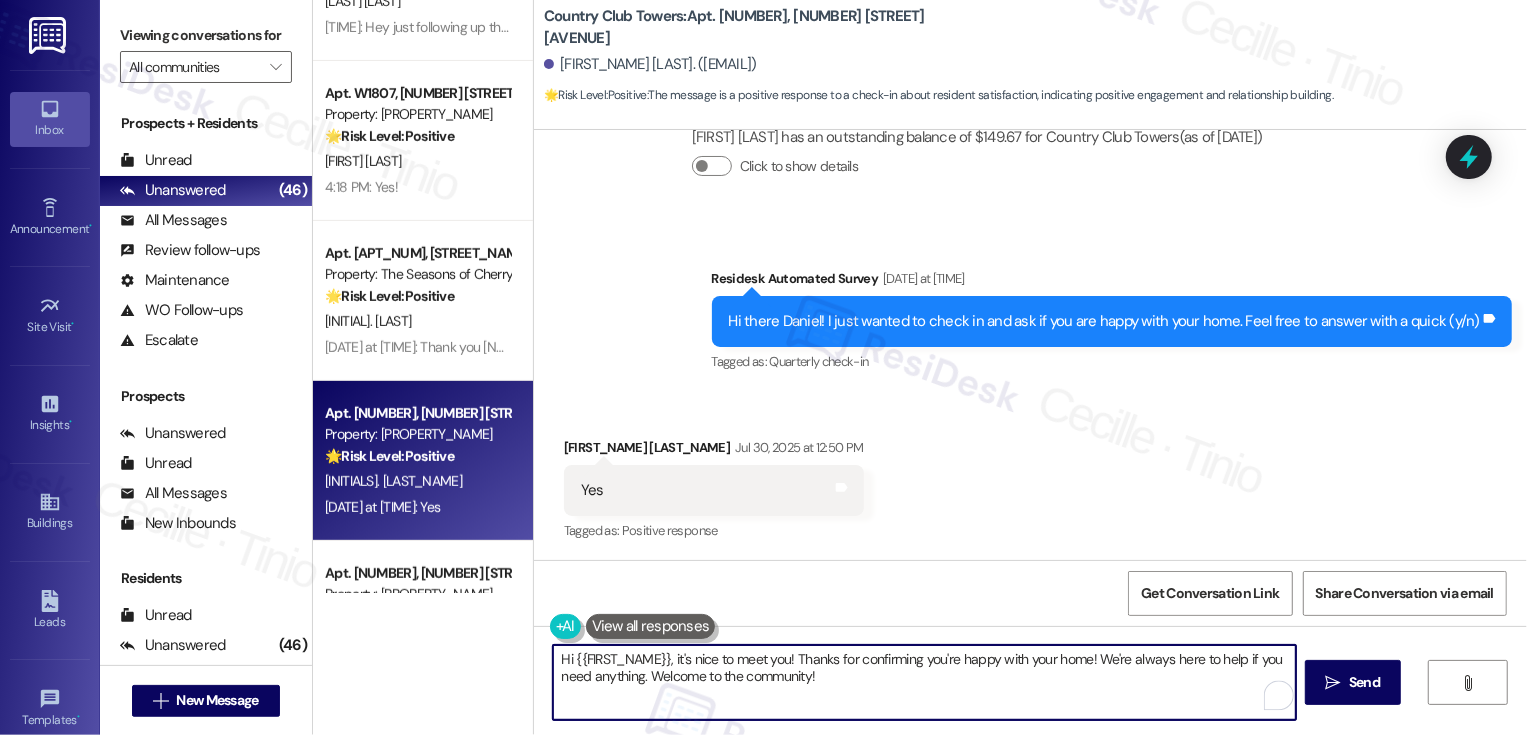 drag, startPoint x: 1075, startPoint y: 654, endPoint x: 1105, endPoint y: 738, distance: 89.19641 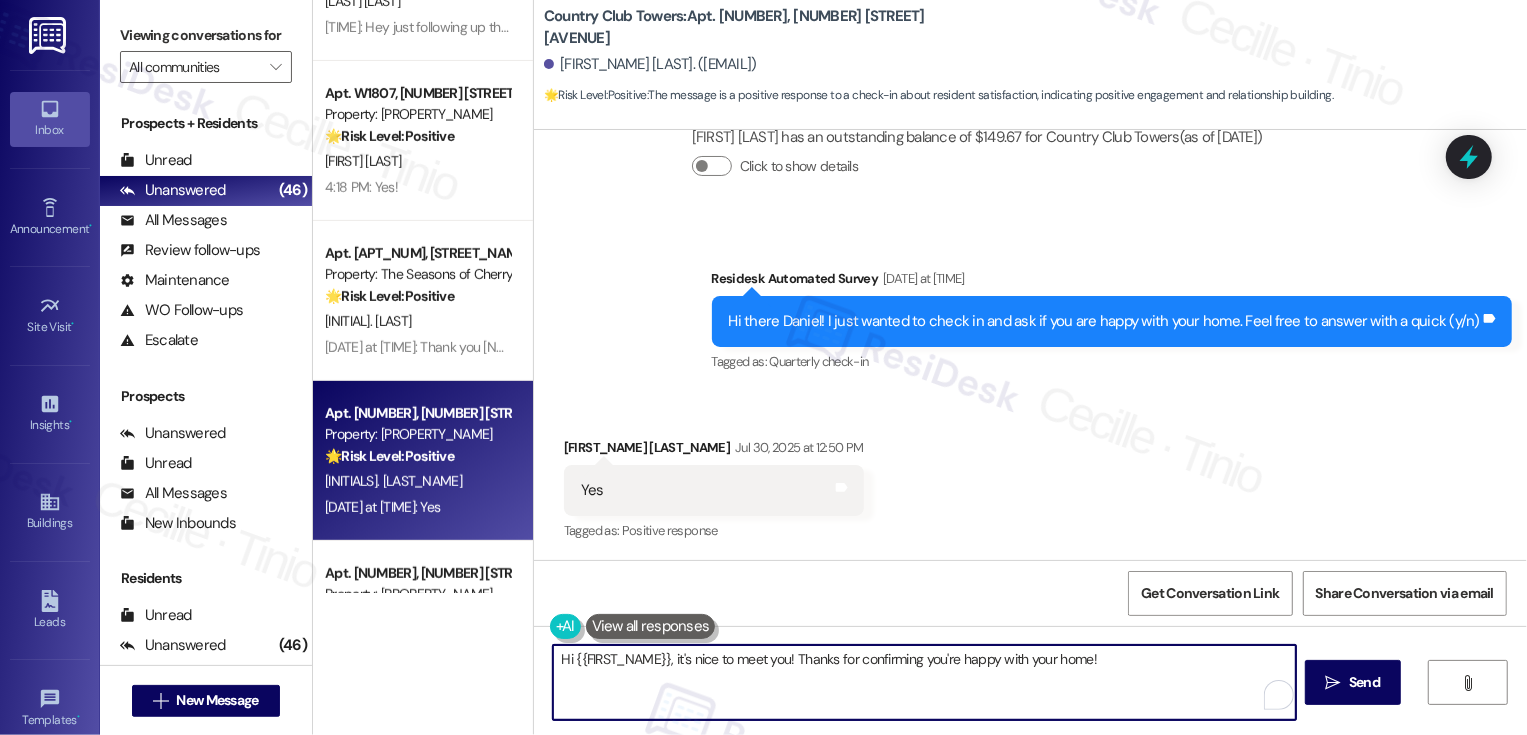 paste on "If I may ask, how has your experience been living at {{property}}? Has the property lived up to your expectations?" 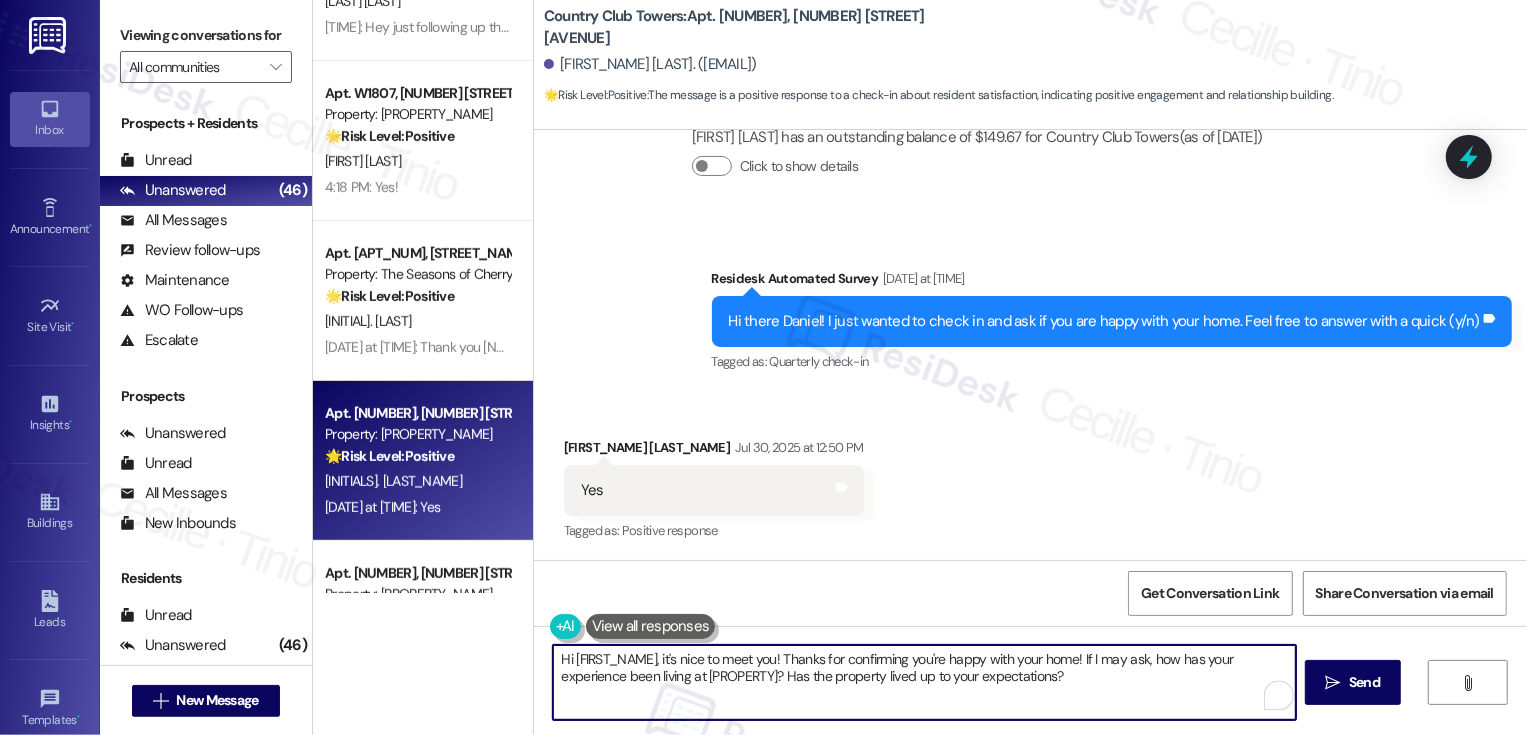 click on "Hi {{first_name}}, it's nice to meet you! Thanks for confirming you're happy with your home! If I may ask, how has your experience been living at {{property}}? Has the property lived up to your expectations?" at bounding box center [924, 682] 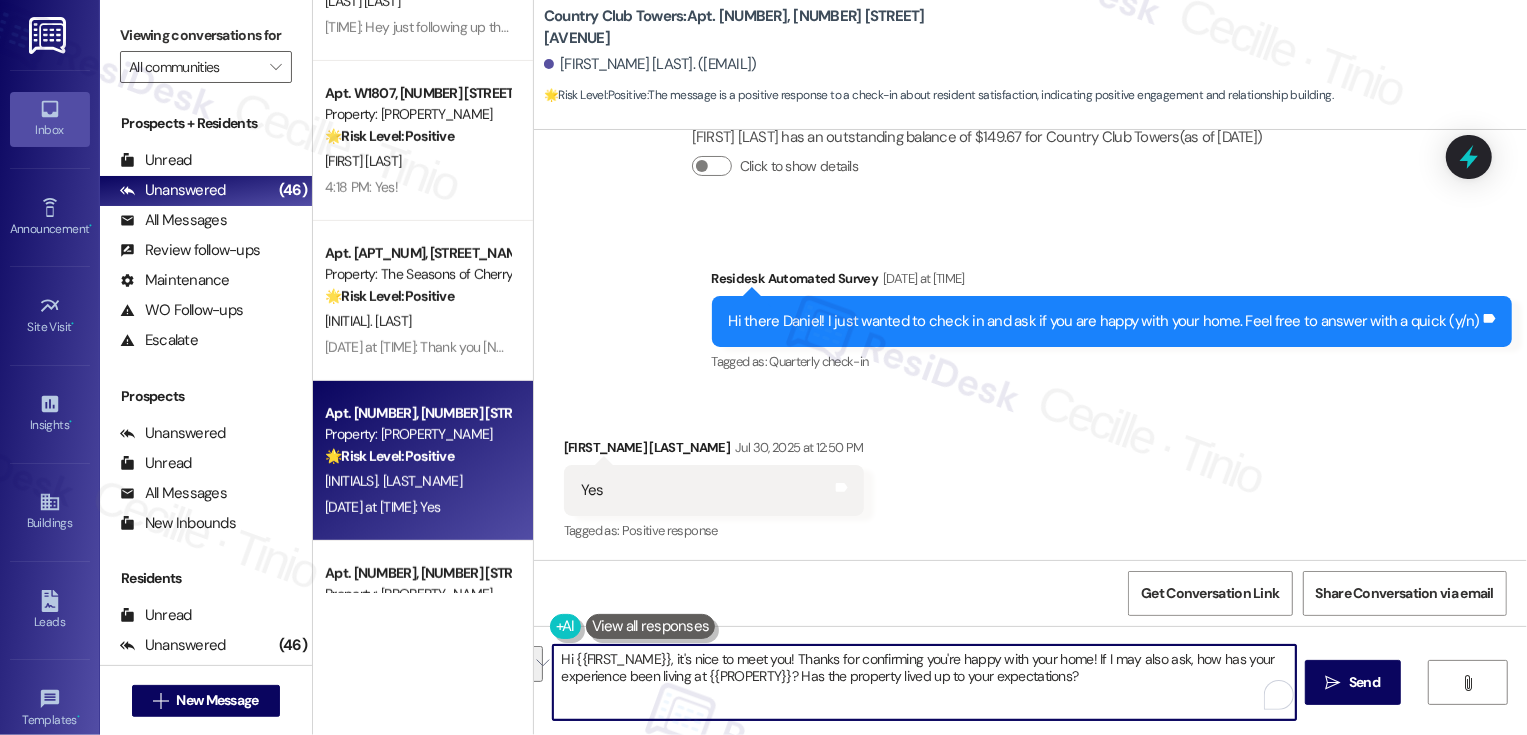 drag, startPoint x: 777, startPoint y: 674, endPoint x: 1101, endPoint y: 664, distance: 324.1543 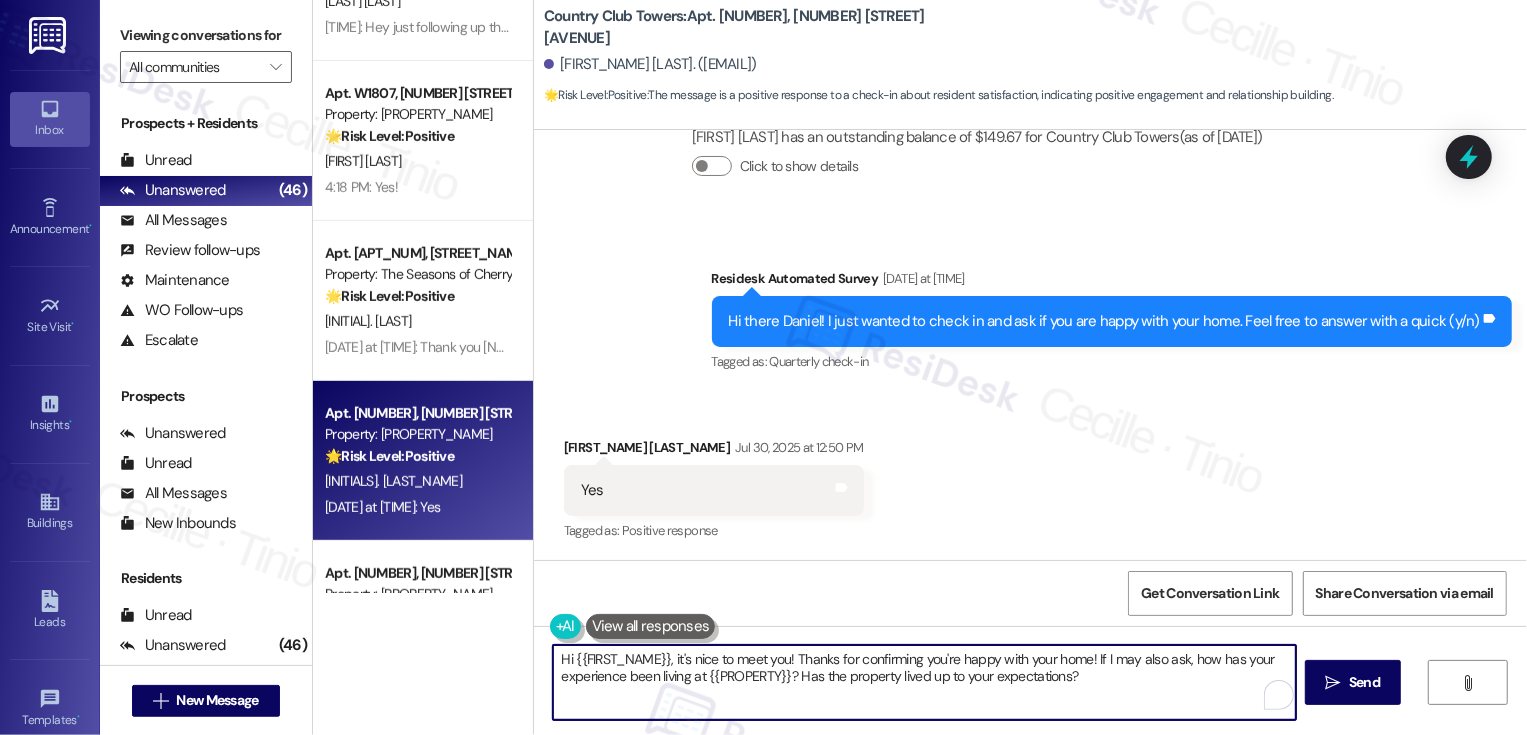 click on "Hi {{first_name}}, it's nice to meet you! Thanks for confirming you're happy with your home! If I may also ask, how has your experience been living at {{property}}? Has the property lived up to your expectations?" at bounding box center [924, 682] 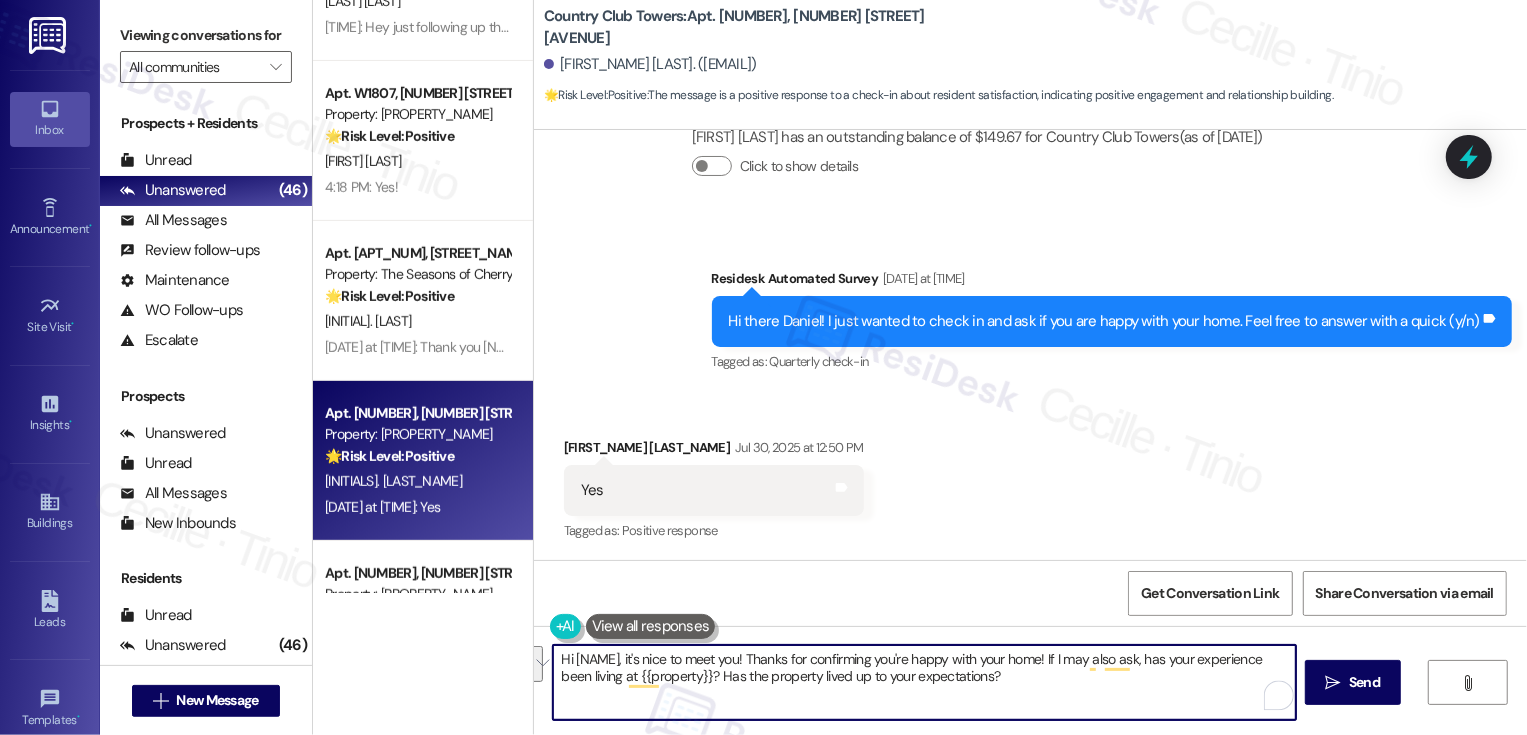 drag, startPoint x: 1202, startPoint y: 651, endPoint x: 696, endPoint y: 676, distance: 506.61722 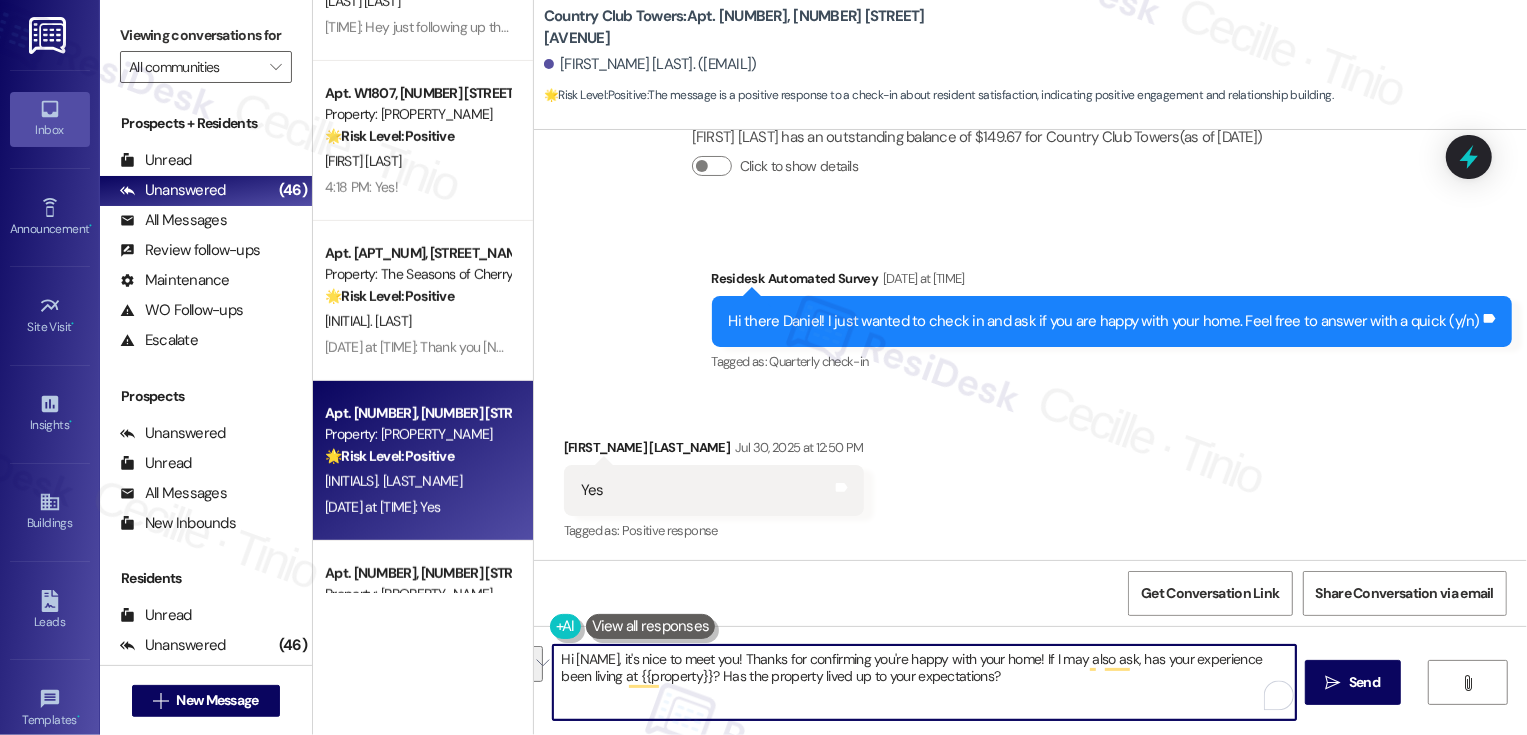 click on "Hi {{first_name}}, it's nice to meet you! Thanks for confirming you're happy with your home! If I may also ask, has your experience been living at {{property}}? Has the property lived up to your expectations?" at bounding box center (924, 682) 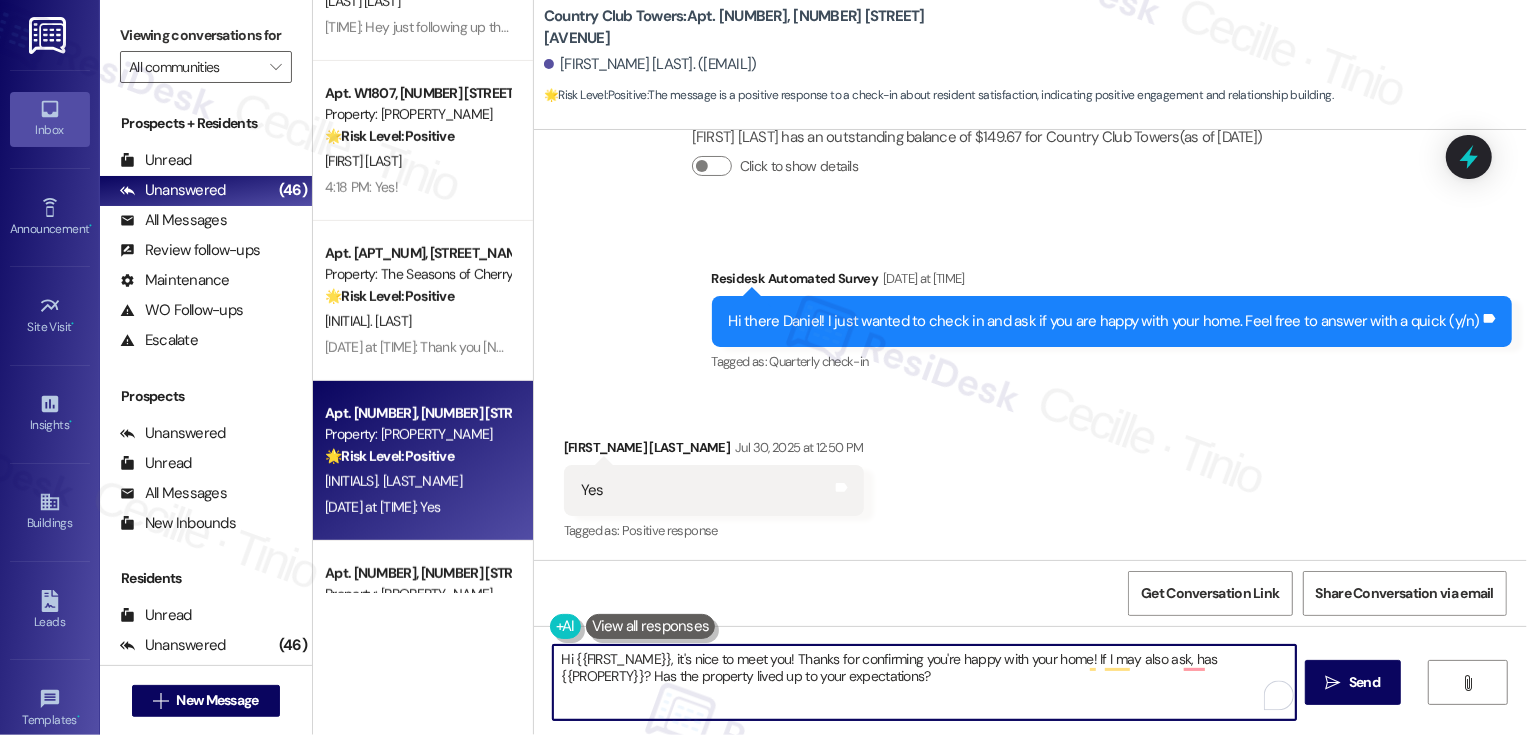 click on "Hi {{first_name}}, it's nice to meet you! Thanks for confirming you're happy with your home! If I may also ask, has {{property}}? Has the property lived up to your expectations?" at bounding box center [924, 682] 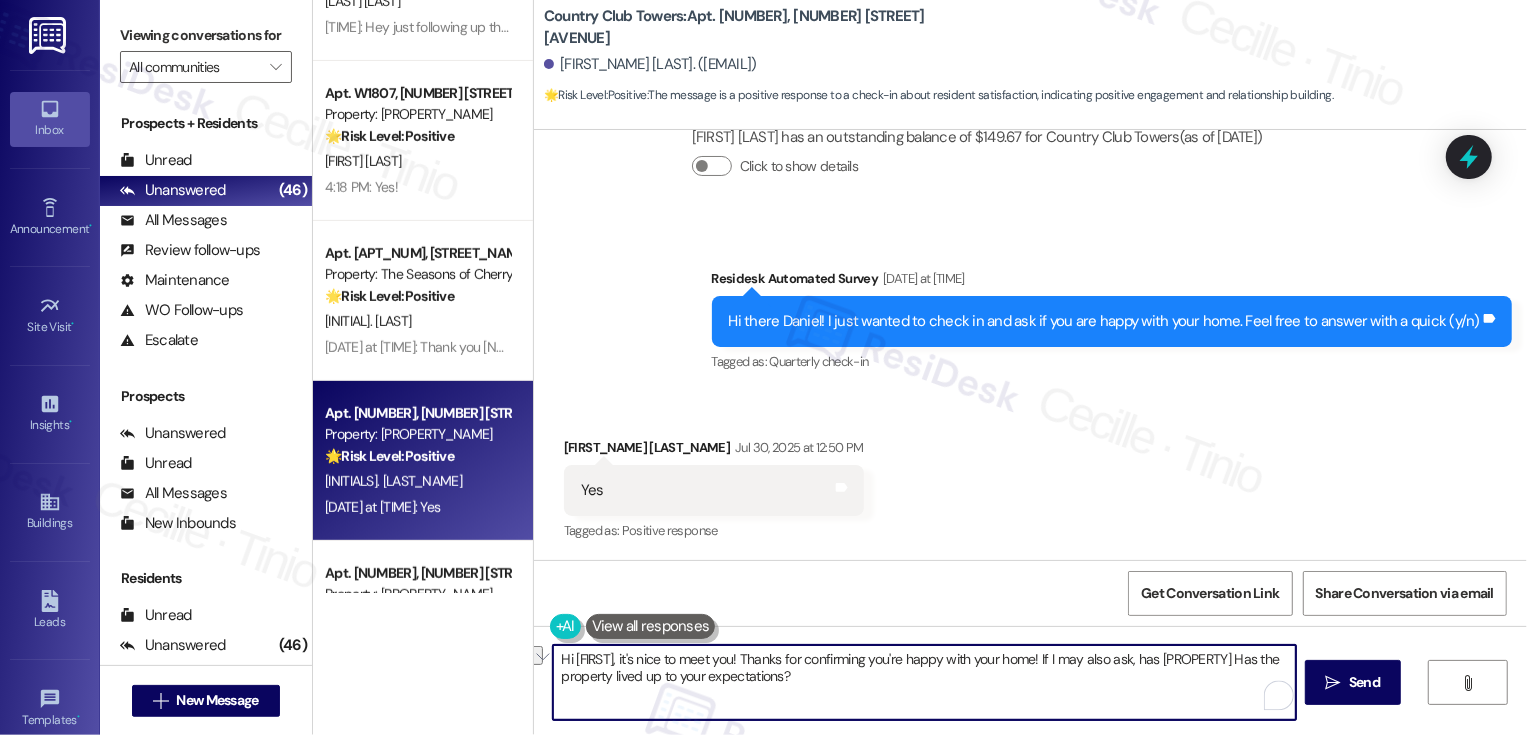 drag, startPoint x: 550, startPoint y: 677, endPoint x: 651, endPoint y: 677, distance: 101 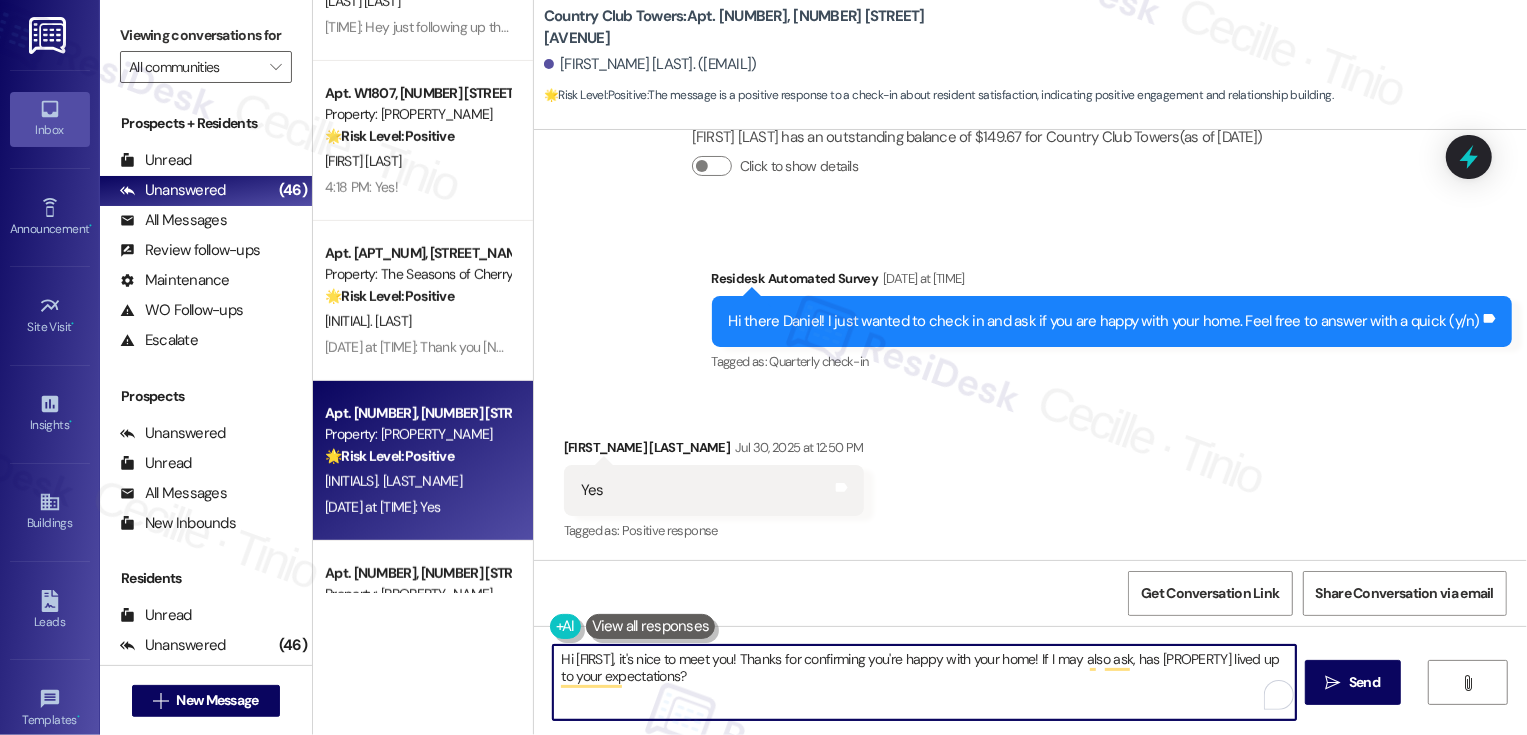click on "Hi {{first_name}}, it's nice to meet you! Thanks for confirming you're happy with your home! If I may also ask, has {{property}} lived up to your expectations?" at bounding box center (924, 682) 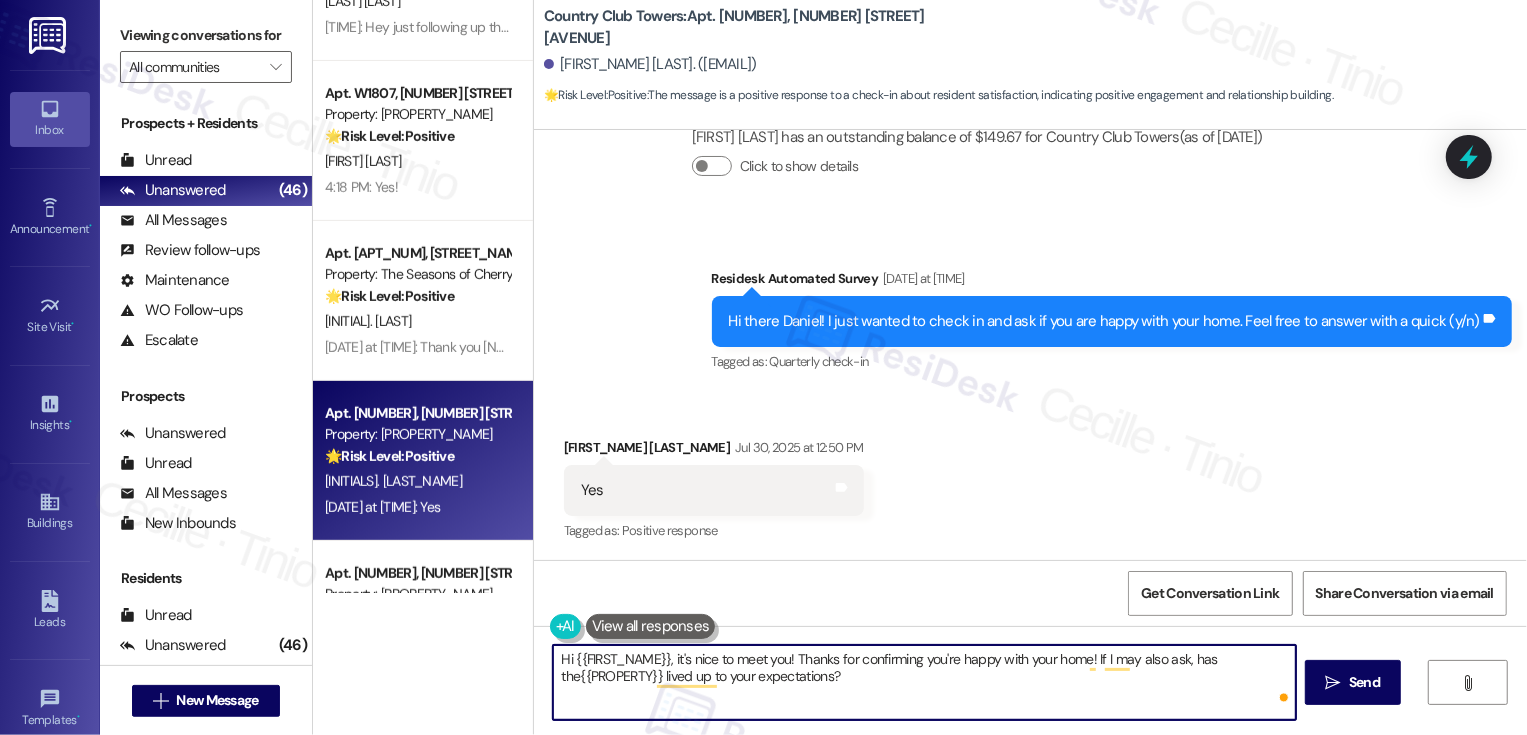 type on "Hi {{first_name}}, it's nice to meet you! Thanks for confirming you're happy with your home! If I may also ask, has the {{property}} lived up to your expectations?" 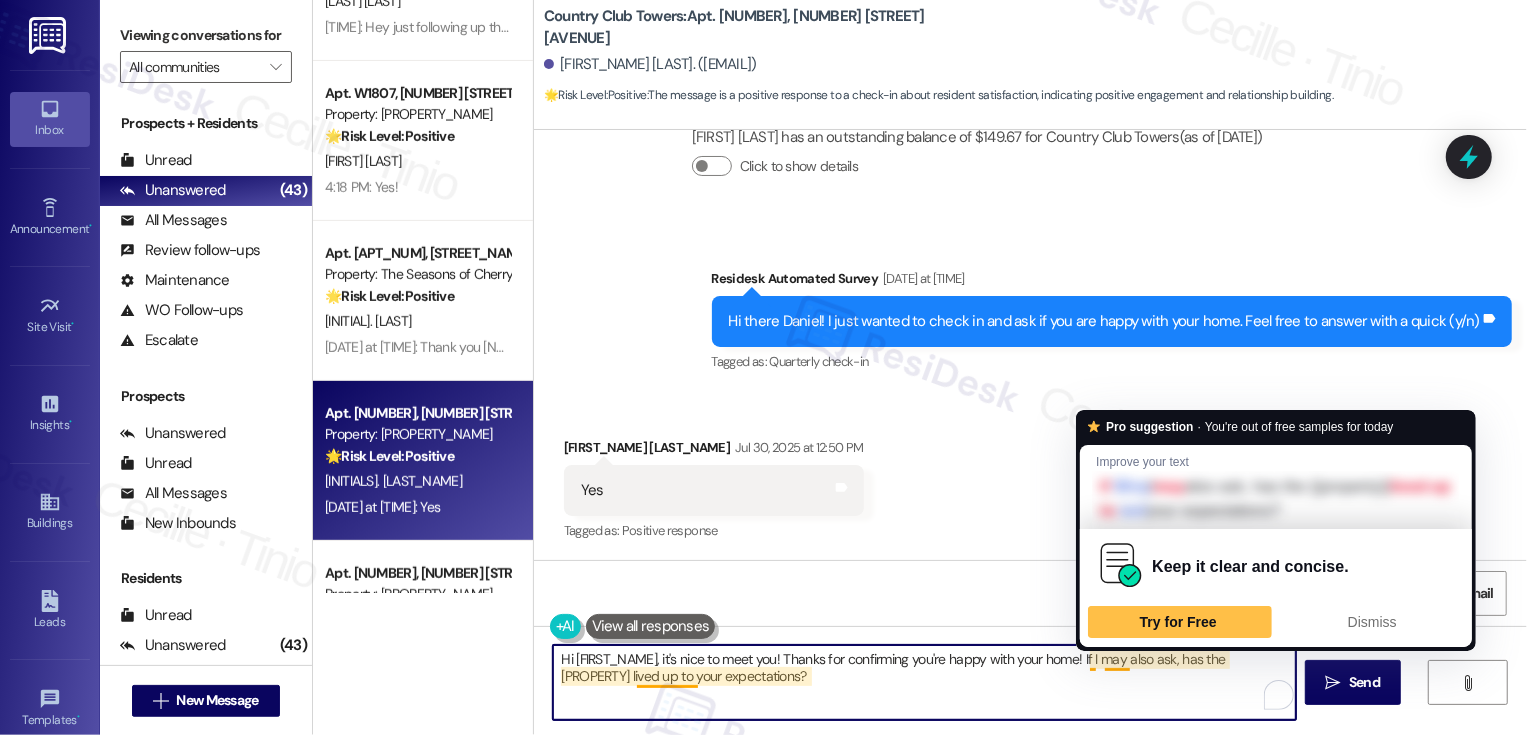 click on "Hi {{first_name}}, it's nice to meet you! Thanks for confirming you're happy with your home! If I may also ask, has the {{property}} lived up to your expectations?" at bounding box center (924, 682) 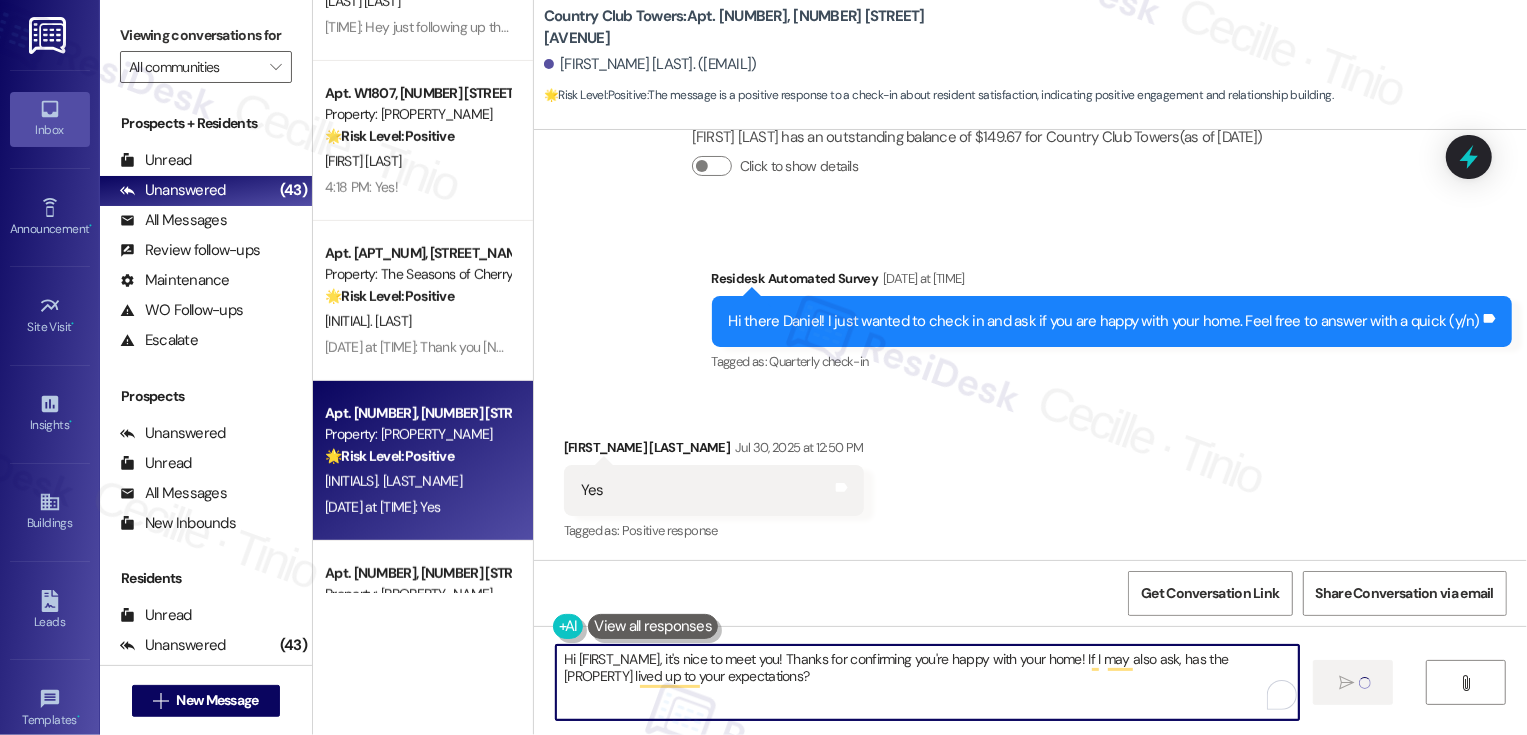 type 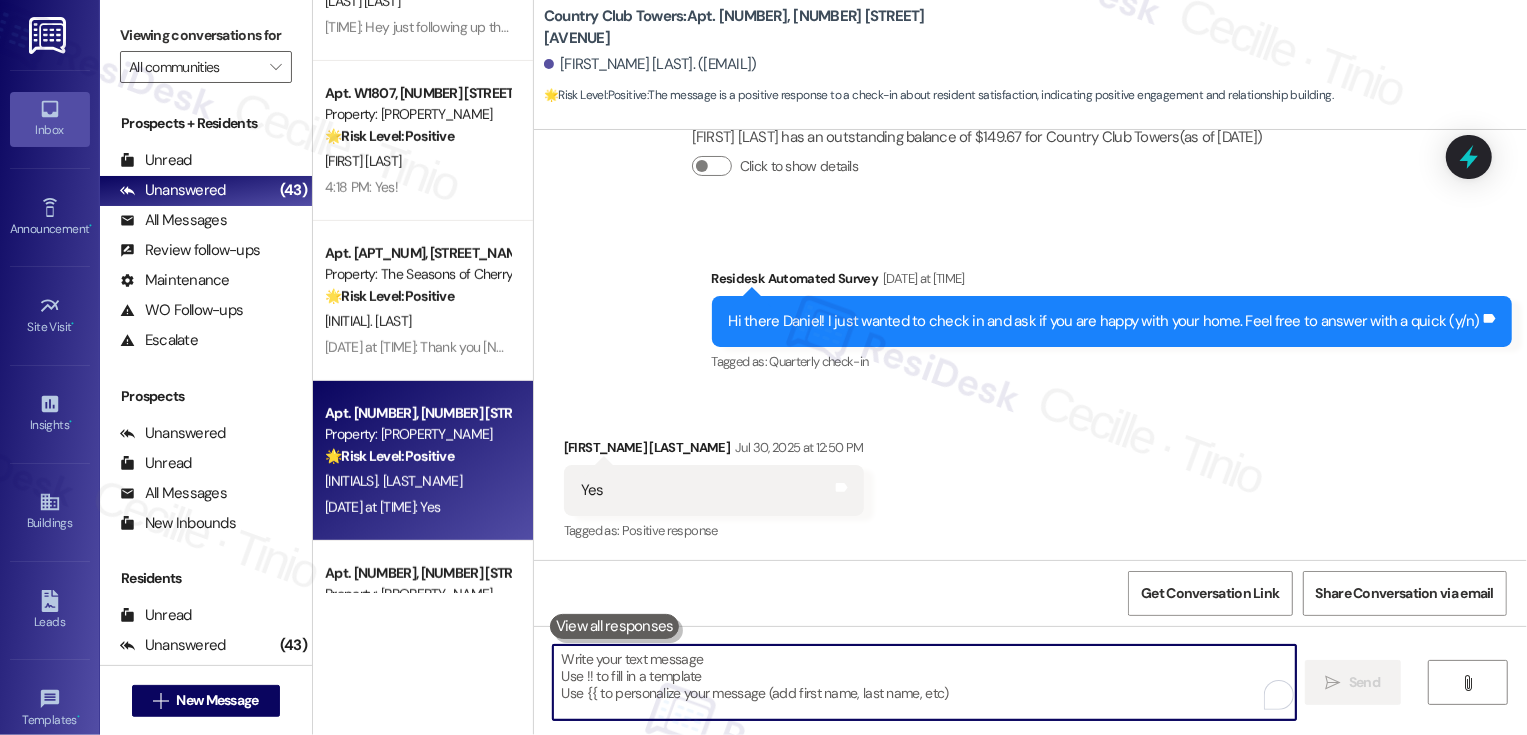 scroll, scrollTop: 576, scrollLeft: 0, axis: vertical 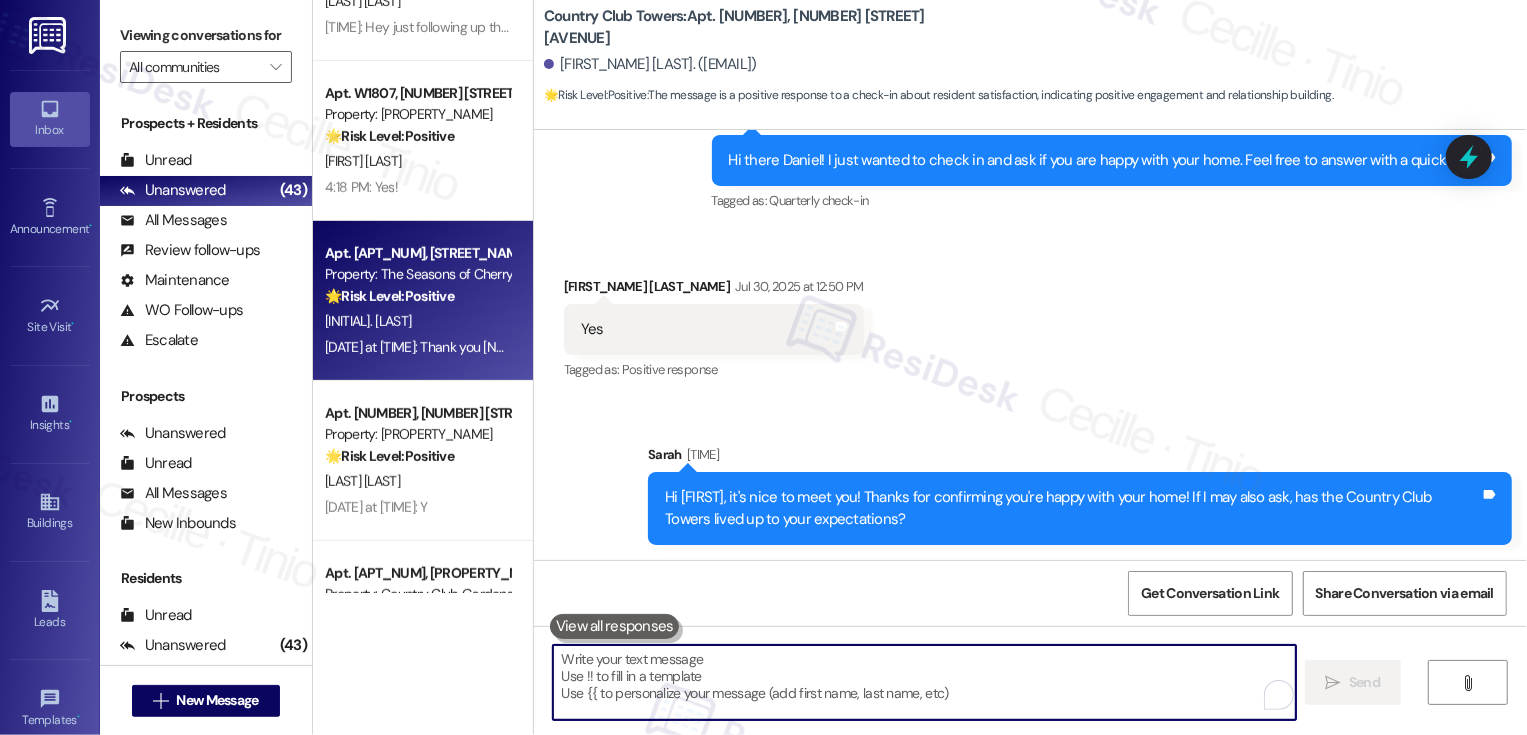 click on "C. Samaha" at bounding box center (417, 321) 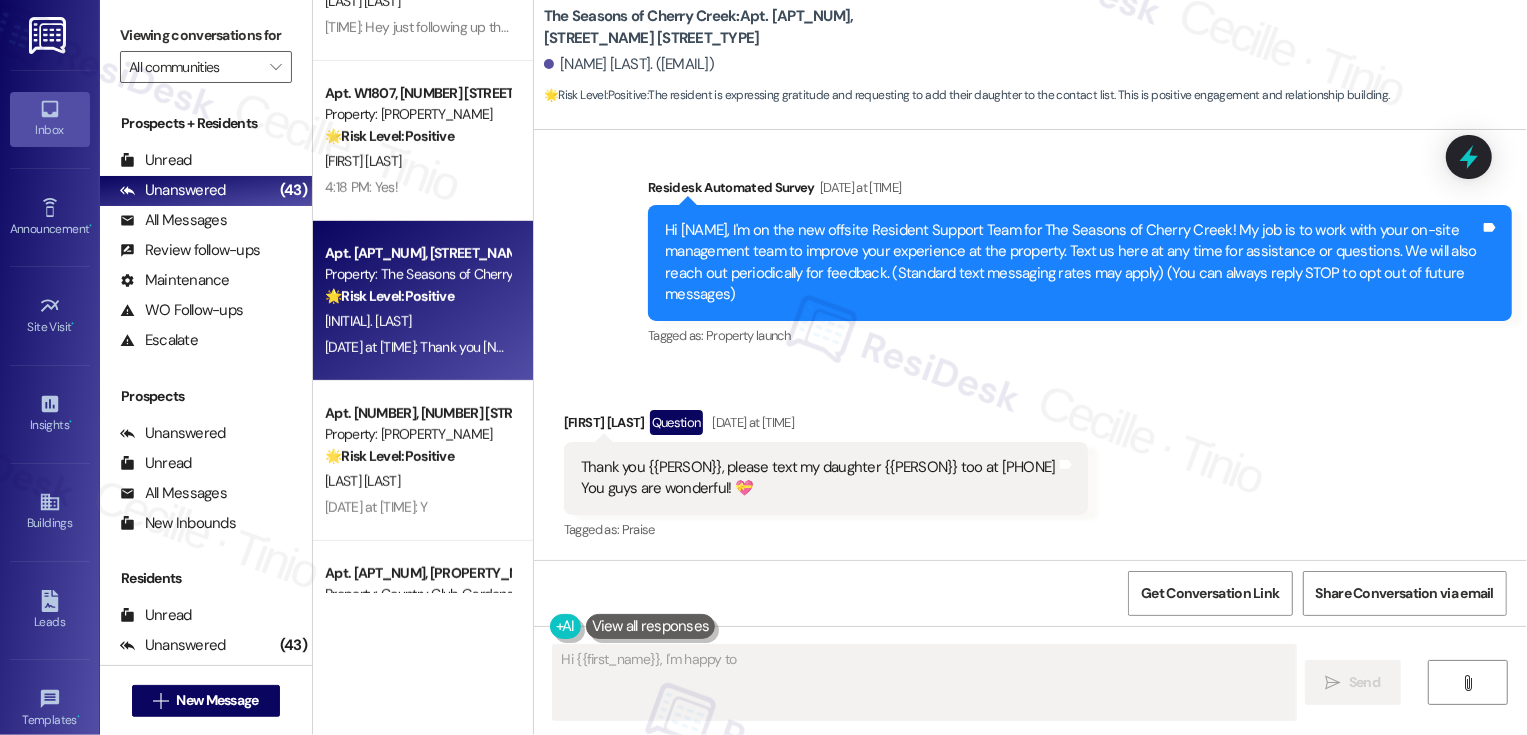 scroll, scrollTop: 130, scrollLeft: 0, axis: vertical 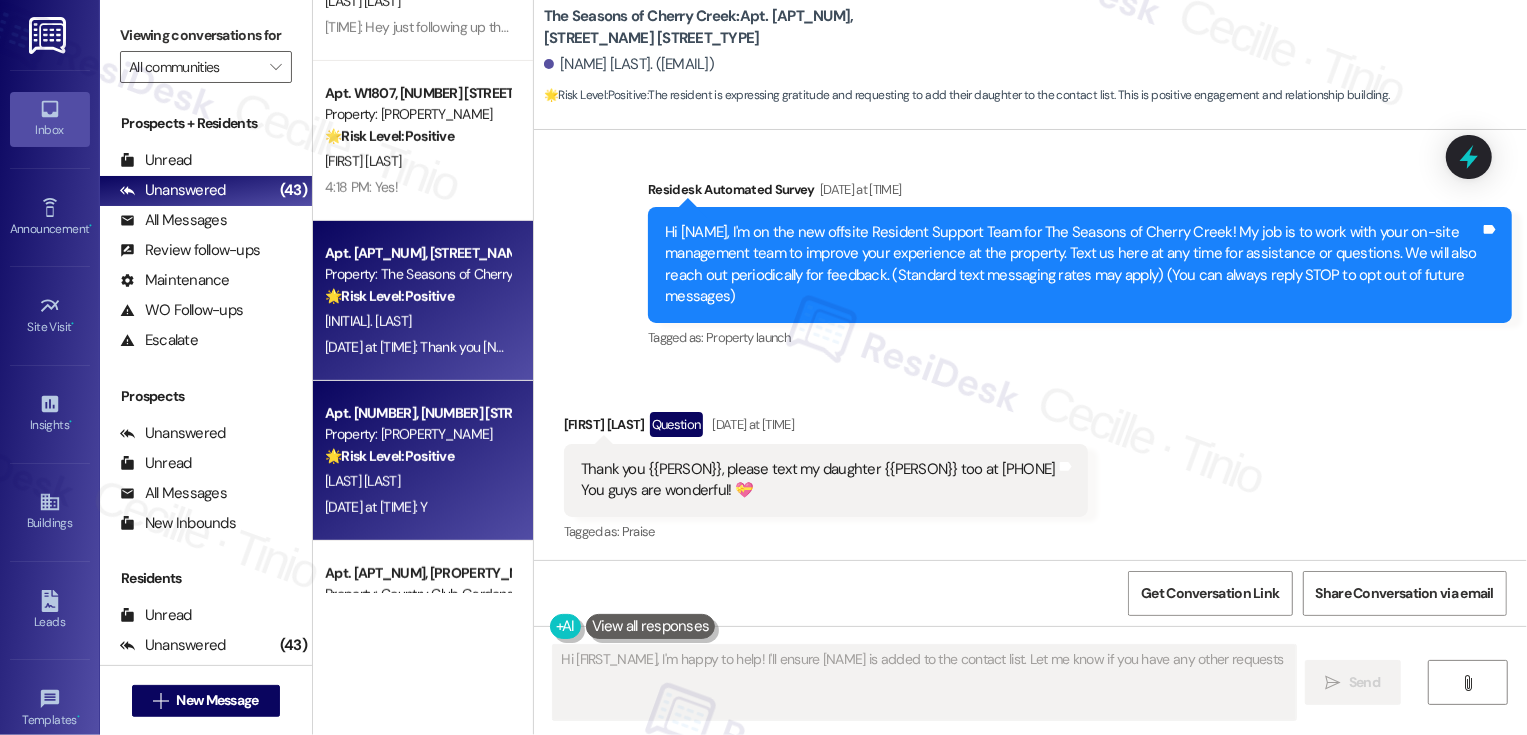 type on "Hi {{first_name}}, I'm happy to help! I'll ensure Kailas is added to the contact list. Let me know if you have any other requests!" 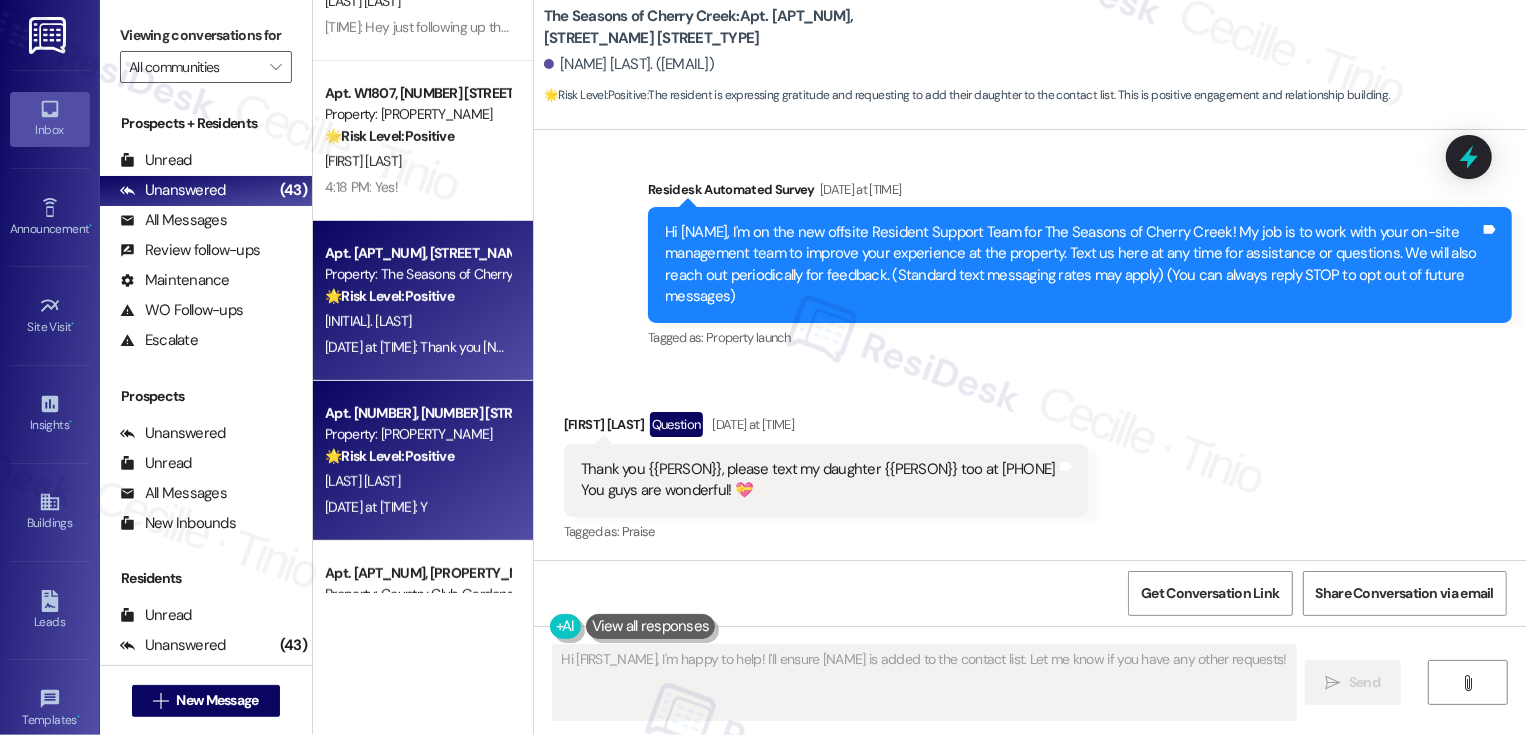 click on "Property: Country Club Towers" at bounding box center [417, 434] 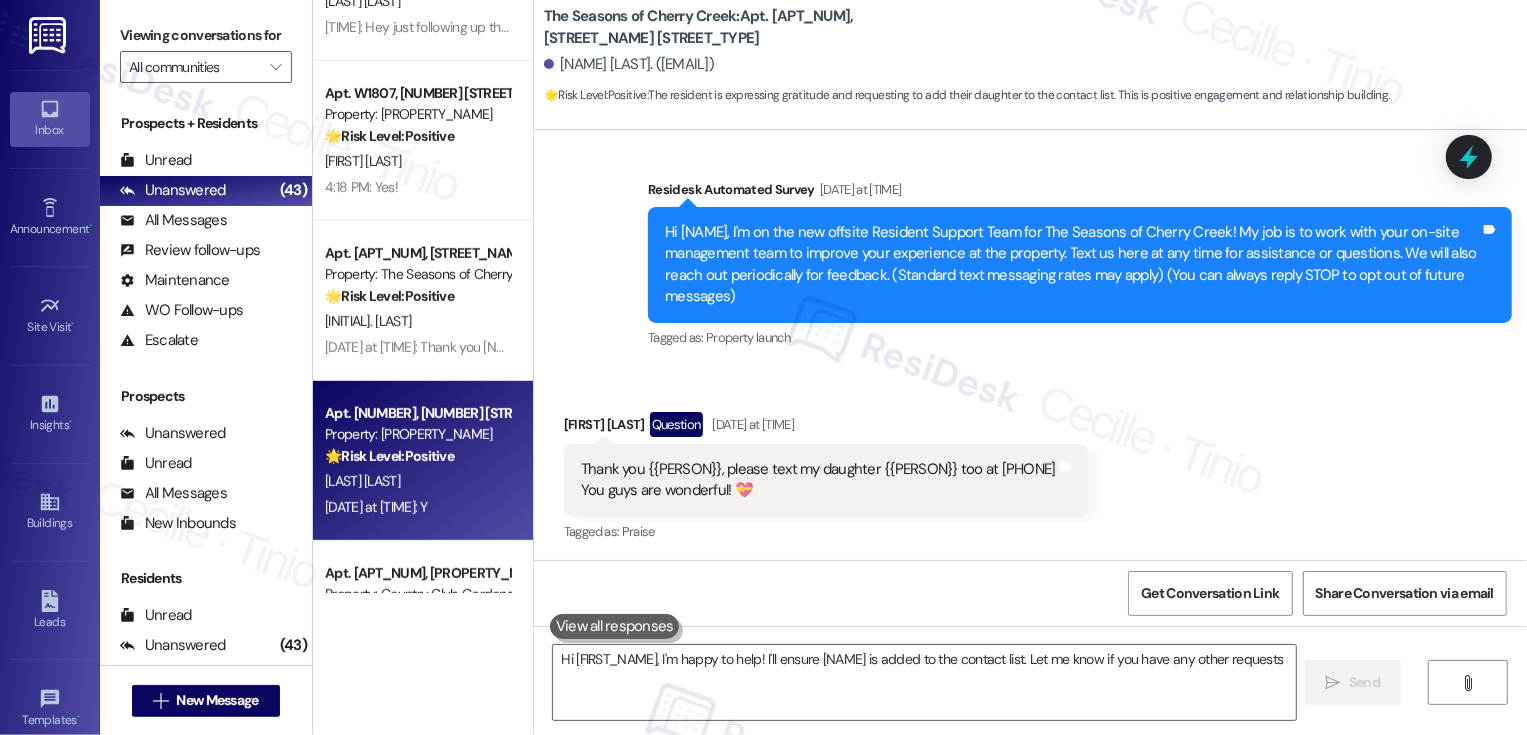 type on "Hi {{first_name}}, I'm happy to help! I'll ensure Kailas is added to the contact list. Let me know if you have any other requests!" 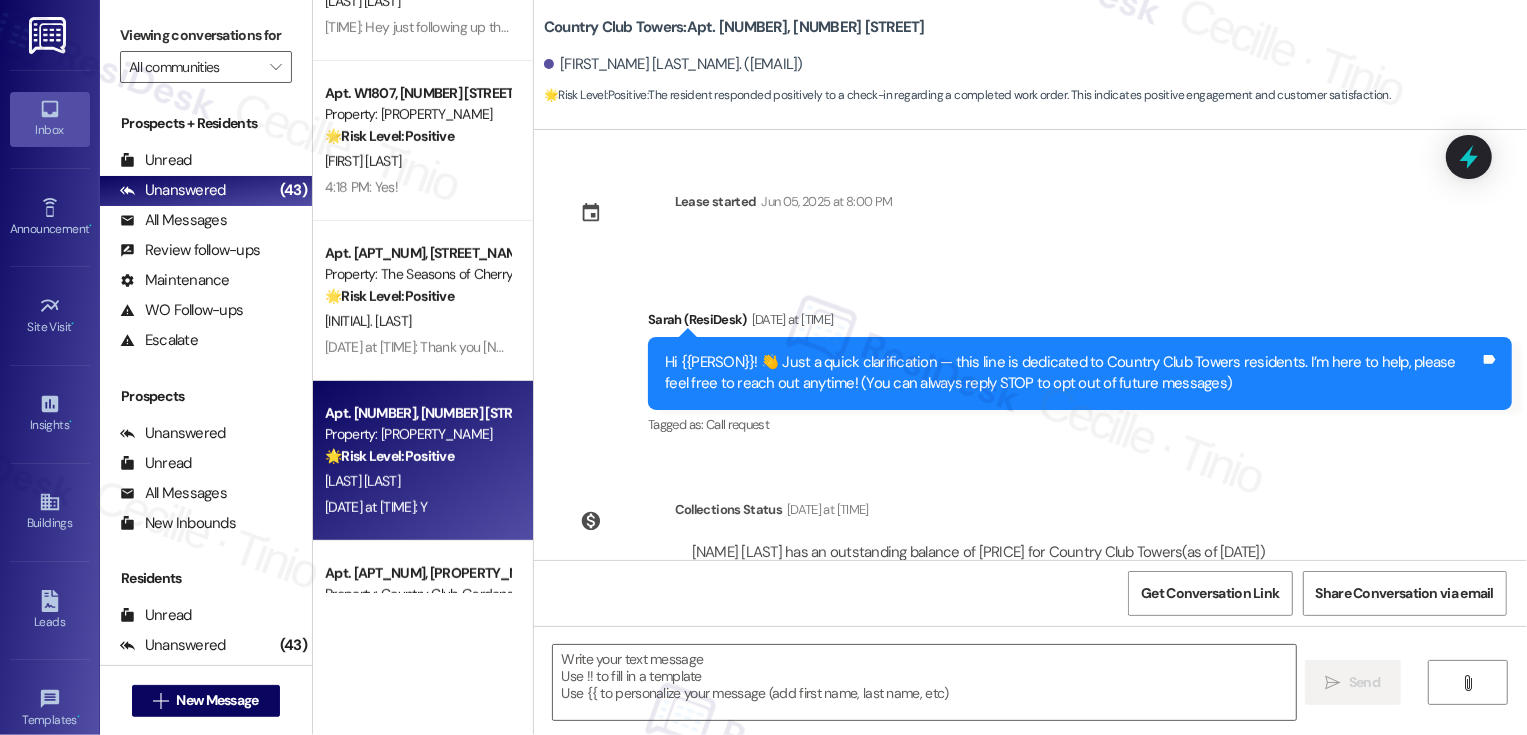 click on "Property: Country Club Towers" at bounding box center [417, 434] 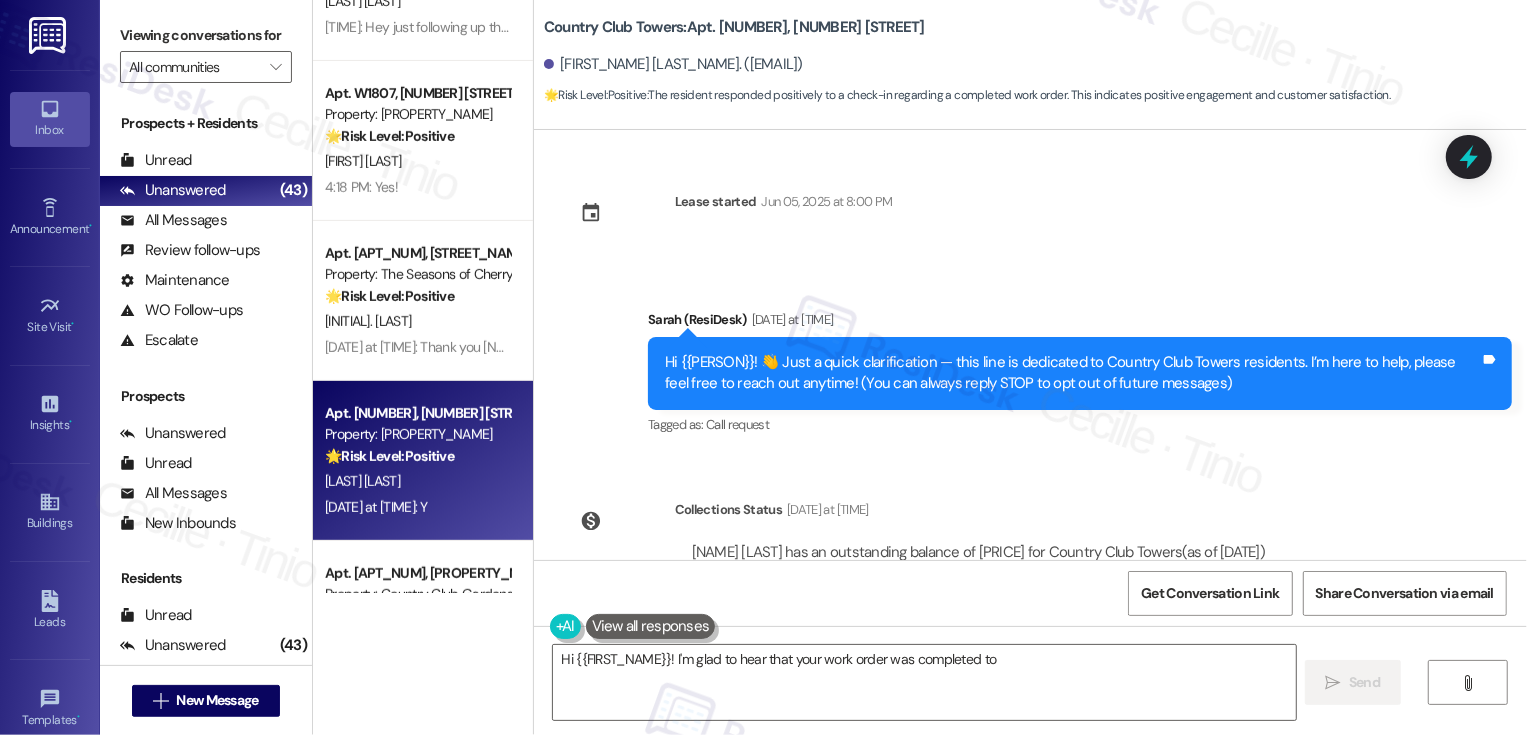 scroll, scrollTop: 437, scrollLeft: 0, axis: vertical 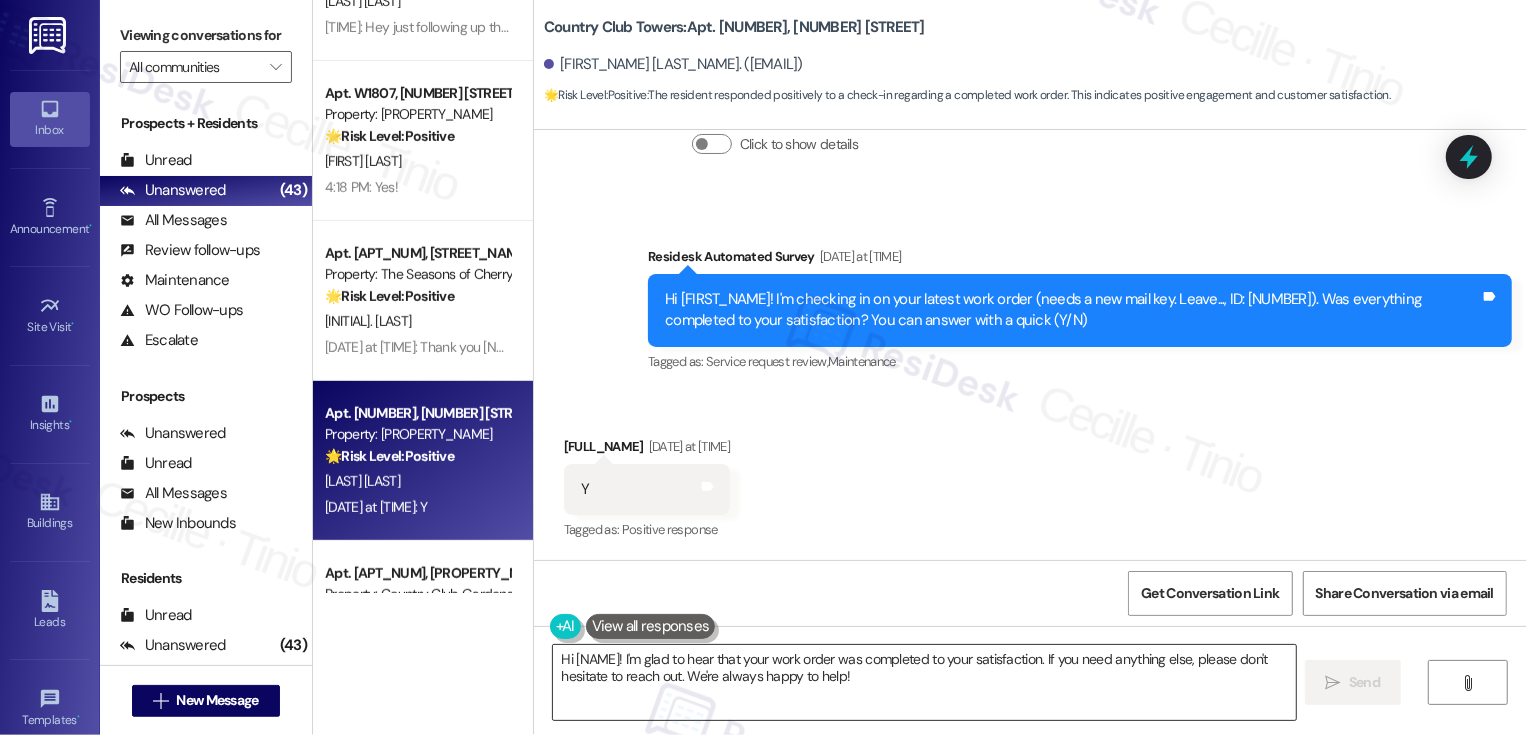 click on "Hi {{first_name}}! I'm glad to hear that your work order was completed to your satisfaction. If you need anything else, please don't hesitate to reach out. We're always happy to help!" at bounding box center (924, 682) 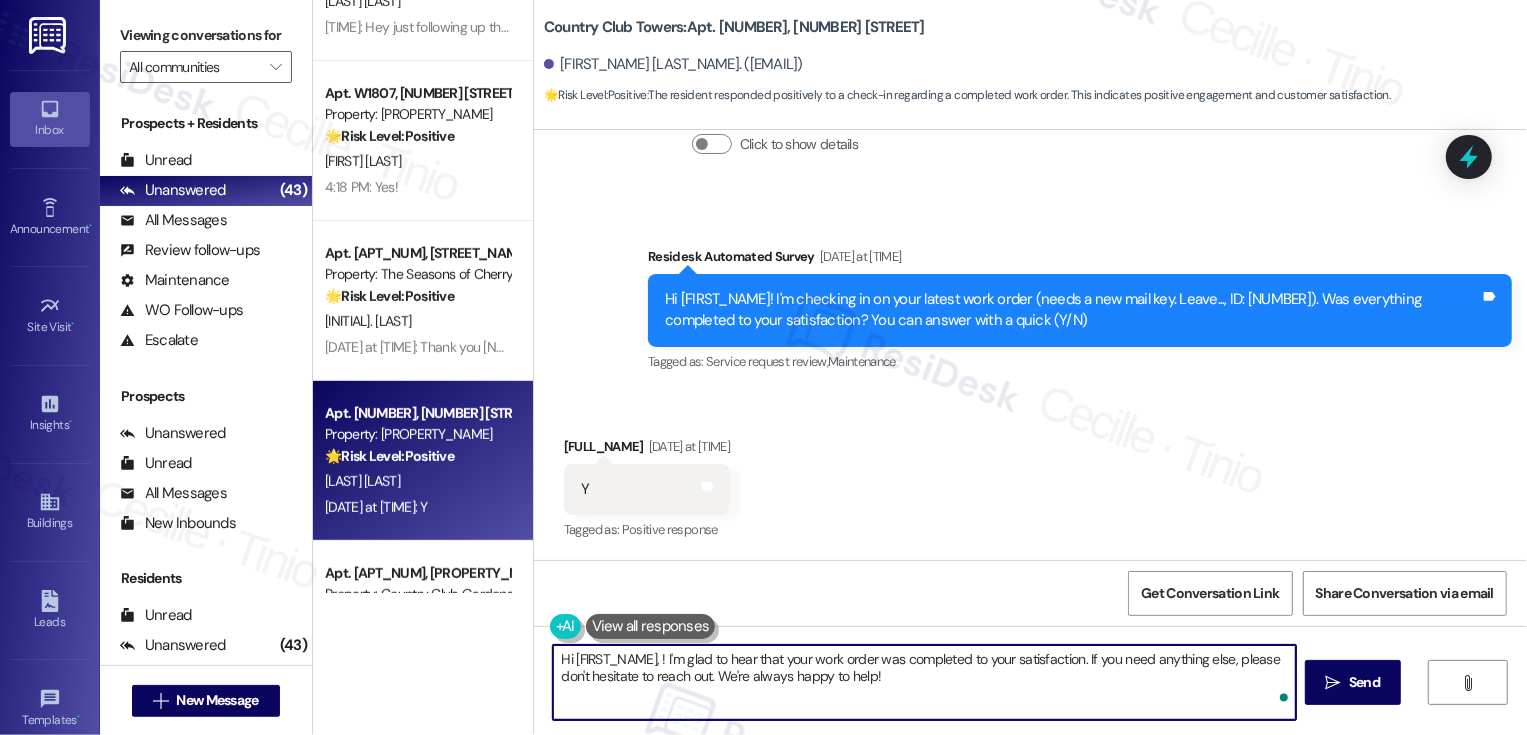 type on "Hi {{first_name}}, i! I'm glad to hear that your work order was completed to your satisfaction. If you need anything else, please don't hesitate to reach out. We're always happy to help!" 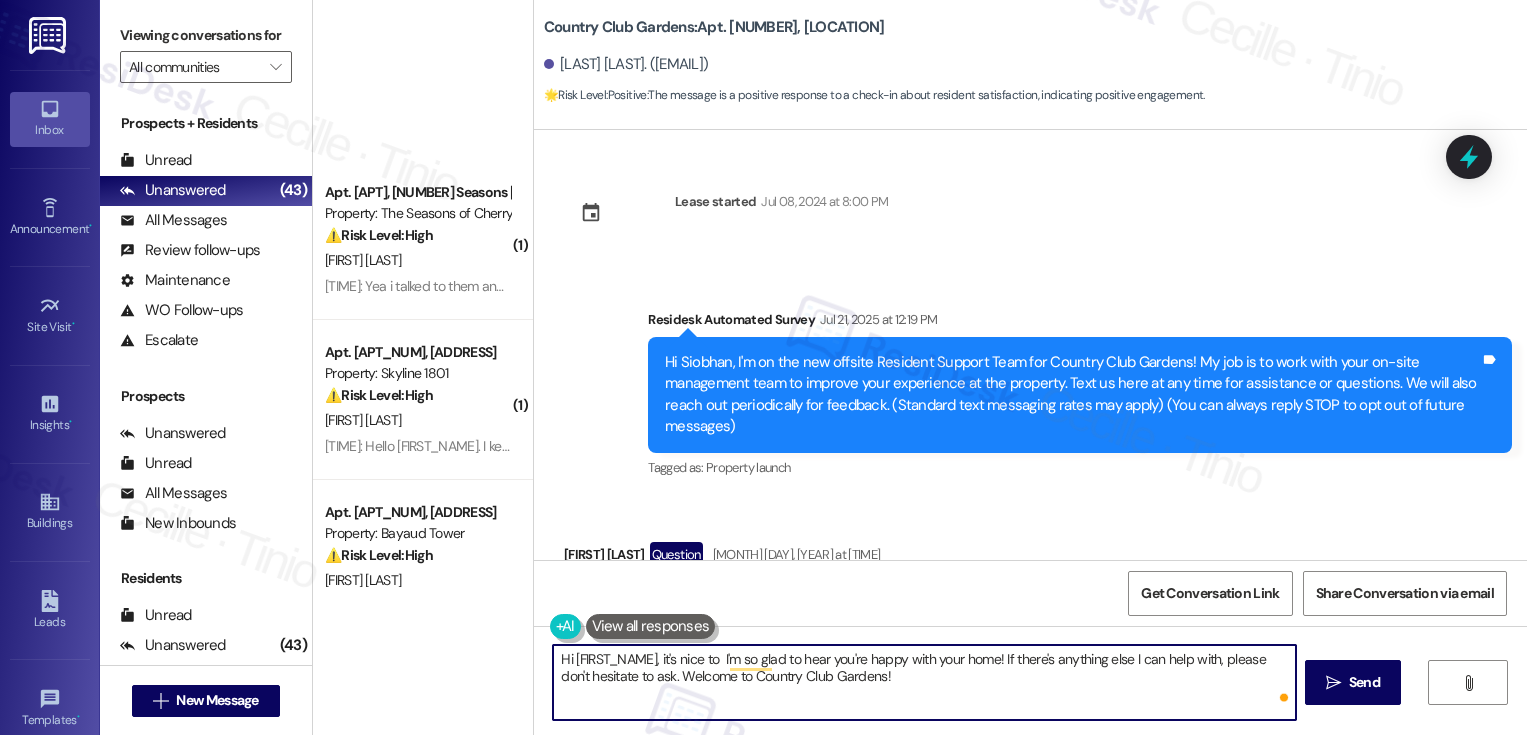 scroll, scrollTop: 0, scrollLeft: 0, axis: both 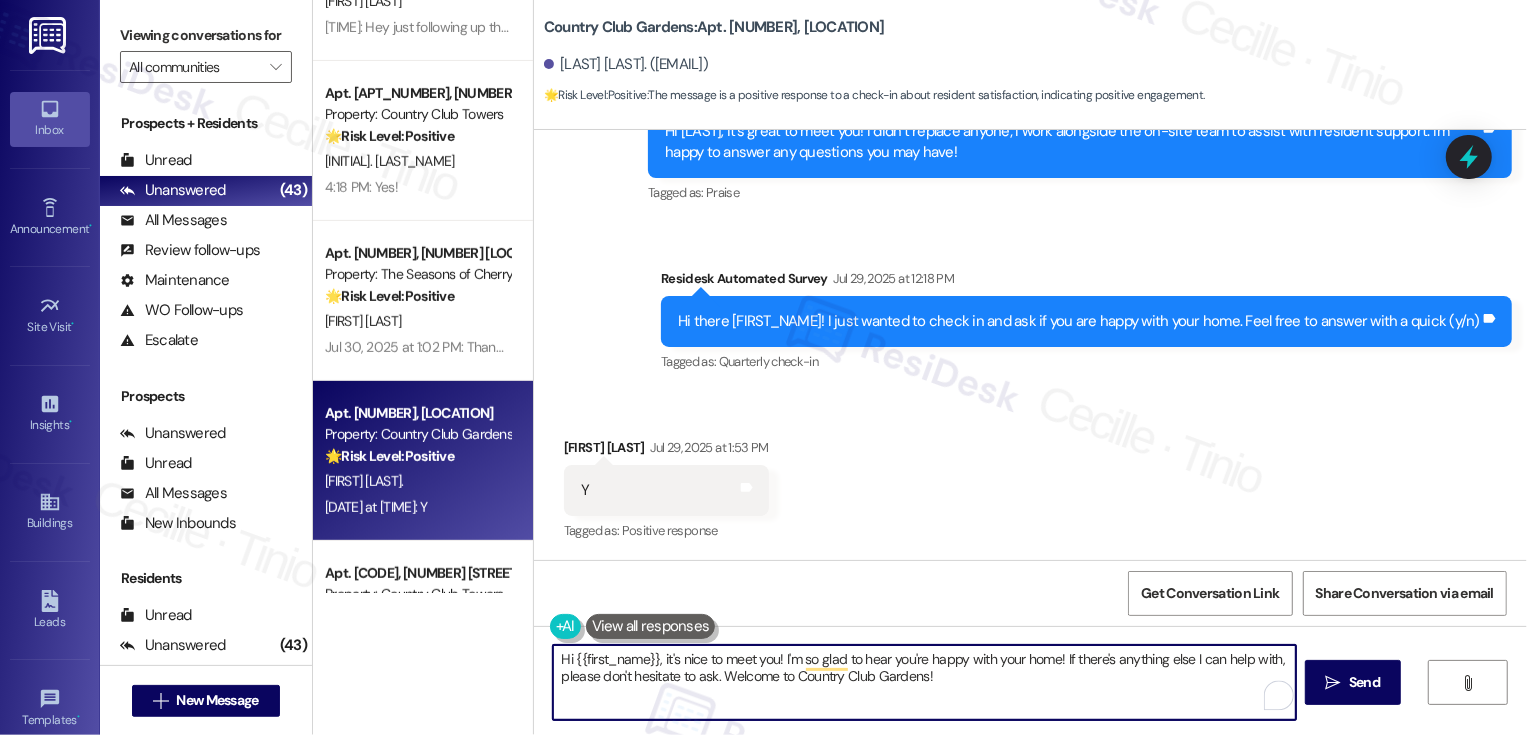 click on "Hi {{first_name}}, it's nice to meet you! I'm so glad to hear you're happy with your home! If there's anything else I can help with, please don't hesitate to ask. Welcome to Country Club Gardens!" at bounding box center [924, 682] 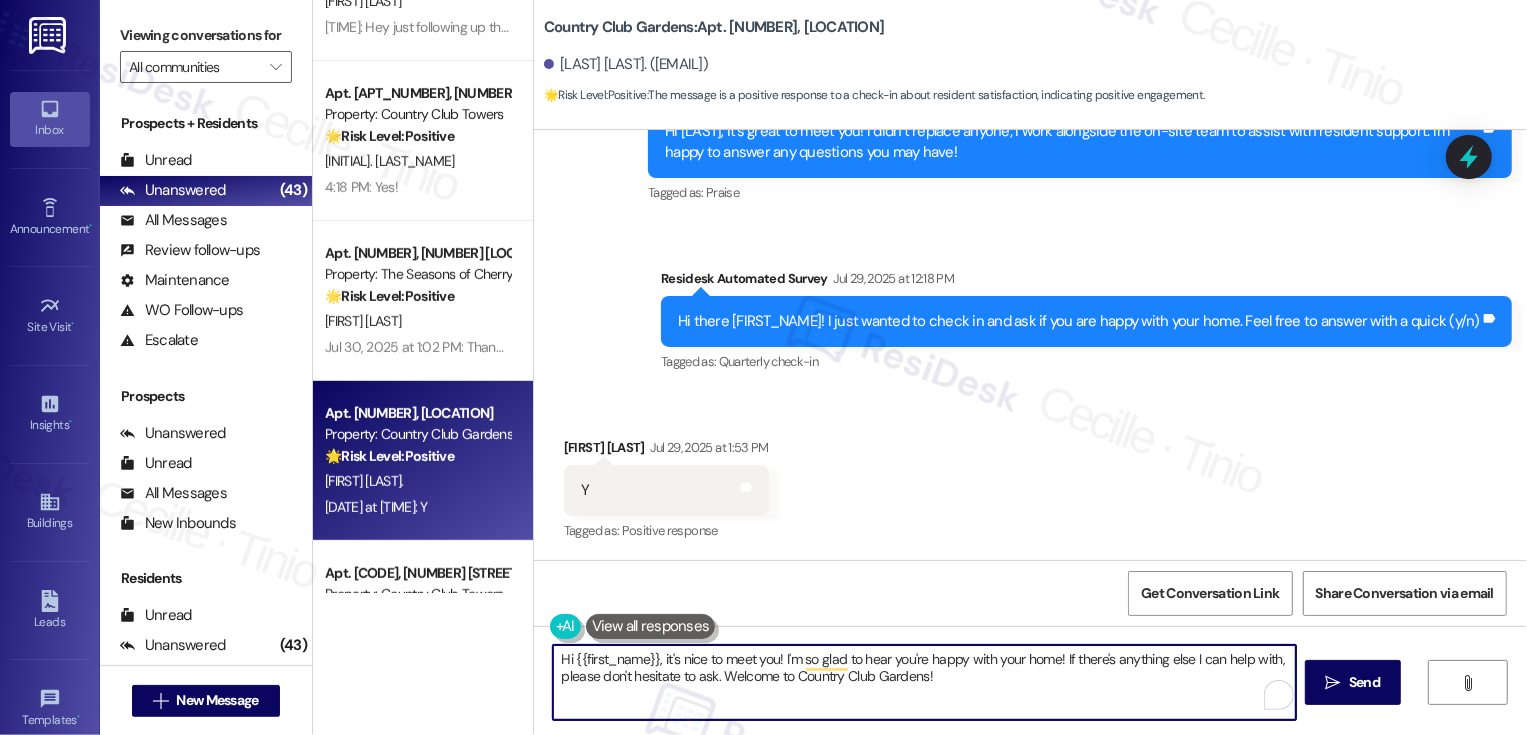 drag, startPoint x: 1056, startPoint y: 658, endPoint x: 1075, endPoint y: 703, distance: 48.8467 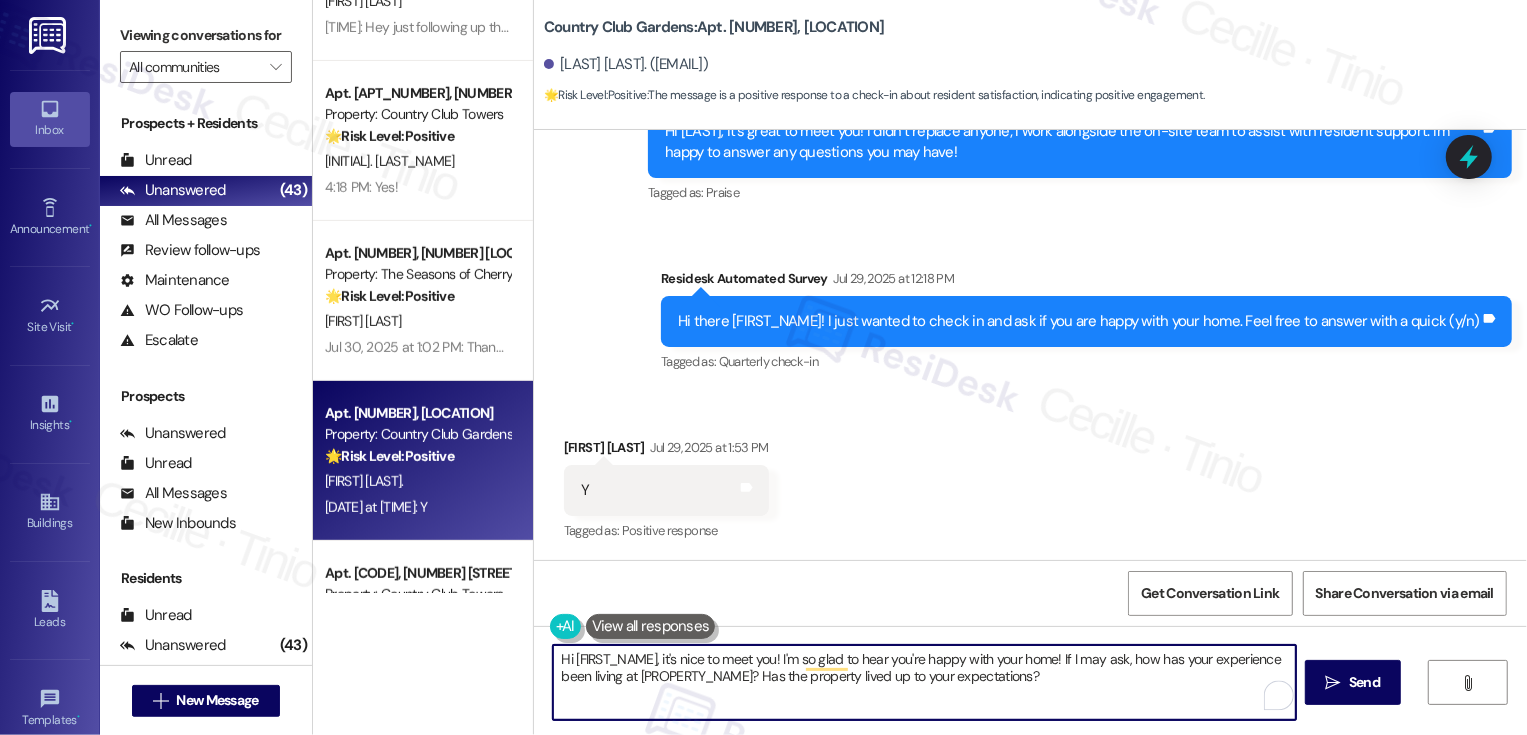 click on "Hi {{first_name}}, it's nice to meet you! I'm so glad to hear you're happy with your home! If I may ask, how has your experience been living at {{property}}? Has the property lived up to your expectations?" at bounding box center (924, 682) 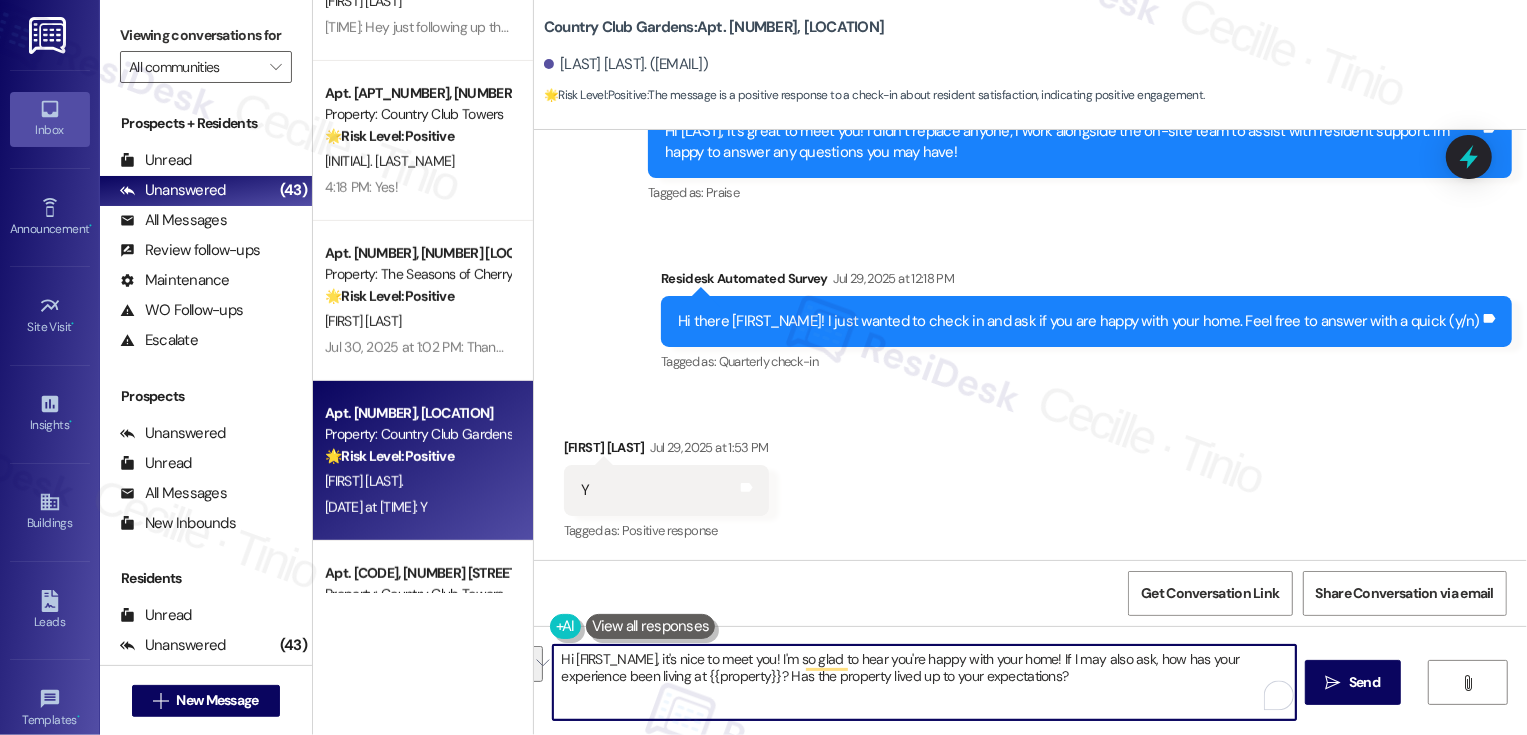 drag, startPoint x: 1150, startPoint y: 658, endPoint x: 695, endPoint y: 674, distance: 455.28122 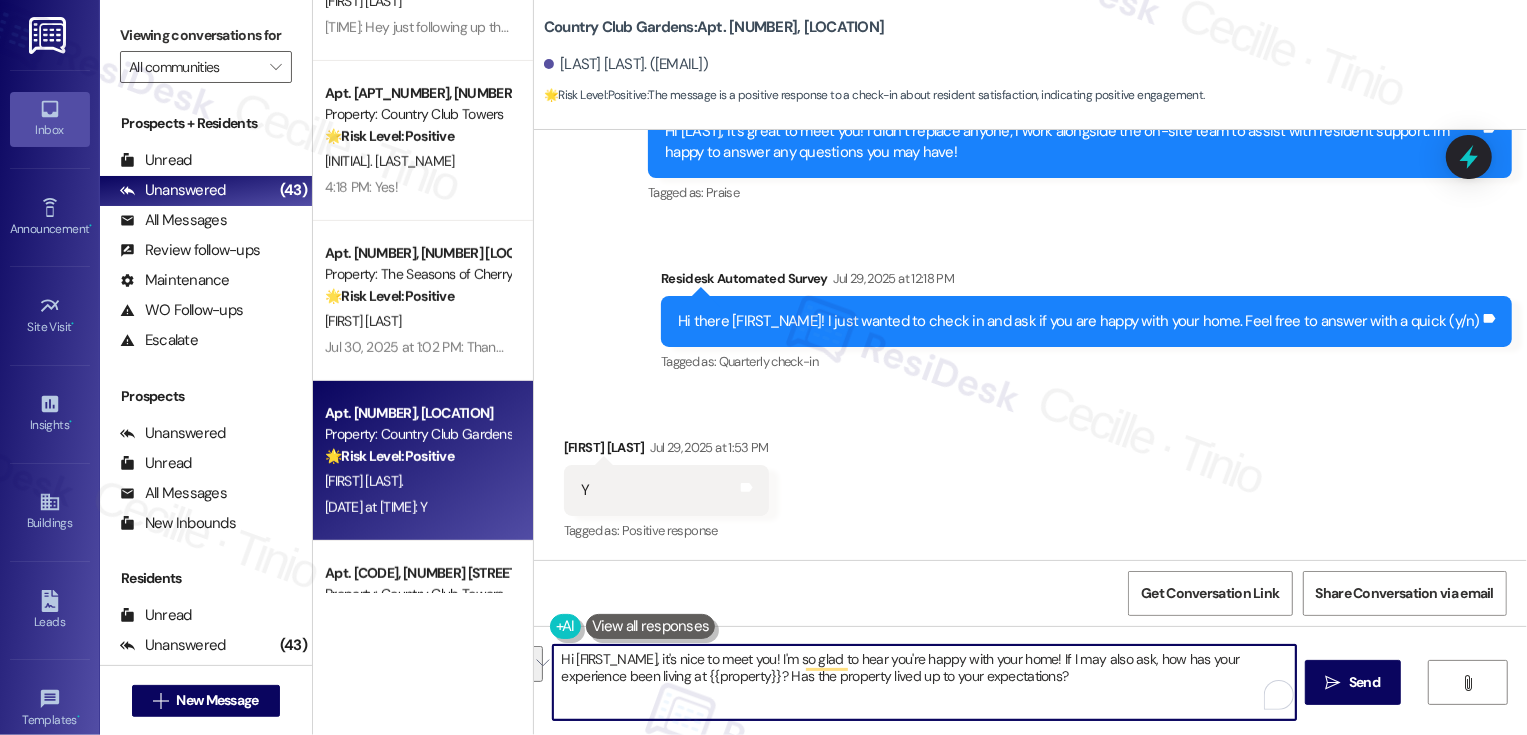 drag, startPoint x: 785, startPoint y: 677, endPoint x: 1152, endPoint y: 665, distance: 367.19614 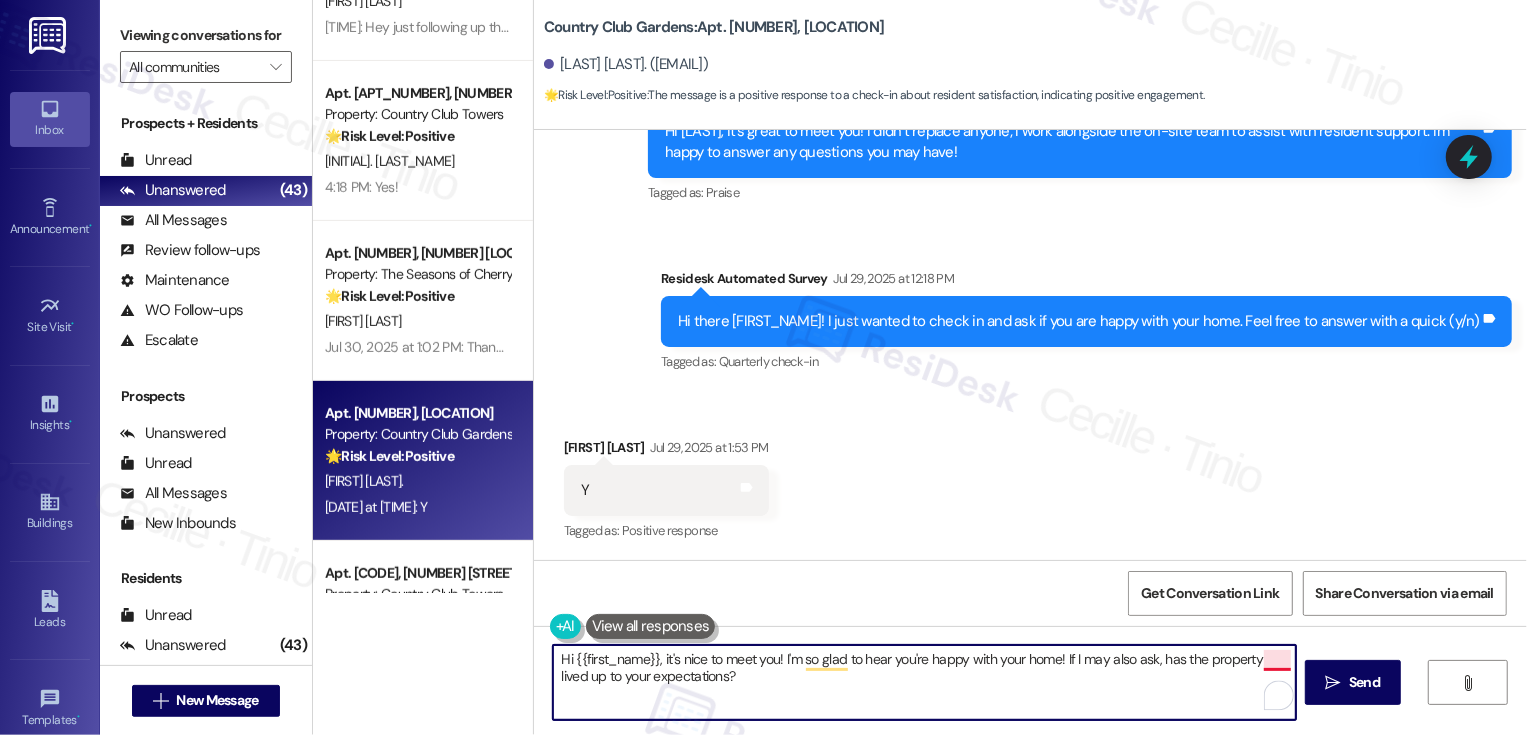 click on "Hi {{first_name}}, it's nice to meet you! I'm so glad to hear you're happy with your home! If I may also ask, has the property lived up to your expectations?" at bounding box center (924, 682) 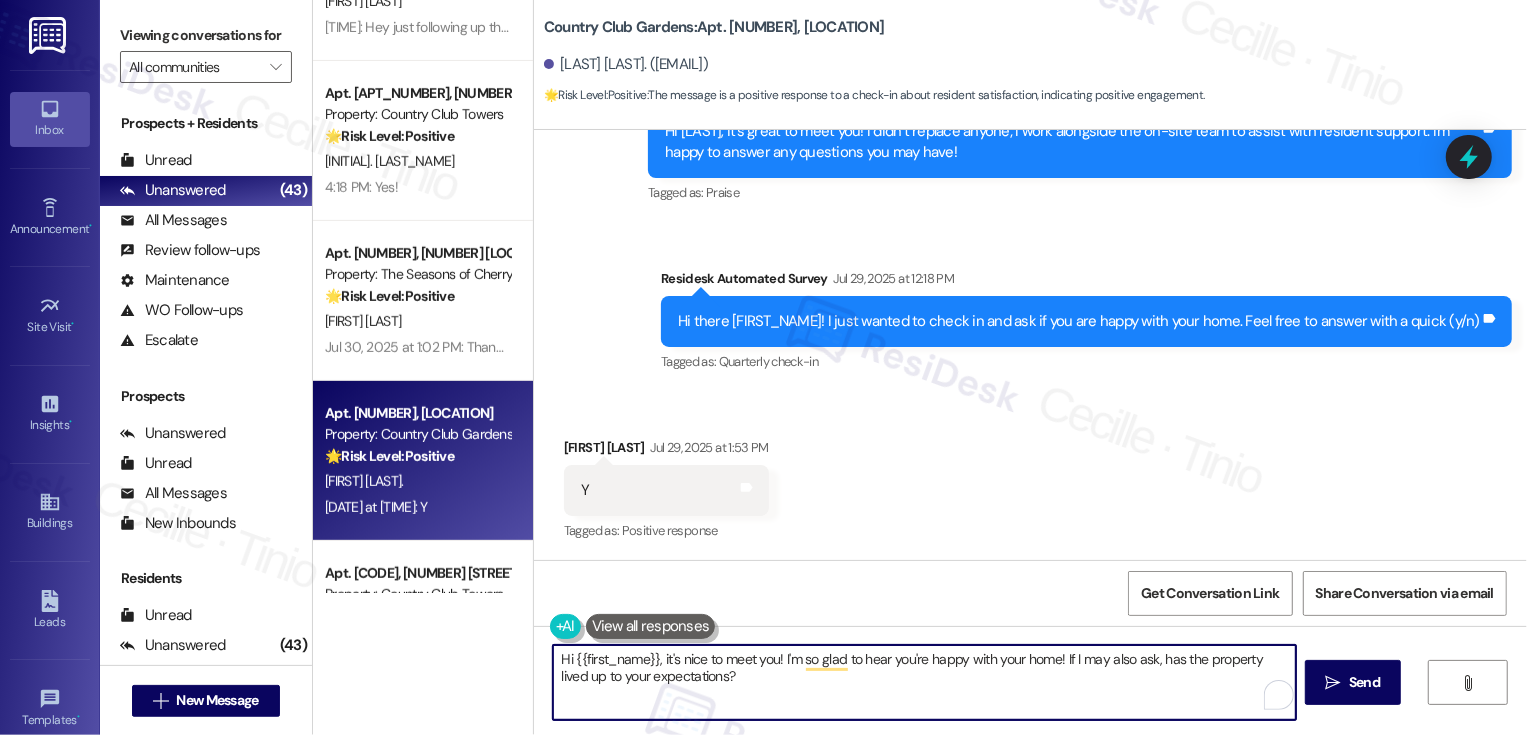 click on "Hi {{first_name}}, it's nice to meet you! I'm so glad to hear you're happy with your home! If I may also ask, has the property lived up to your expectations?" at bounding box center (924, 682) 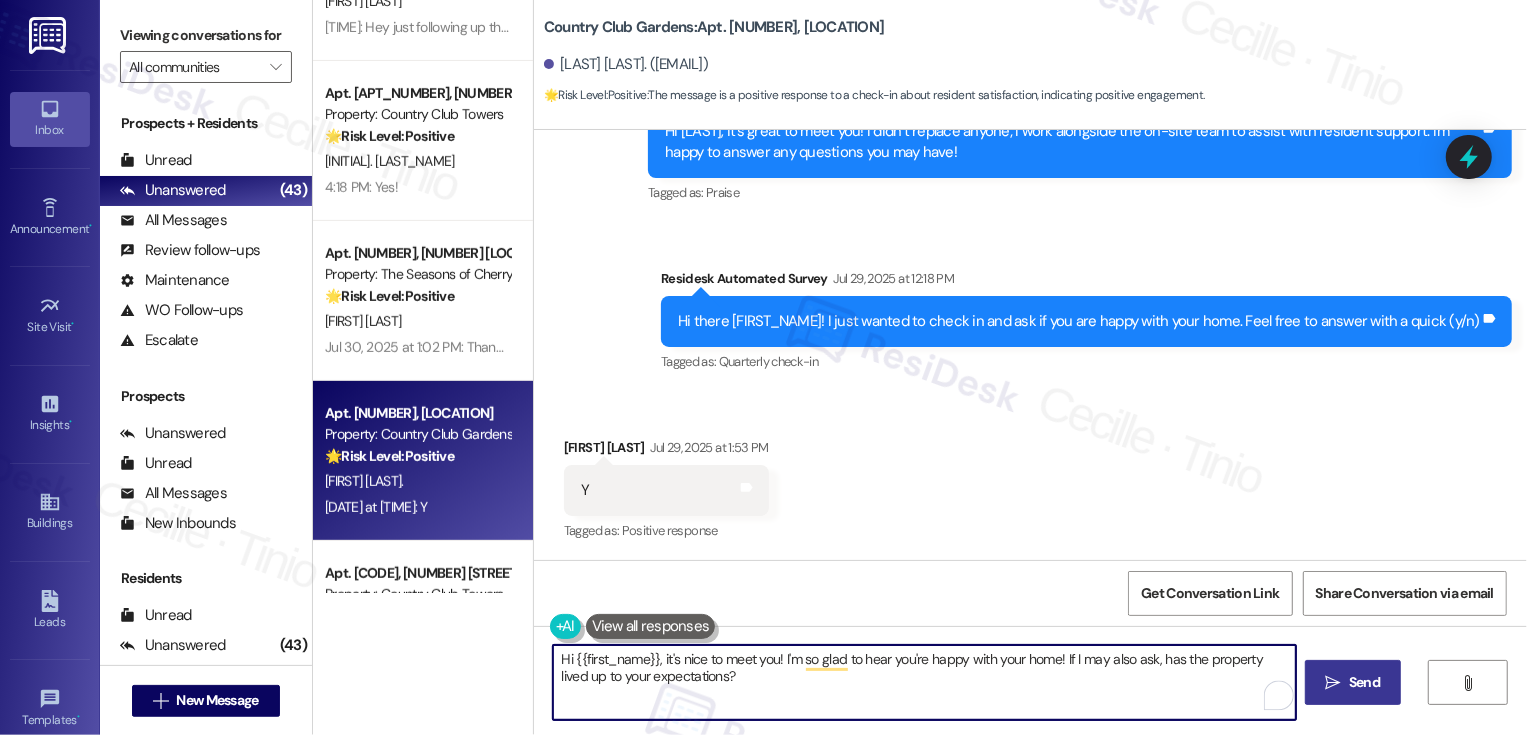 type on "Hi {{first_name}}, it's nice to meet you! I'm so glad to hear you're happy with your home! If I may also ask, has the property lived up to your expectations?" 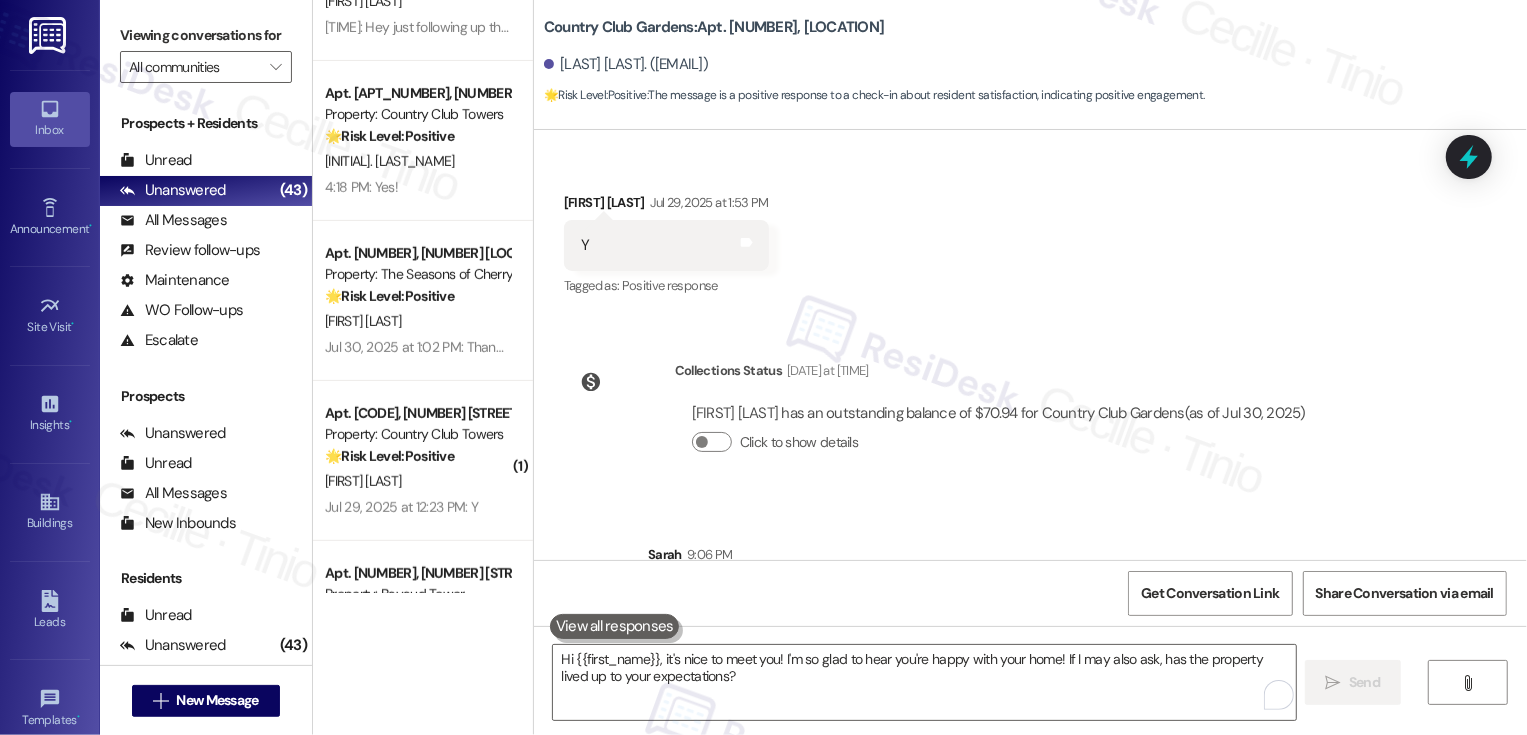 scroll, scrollTop: 982, scrollLeft: 0, axis: vertical 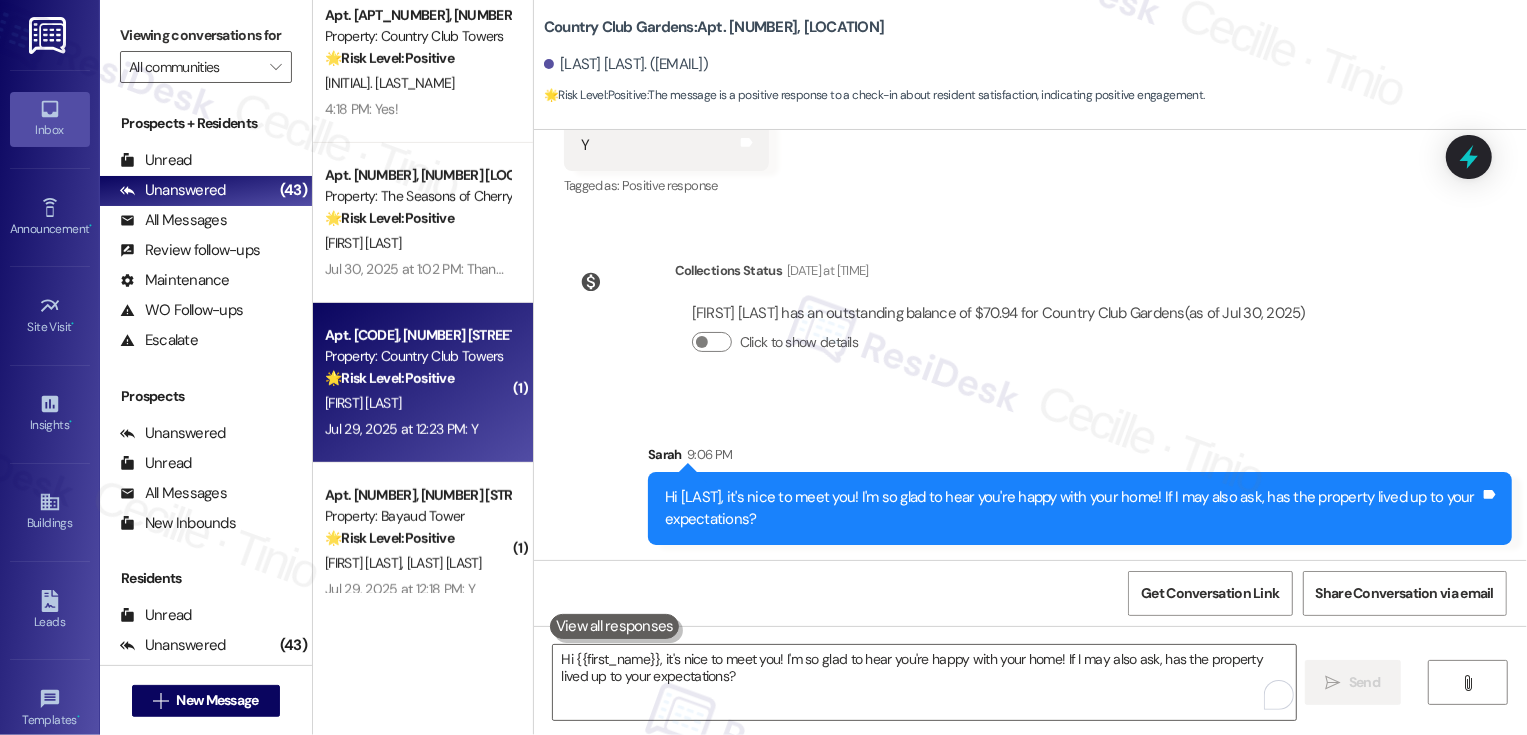 click on "🌟  Risk Level:  Positive" at bounding box center (389, 378) 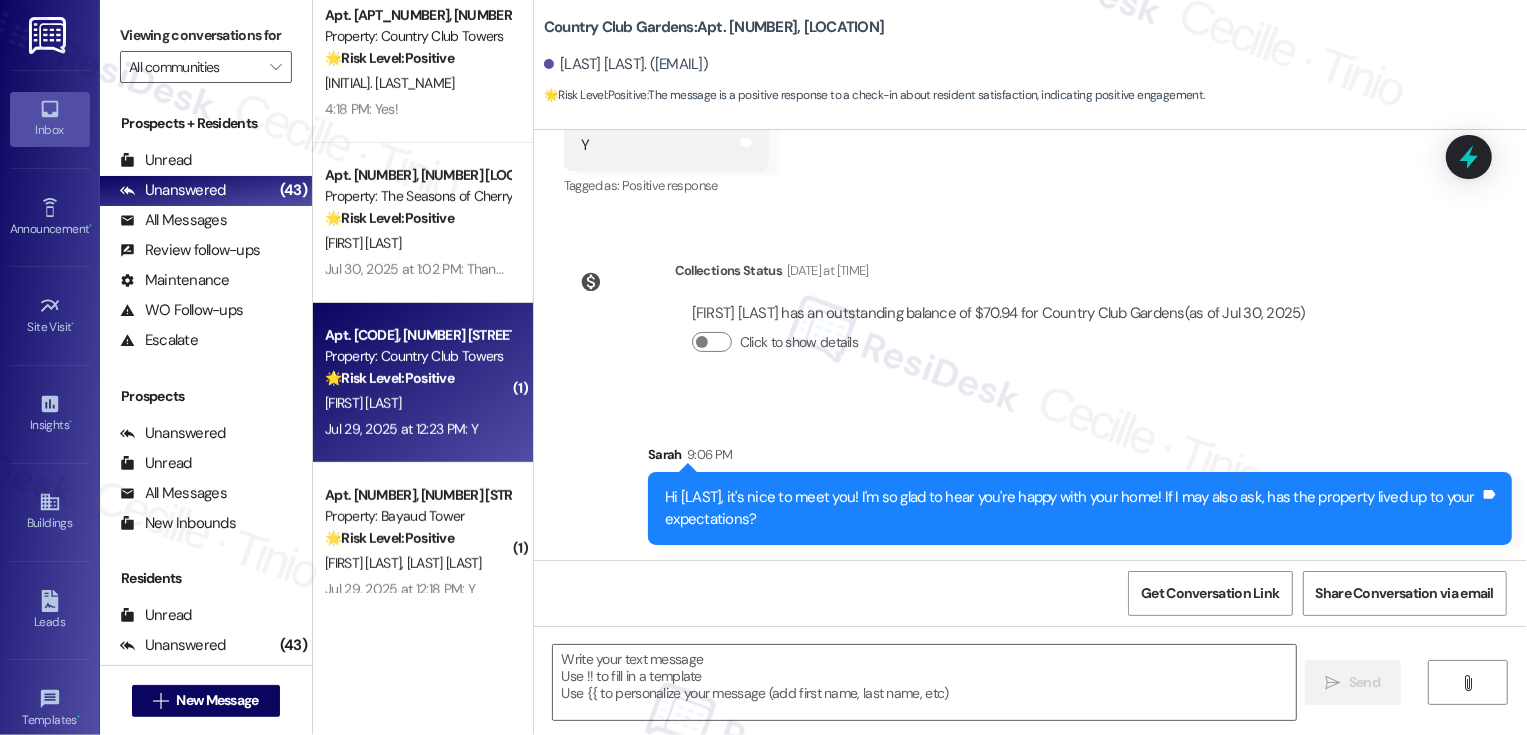 click on "🌟  Risk Level:  Positive" at bounding box center [389, 378] 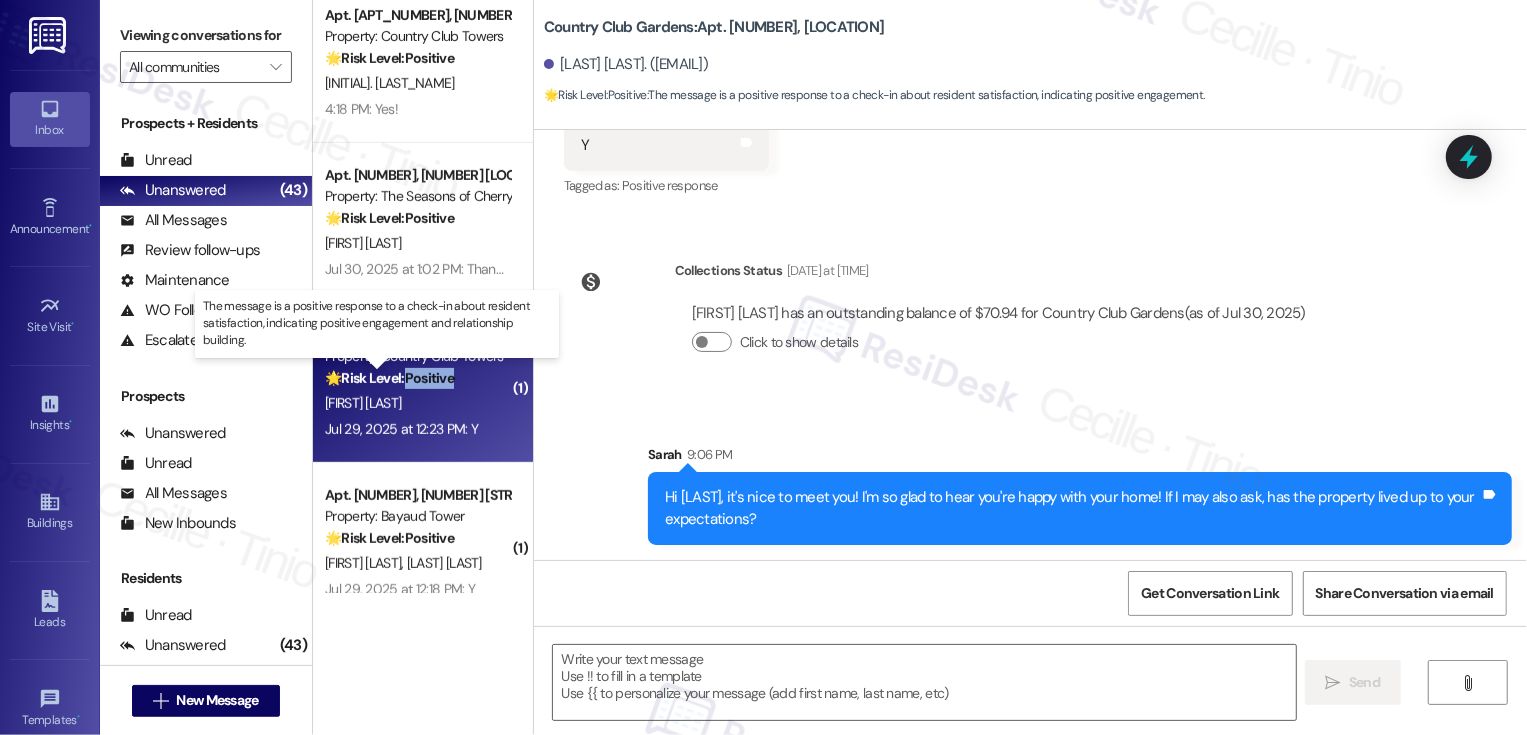 type on "Fetching suggested responses. Please feel free to read through the conversation in the meantime." 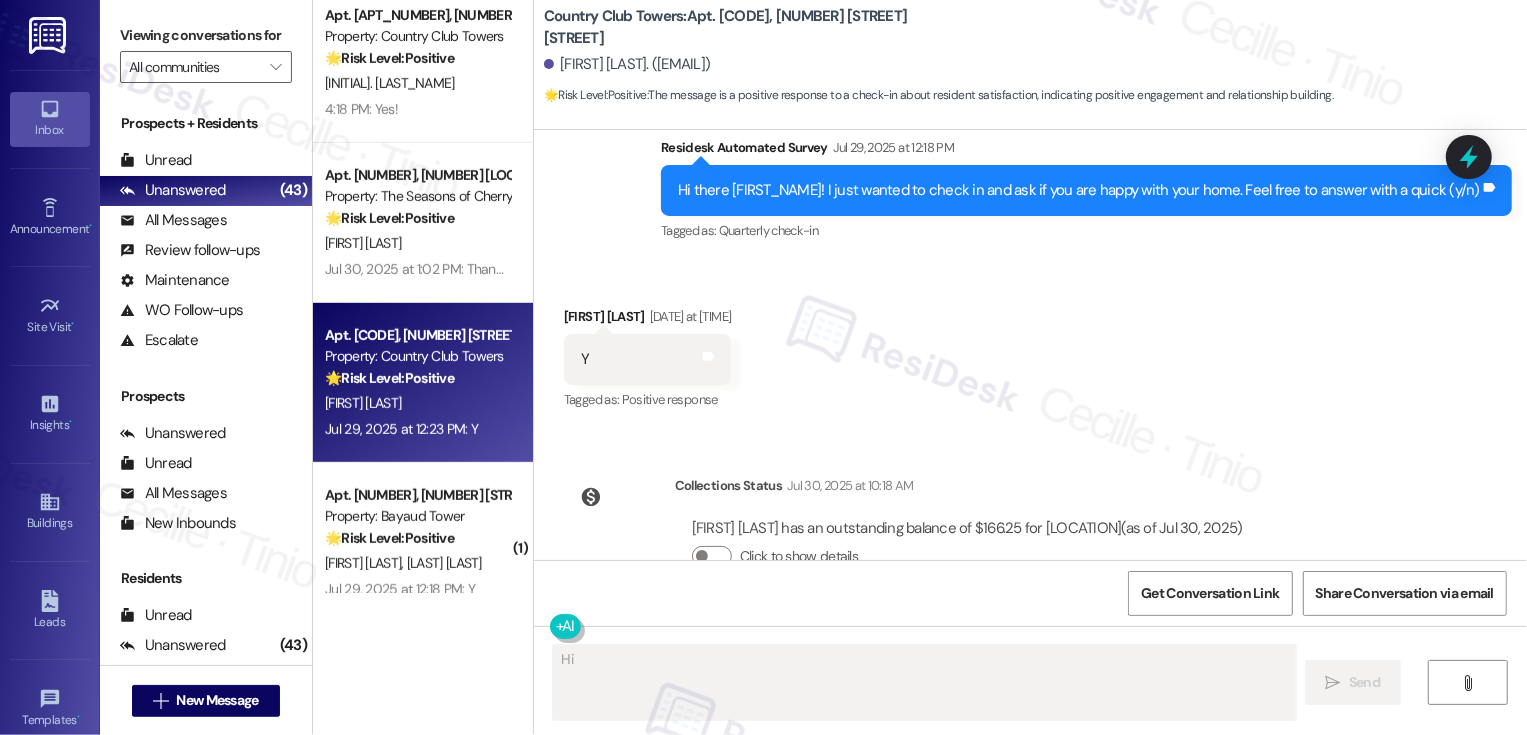 scroll, scrollTop: 297, scrollLeft: 0, axis: vertical 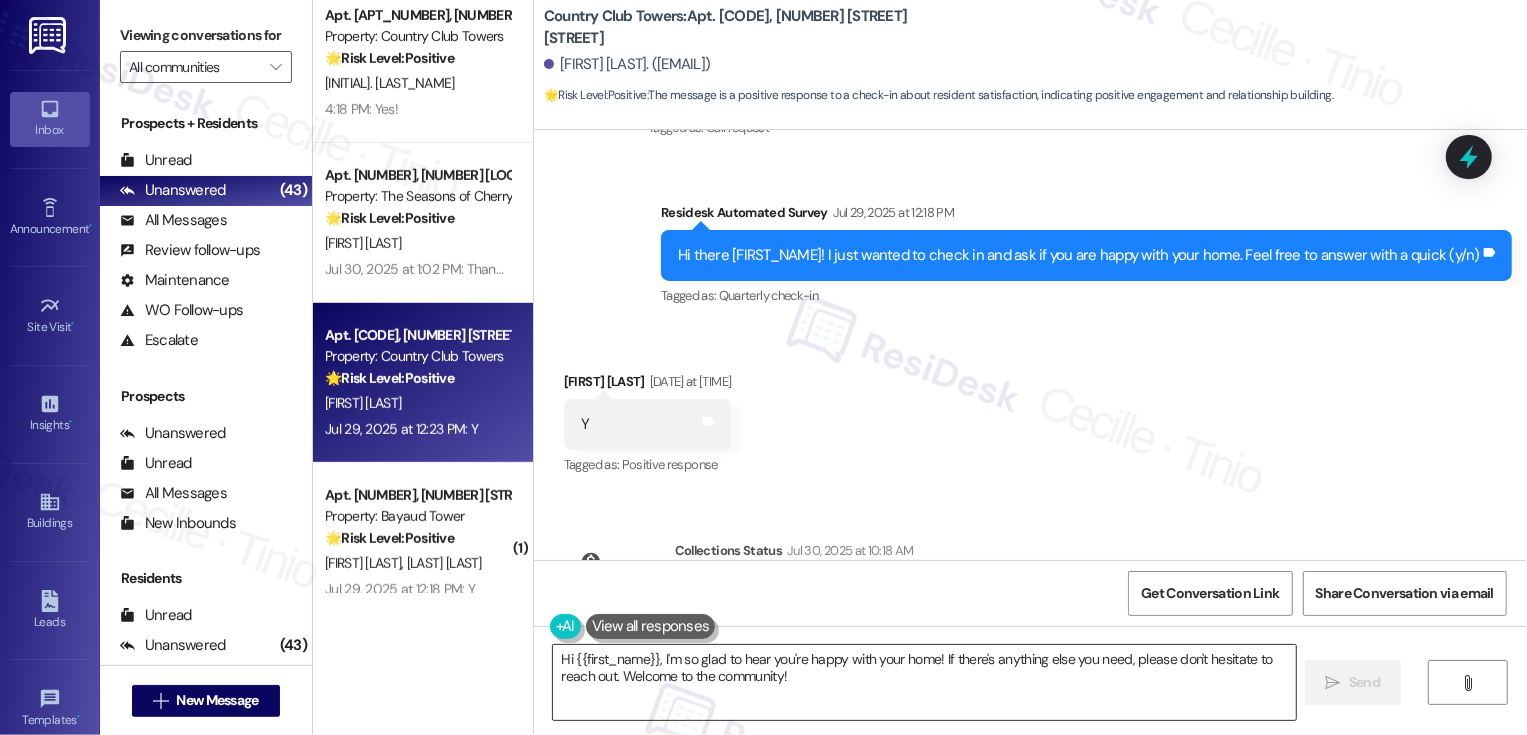 click on "Hi {{first_name}}, I'm so glad to hear you're happy with your home! If there's anything else you need, please don't hesitate to reach out. Welcome to the community!" at bounding box center (924, 682) 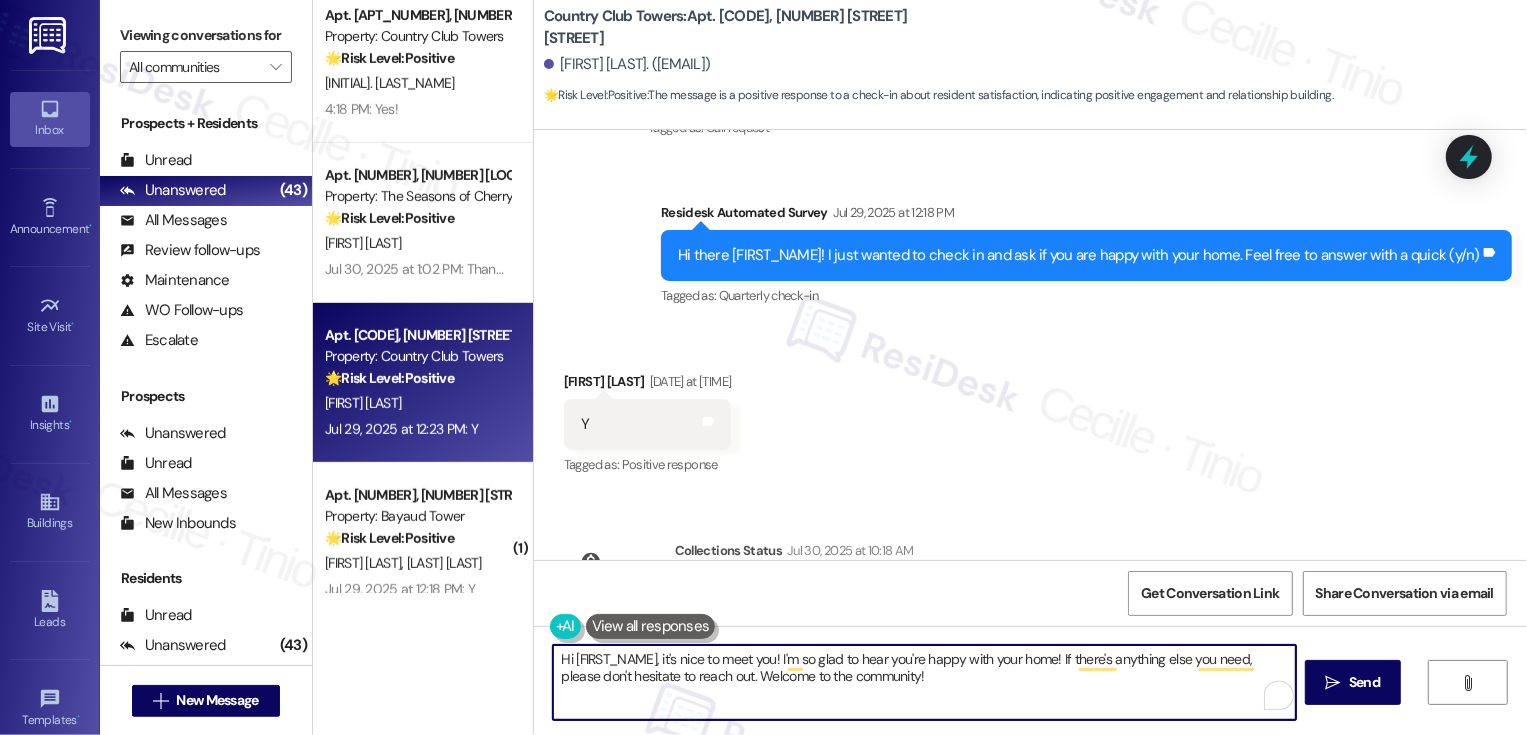 click on "Hi {{first_name}}, it's nice to meet you! I'm so glad to hear you're happy with your home! If there's anything else you need, please don't hesitate to reach out. Welcome to the community!" at bounding box center [924, 682] 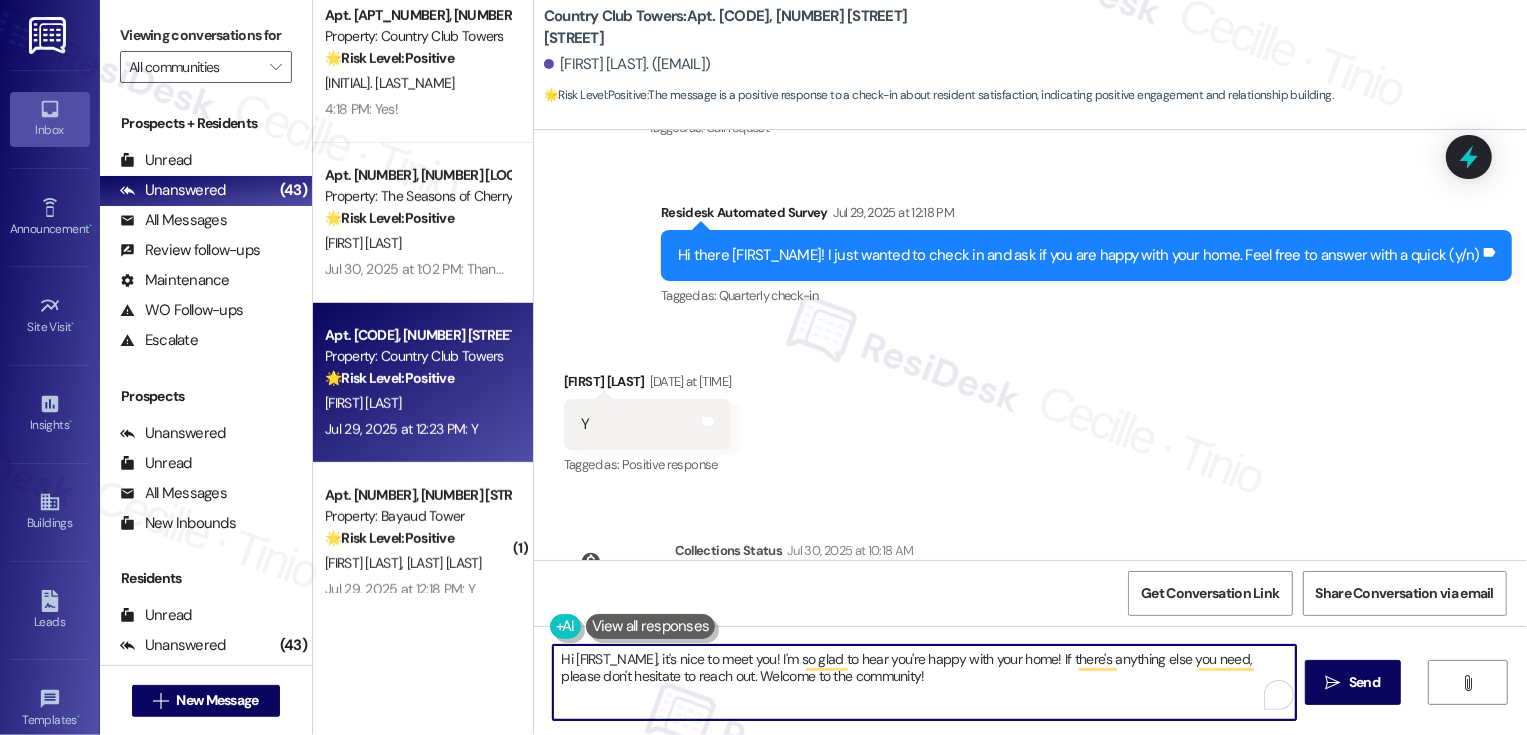 drag, startPoint x: 1056, startPoint y: 657, endPoint x: 1083, endPoint y: 705, distance: 55.072678 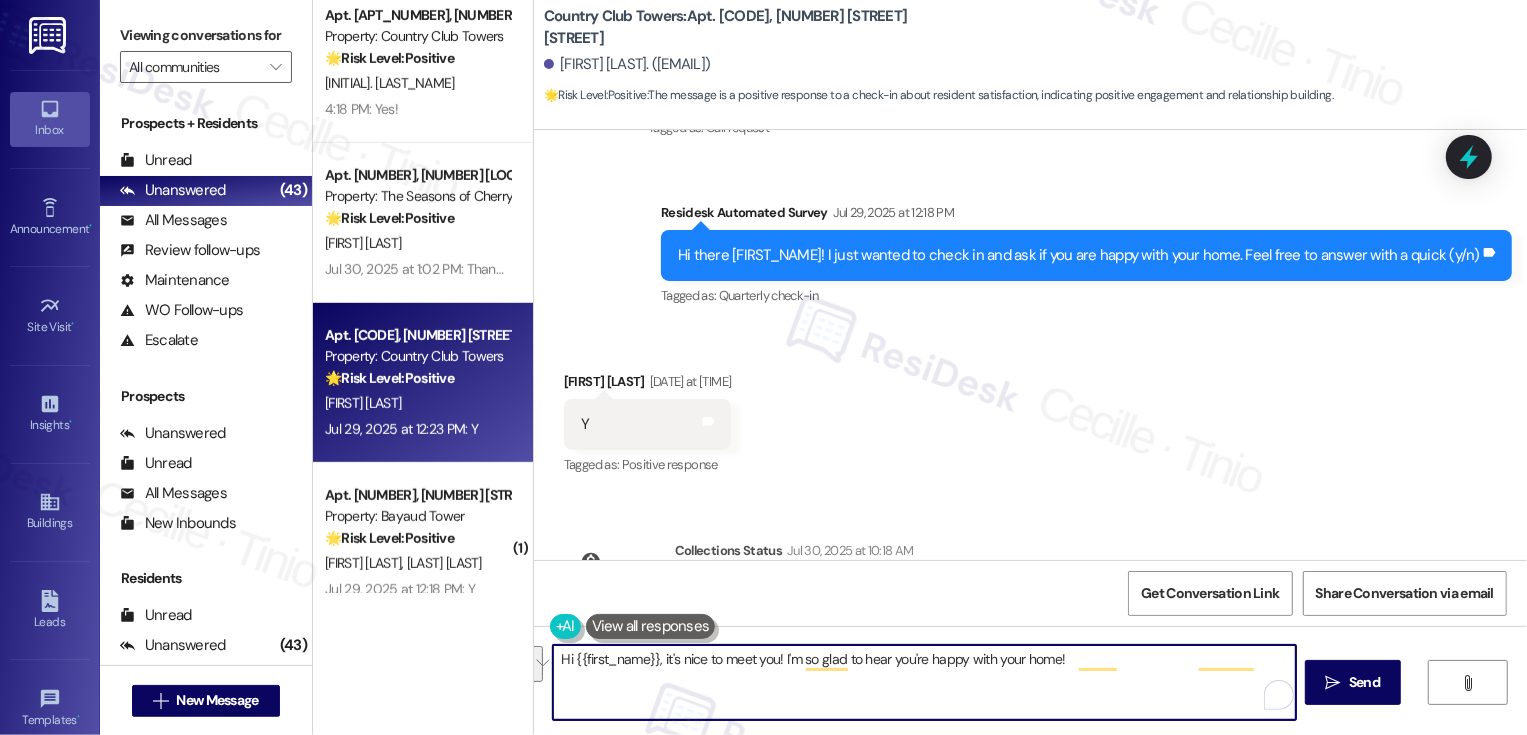 paste on "If I may ask, how has your experience been living at {{property}}? Has the property lived up to your expectations?" 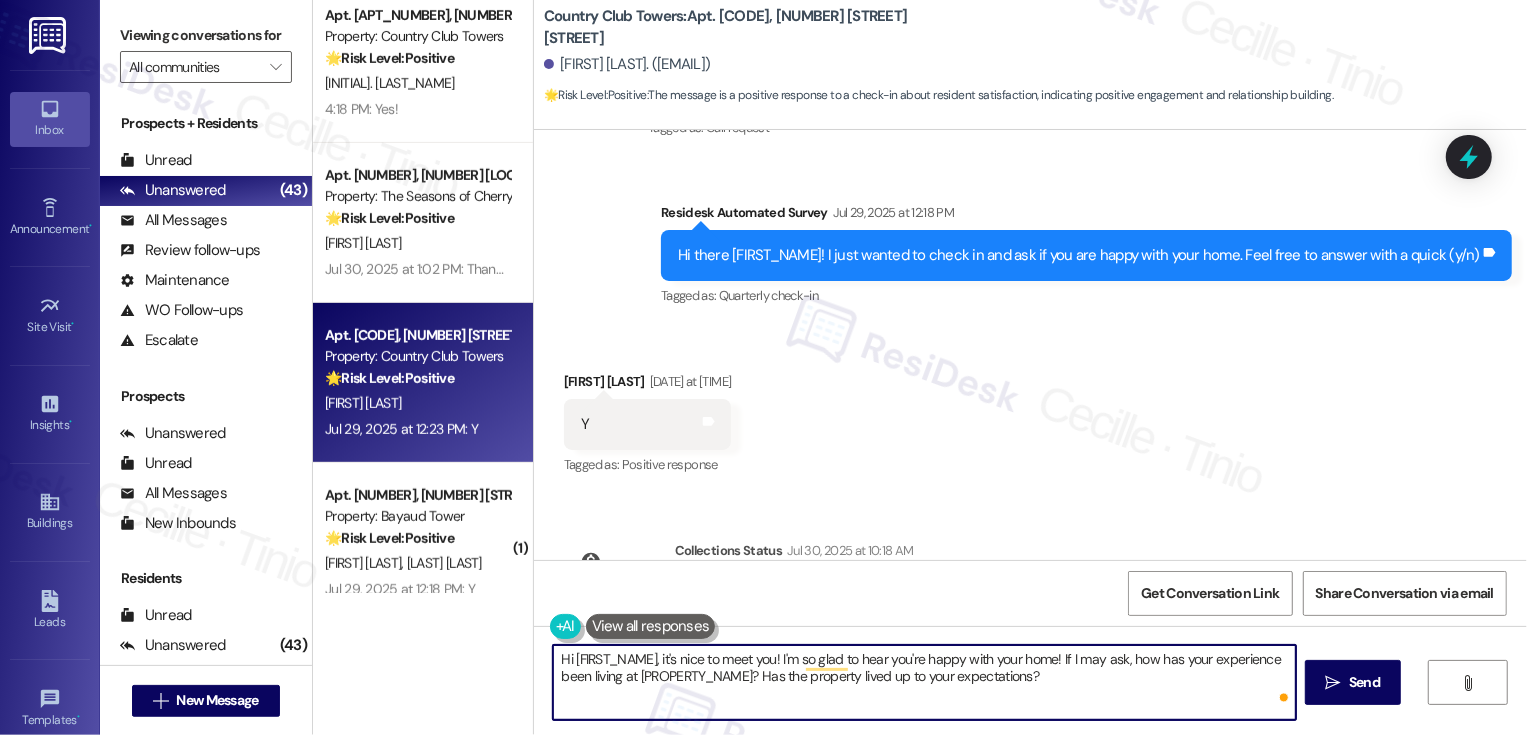 click on "Hi {{first_name}}, it's nice to meet you! I'm so glad to hear you're happy with your home! If I may ask, how has your experience been living at {{property}}? Has the property lived up to your expectations?" at bounding box center (924, 682) 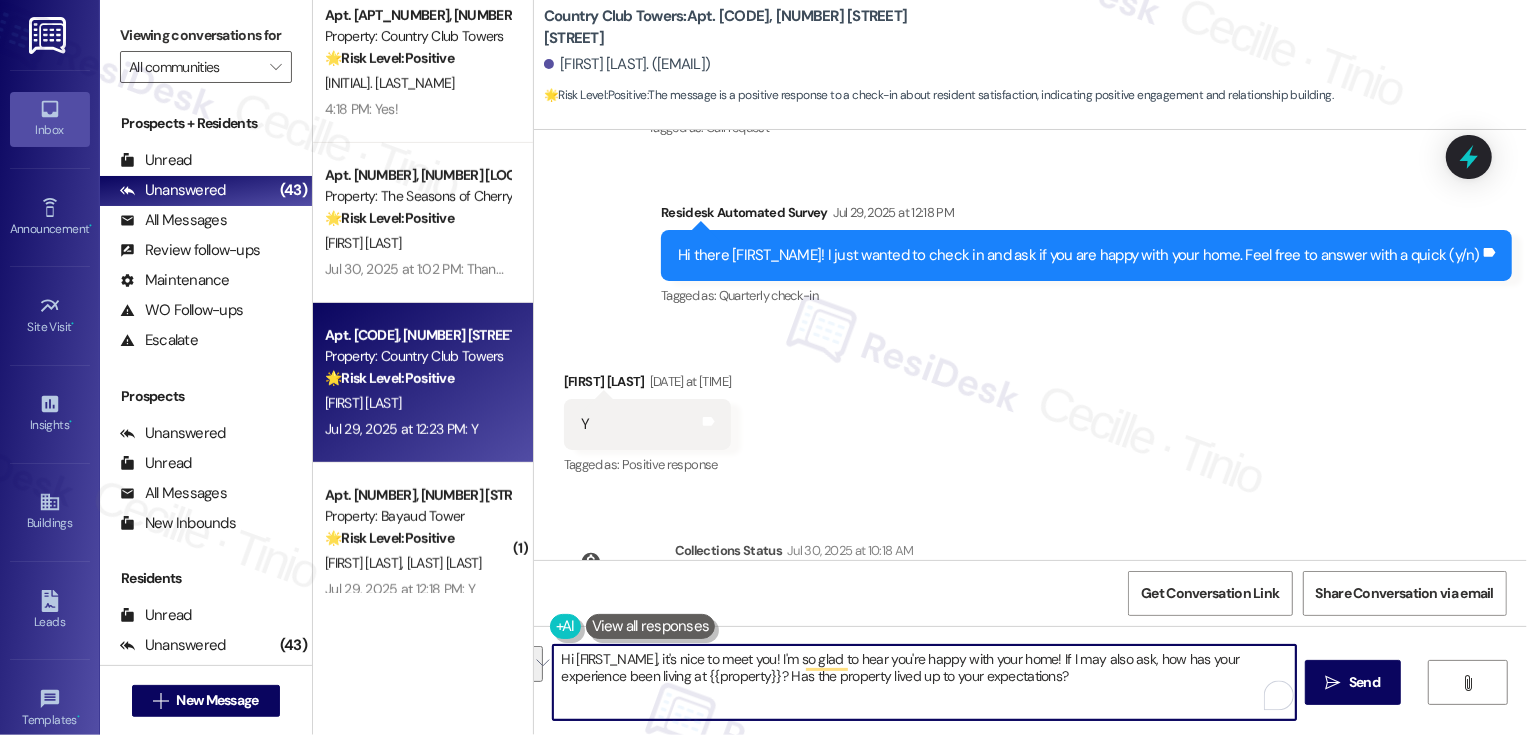 drag, startPoint x: 1154, startPoint y: 660, endPoint x: 789, endPoint y: 686, distance: 365.92487 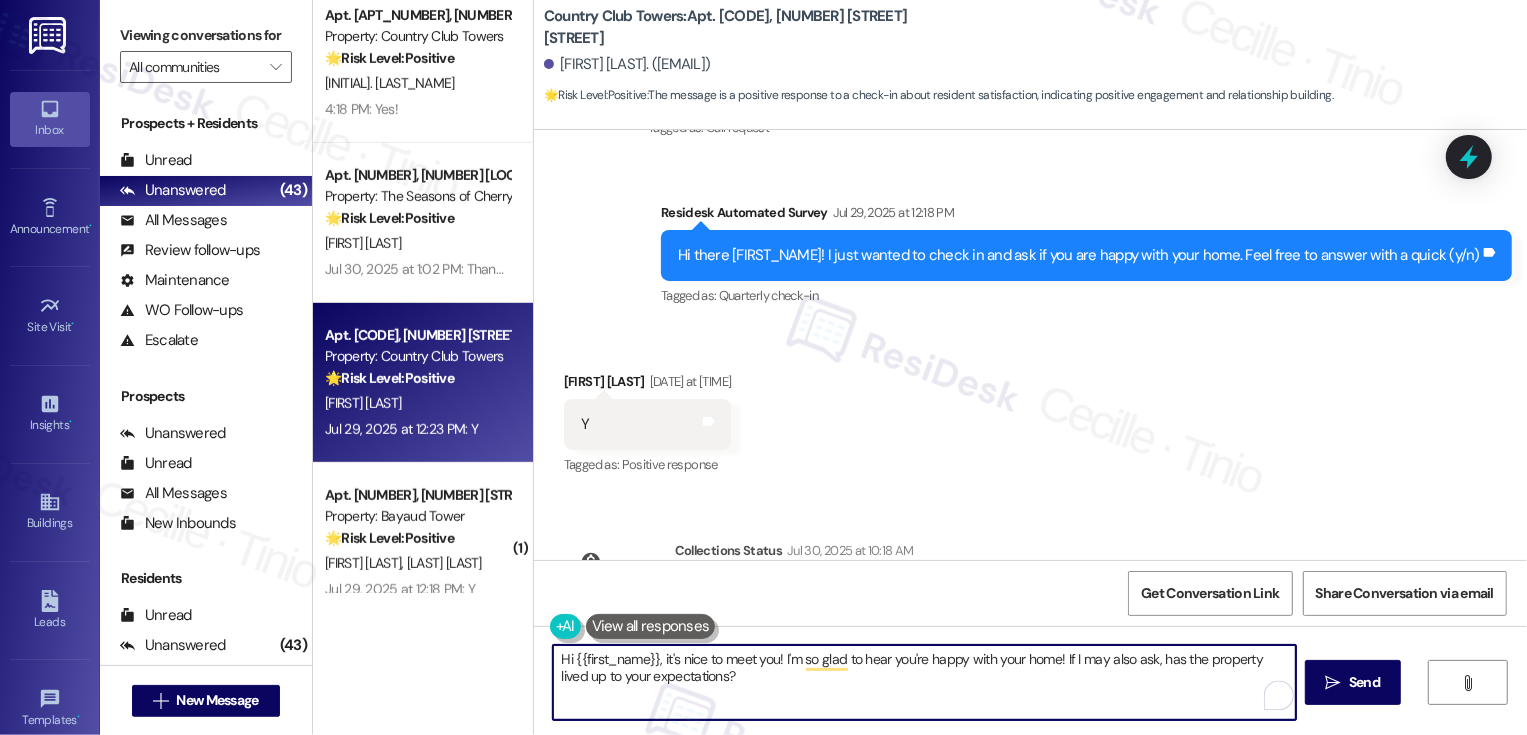click on "Hi {{first_name}}, it's nice to meet you! I'm so glad to hear you're happy with your home! If I may also ask, has the property lived up to your expectations?" at bounding box center [924, 682] 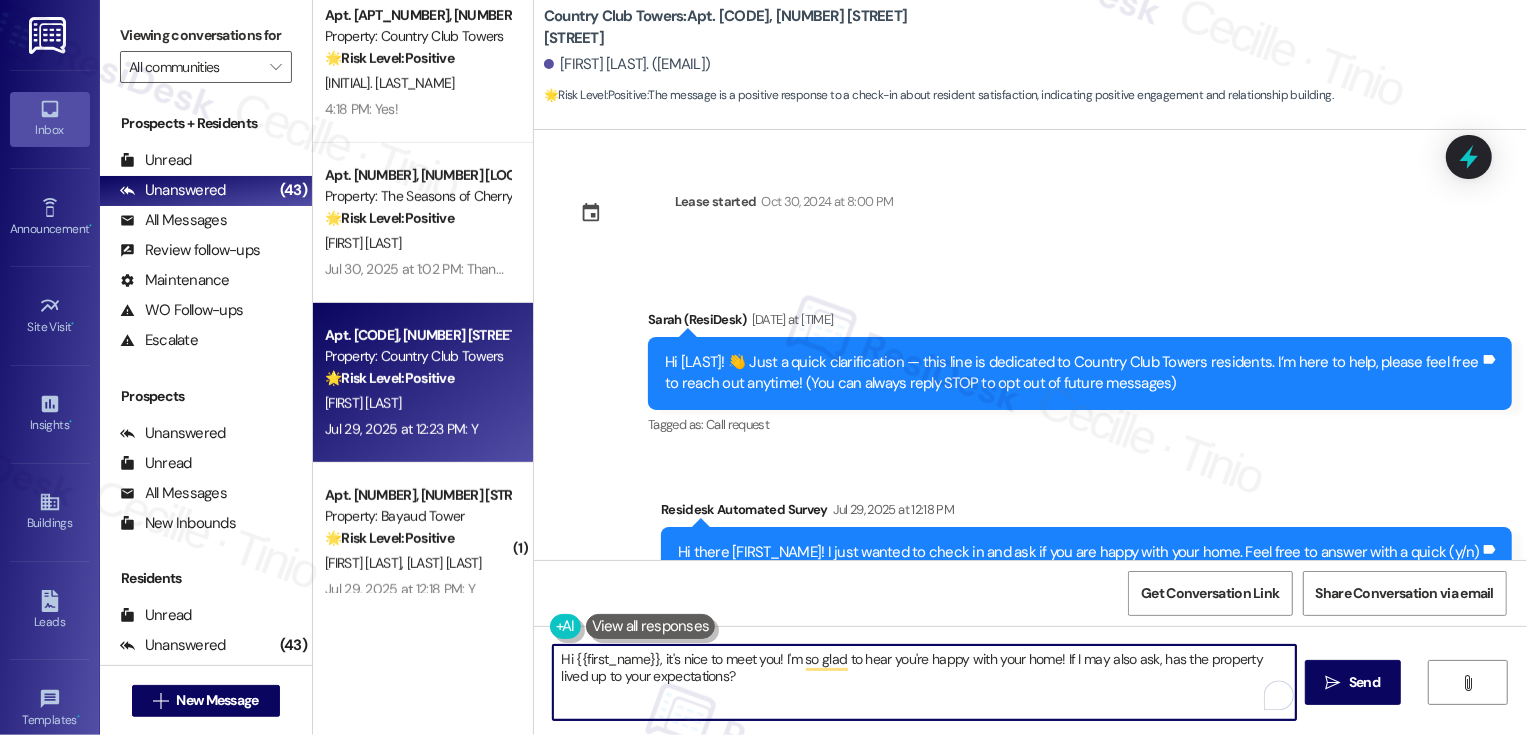 scroll, scrollTop: 415, scrollLeft: 0, axis: vertical 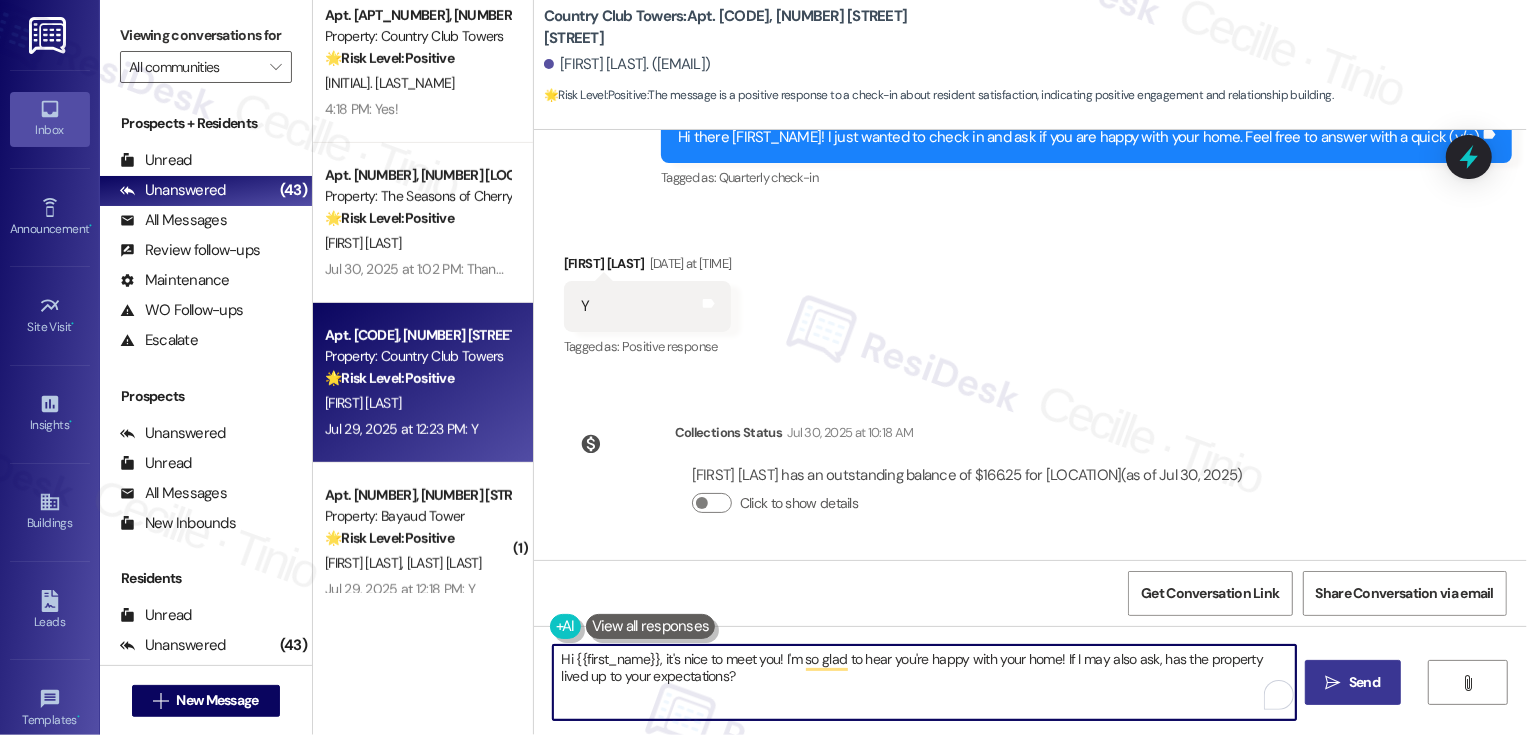 type on "Hi {{first_name}}, it's nice to meet you! I'm so glad to hear you're happy with your home! If I may also ask, has the property lived up to your expectations?" 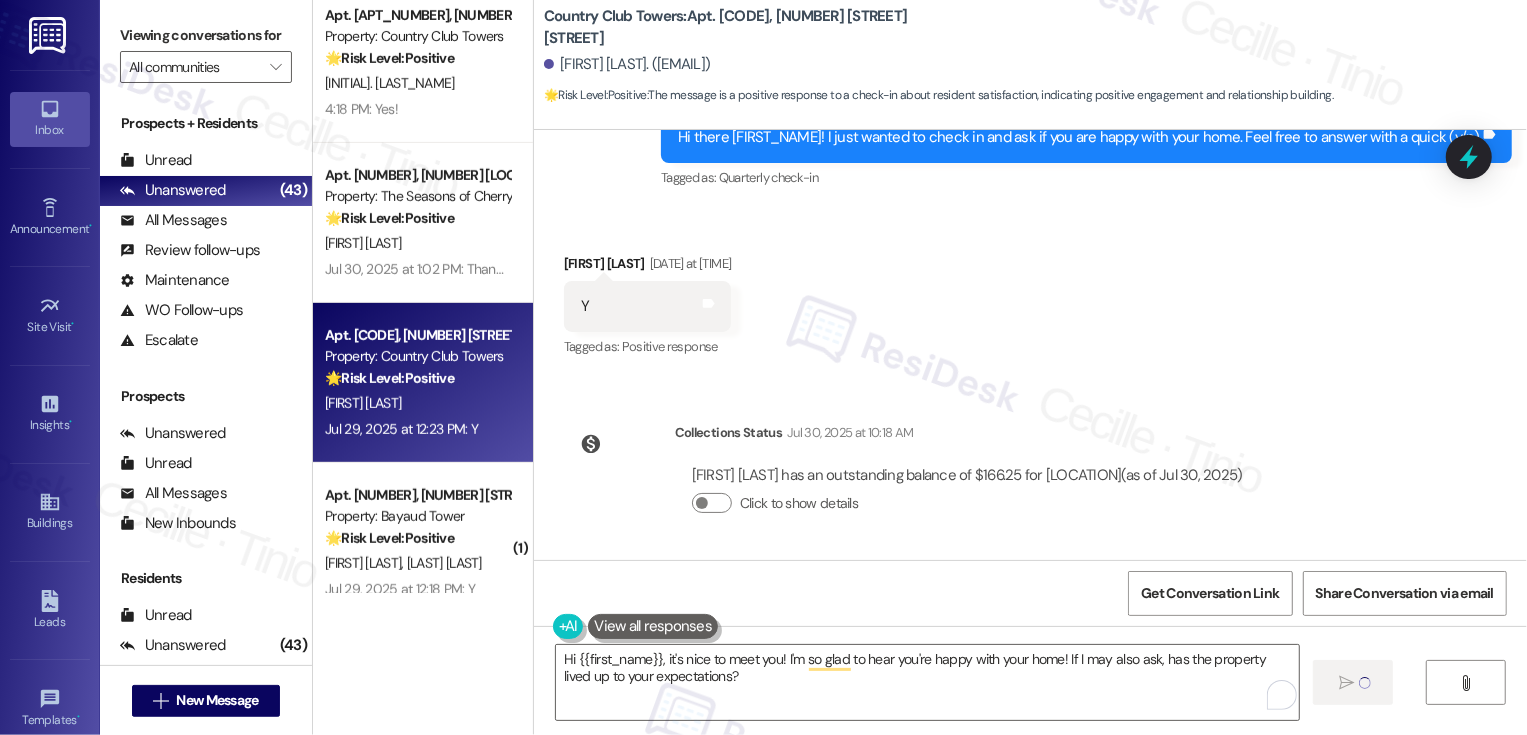 type 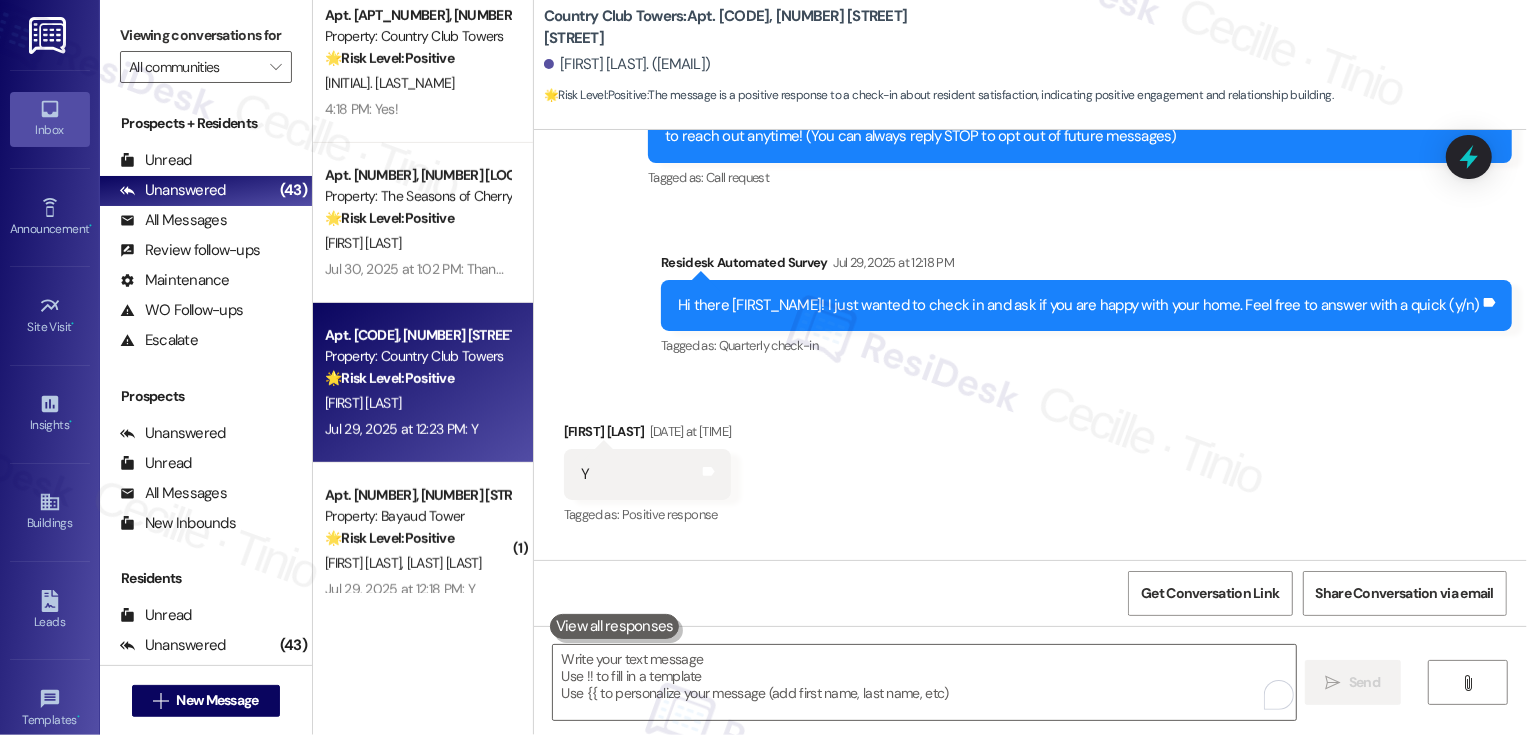 scroll, scrollTop: 231, scrollLeft: 0, axis: vertical 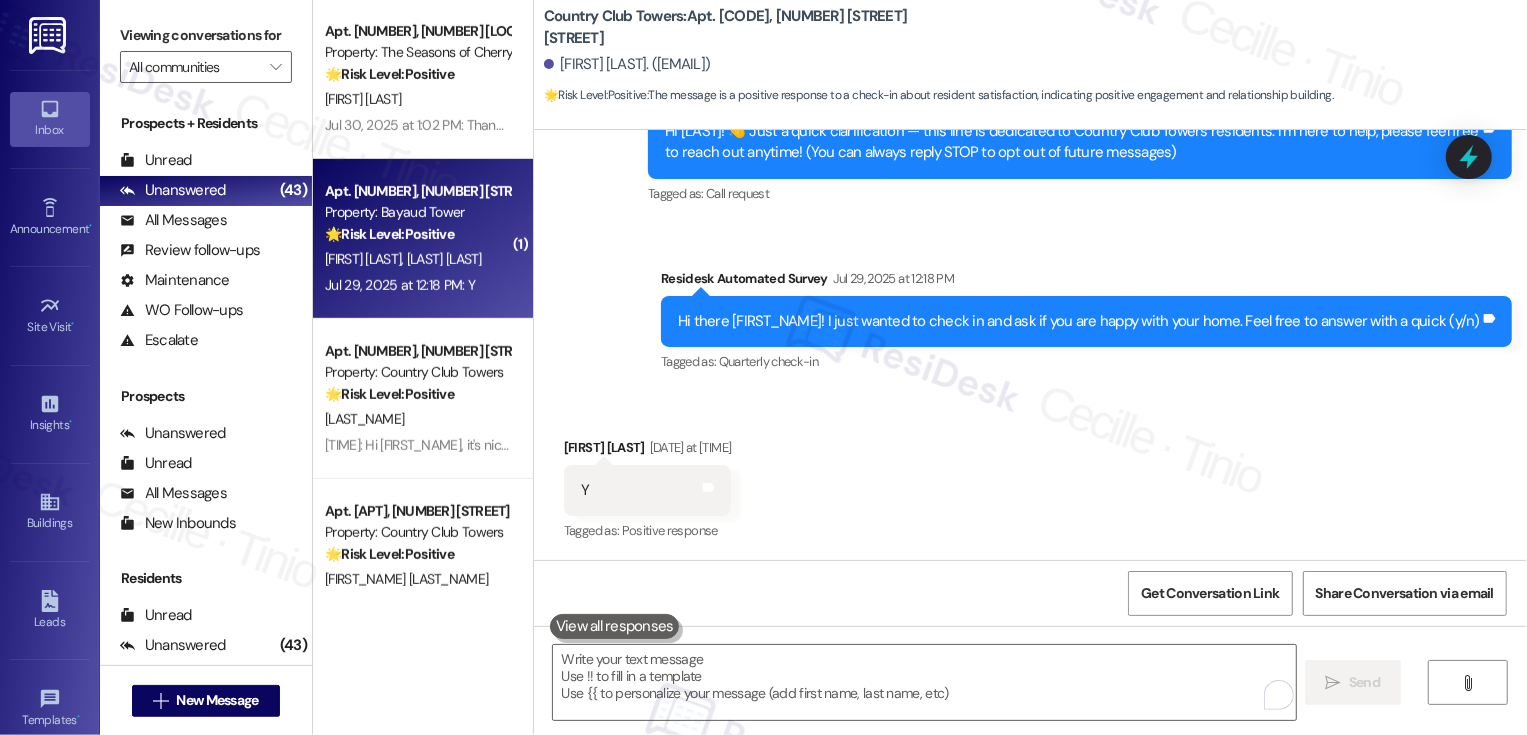 click on "Jul 29, 2025 at 12:18 PM: Y Jul 29, 2025 at 12:18 PM: Y" at bounding box center [417, 285] 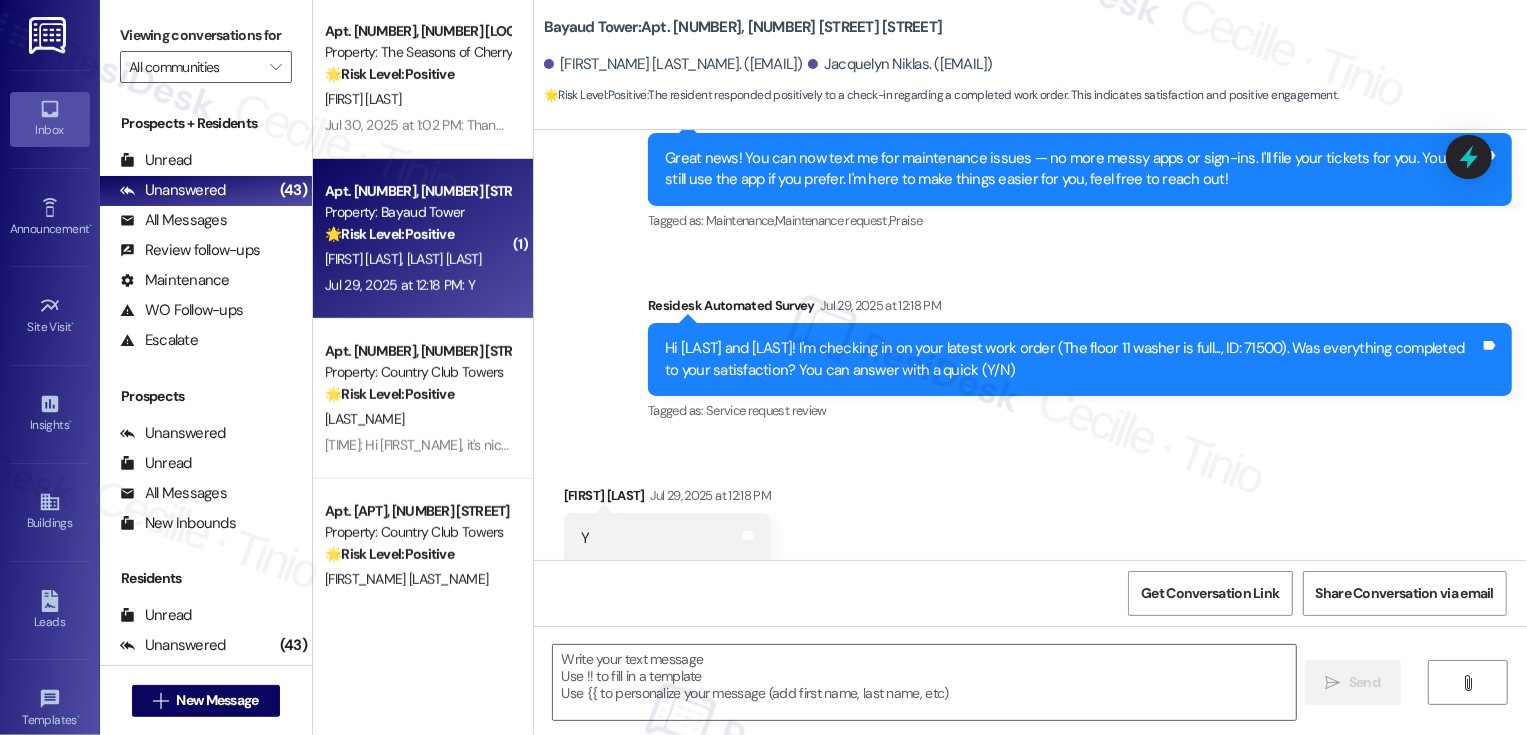 scroll, scrollTop: 442, scrollLeft: 0, axis: vertical 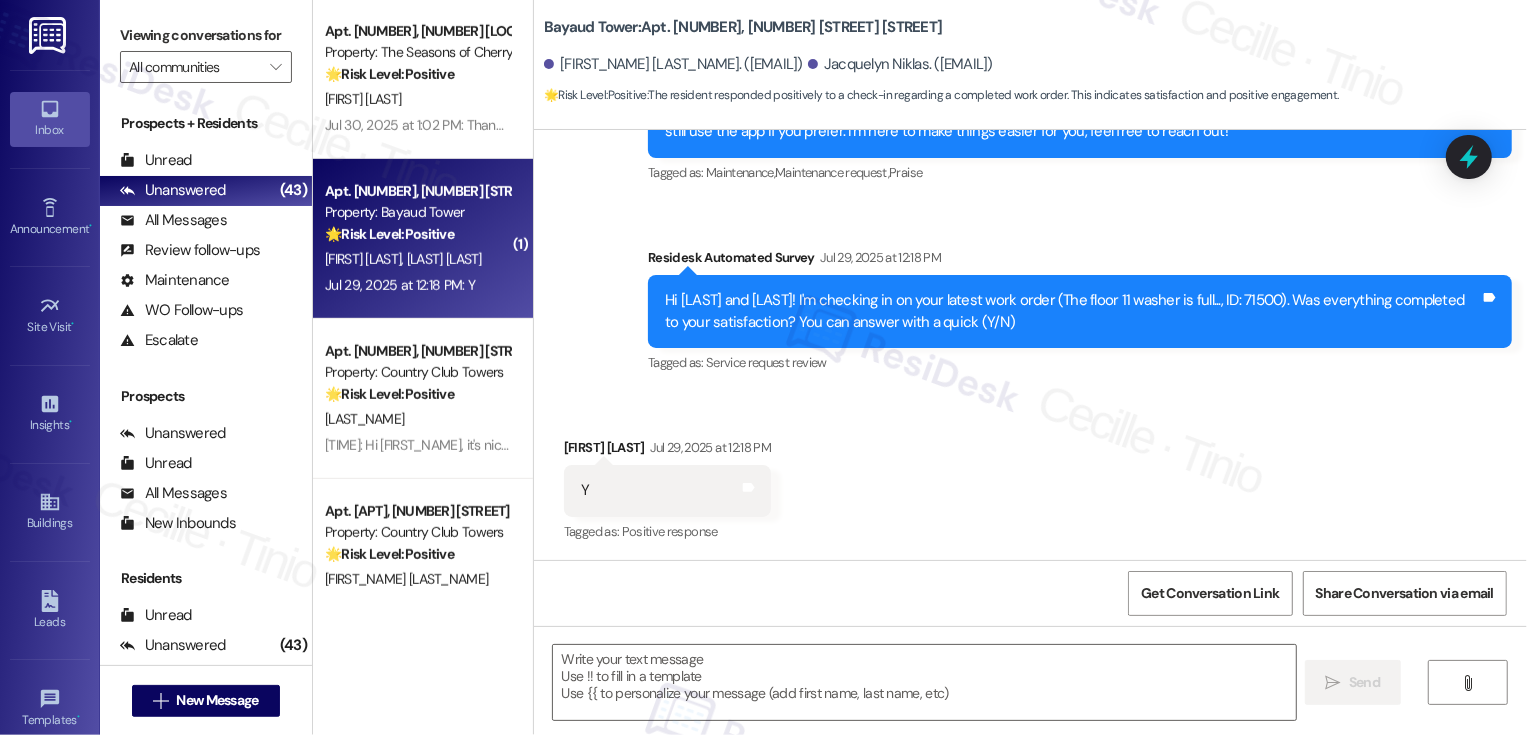 type on "Fetching suggested responses. Please feel free to read through the conversation in the meantime." 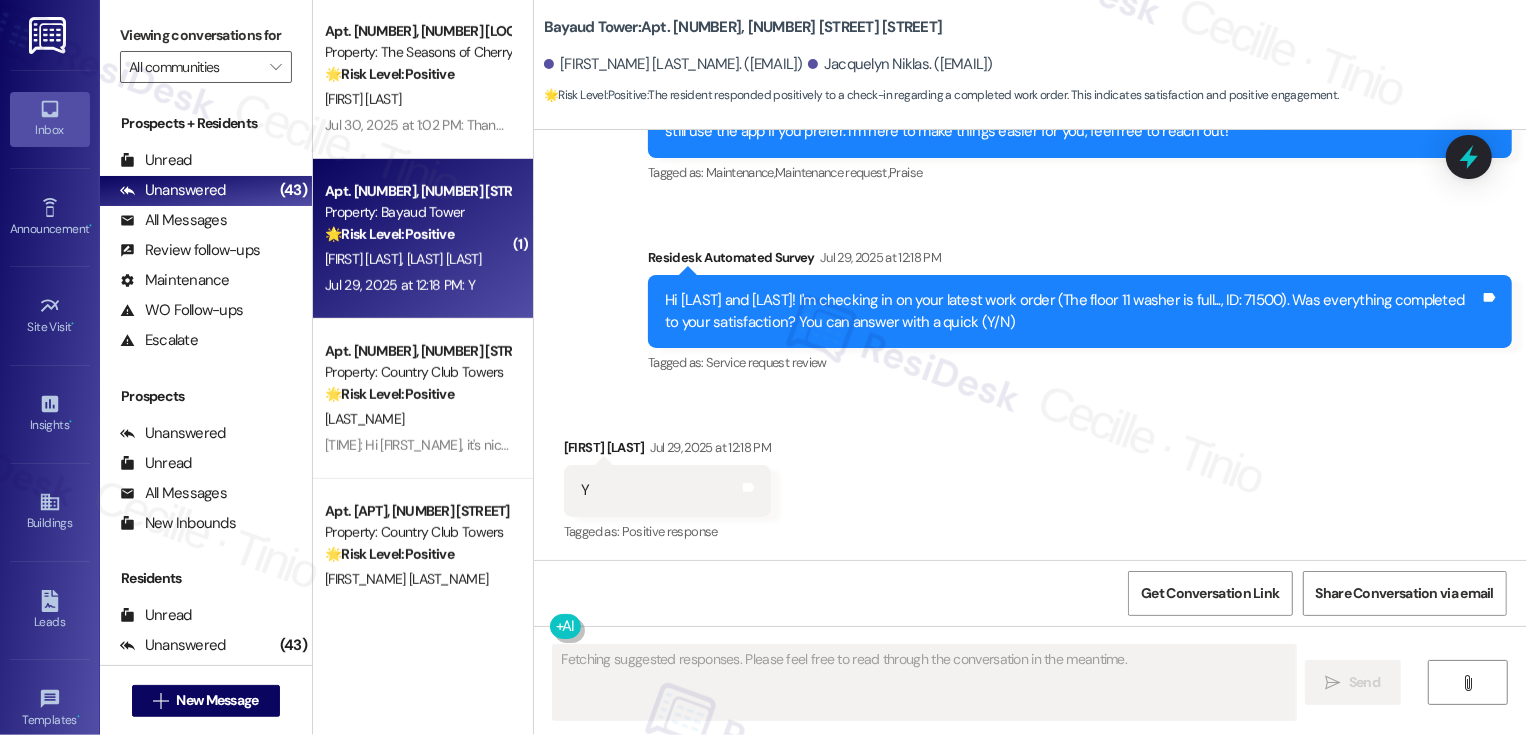 click on "[FIRST_INITIAL]. [LAST_NAME]" at bounding box center [417, 99] 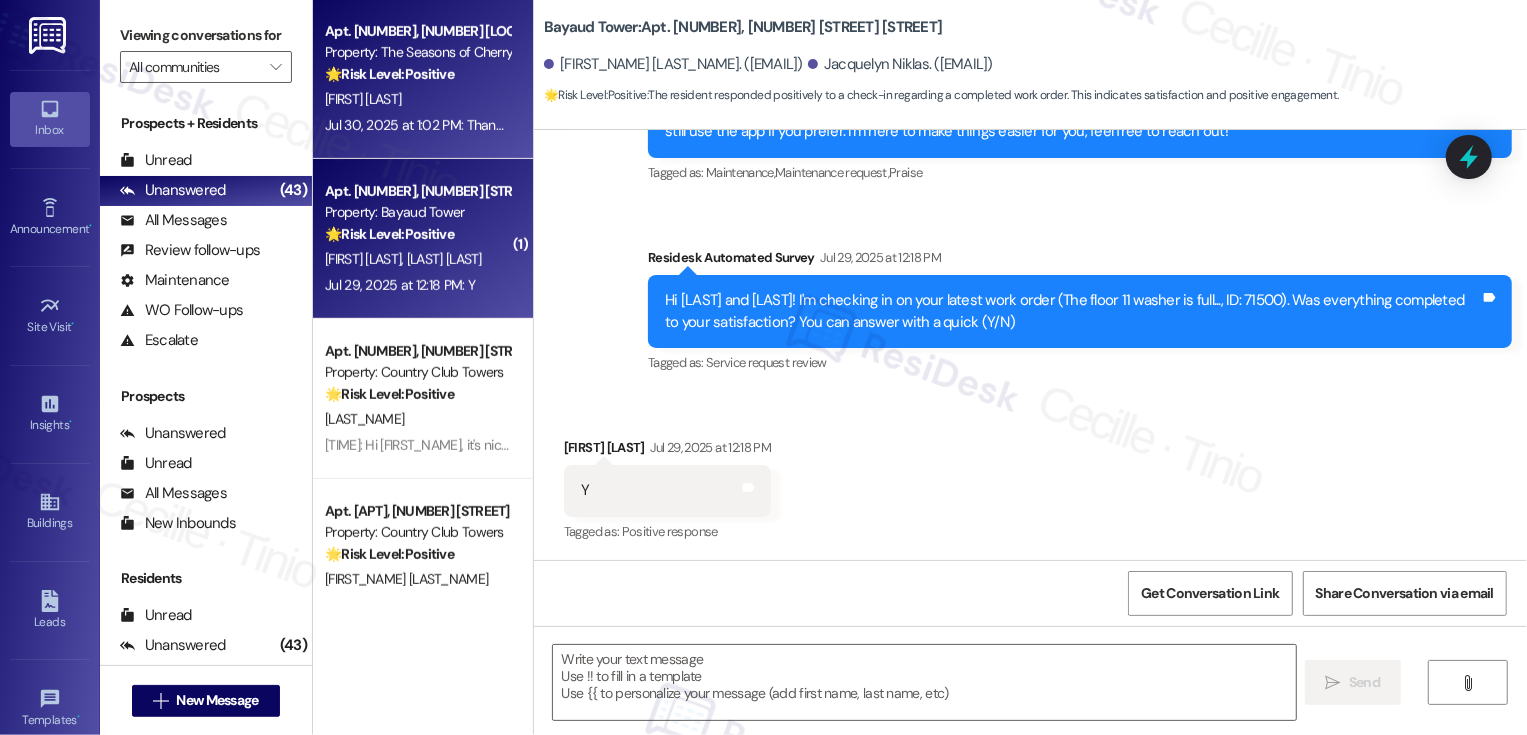 type on "Fetching suggested responses. Please feel free to read through the conversation in the meantime." 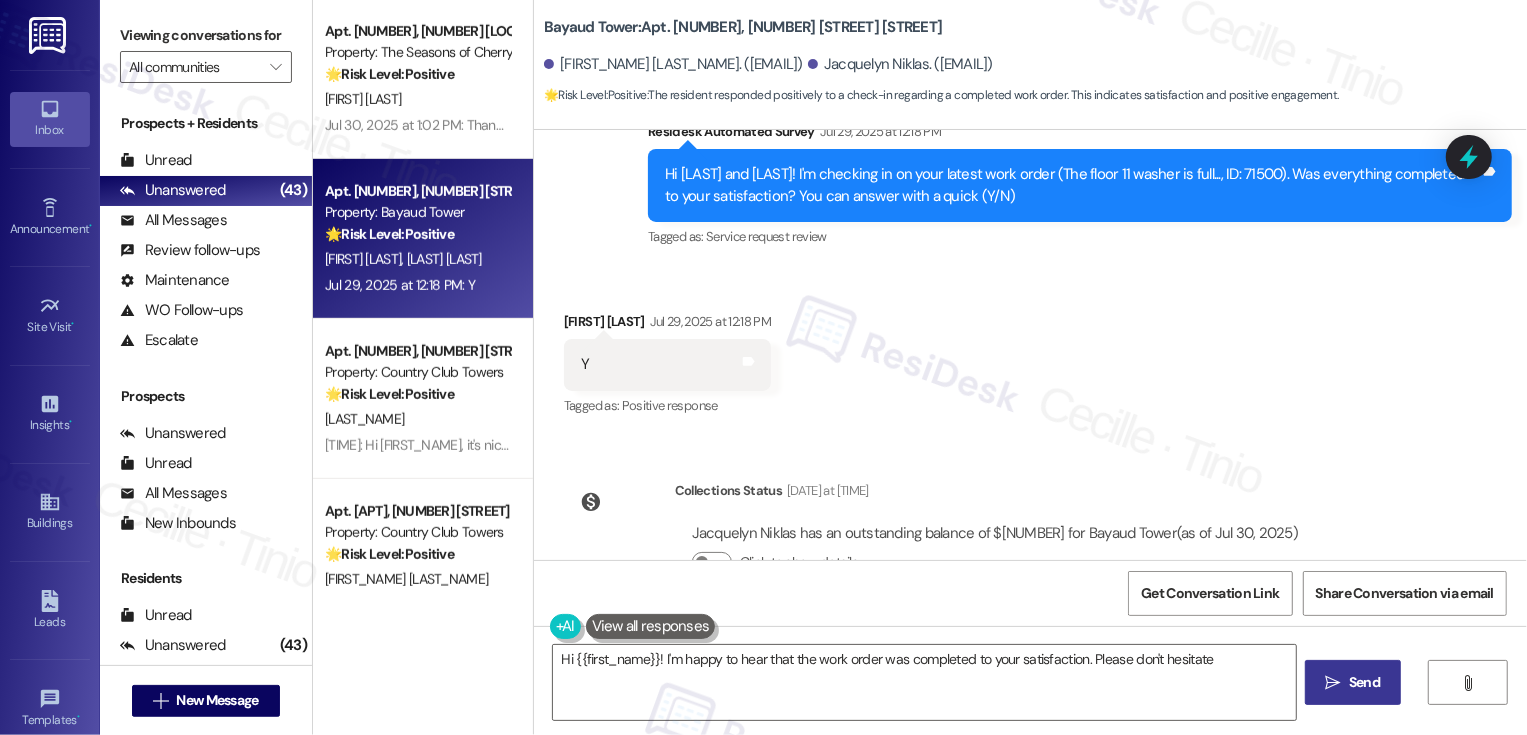 scroll, scrollTop: 496, scrollLeft: 0, axis: vertical 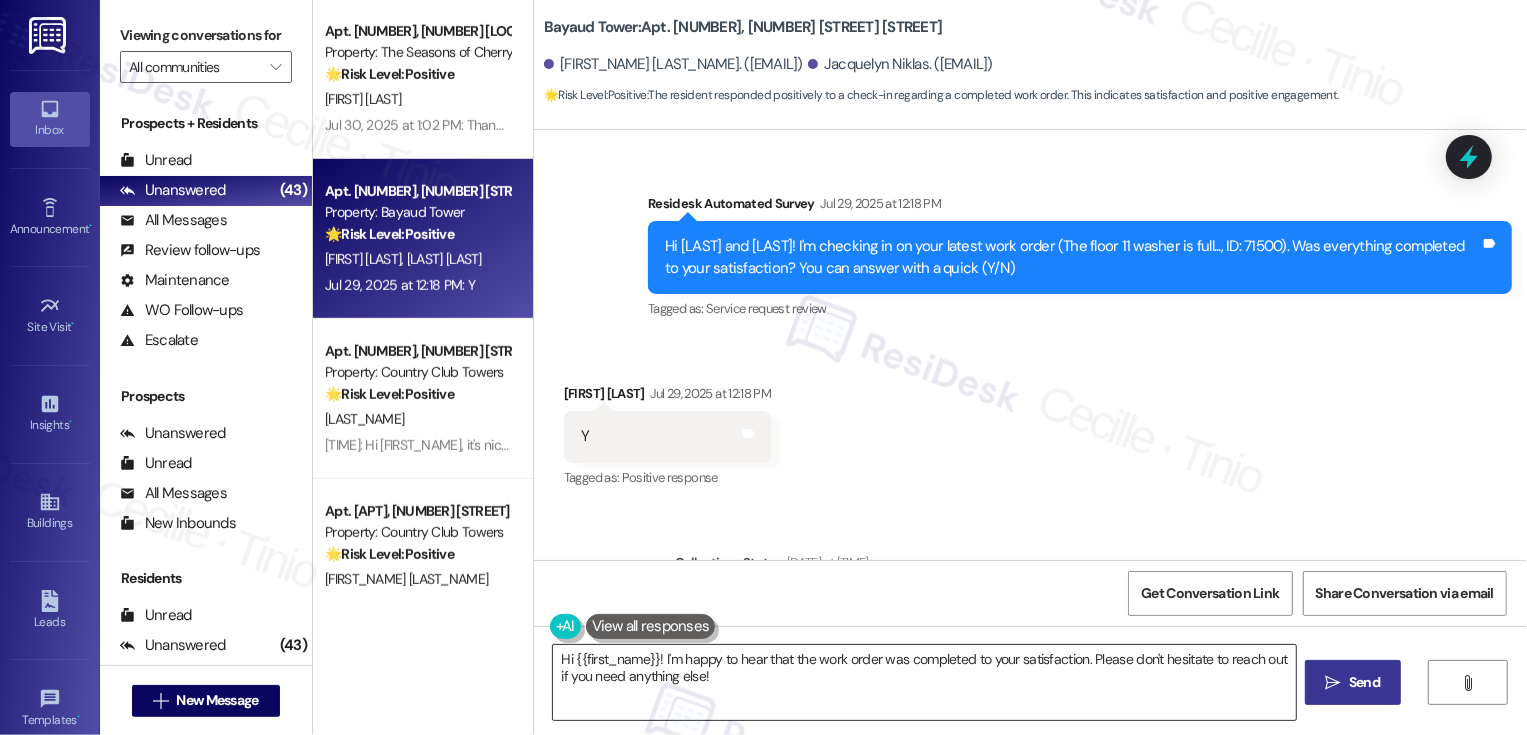 click on "Hi {{first_name}}! I'm happy to hear that the work order was completed to your satisfaction. Please don't hesitate to reach out if you need anything else!" at bounding box center (924, 682) 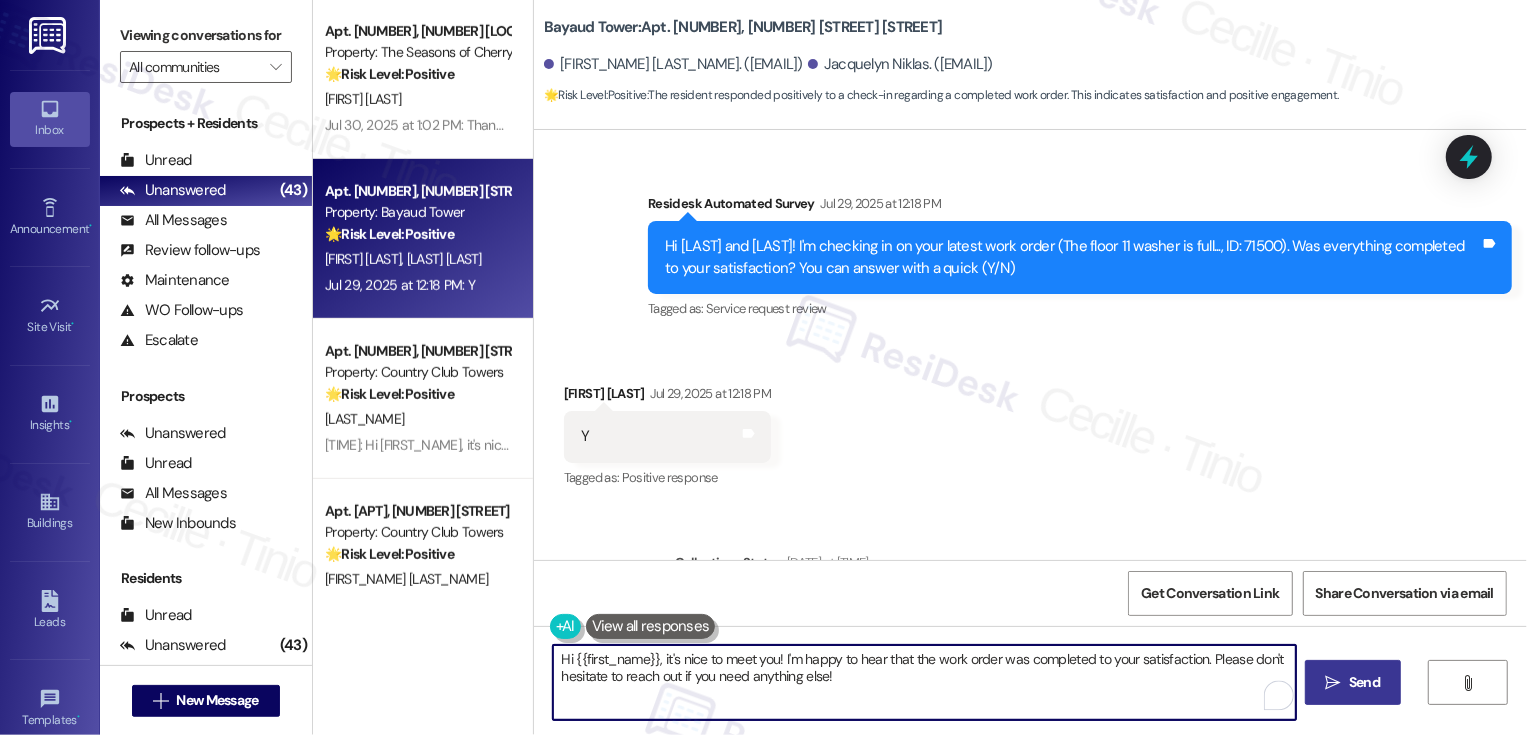 click on "Hi {{first_name}}, it's nice to meet you! I'm happy to hear that the work order was completed to your satisfaction. Please don't hesitate to reach out if you need anything else!" at bounding box center (924, 682) 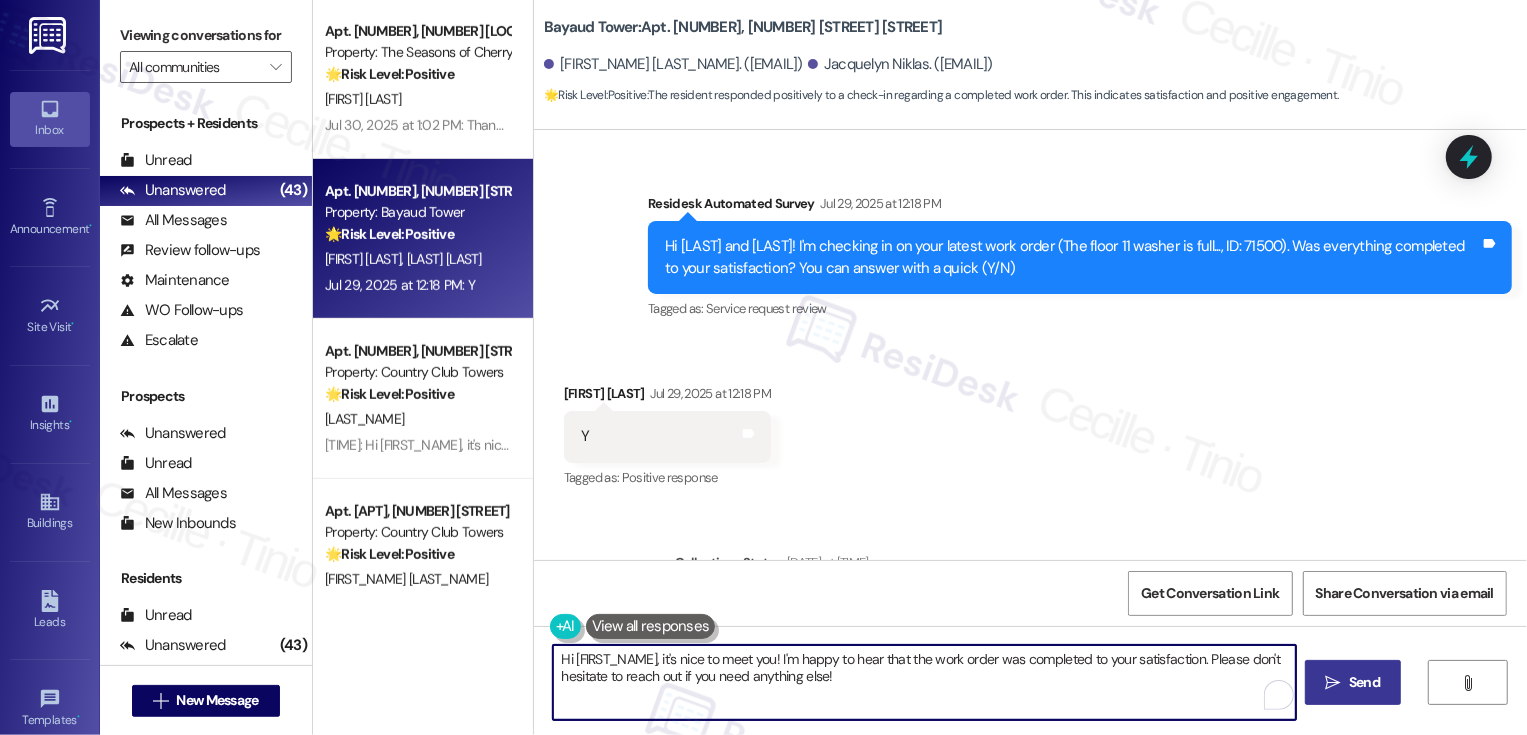 click on "Hi Jacquelyn, it's nice to meet you! I'm happy to hear that the work order was completed to your satisfaction. Please don't hesitate to reach out if you need anything else!" at bounding box center (924, 682) 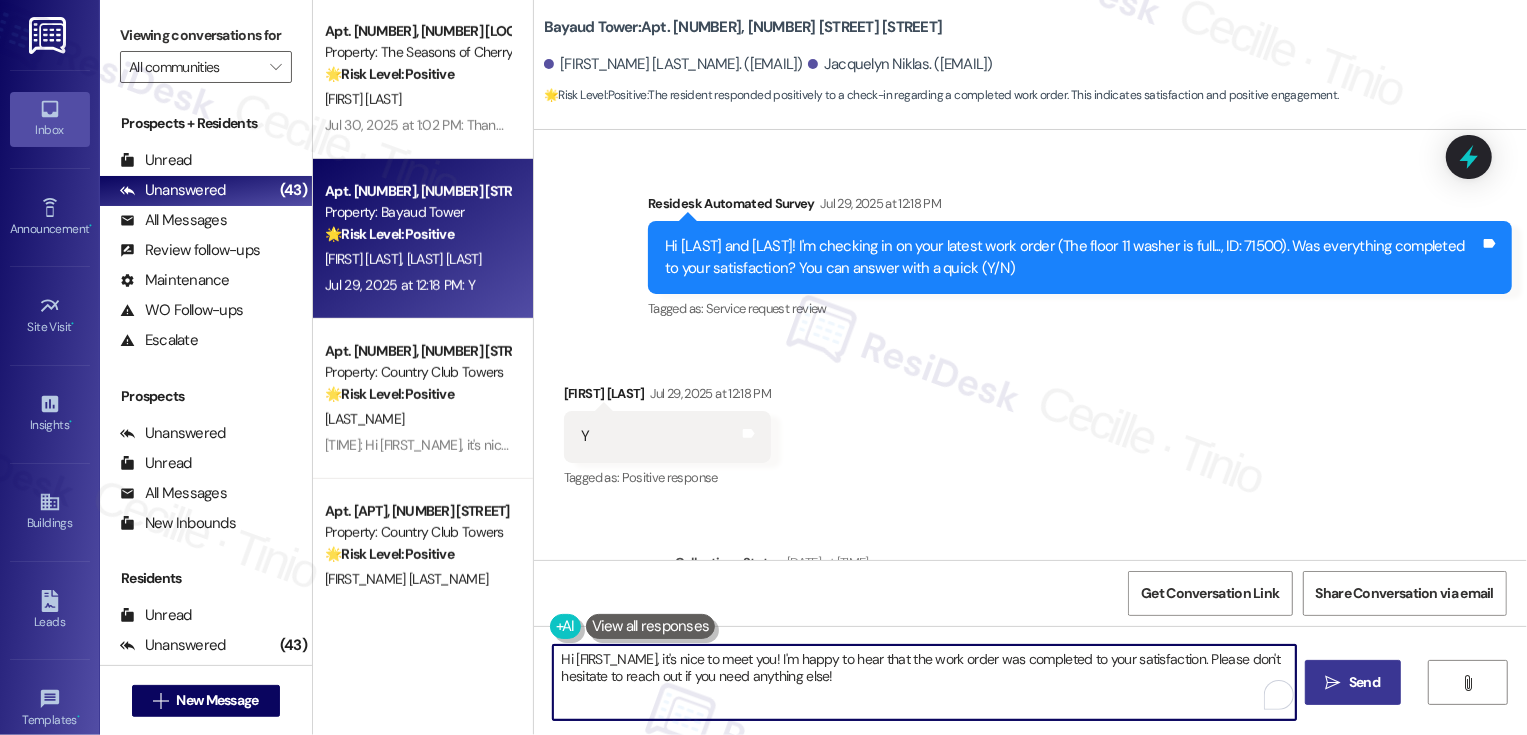 drag, startPoint x: 1180, startPoint y: 655, endPoint x: 1184, endPoint y: 674, distance: 19.416489 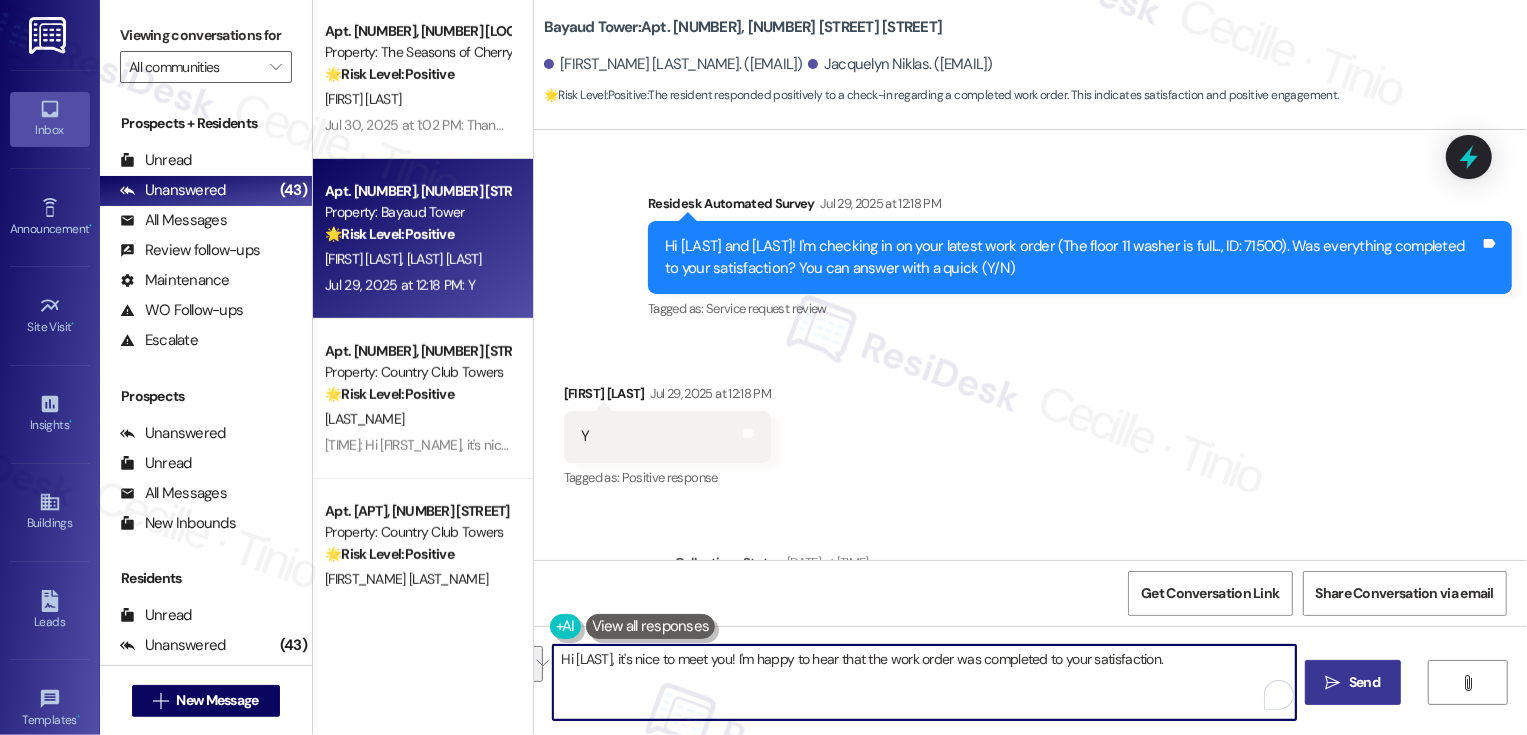 paste on "If I may ask, how has your experience been living at {{property}}? Has the property lived up to your expectations?" 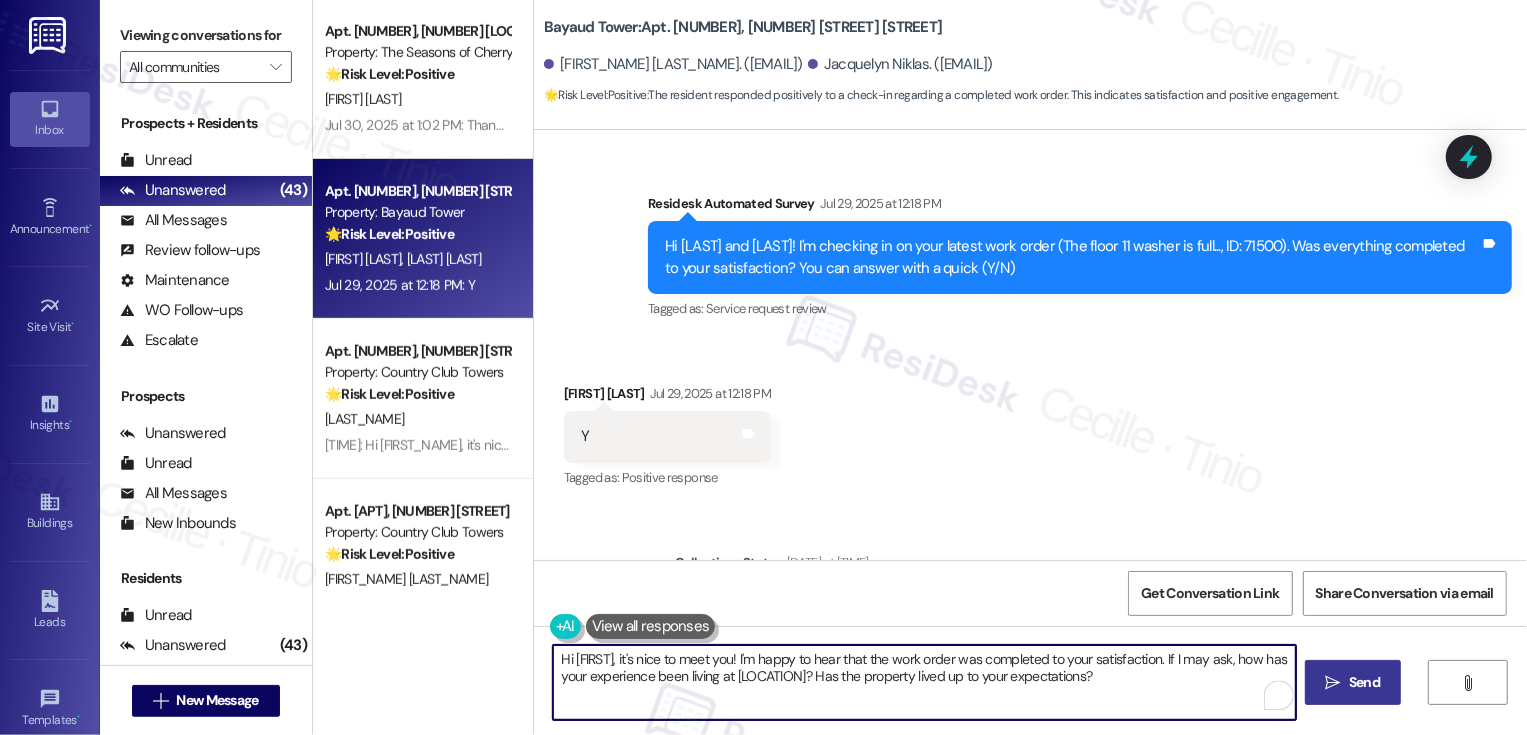 click on "Hi Jacquelyn, it's nice to meet you! I'm happy to hear that the work order was completed to your satisfaction. If I may ask, how has your experience been living at {{property}}? Has the property lived up to your expectations?" at bounding box center [924, 682] 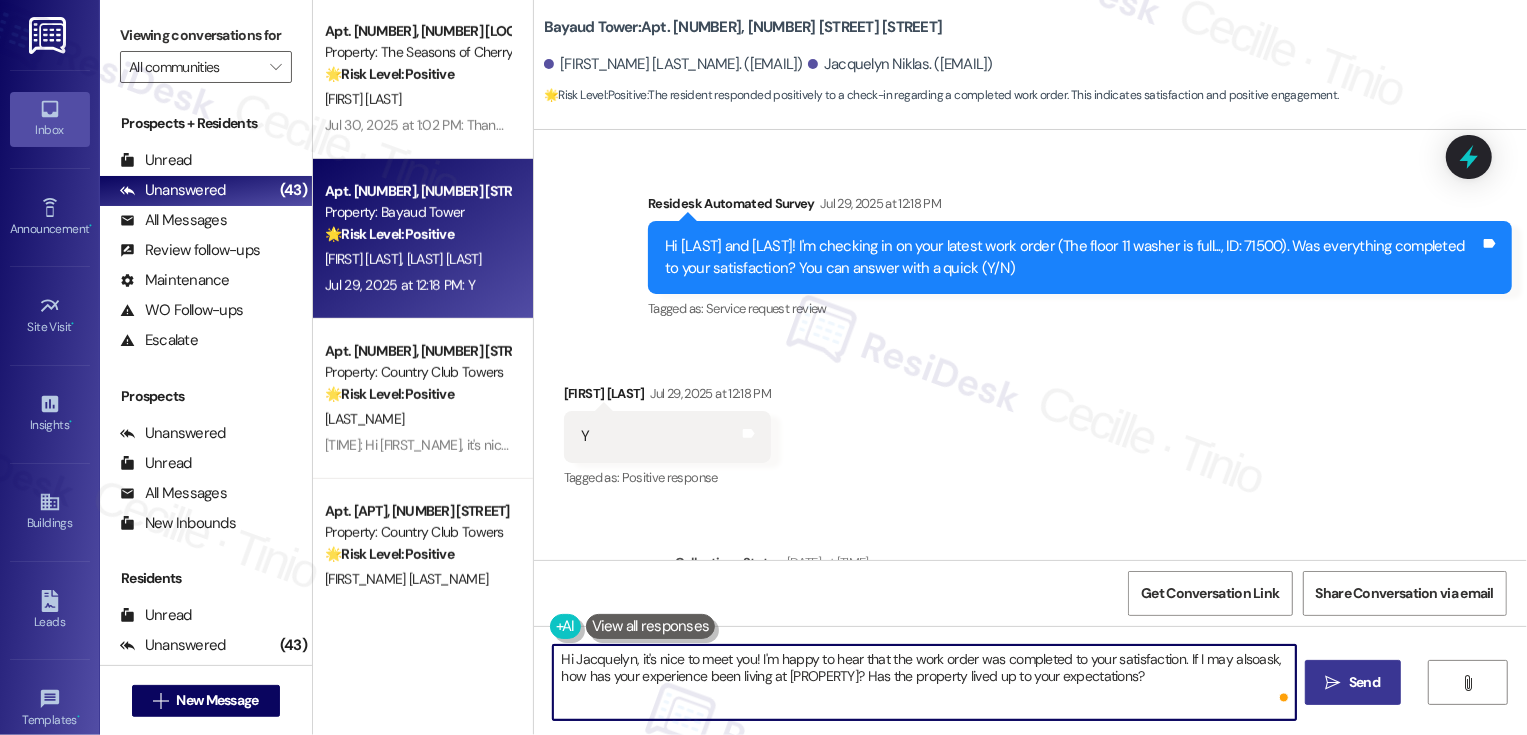 type on "Hi Jacquelyn, it's nice to meet you! I'm happy to hear that the work order was completed to your satisfaction. If I may also ask, how has your experience been living at {{property}}? Has the property lived up to your expectations?" 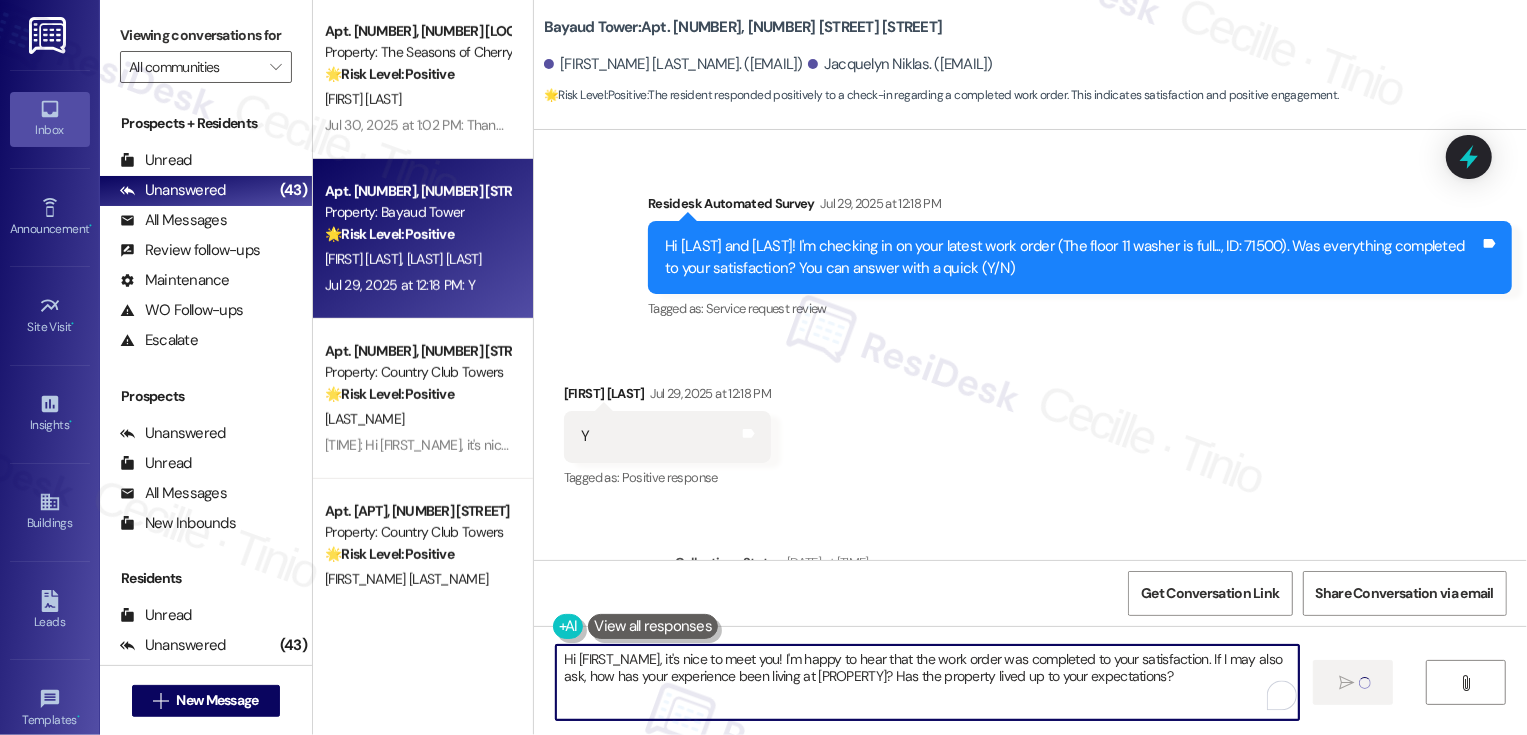 type 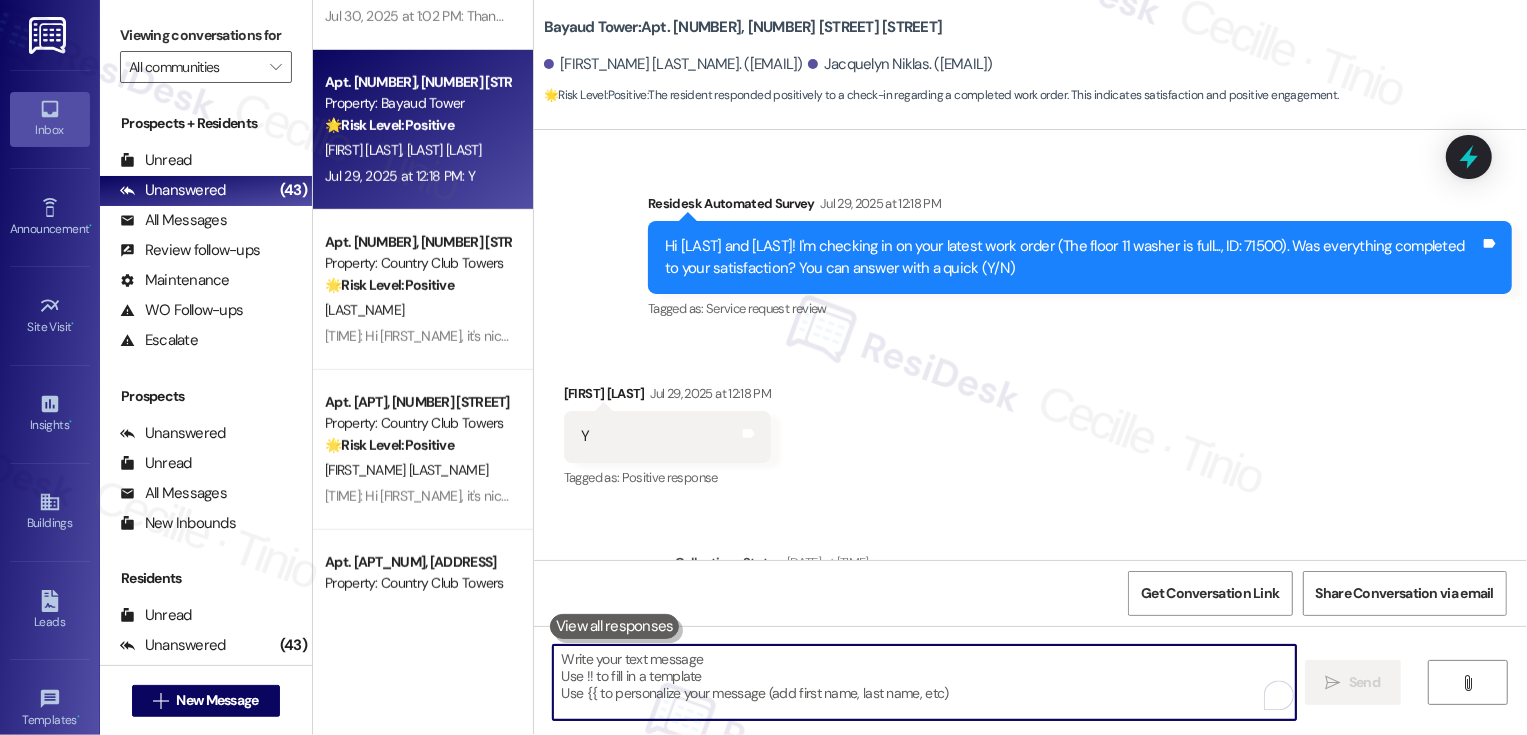 scroll, scrollTop: 963, scrollLeft: 0, axis: vertical 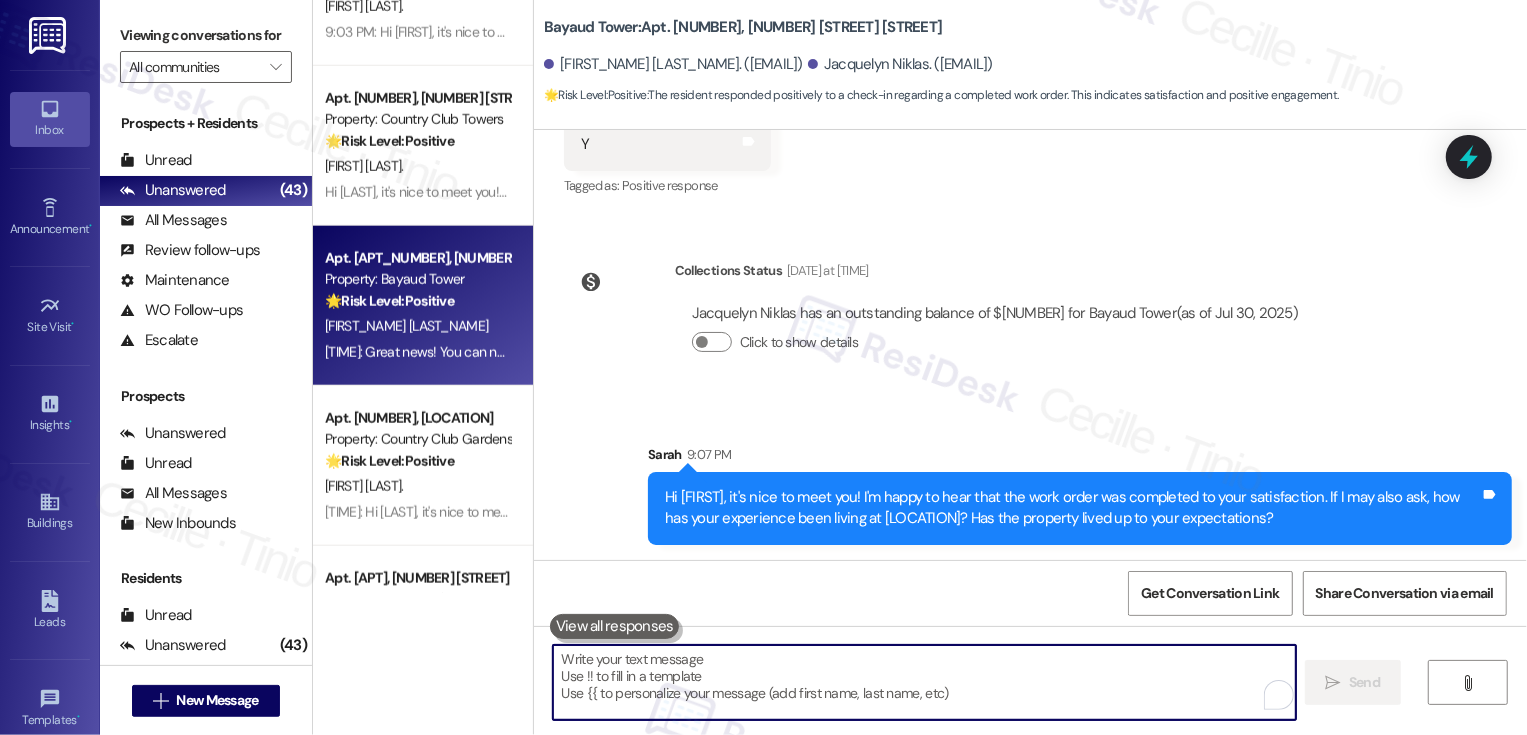 click on "S. Gleichenhaus" at bounding box center [417, 326] 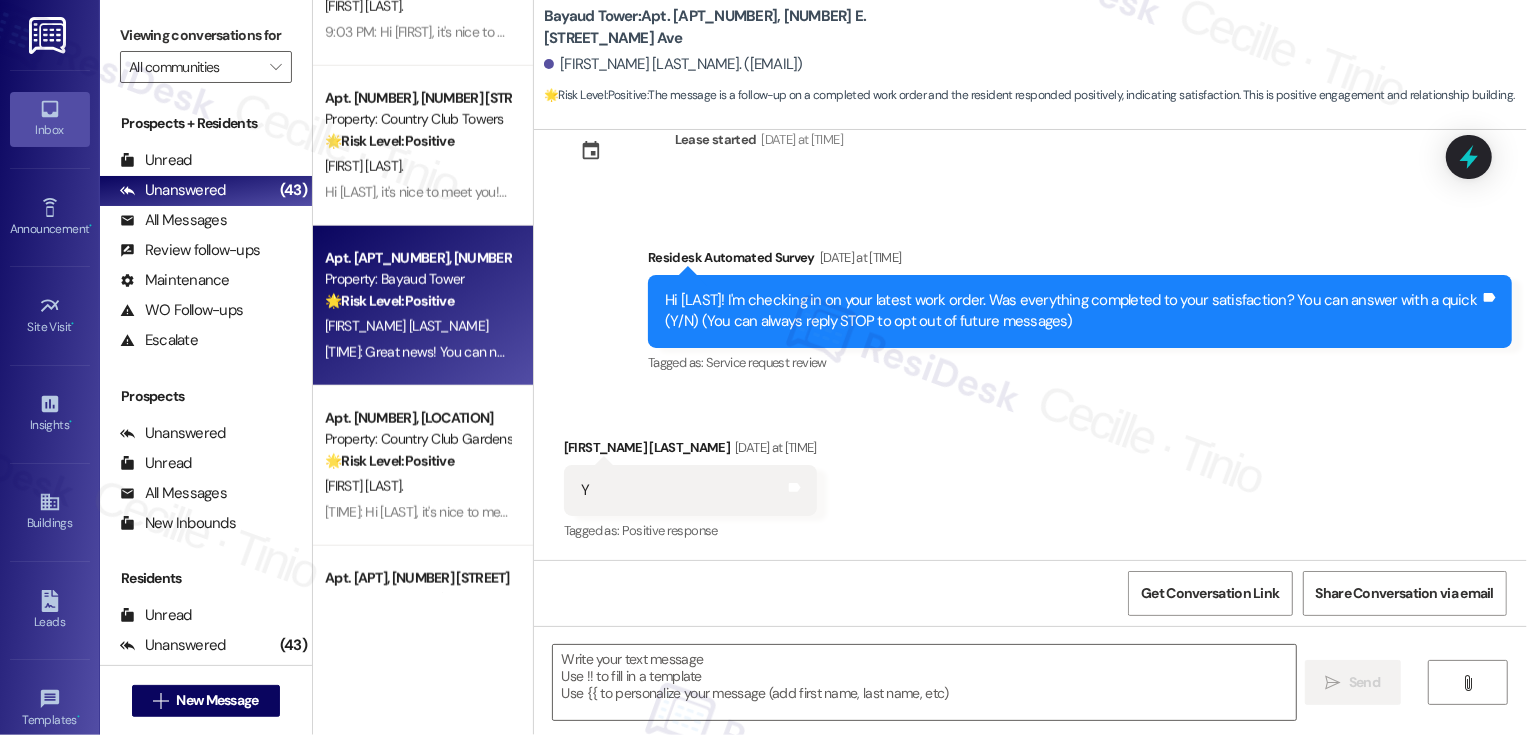 type on "Fetching suggested responses. Please feel free to read through the conversation in the meantime." 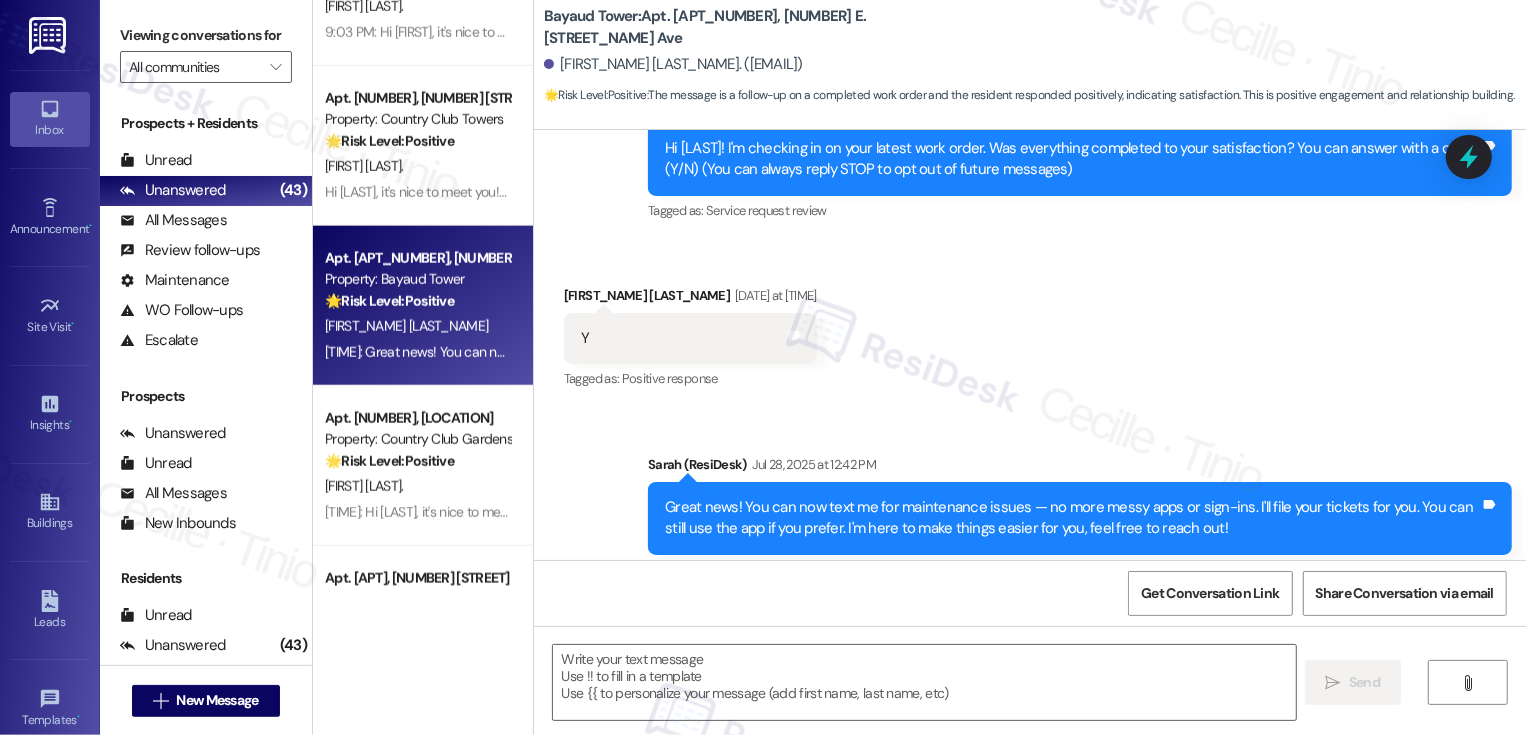 scroll, scrollTop: 77, scrollLeft: 0, axis: vertical 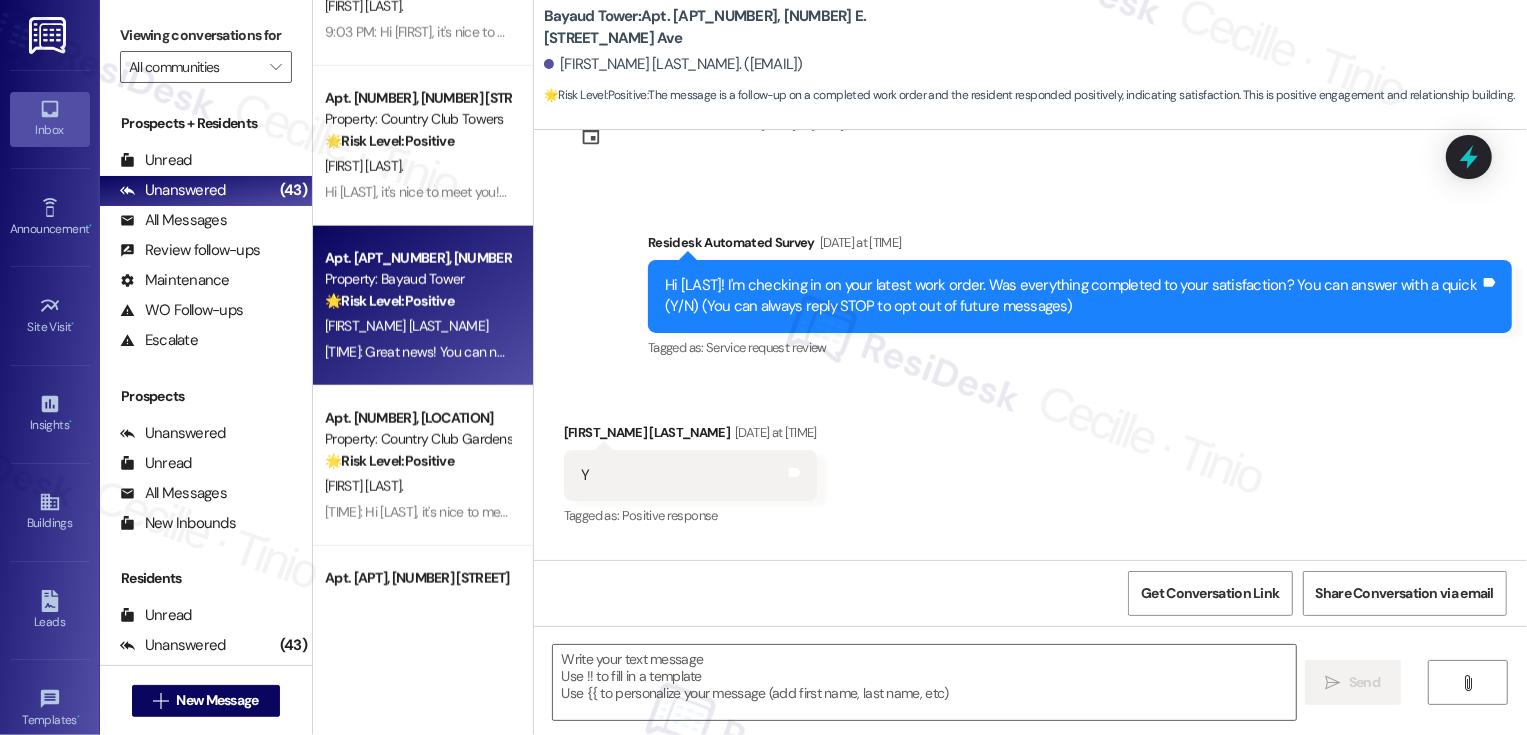 click on "Sarah Gleichenhaus Jul 28, 2025 at 12:19 PM" at bounding box center (690, 436) 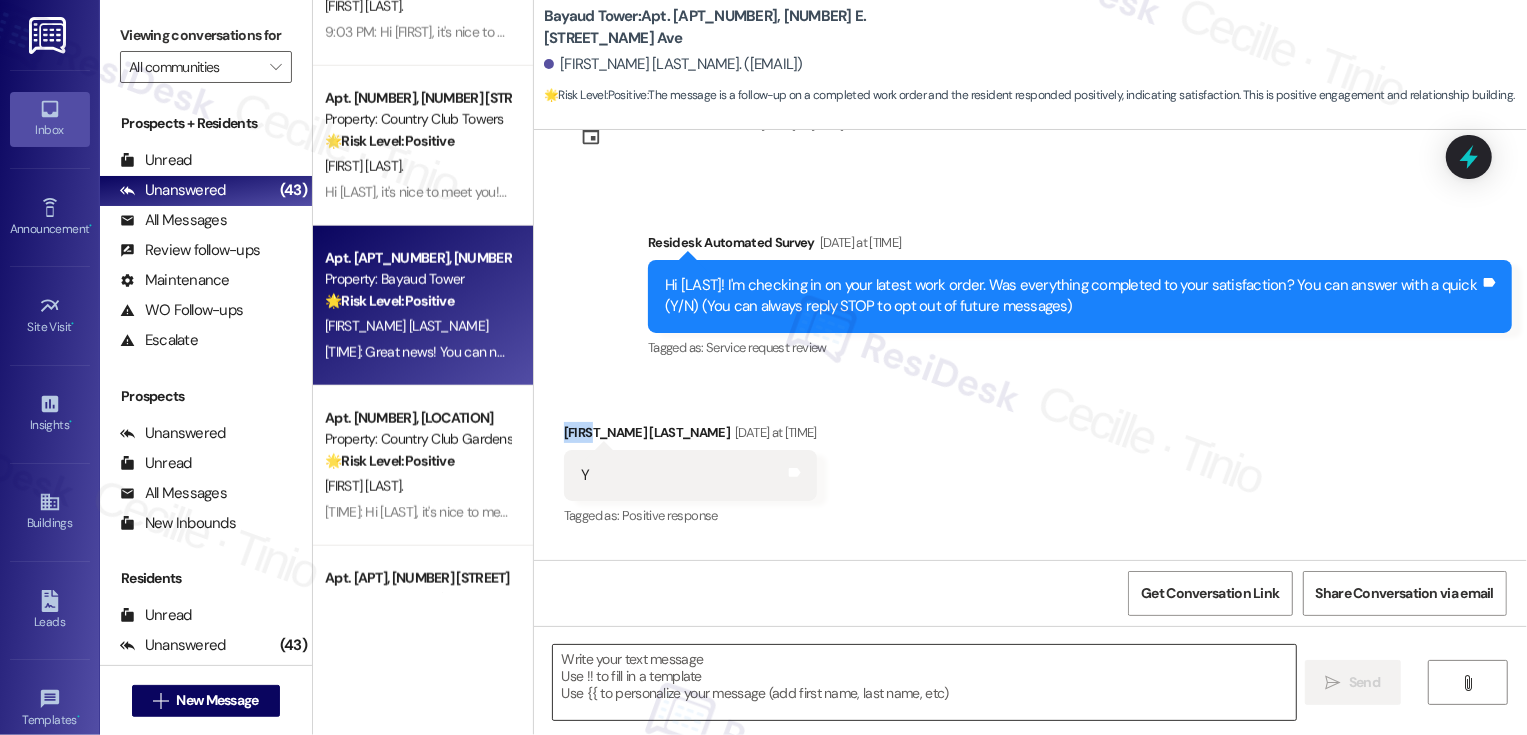 click at bounding box center [924, 682] 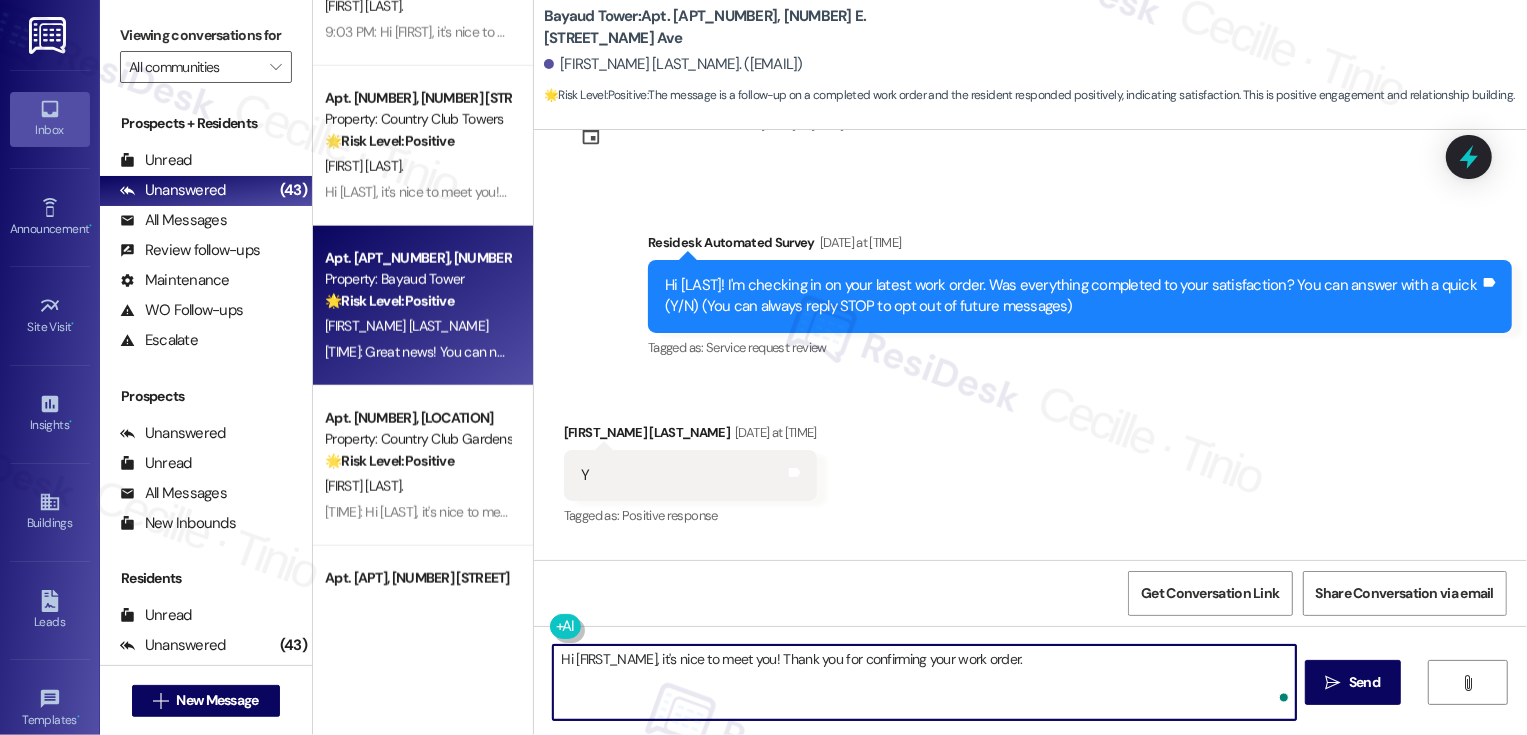 paste on "If I may ask, how has your experience been living at {{property}}? Has the property lived up to your expectations?" 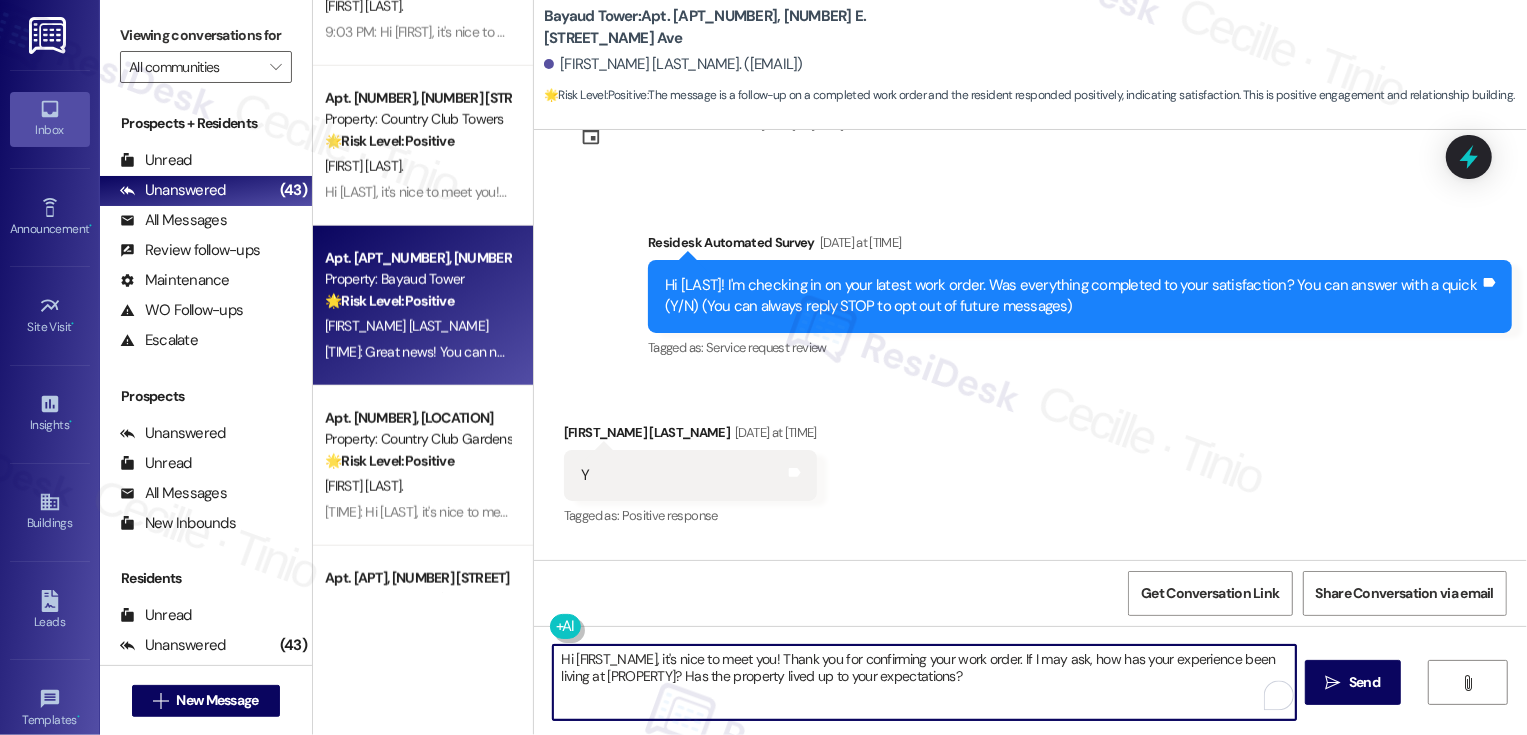 click on "Hi Sarah, it's nice to meet you! Thank you for confirming your work order. If I may ask, how has your experience been living at {{property}}? Has the property lived up to your expectations?" at bounding box center (924, 682) 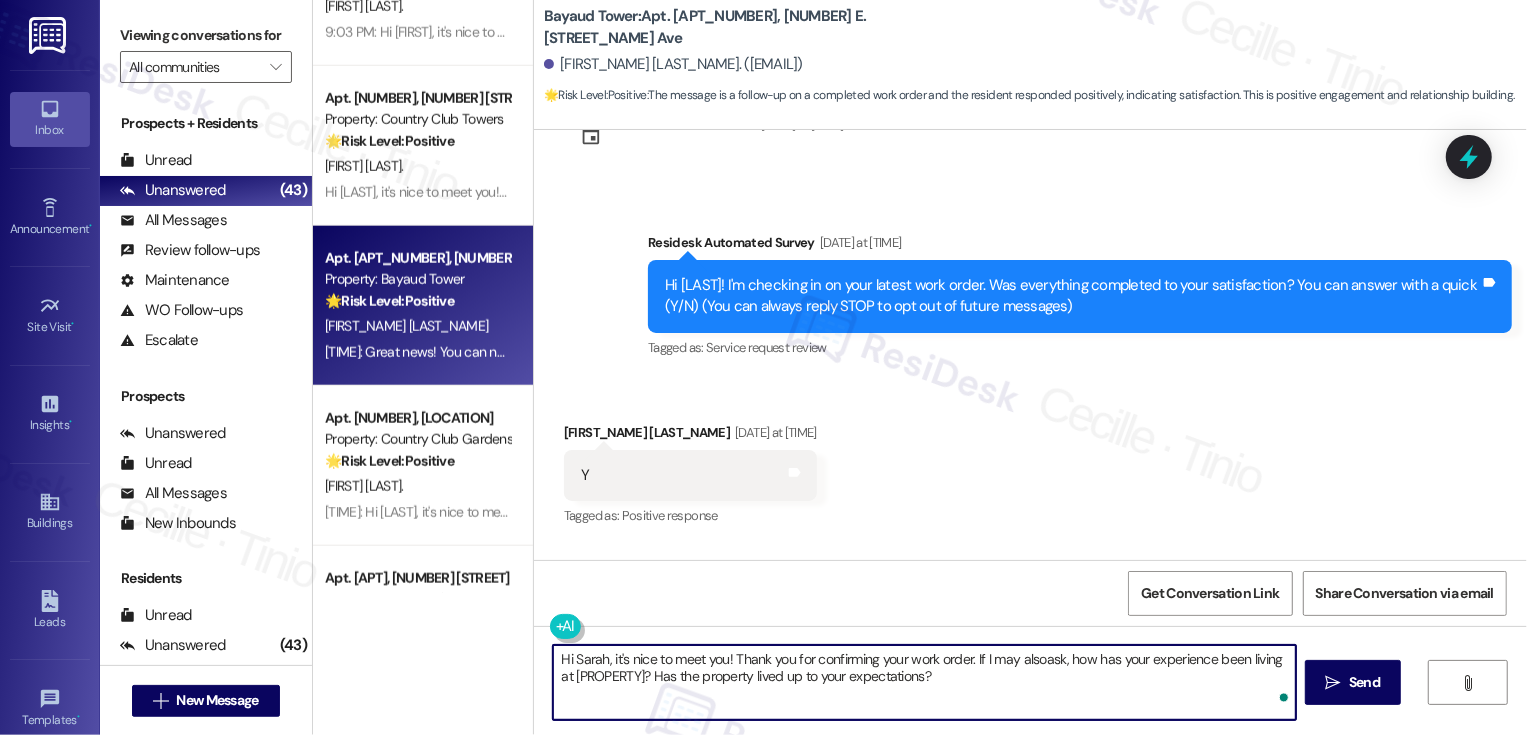 type on "Hi Sarah, it's nice to meet you! Thank you for confirming your work order. If I may also ask, how has your experience been living at {{property}}? Has the property lived up to your expectations?" 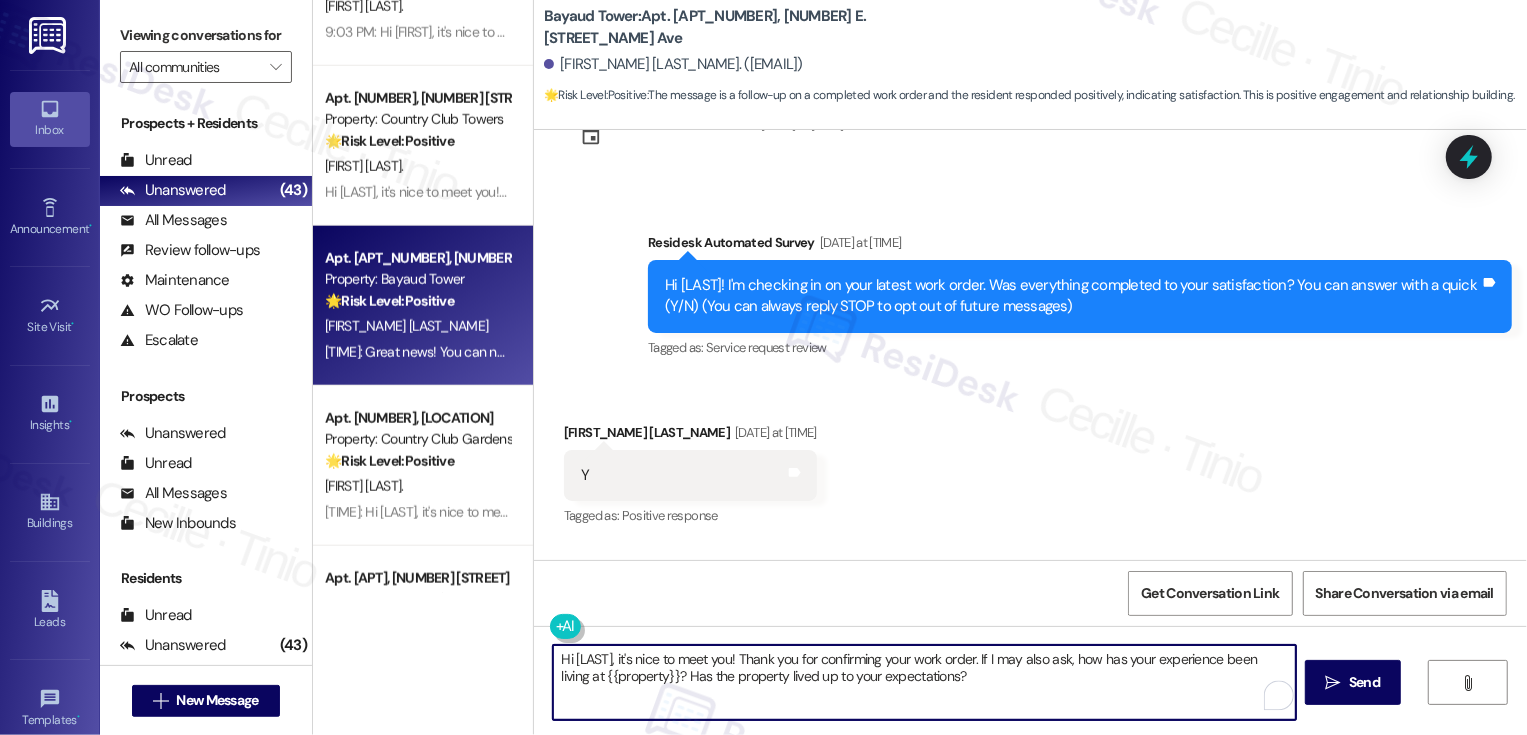 scroll, scrollTop: 437, scrollLeft: 0, axis: vertical 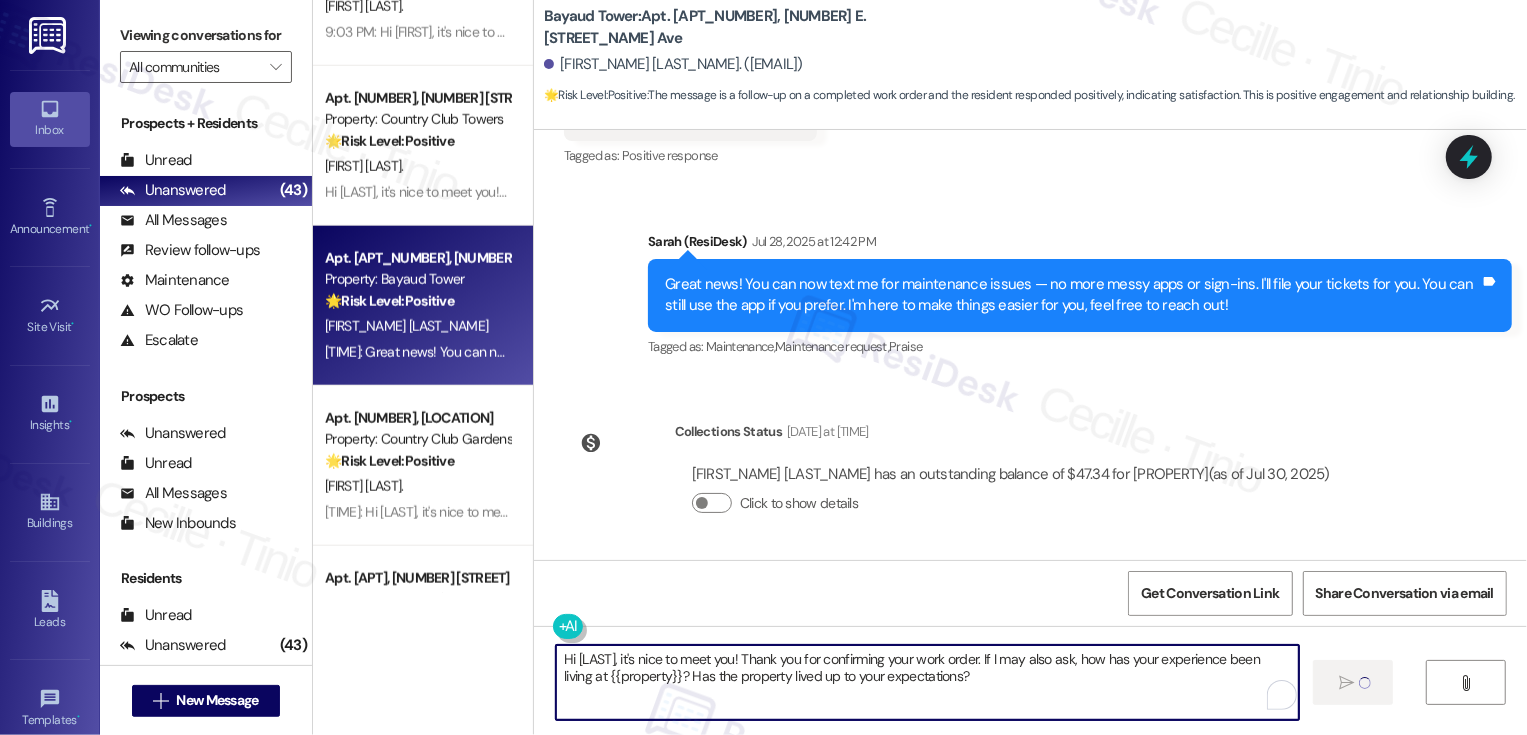 type 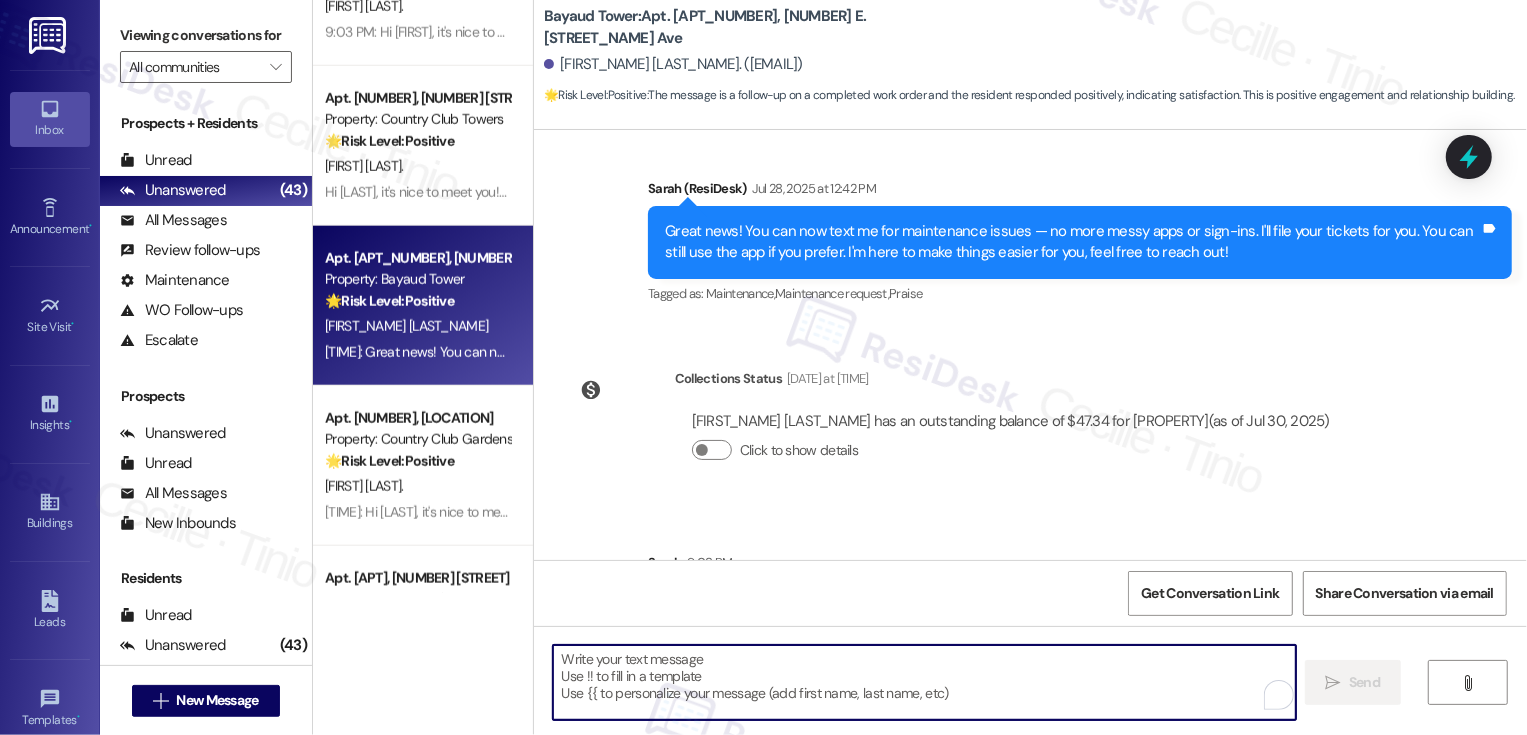 scroll, scrollTop: 598, scrollLeft: 0, axis: vertical 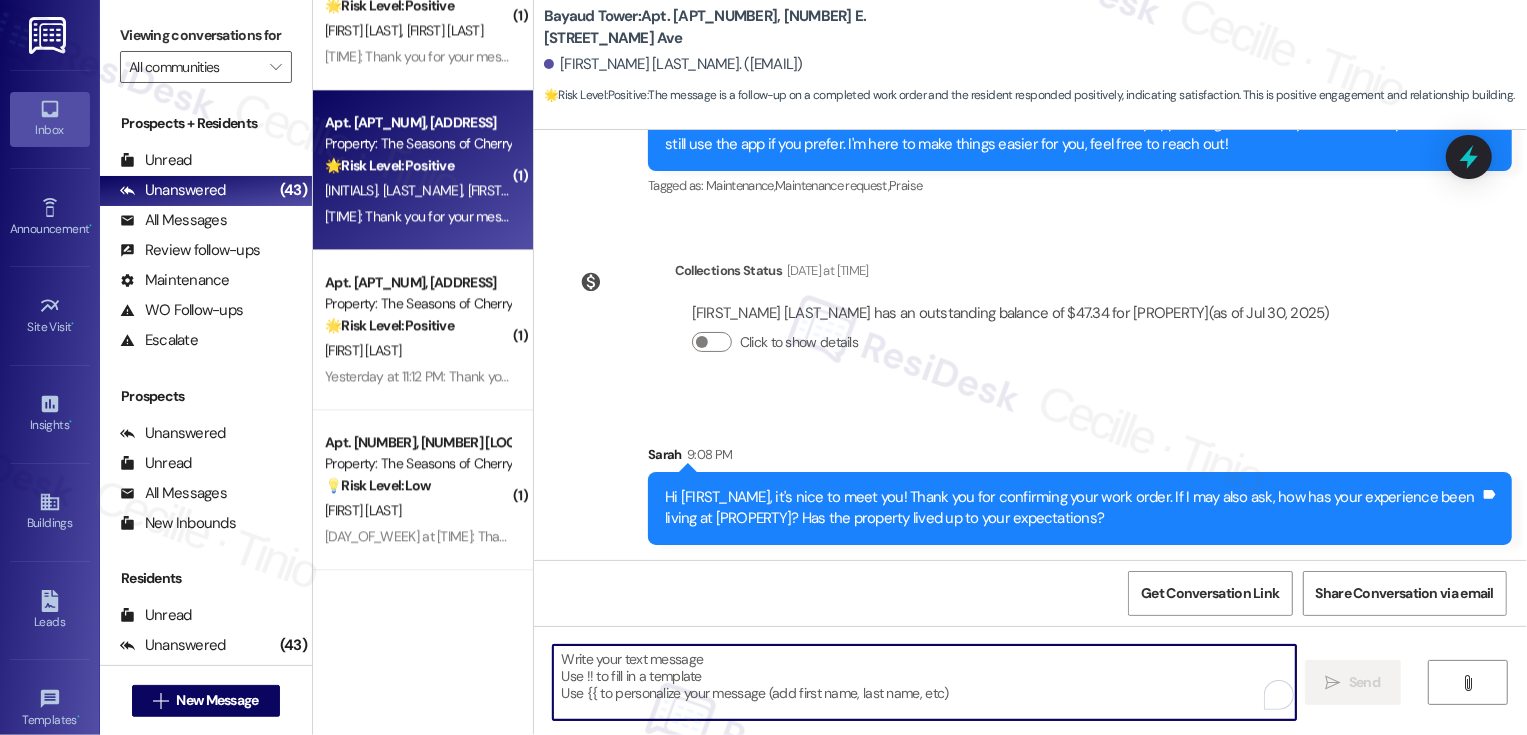 click on "A. Mchugh" at bounding box center [506, 190] 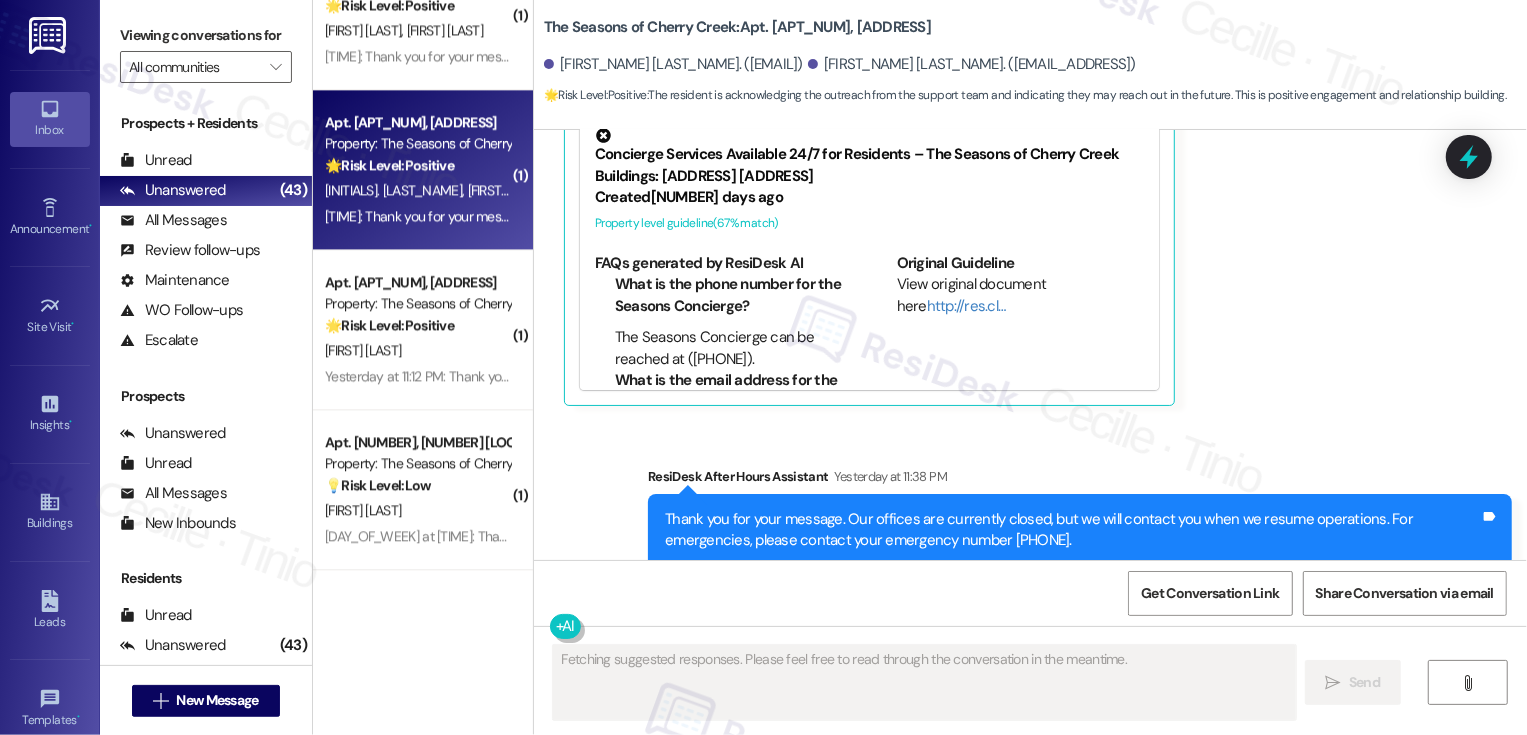 click on "A. Mchugh" at bounding box center (506, 190) 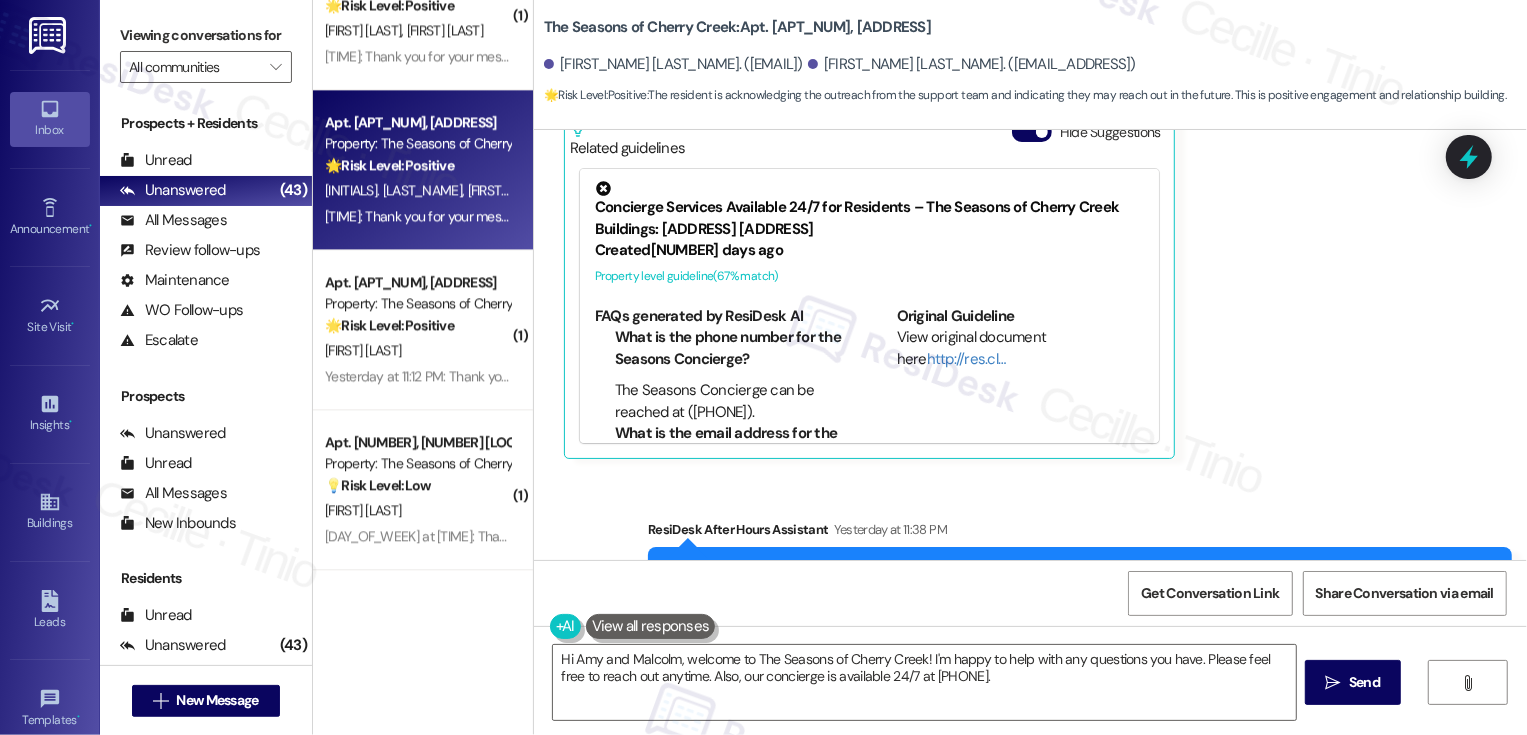 scroll, scrollTop: 589, scrollLeft: 0, axis: vertical 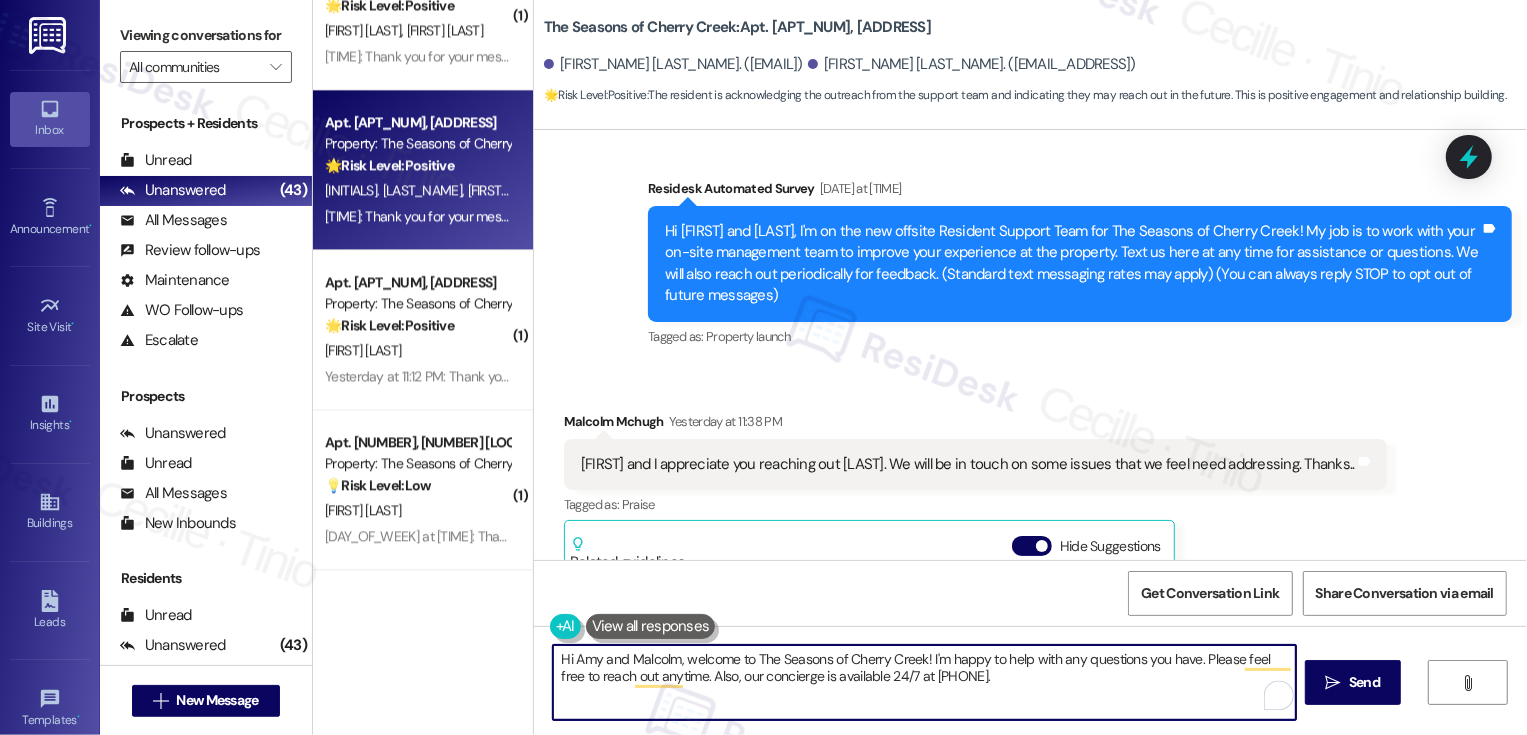 drag, startPoint x: 674, startPoint y: 660, endPoint x: 917, endPoint y: 660, distance: 243 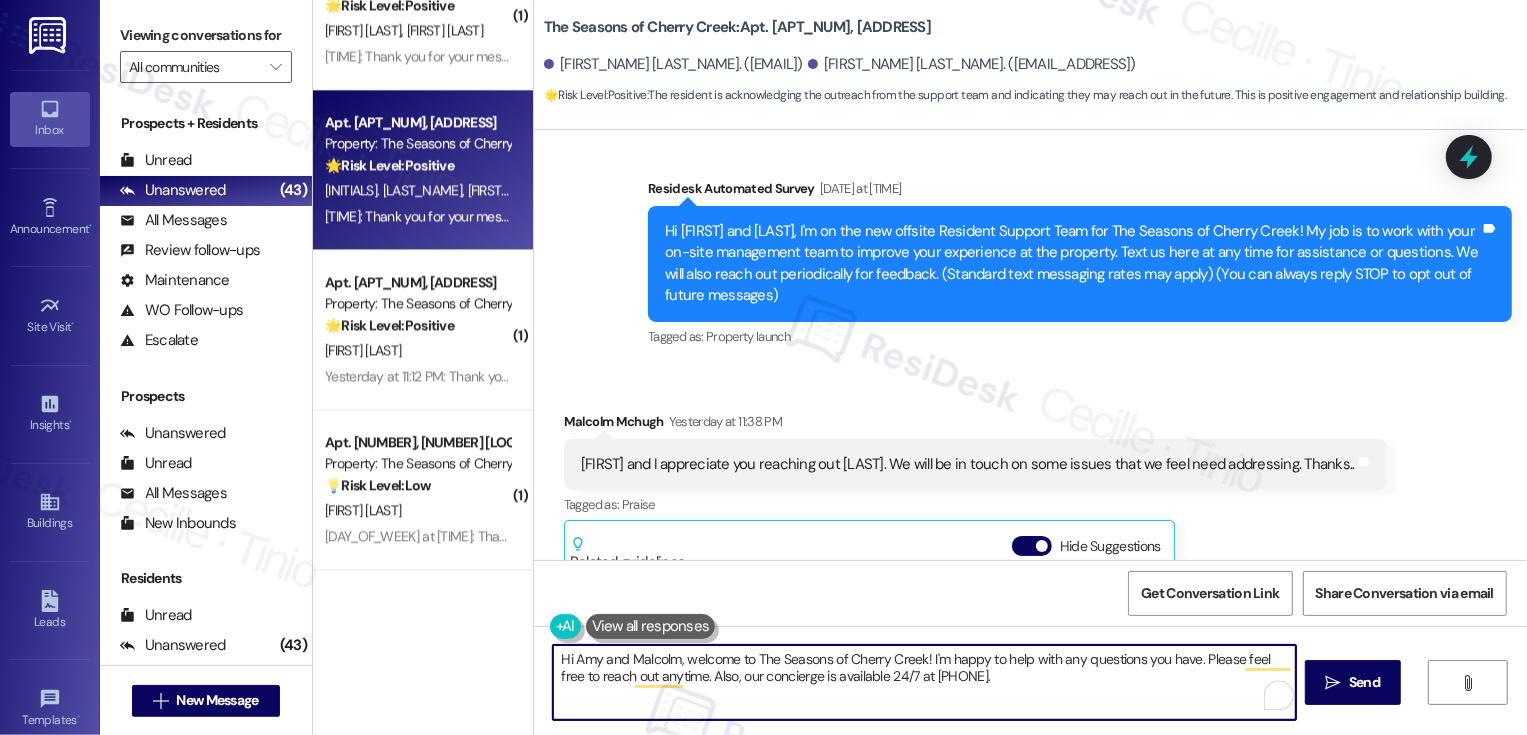click on "Hi Amy and Malcolm, welcome to The Seasons of Cherry Creek! I'm happy to help with any questions you have. Please feel free to reach out anytime. Also, our concierge is available 24/7 at (720) 643-1211." at bounding box center (924, 682) 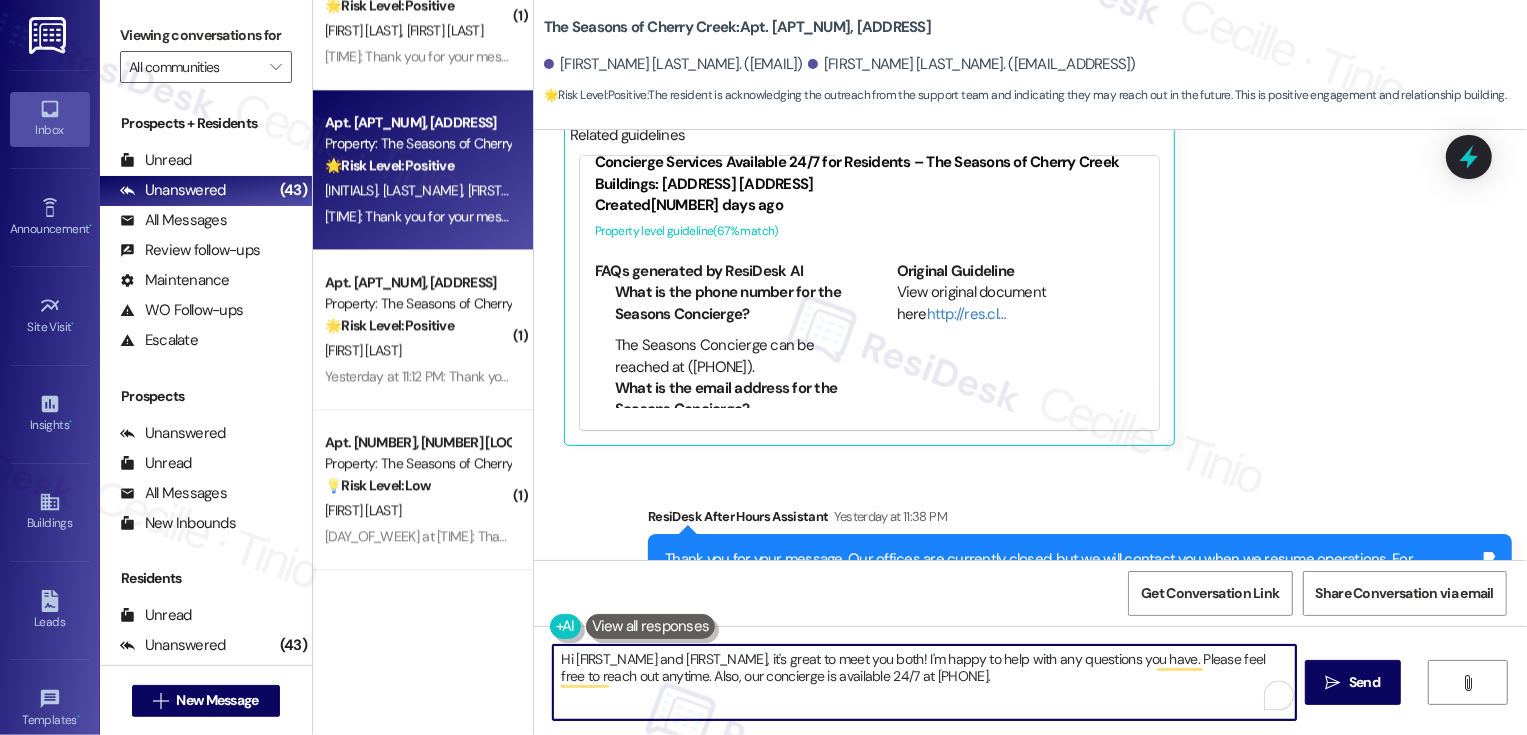 scroll, scrollTop: 650, scrollLeft: 0, axis: vertical 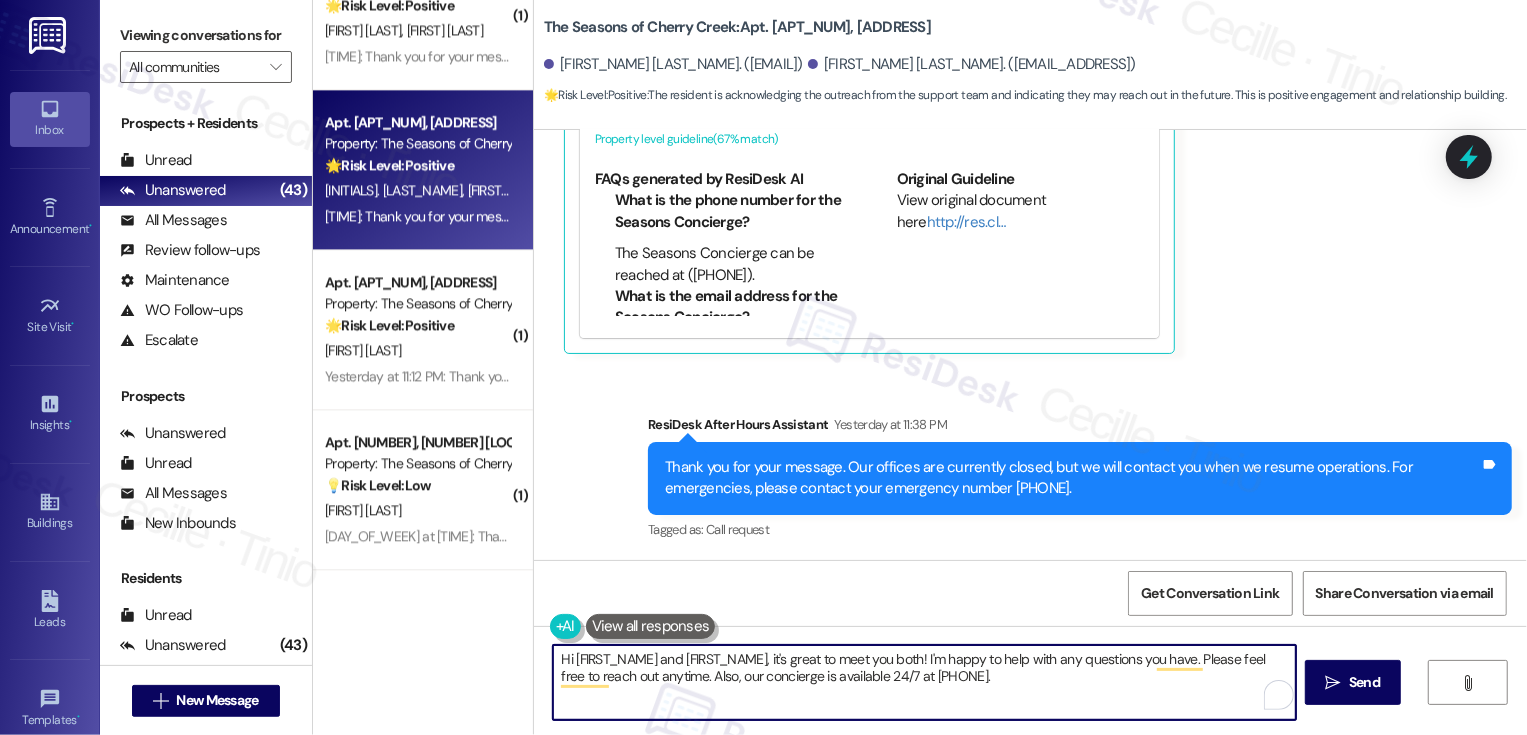 click on "Hi Amy and Malcolm, it's great to meet you both! I'm happy to help with any questions you have. Please feel free to reach out anytime. Also, our concierge is available 24/7 at (720) 643-1211." at bounding box center [924, 682] 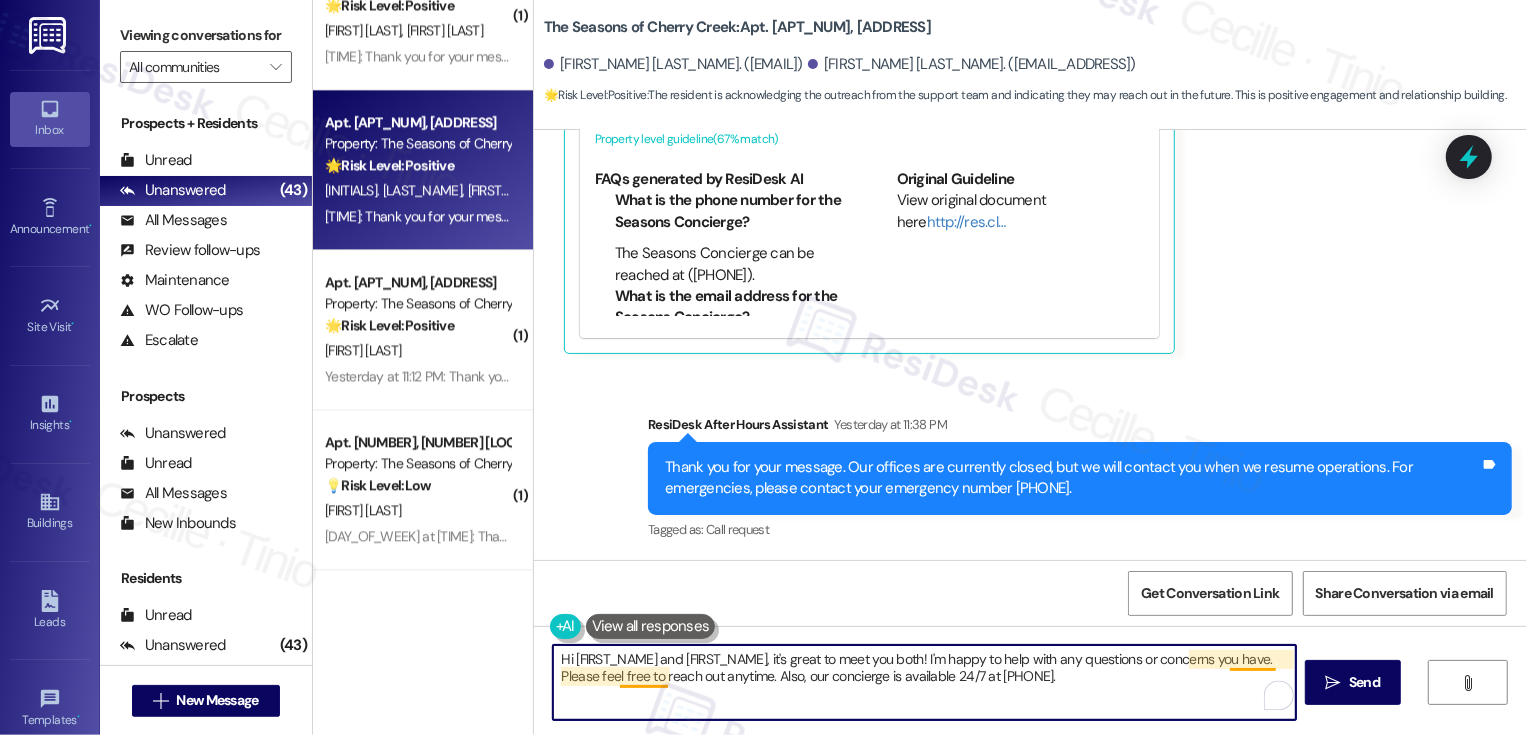 click on "Hi Amy and Malcolm, it's great to meet you both! I'm happy to help with any questions or concerns you have. Please feel free to reach out anytime. Also, our concierge is available 24/7 at (720) 643-1211." at bounding box center [924, 682] 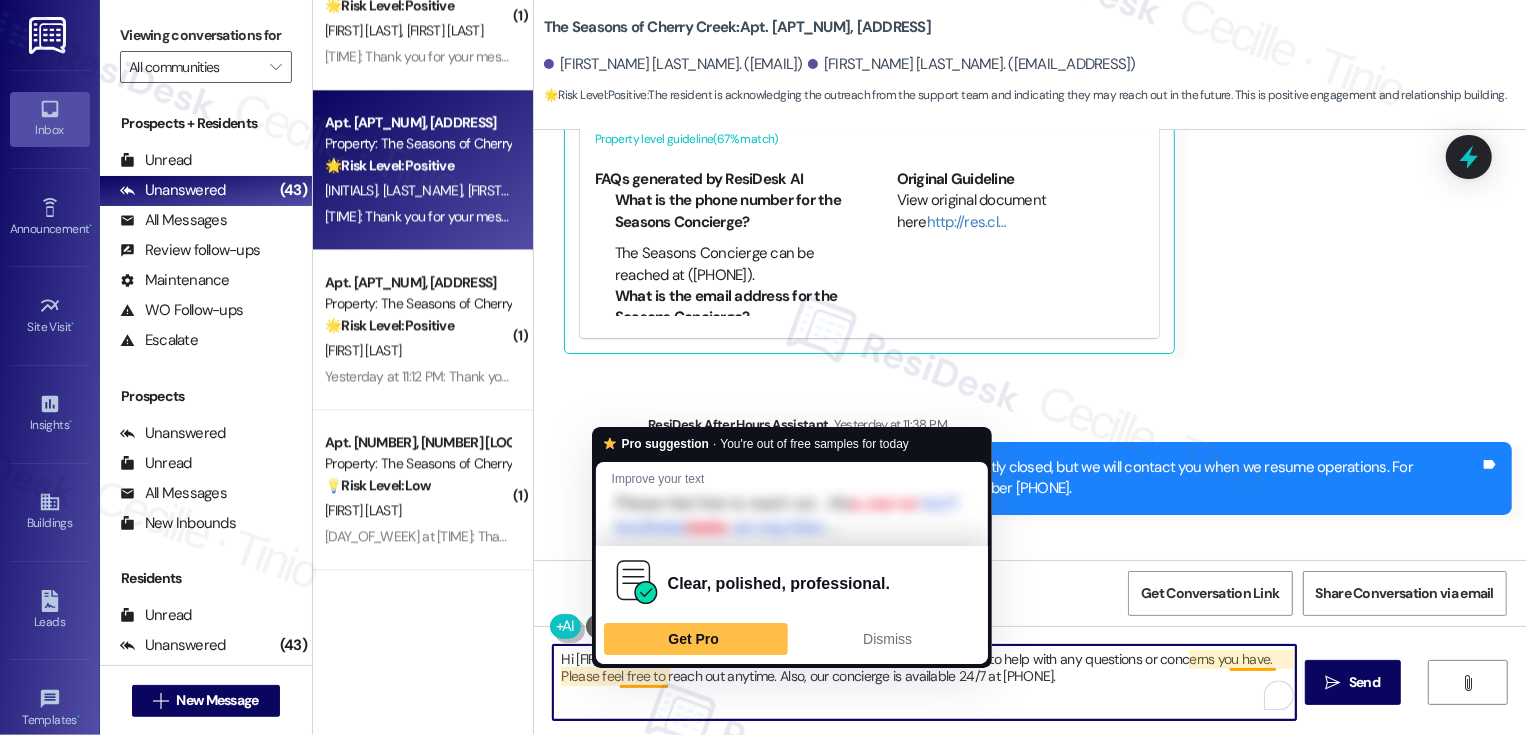 click on "Hi Amy and Malcolm, it's great to meet you both! I'm happy to help with any questions or concerns you have. Please feel free to reach out anytime. Also, our concierge is available 24/7 at (720) 643-1211." at bounding box center (924, 682) 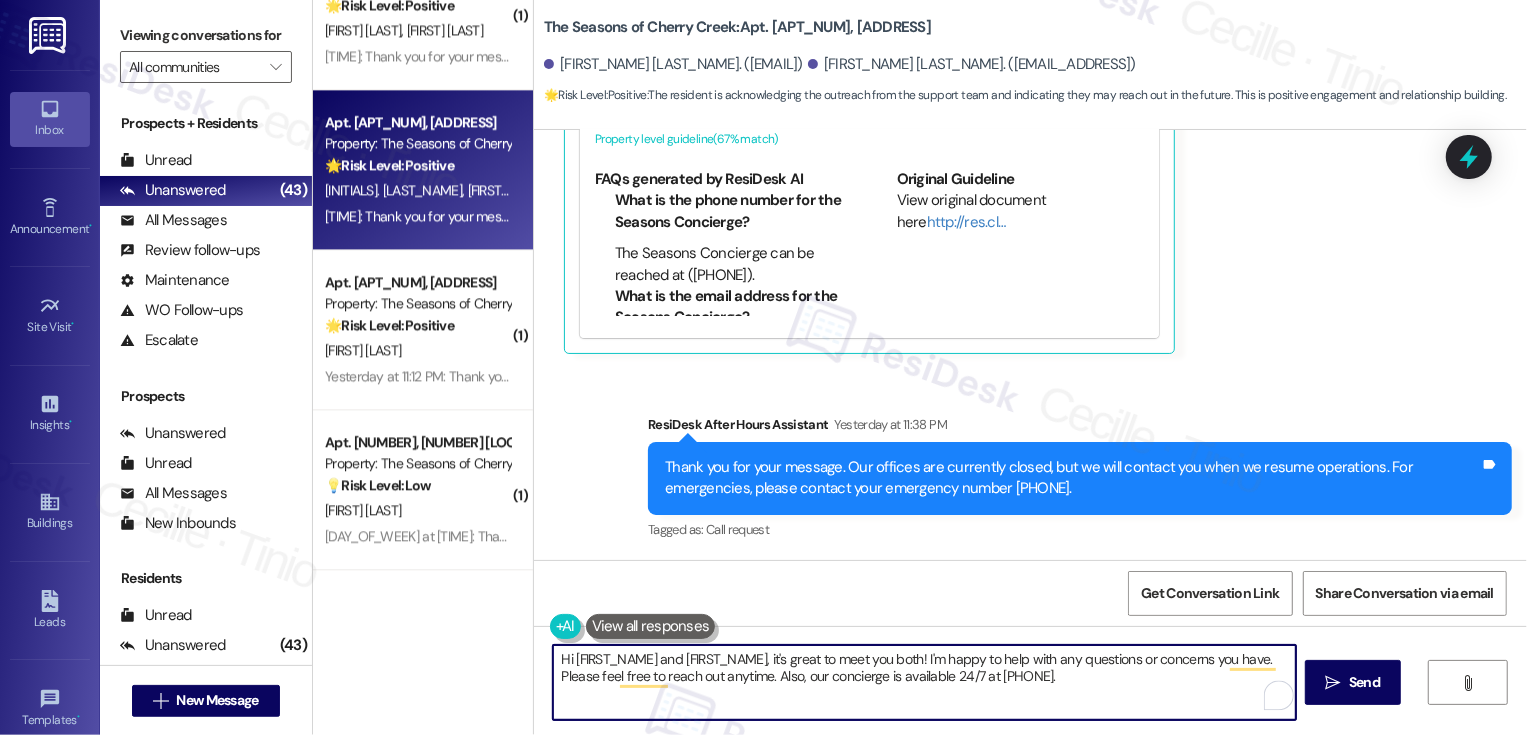 click on "Hi Amy and Malcolm, it's great to meet you both! I'm happy to help with any questions or concerns you have. Please feel free to reach out anytime. Also, our concierge is available 24/7 at (720) 643-1211." at bounding box center [924, 682] 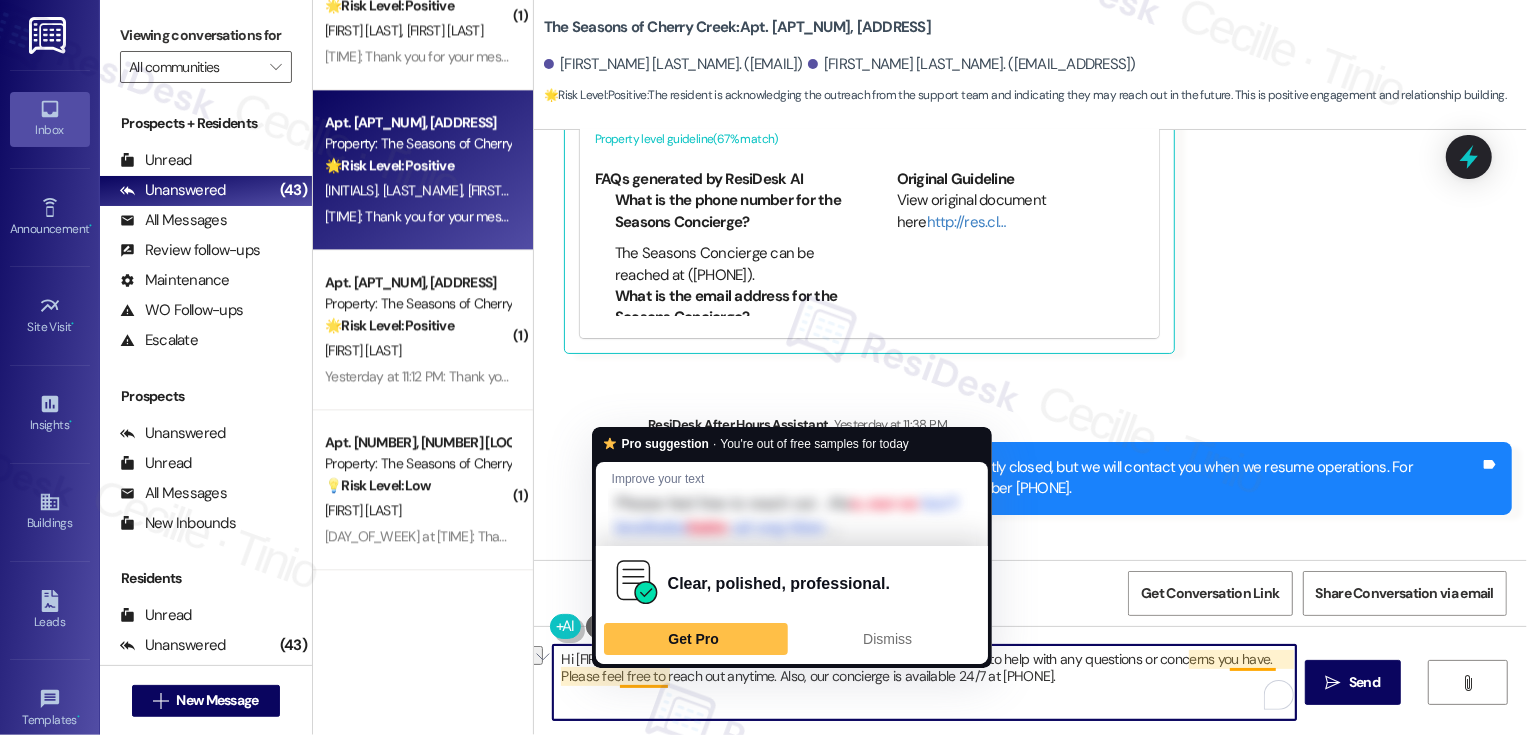 drag, startPoint x: 609, startPoint y: 681, endPoint x: 1087, endPoint y: 693, distance: 478.1506 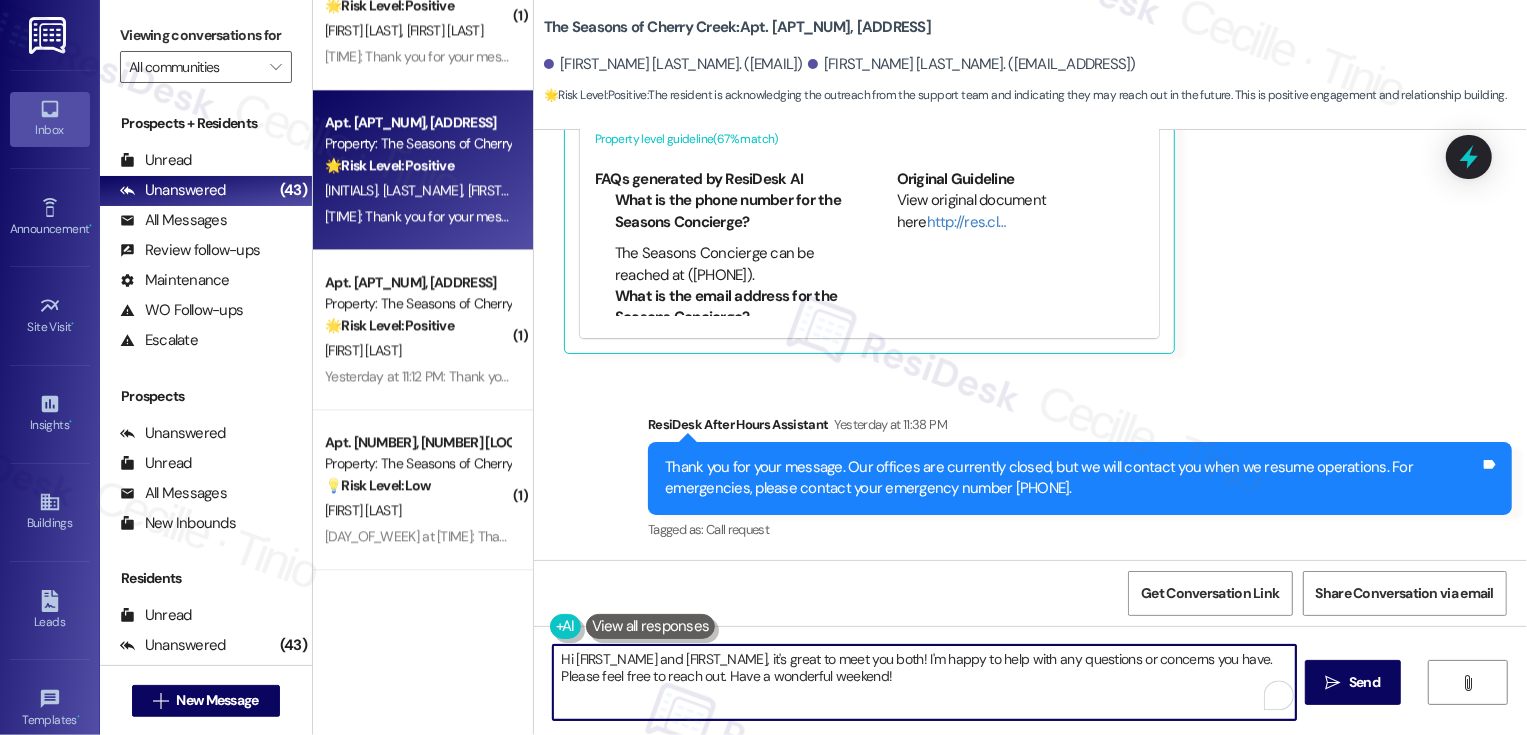 click on "Hi Amy and Malcolm, it's great to meet you both! I'm happy to help with any questions or concerns you have. Please feel free to reach out. Have a wonderful weekend!" at bounding box center [924, 682] 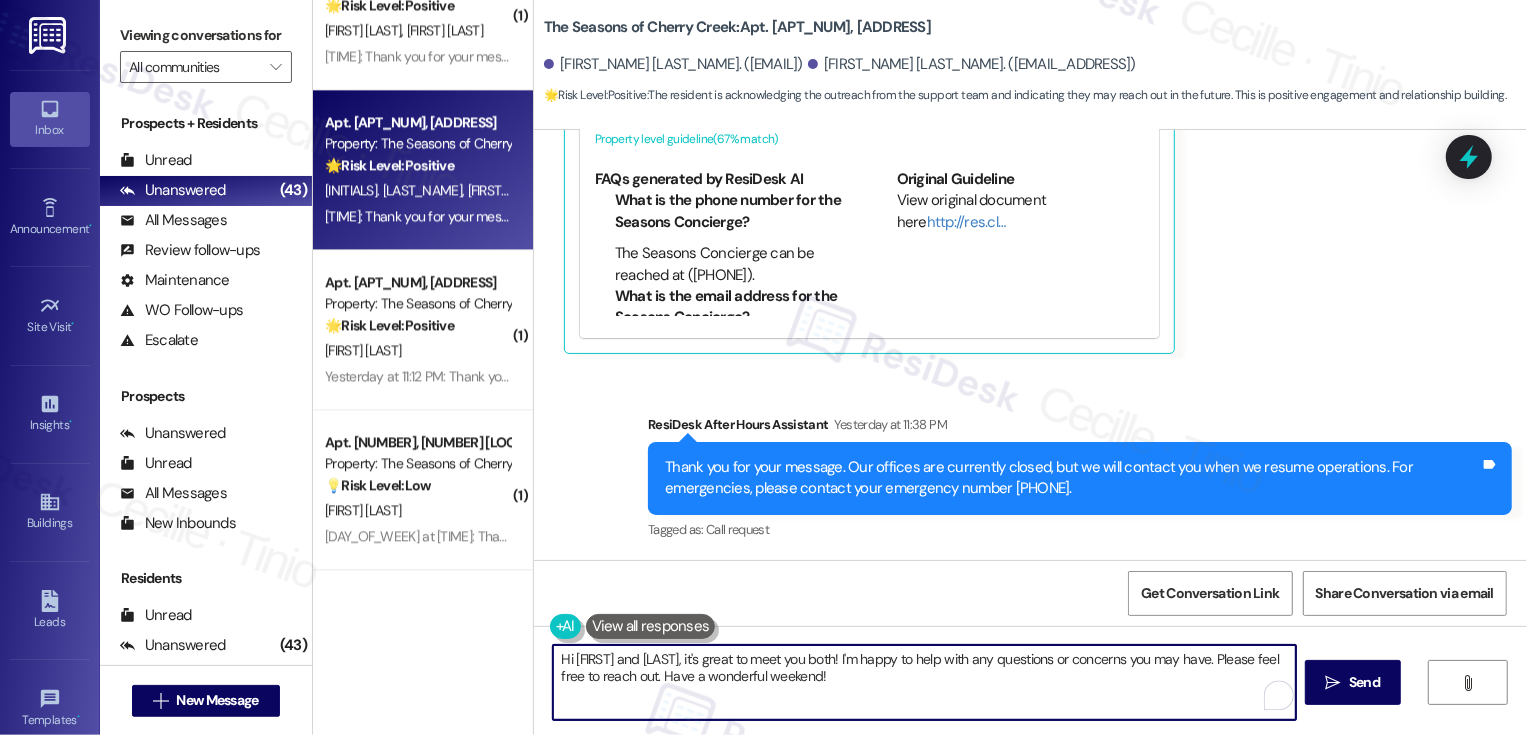 scroll, scrollTop: 453, scrollLeft: 0, axis: vertical 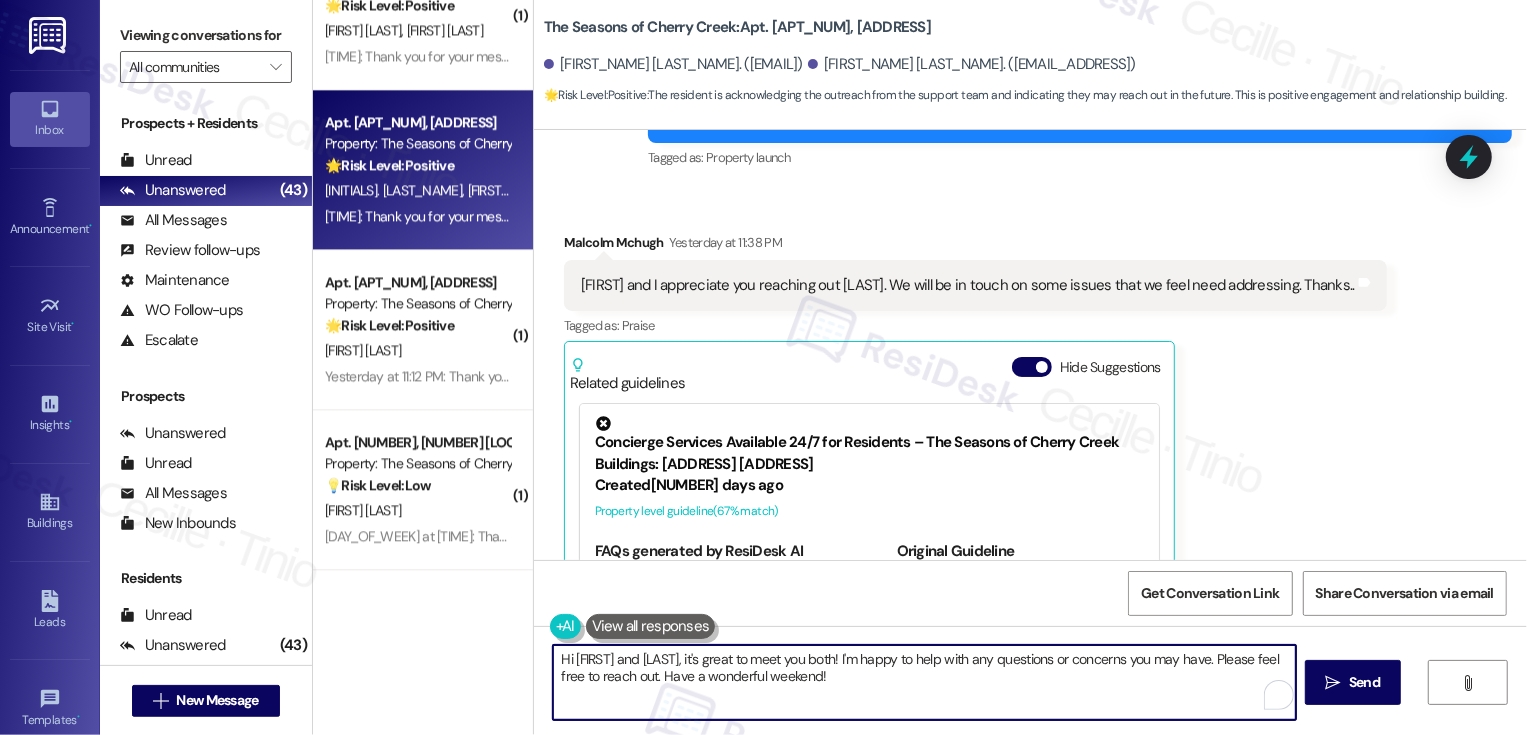 click on "Hi Amy and Malcolm, it's great to meet you both! I'm happy to help with any questions or concerns you may have. Please feel free to reach out. Have a wonderful weekend!" at bounding box center (924, 682) 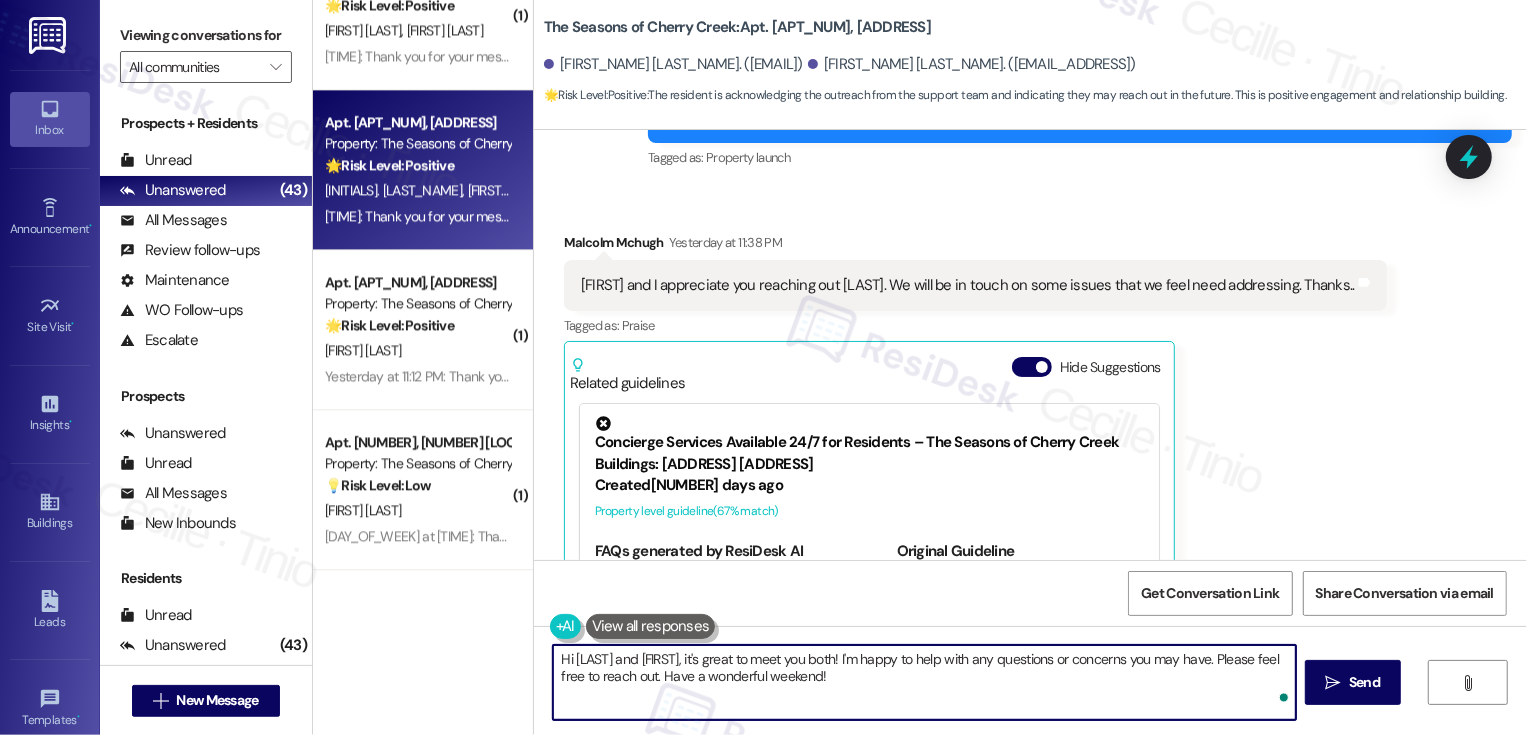 type on "Hi Malcolm and Amy, it's great to meet you both! I'm happy to help with any questions or concerns you may have. Please feel free to reach out. Have a wonderful weekend!" 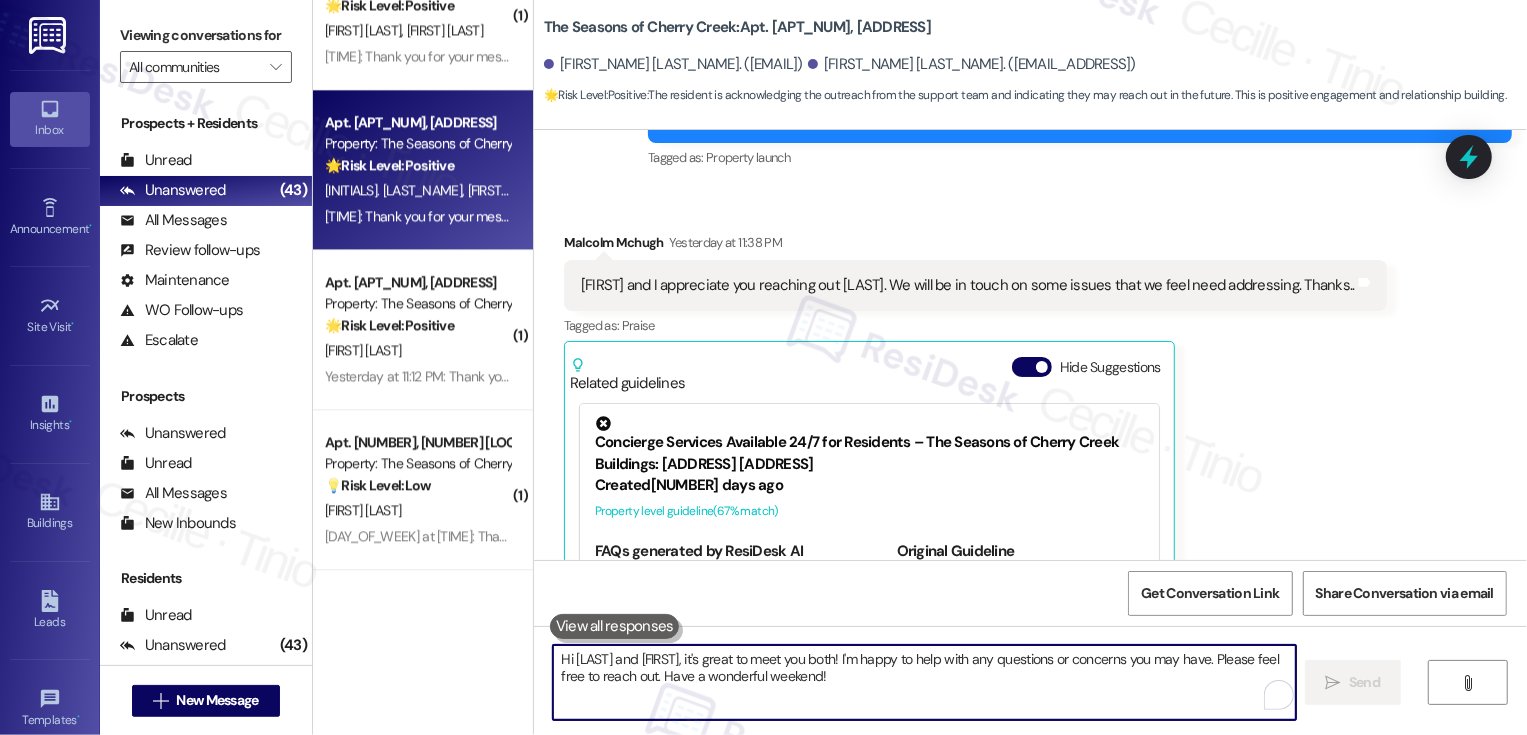 type 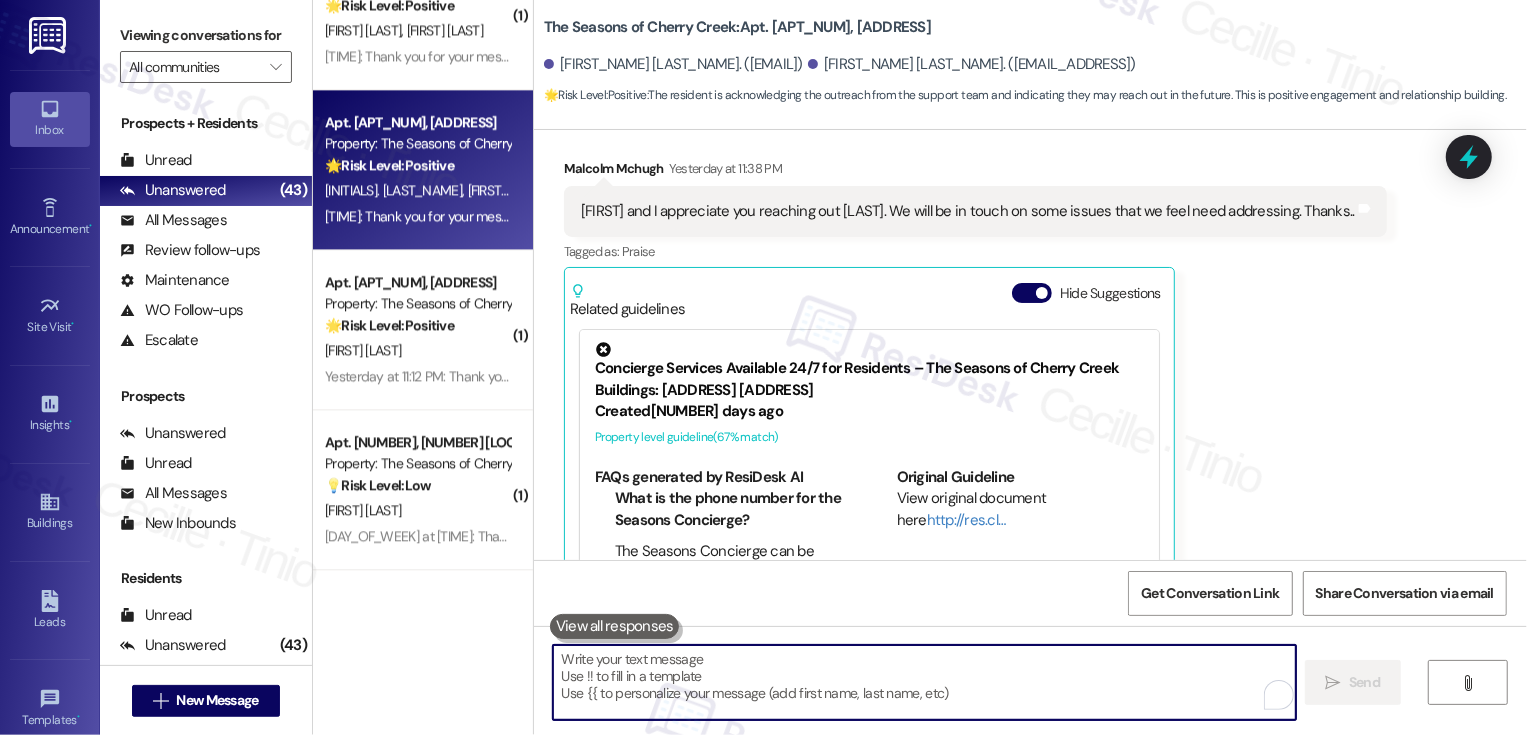 scroll, scrollTop: 455, scrollLeft: 0, axis: vertical 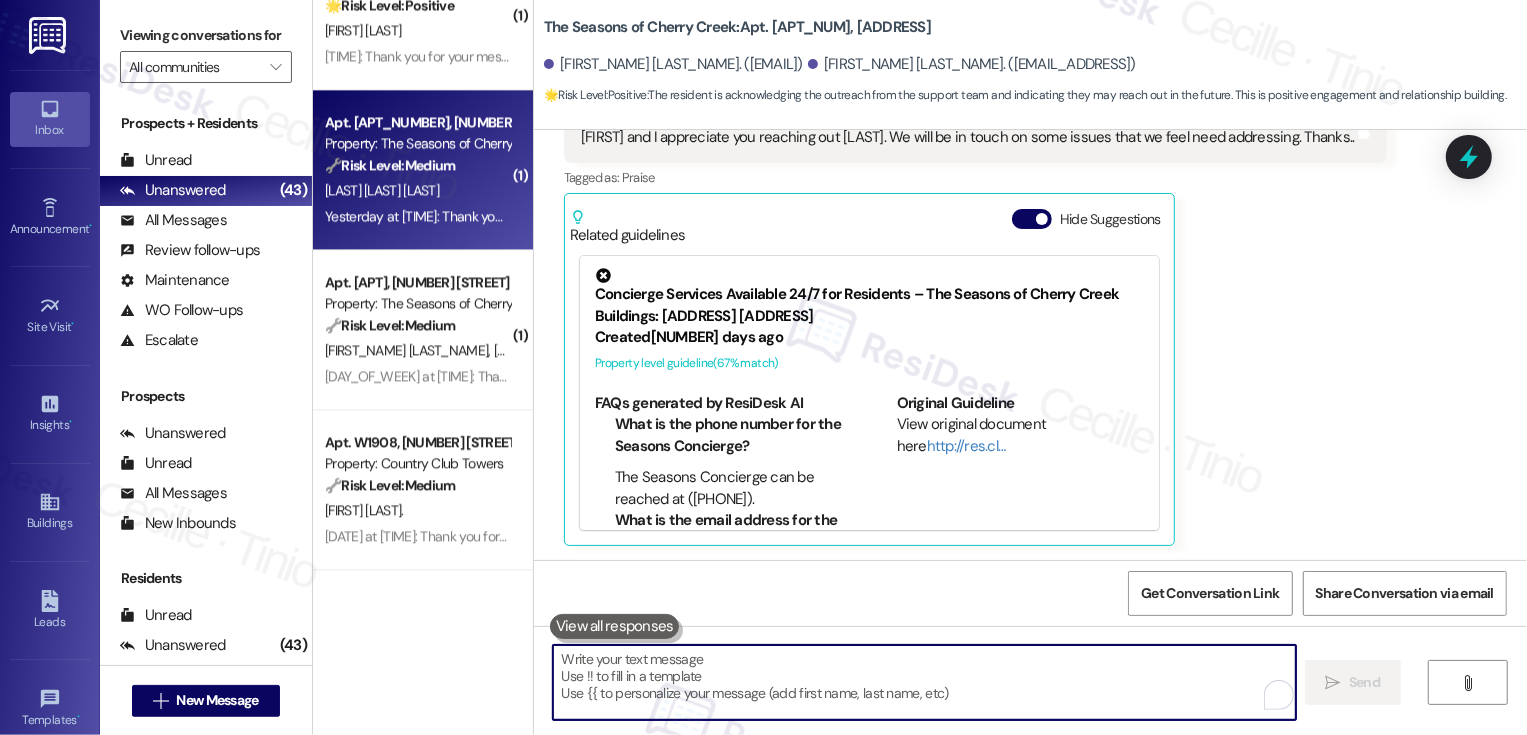 click on "🔧  Risk Level:  Medium The resident is inquiring about the status of a fridge replacement. While a malfunctioning fridge is inconvenient, there's no indication of immediate spoilage risk or health hazard. The work order is already in progress, suggesting the site is aware and addressing the issue. The resident is simply seeking an update." at bounding box center (417, 165) 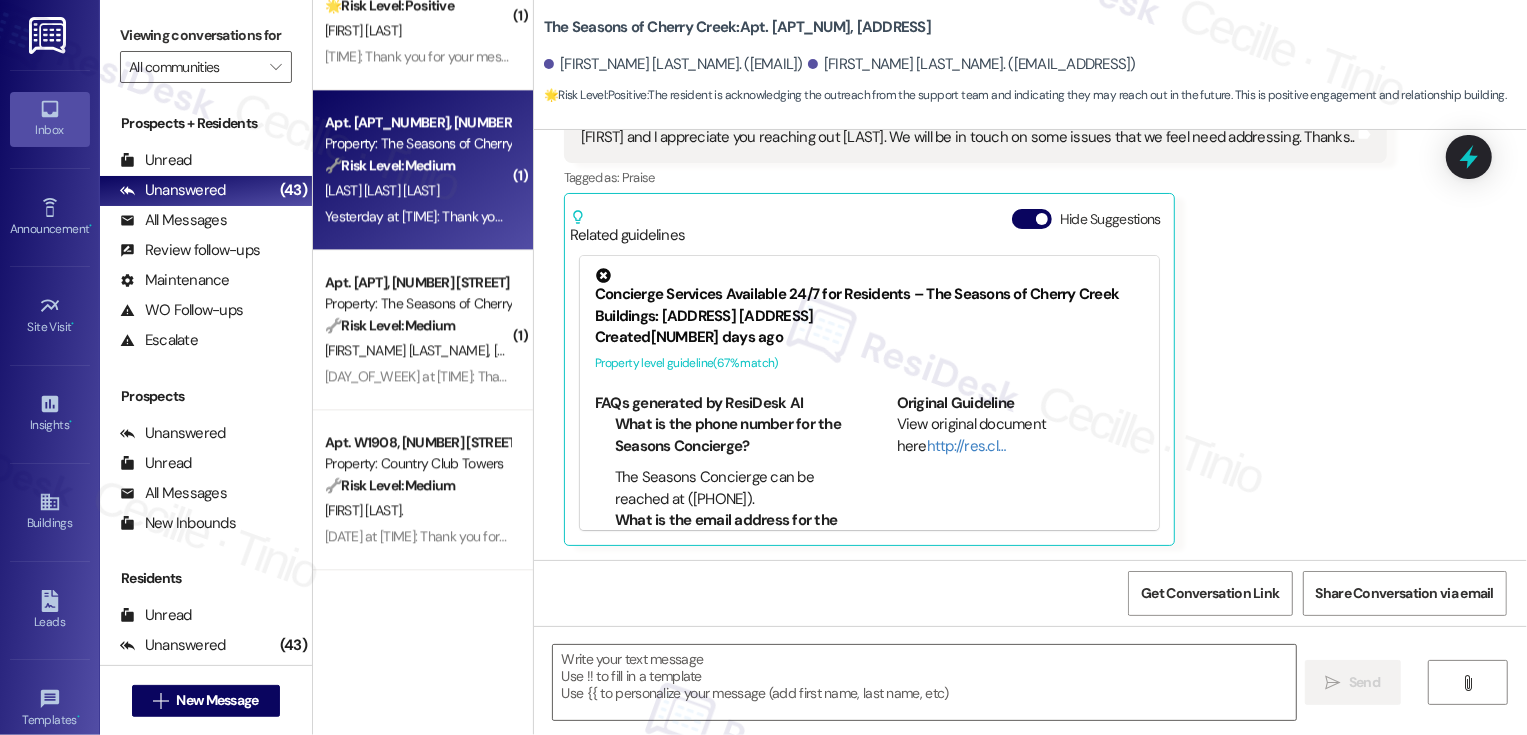 type on "Fetching suggested responses. Please feel free to read through the conversation in the meantime." 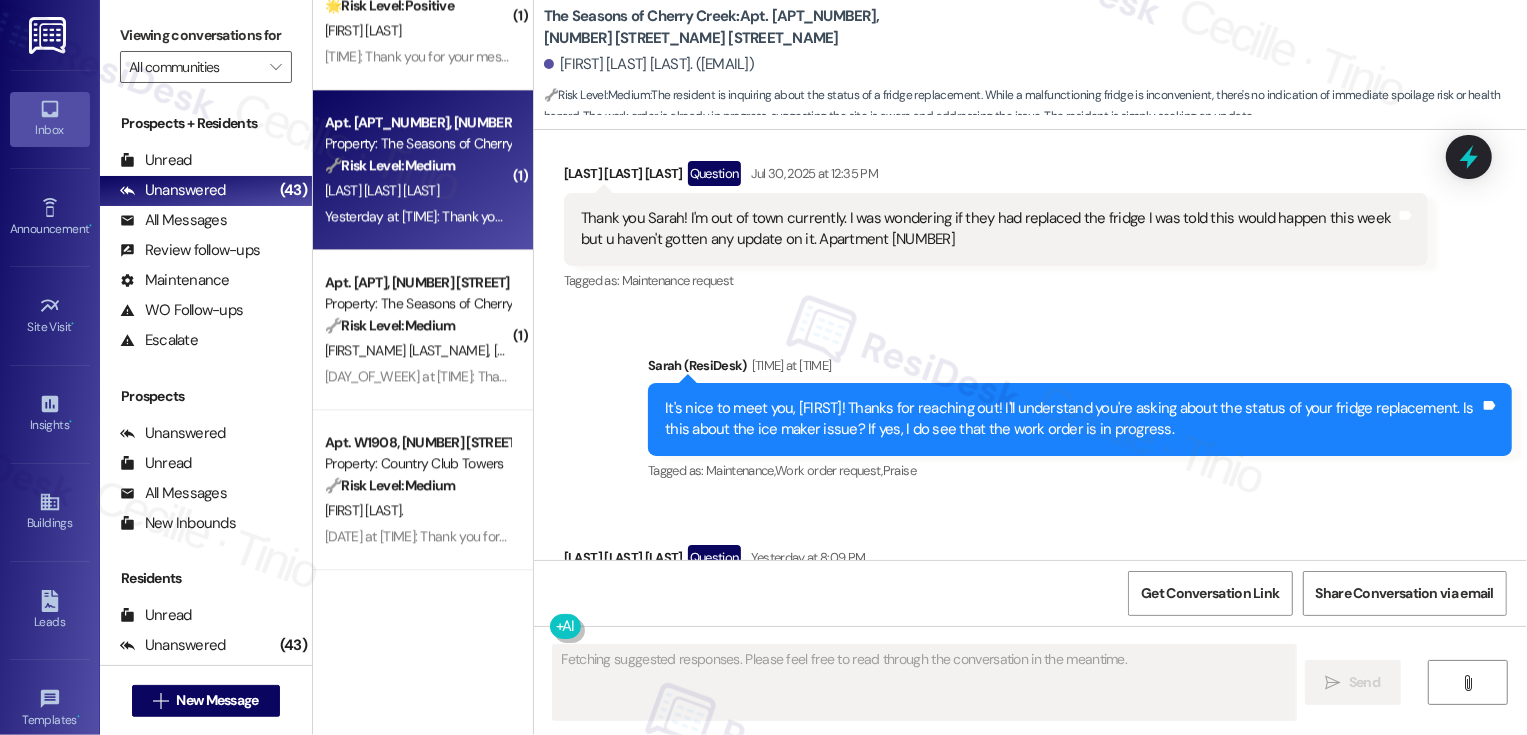 type on "Fetching suggested responses. Please feel free to read through the conversation in the meantime." 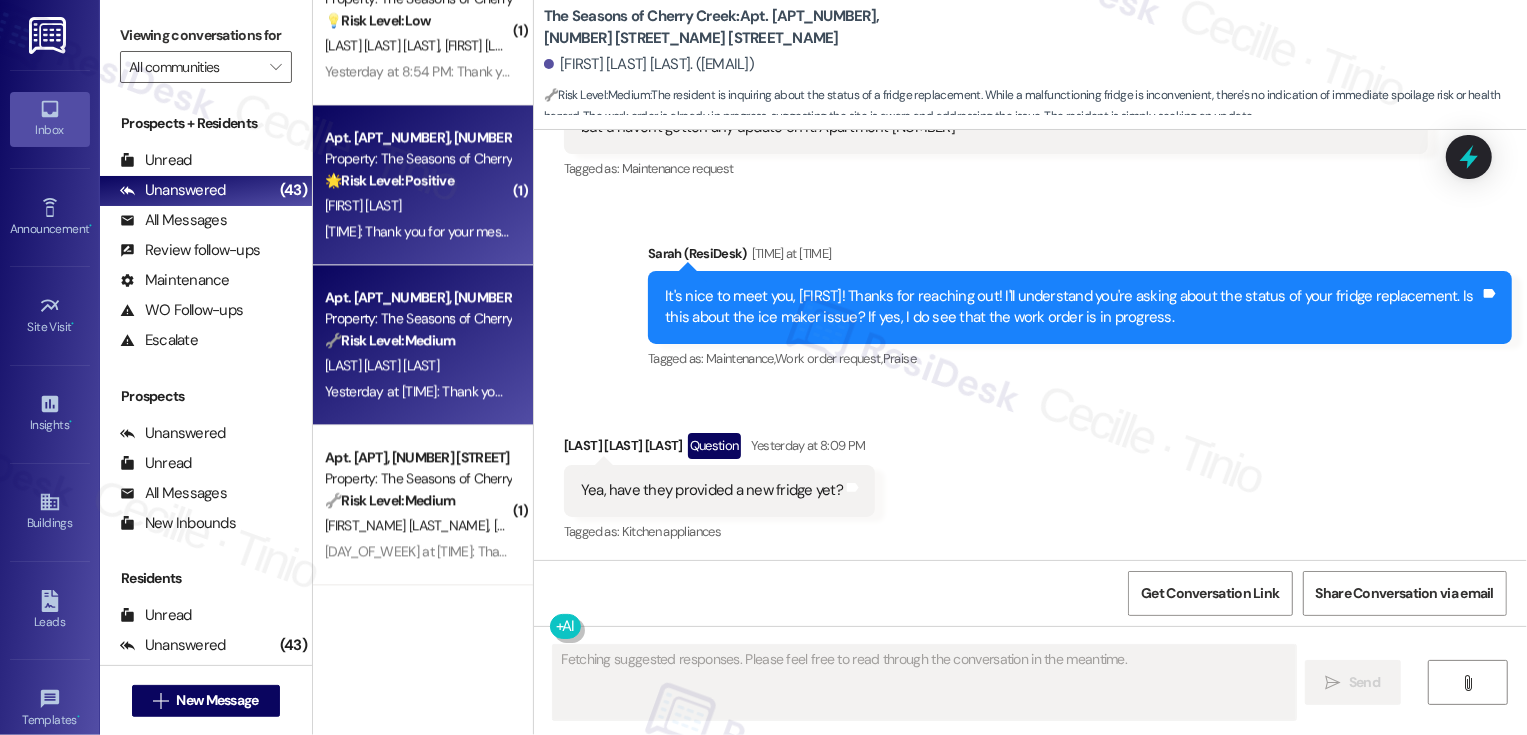 click on "Property: The Seasons of Cherry Creek" at bounding box center [417, 158] 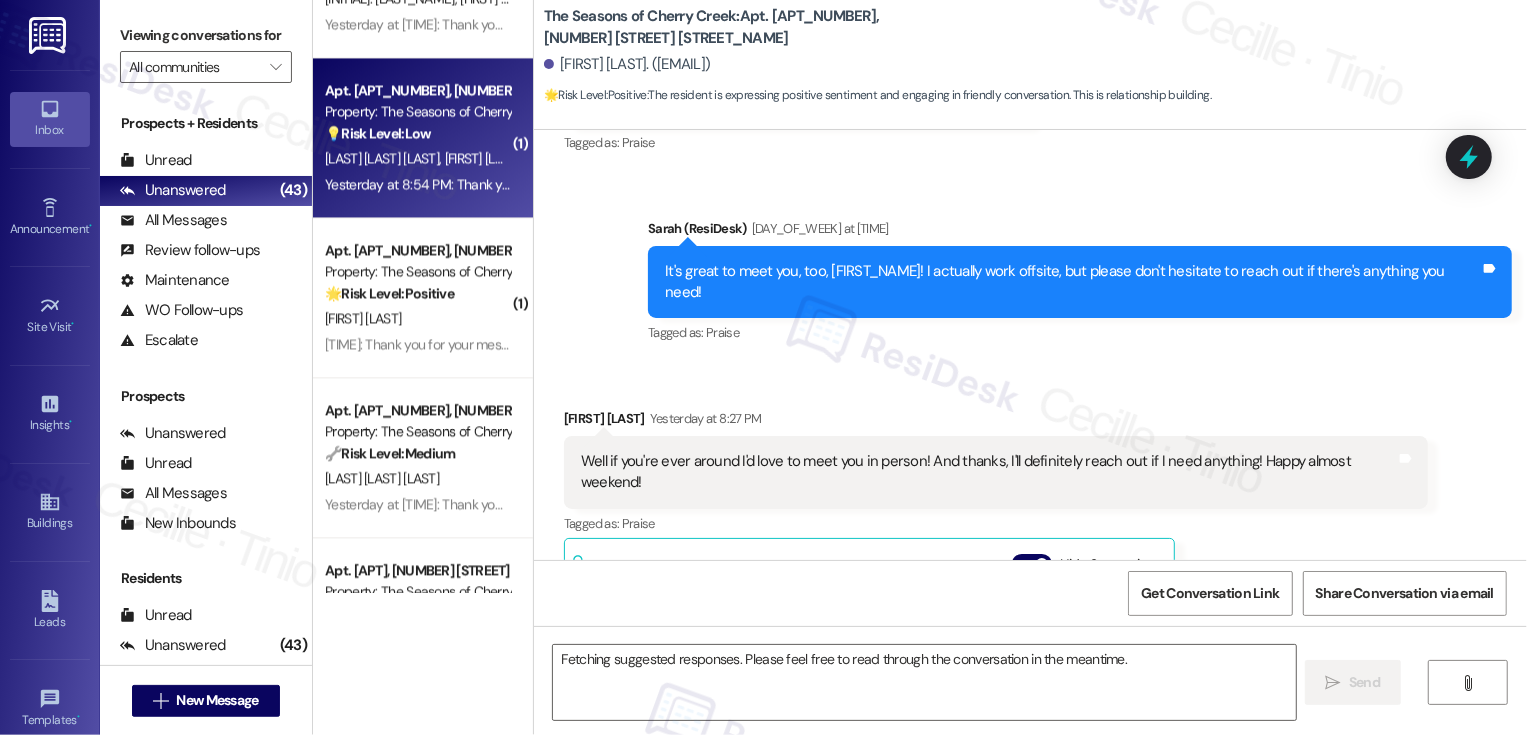 scroll, scrollTop: 2964, scrollLeft: 0, axis: vertical 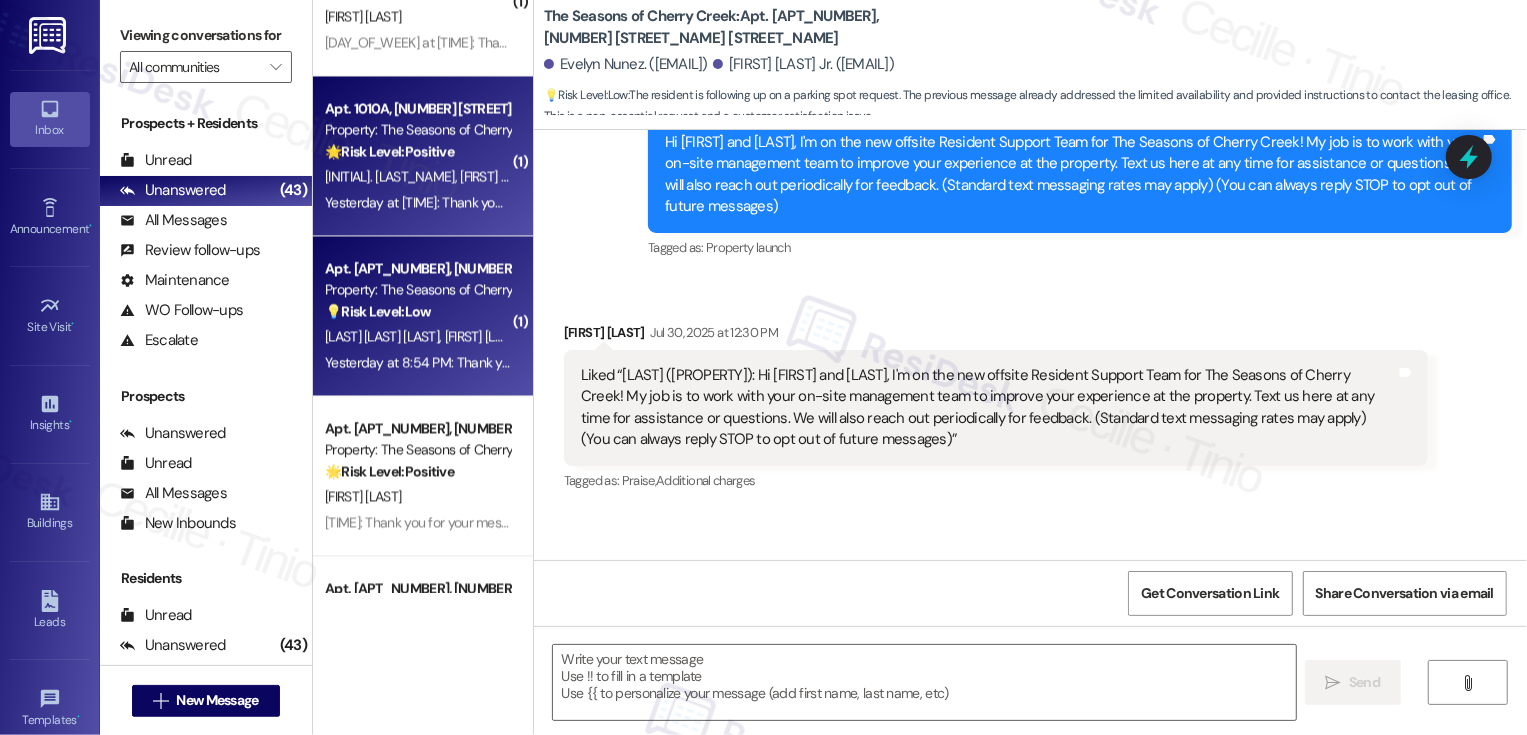 click on "Yesterday at 9:39 PM: Thank you for your message. Our offices are currently closed, but we will contact you when we resume operations. For emergencies, please contact your emergency number 720-688-2812. Yesterday at 9:39 PM: Thank you for your message. Our offices are currently closed, but we will contact you when we resume operations. For emergencies, please contact your emergency number 720-688-2812." at bounding box center [913, 202] 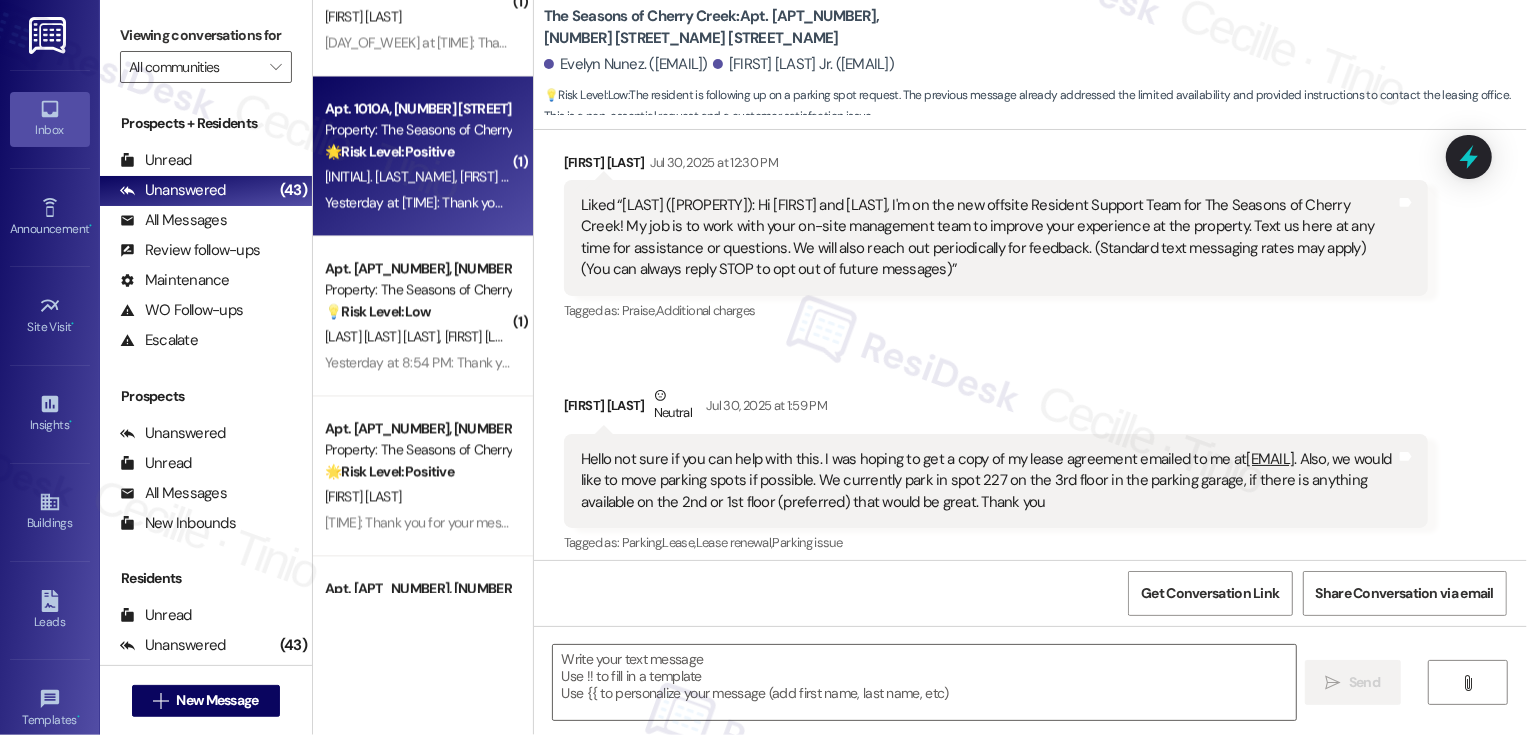 scroll, scrollTop: 1291, scrollLeft: 0, axis: vertical 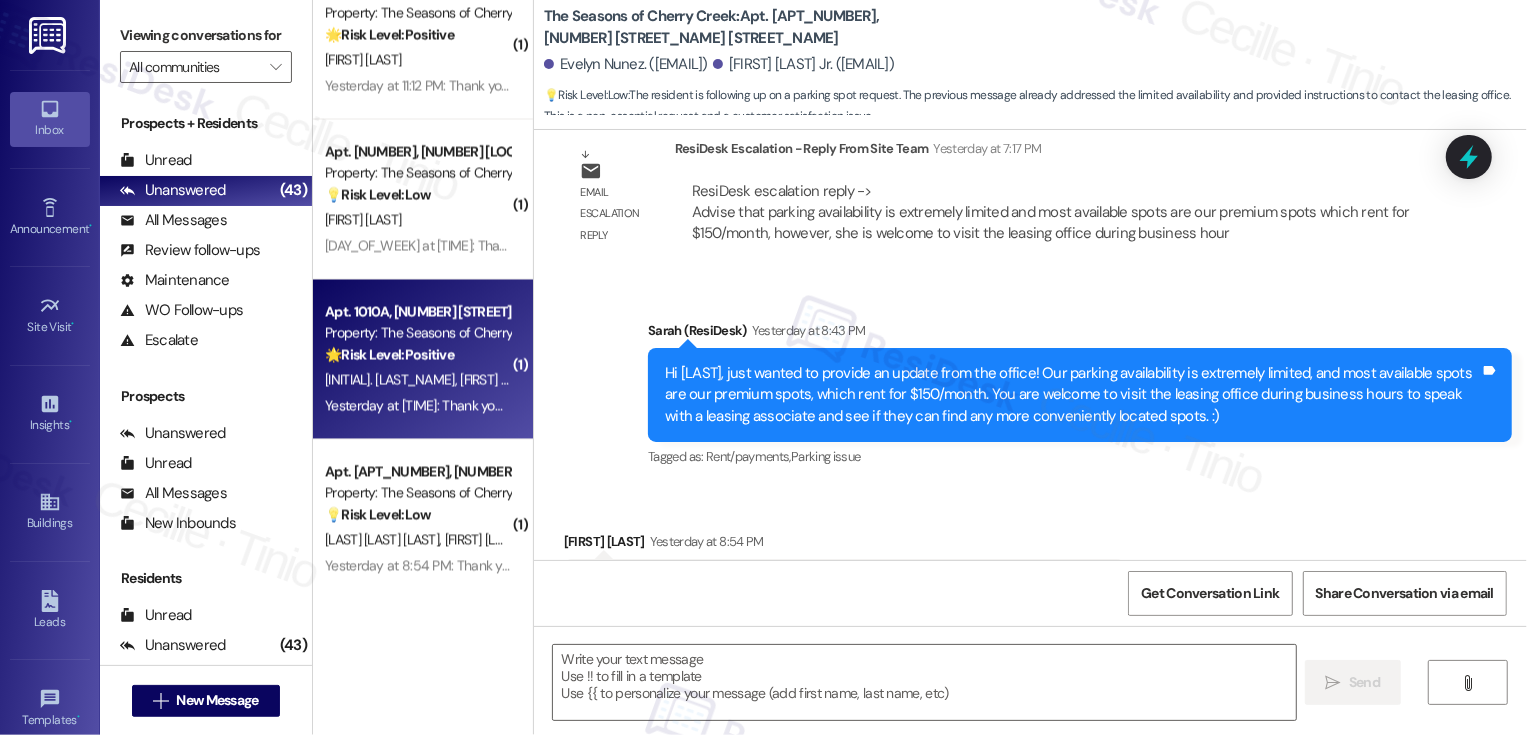 type on "Fetching suggested responses. Please feel free to read through the conversation in the meantime." 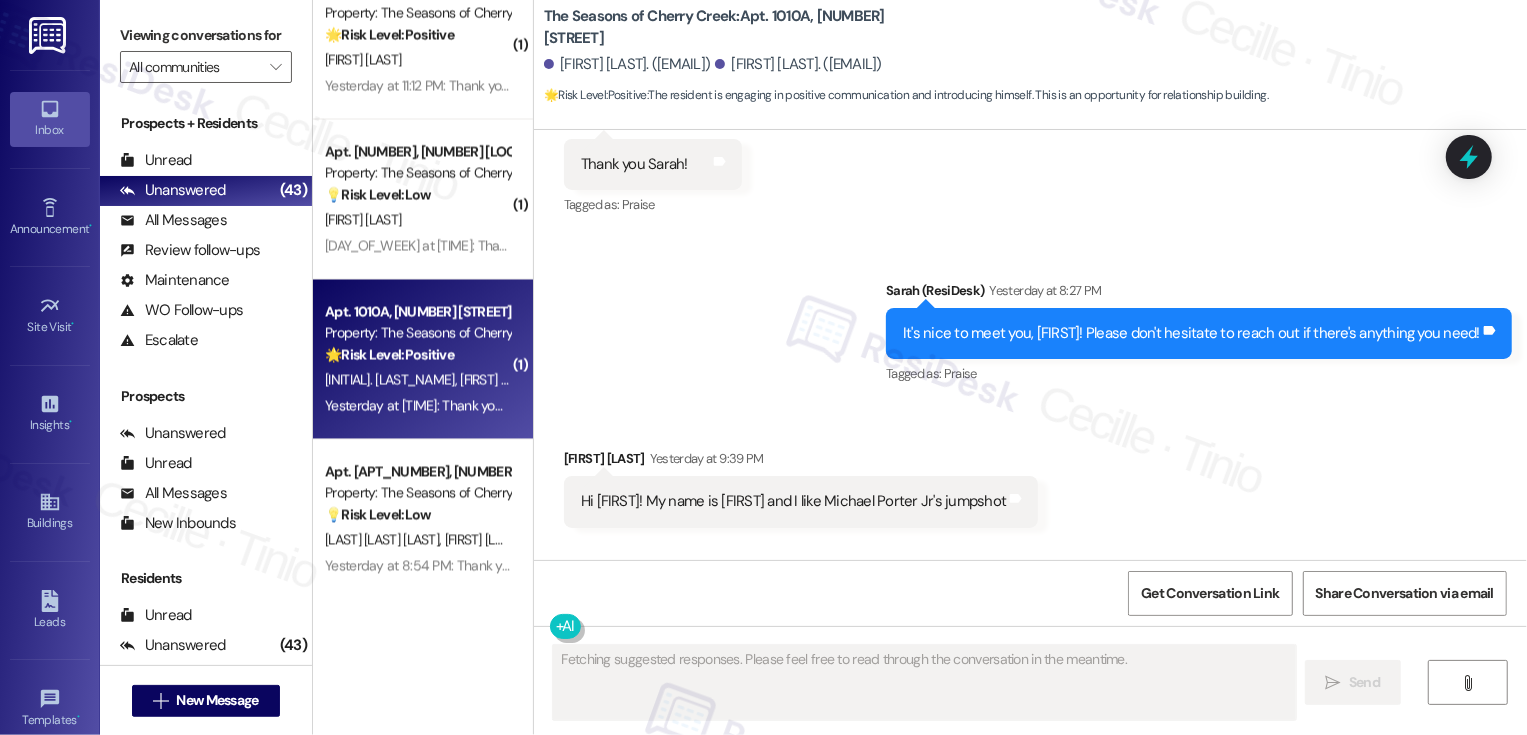 scroll, scrollTop: 413, scrollLeft: 0, axis: vertical 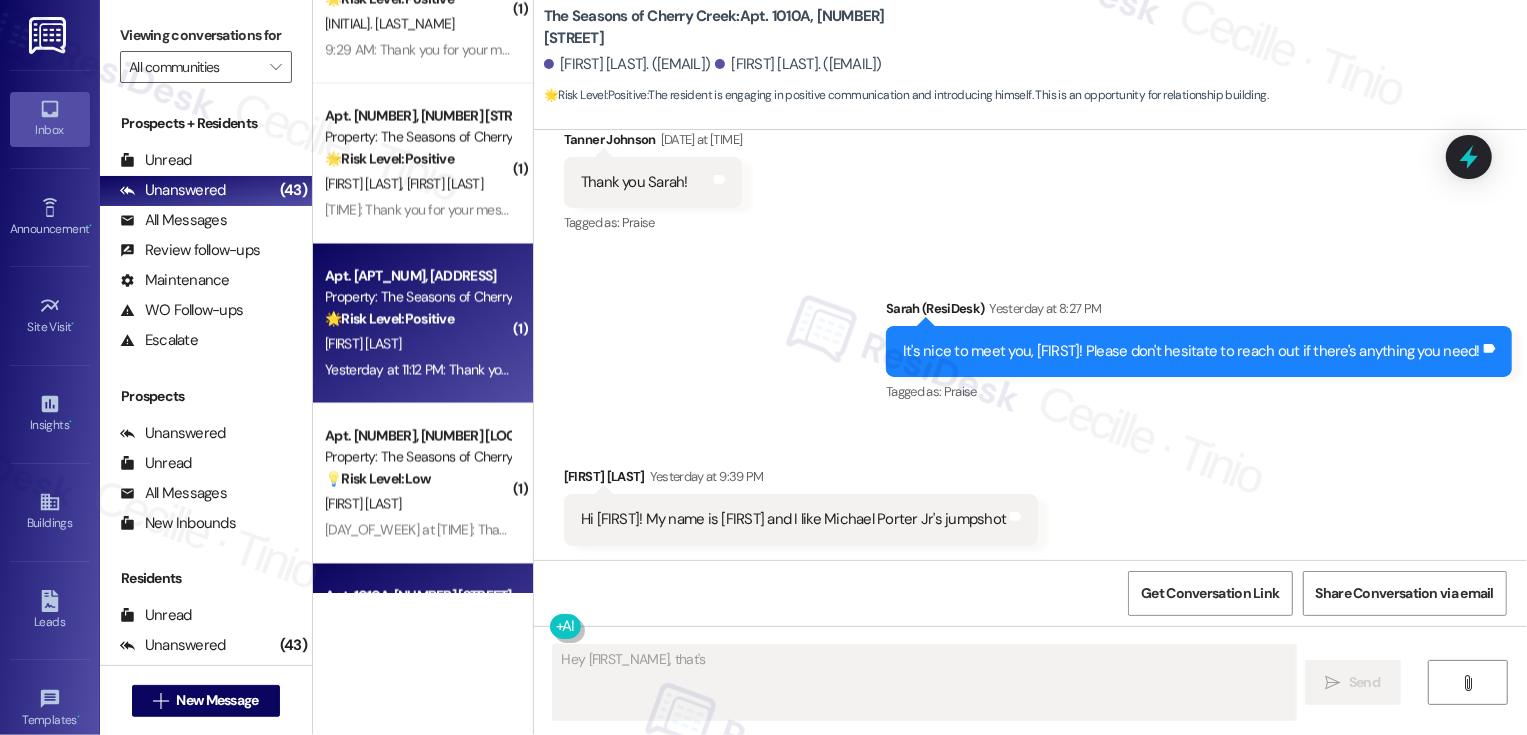 click on "🌟  Risk Level:  Positive" at bounding box center [389, 319] 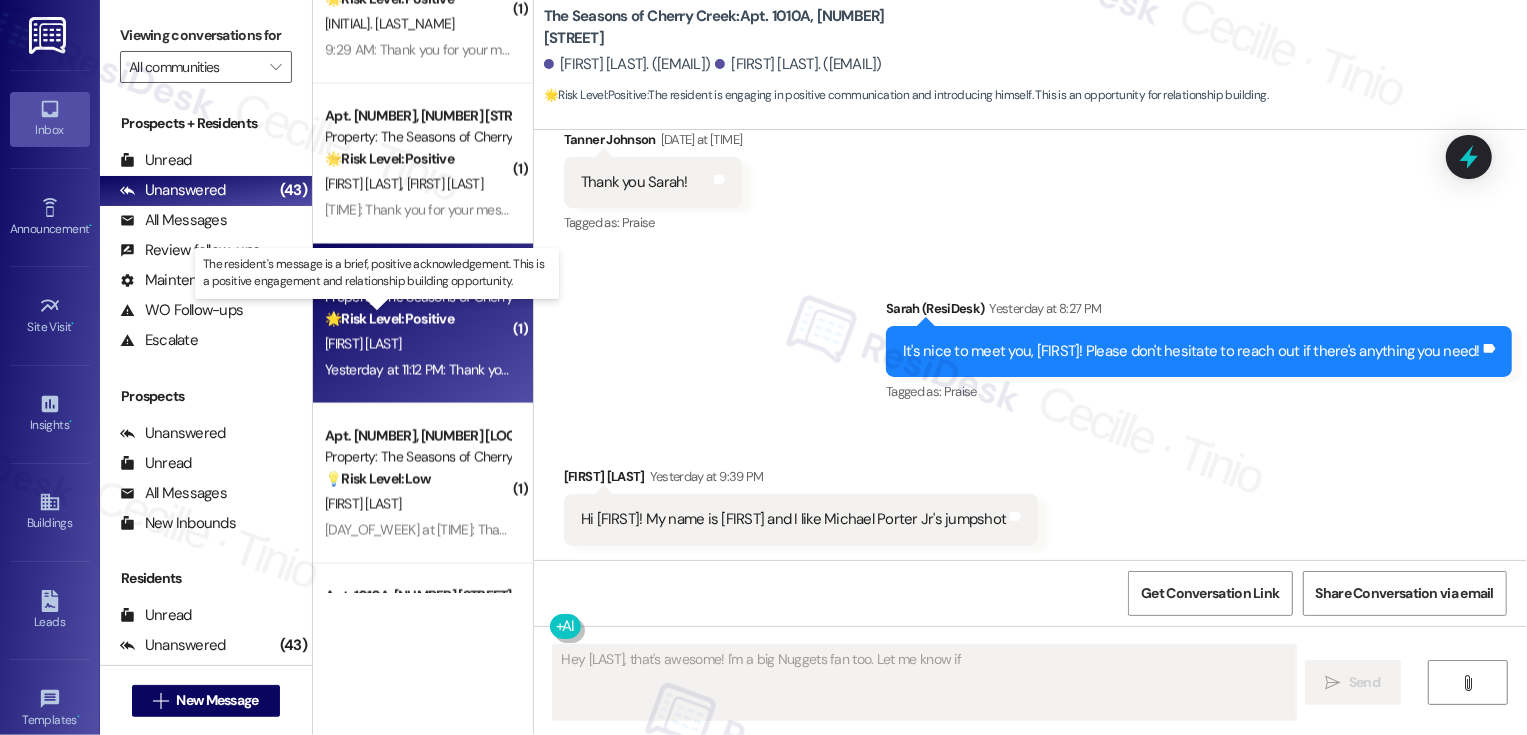 click on "🌟  Risk Level:  Positive" at bounding box center [389, 319] 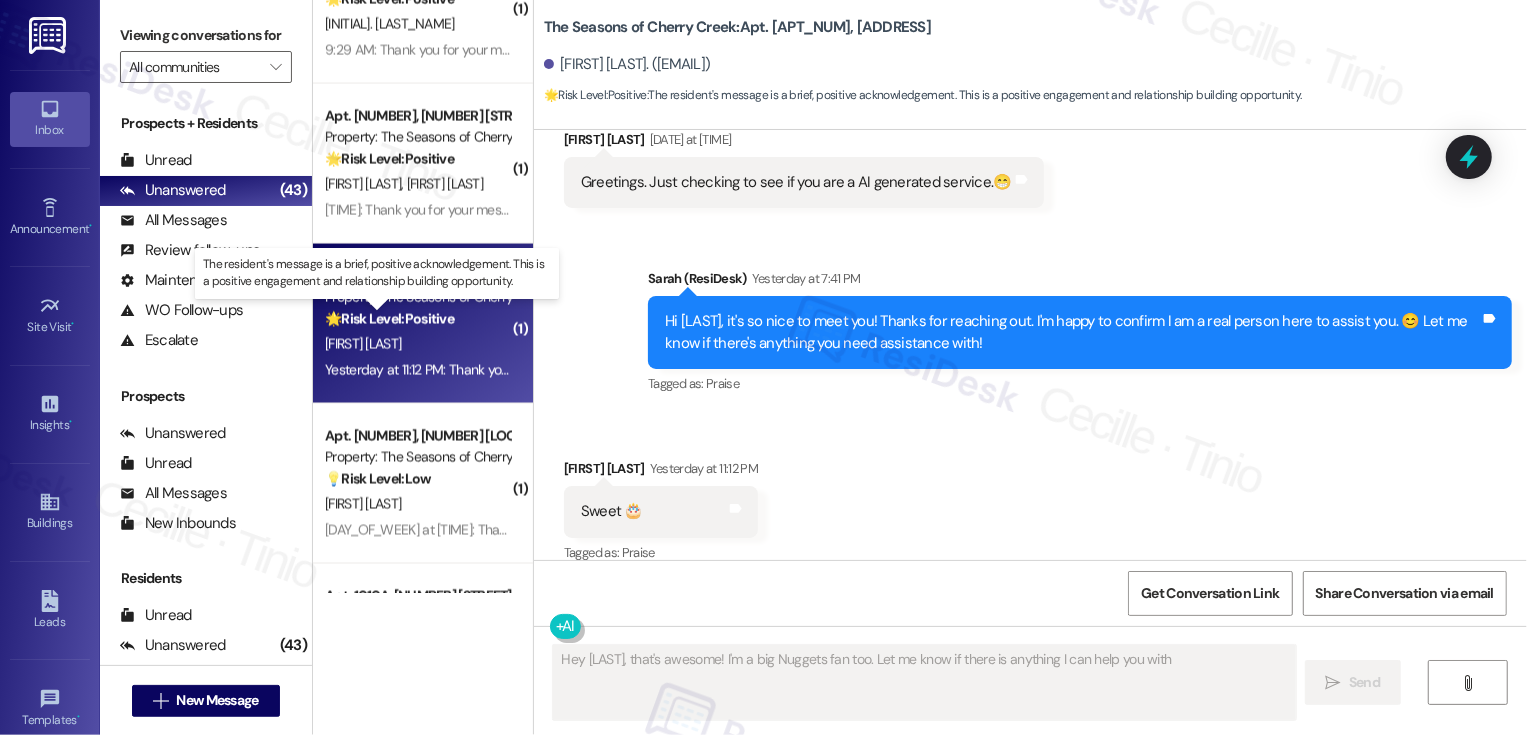type on "Hey [FIRST], that's awesome! I'm a big Nuggets fan too. Let me know if there is anything I can help you with!" 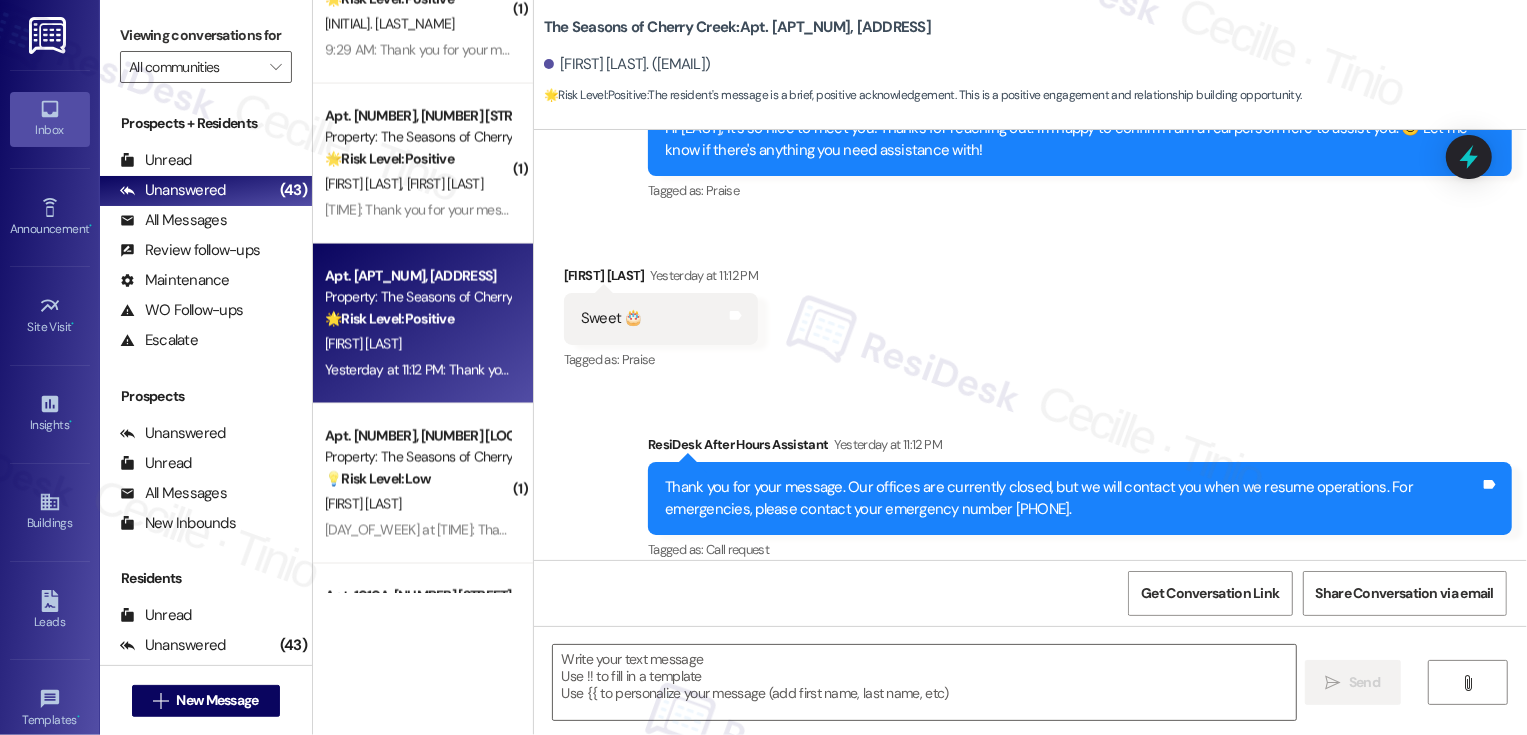 scroll, scrollTop: 625, scrollLeft: 0, axis: vertical 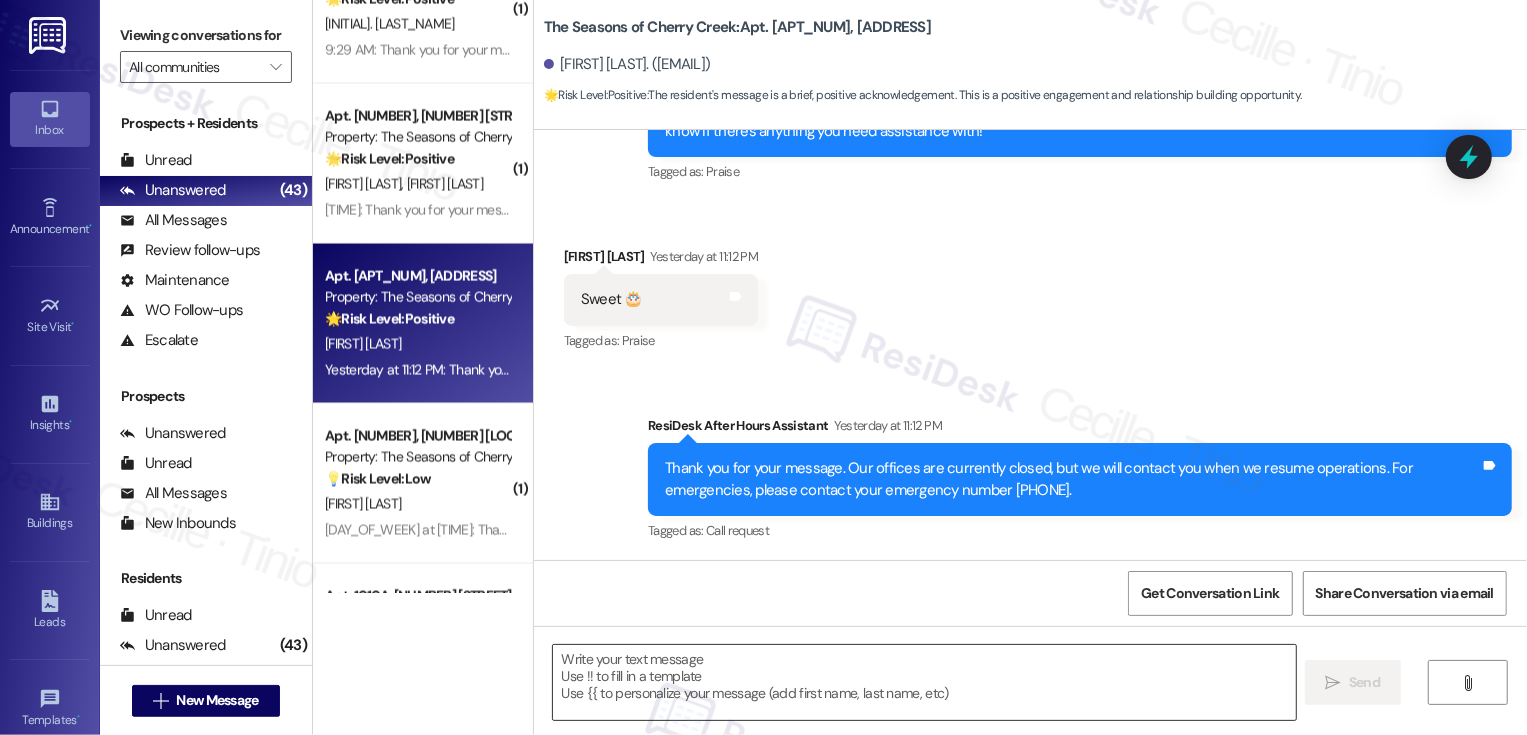 click at bounding box center [924, 682] 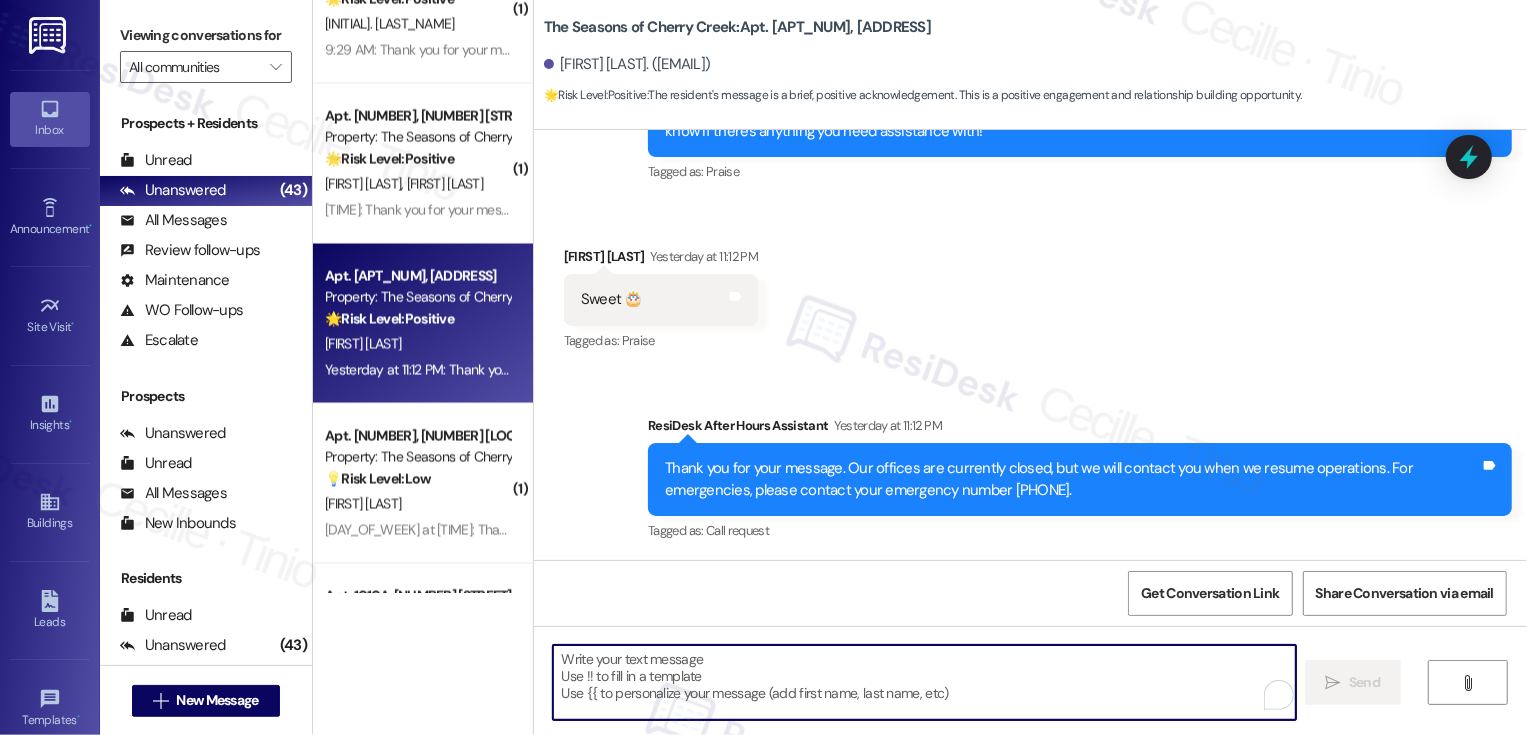 type on "J" 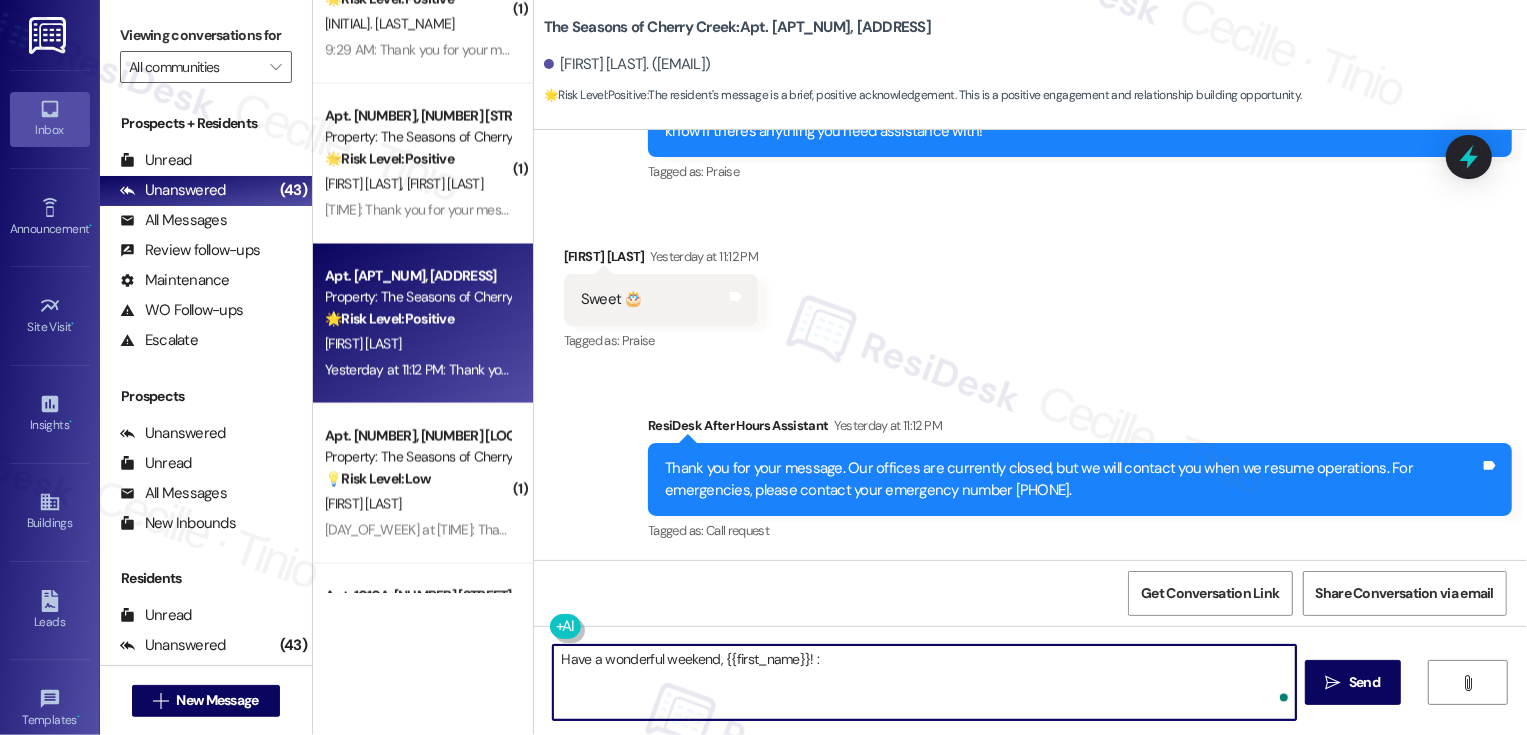 type on "Have a wonderful weekend, {{first_name}}! :)" 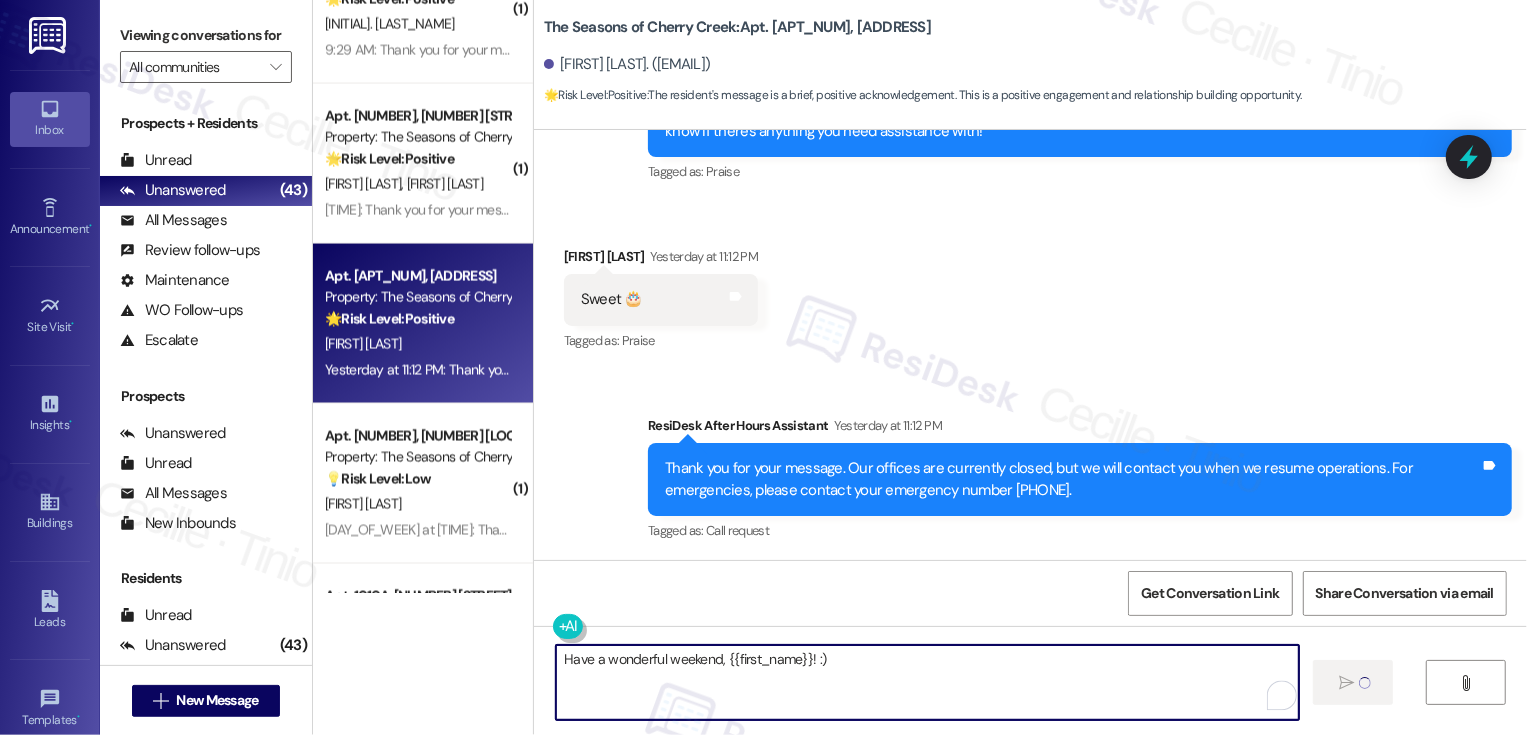type 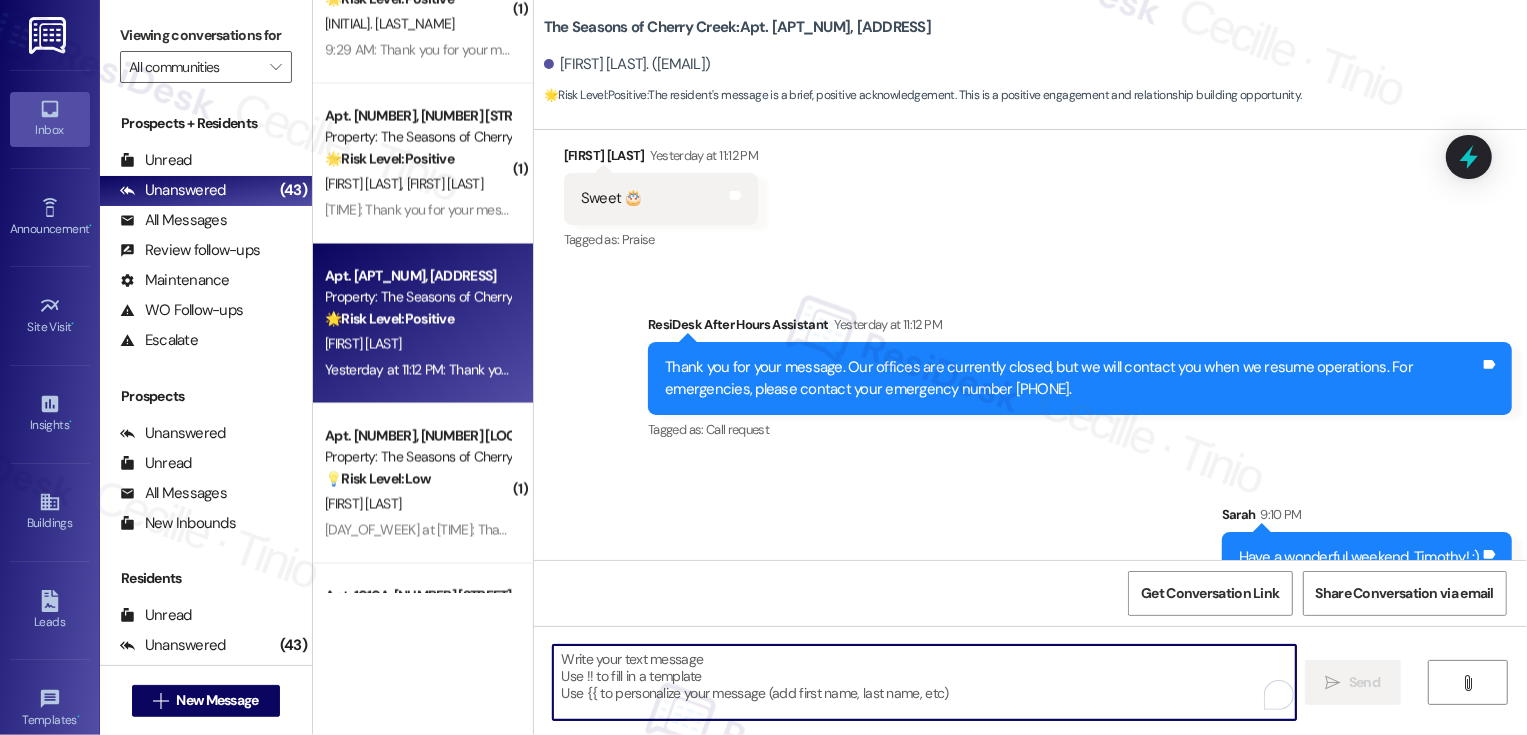 scroll, scrollTop: 765, scrollLeft: 0, axis: vertical 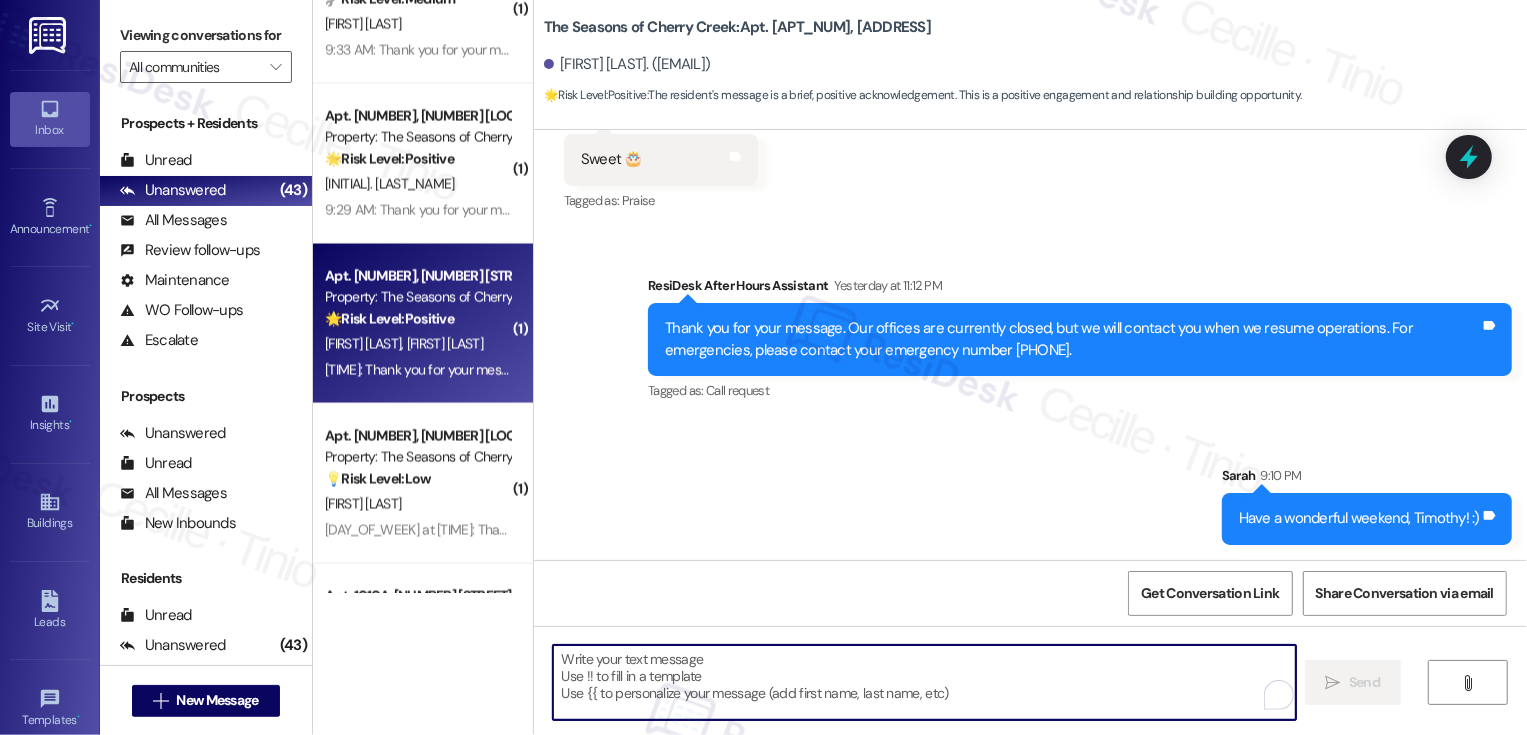 click on "J. White A. Nelson" at bounding box center (417, 344) 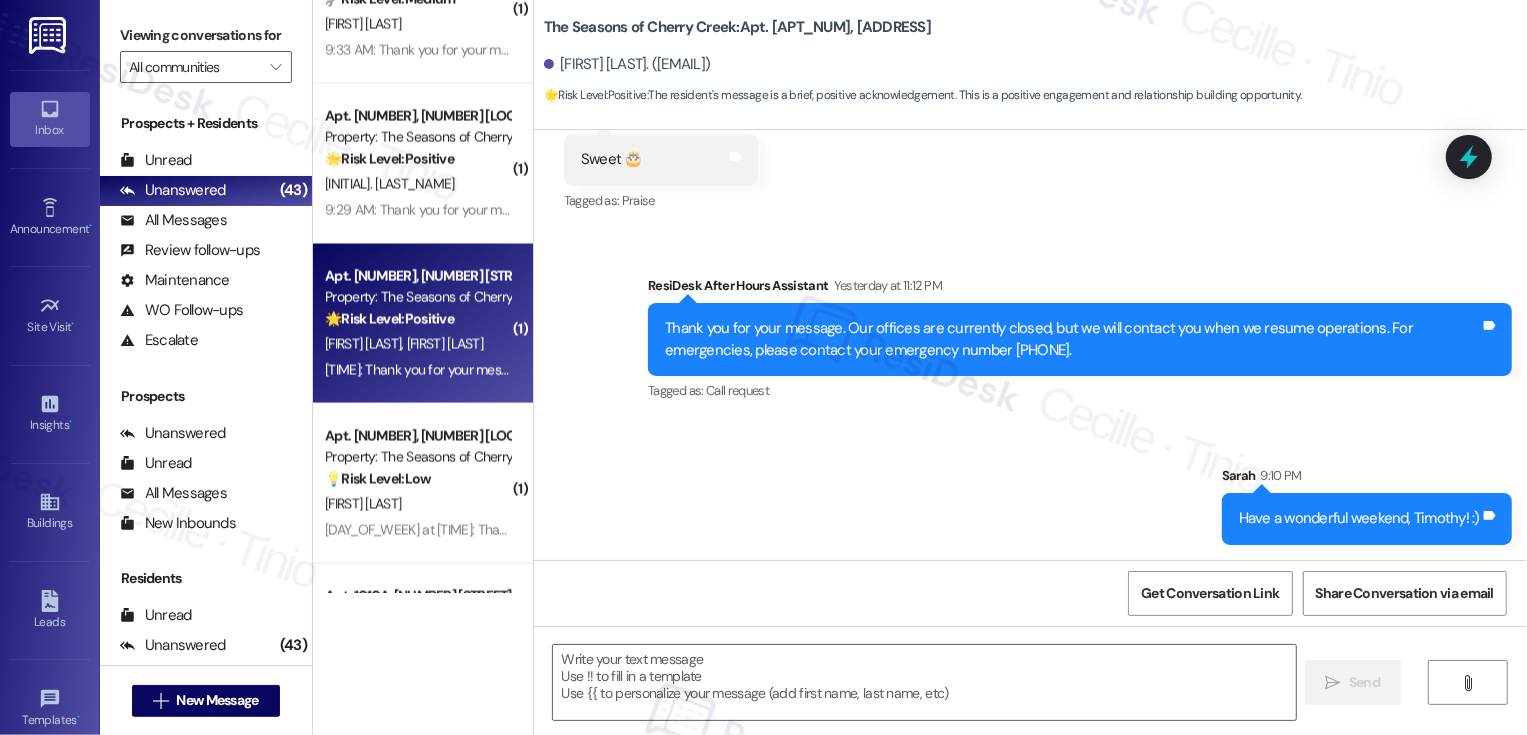 click on "J. White A. Nelson" at bounding box center (417, 344) 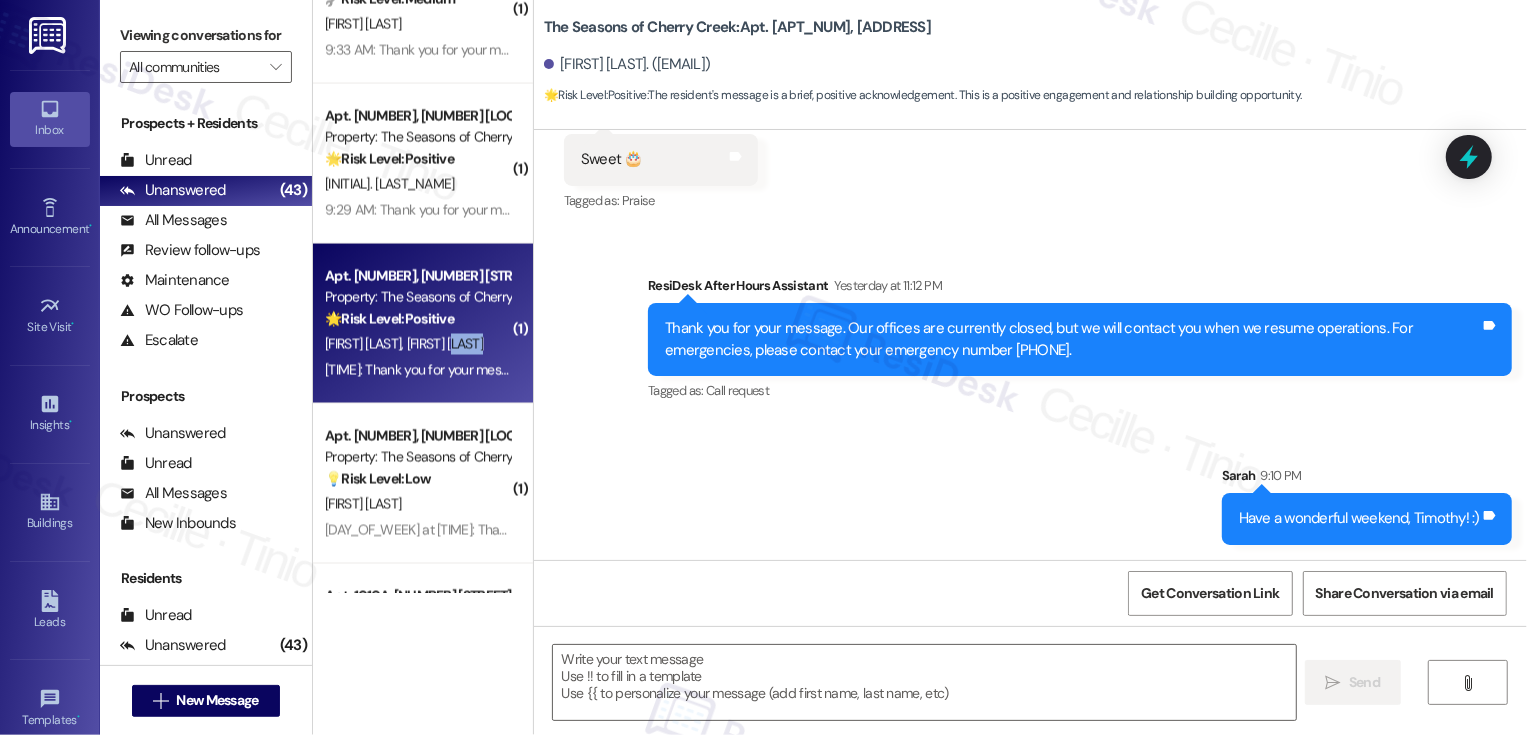 type on "Fetching suggested responses. Please feel free to read through the conversation in the meantime." 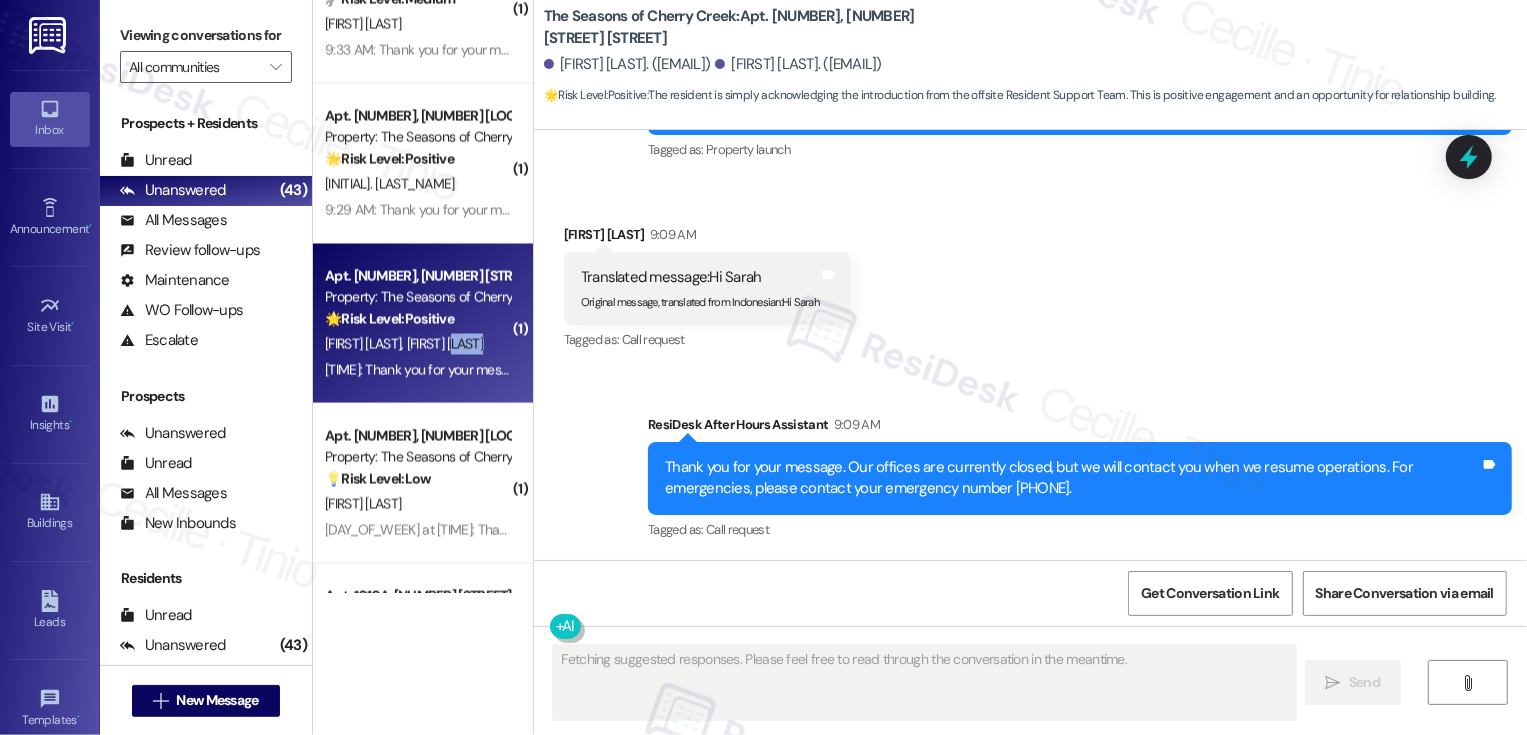 scroll, scrollTop: 317, scrollLeft: 0, axis: vertical 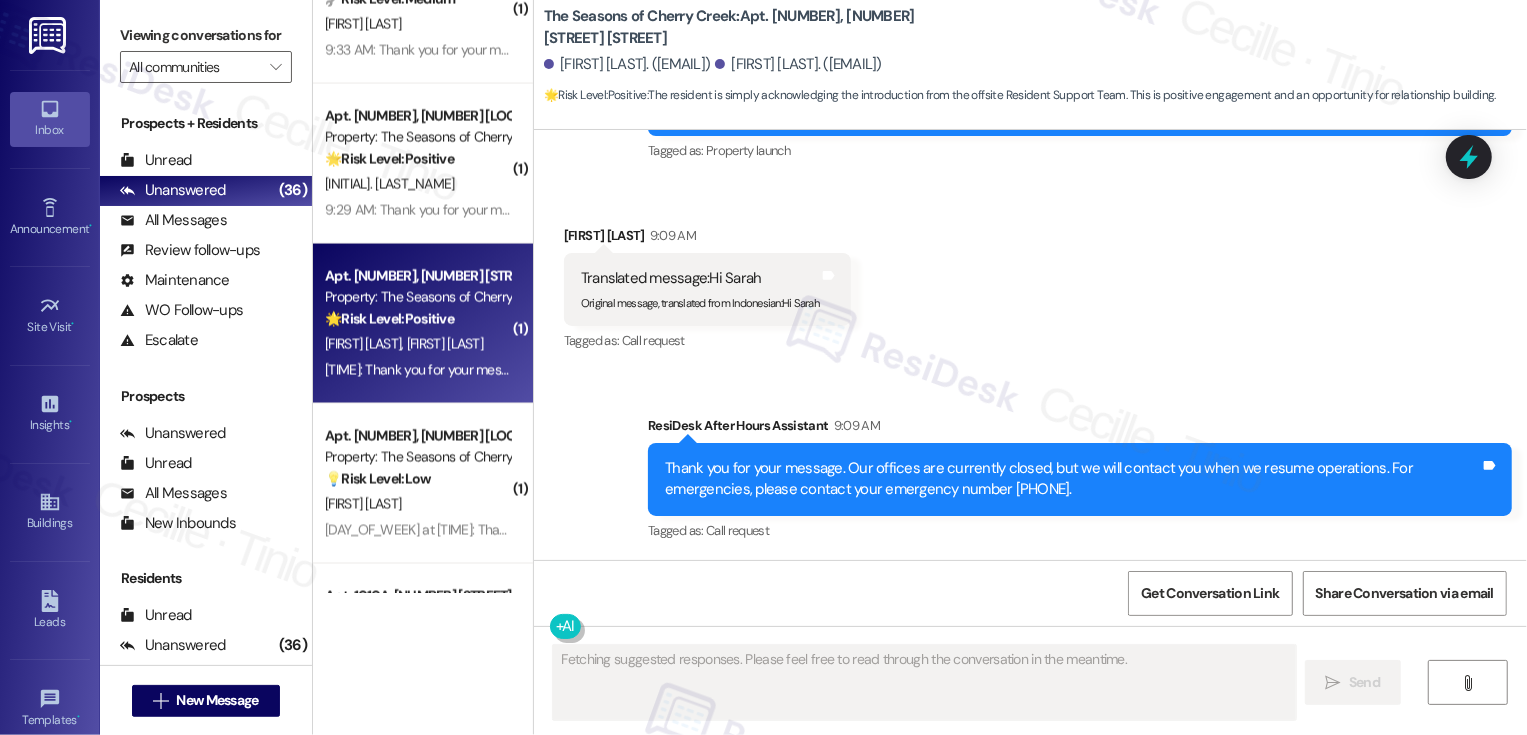 type 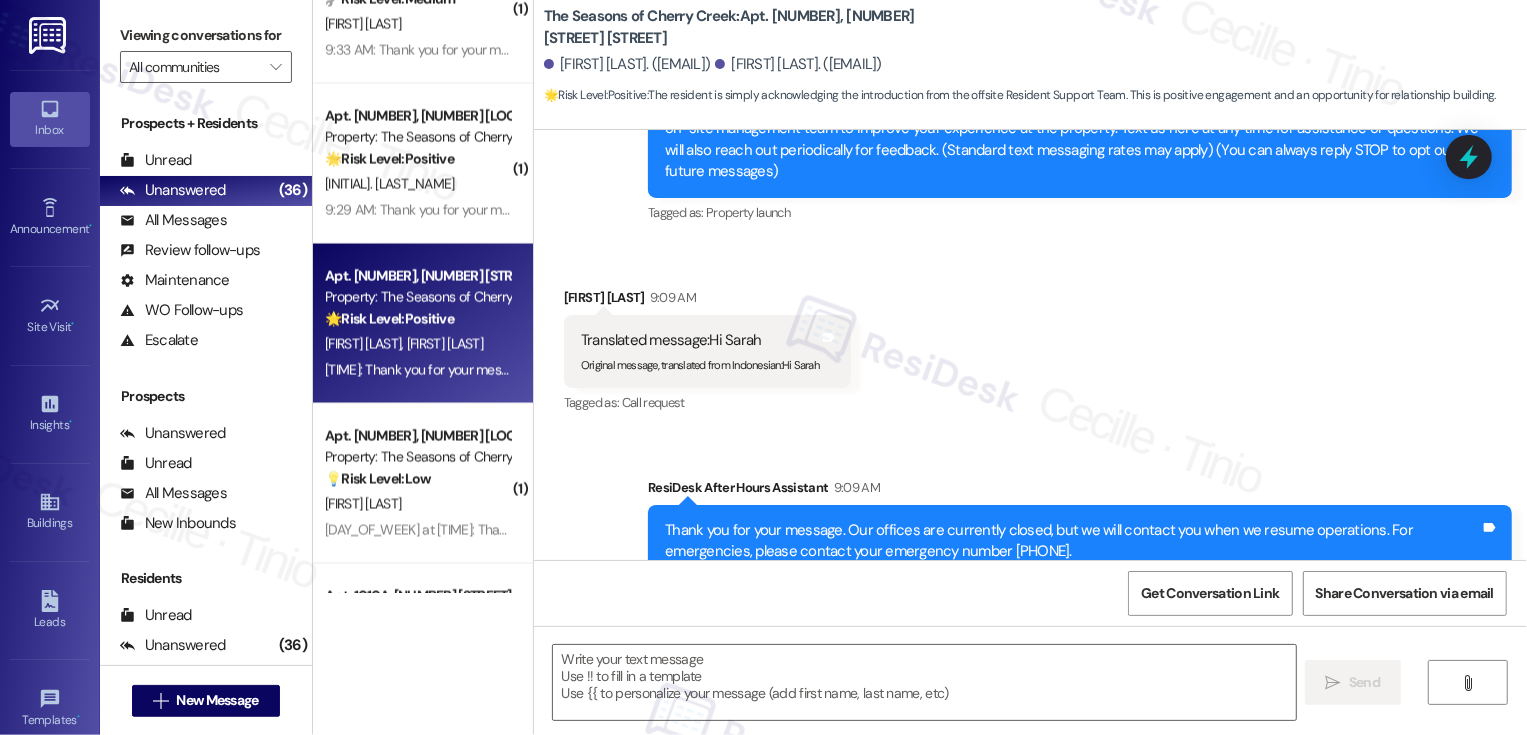 scroll, scrollTop: 160, scrollLeft: 0, axis: vertical 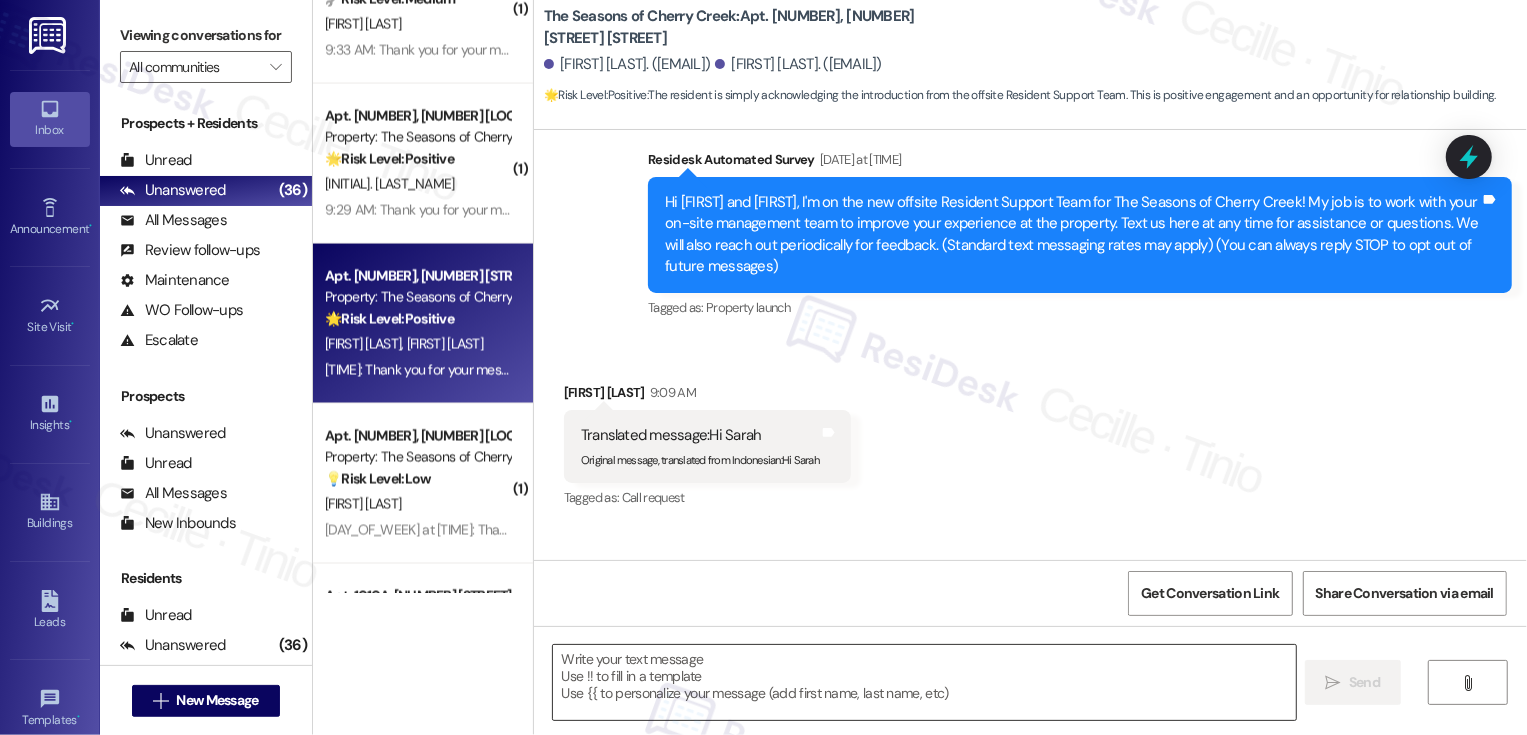 click at bounding box center [924, 682] 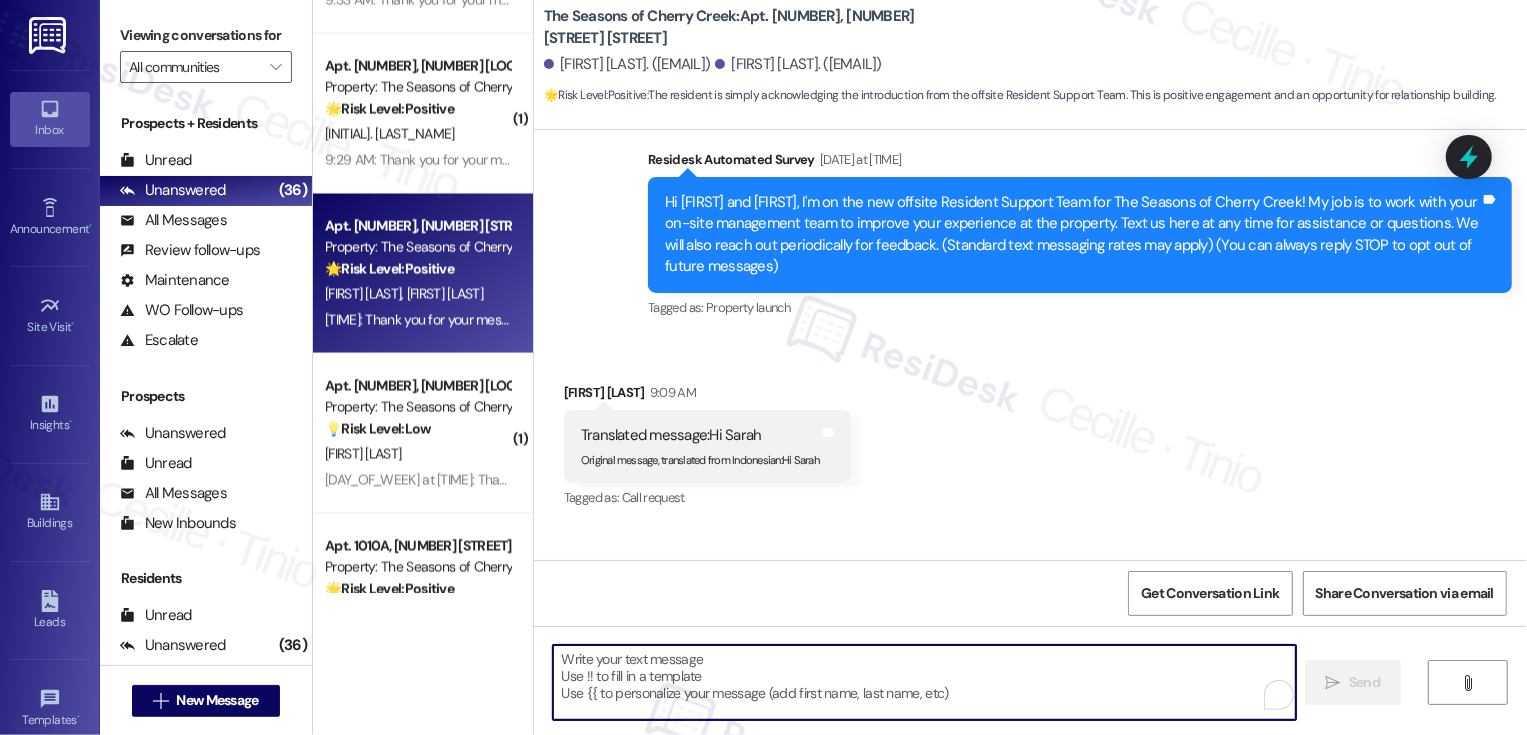 scroll, scrollTop: 2569, scrollLeft: 0, axis: vertical 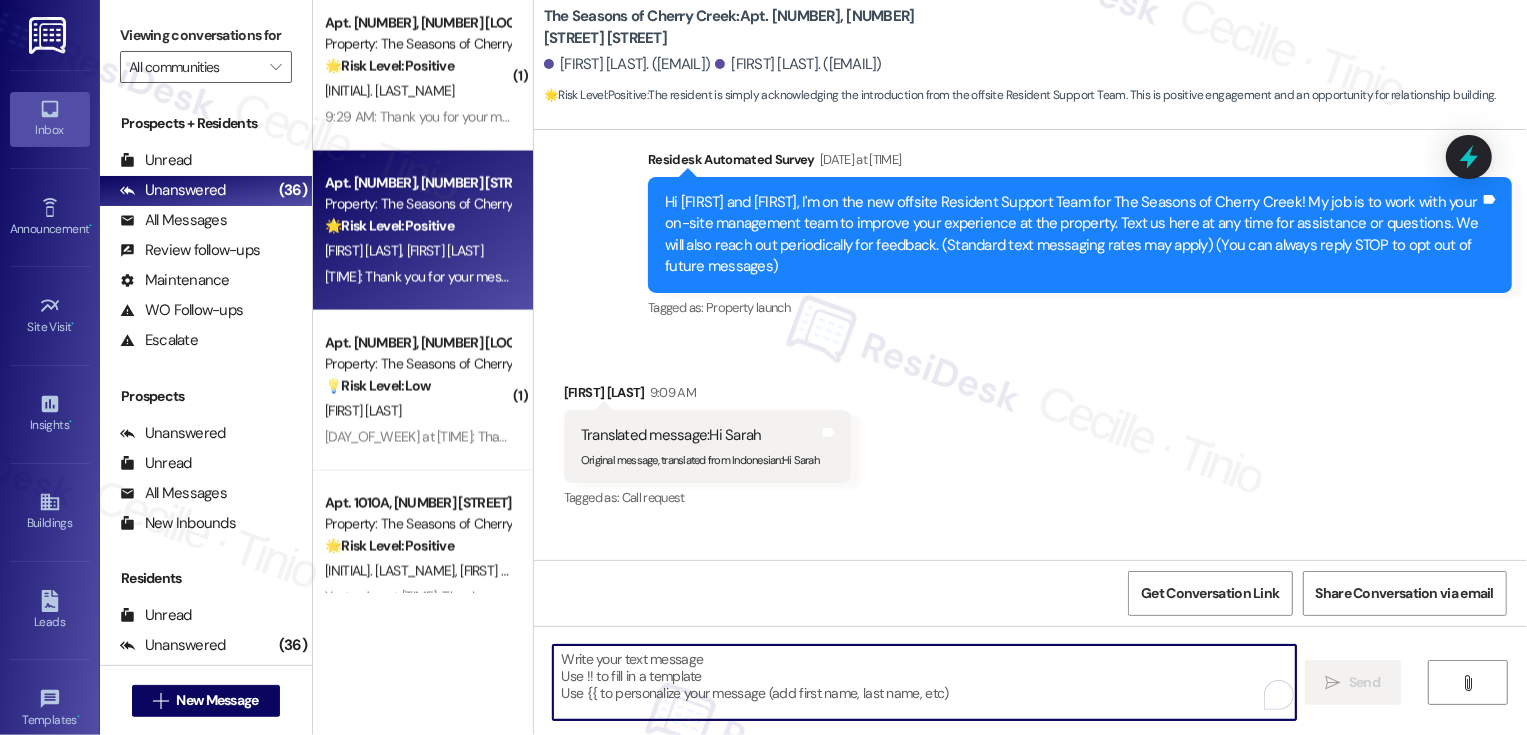 click on "[INITIAL] [LAST_NAME]" at bounding box center [417, 411] 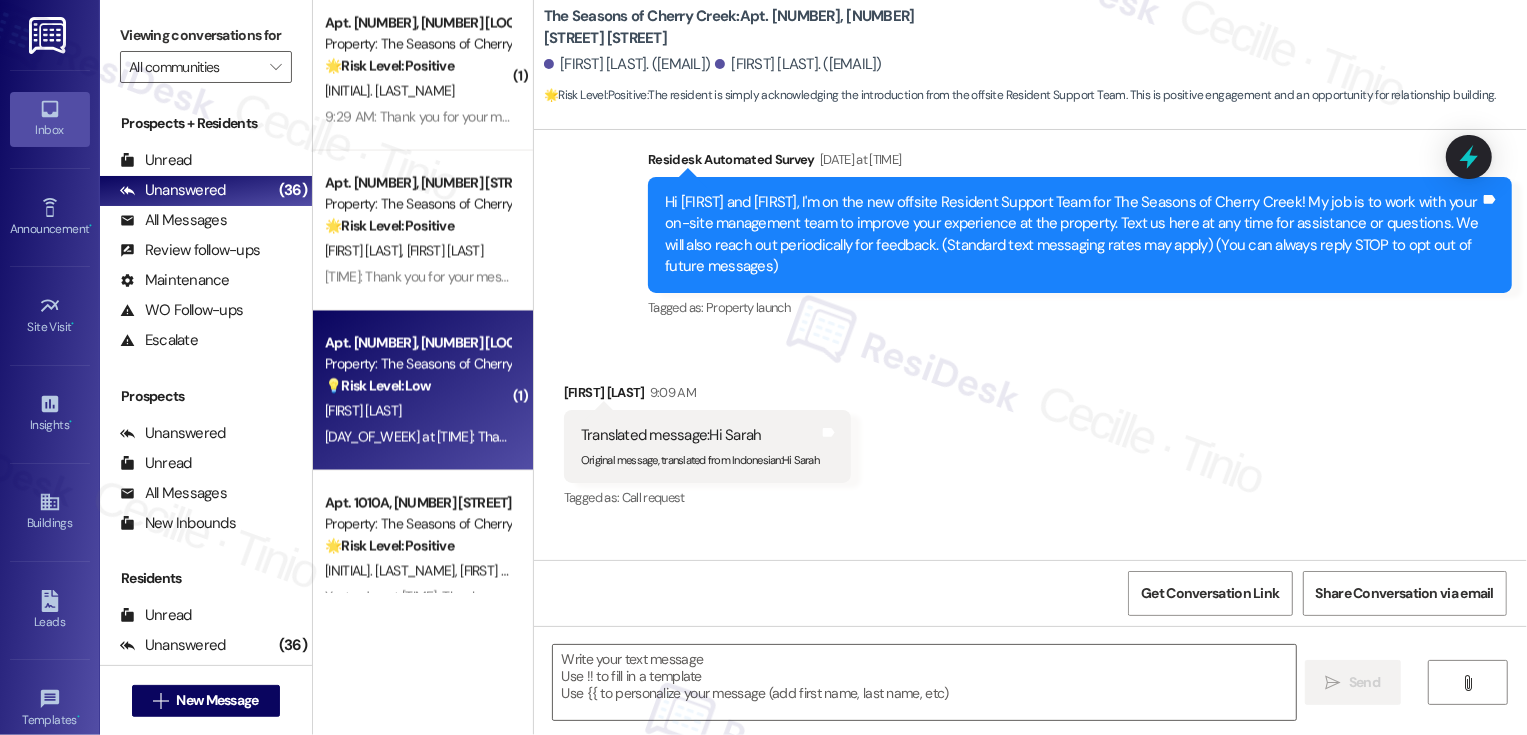 click on "[INITIAL] [LAST_NAME]" at bounding box center [417, 411] 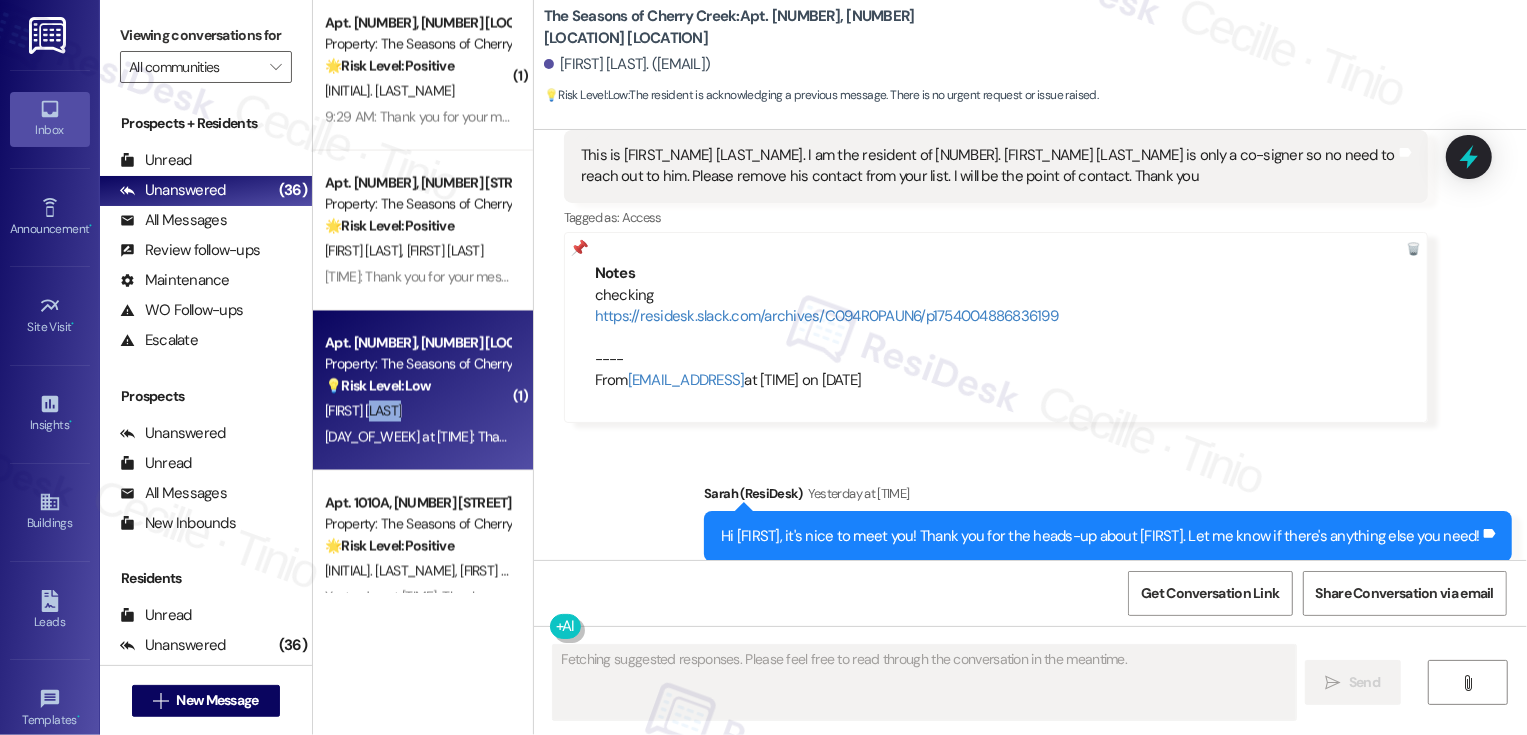scroll, scrollTop: 273, scrollLeft: 0, axis: vertical 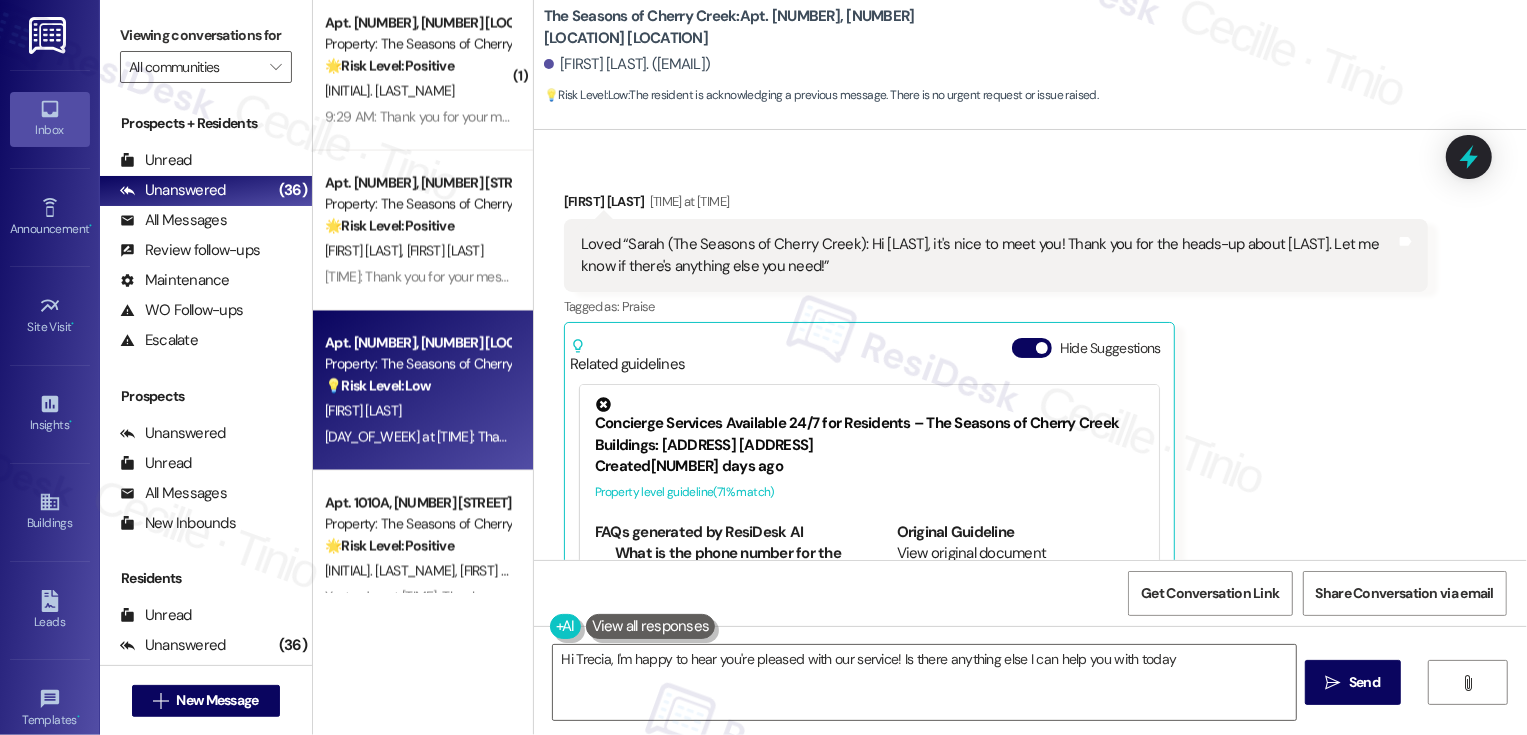 type on "Hi Trecia, I'm happy to hear you're pleased with our service! Is there anything else I can help you with today?" 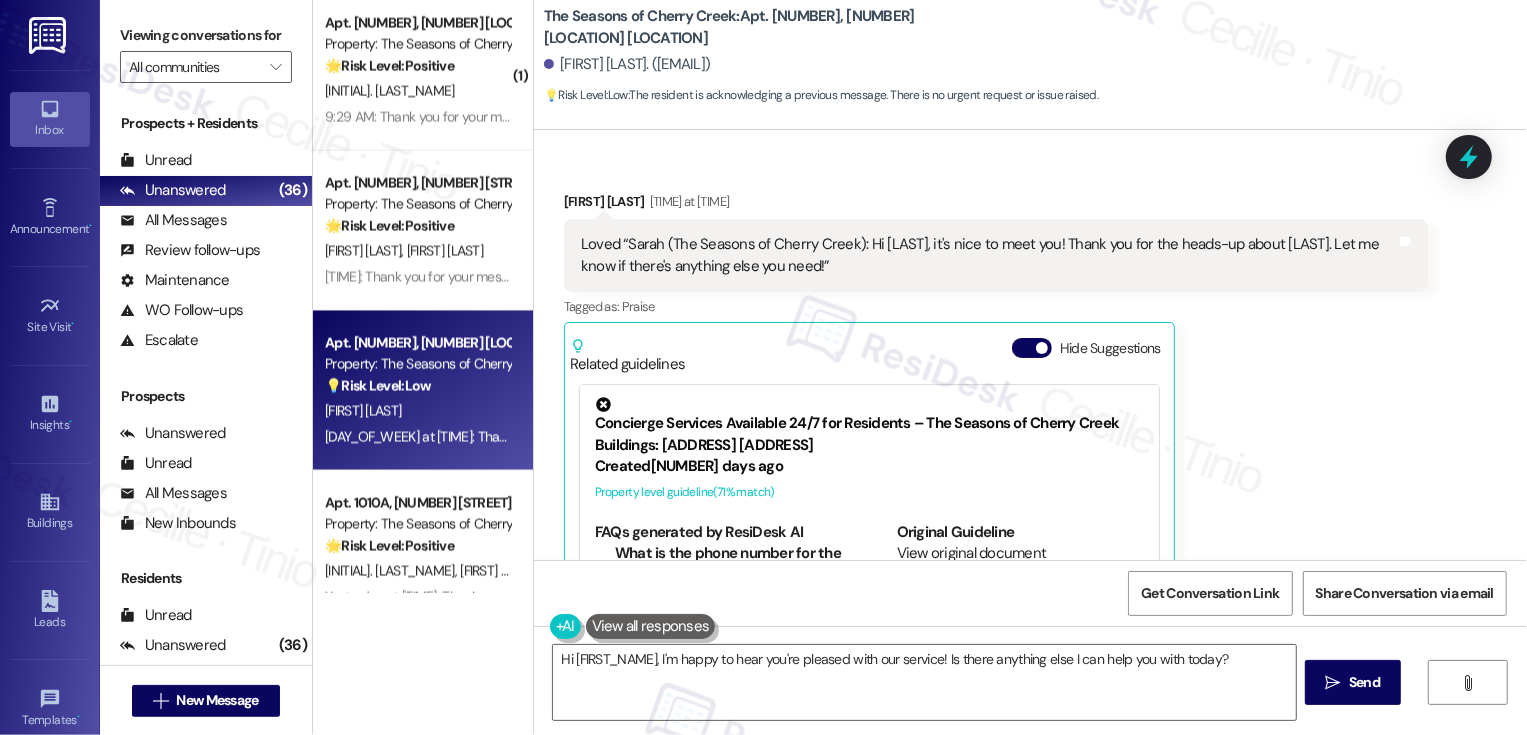 scroll, scrollTop: 691, scrollLeft: 0, axis: vertical 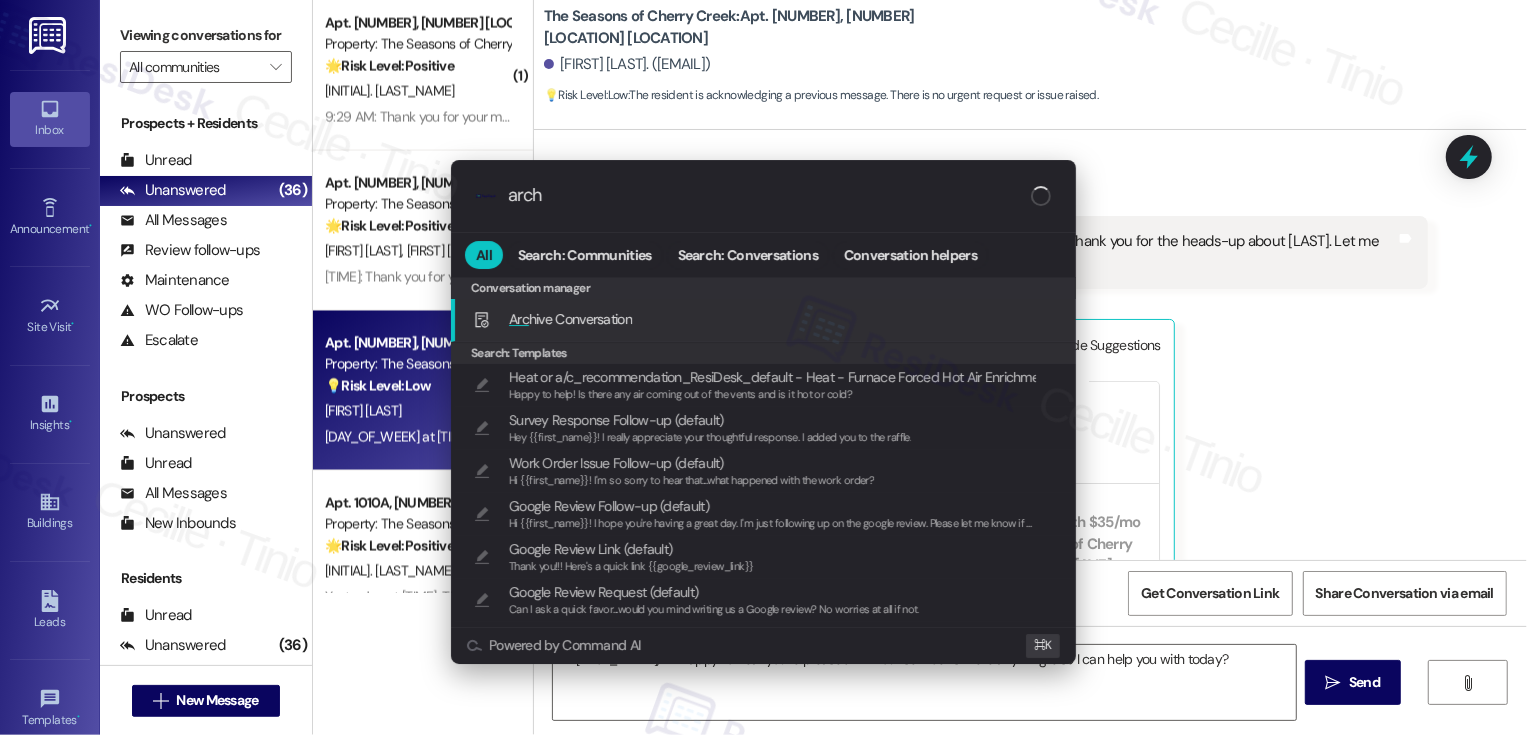 type on "archi" 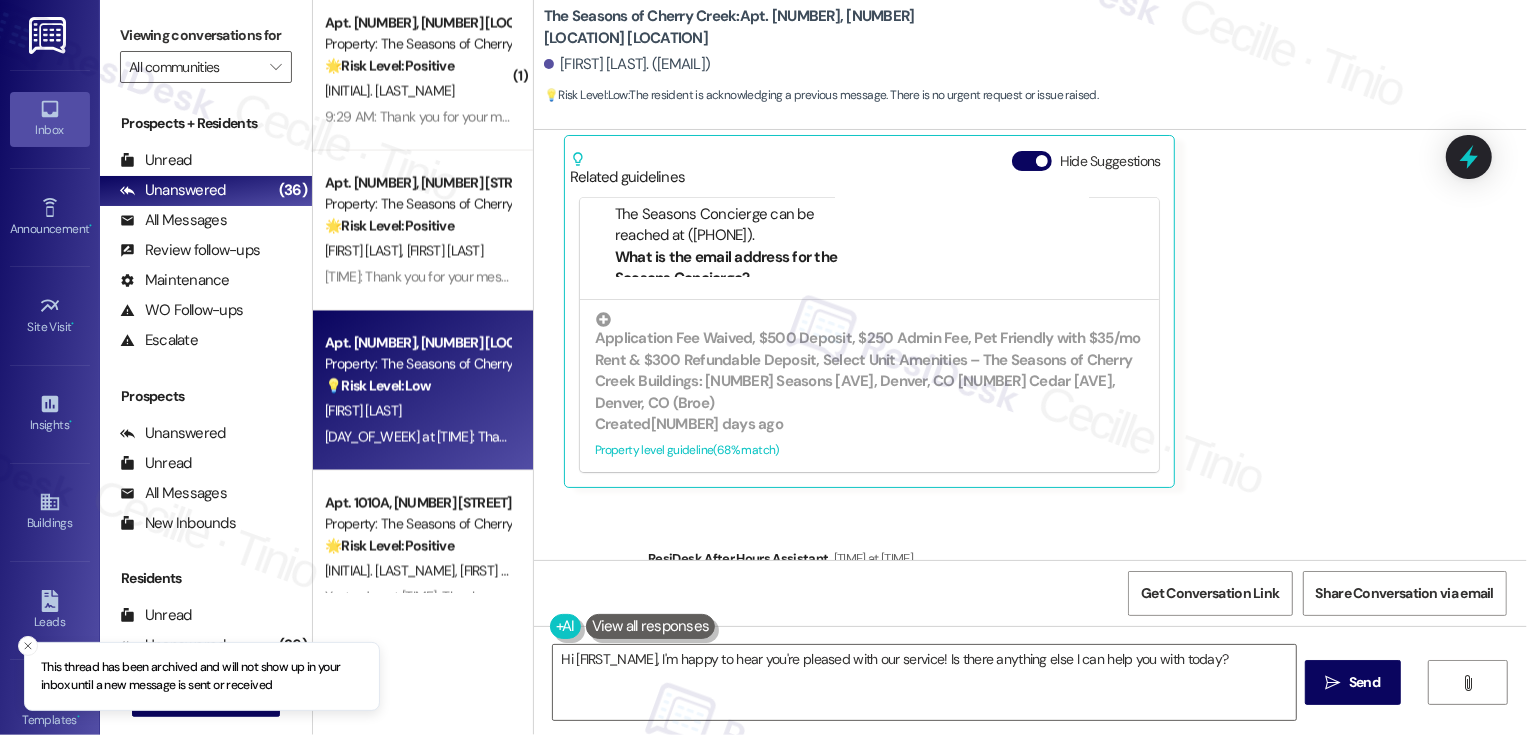 scroll, scrollTop: 1008, scrollLeft: 0, axis: vertical 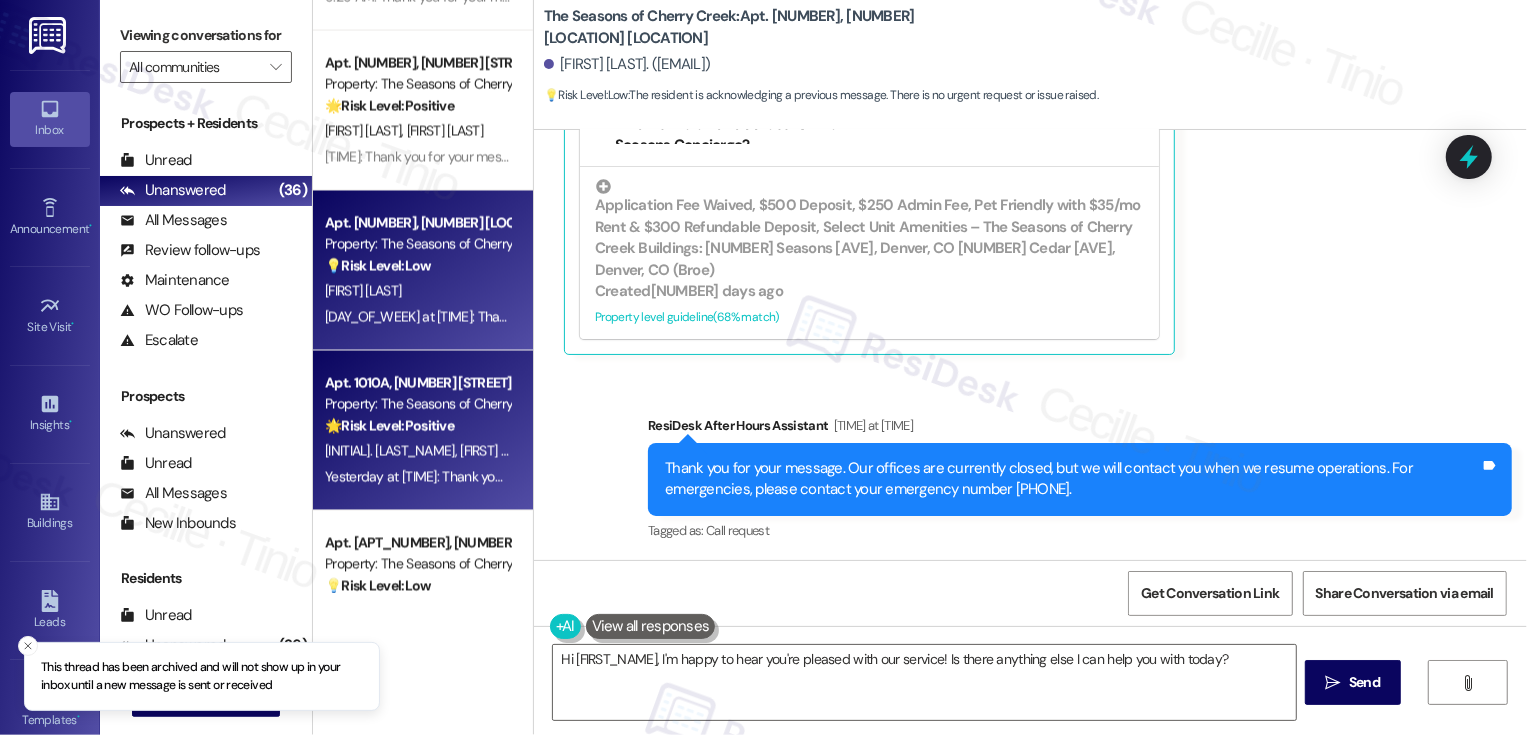 click on "M. Alazard T. Johnson" at bounding box center (417, 451) 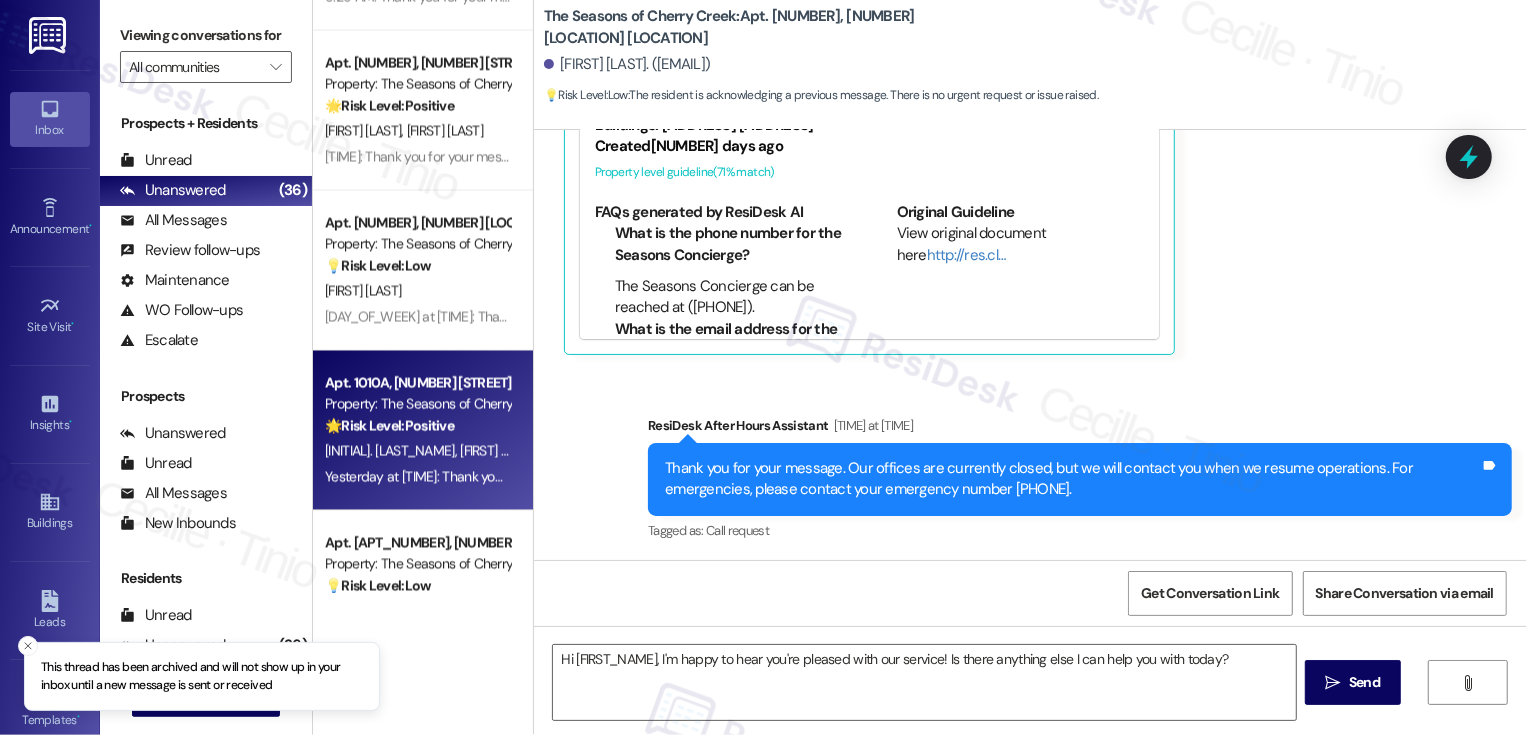 click on "M. Alazard T. Johnson" at bounding box center (417, 451) 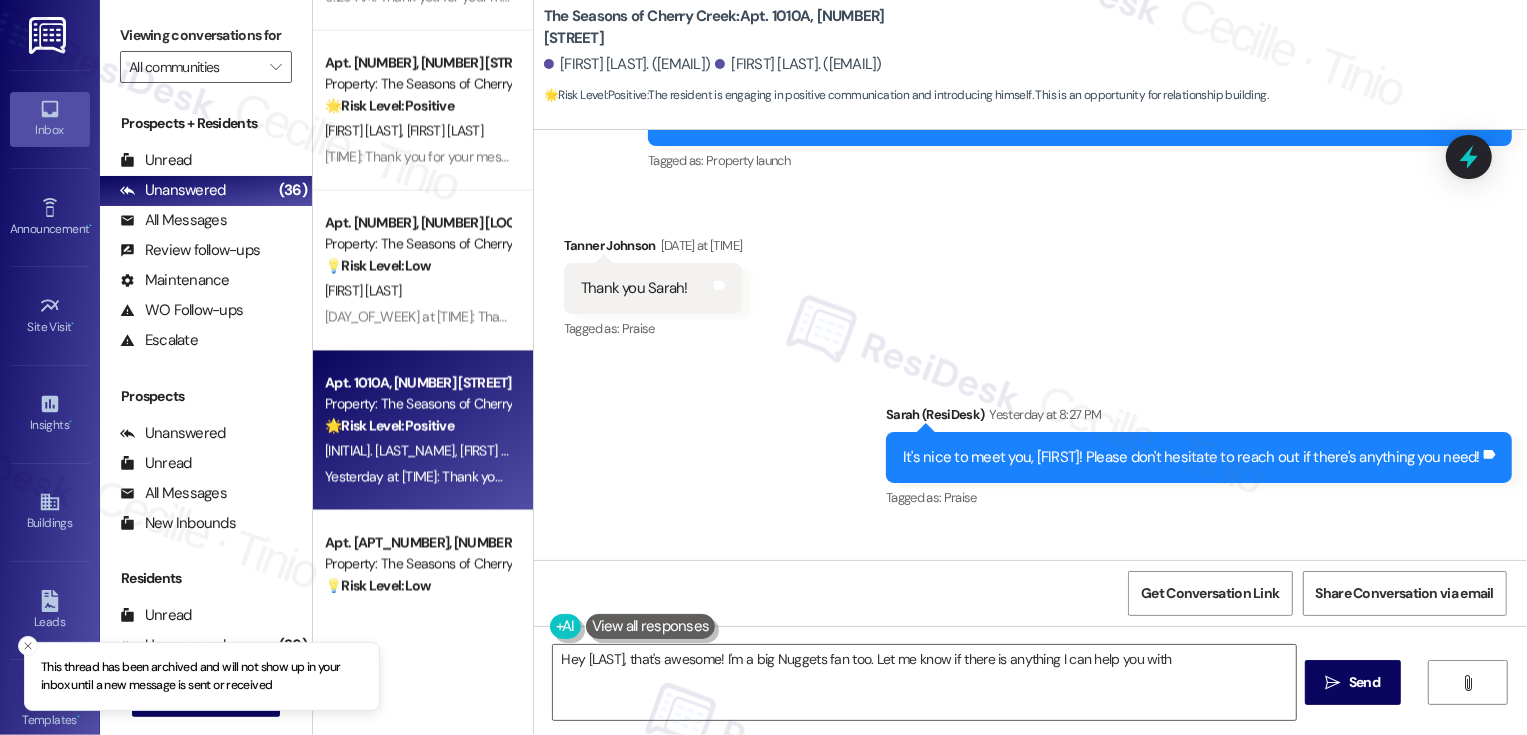 type on "Hey [FIRST], that's awesome! I'm a big Nuggets fan too. Let me know if there is anything I can help you with!" 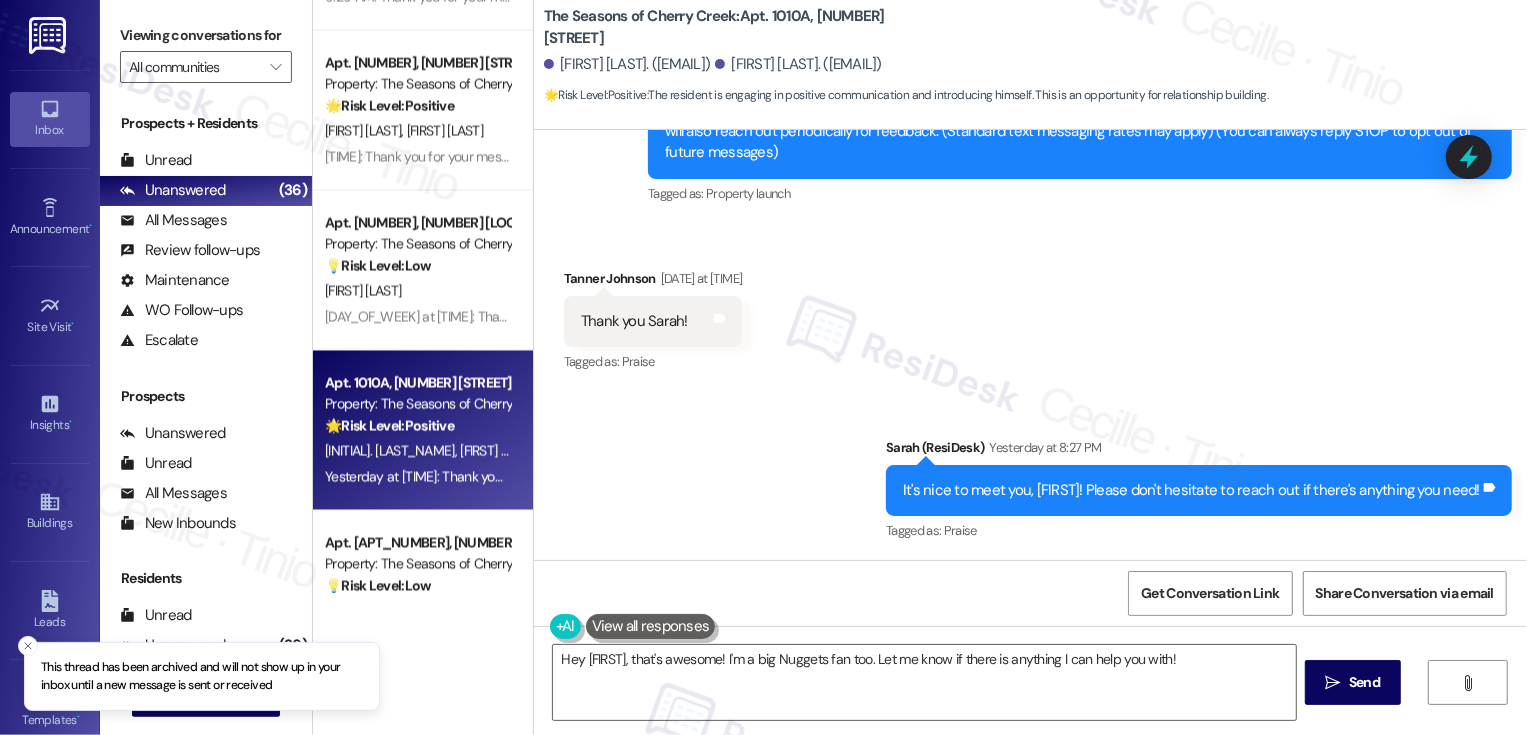 scroll, scrollTop: 604, scrollLeft: 0, axis: vertical 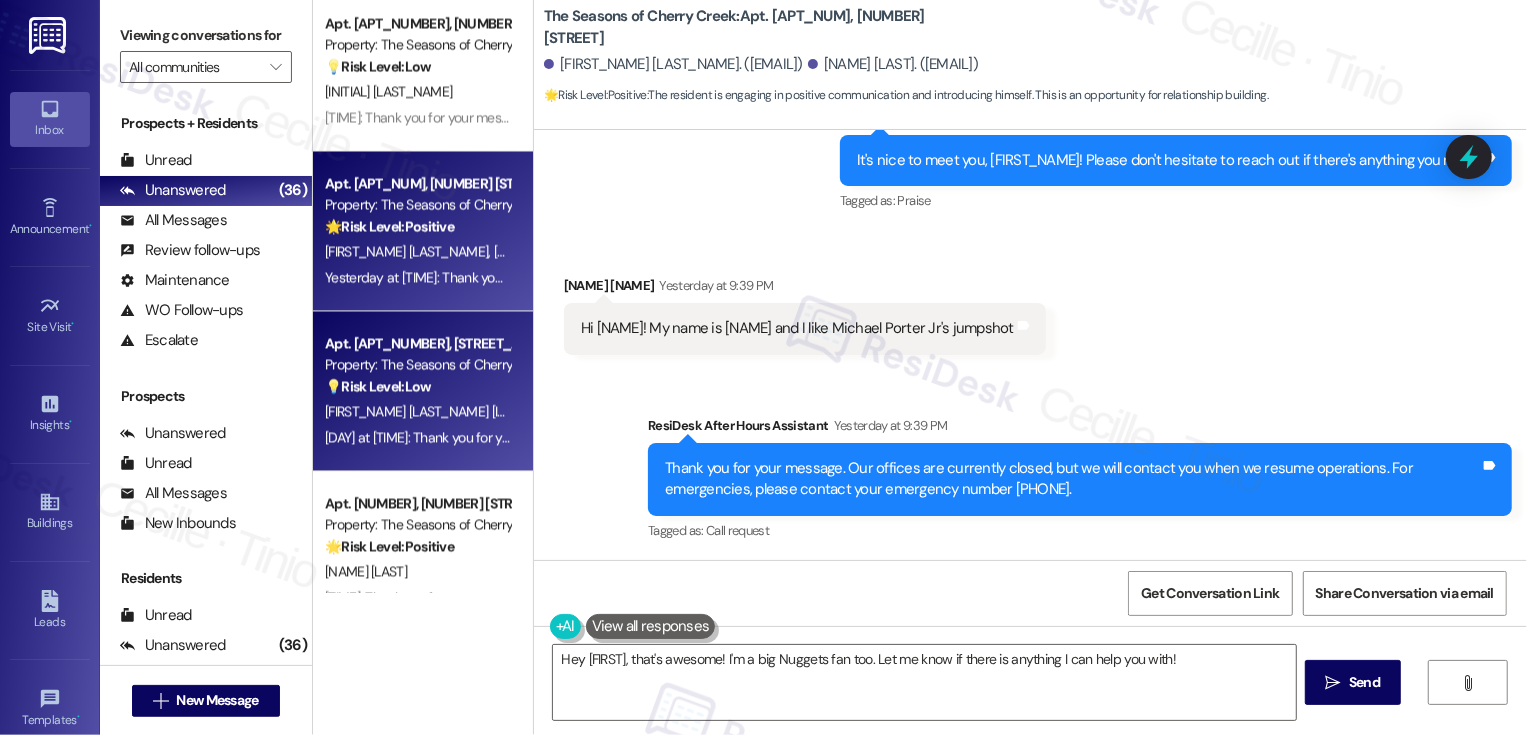 click on "Yesterday at [TIME]: Thank you for your message. Our offices are currently closed, but we will contact you when we resume operations. For emergencies, please contact your emergency number [PHONE]. Yesterday at [TIME]: Thank you for your message. Our offices are currently closed, but we will contact you when we resume operations. For emergencies, please contact your emergency number [PHONE]." at bounding box center [899, 437] 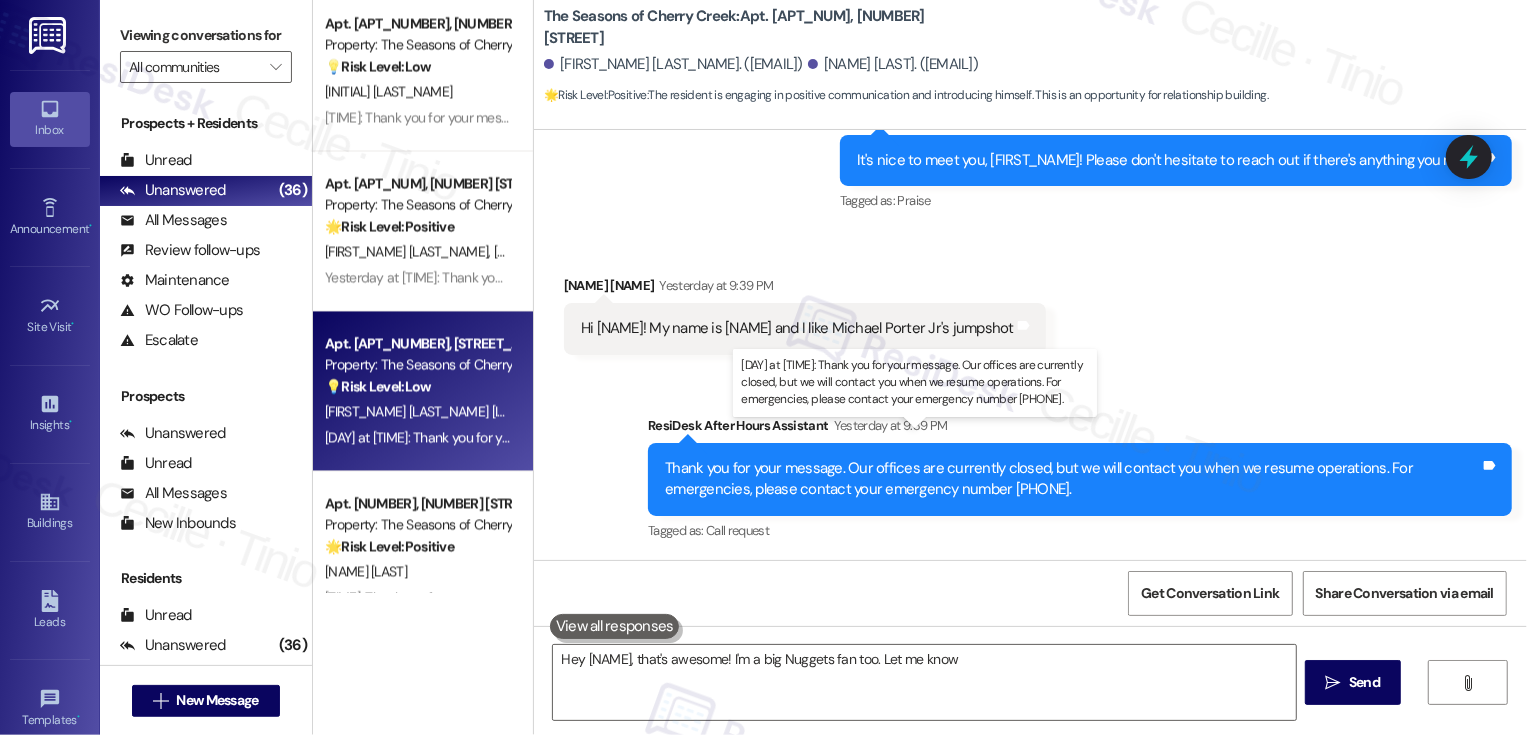 type on "Hey [NAME], that's awesome! I'm a big Nuggets fan too. Let me know" 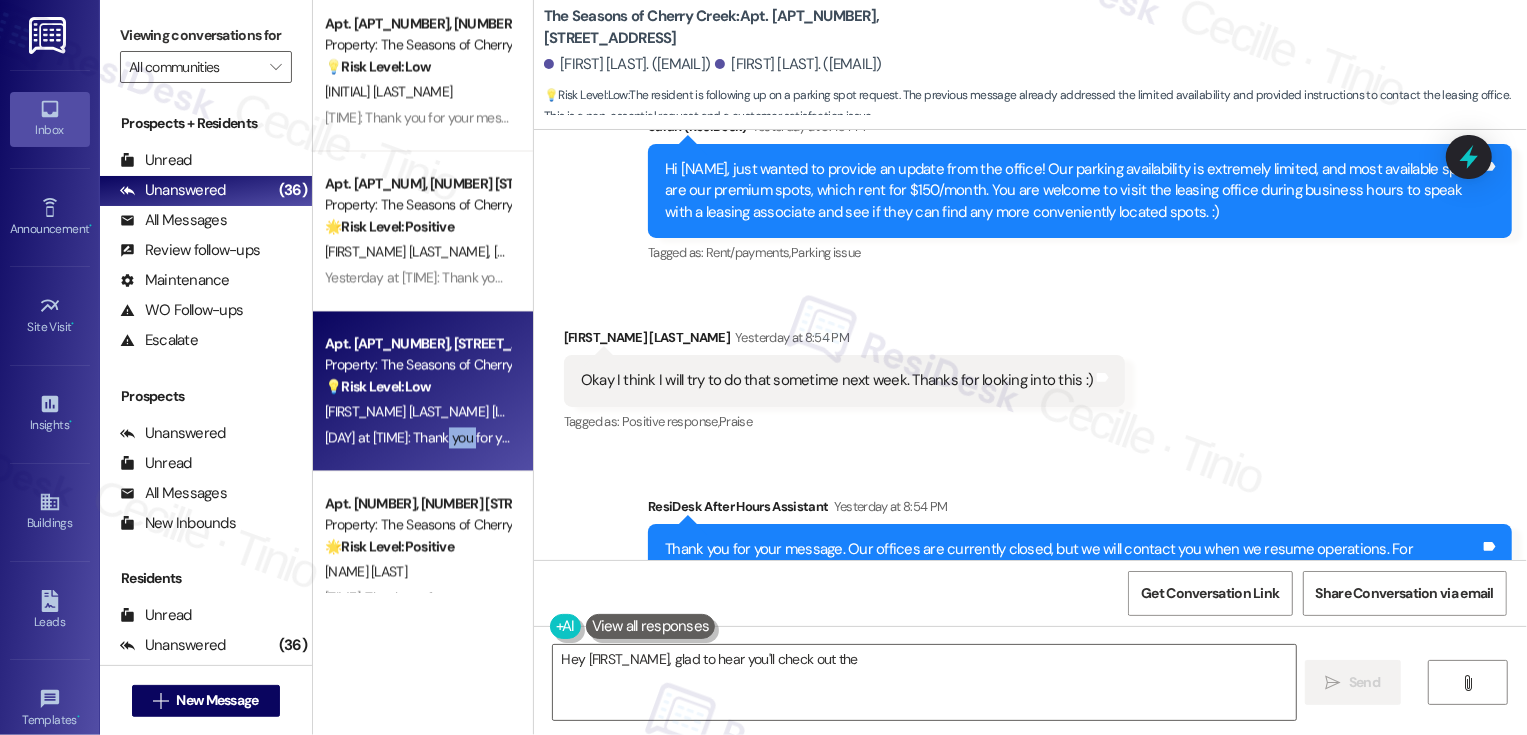 scroll, scrollTop: 1666, scrollLeft: 0, axis: vertical 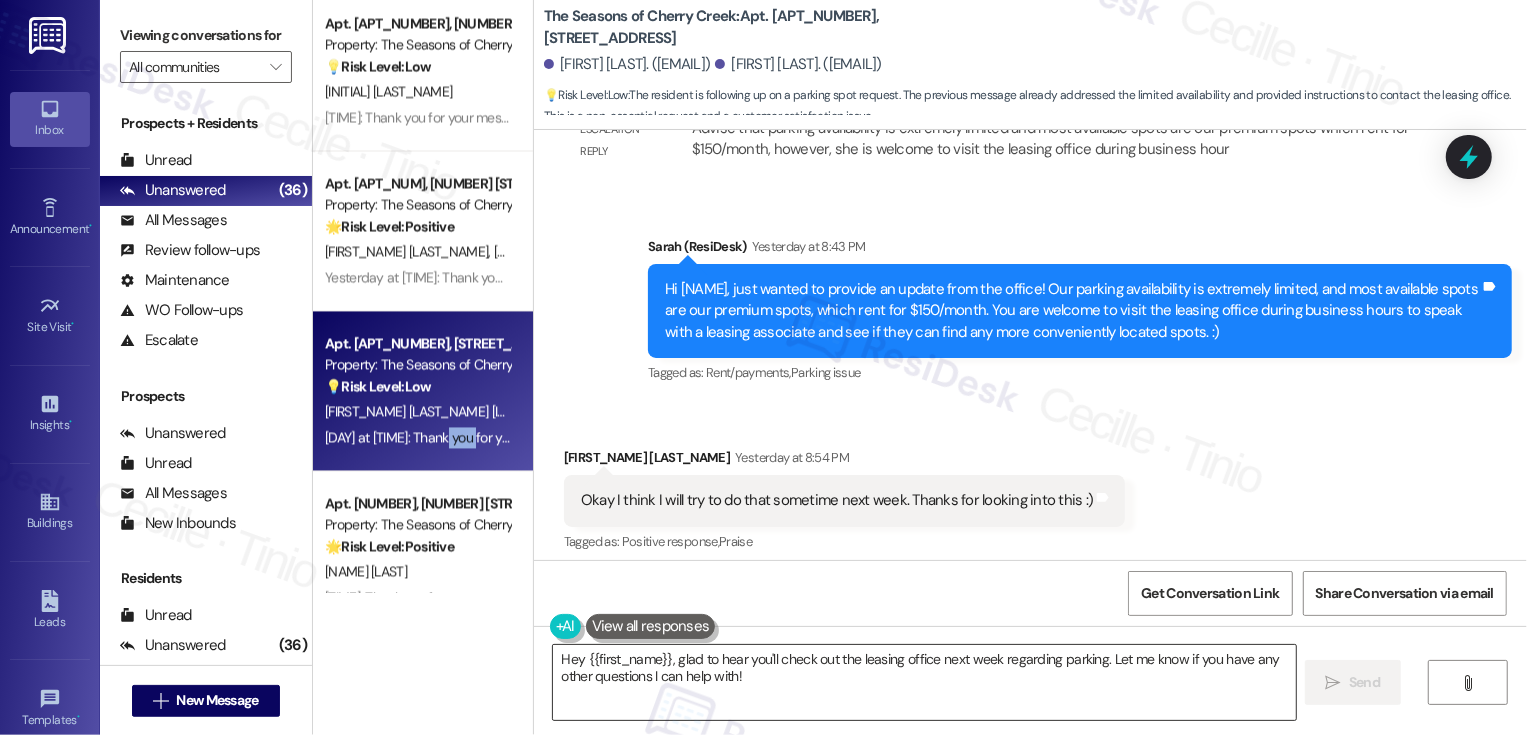 click on "Hey {{first_name}}, glad to hear you'll check out the leasing office next week regarding parking. Let me know if you have any other questions I can help with!" at bounding box center (924, 682) 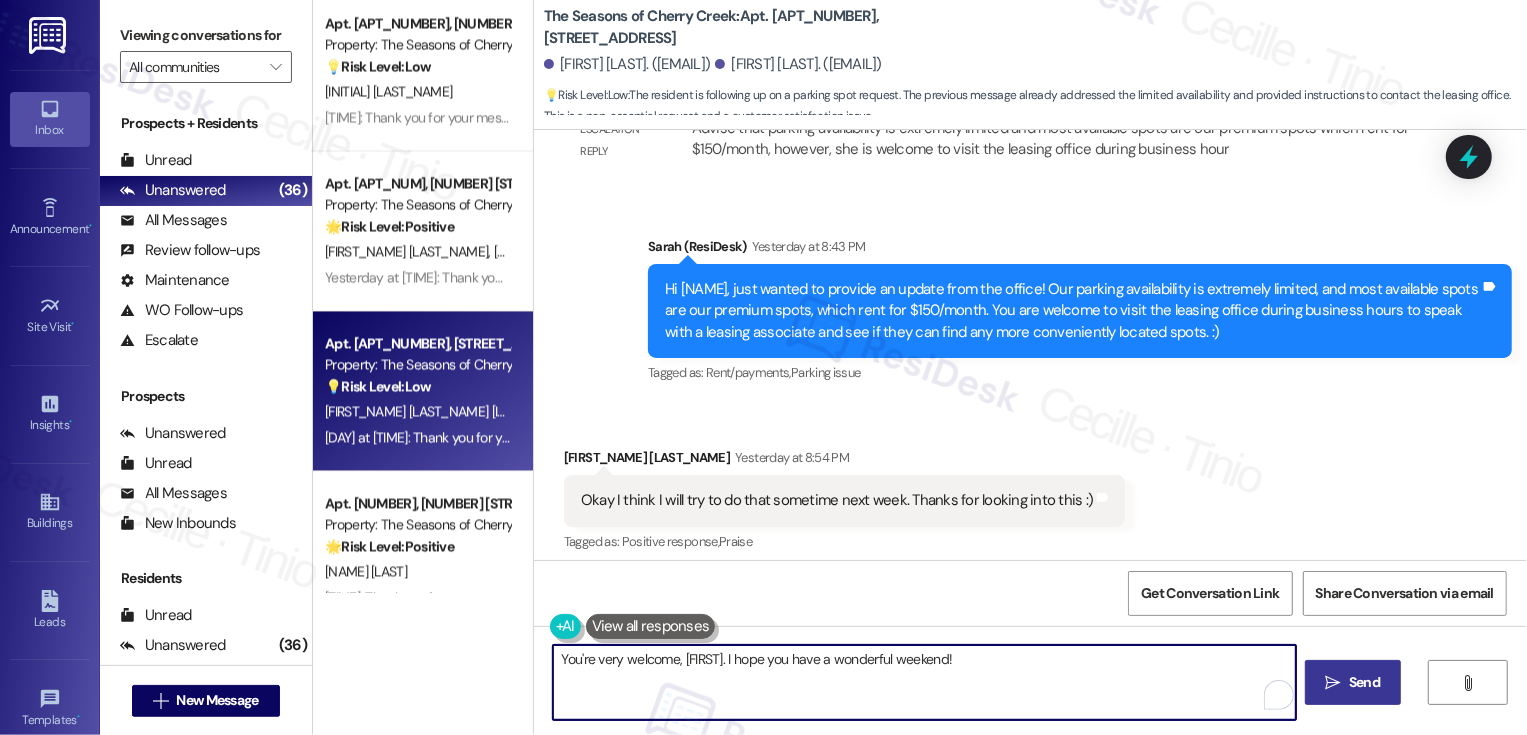 type on "You're very welcome, [FIRST]. I hope you have a wonderful weekend!" 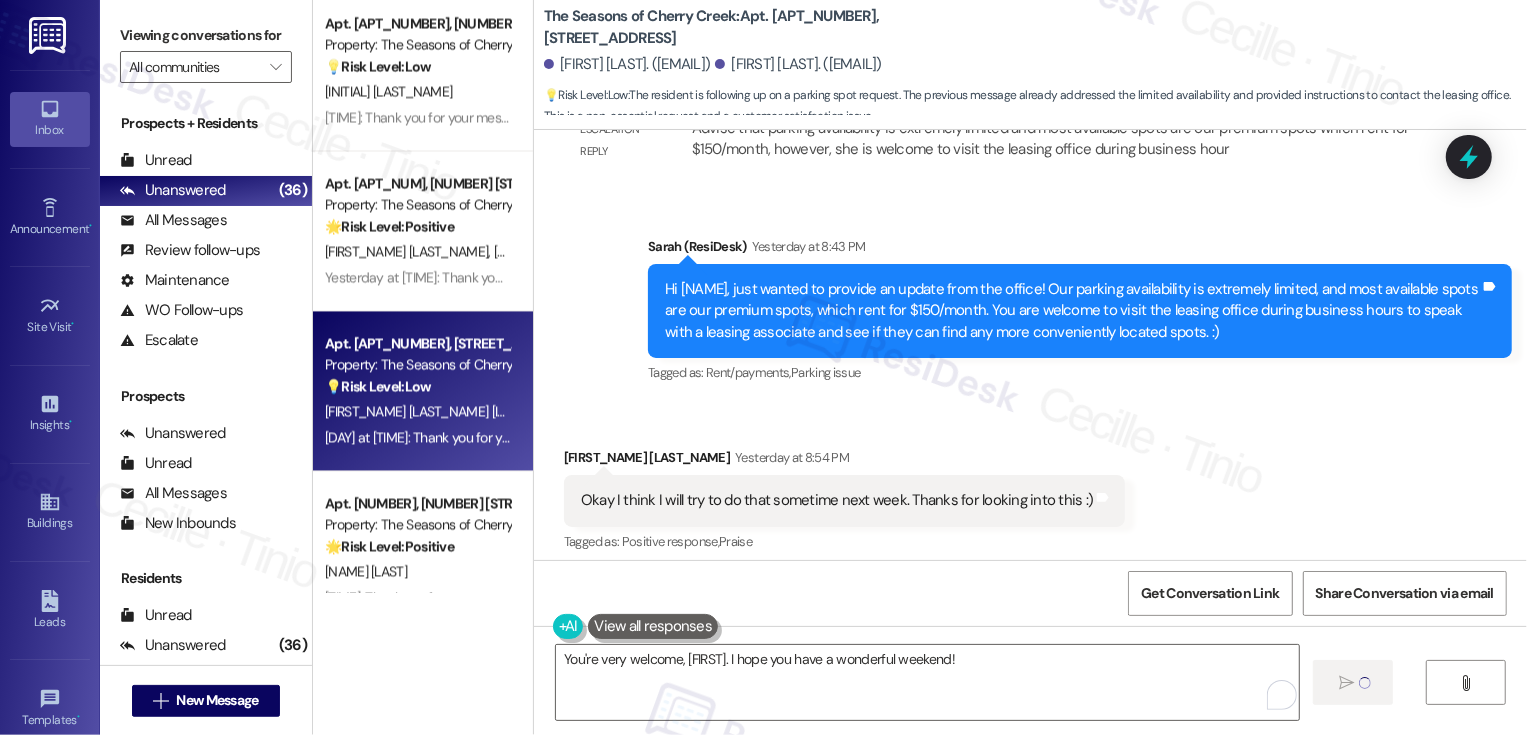 type 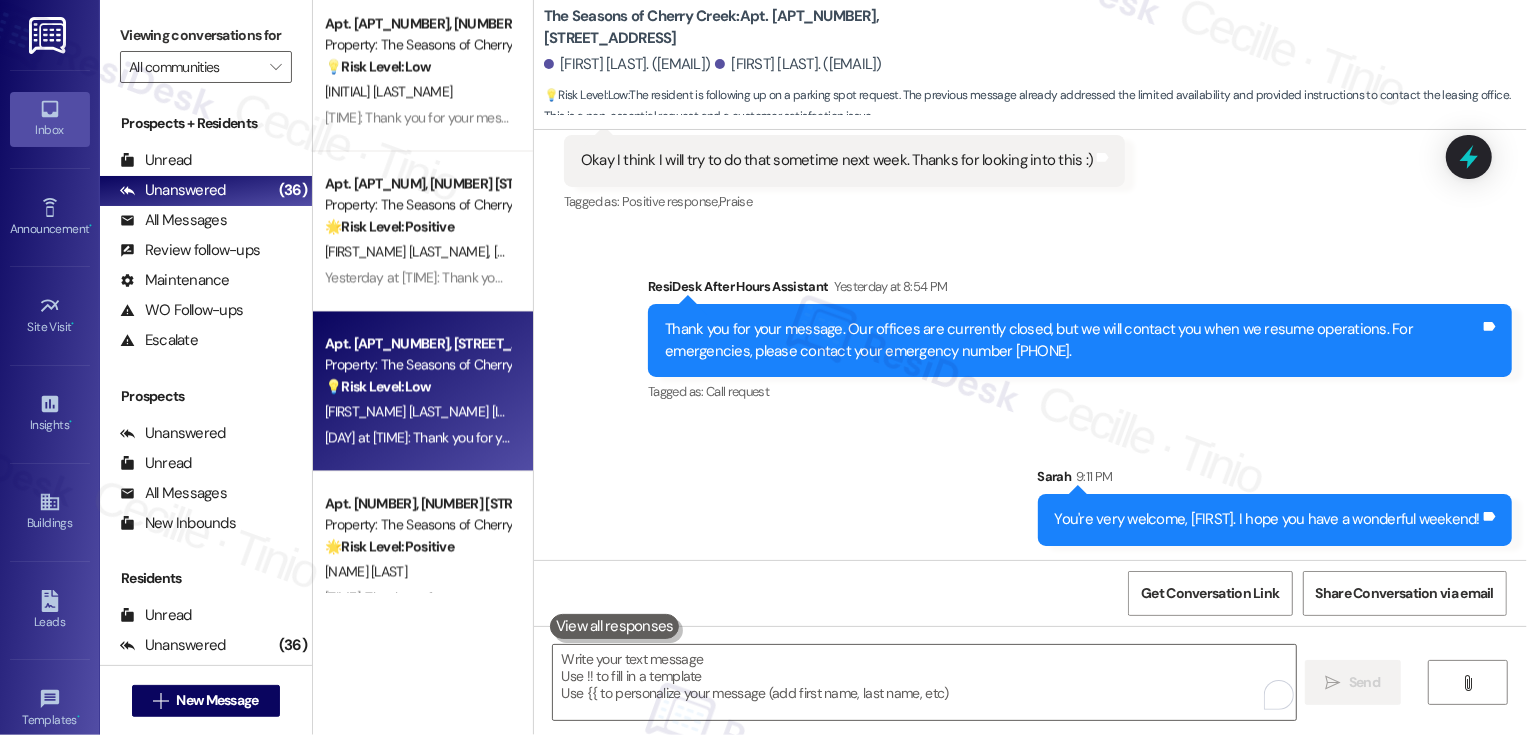 scroll, scrollTop: 2007, scrollLeft: 0, axis: vertical 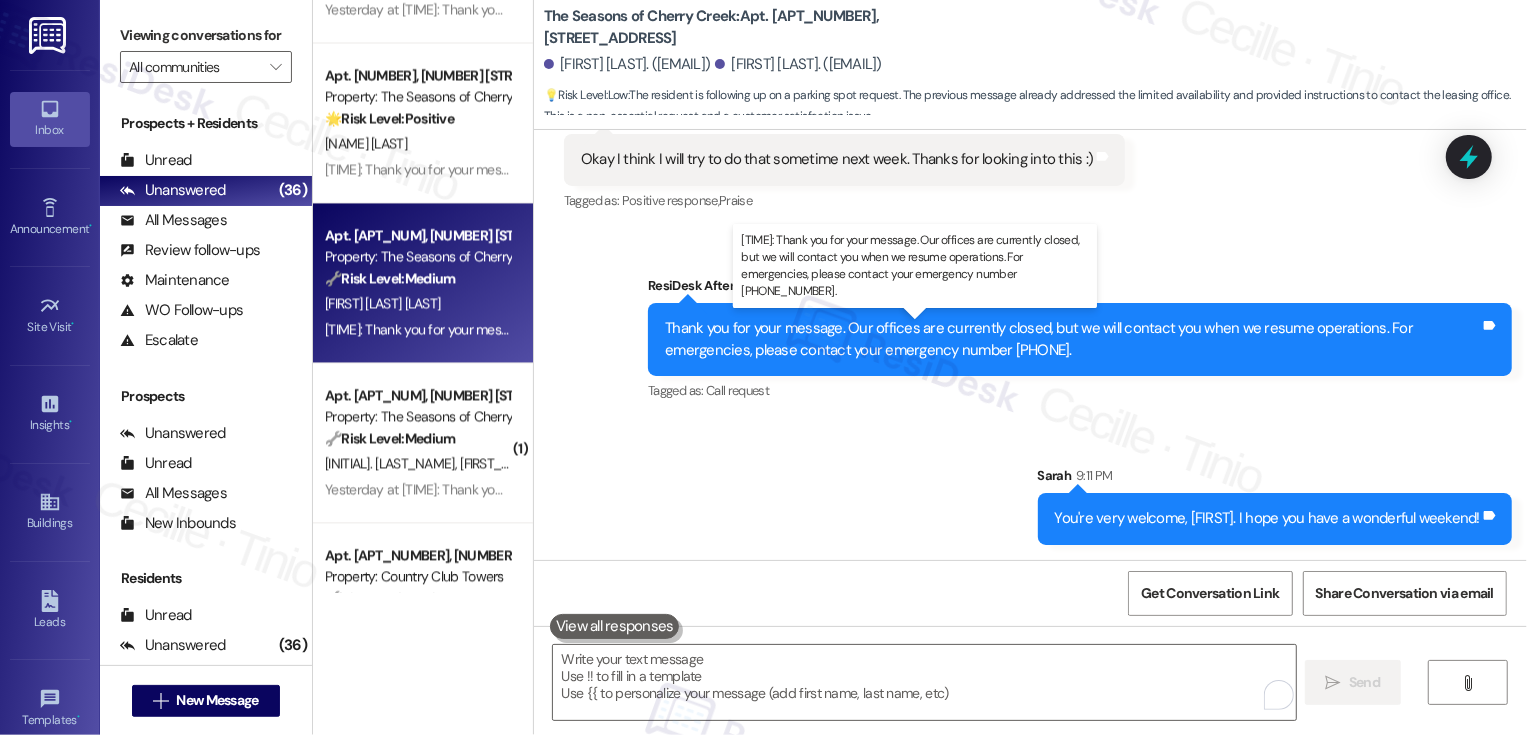 click on "[DATE] at [TIME]: Thank you for your message. Our offices are currently closed, but we will contact you when we resume operations. For emergencies, please contact your emergency number [PHONE]. [DATE] at [TIME]: Thank you for your message. Our offices are currently closed, but we will contact you when we resume operations. For emergencies, please contact your emergency number [PHONE]." at bounding box center [904, 329] 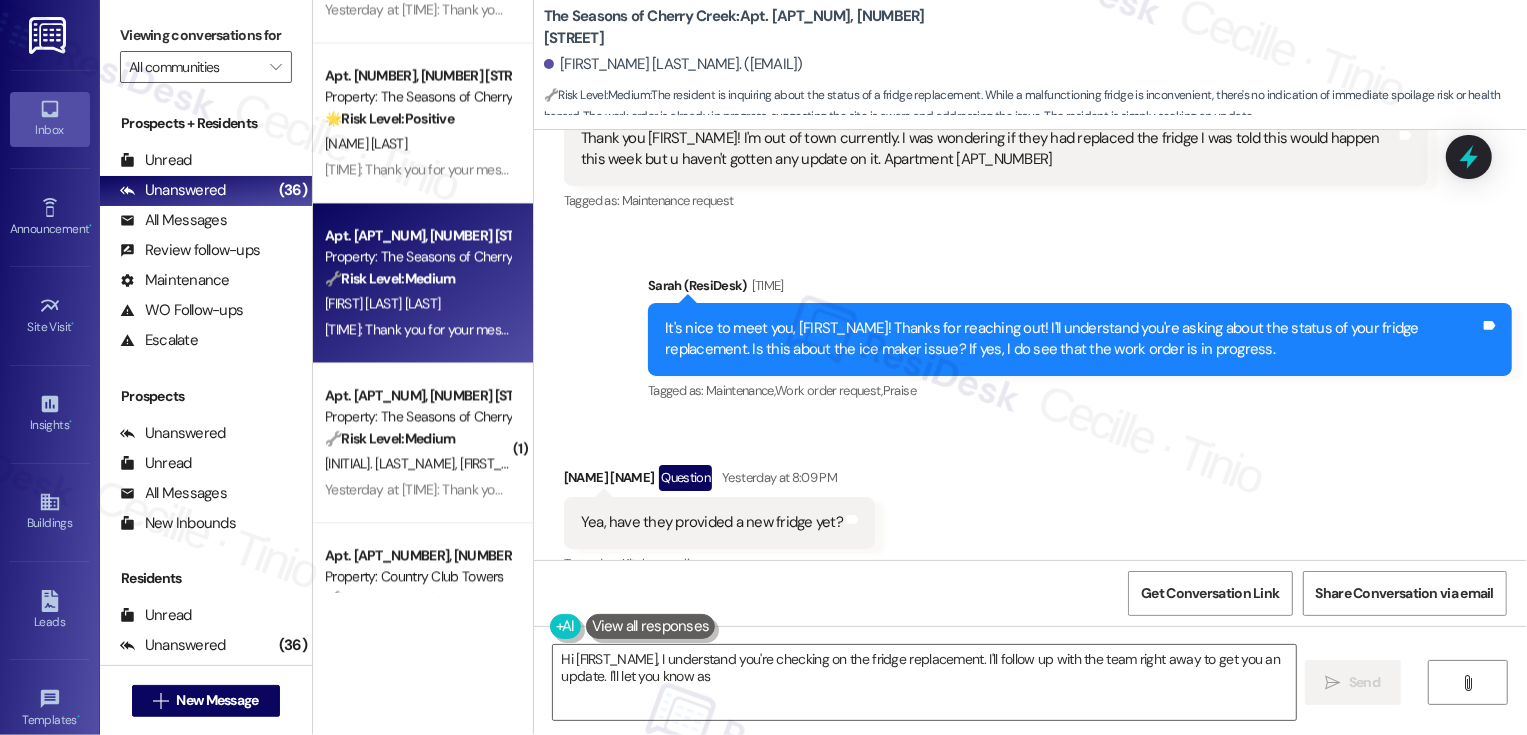scroll, scrollTop: 493, scrollLeft: 0, axis: vertical 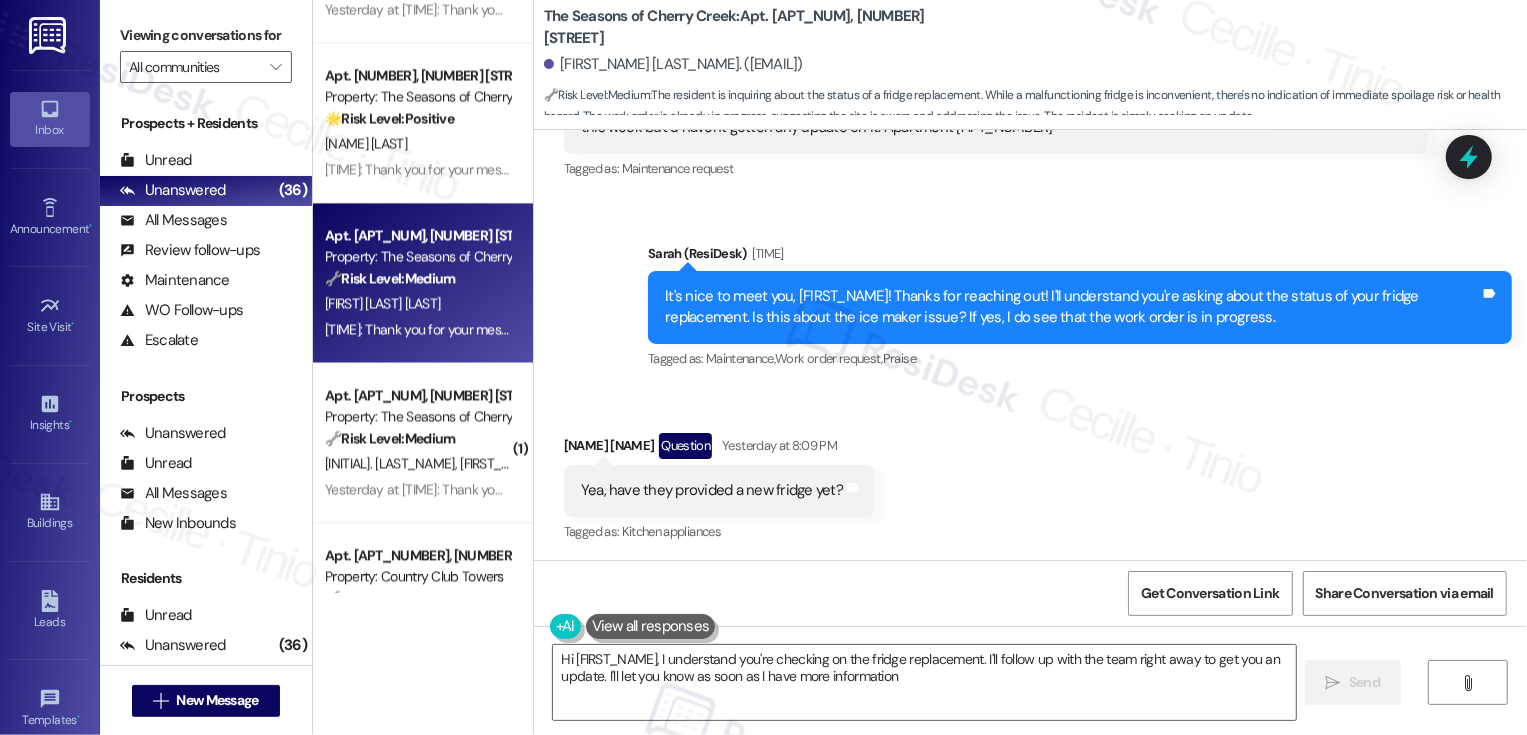 type on "Hi [NAME], I understand you're checking on the fridge replacement. I'll follow up with the team right away to get you an update. I'll let you know as soon as I have more information!" 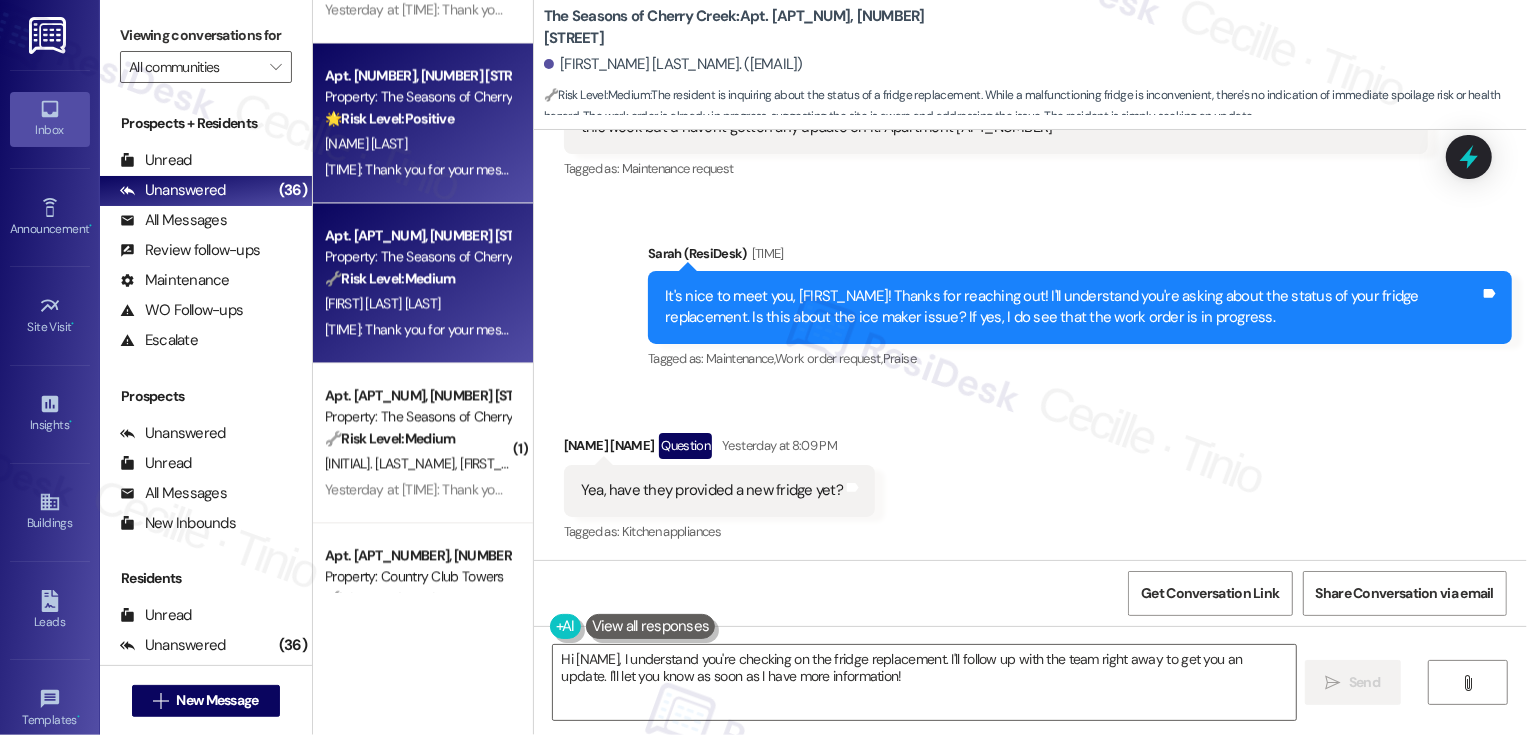 click on "Apt. [APT_NUMBER], [NUMBER] [STREET_NAME] [STREET_TYPE] Property: The Seasons of Cherry Creek 🌟 Risk Level: Positive The resident is expressing positive sentiment and engaging in friendly conversation. This is relationship building." at bounding box center (417, 97) 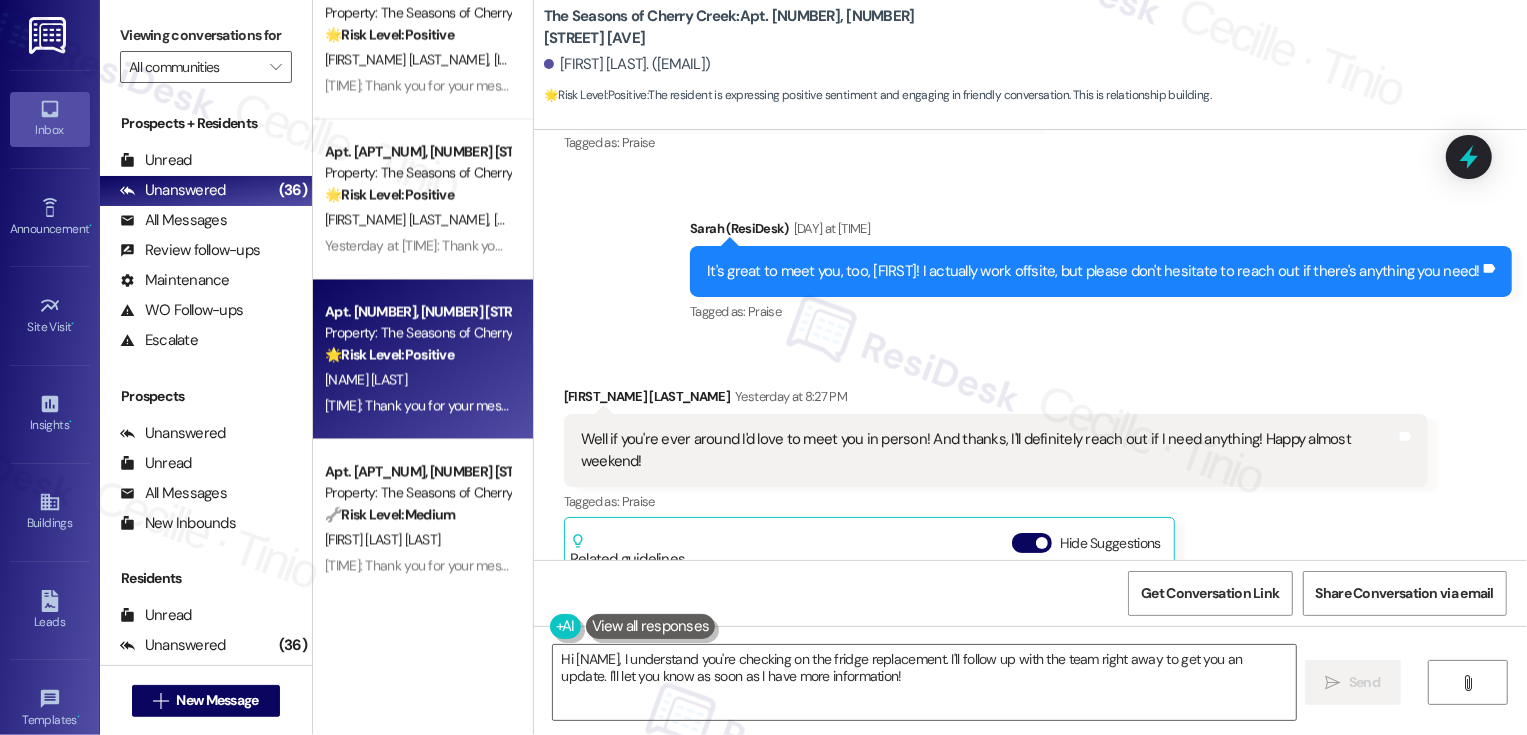 scroll, scrollTop: 2744, scrollLeft: 0, axis: vertical 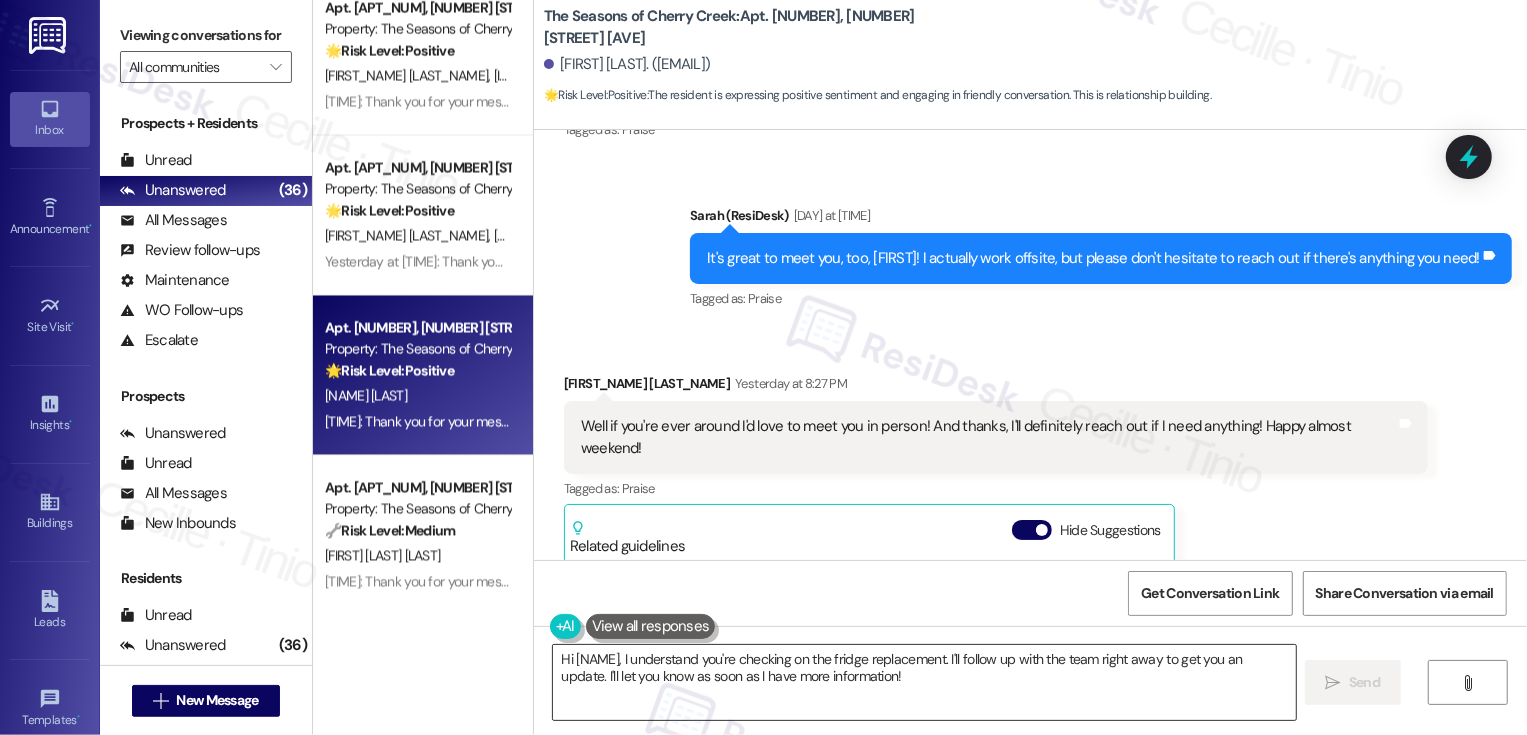 click on "Hi [NAME], I understand you're checking on the fridge replacement. I'll follow up with the team right away to get you an update. I'll let you know as soon as I have more information!" at bounding box center (924, 682) 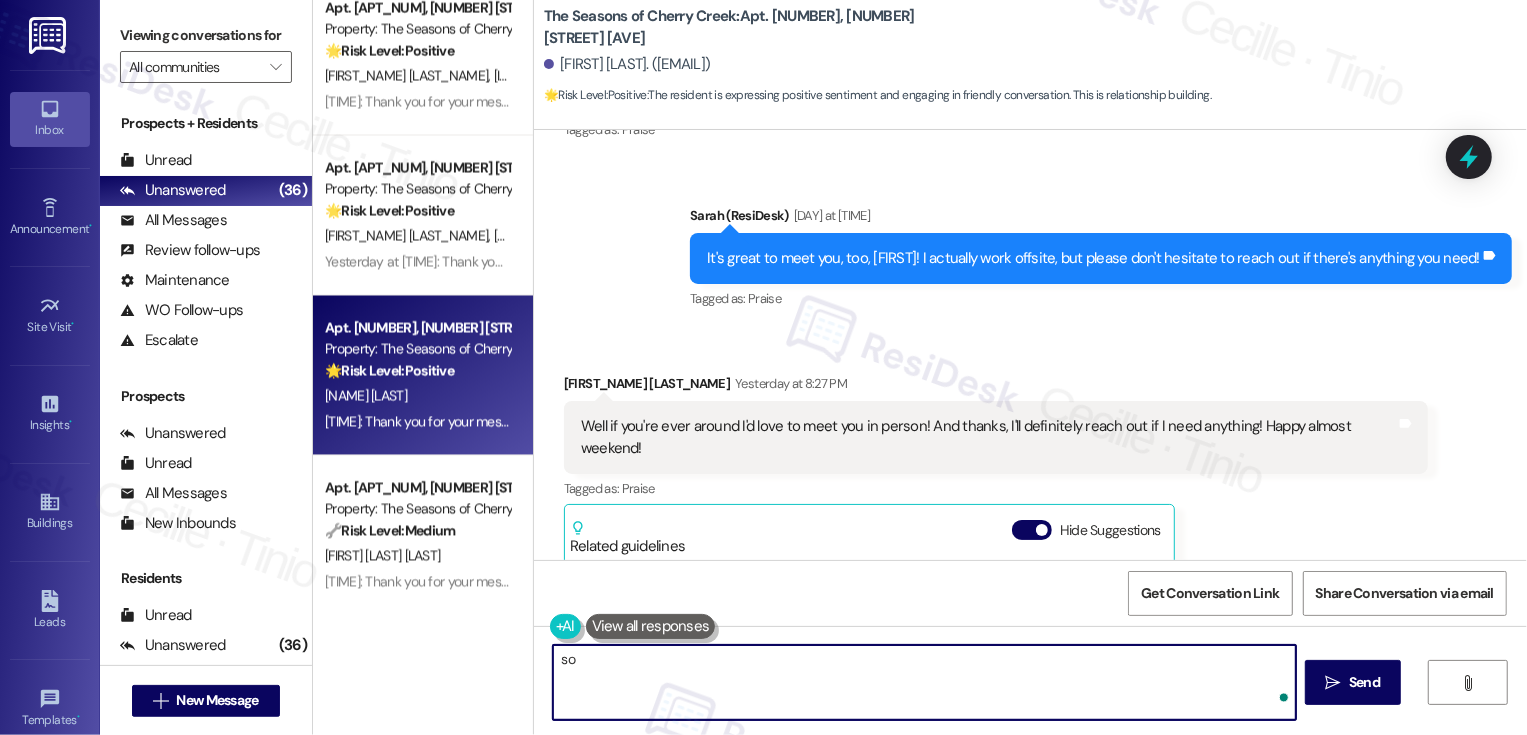 type on "s" 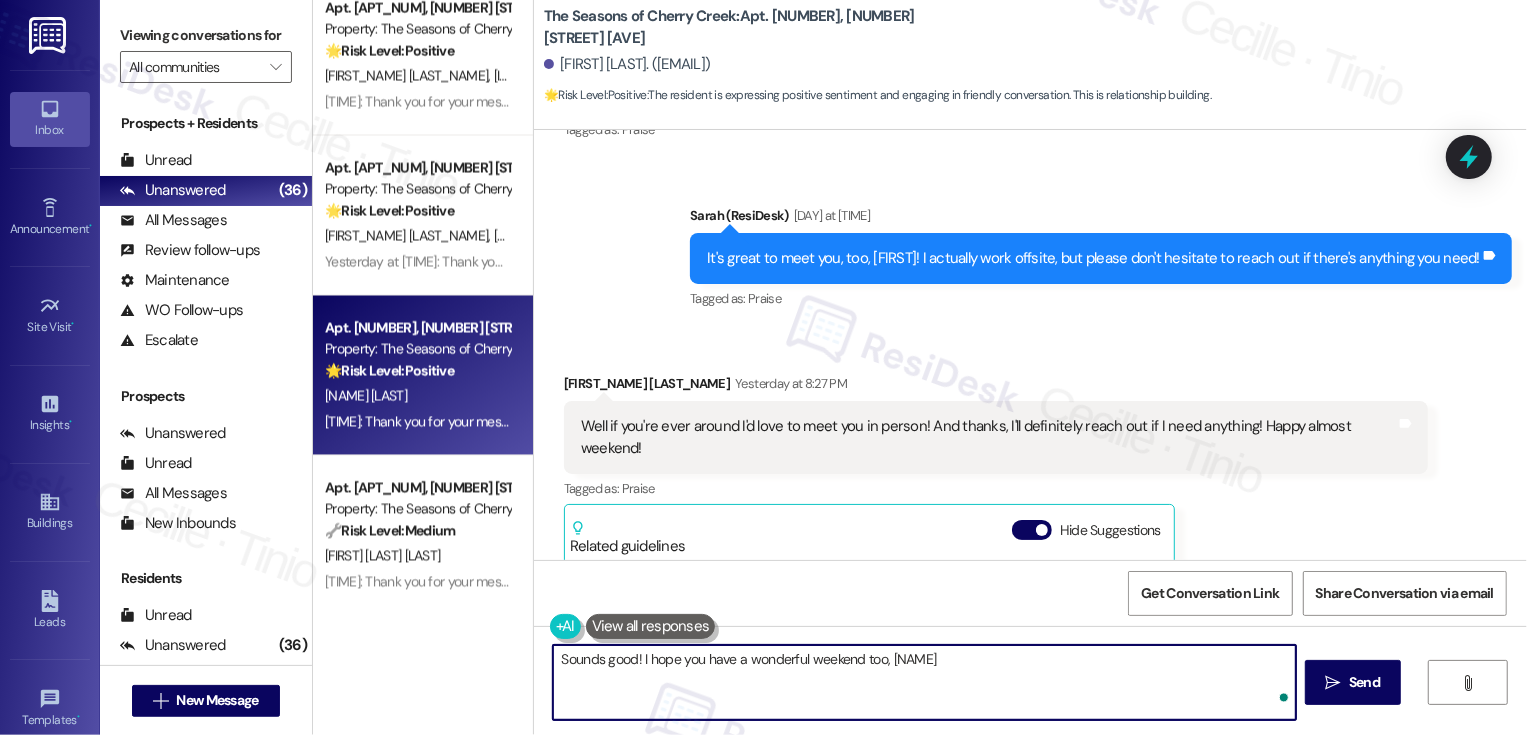 type on "Sounds good! I hope you have a wonderful weekend too, [FIRST]!" 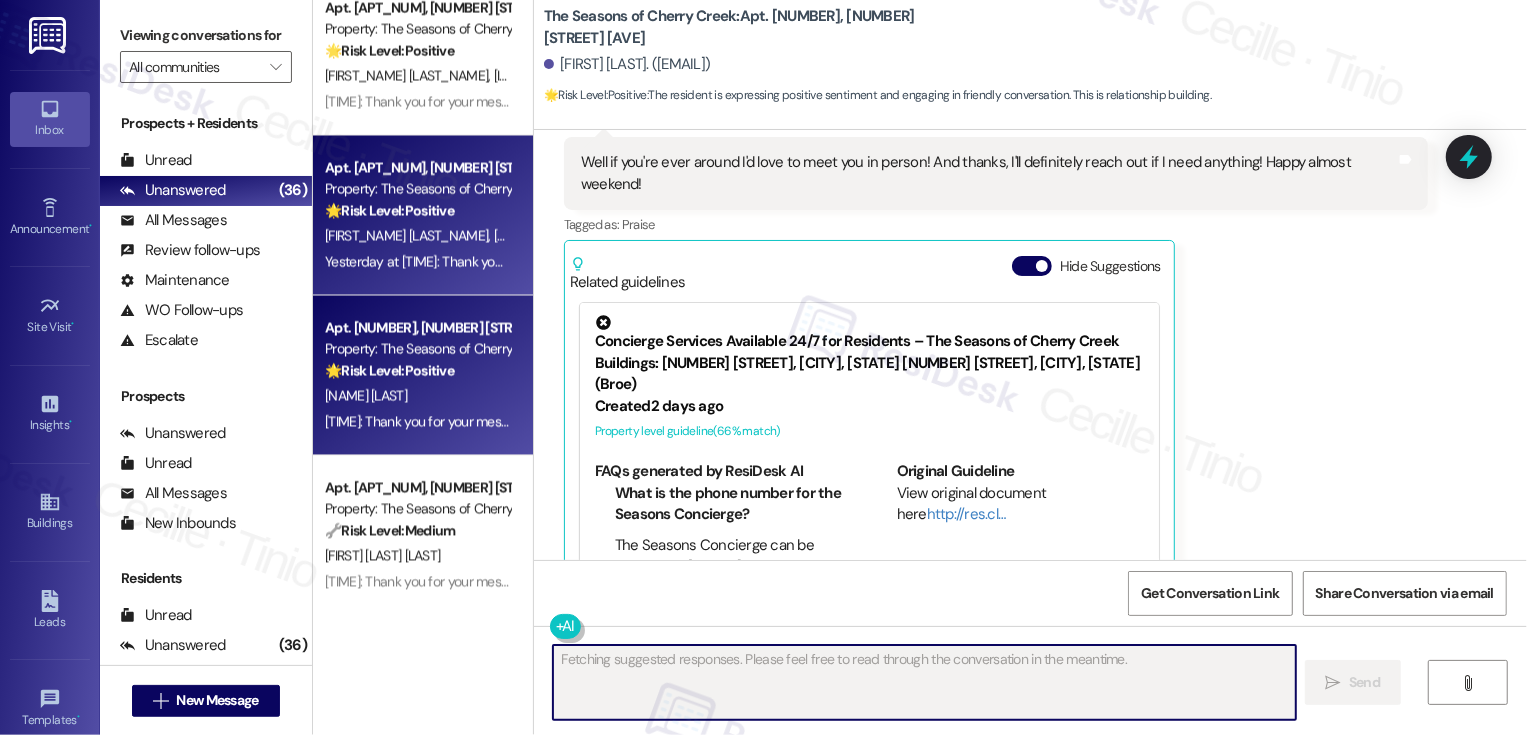 scroll, scrollTop: 796, scrollLeft: 0, axis: vertical 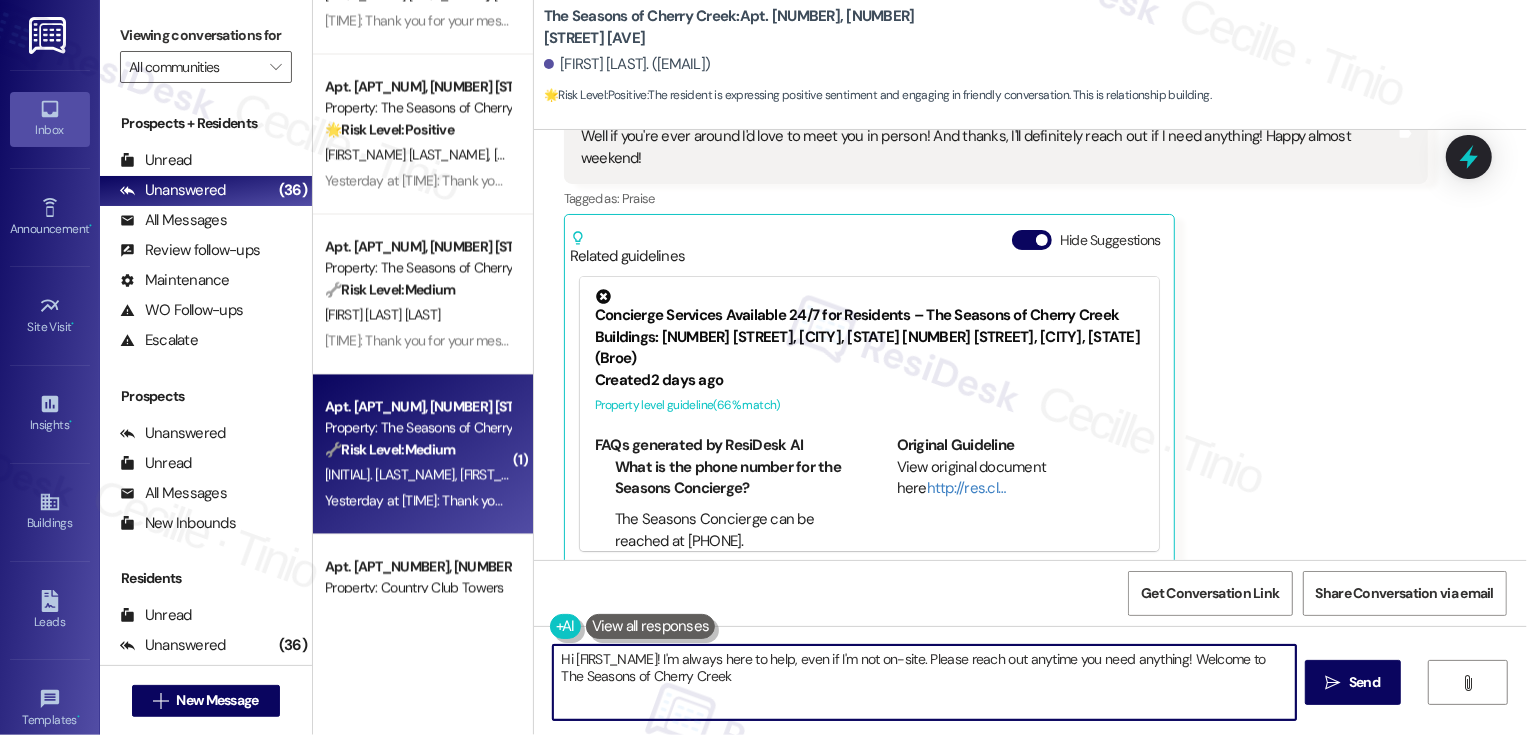 type on "Hi [FIRST_NAME]! I'm always here to help, even if I'm not on-site. Please reach out anytime you need anything! Welcome to The Seasons of Cherry Creek!" 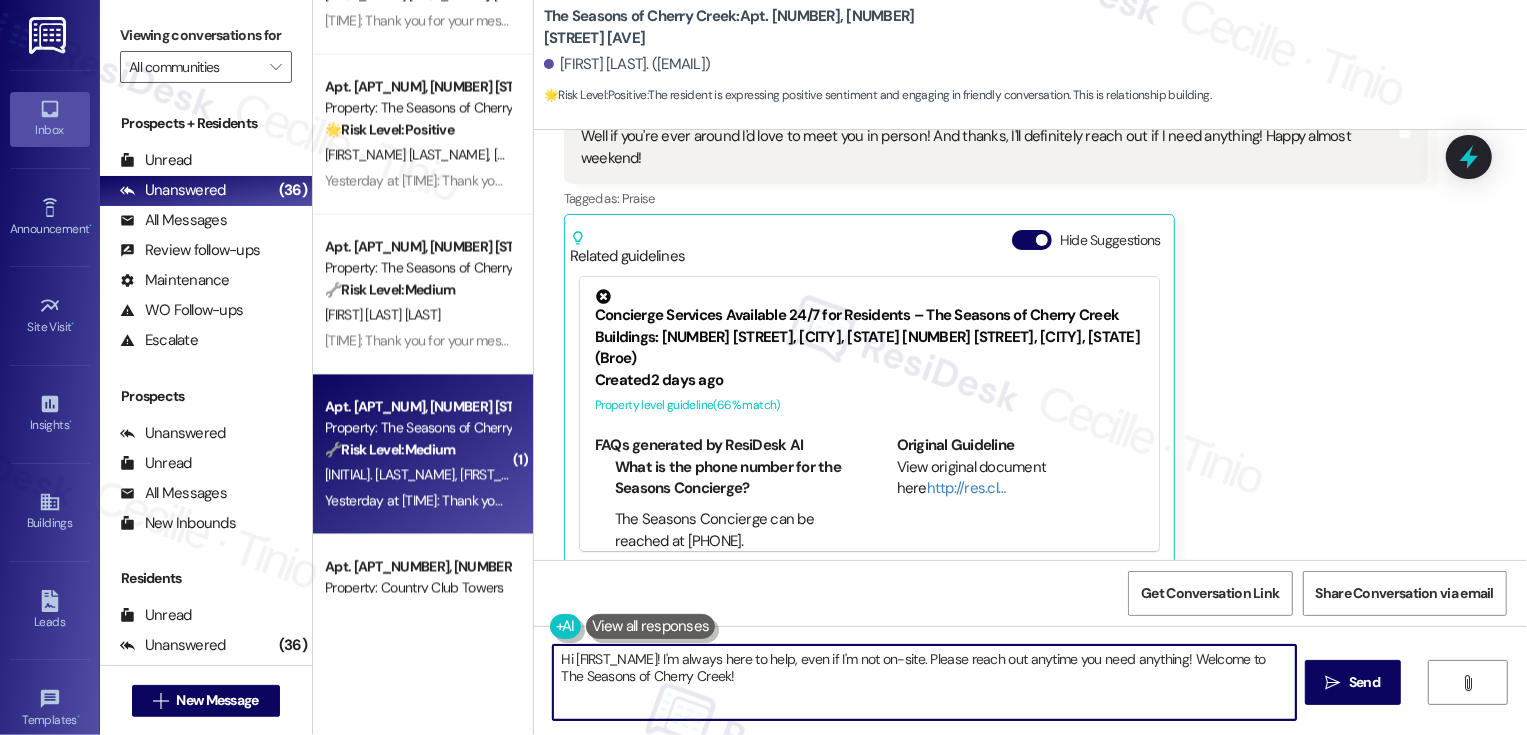 click on "[INITIAL]. [LAST_NAME] [LAST_NAME]" at bounding box center [417, 474] 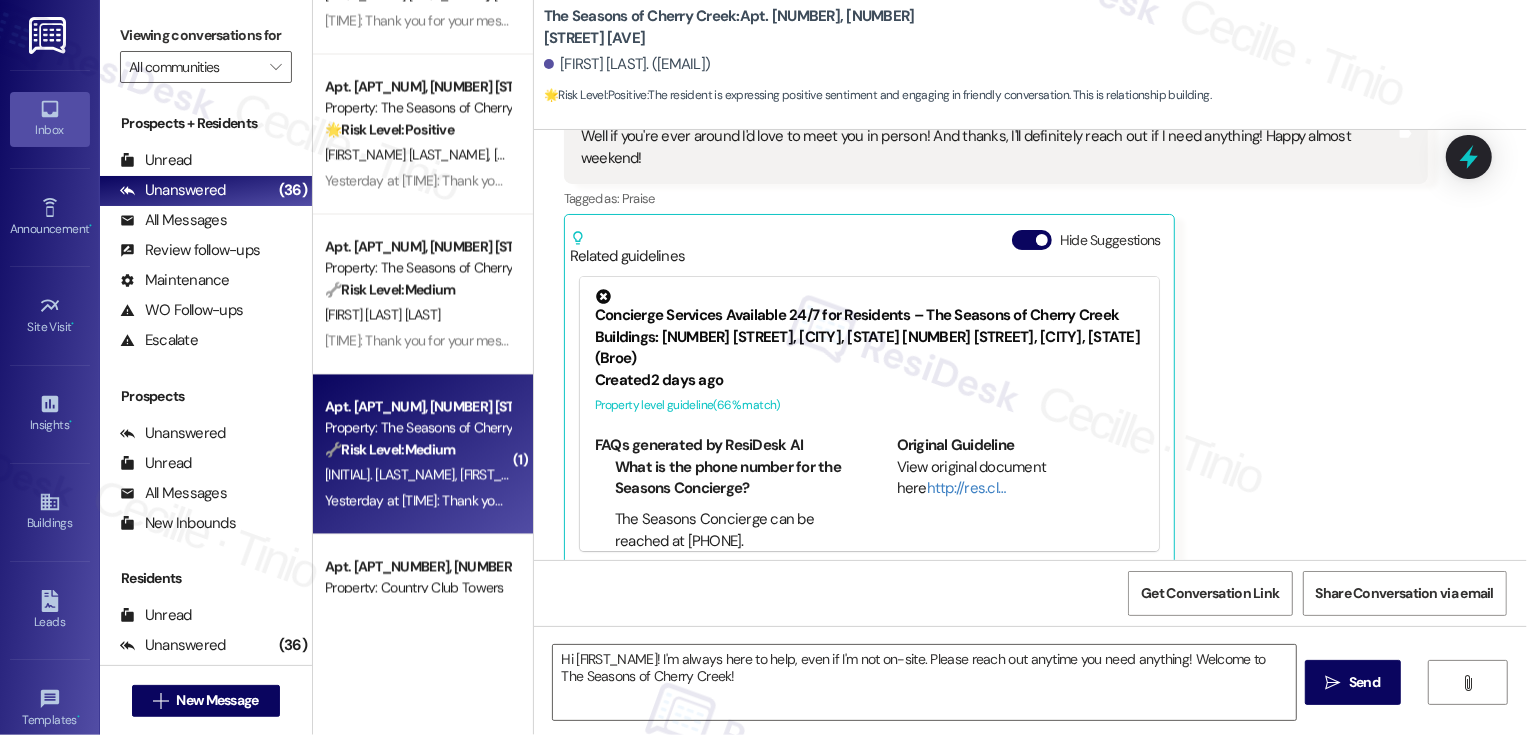type on "Fetching suggested responses. Please feel free to read through the conversation in the meantime." 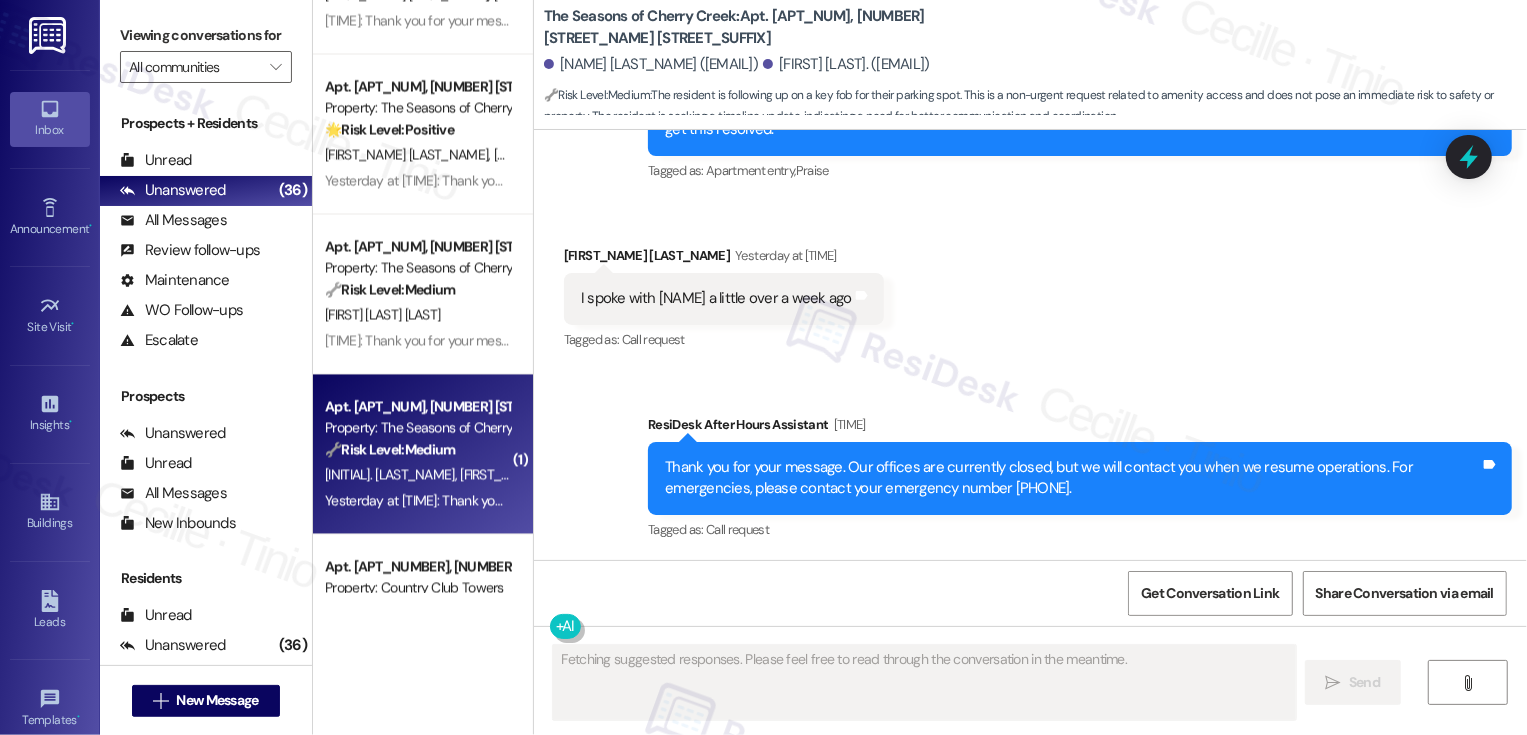 scroll, scrollTop: 680, scrollLeft: 0, axis: vertical 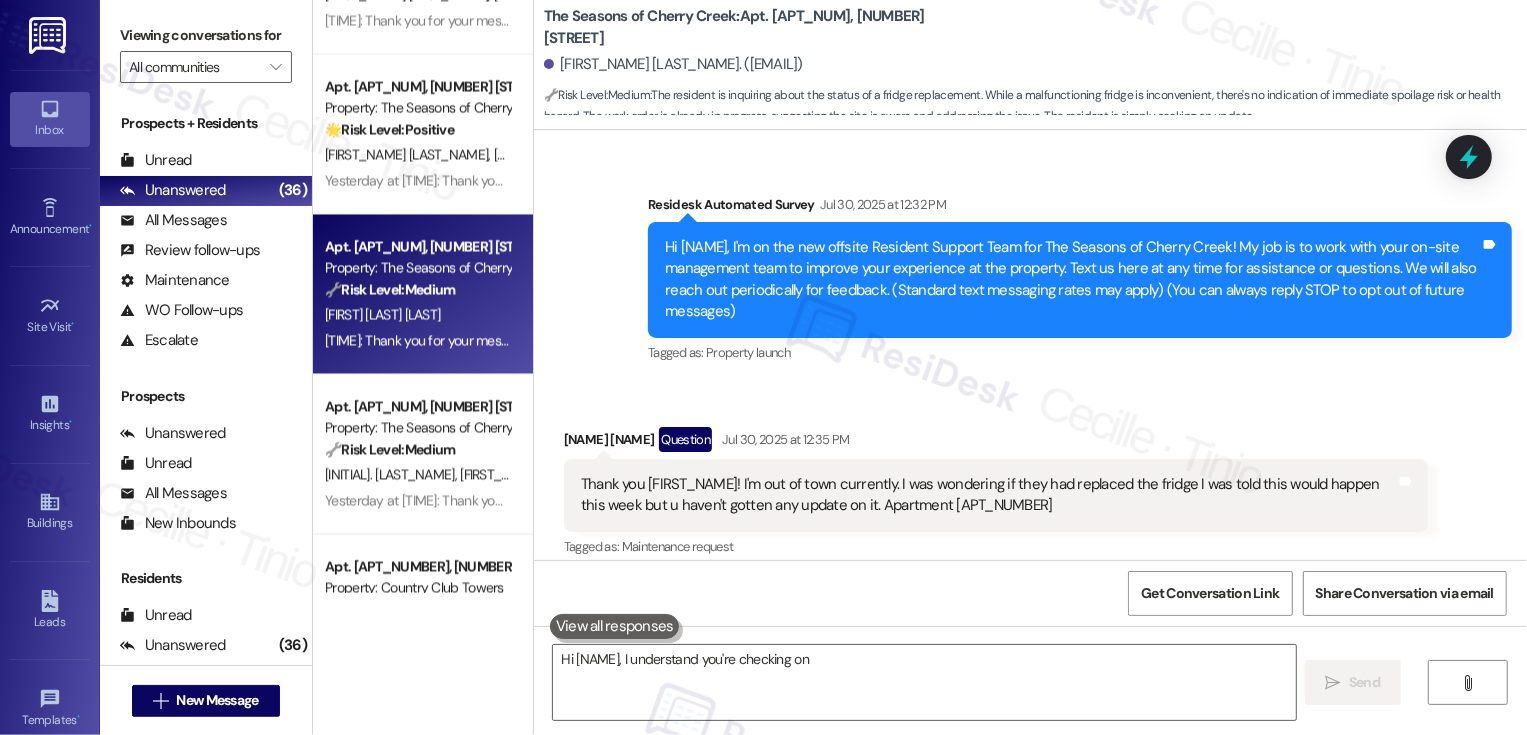 click on "Apt. [APT_NUMBER], [NUMBER] [STREET_NAME] [STREET_TYPE] Property: The Seasons of Cherry Creek 🔧 Risk Level: Medium The resident is inquiring about the status of a fridge replacement. While a malfunctioning fridge is inconvenient, there's no indication of immediate spoilage risk or health hazard. The work order is already in progress, suggesting the site is aware and addressing the issue. The resident is simply seeking an update. [NAME] [LAST_NAME] [TIME]: Thank you for your message. Our offices are currently closed, but we will contact you when we resume operations. For emergencies, please contact your emergency number [PHONE]. [TIME]: Thank you for your message. Our offices are currently closed, but we will contact you when we resume operations. For emergencies, please contact your emergency number [PHONE]." at bounding box center (423, 294) 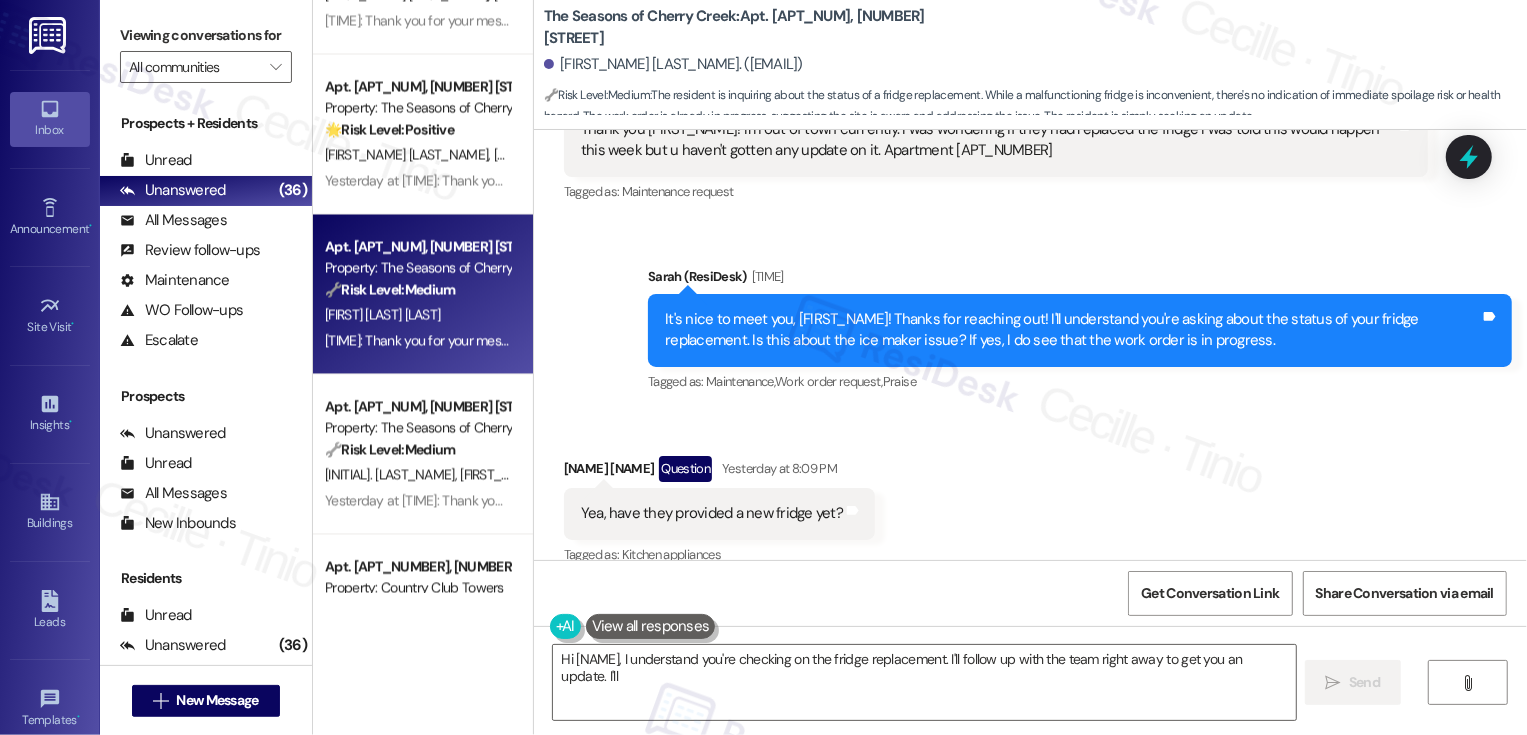 scroll, scrollTop: 493, scrollLeft: 0, axis: vertical 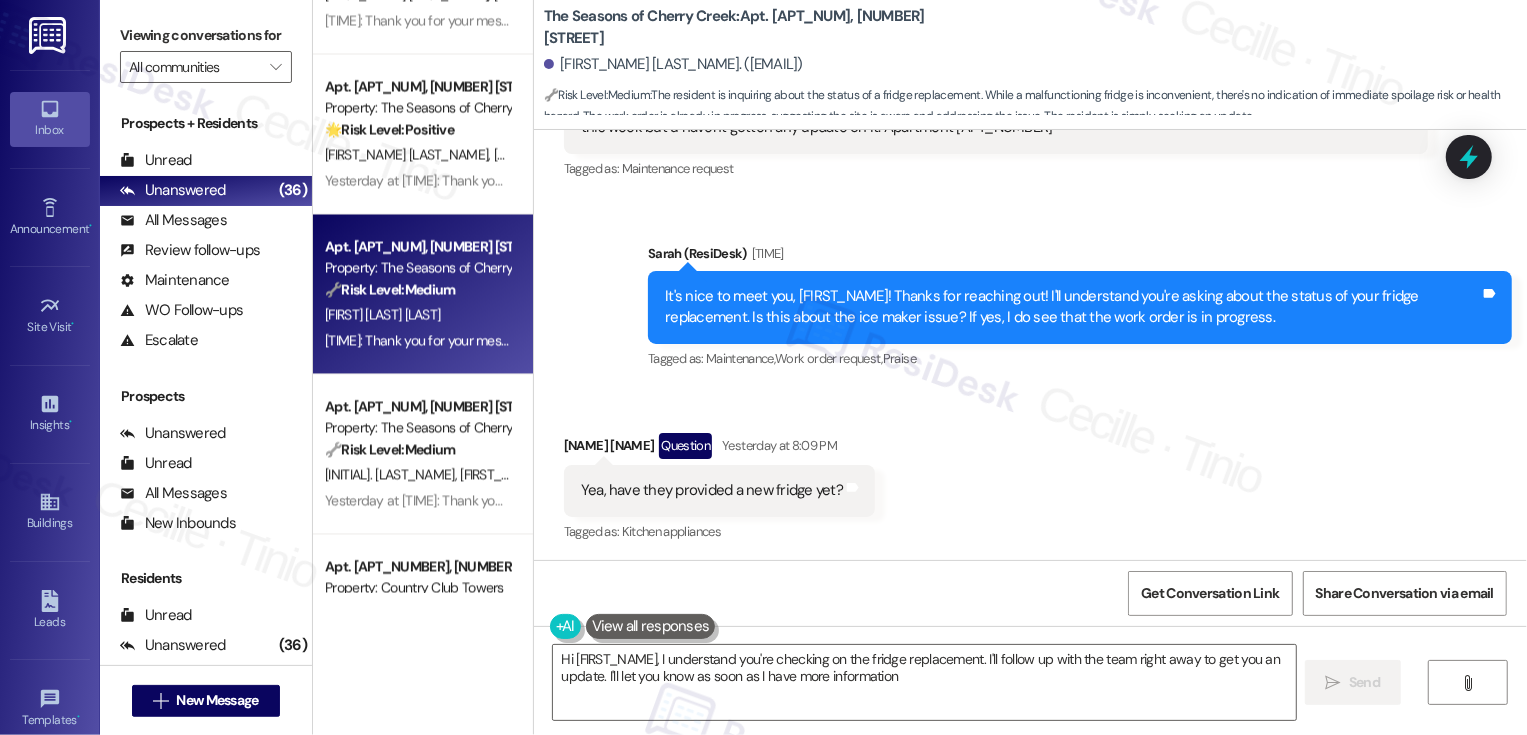 type on "Hi [NAME], I understand you're checking on the fridge replacement. I'll follow up with the team right away to get you an update. I'll let you know as soon as I have more information!" 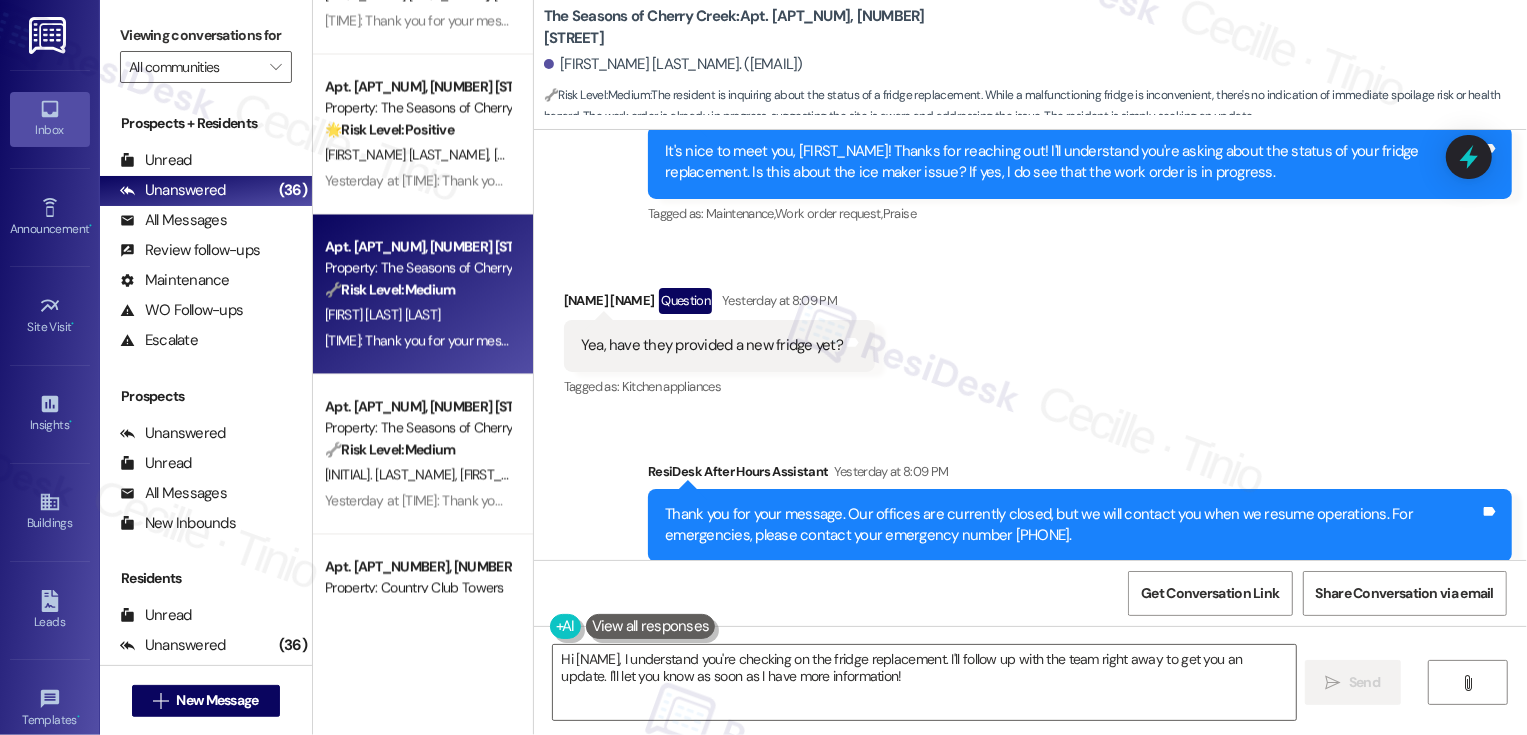 scroll, scrollTop: 685, scrollLeft: 0, axis: vertical 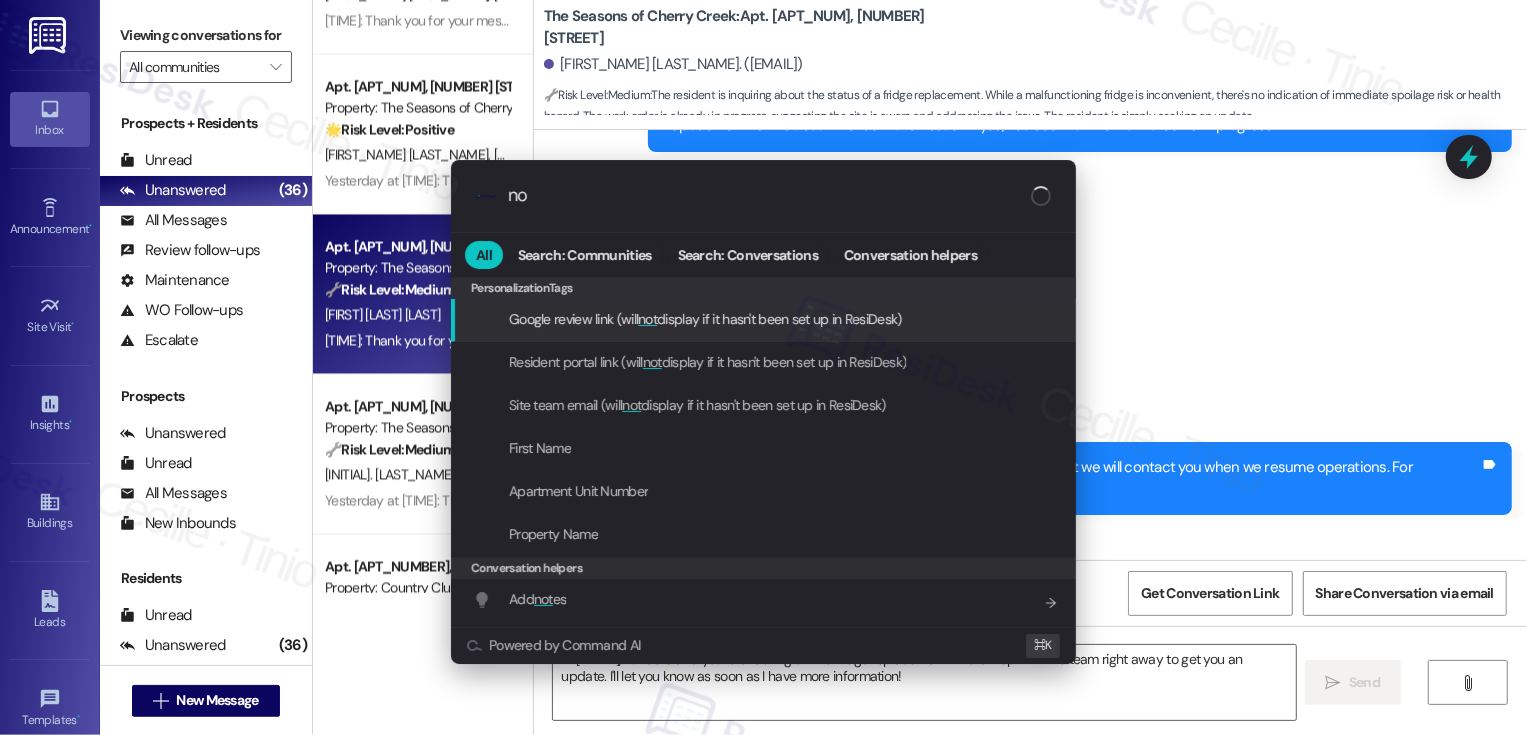 type on "n" 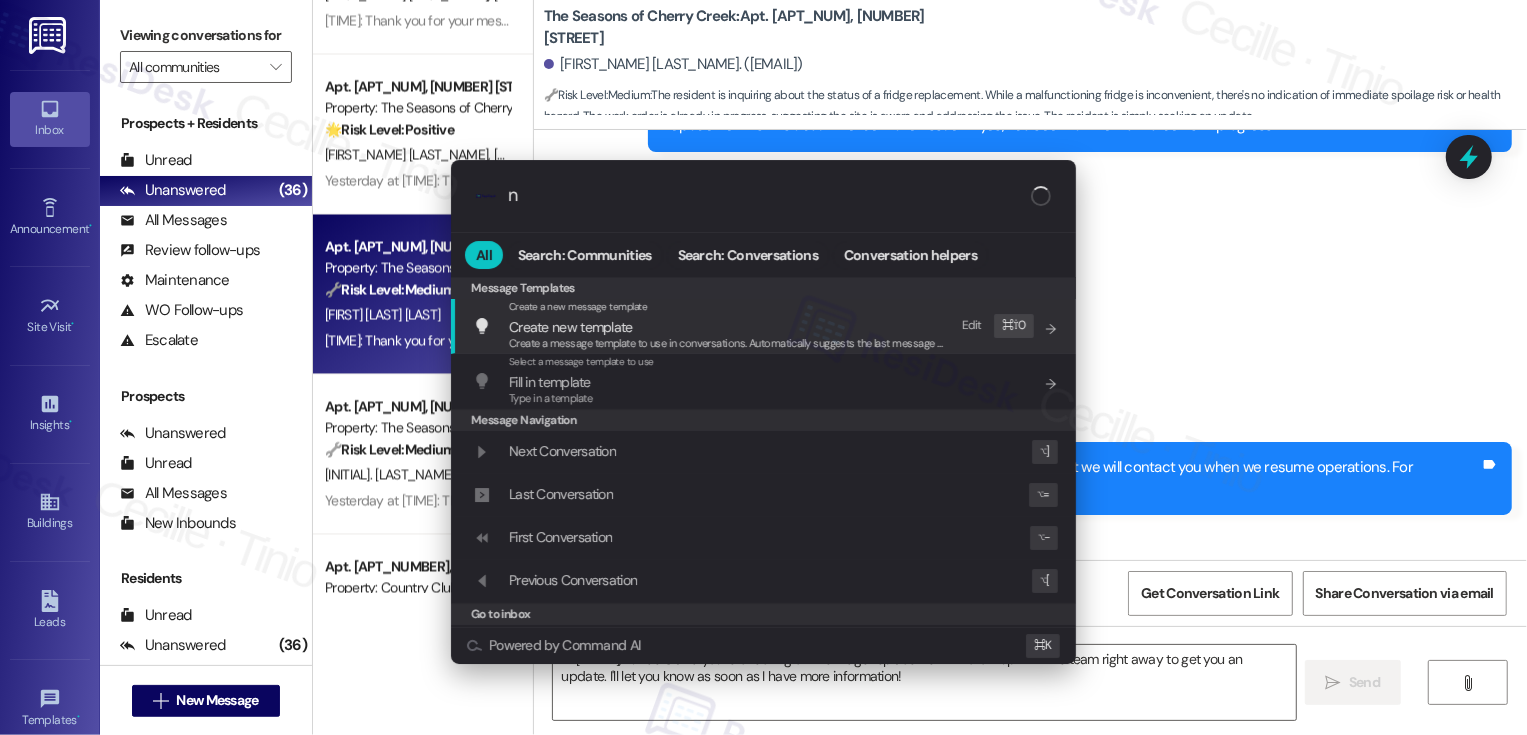 type 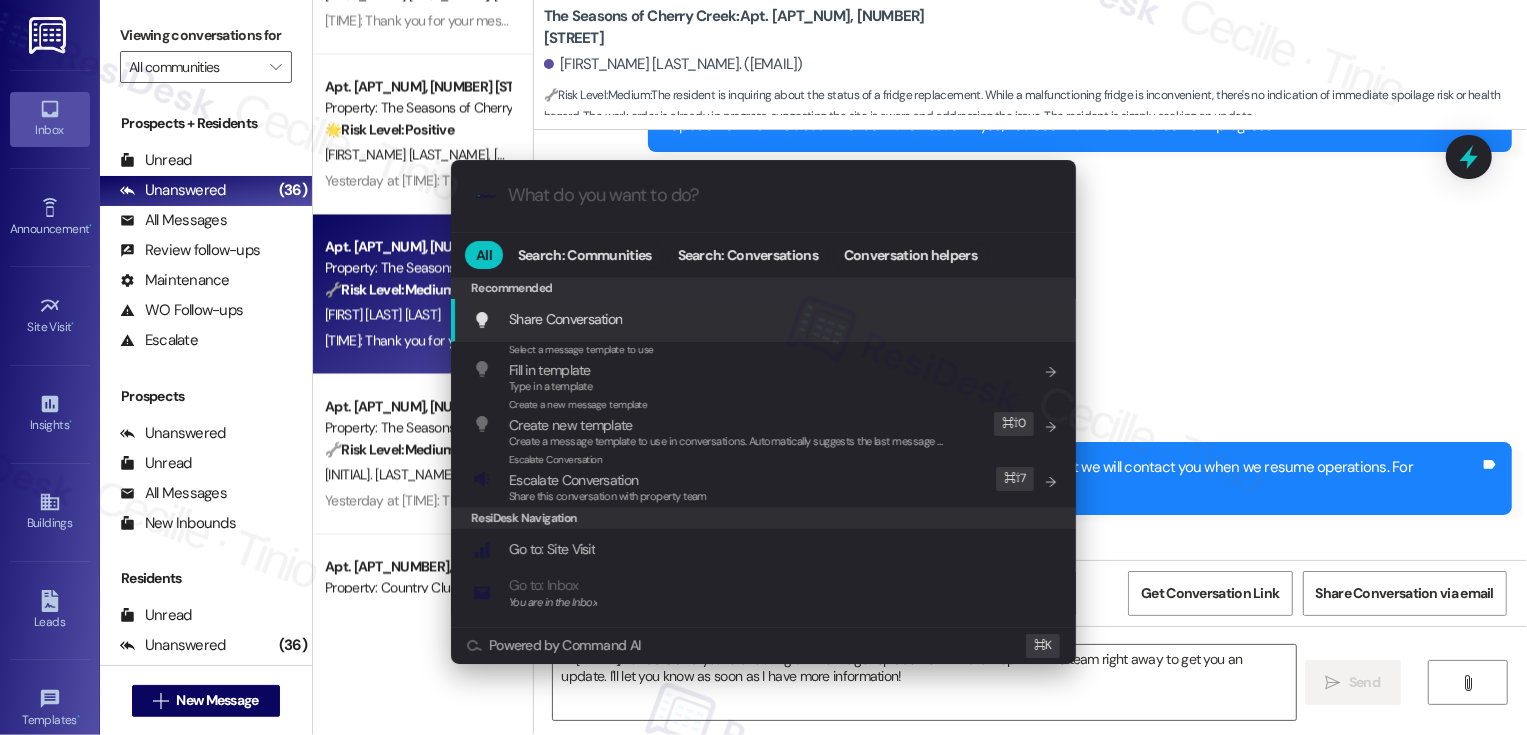 click on ".cls-1{fill:#0a055f;}.cls-2{fill:#0cc4c4;} resideskLogoBlueOrange All Search: Communities Search: Conversations Conversation helpers Recommended Recommended Share Conversation Add shortcut Select a message template to use Fill in template Type in a template Add shortcut Create a new message template Create new template Create a message template to use in conversations. Automatically suggests the last message you sent. Edit ⌘ ⇧ 0 Escalate Conversation Escalate Conversation Share this conversation with property team Edit ⌘ ⇧ 7 ResiDesk Navigation Go to: Site Visit Add shortcut Go to: Inbox You are in the Inbox Add shortcut Go to: Settings Add shortcut Go to: Message Templates Add shortcut Go to: Buildings Add shortcut Help Getting Started: What you can do with ResiDesk Add shortcut Settings Powered by Command AI ⌘ K" at bounding box center [763, 367] 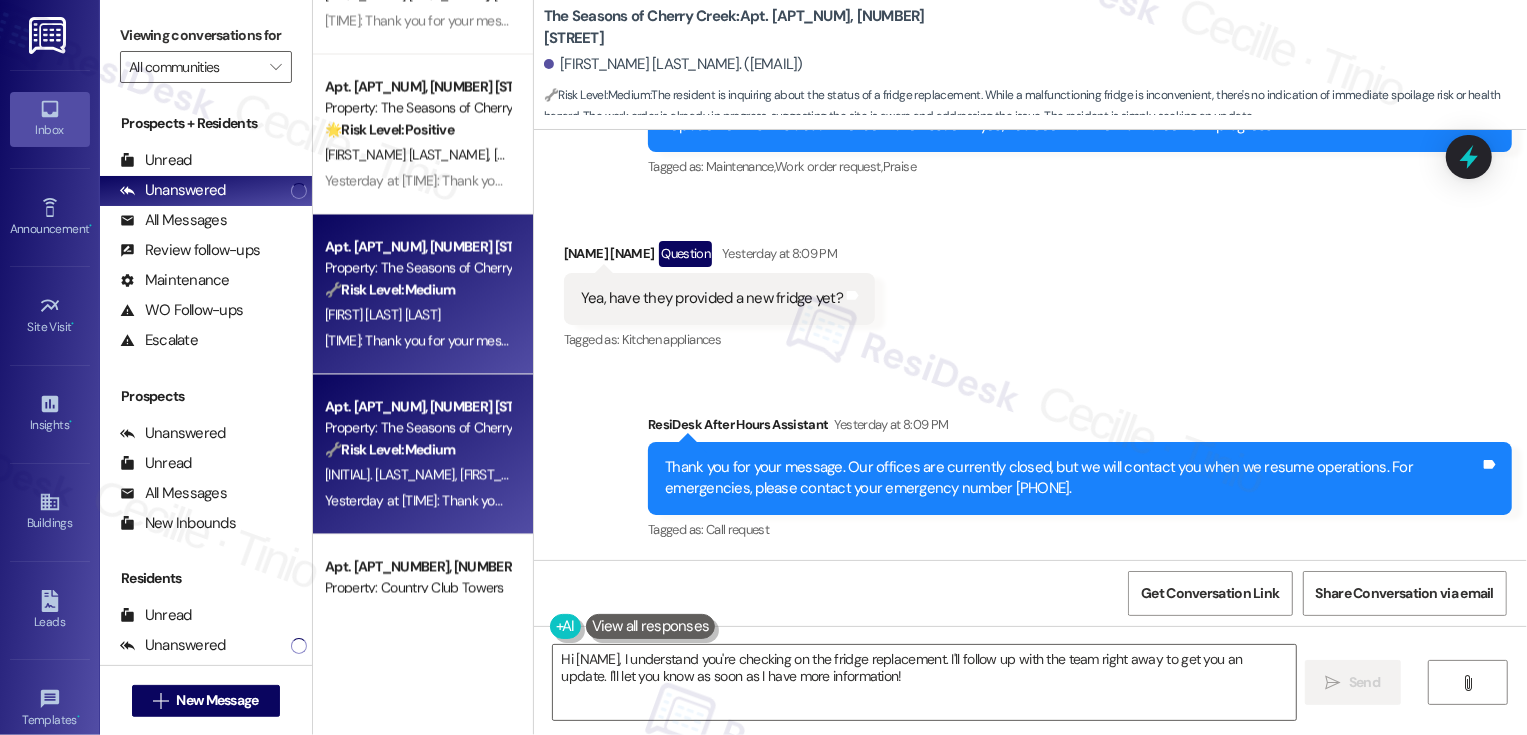 click on "Property: The Seasons of Cherry Creek" at bounding box center (417, 427) 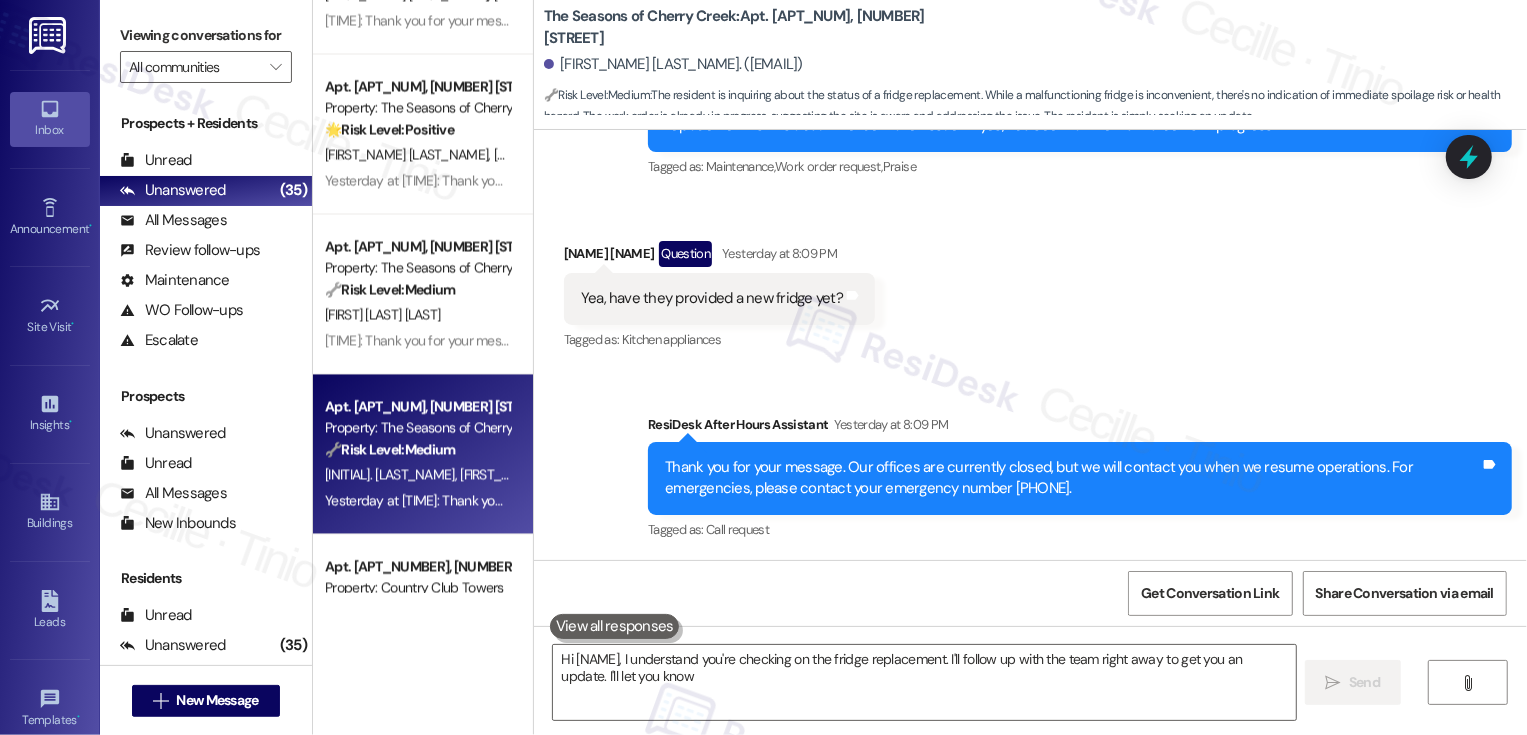 click on "Property: The Seasons of Cherry Creek" at bounding box center [417, 427] 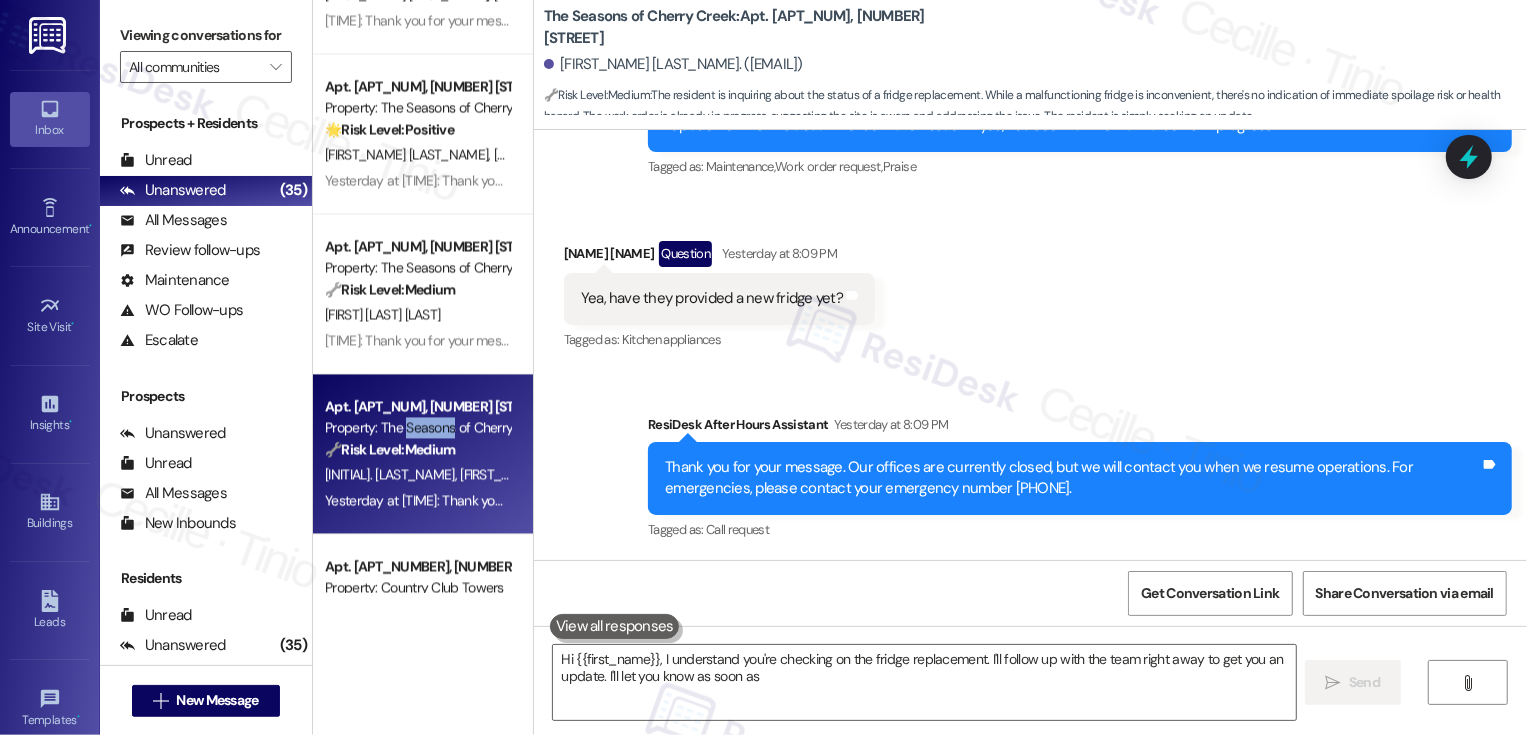 type on "Hi [FIRST_NAME], I understand you're checking on the fridge replacement. I'll follow up with the team right away to get you an update. I'll let you know as soon as I" 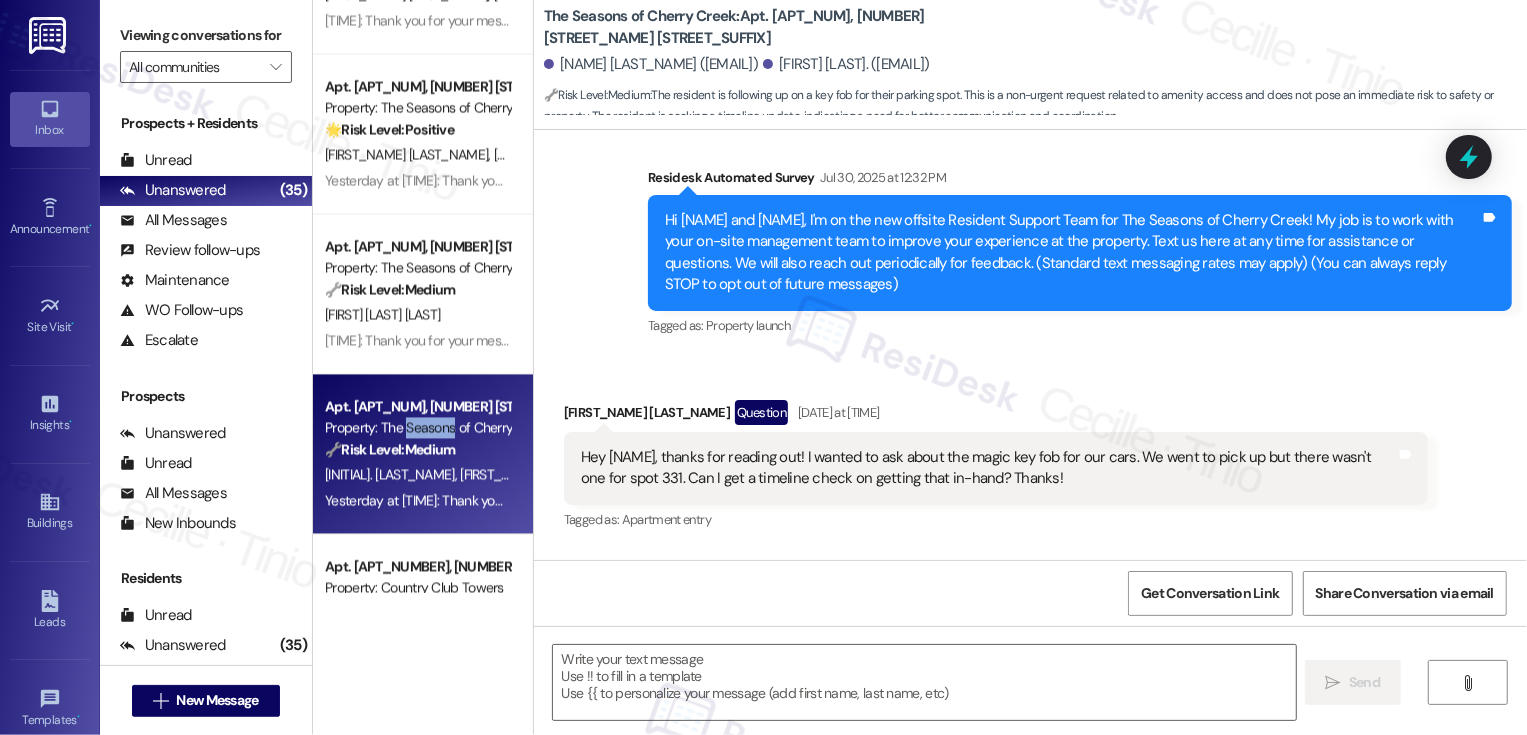 type on "Fetching suggested responses. Please feel free to read through the conversation in the meantime." 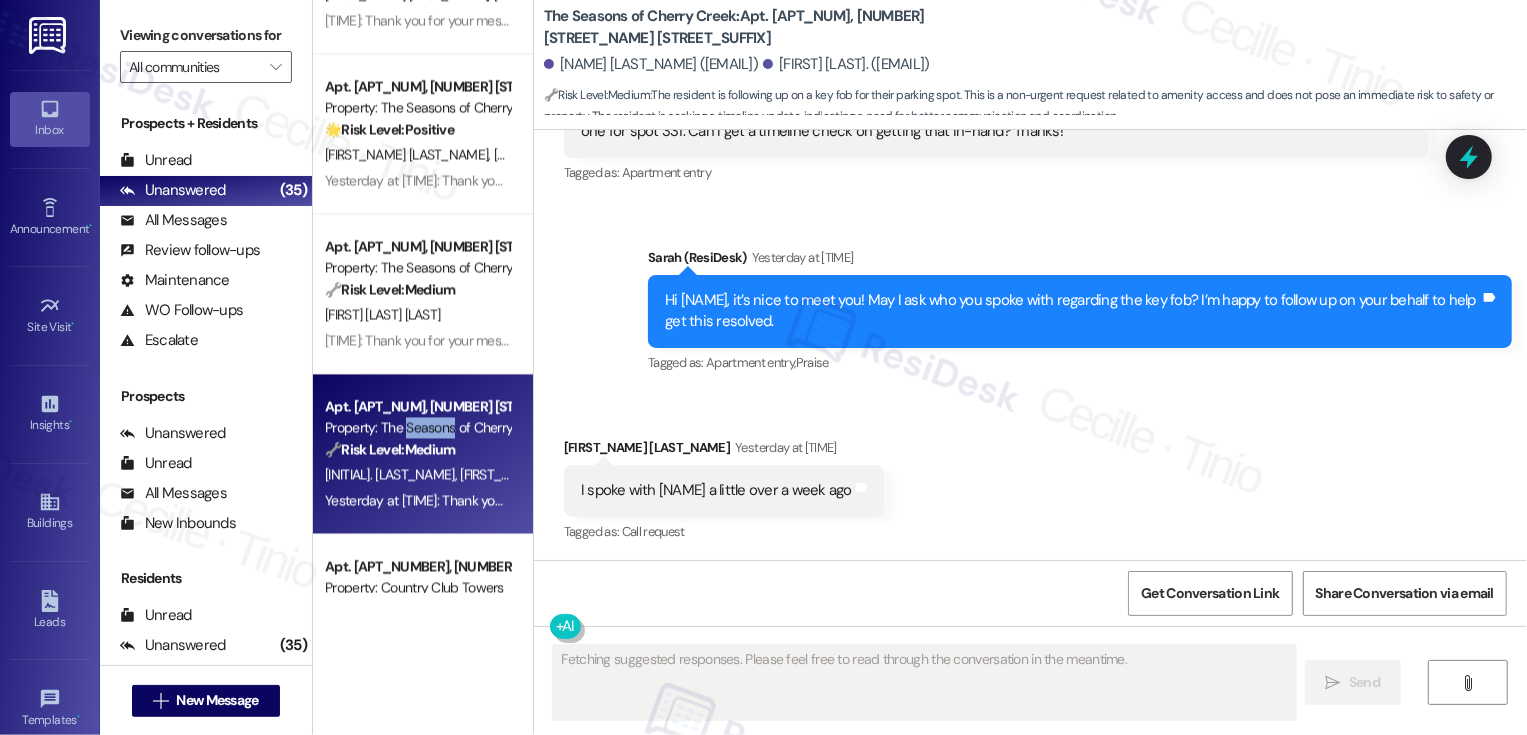 type 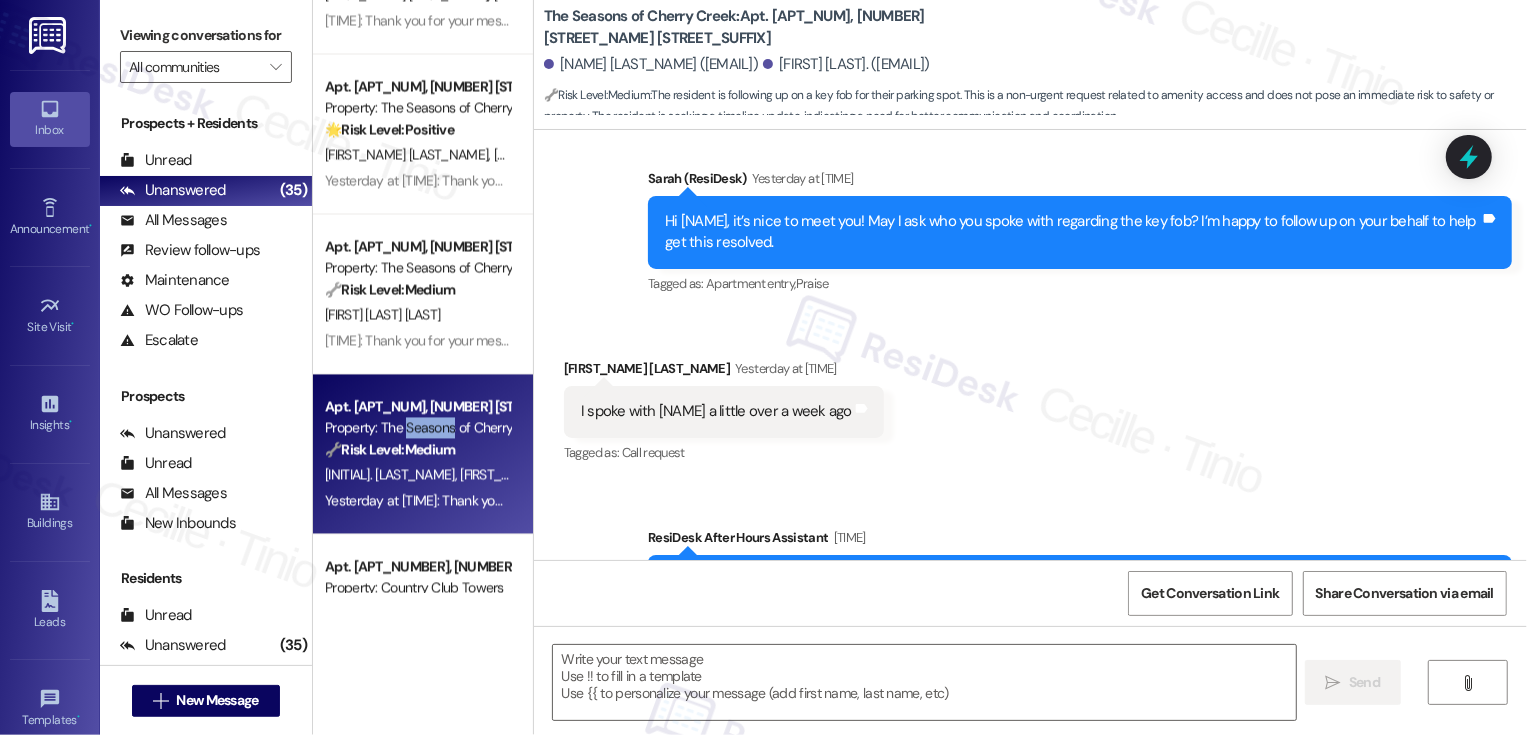 scroll, scrollTop: 393, scrollLeft: 0, axis: vertical 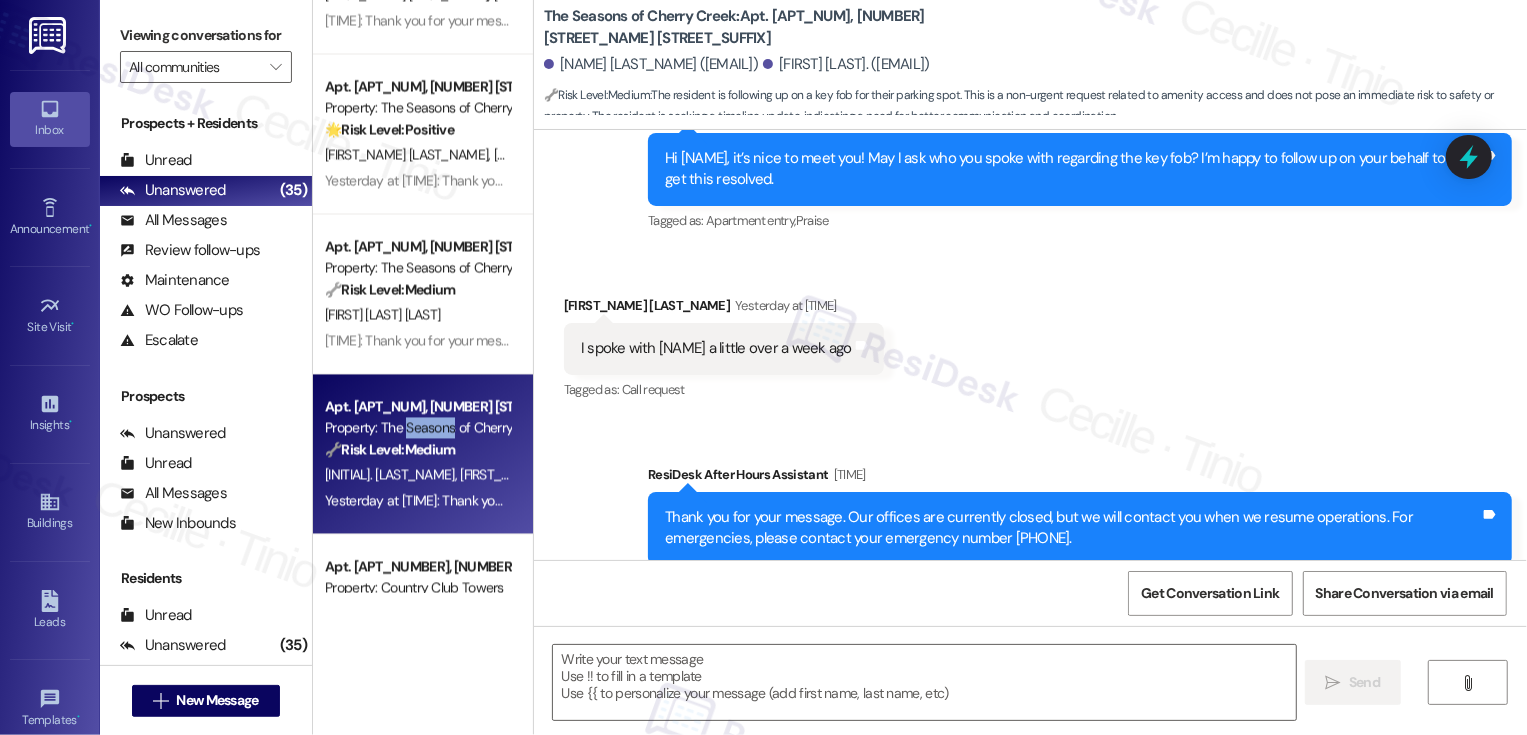 click on "Received via SMS [FIRST_NAME] [LAST_NAME] [DAY] at [TIME] I spoke with Anita a little over a week ago  Tags and notes Tagged as:   Call request Click to highlight conversations about Call request" at bounding box center [1030, 334] 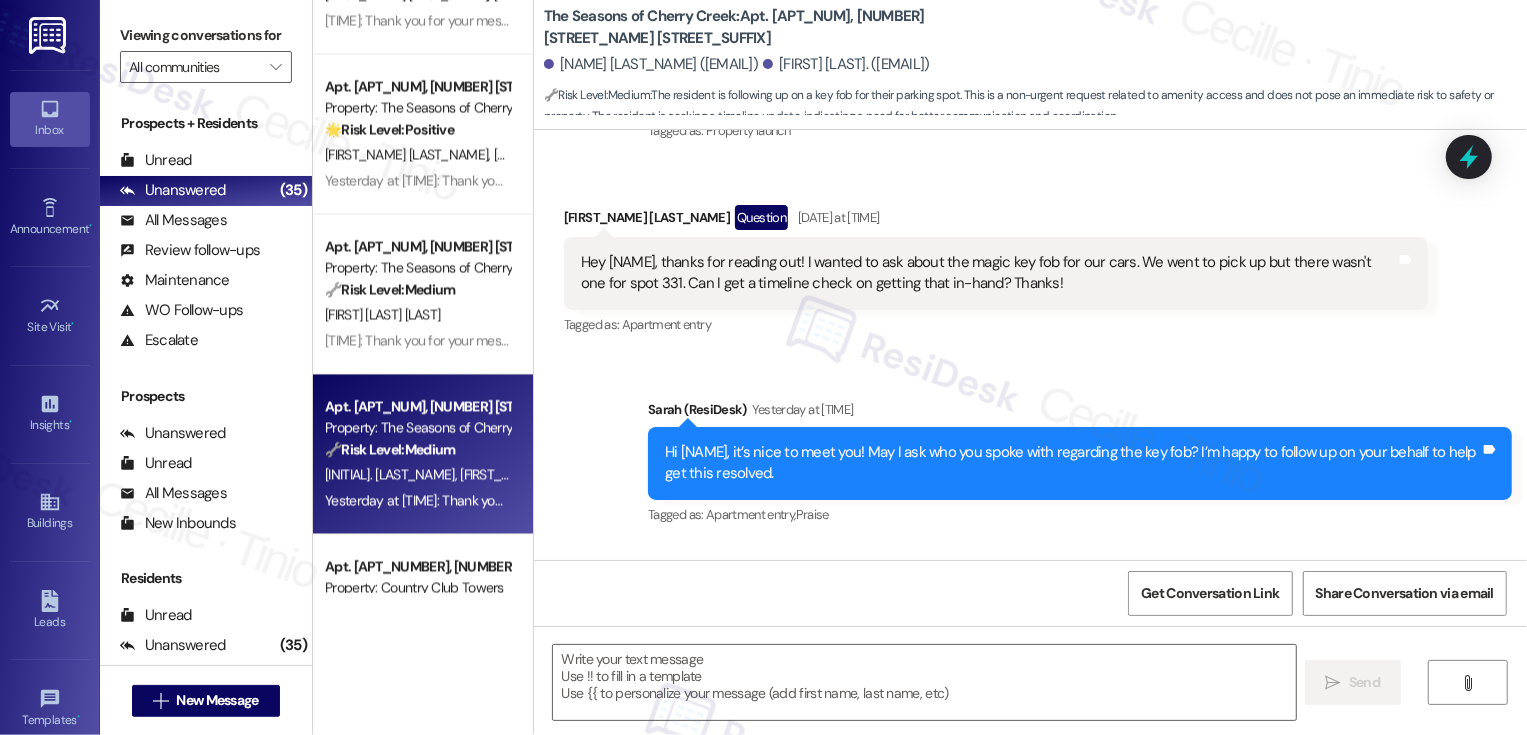 scroll, scrollTop: 328, scrollLeft: 0, axis: vertical 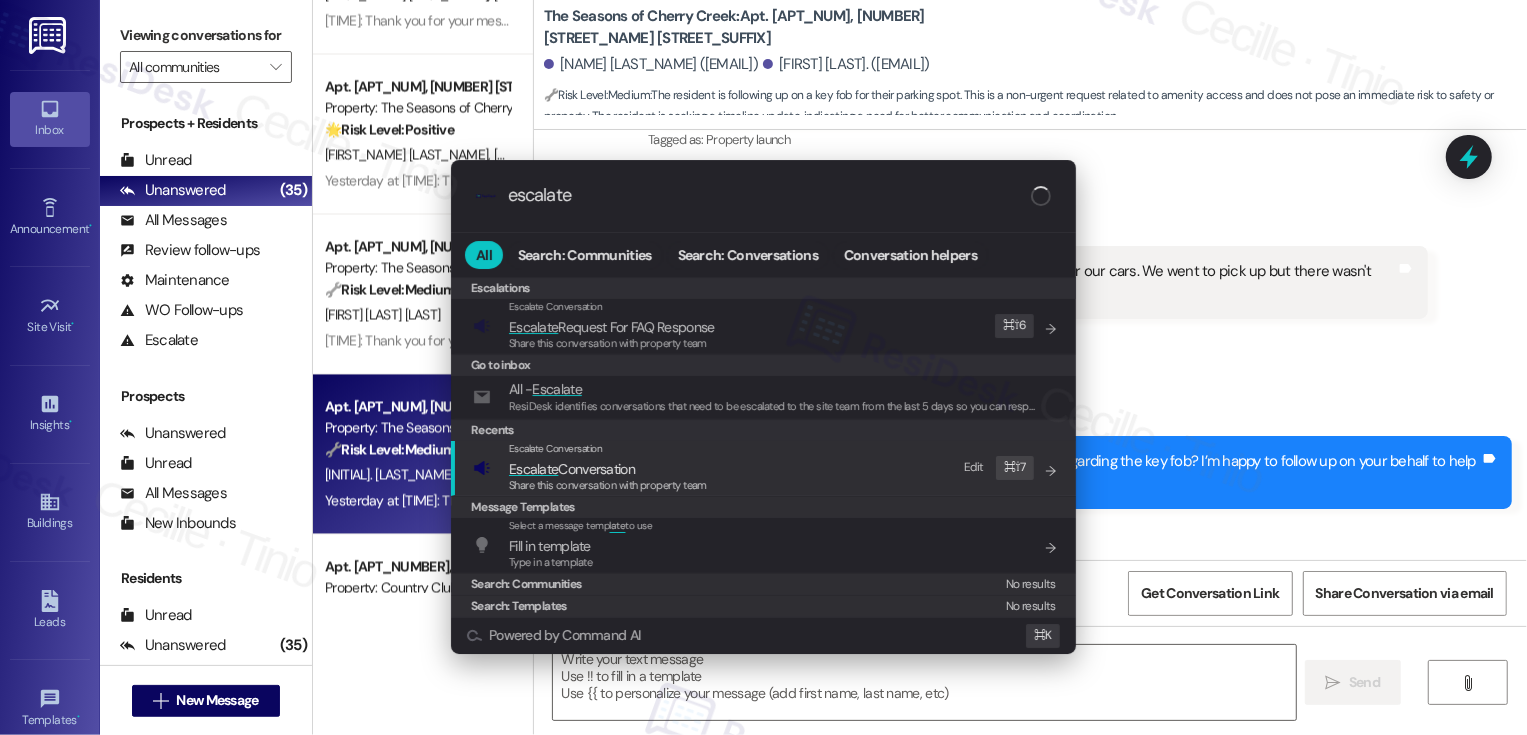 type on "escalate" 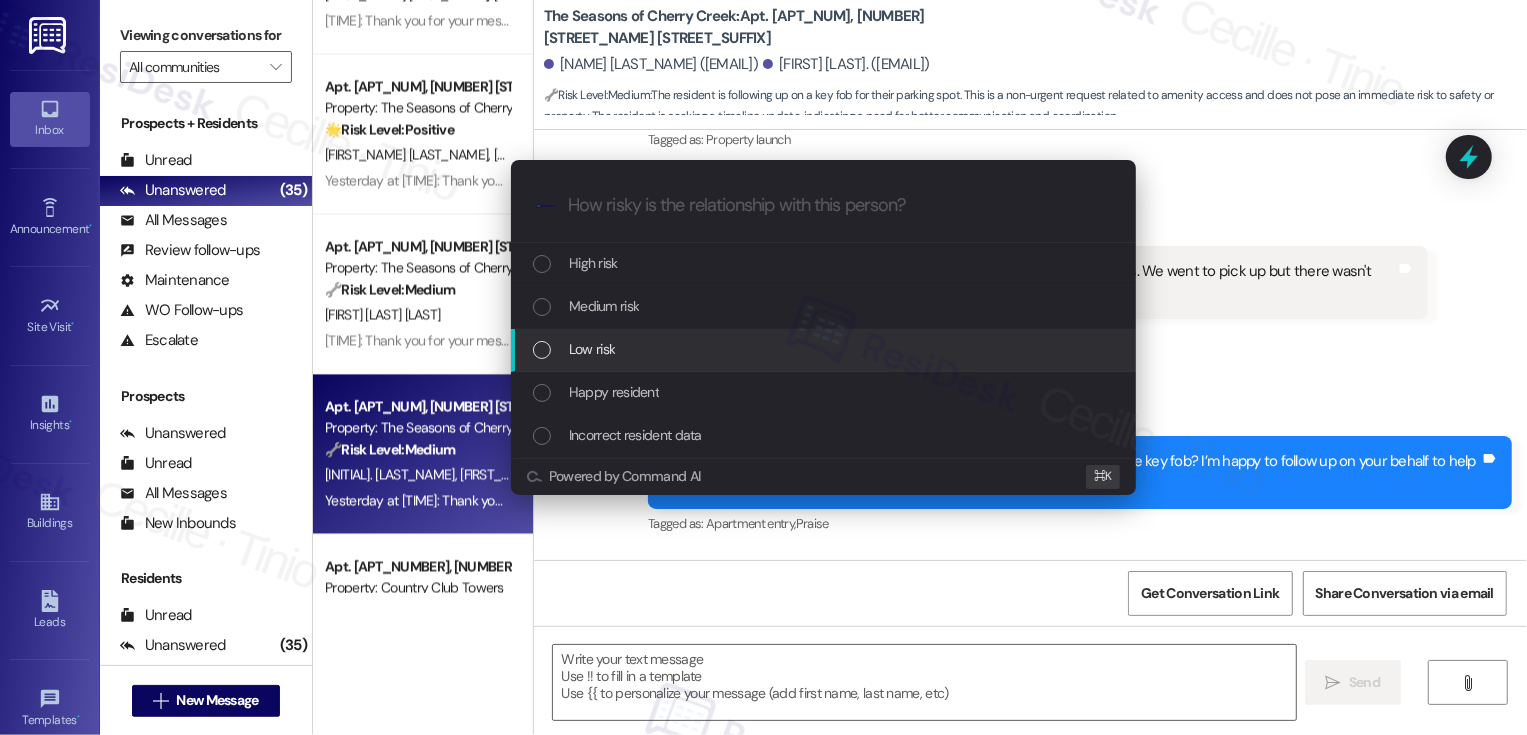click on "Low risk" at bounding box center (592, 349) 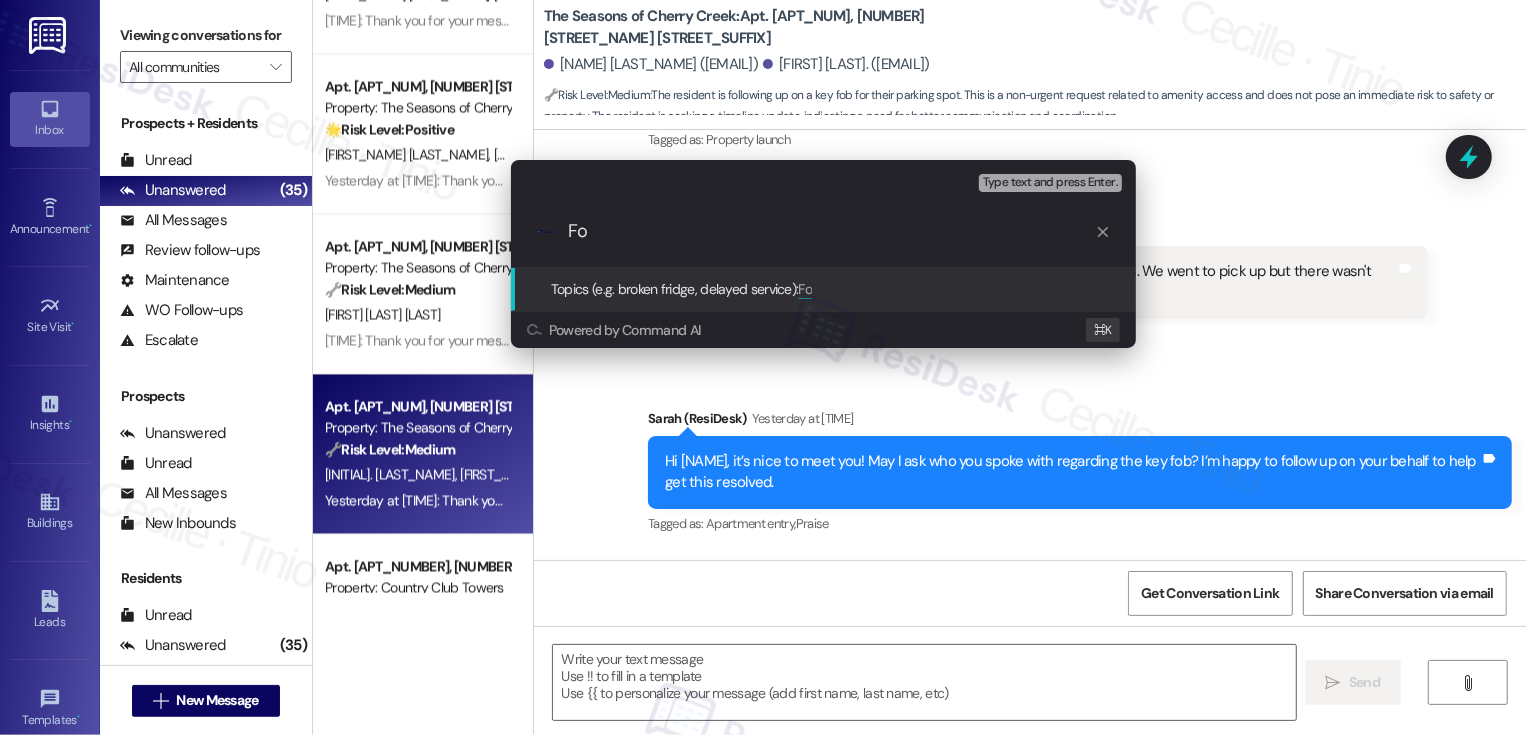 type on "F" 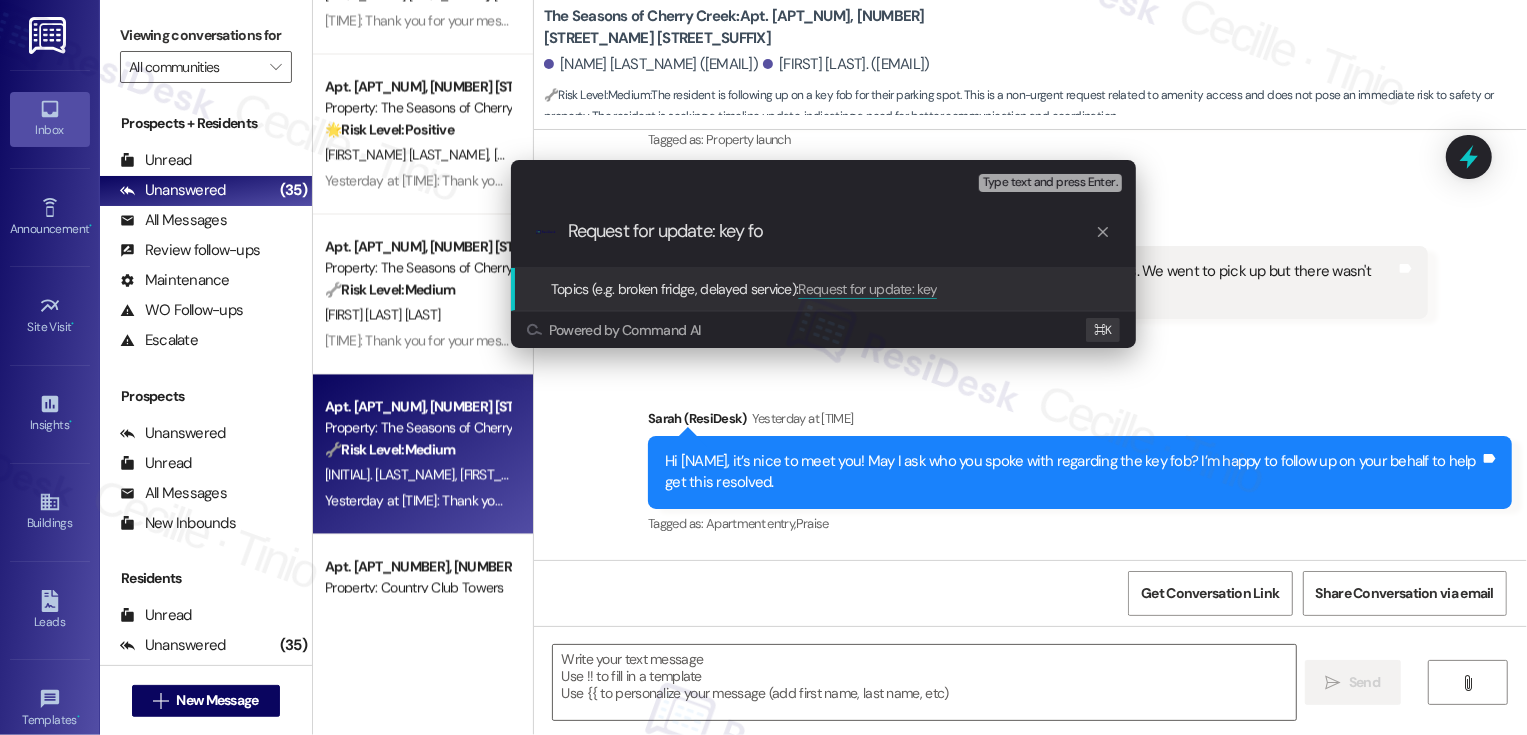 type on "Request for update: key fob" 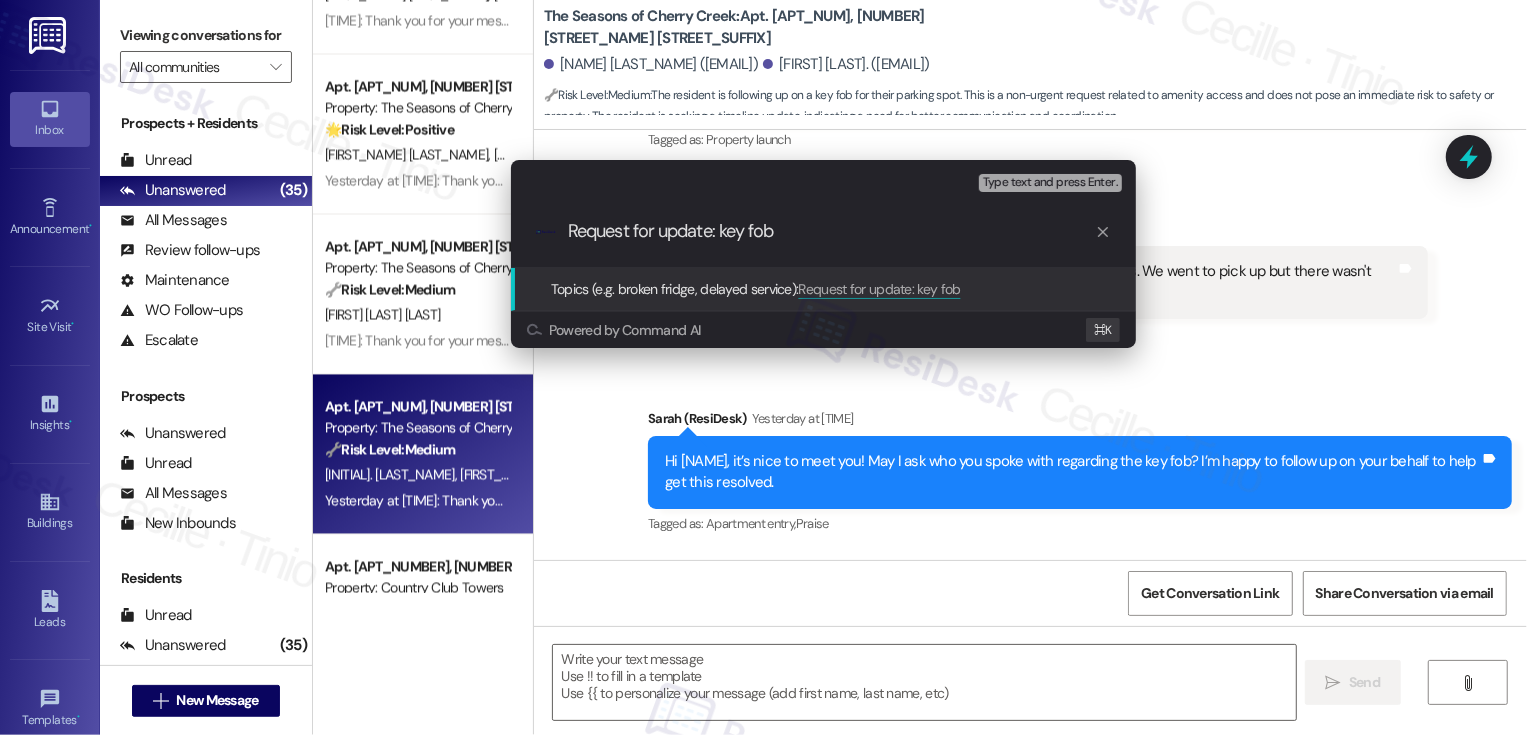 type 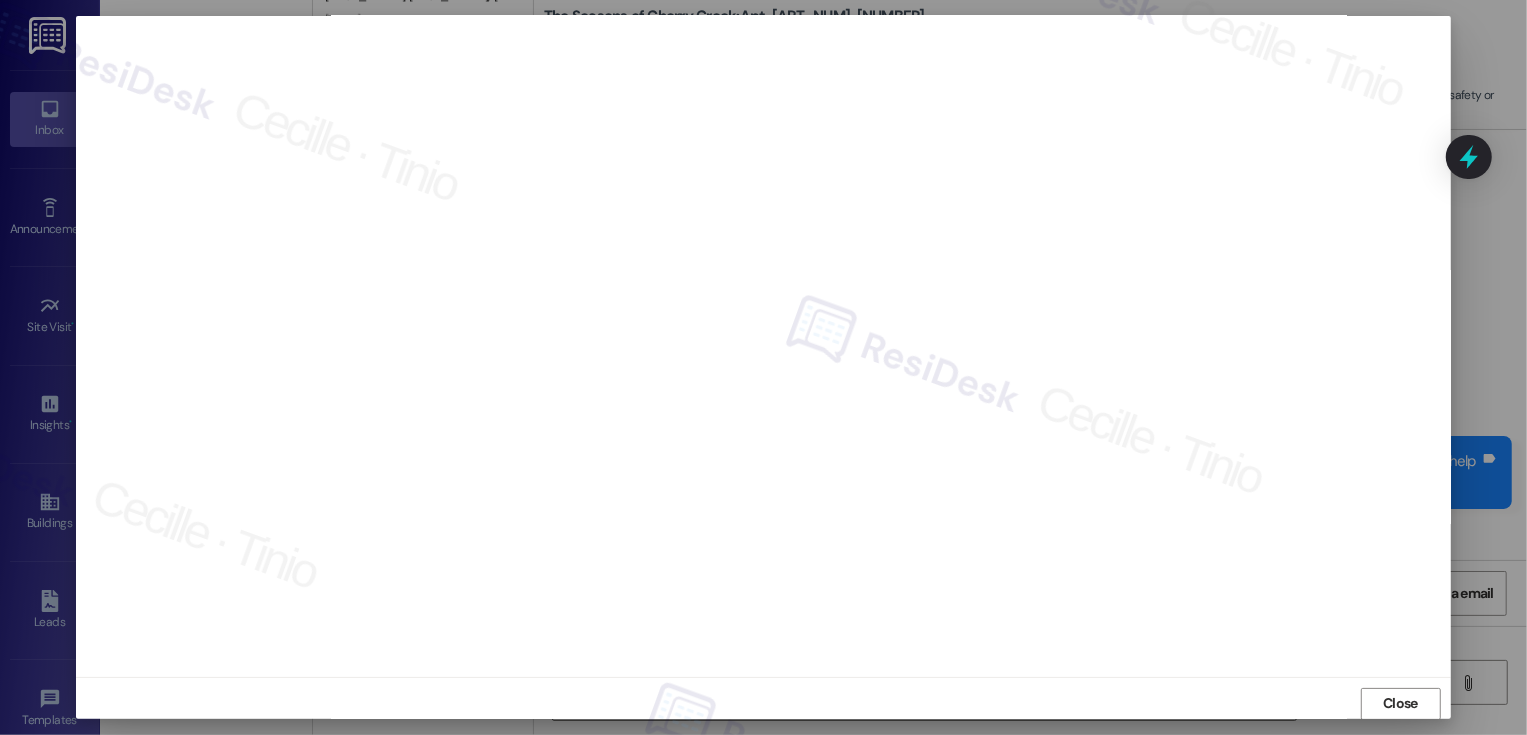 scroll, scrollTop: 11, scrollLeft: 0, axis: vertical 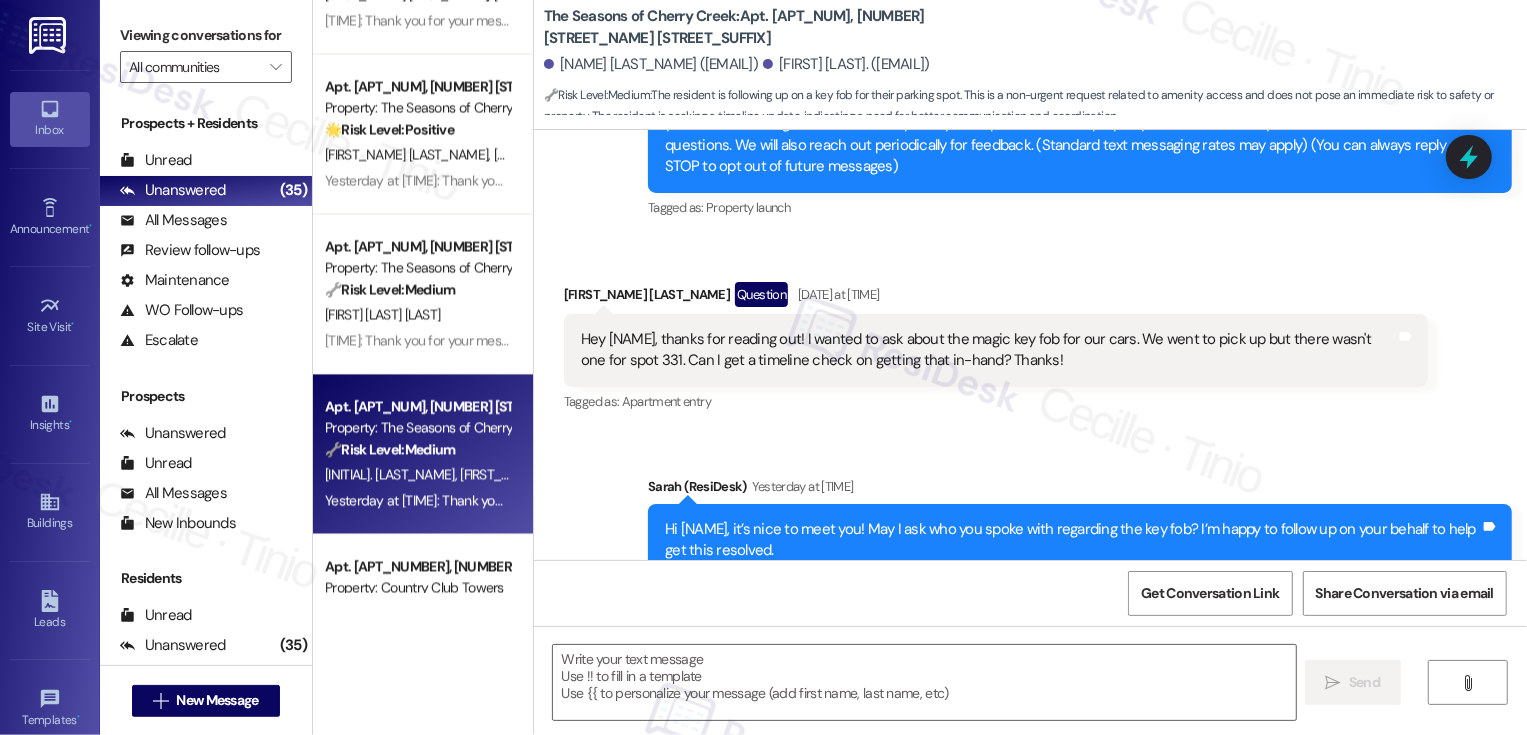 type on "Fetching suggested responses. Please feel free to read through the conversation in the meantime." 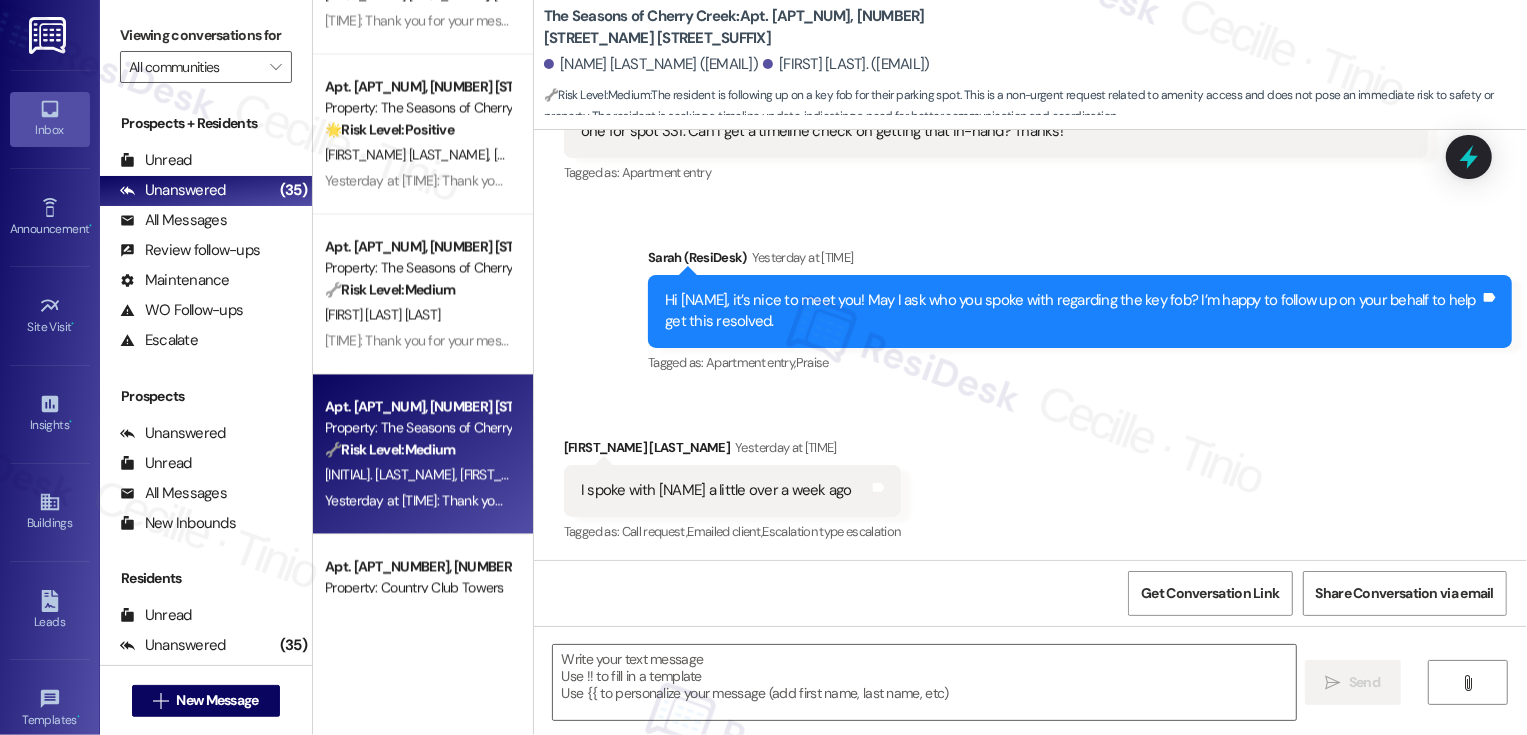 scroll, scrollTop: 680, scrollLeft: 0, axis: vertical 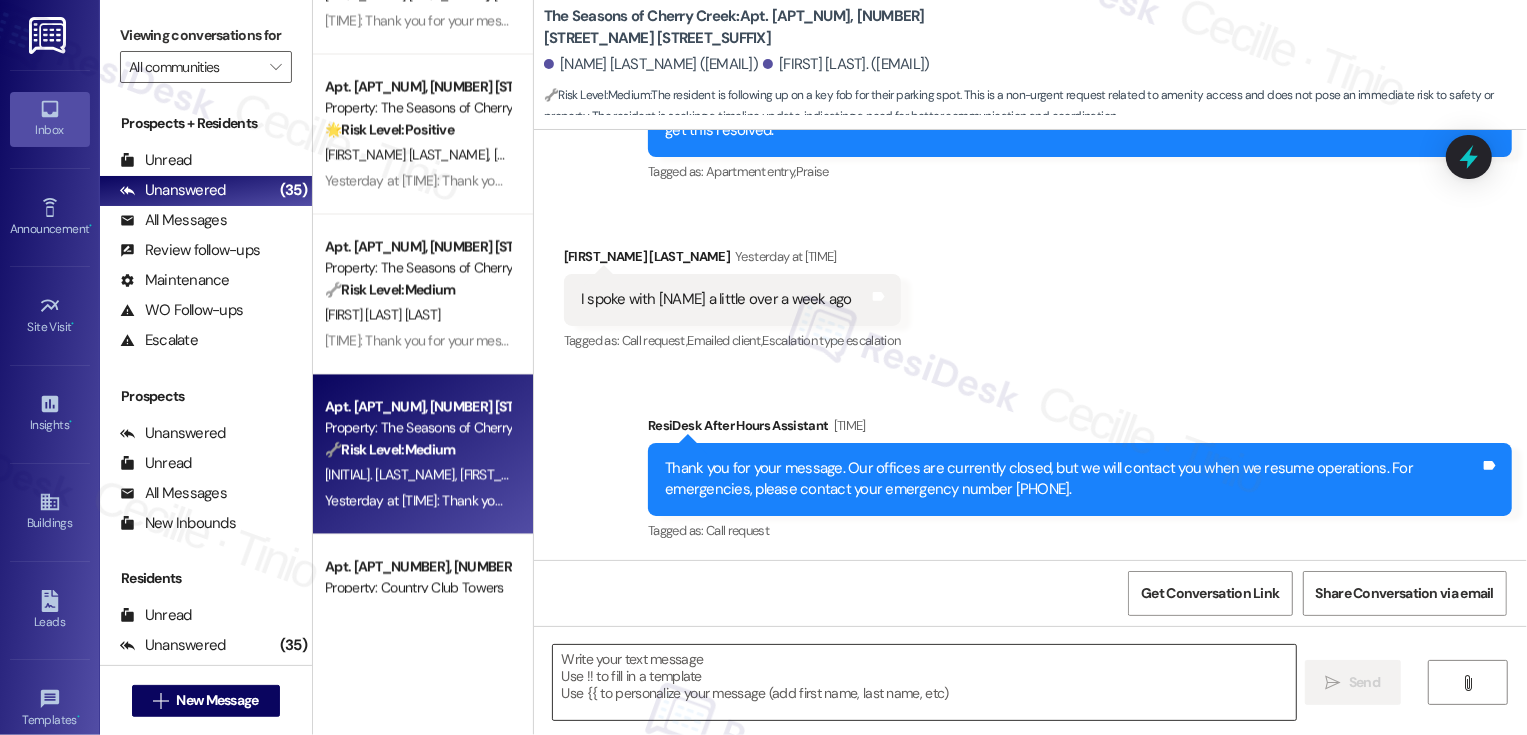 click at bounding box center (924, 682) 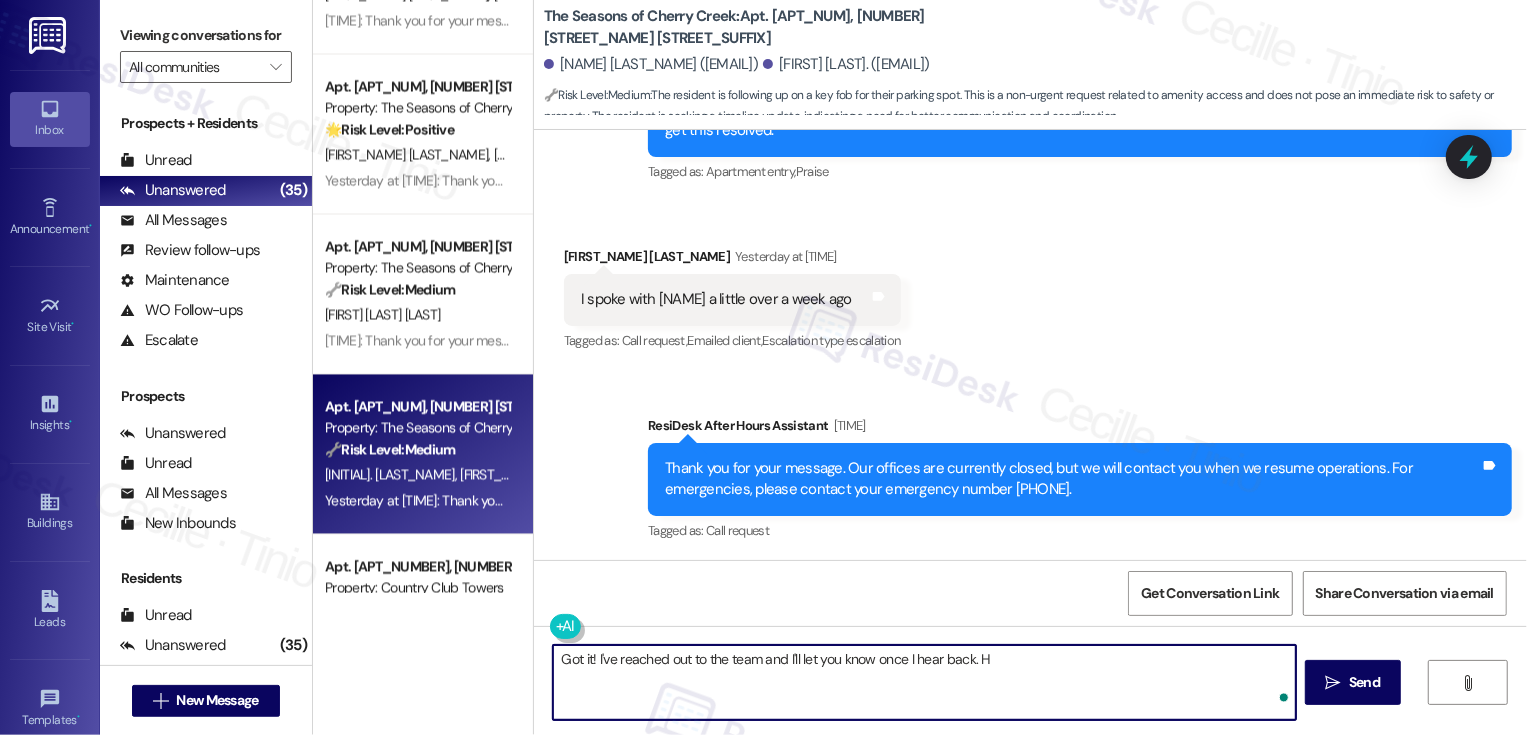 type on "Got it! I've reached out to the team and I'll let you know once I hear back." 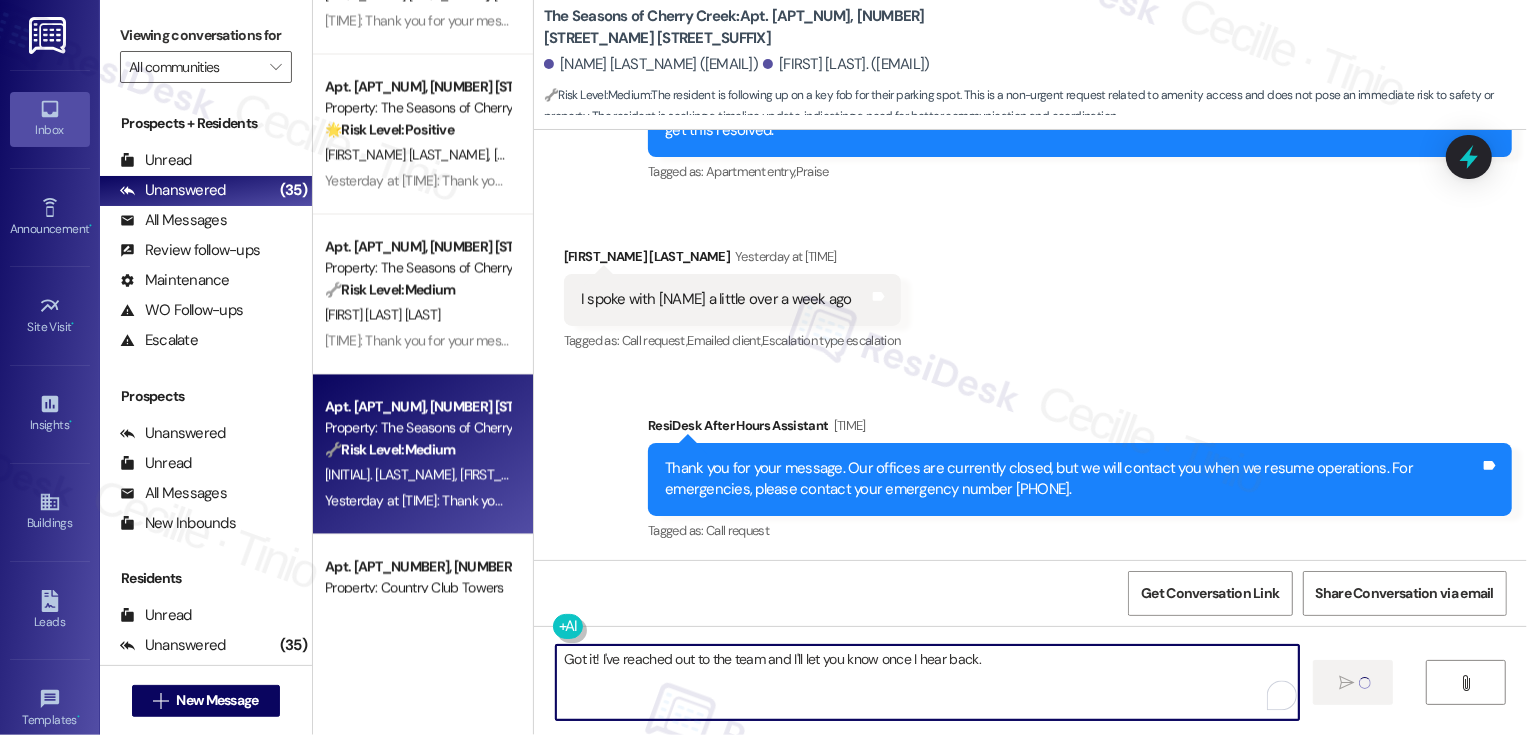 type 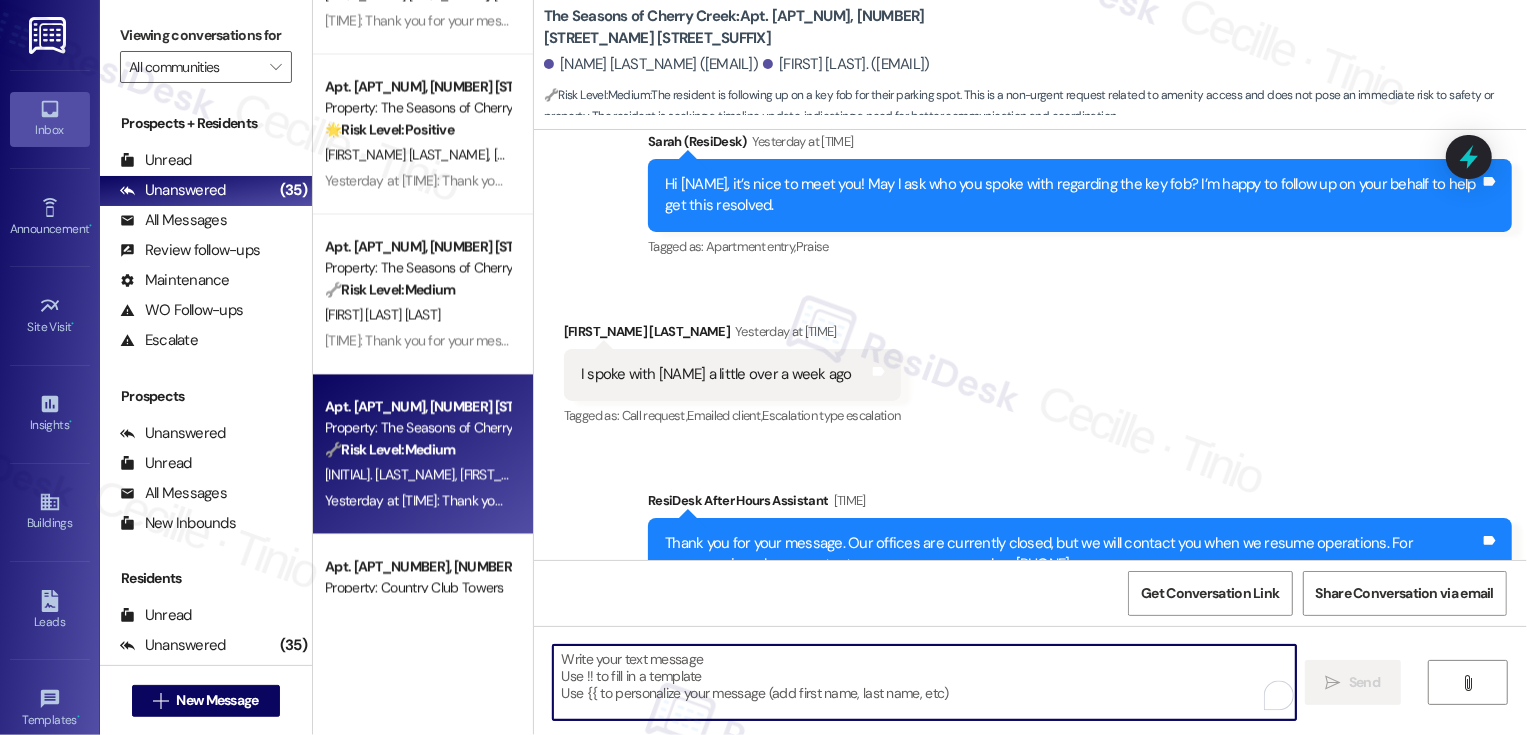 scroll, scrollTop: 489, scrollLeft: 0, axis: vertical 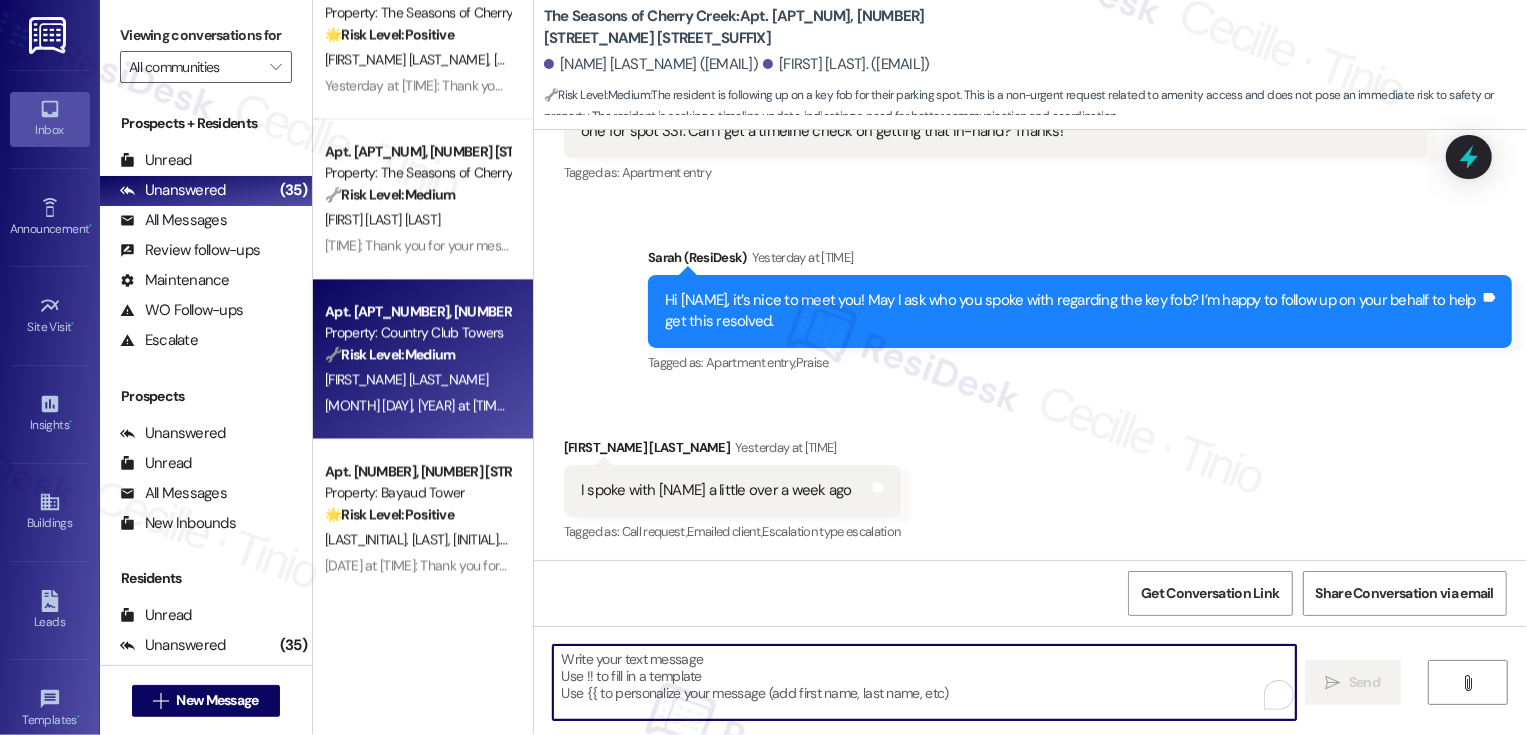 click on "[FIRST_NAME] [LAST_NAME]" at bounding box center (417, 379) 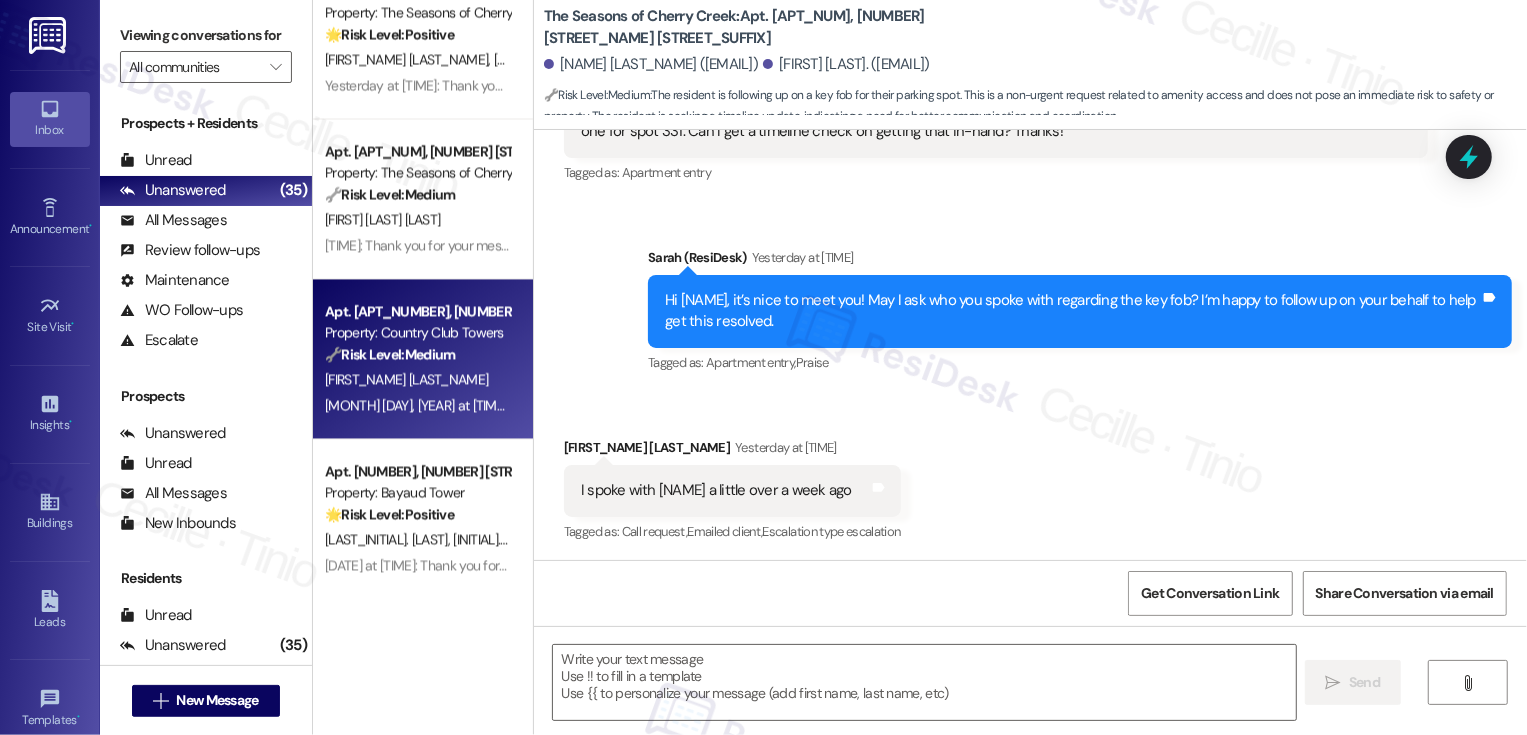 type on "Fetching suggested responses. Please feel free to read through the conversation in the meantime." 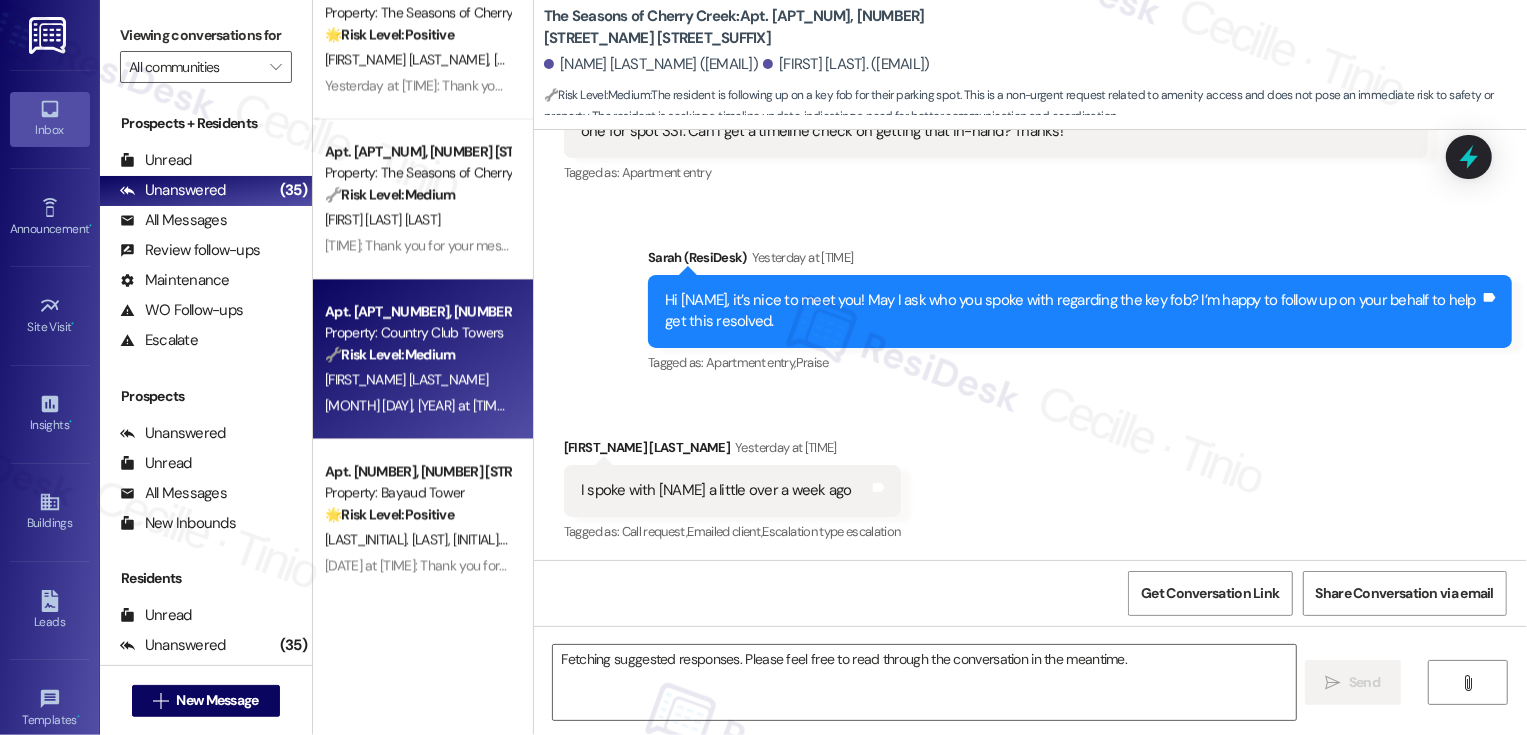 click on "[FIRST_NAME] [LAST_NAME]" at bounding box center [417, 379] 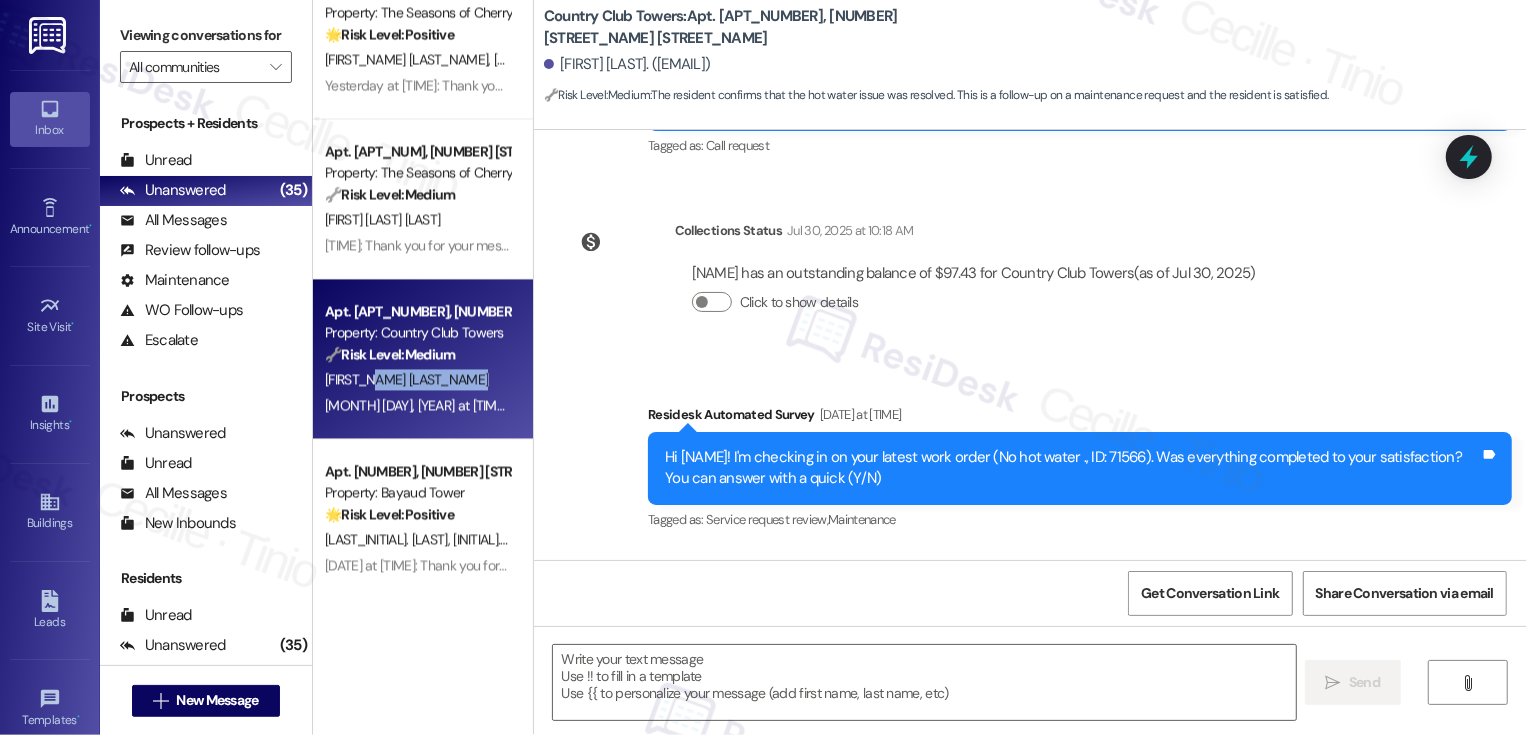 type on "Fetching suggested responses. Please feel free to read through the conversation in the meantime." 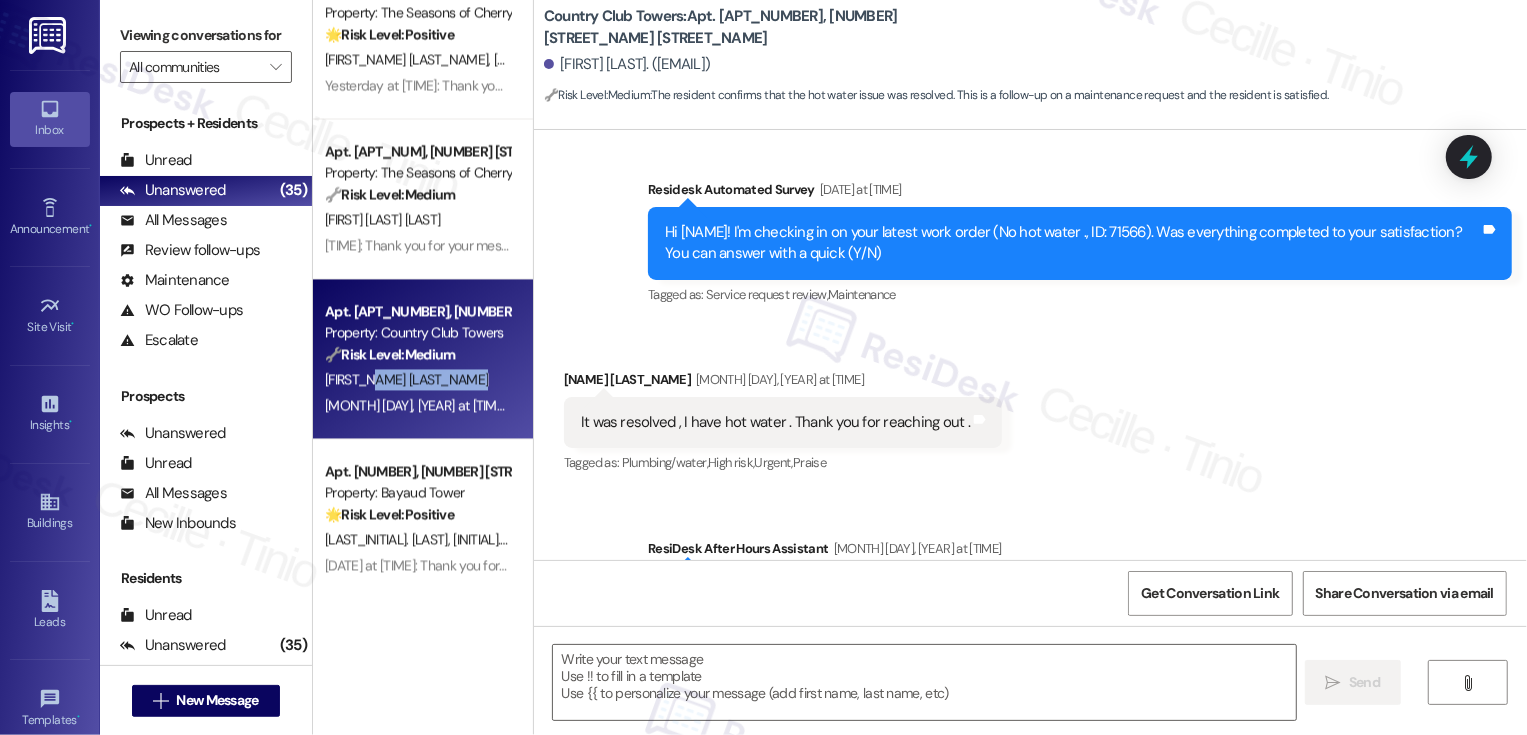 scroll, scrollTop: 627, scrollLeft: 0, axis: vertical 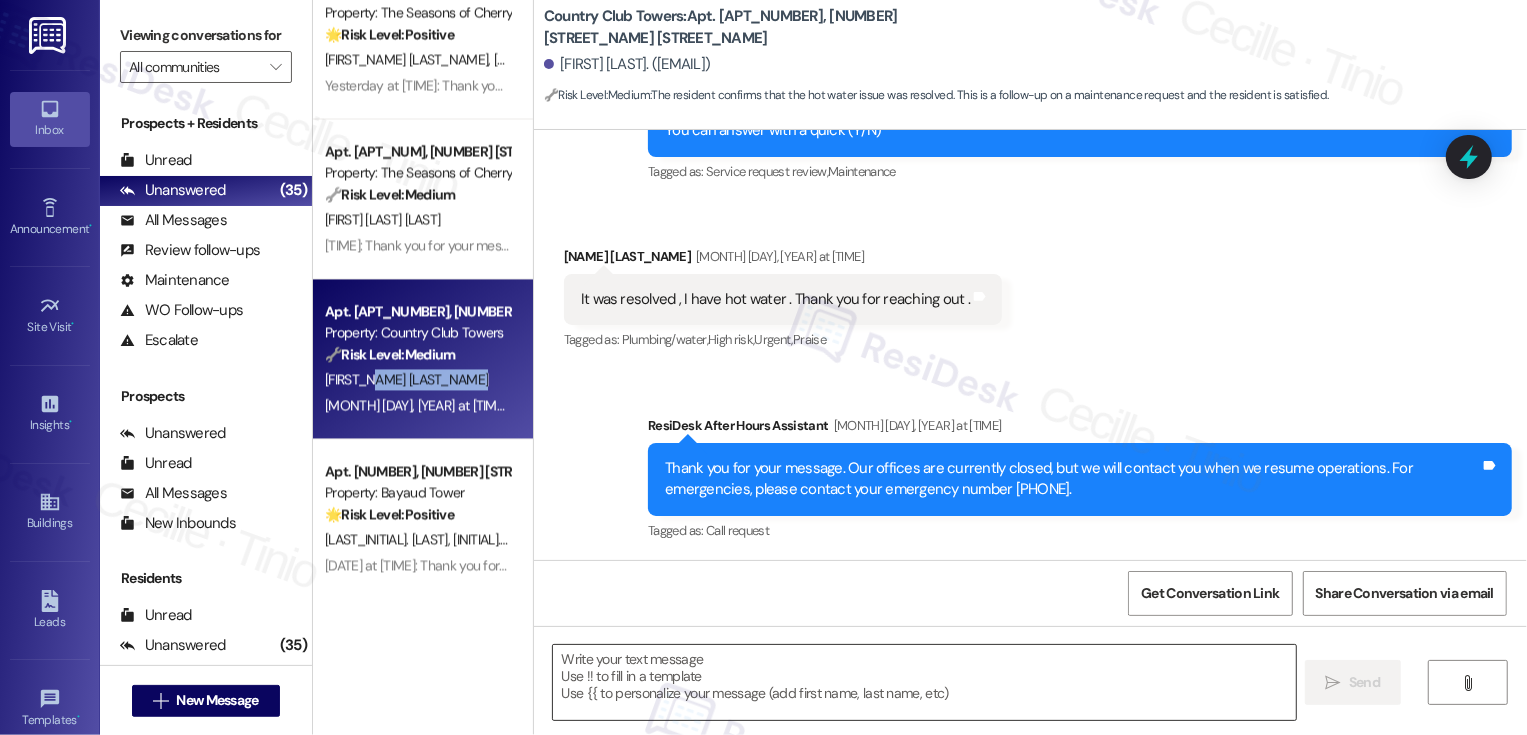 click at bounding box center [924, 682] 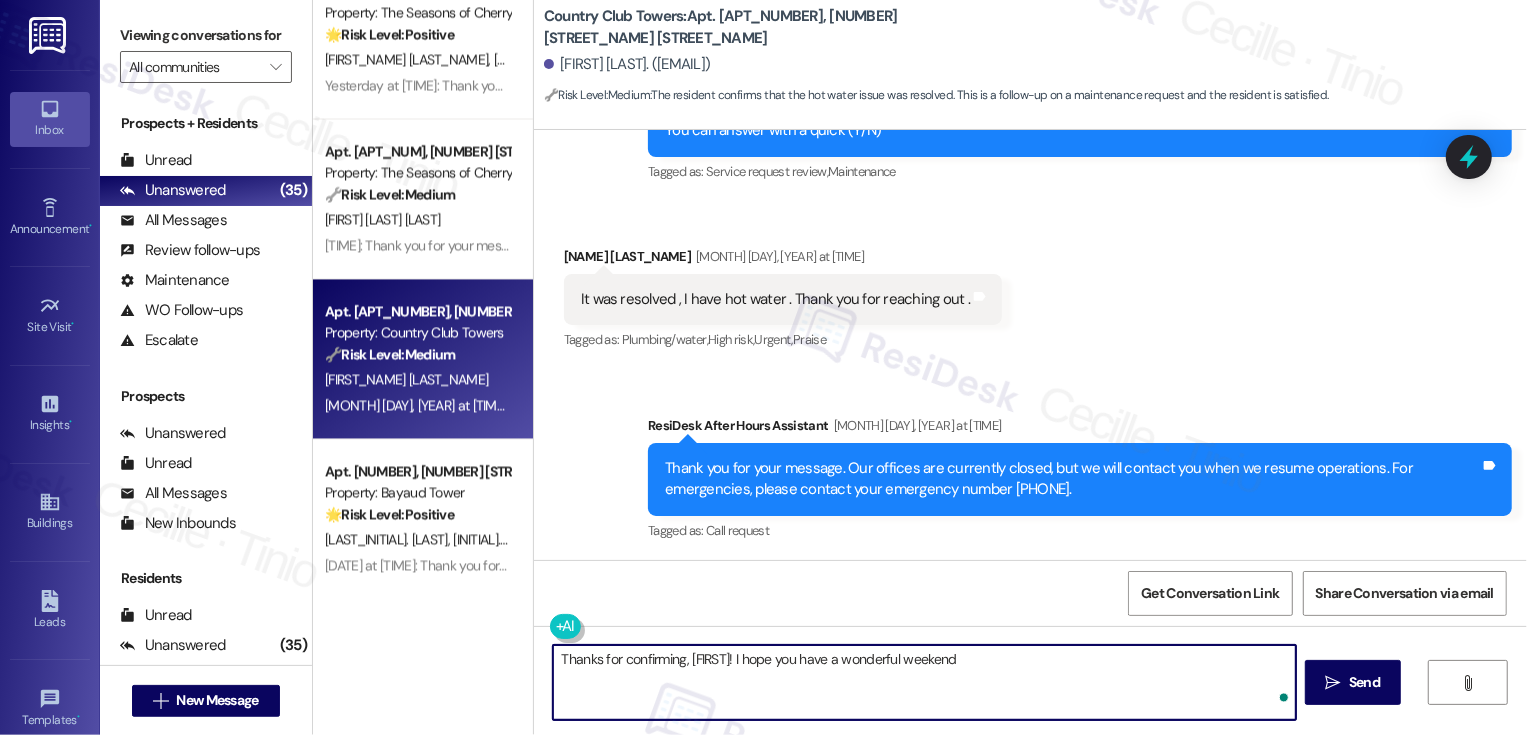 type on "Thanks for confirming, [LAST_NAME]. I hope you have a wonderful weekend!" 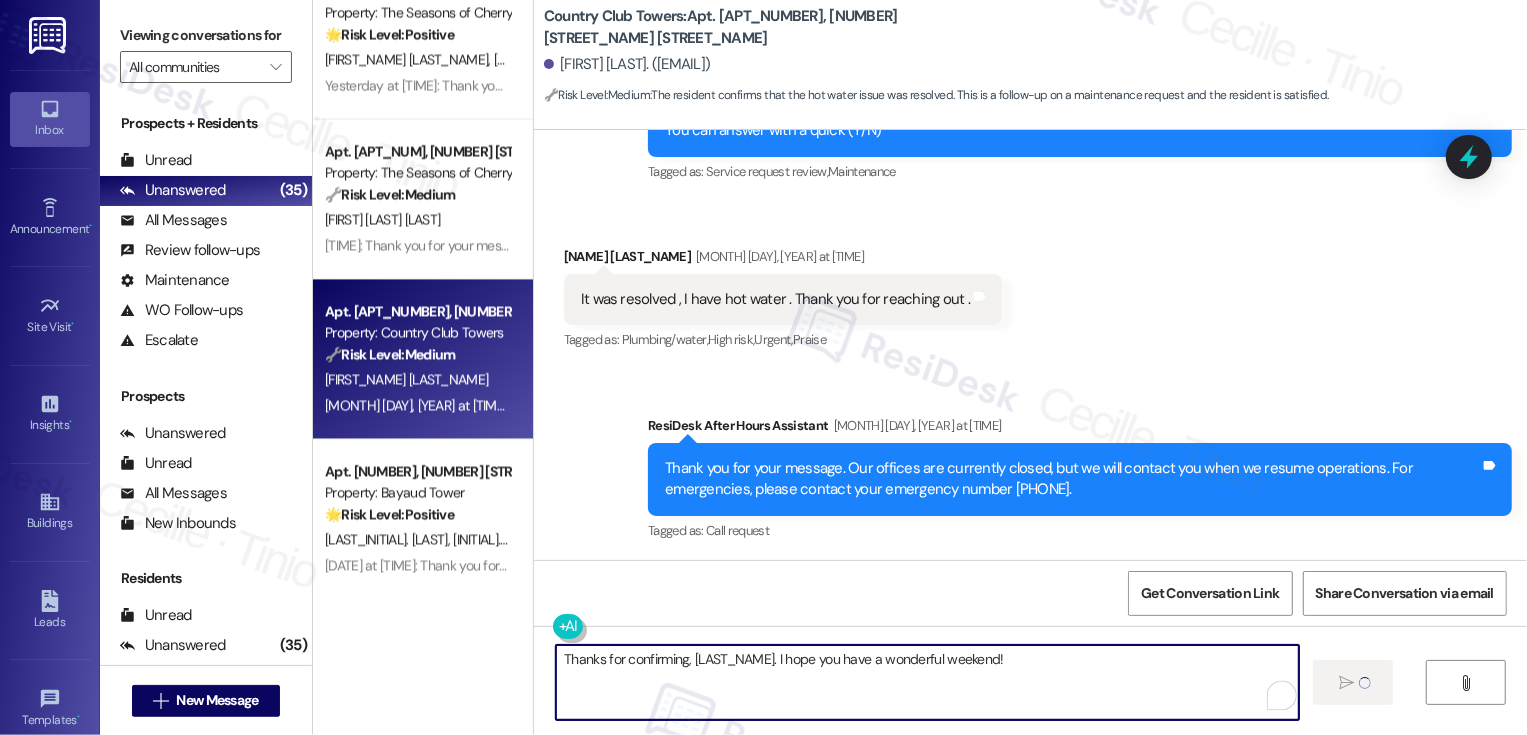 type 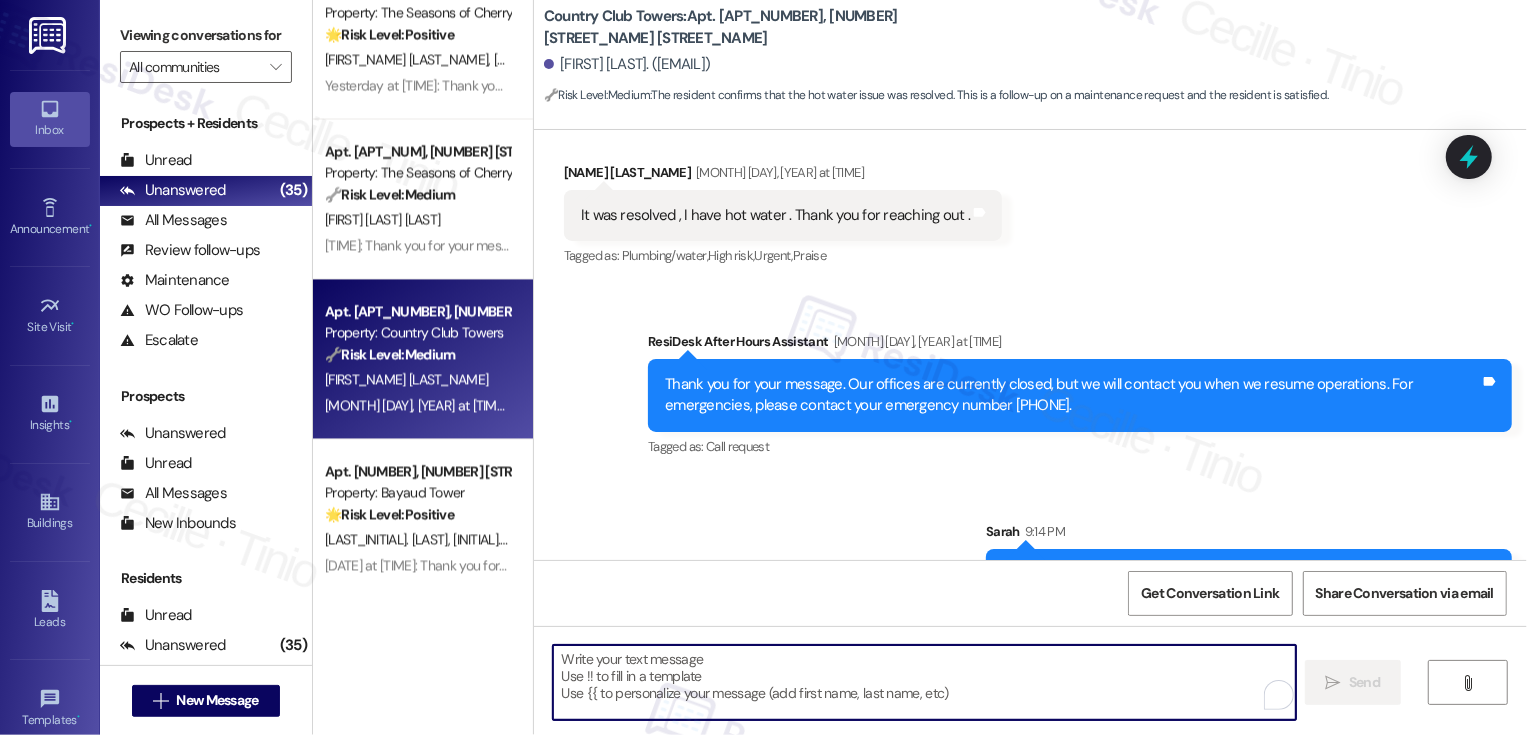scroll, scrollTop: 766, scrollLeft: 0, axis: vertical 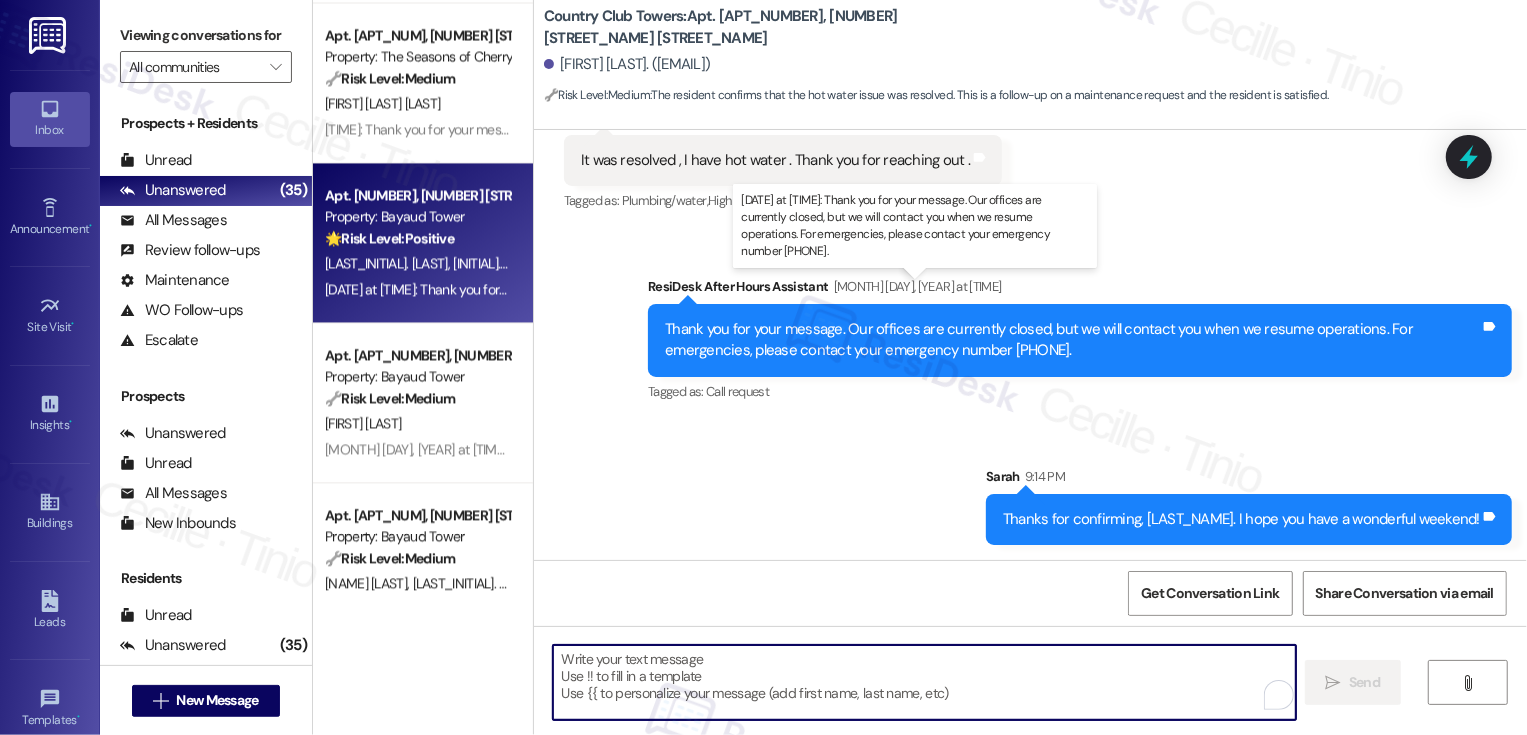 click on "[MONTH] [DAY], [YEAR] at [TIME]: Thank you for your message. Our offices are currently closed, but we will contact you when we resume operations. For emergencies, please contact your emergency number [PHONE]. [MONTH] [DAY], [YEAR] at [TIME]: Thank you for your message. Our offices are currently closed, but we will contact you when we resume operations. For emergencies, please contact your emergency number [PHONE]." at bounding box center [902, 289] 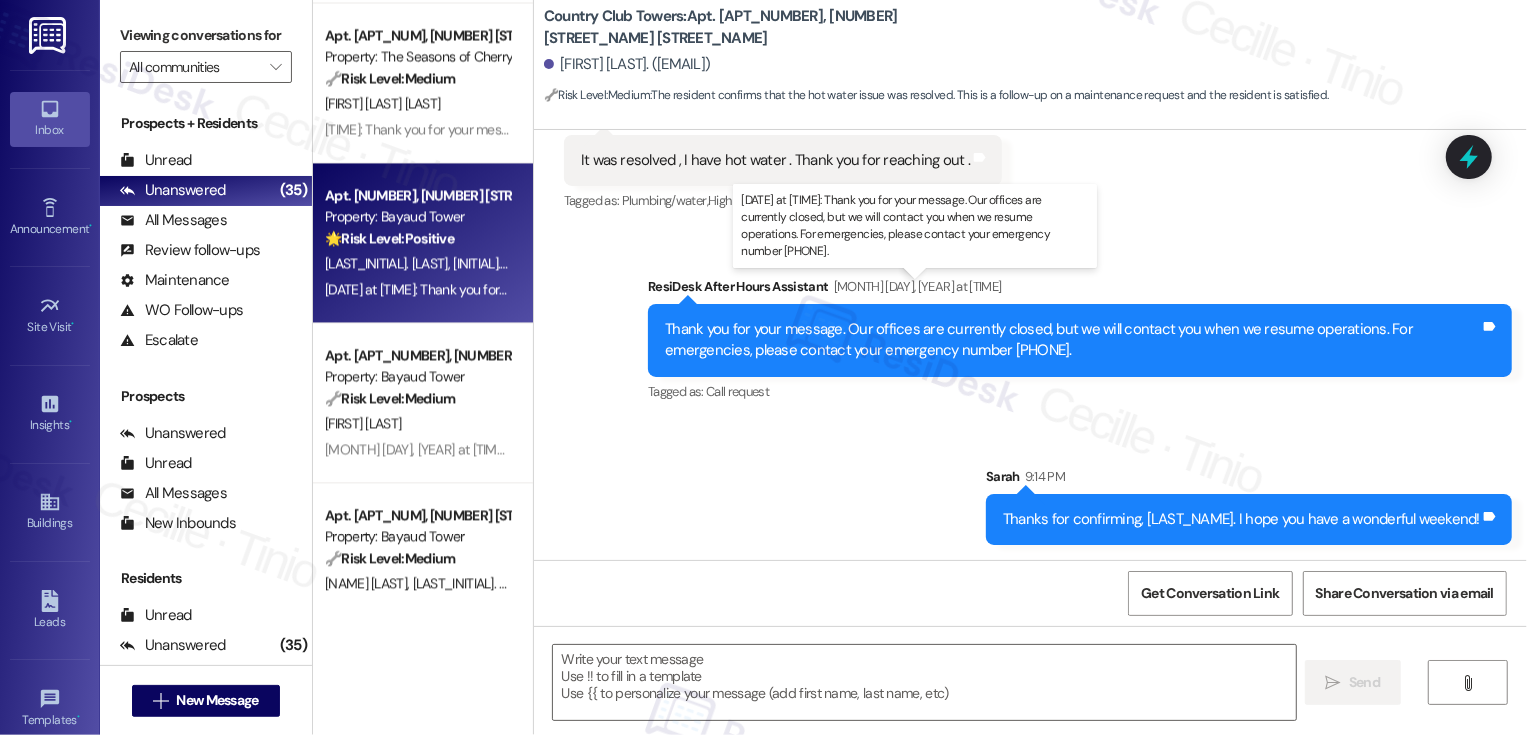 click on "[MONTH] [DAY], [YEAR] at [TIME]: Thank you for your message. Our offices are currently closed, but we will contact you when we resume operations. For emergencies, please contact your emergency number [PHONE]. [MONTH] [DAY], [YEAR] at [TIME]: Thank you for your message. Our offices are currently closed, but we will contact you when we resume operations. For emergencies, please contact your emergency number [PHONE]." at bounding box center [902, 289] 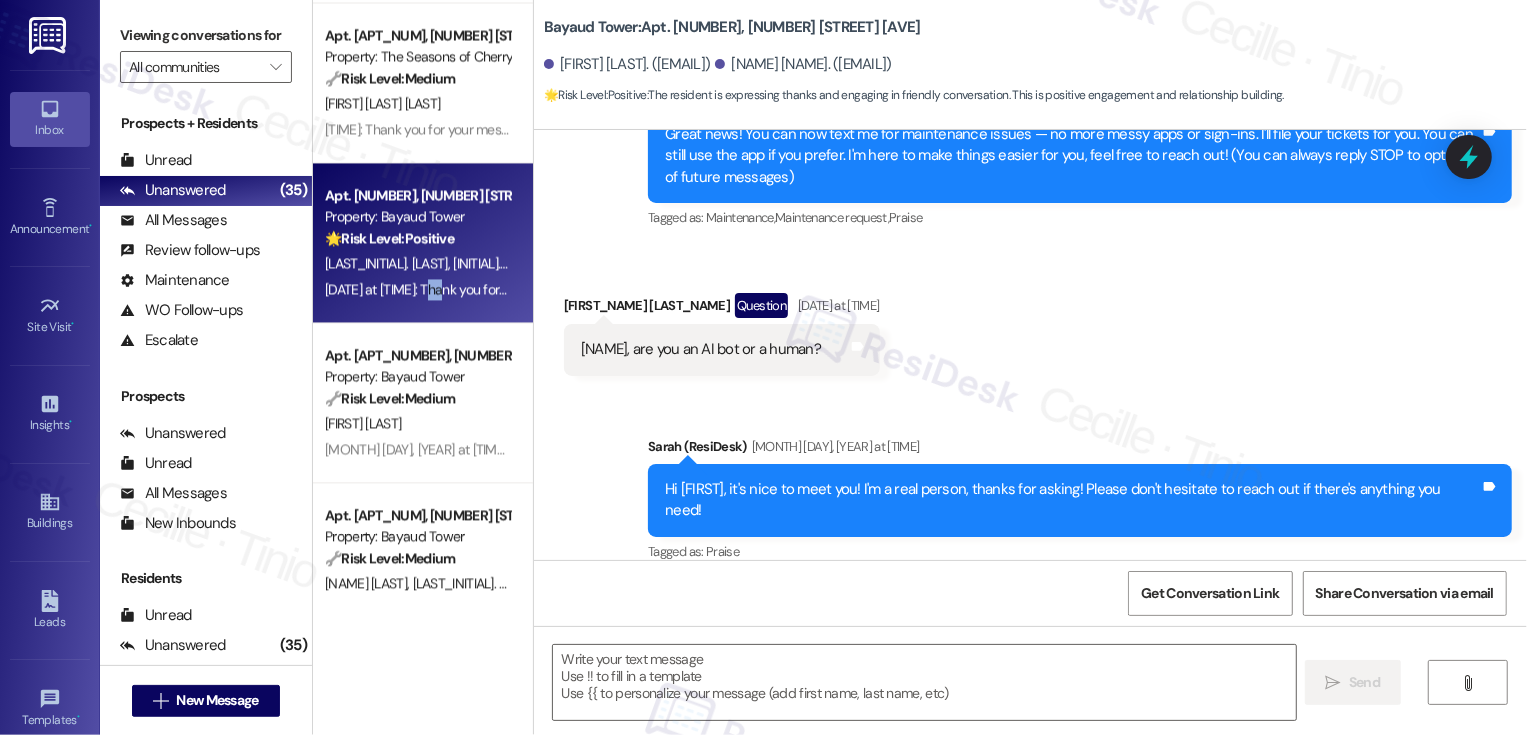 type on "Fetching suggested responses. Please feel free to read through the conversation in the meantime." 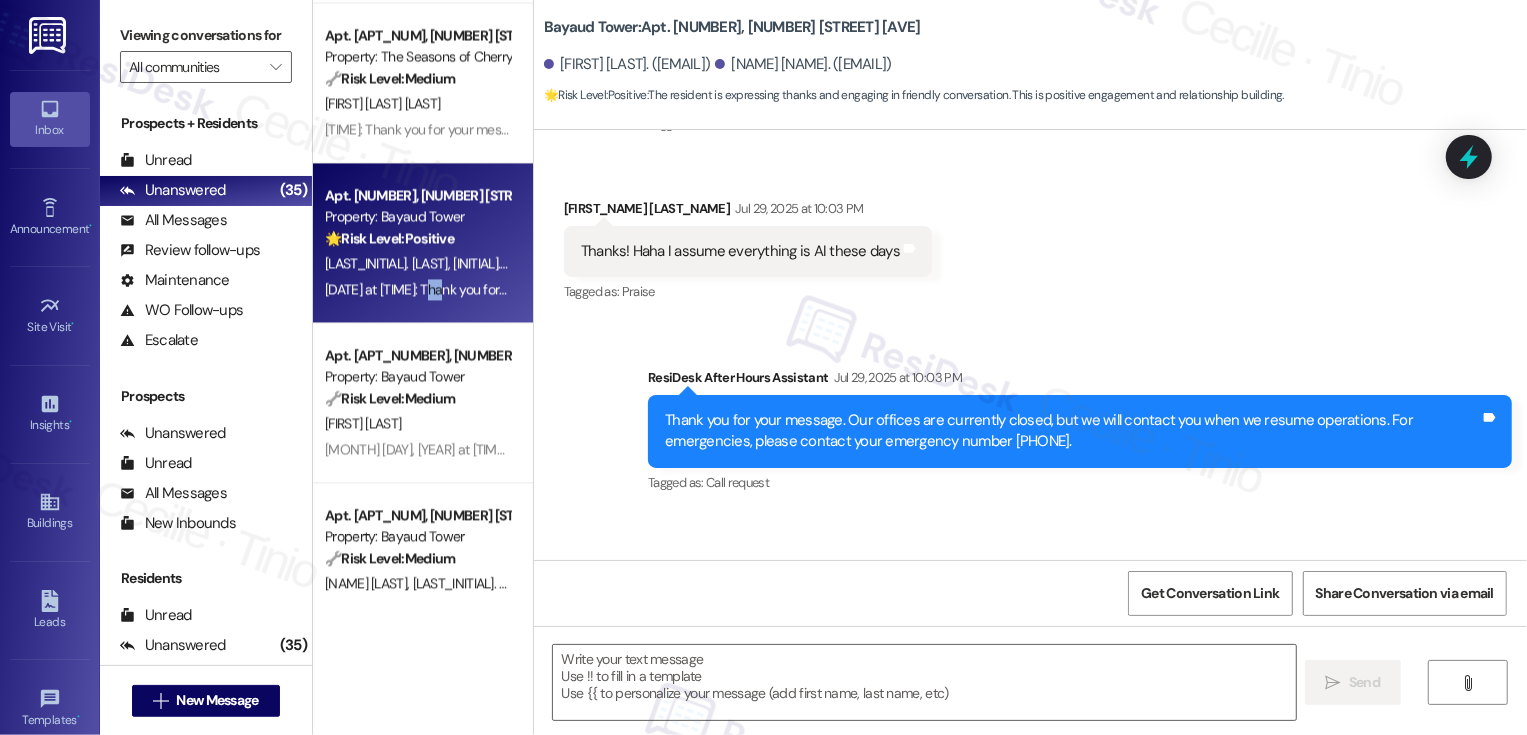 scroll, scrollTop: 633, scrollLeft: 0, axis: vertical 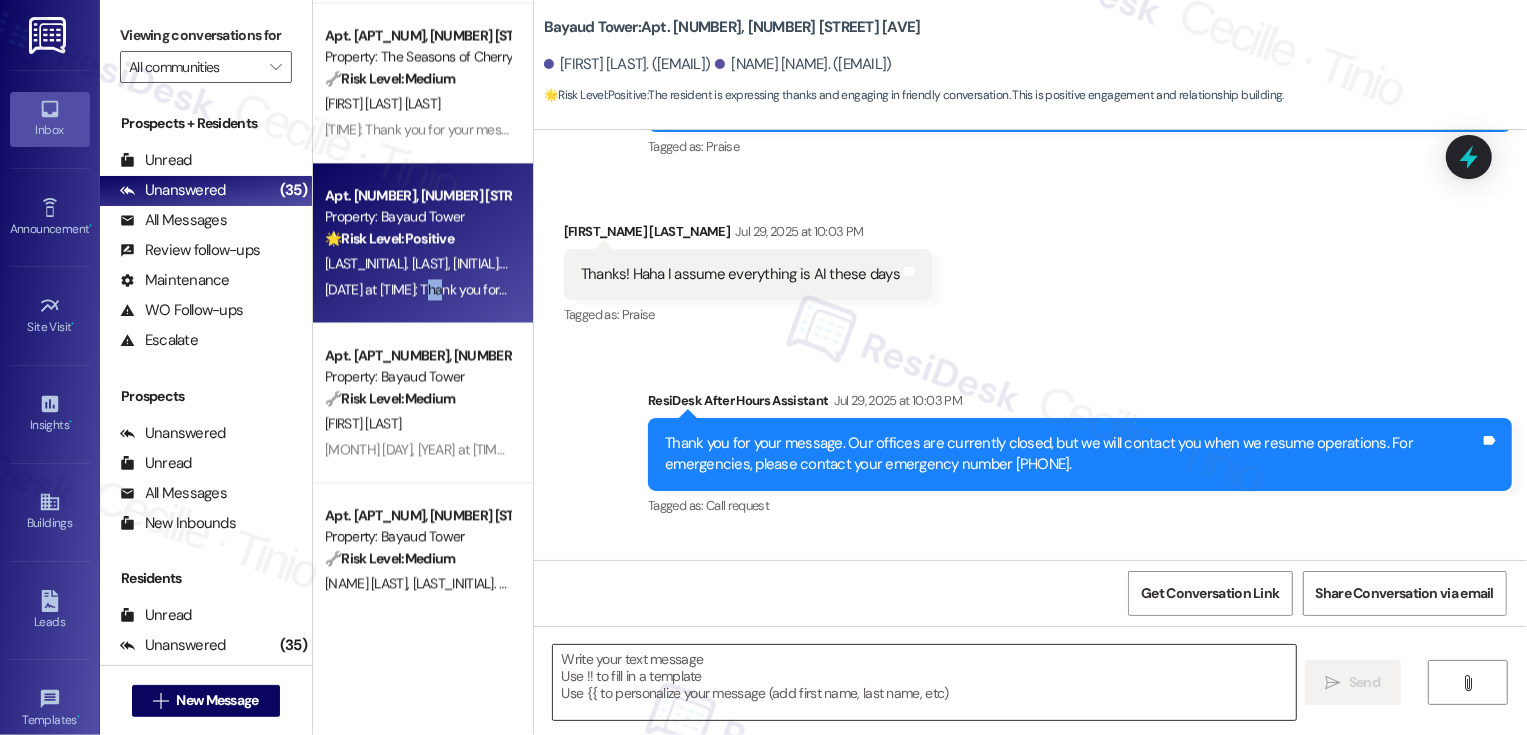 click at bounding box center [924, 682] 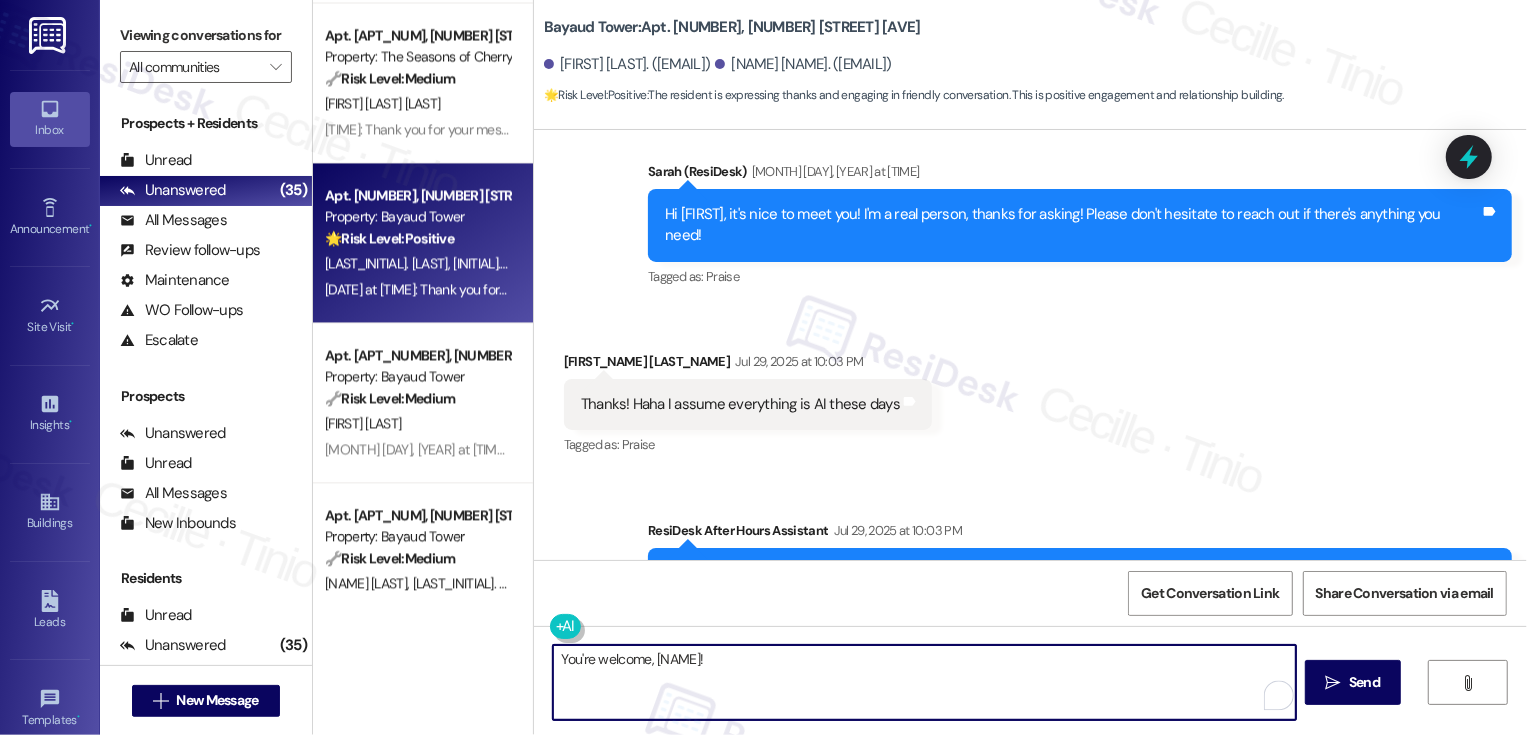 scroll, scrollTop: 512, scrollLeft: 0, axis: vertical 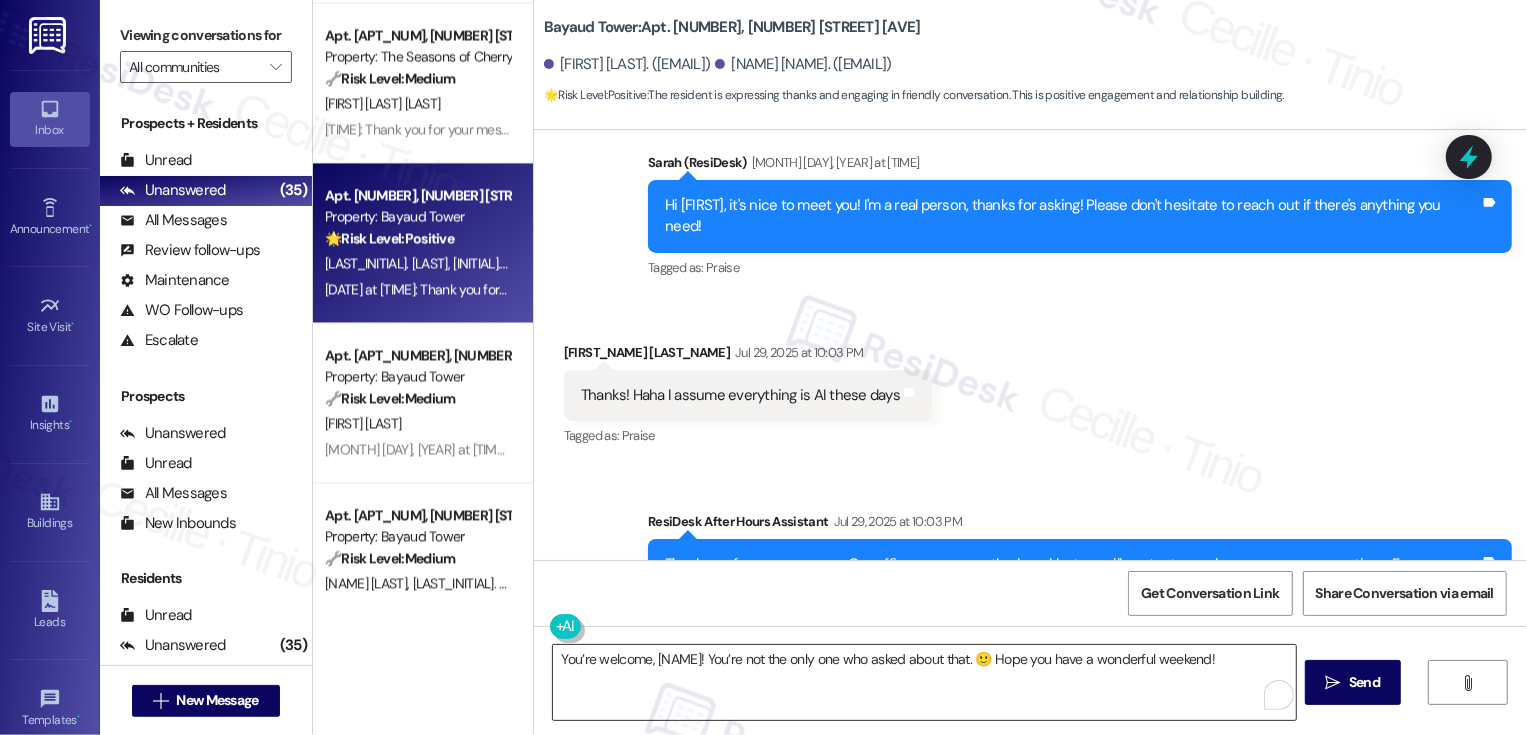 click on "You’re welcome, [NAME]! You’re not the only one who asked about that. 🙂 Hope you have a wonderful weekend!" at bounding box center (924, 682) 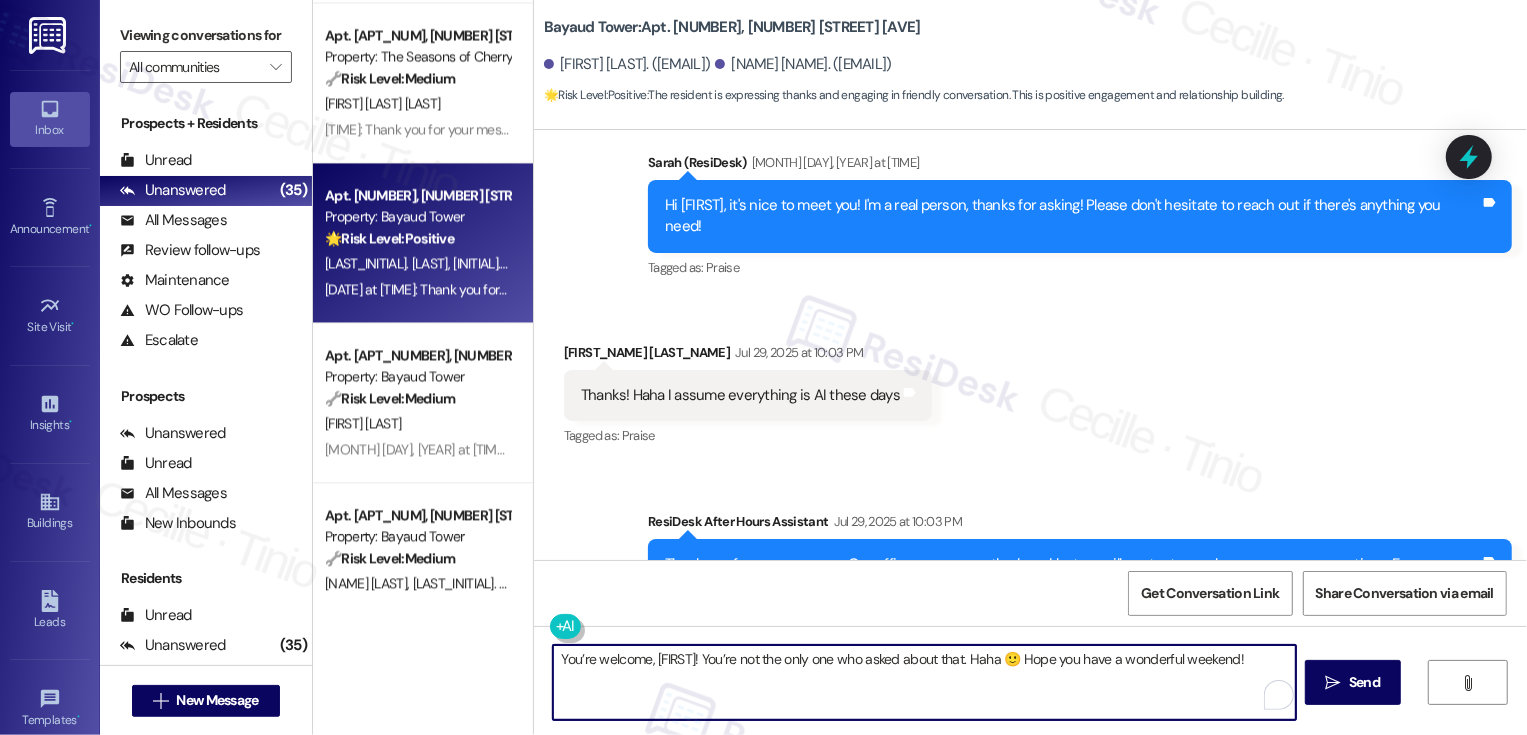 click on "You’re welcome, [FIRST]! You’re not the only one who asked about that. Haha 🙂 Hope you have a wonderful weekend!" at bounding box center (924, 682) 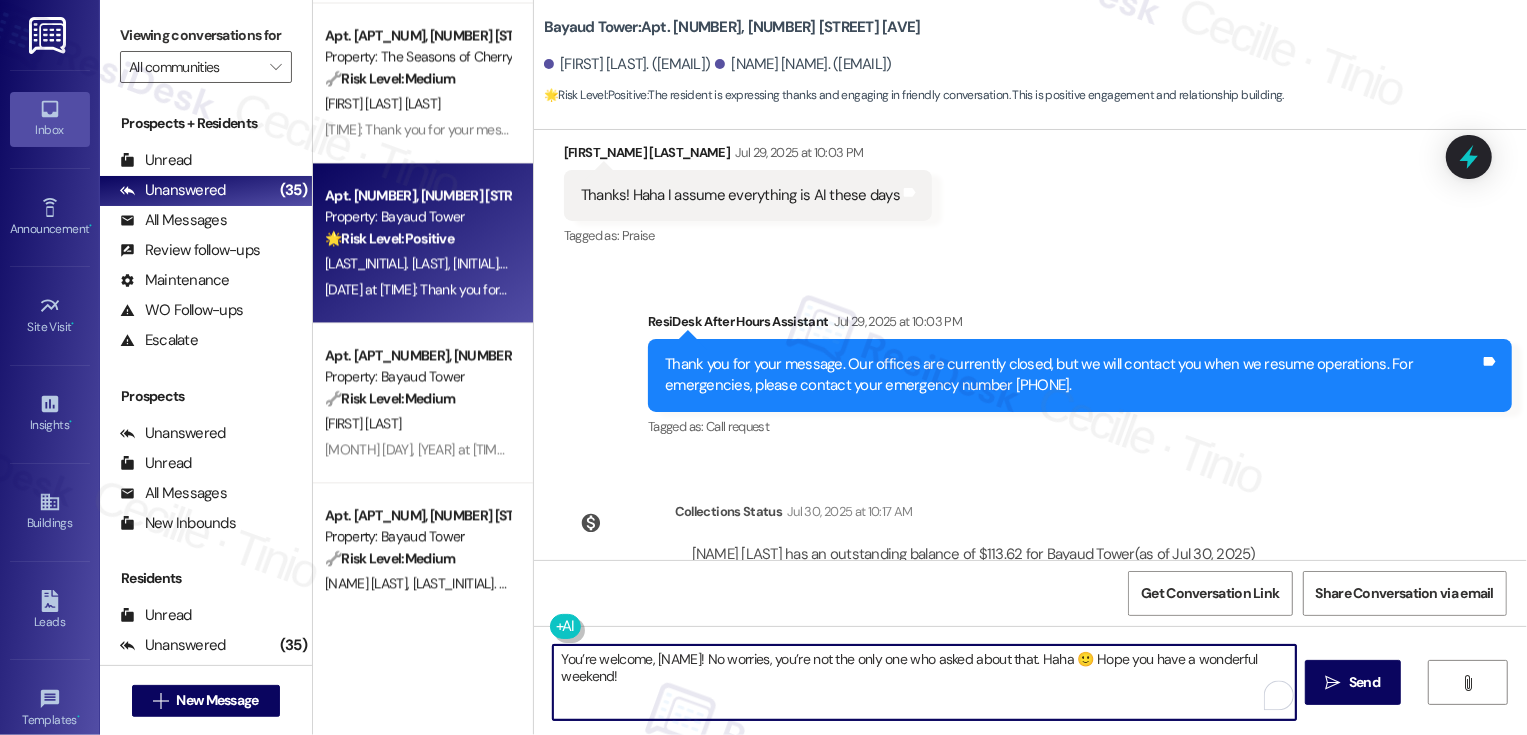 scroll, scrollTop: 770, scrollLeft: 0, axis: vertical 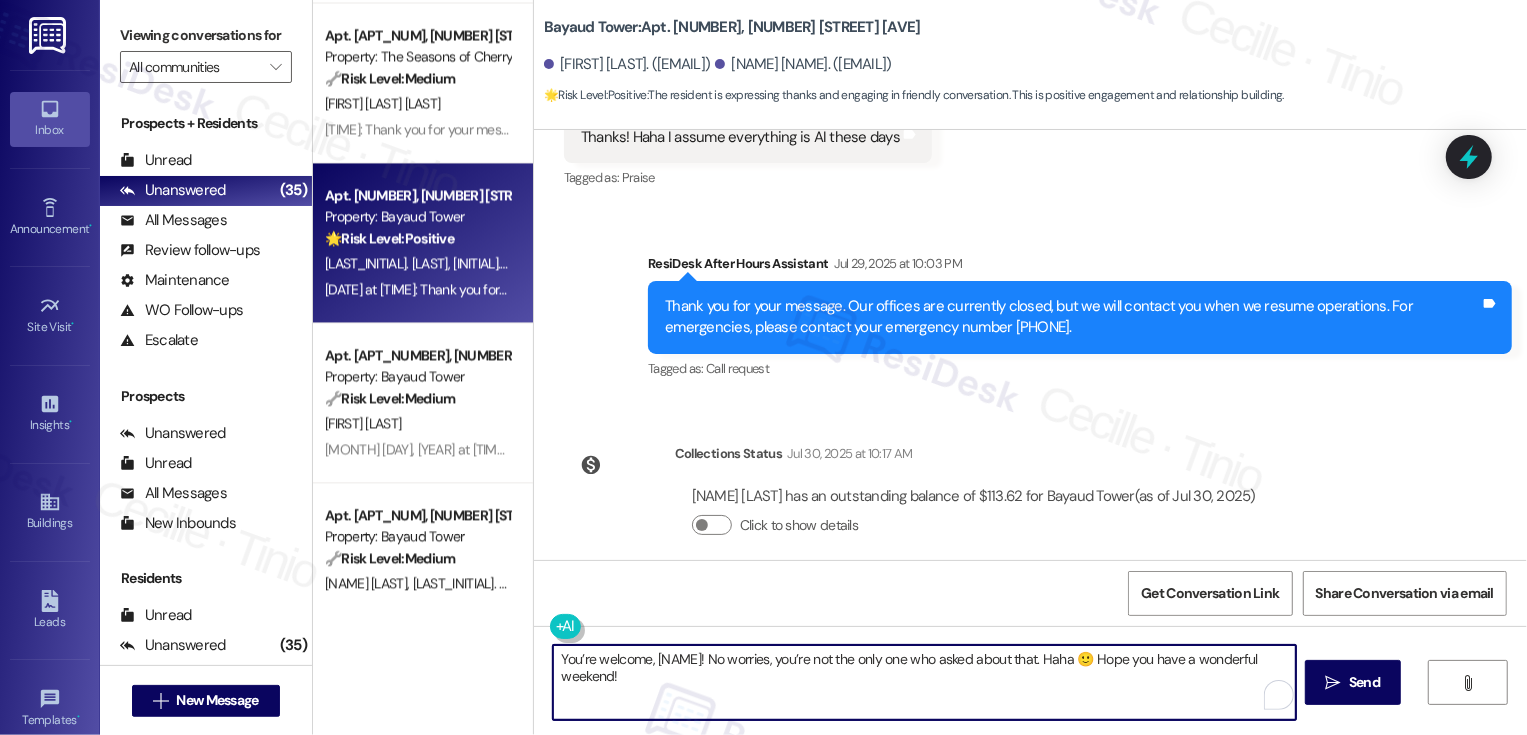 click on "You’re welcome, [NAME]! No worries, you’re not the only one who asked about that. Haha 🙂 Hope you have a wonderful weekend!" at bounding box center [924, 682] 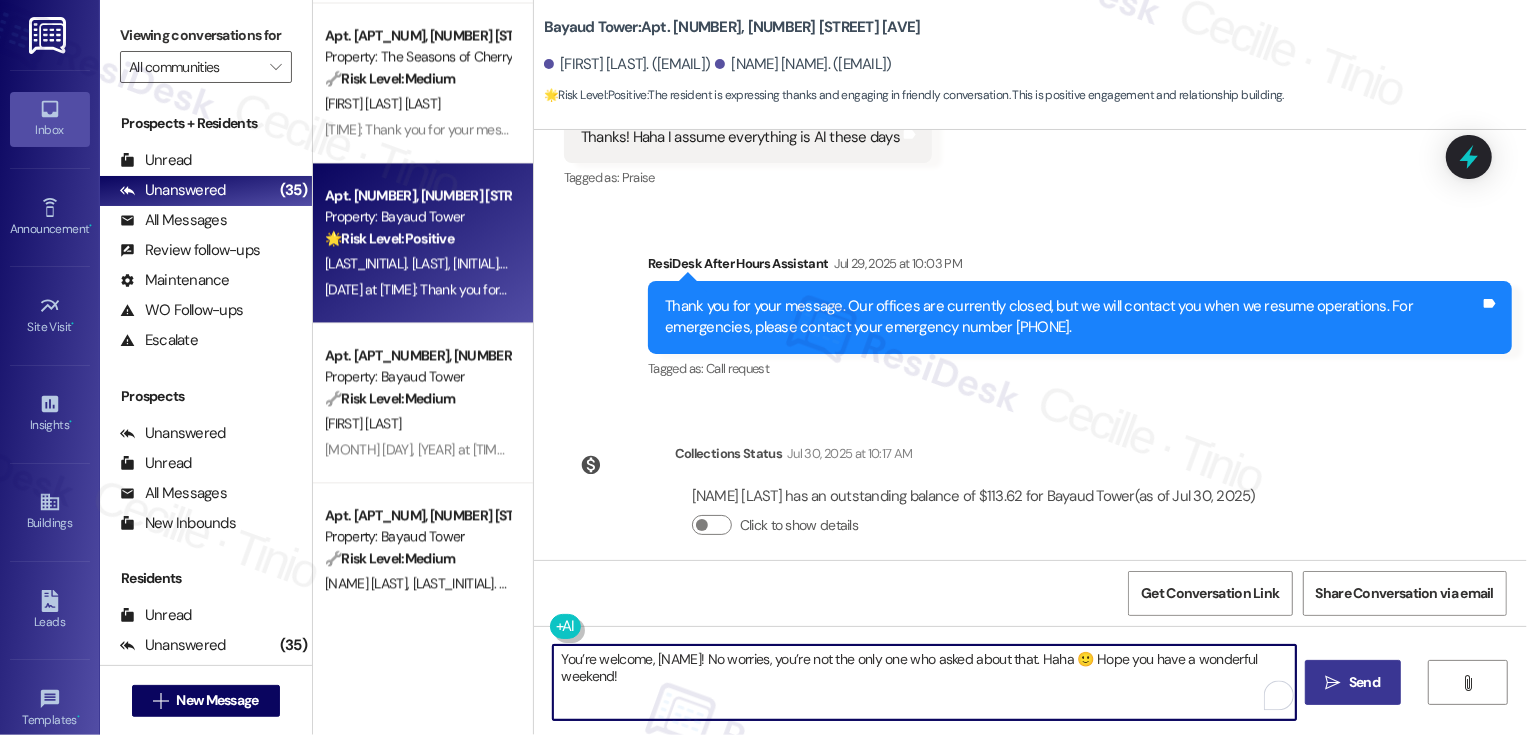 type on "You’re welcome, [NAME]! No worries, you’re not the only one who asked about that. Haha 🙂 Hope you have a wonderful weekend!" 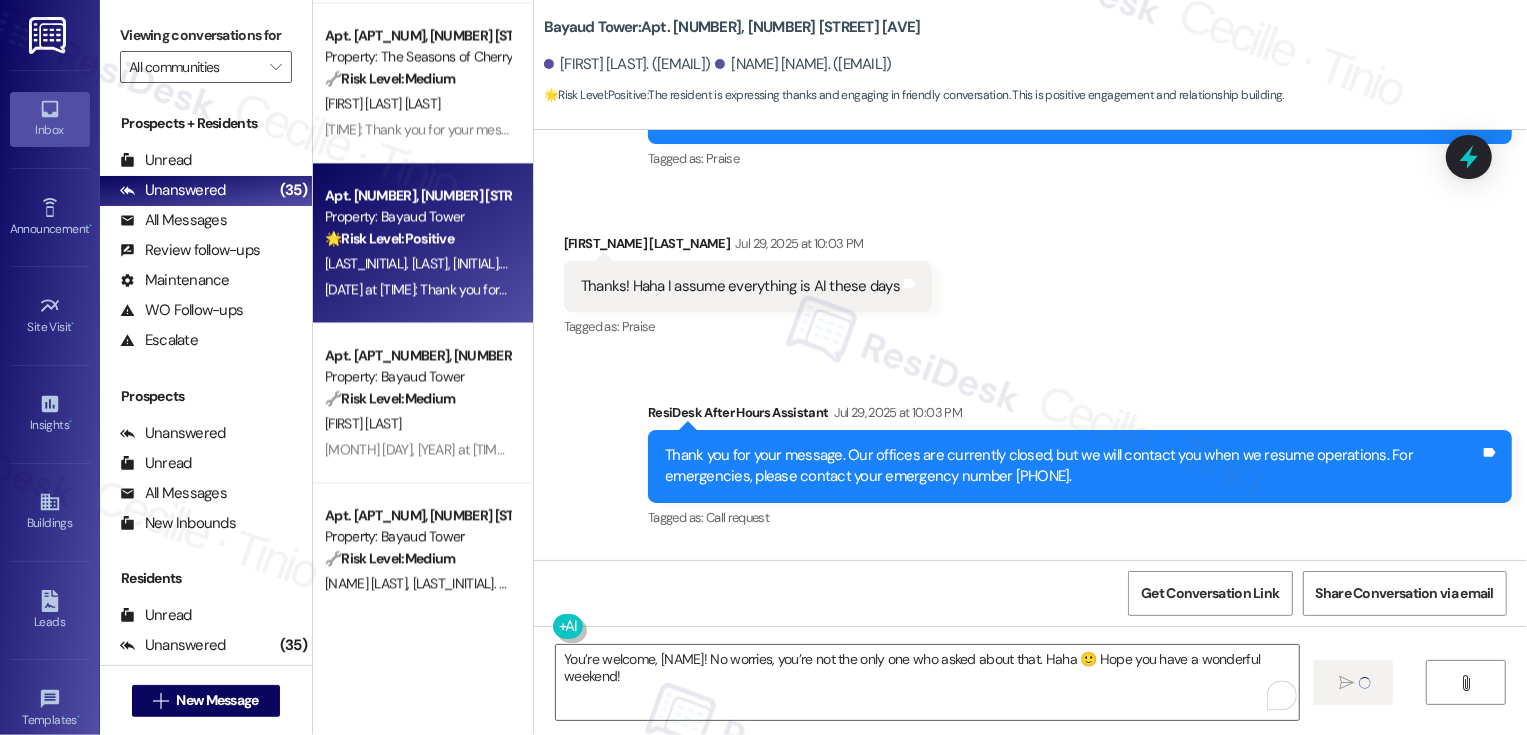 type 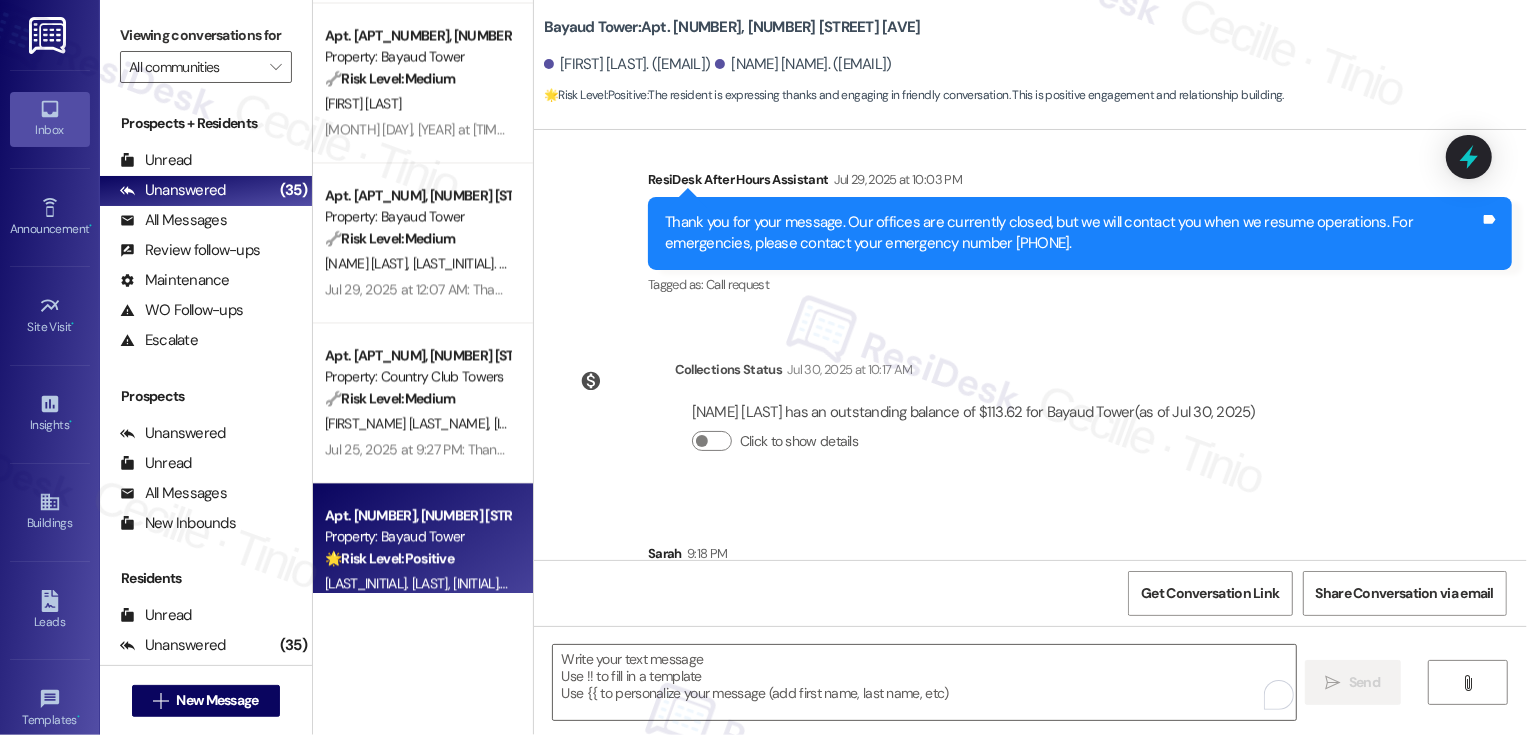 scroll, scrollTop: 910, scrollLeft: 0, axis: vertical 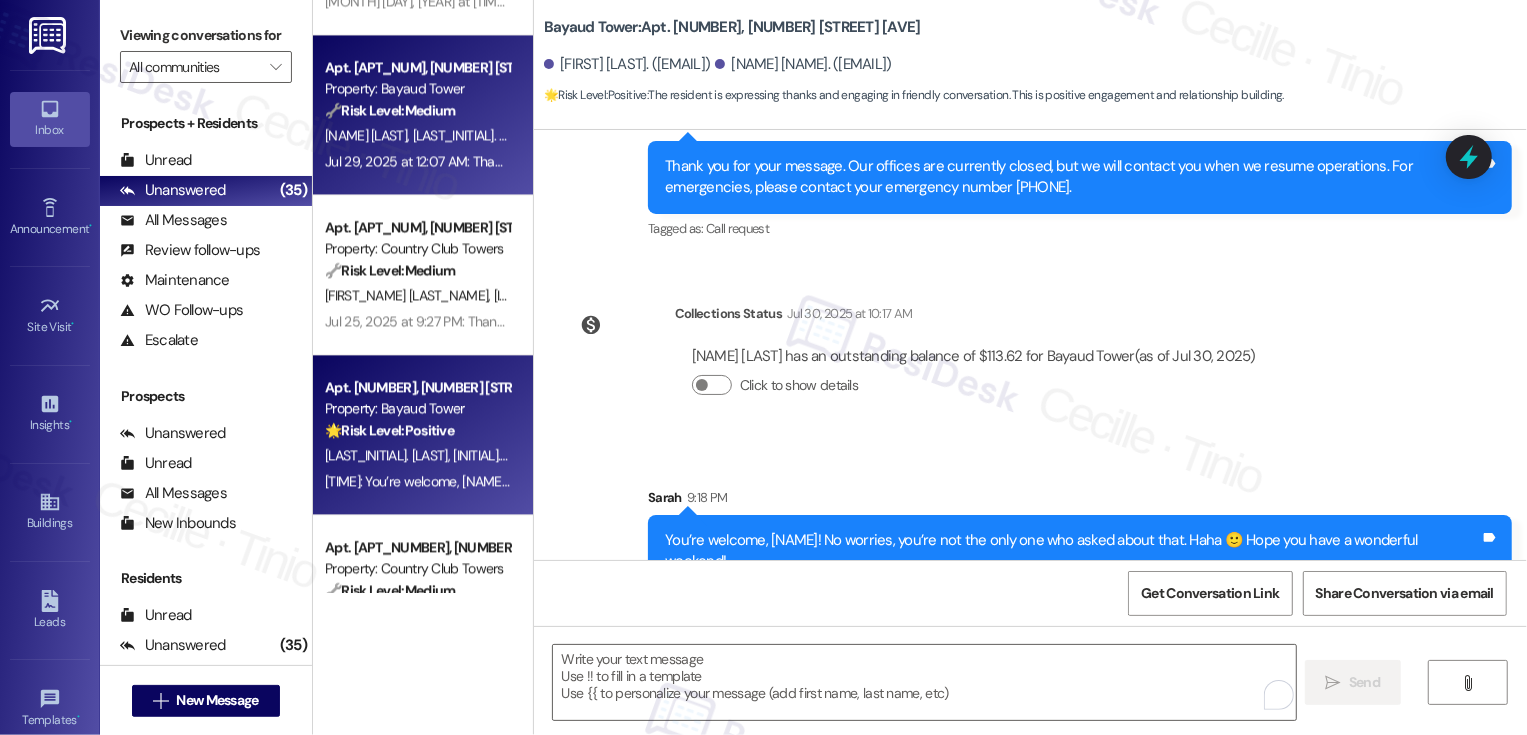 click on "[DATE] at [TIME]: Thank you for your message. Our offices are currently closed, but we will contact you when we resume operations. For emergencies, please contact your emergency number [PHONE]. [DATE] at [TIME]: Thank you for your message. Our offices are currently closed, but we will contact you when we resume operations. For emergencies, please contact your emergency number [PHONE]." at bounding box center [417, 161] 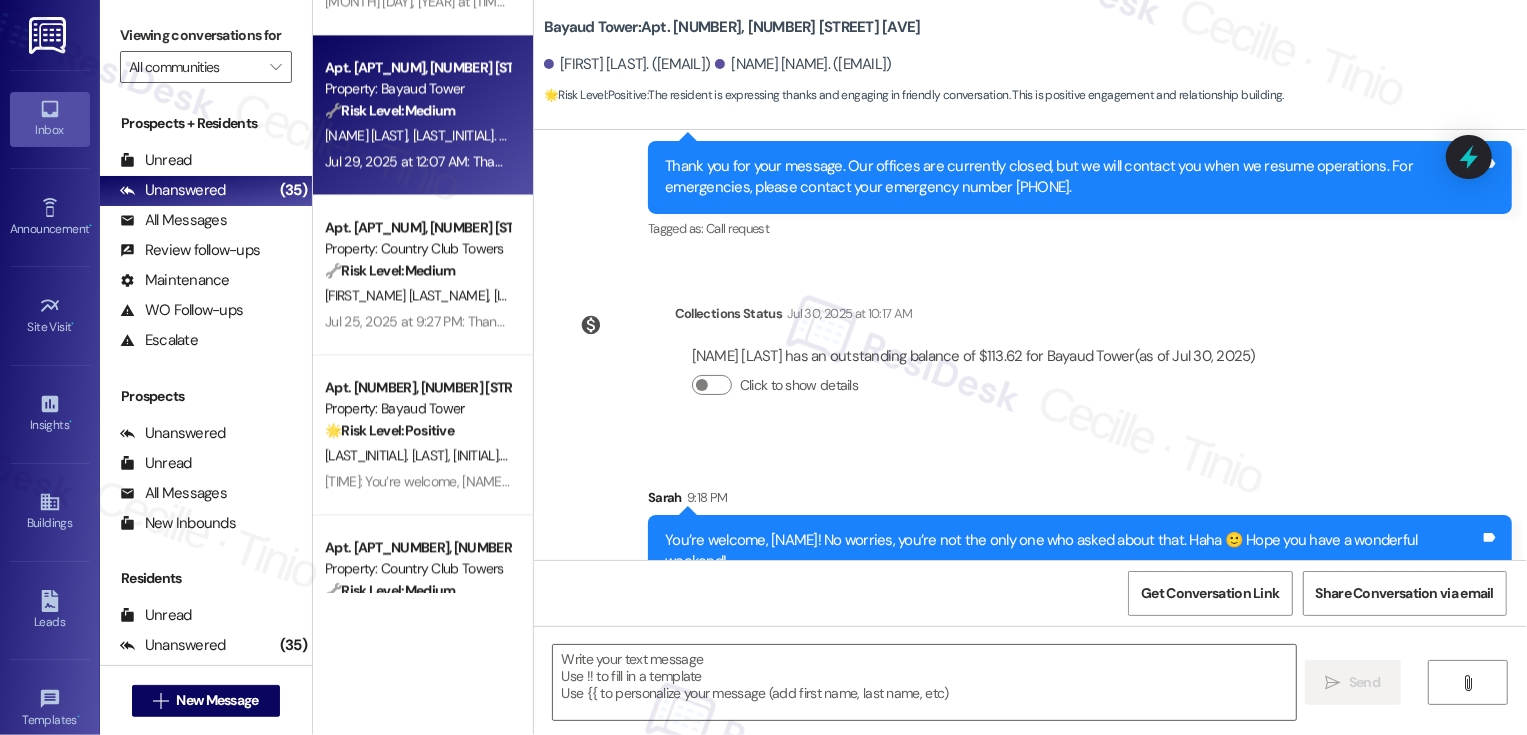 type on "Fetching suggested responses. Please feel free to read through the conversation in the meantime." 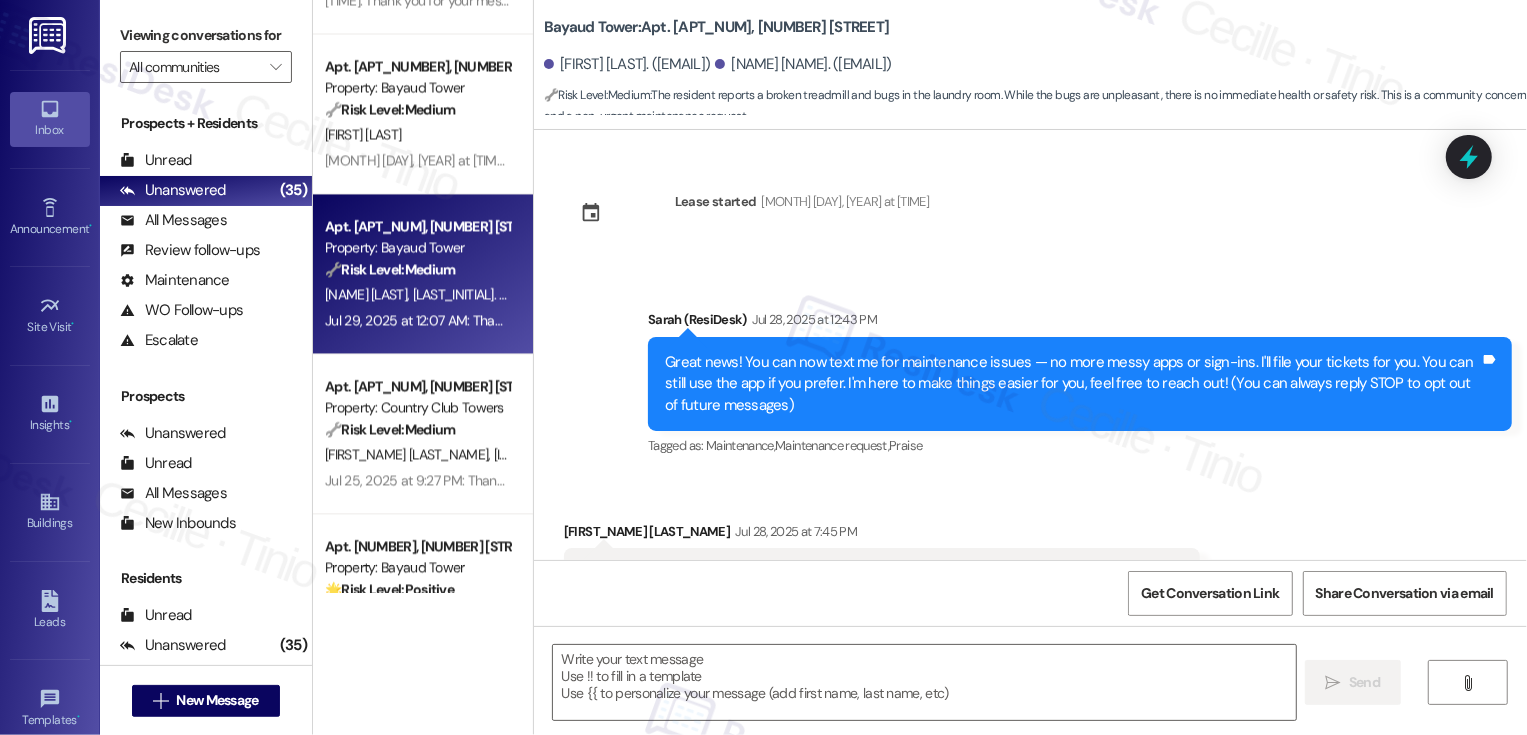scroll, scrollTop: 2949, scrollLeft: 0, axis: vertical 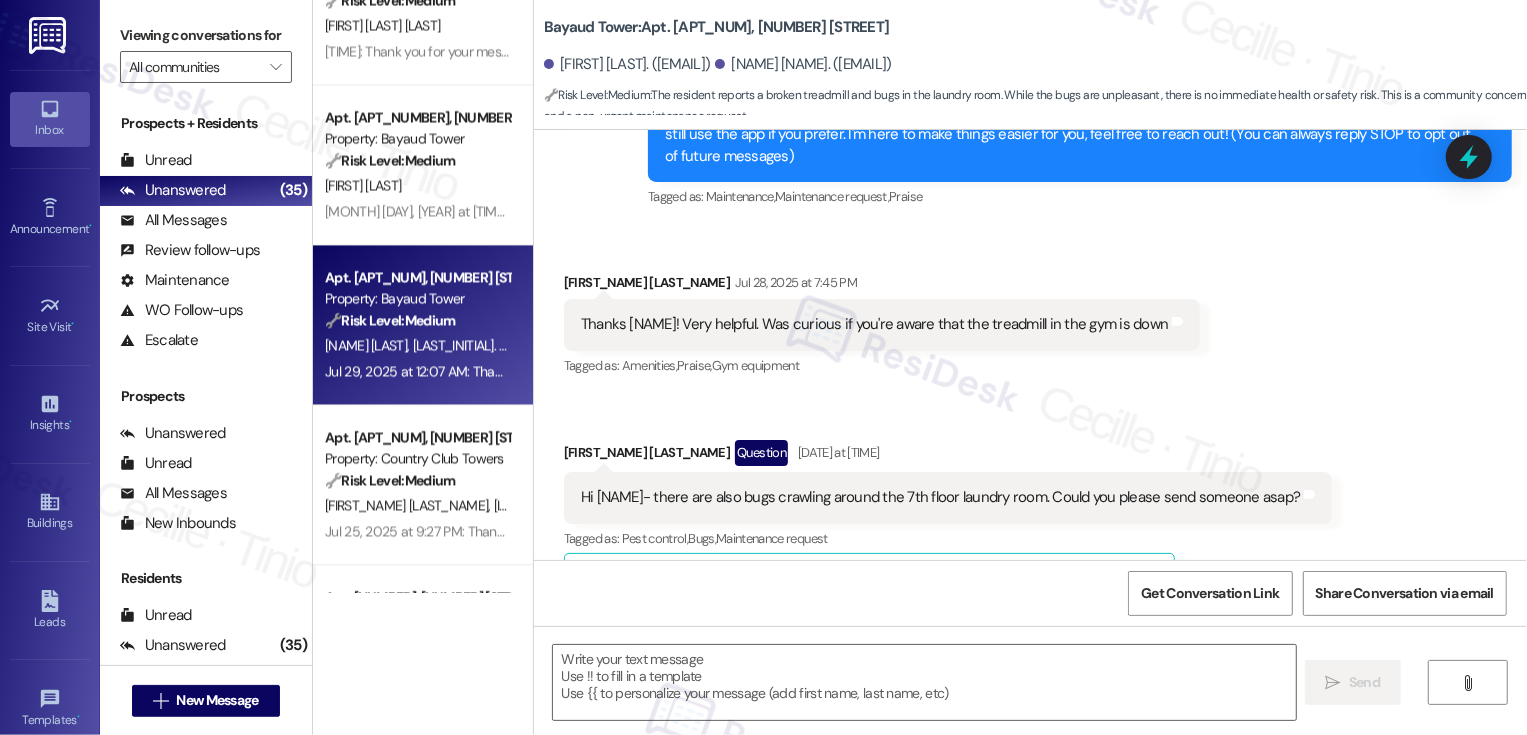 type on "Fetching suggested responses. Please feel free to read through the conversation in the meantime." 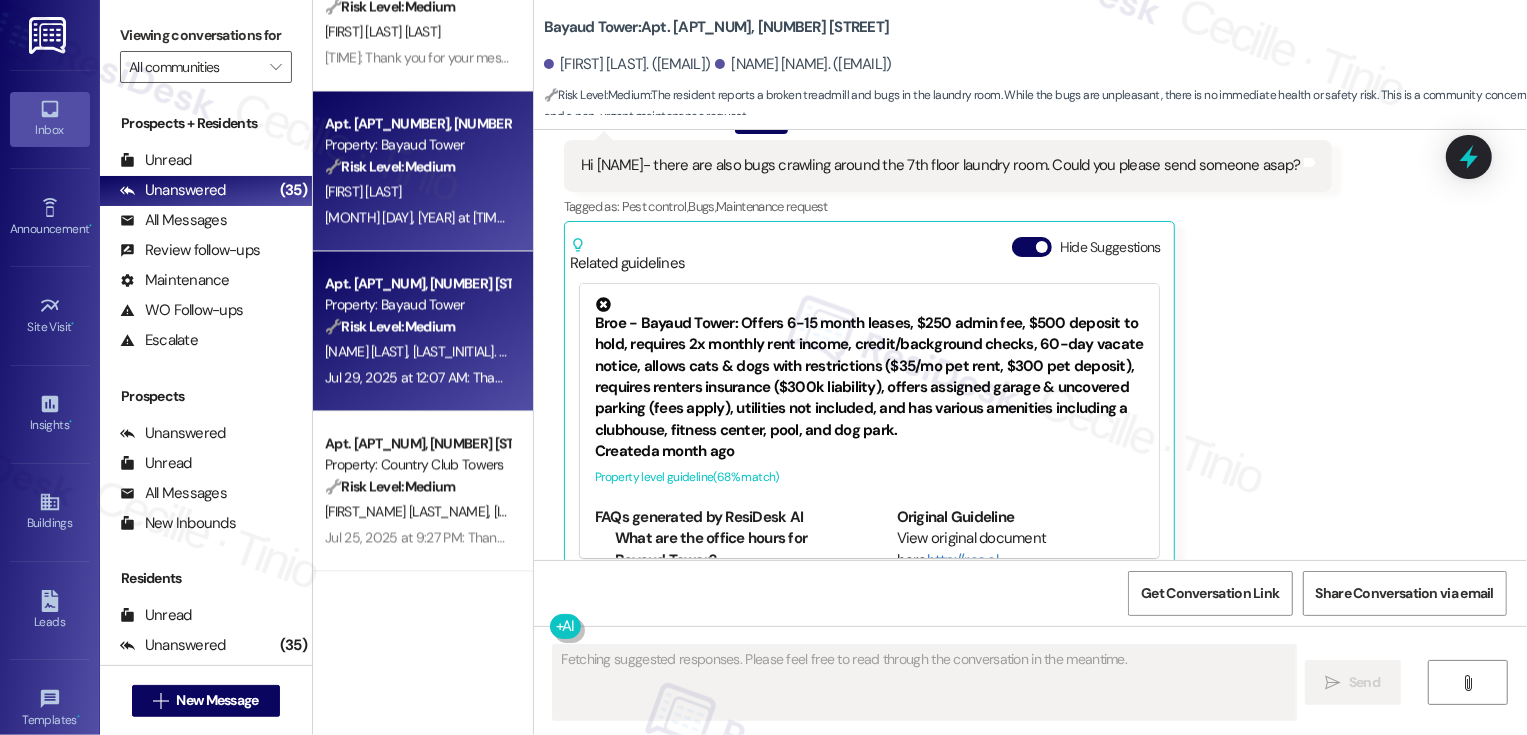 scroll, scrollTop: 610, scrollLeft: 0, axis: vertical 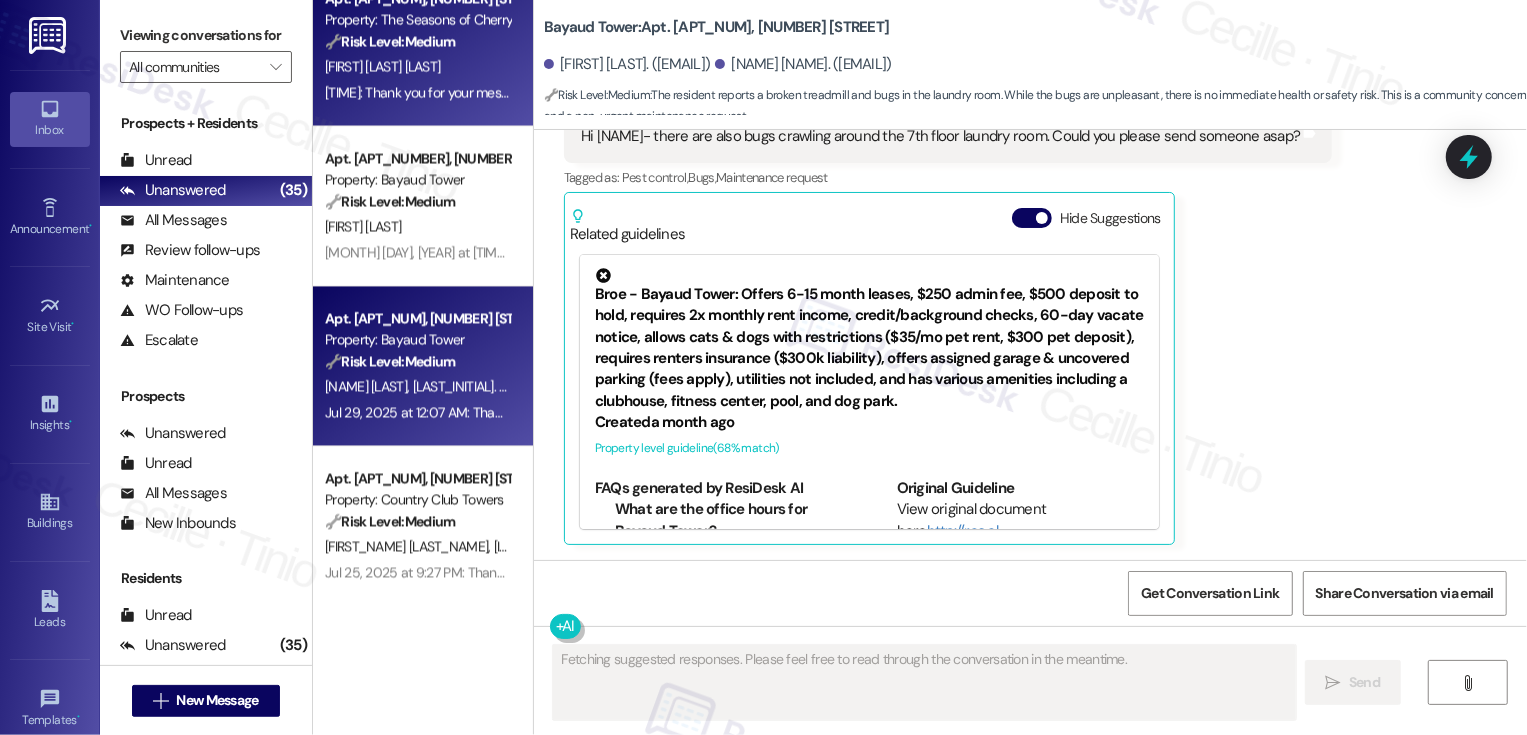 click on "[FIRST] [LAST] [LAST]" at bounding box center (417, 66) 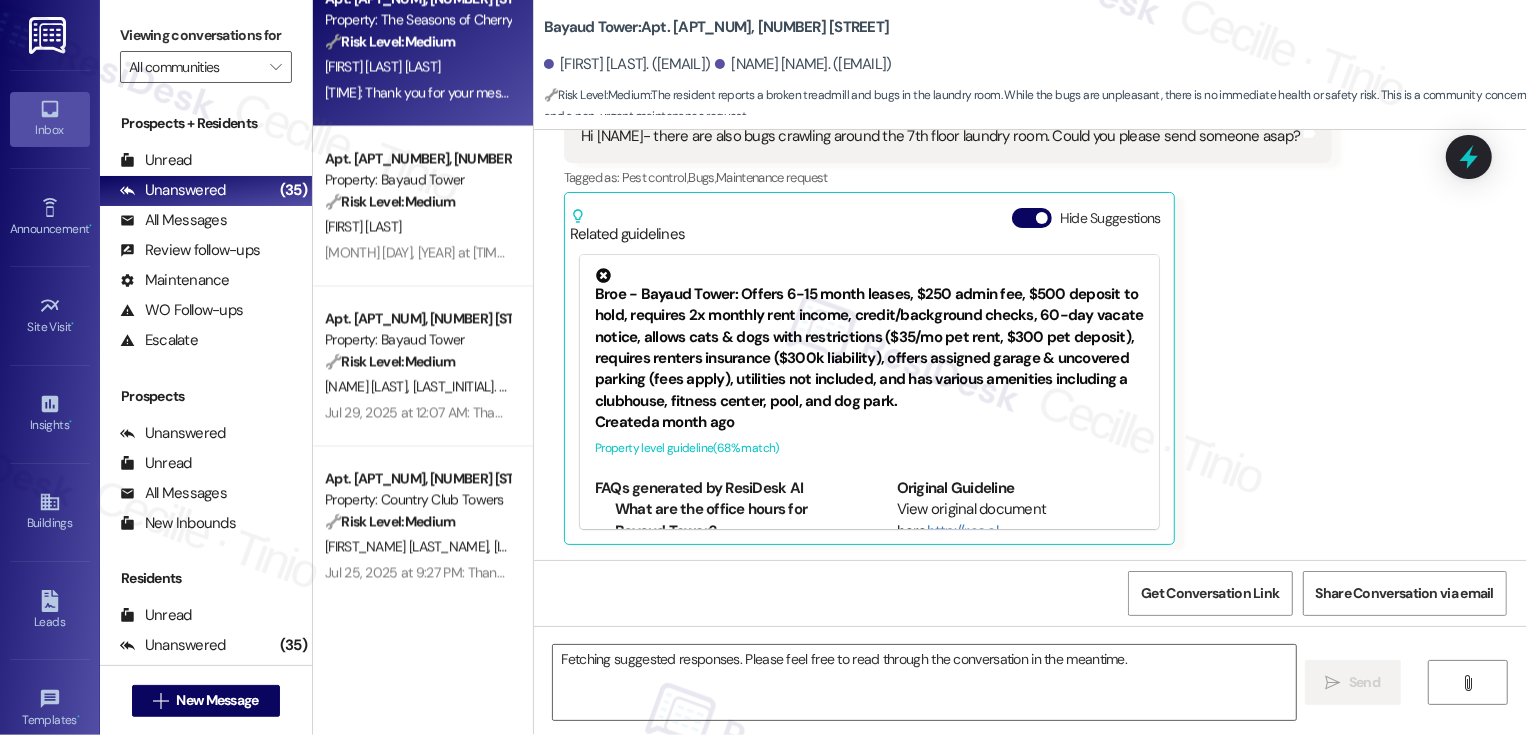 scroll, scrollTop: 2880, scrollLeft: 0, axis: vertical 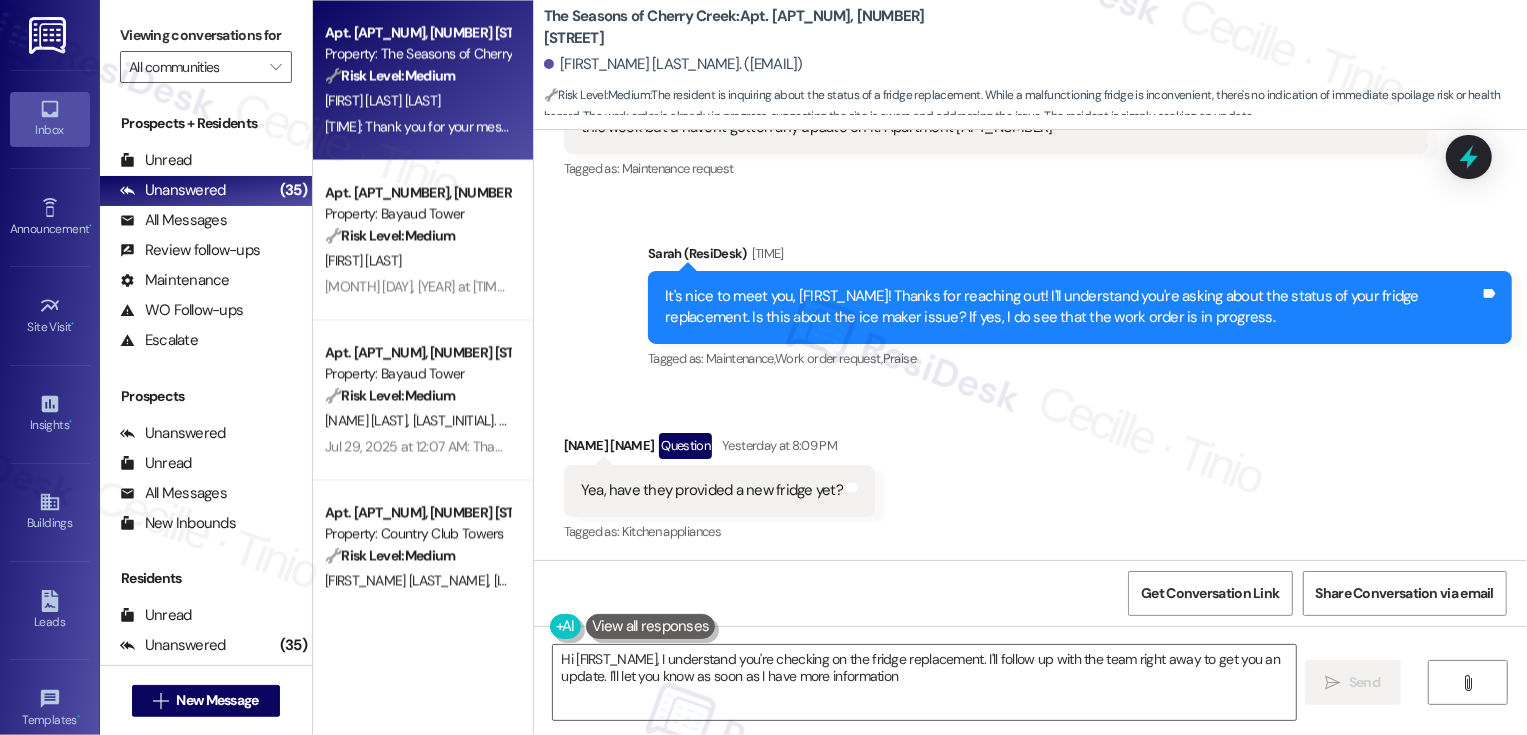 type on "Hi [NAME], I understand you're checking on the fridge replacement. I'll follow up with the team right away to get you an update. I'll let you know as soon as I have more information!" 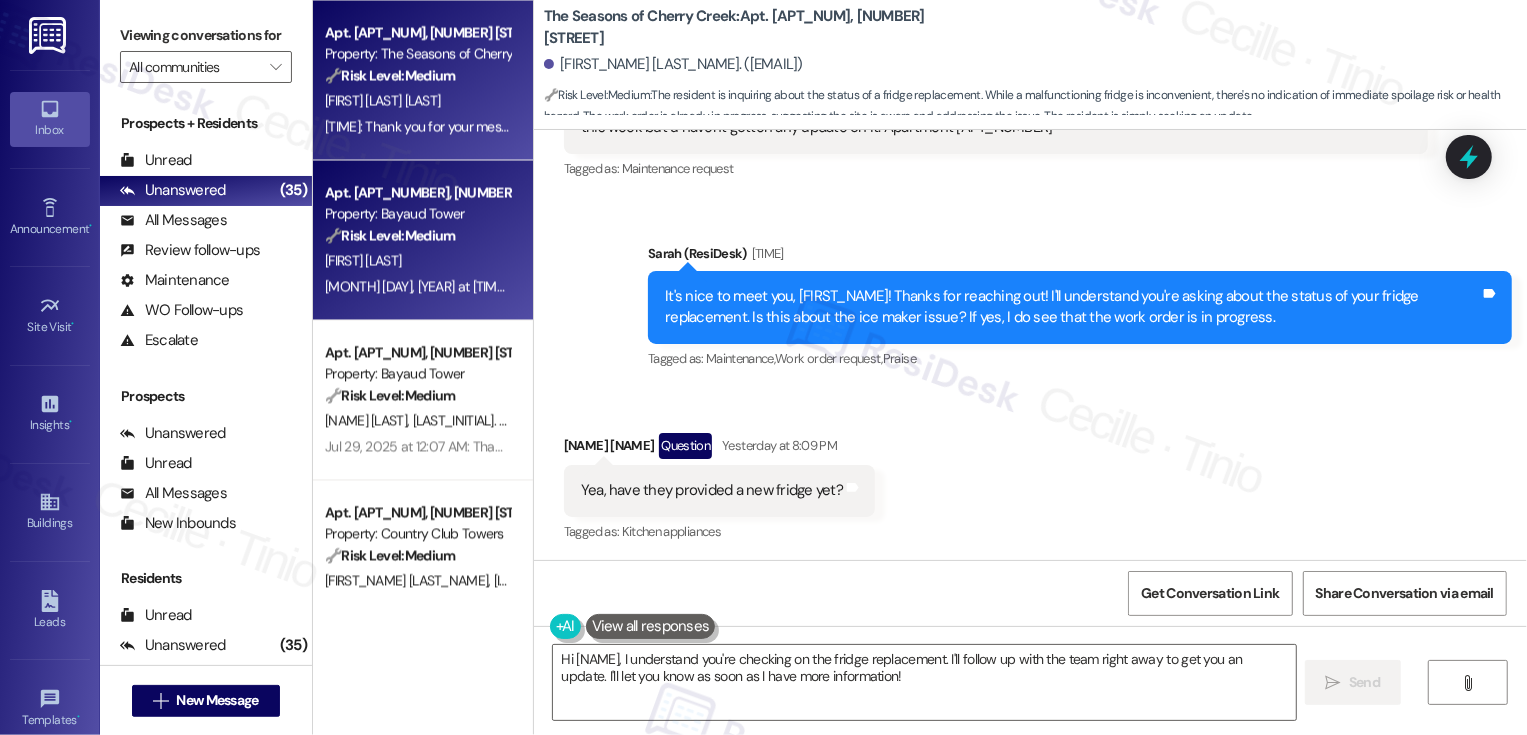click on "🔧  Risk Level:  Medium The resident is reporting a non-urgent maintenance issue (ice maker not working). The resident has granted permission to enter the unit, but requested that staff knock first. This is a standard maintenance request." at bounding box center [417, 235] 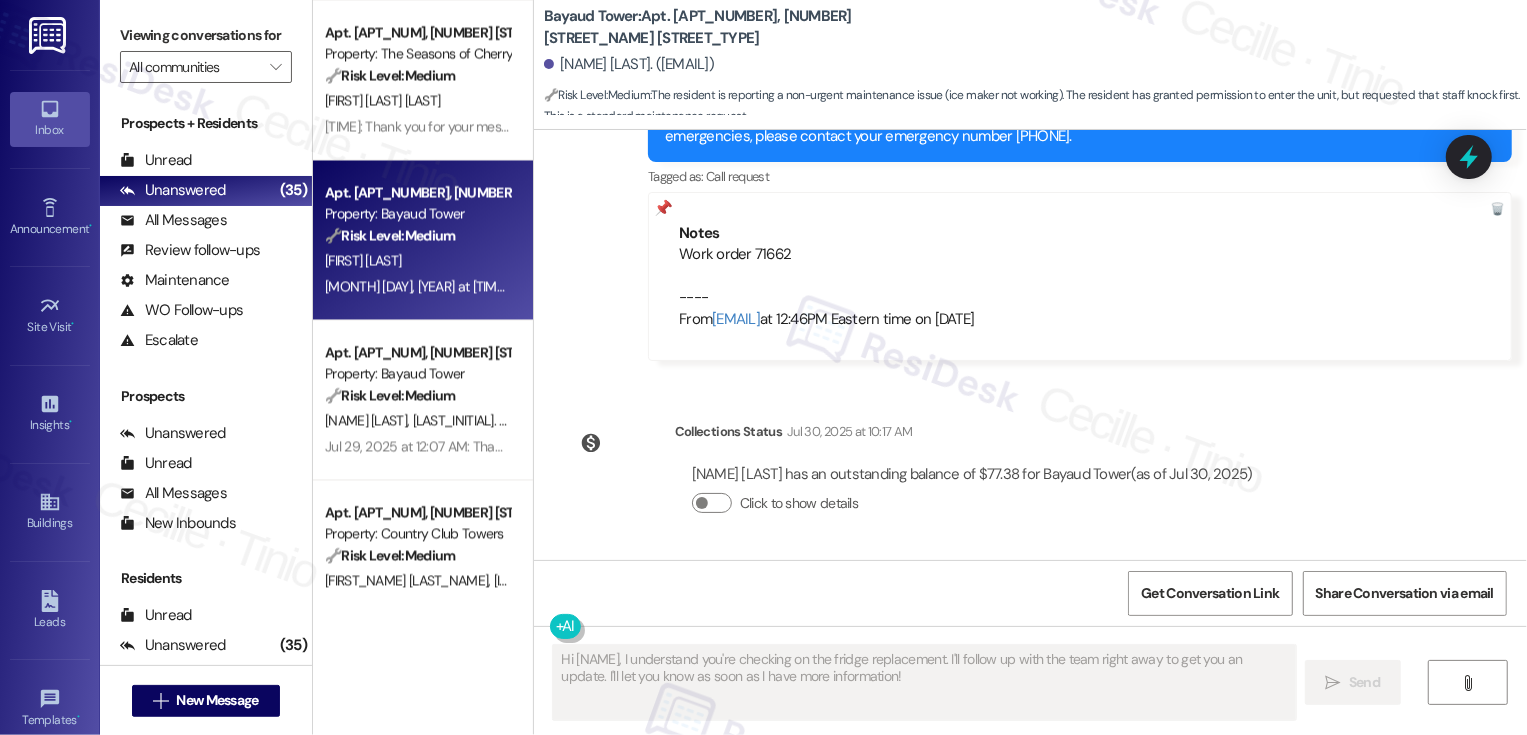 scroll, scrollTop: 1166, scrollLeft: 0, axis: vertical 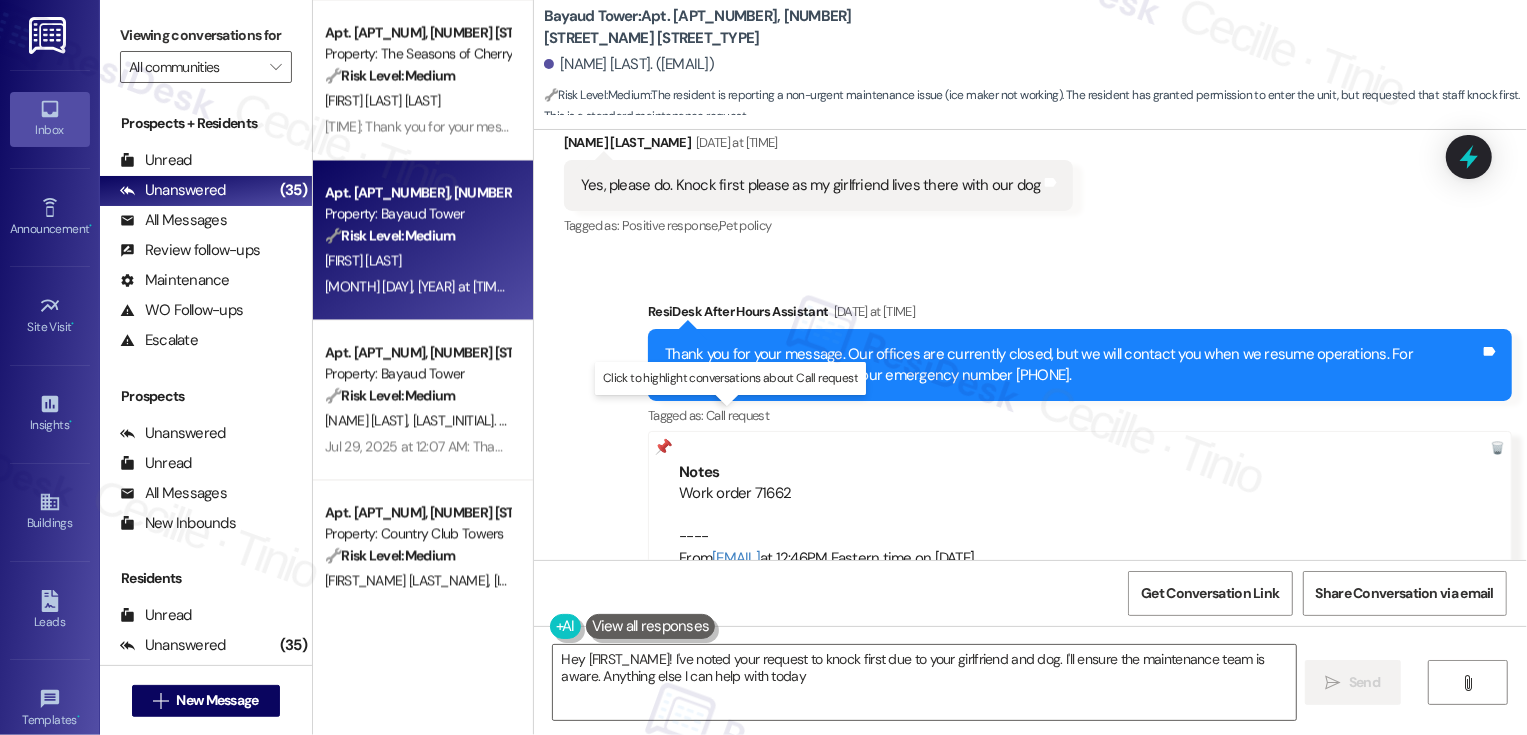 type on "Hey {{first_name}}! I've noted your request to knock first due to your girlfriend and dog. I'll ensure the maintenance team is aware. Anything else I can help with today?" 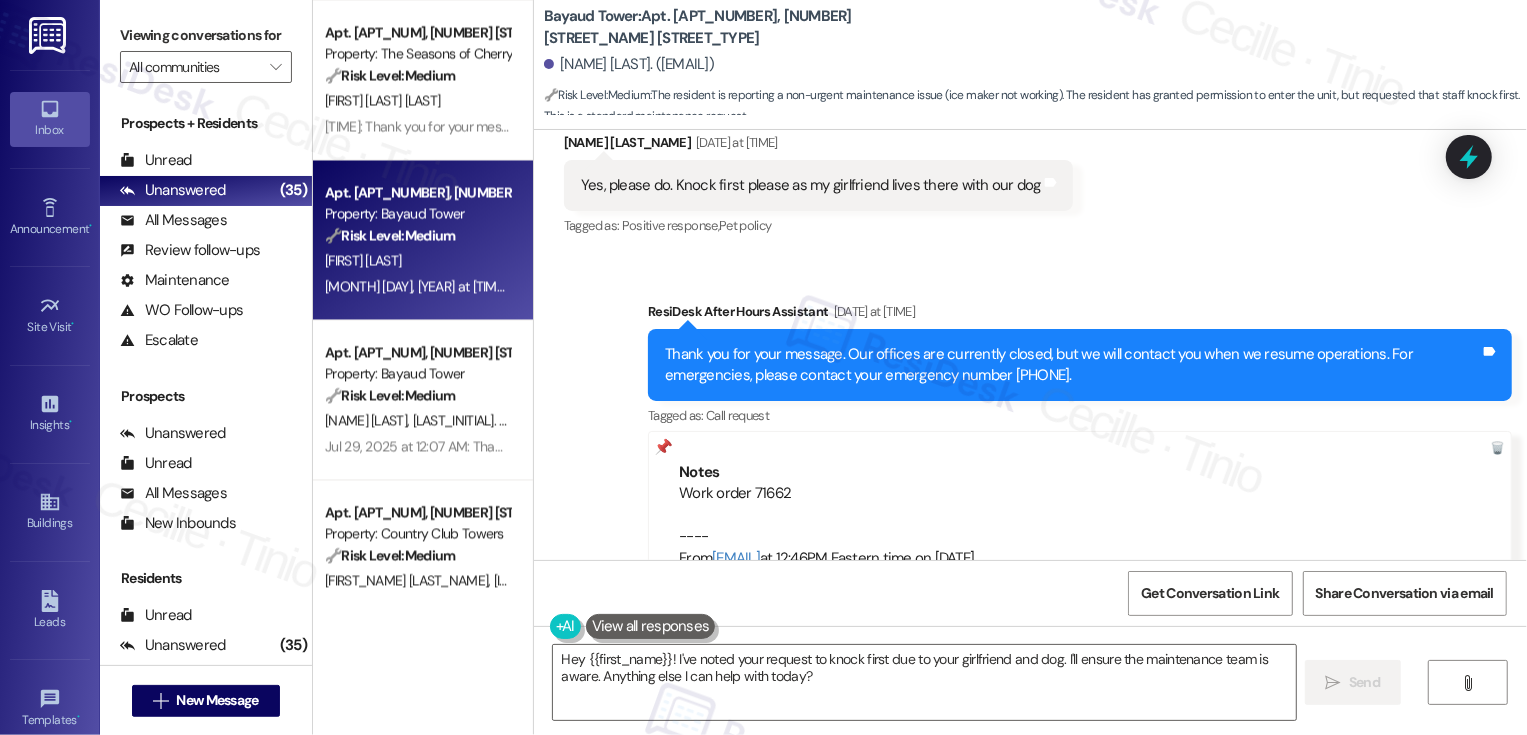 click on "Sent via SMS ResiDesk After Hours Assistant [DATE] at [TIME] Thank you for your message. Our offices are currently closed, but we will contact you when we resume operations. For emergencies, please contact your emergency number [PHONE]. Tags and notes Tagged as: Call request Click to highlight conversations about Call request Notes Work order [NUMBER]
----
From [EMAIL] at [TIME] on [DATE]" at bounding box center (1030, 435) 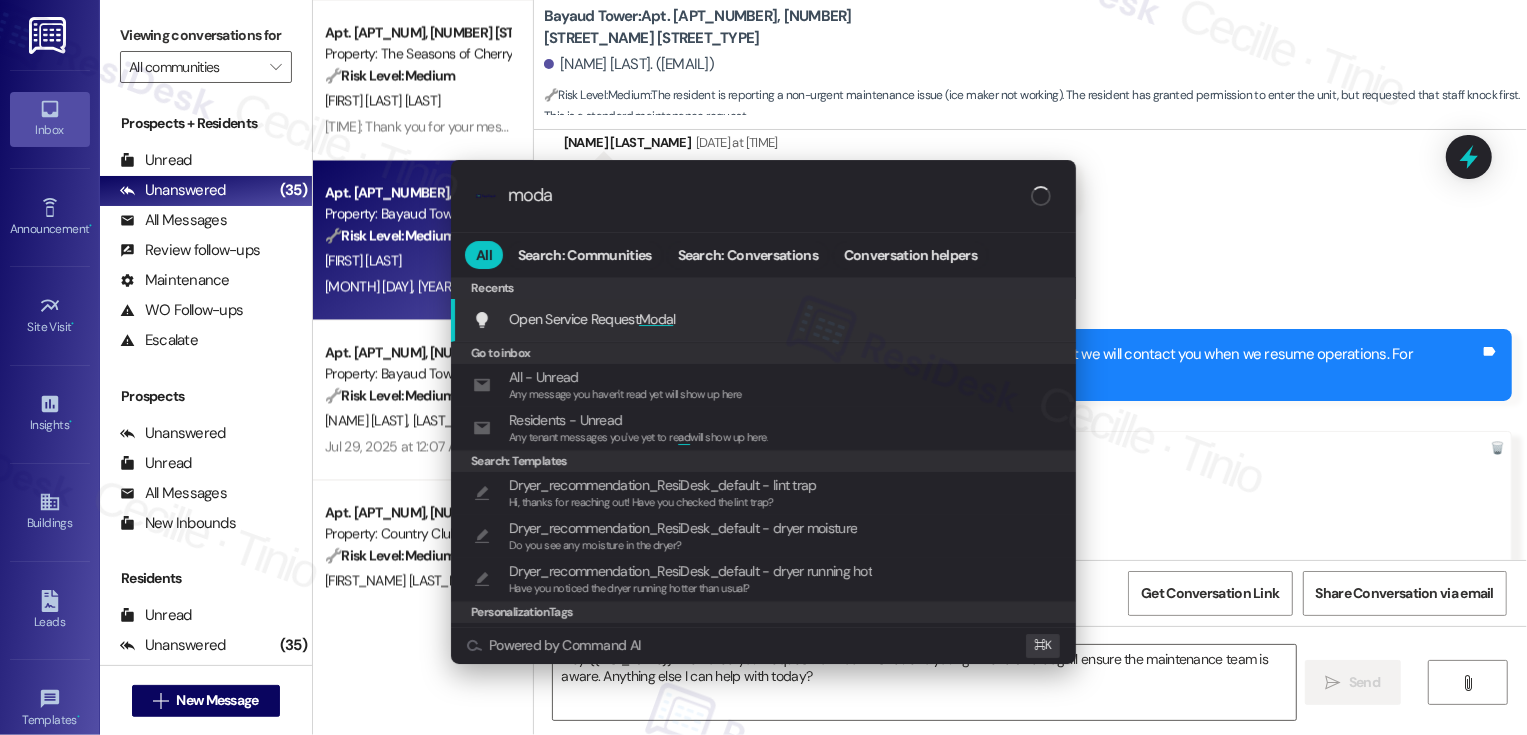 type on "modal" 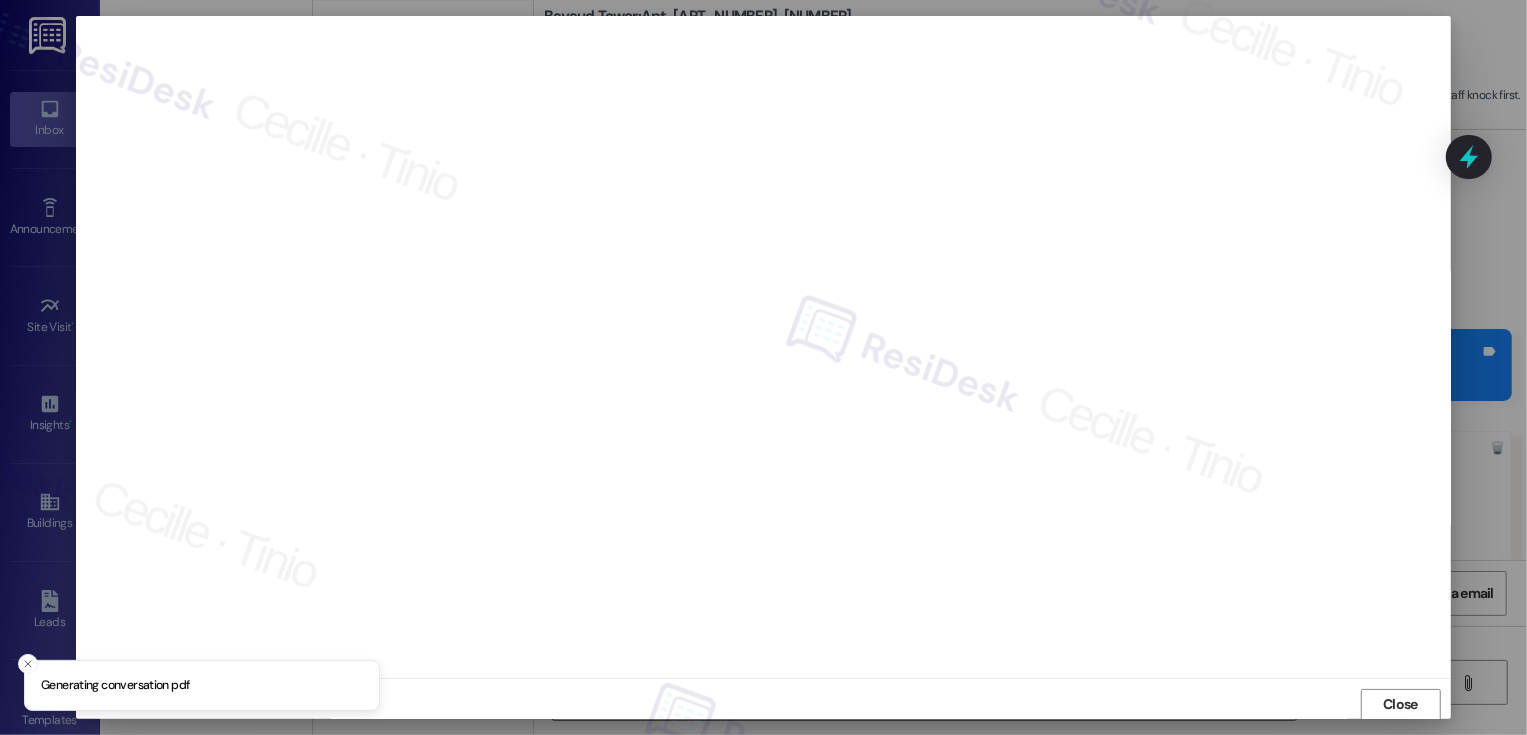 scroll, scrollTop: 1, scrollLeft: 0, axis: vertical 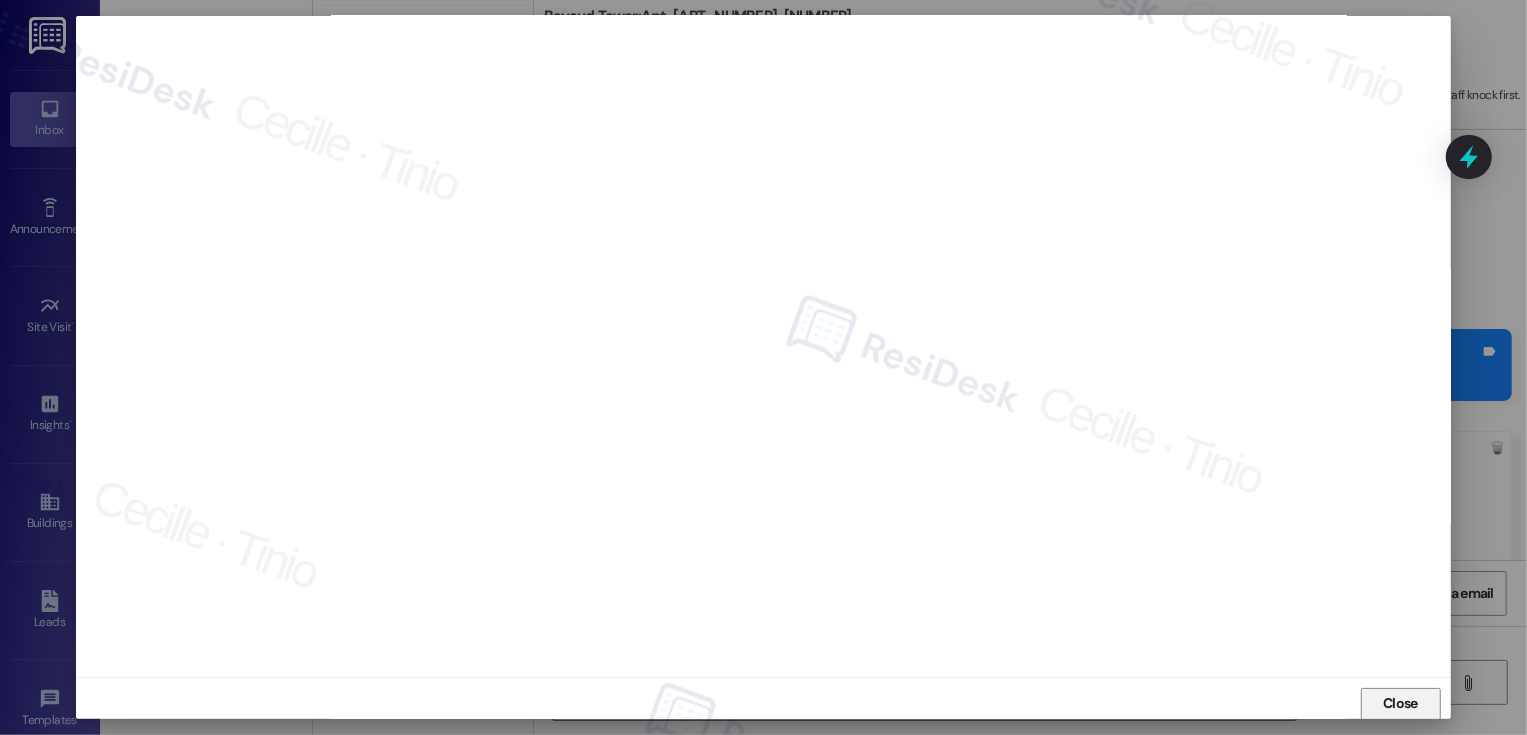 click on "Close" at bounding box center [1400, 703] 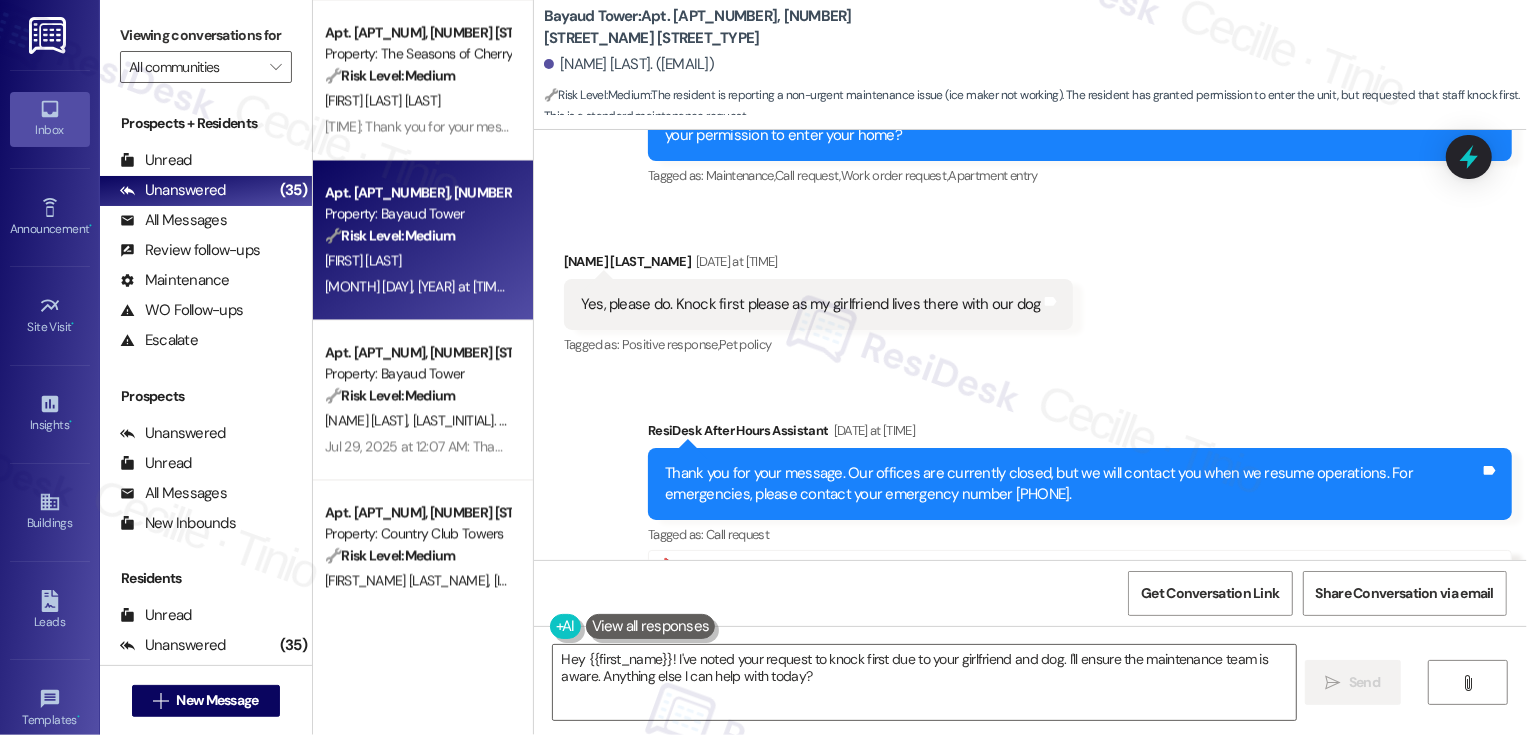 scroll, scrollTop: 1033, scrollLeft: 0, axis: vertical 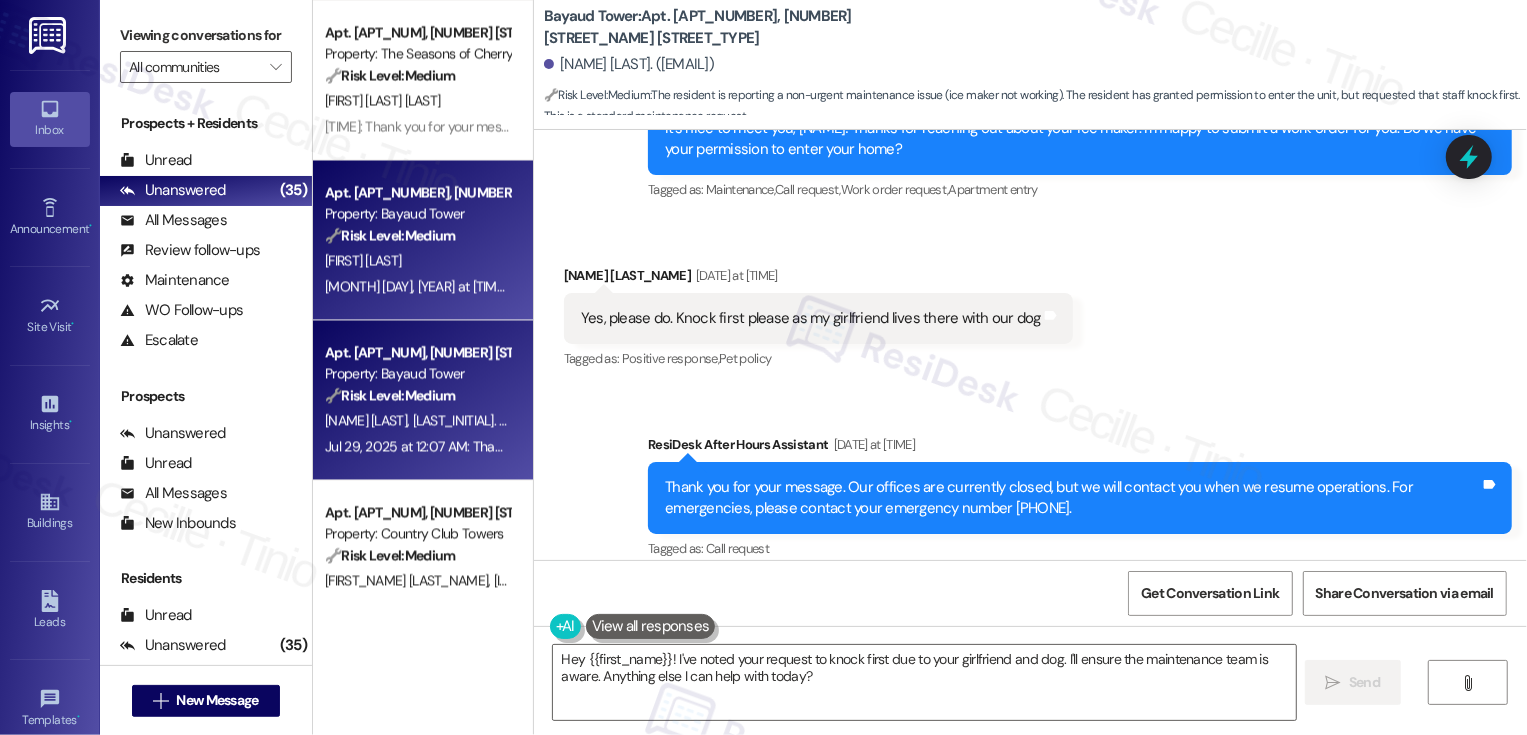click on "Property: Bayaud Tower" at bounding box center (417, 373) 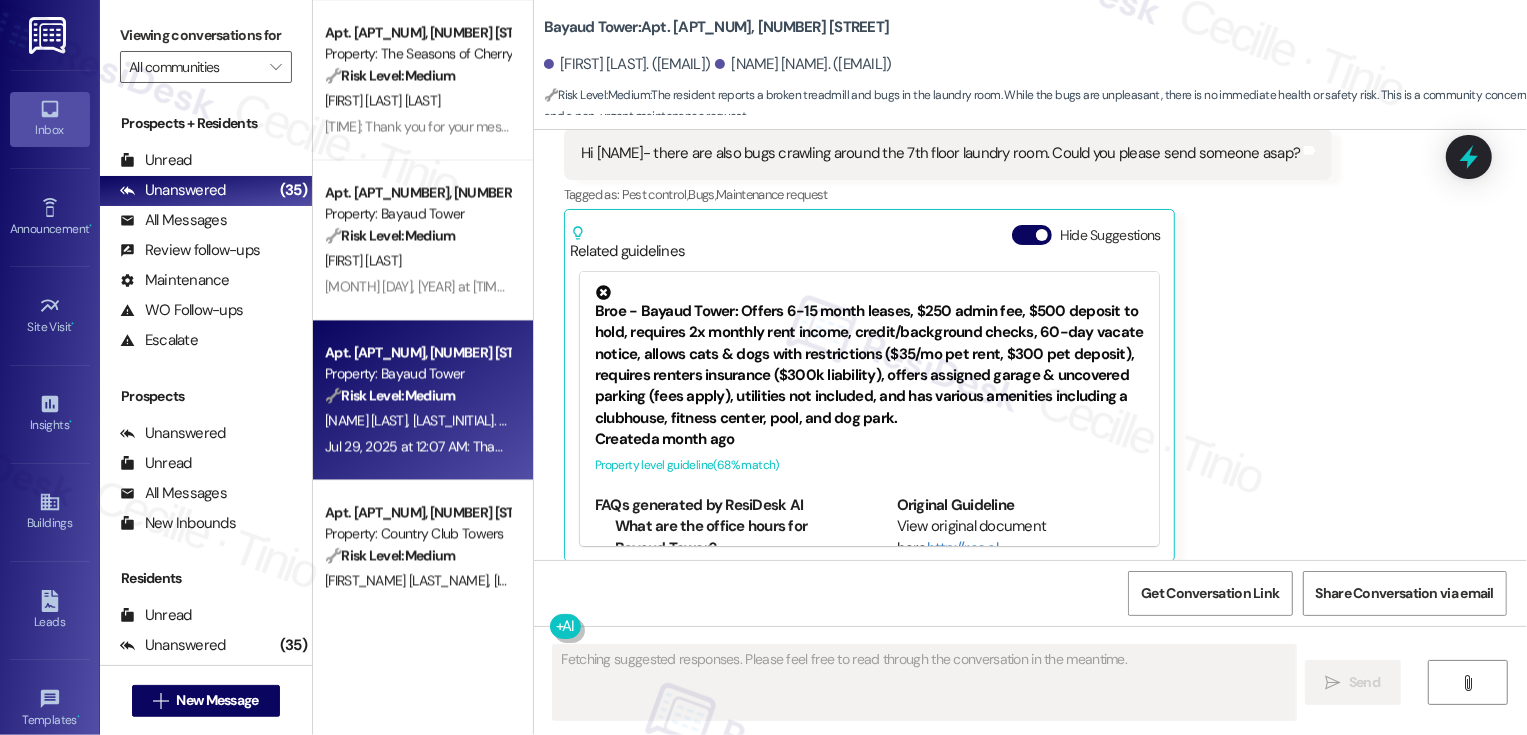 scroll, scrollTop: 492, scrollLeft: 0, axis: vertical 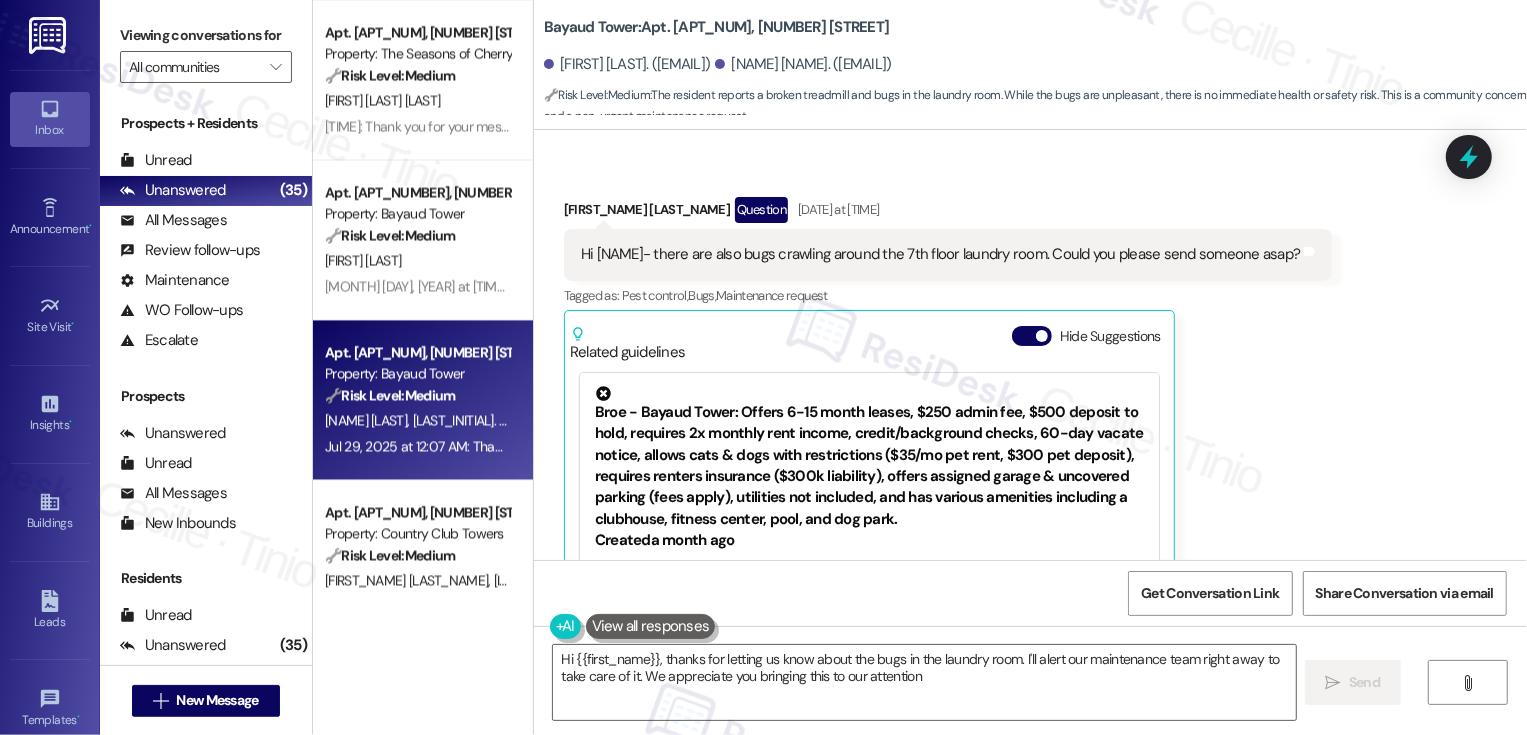 type on "Hi [NAME], thanks for letting us know about the bugs in the laundry room. I'll alert our maintenance team right away to take care of it. We appreciate you bringing this to our attention!" 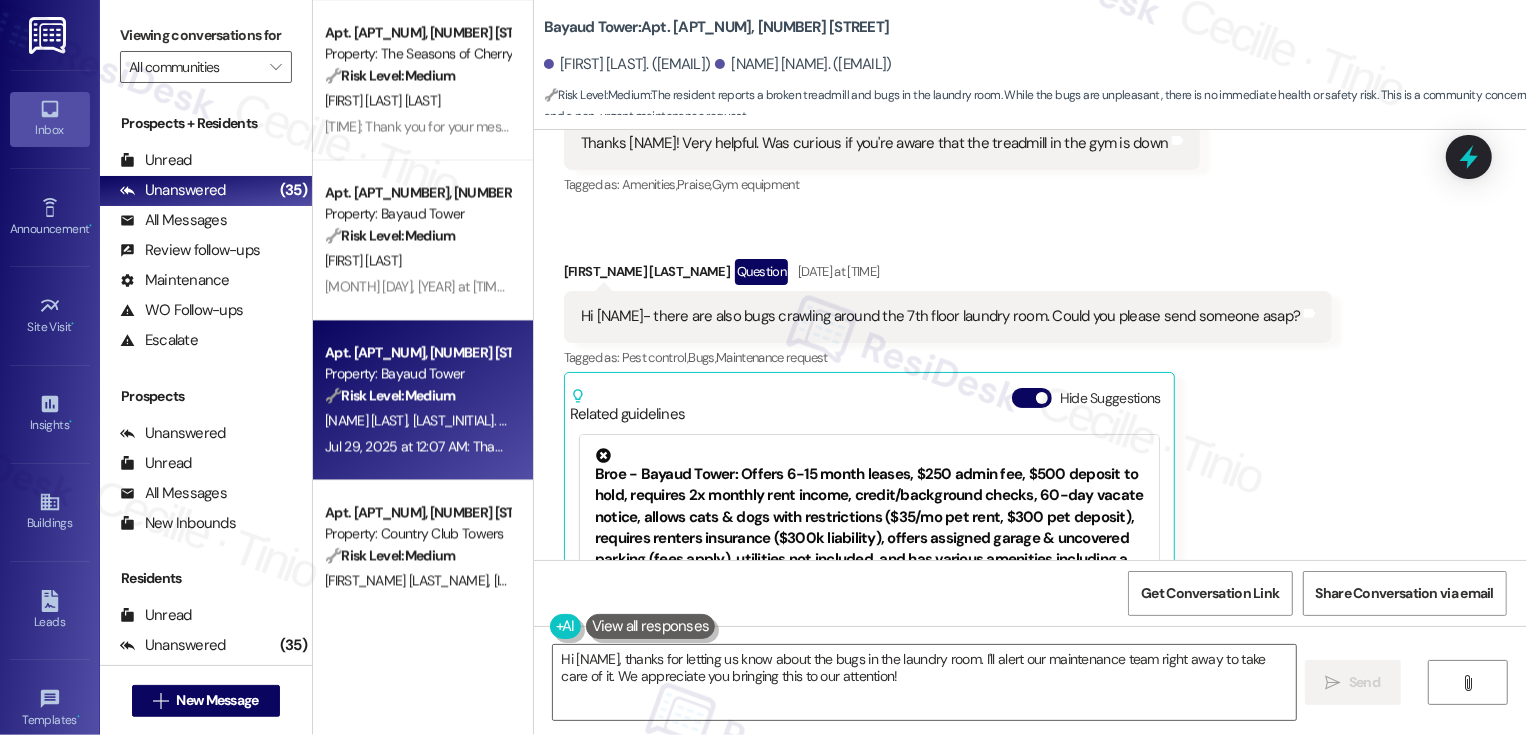 scroll, scrollTop: 507, scrollLeft: 0, axis: vertical 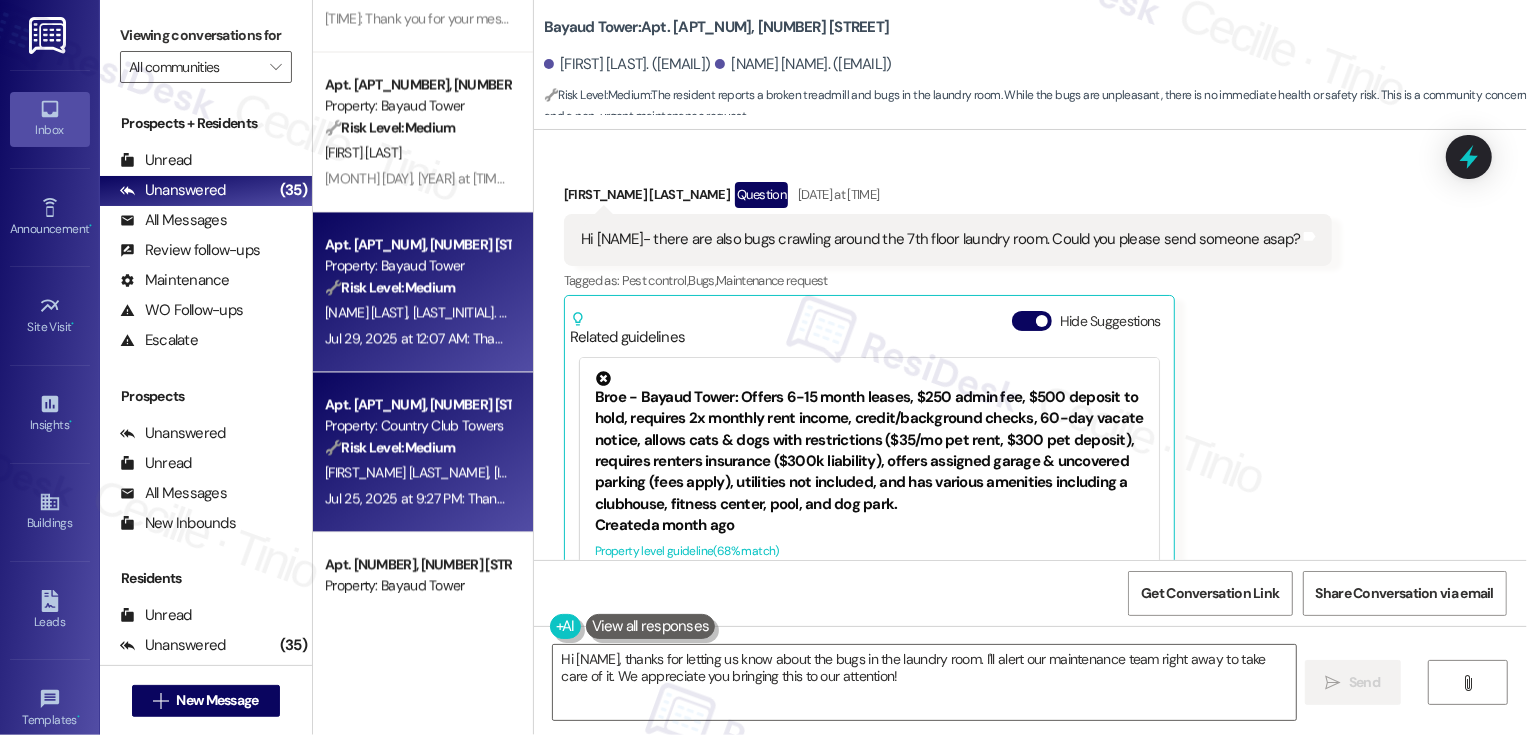 click on "[FIRST] [LAST] [FIRST] [LAST]" at bounding box center [417, 472] 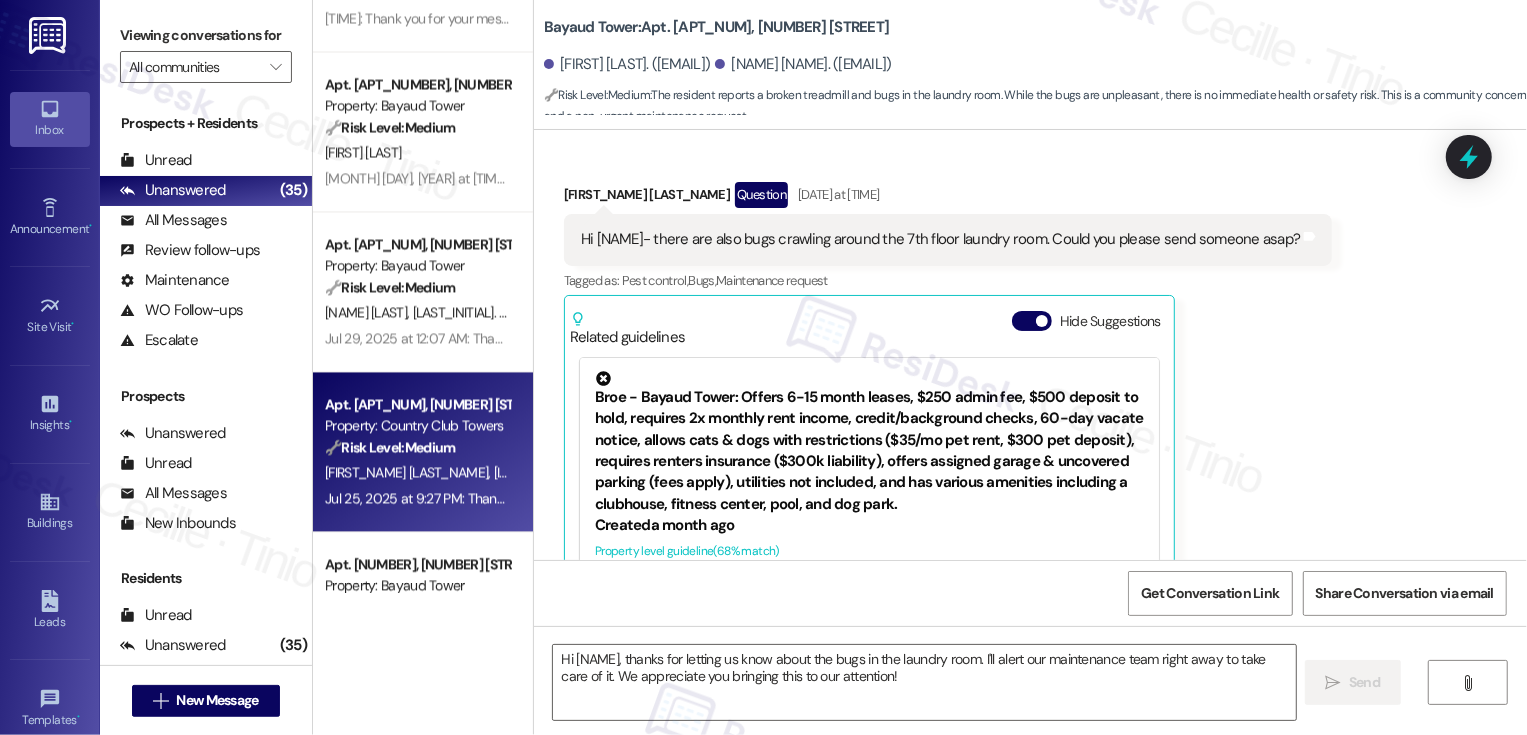 type on "Fetching suggested responses. Please feel free to read through the conversation in the meantime." 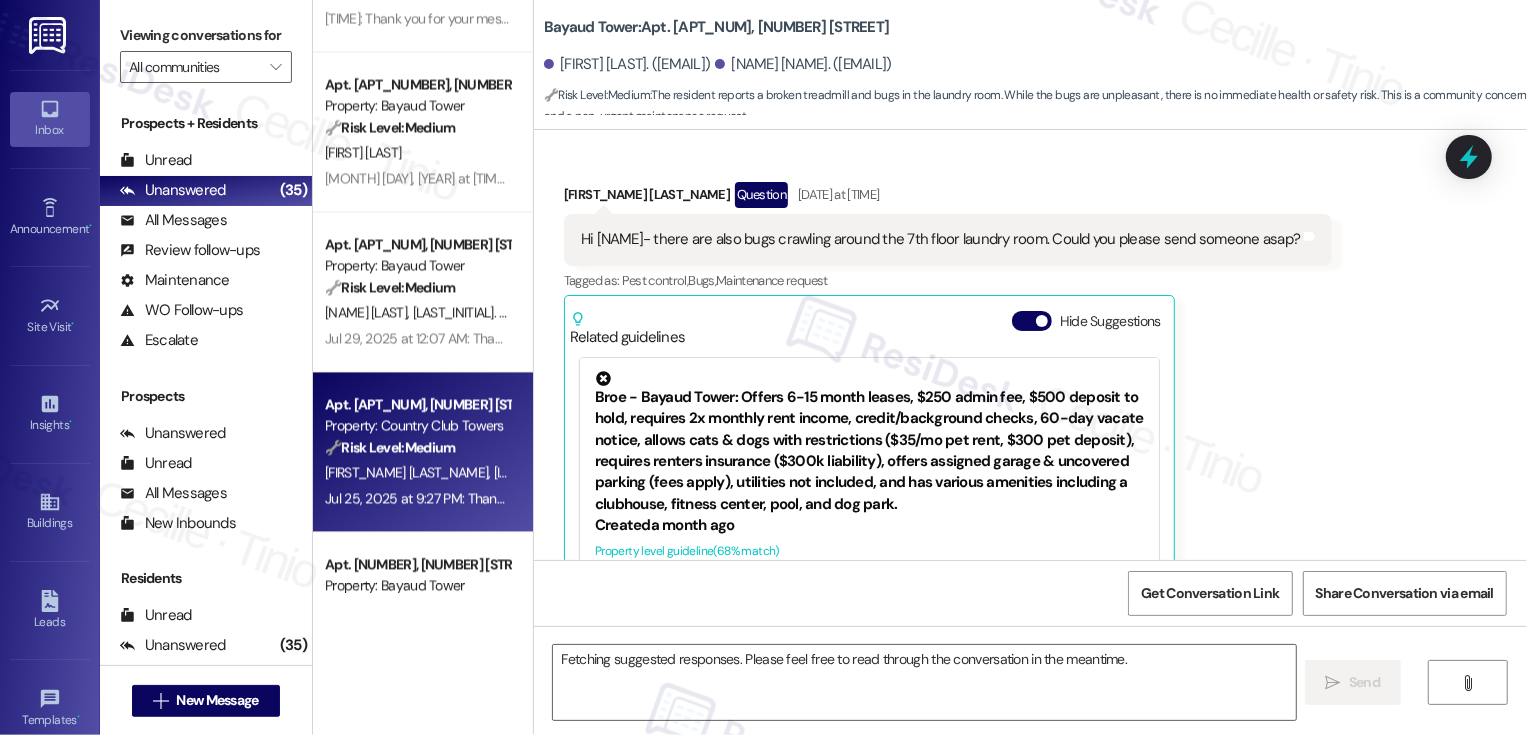 click on "[FIRST] [LAST] [FIRST] [LAST]" at bounding box center (417, 472) 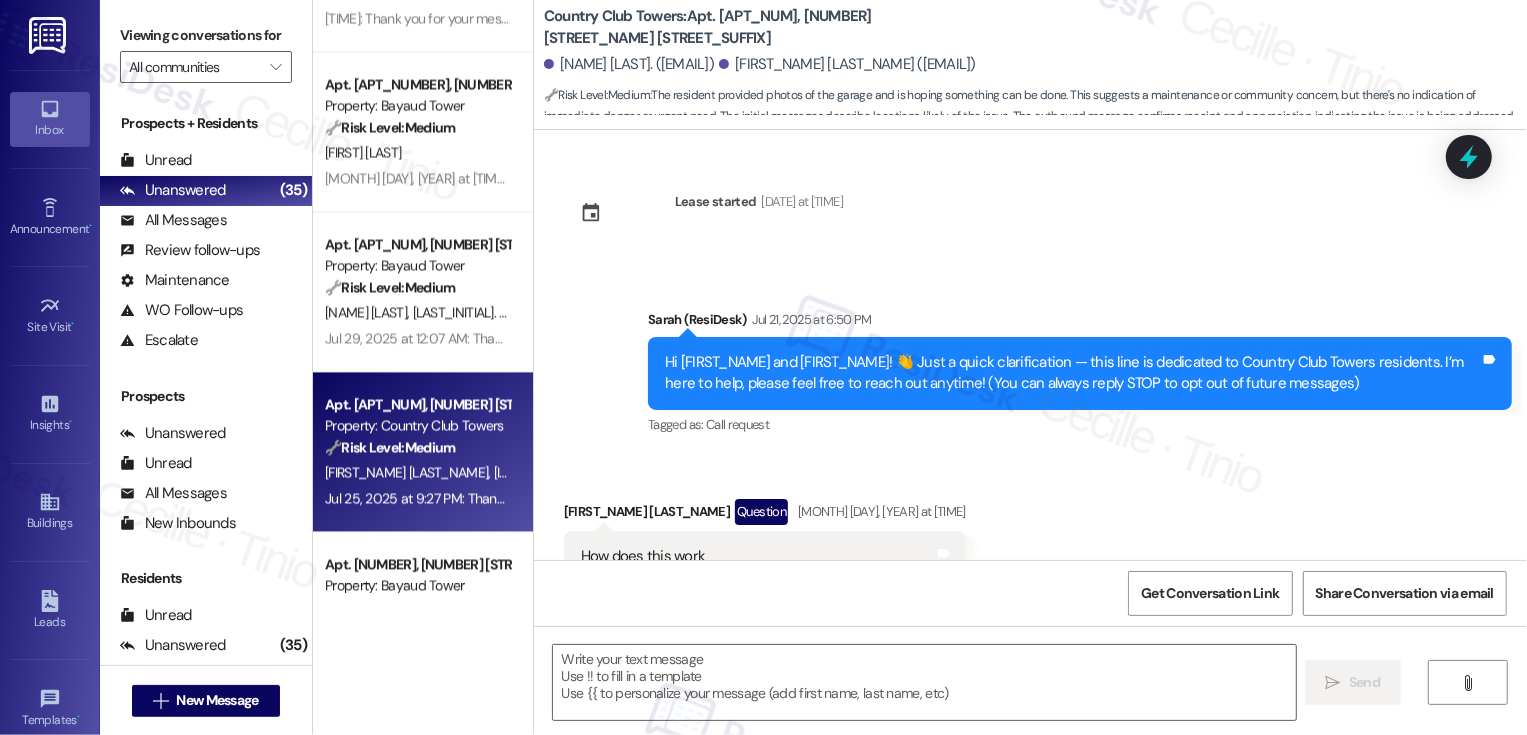 scroll, scrollTop: 8223, scrollLeft: 0, axis: vertical 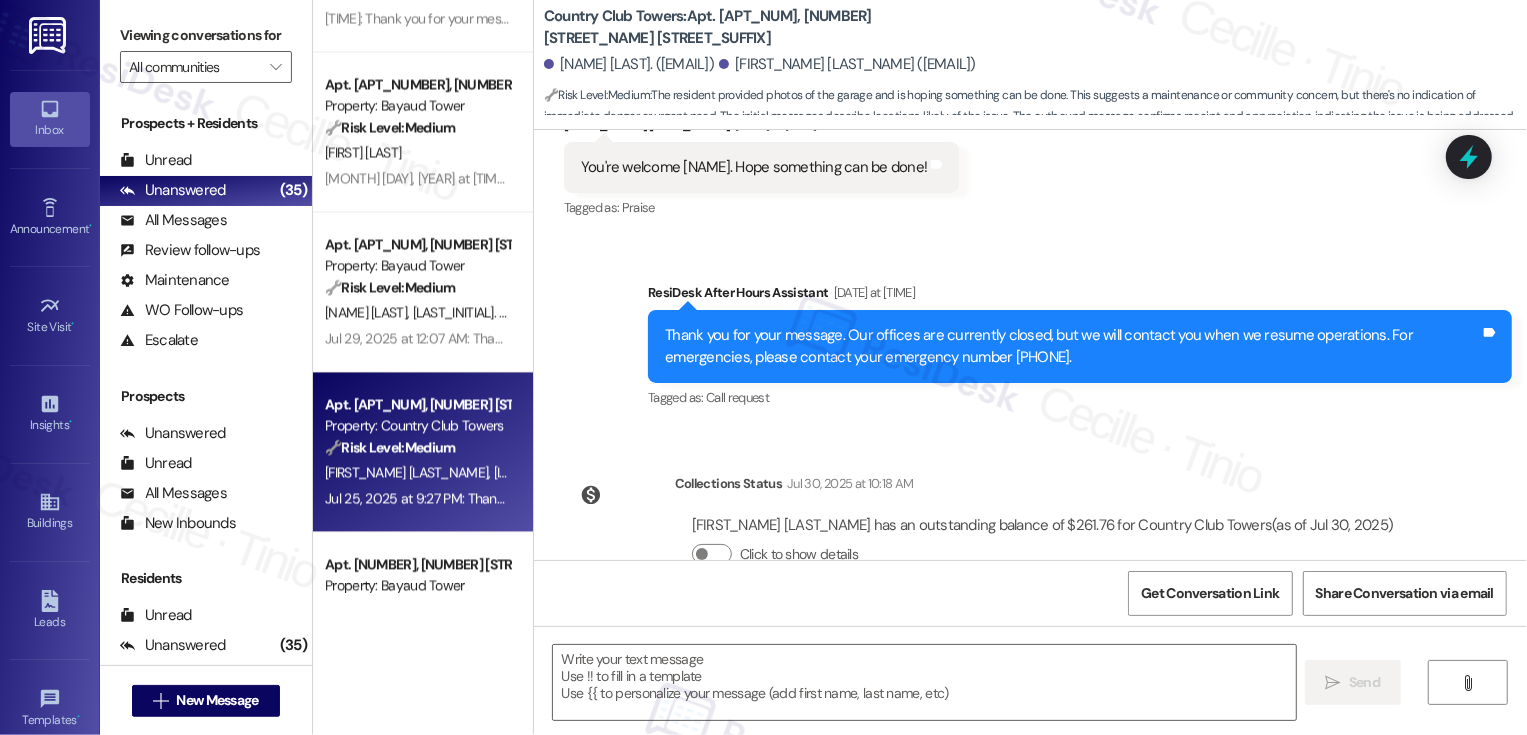 type on "Fetching suggested responses. Please feel free to read through the conversation in the meantime." 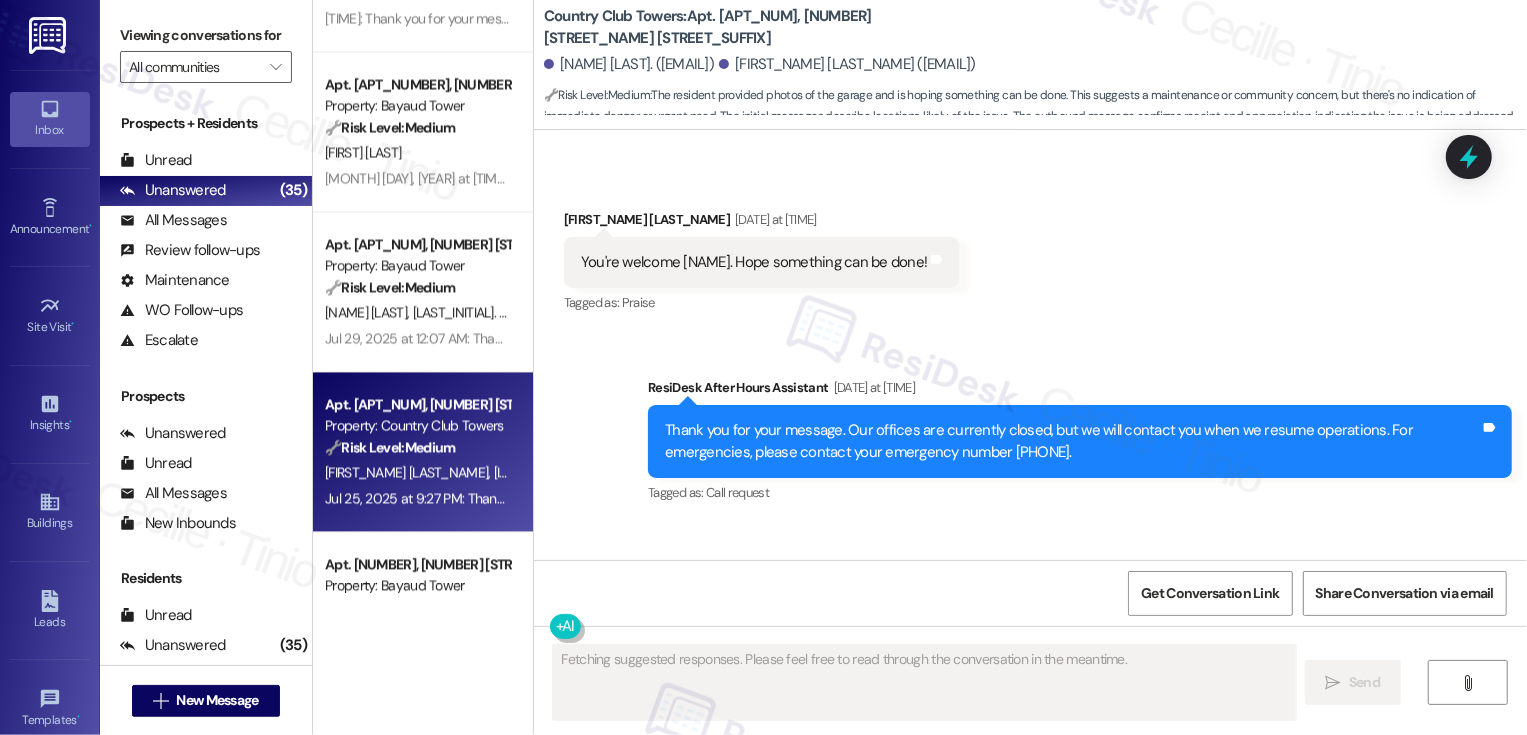 scroll, scrollTop: 7969, scrollLeft: 0, axis: vertical 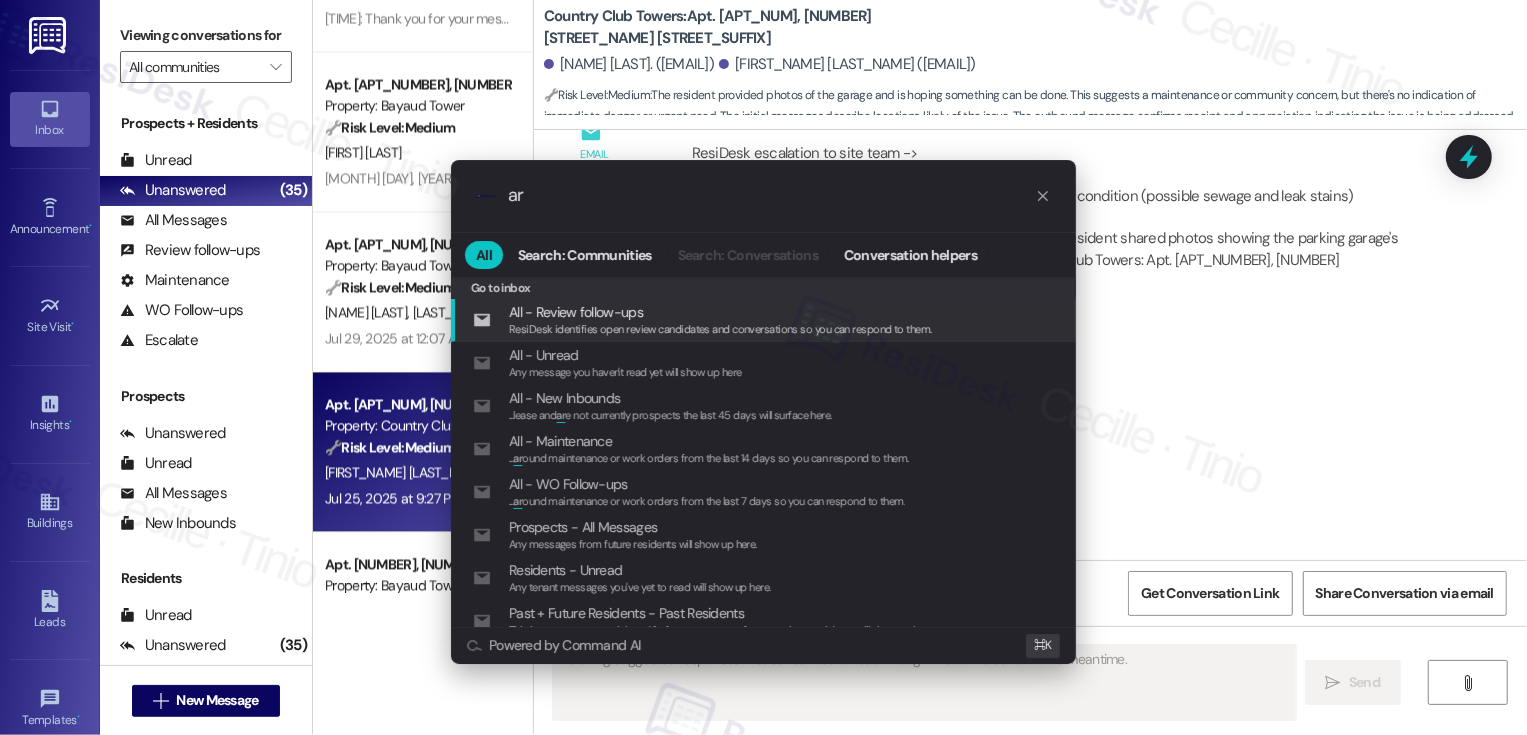type on "arc" 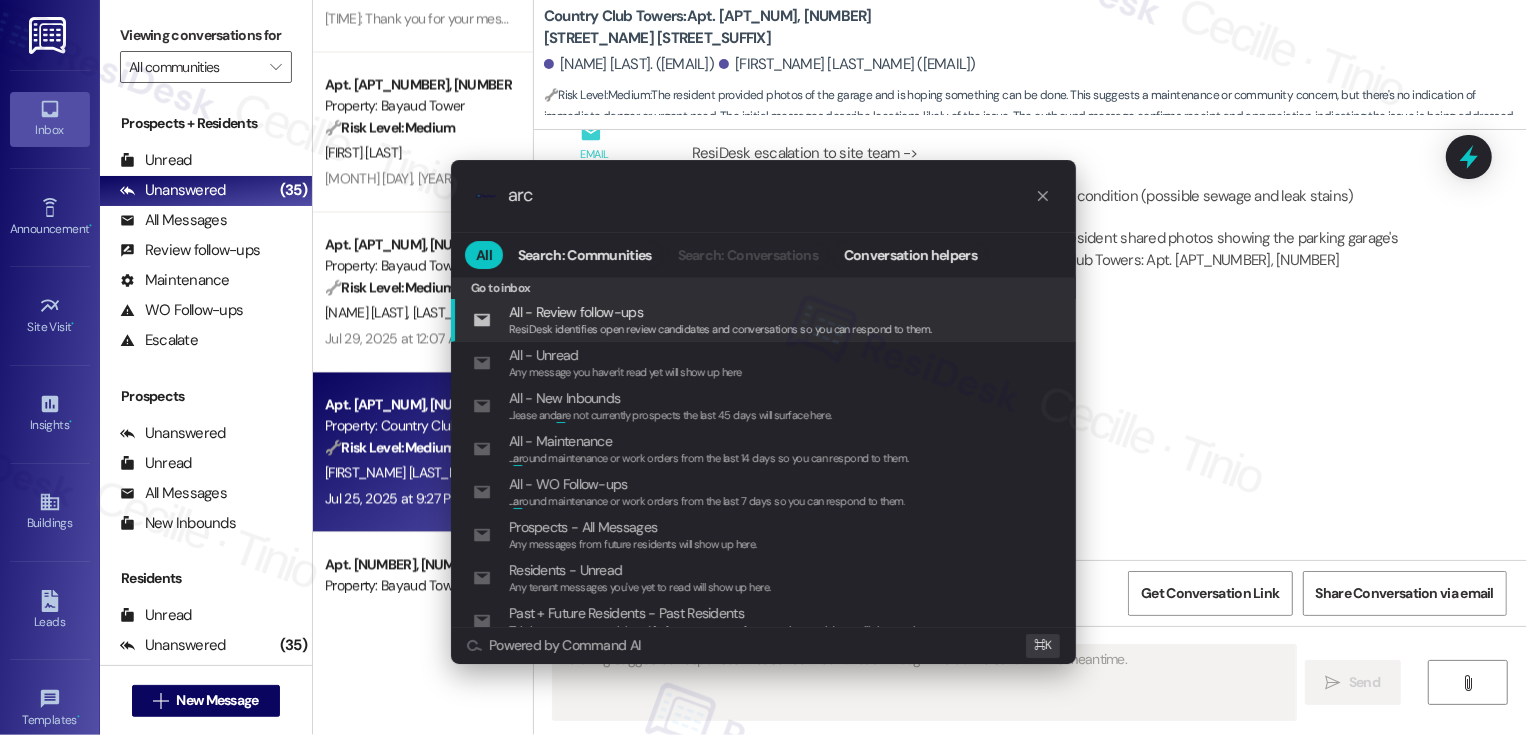 type on "Updating..." 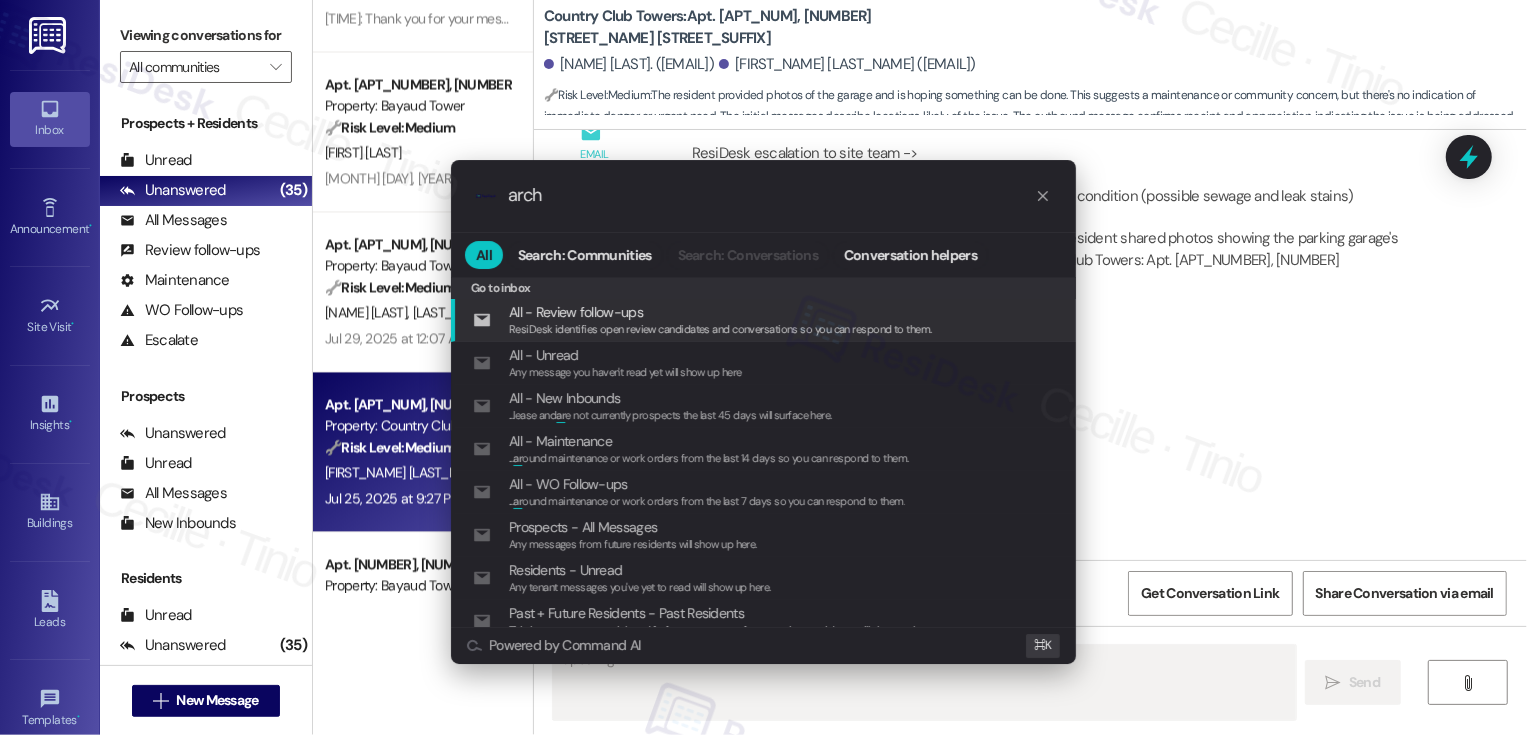 type on "archi" 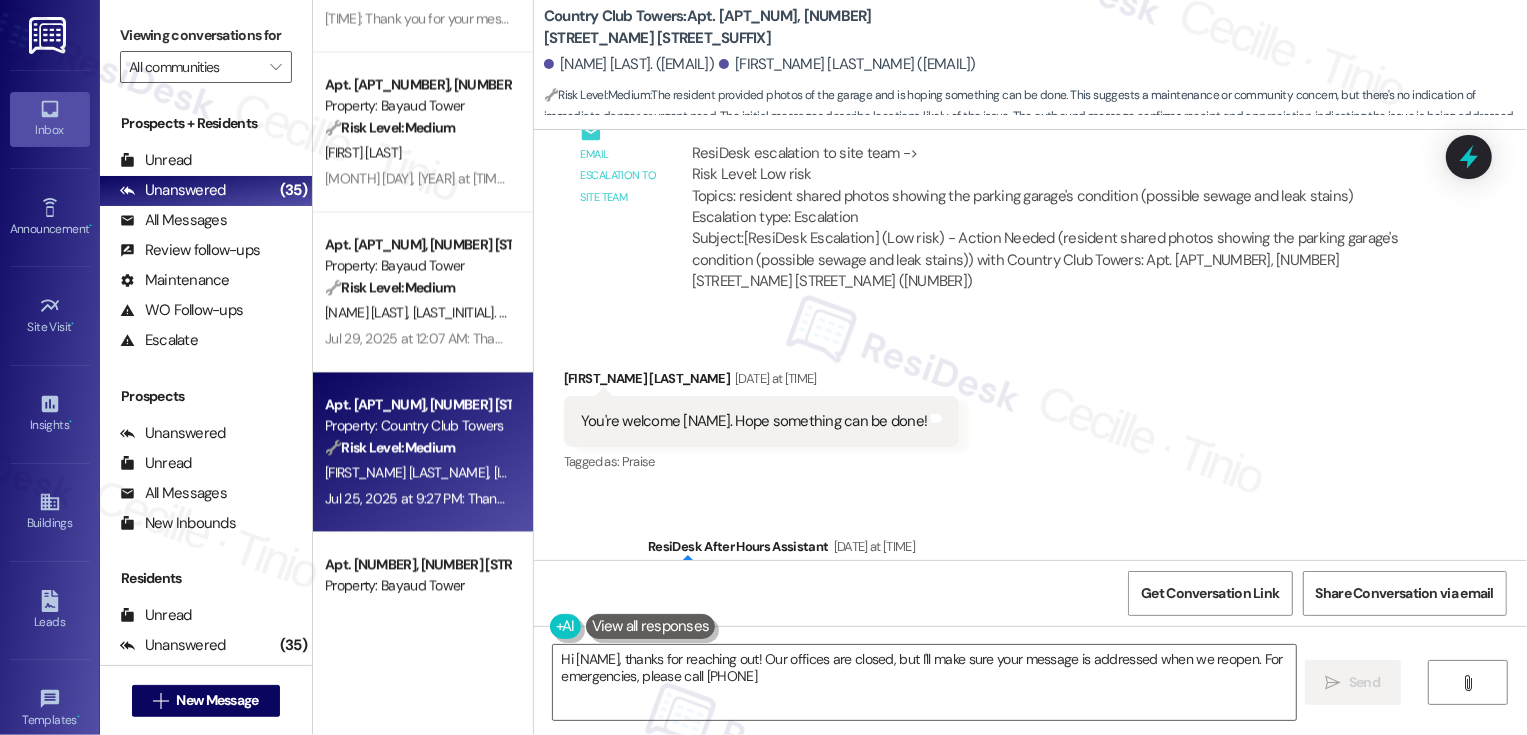 type on "Hi {{first_name}}, thanks for reaching out! Our offices are closed, but I'll make sure your message is addressed when we reopen. For emergencies, please call [PHONE]." 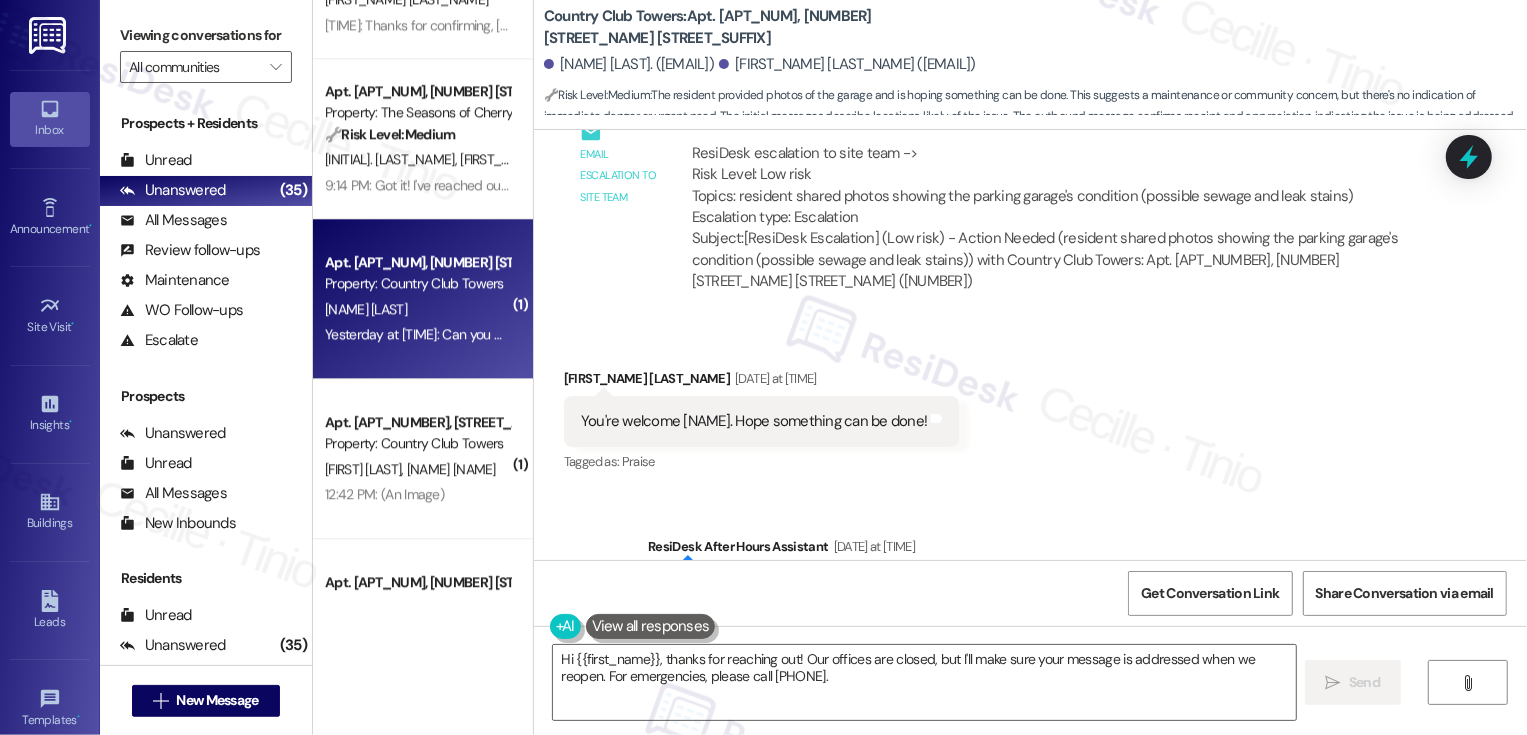 scroll, scrollTop: 3955, scrollLeft: 0, axis: vertical 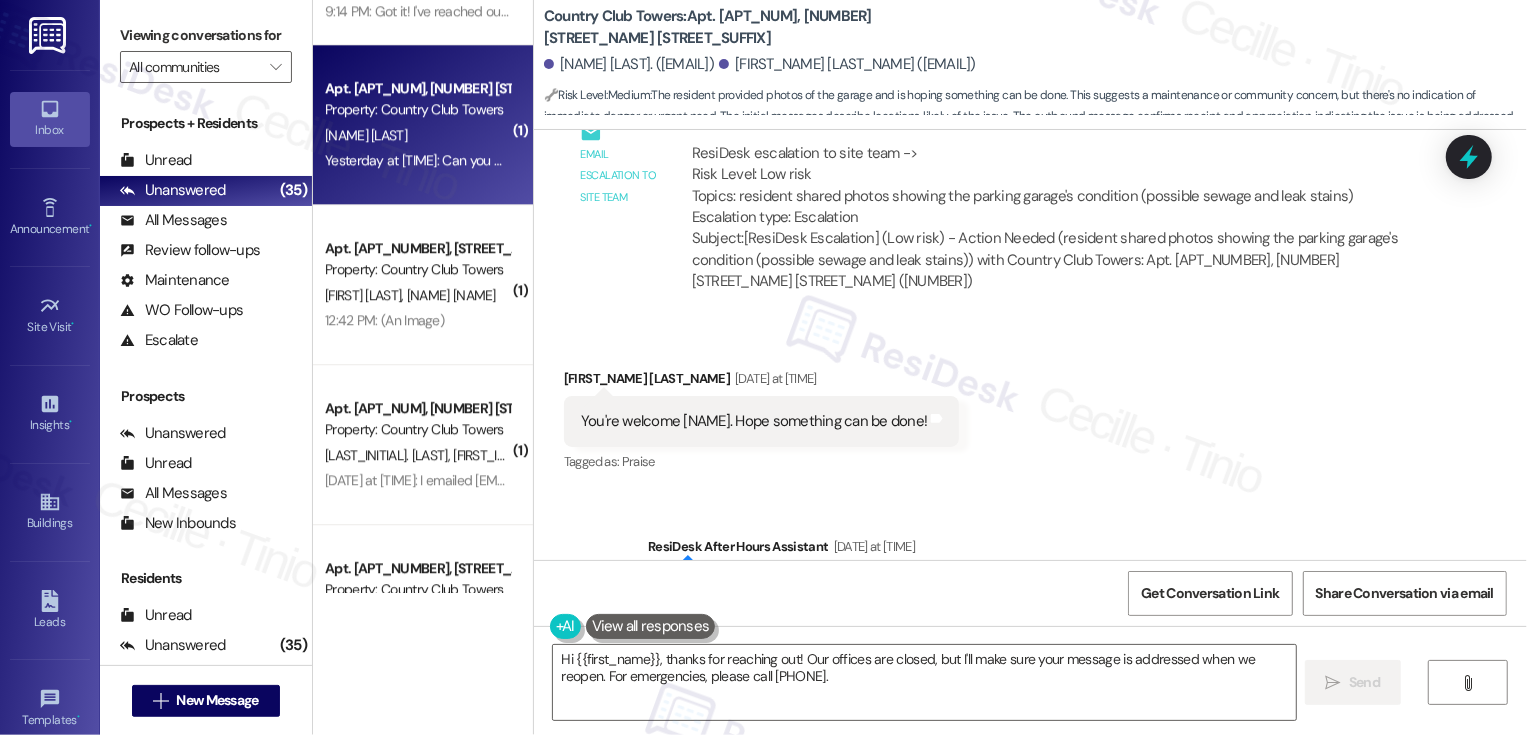 click on "Apt. [NUMBER], [NUMBER] [STREET_NAME] [STREET_TYPE] Property: [COMPANY_NAME] [NAME] [TIME]: Can you please let me know what this charge is for? Rent Insur NonComp 7/25
$50.00
7/2/2025 [TIME]: Can you please let me know what this charge is for? Rent Insur NonComp 7/25
$50.00
7/2/2025" at bounding box center [423, 125] 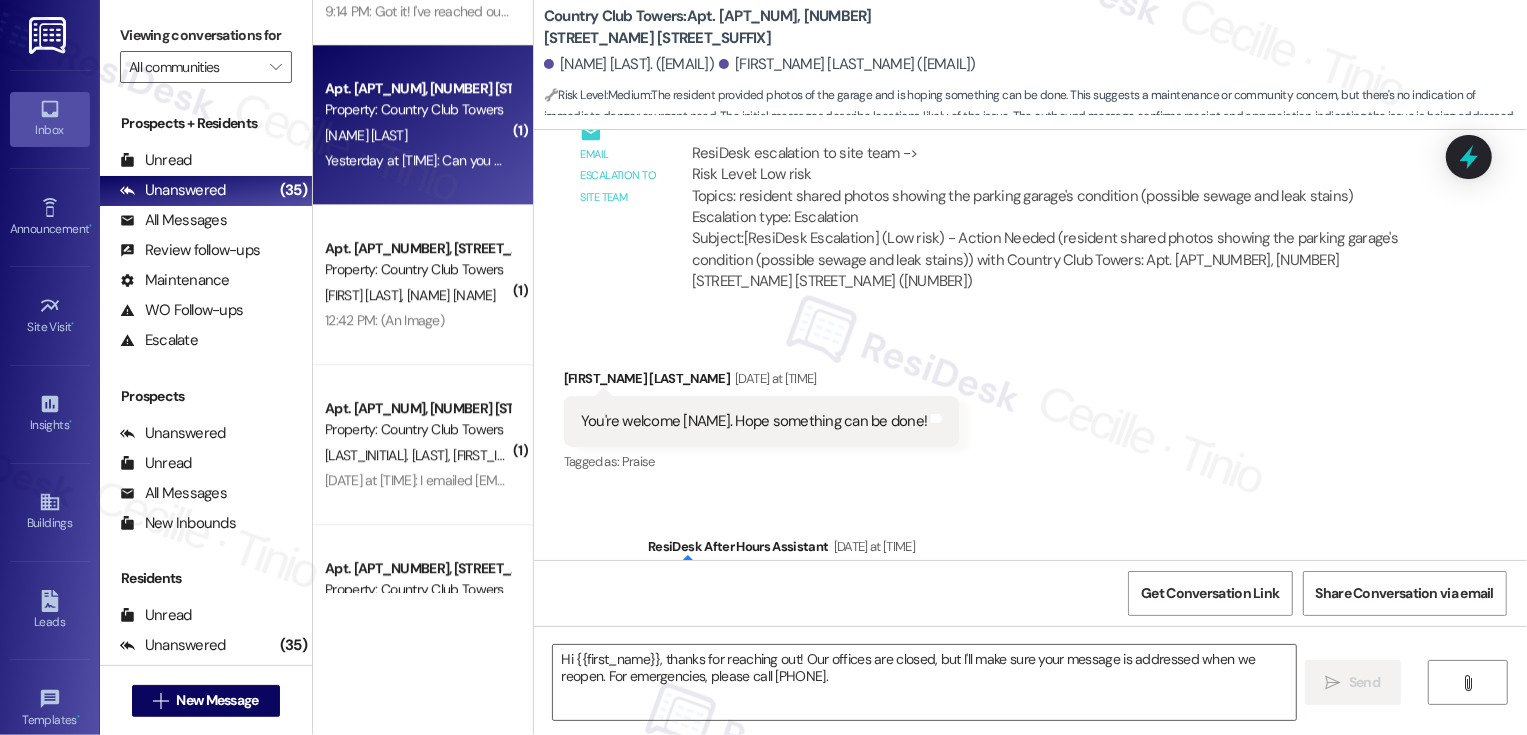type on "Fetching suggested responses. Please feel free to read through the conversation in the meantime." 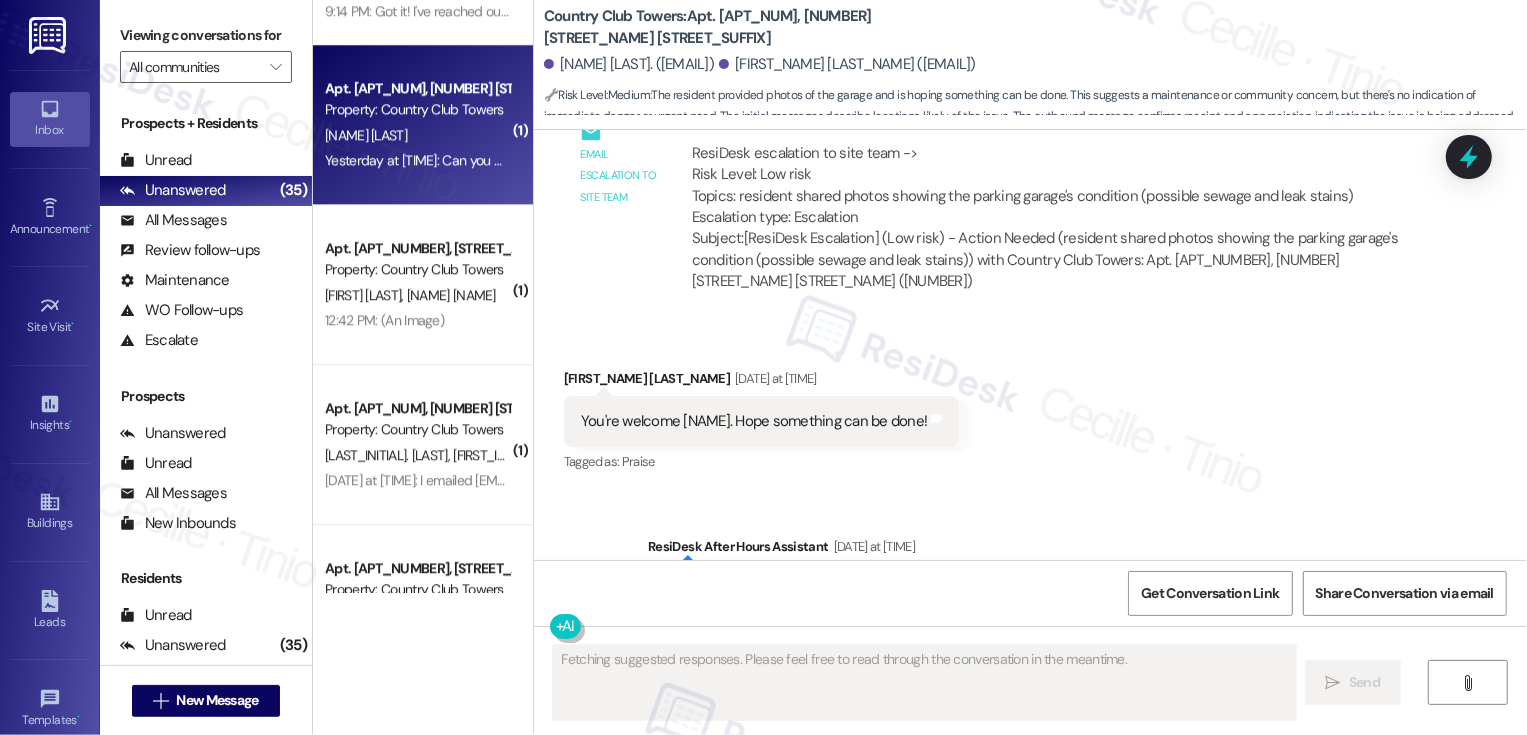 click on "Apt. [NUMBER], [NUMBER] [STREET_NAME] [STREET_TYPE] Property: [COMPANY_NAME] [NAME] [TIME]: Can you please let me know what this charge is for? Rent Insur NonComp 7/25
$50.00
7/2/2025 [TIME]: Can you please let me know what this charge is for? Rent Insur NonComp 7/25
$50.00
7/2/2025" at bounding box center [423, 125] 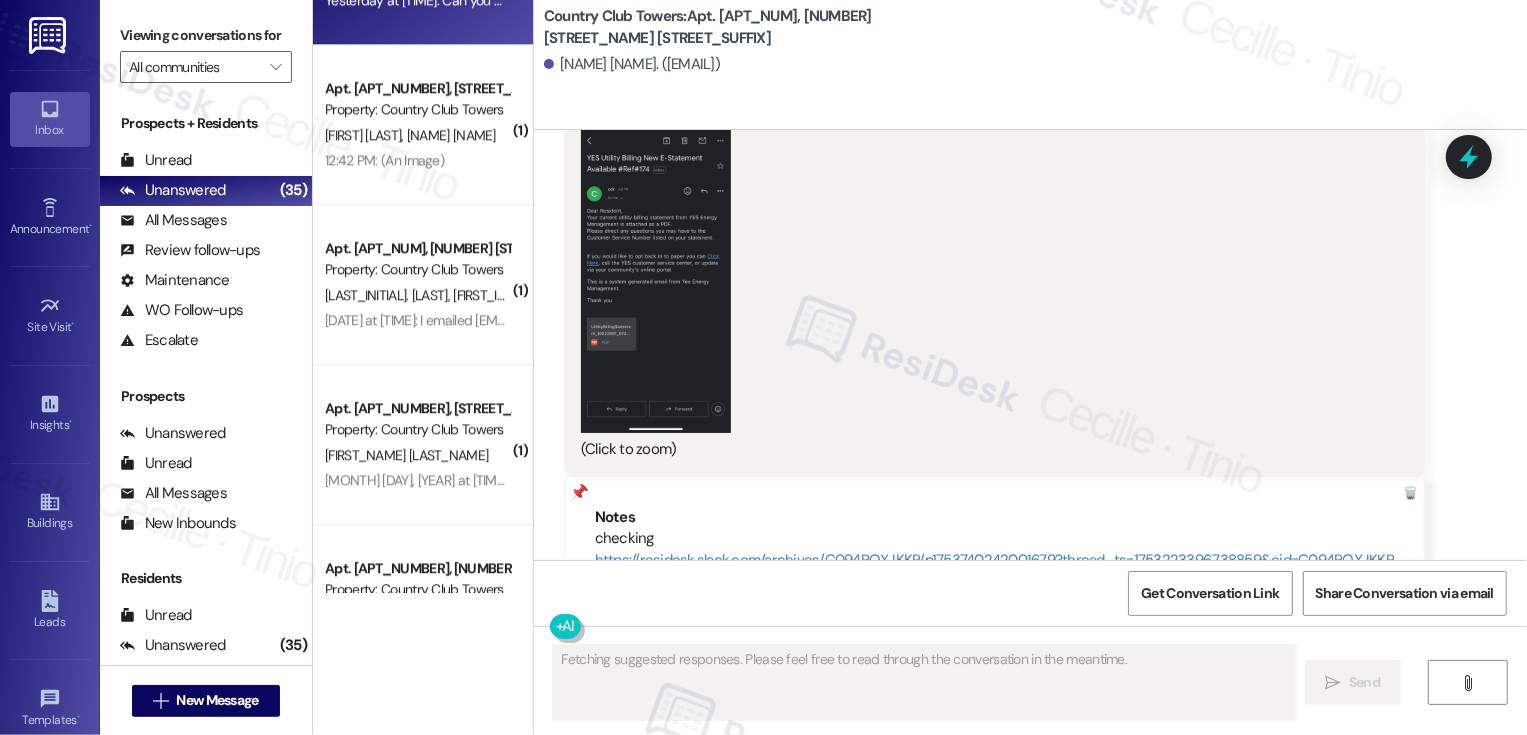 scroll, scrollTop: 1293, scrollLeft: 0, axis: vertical 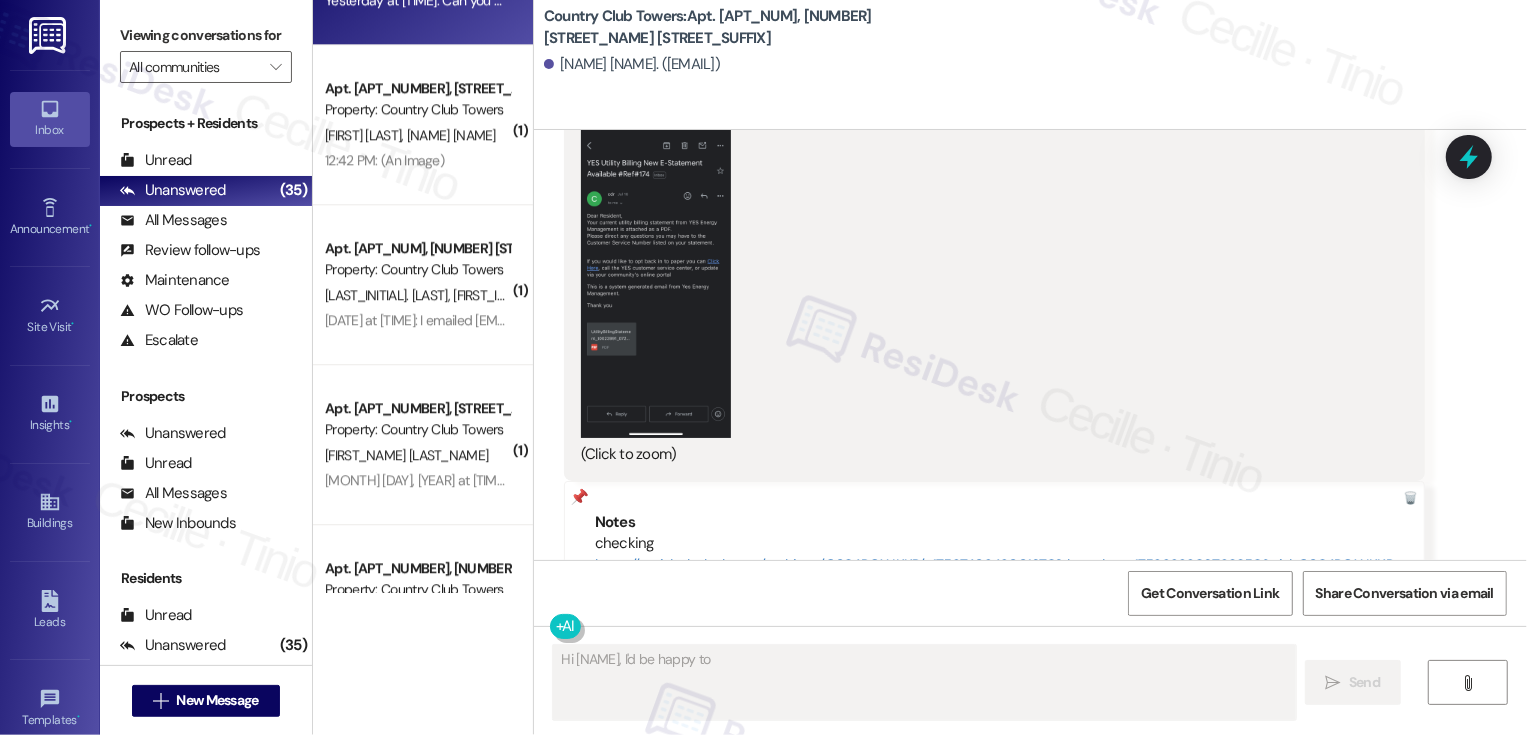 click at bounding box center (656, 275) 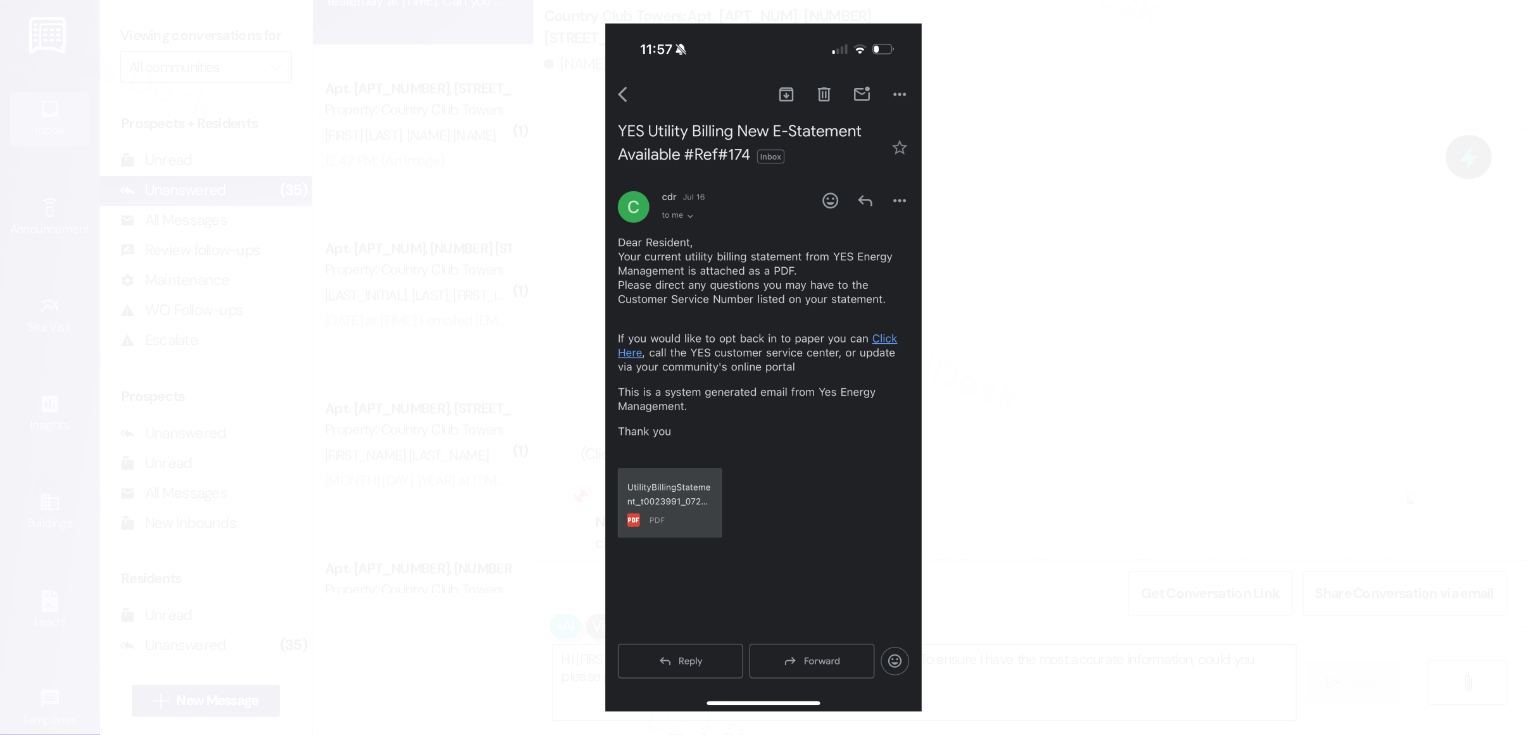 click at bounding box center (763, 367) 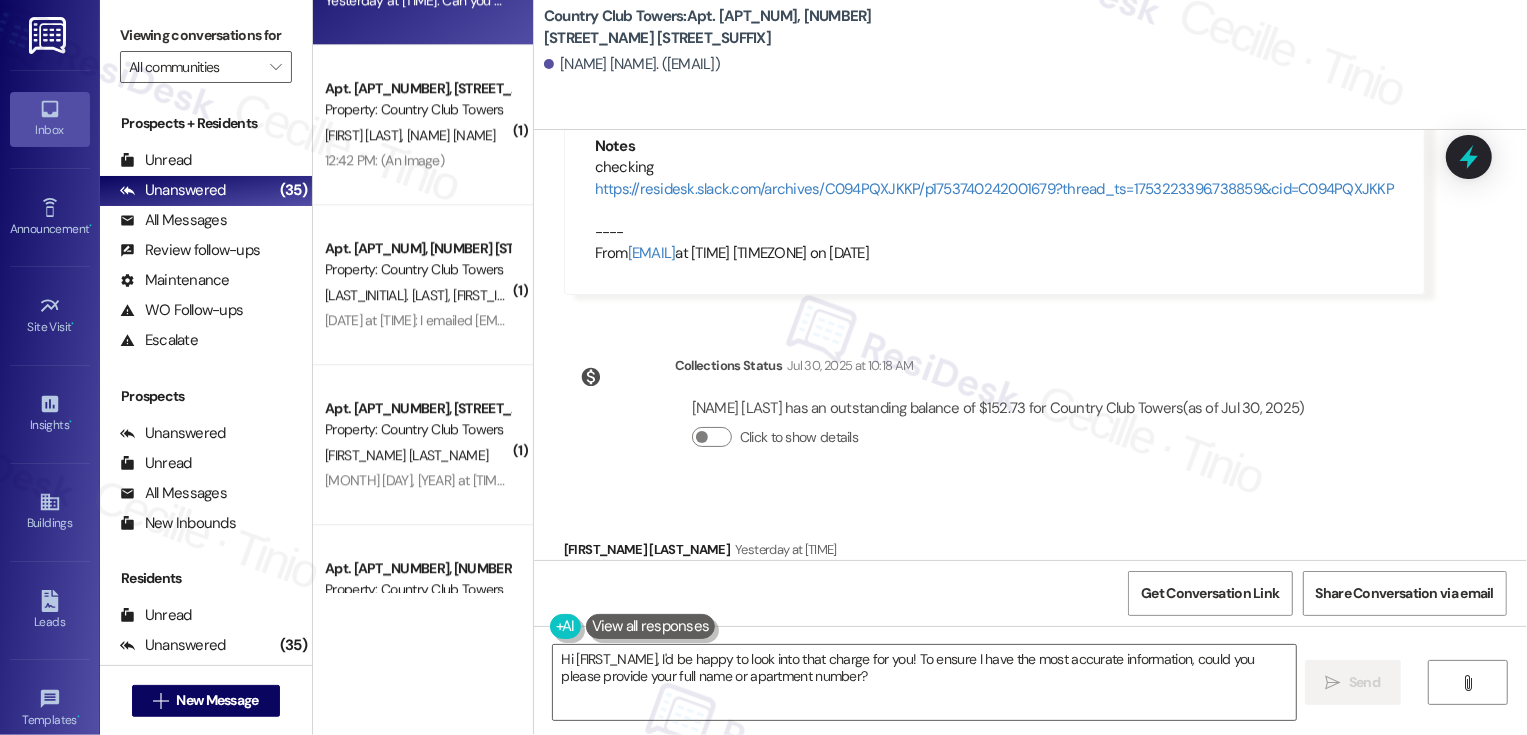 scroll, scrollTop: 1785, scrollLeft: 0, axis: vertical 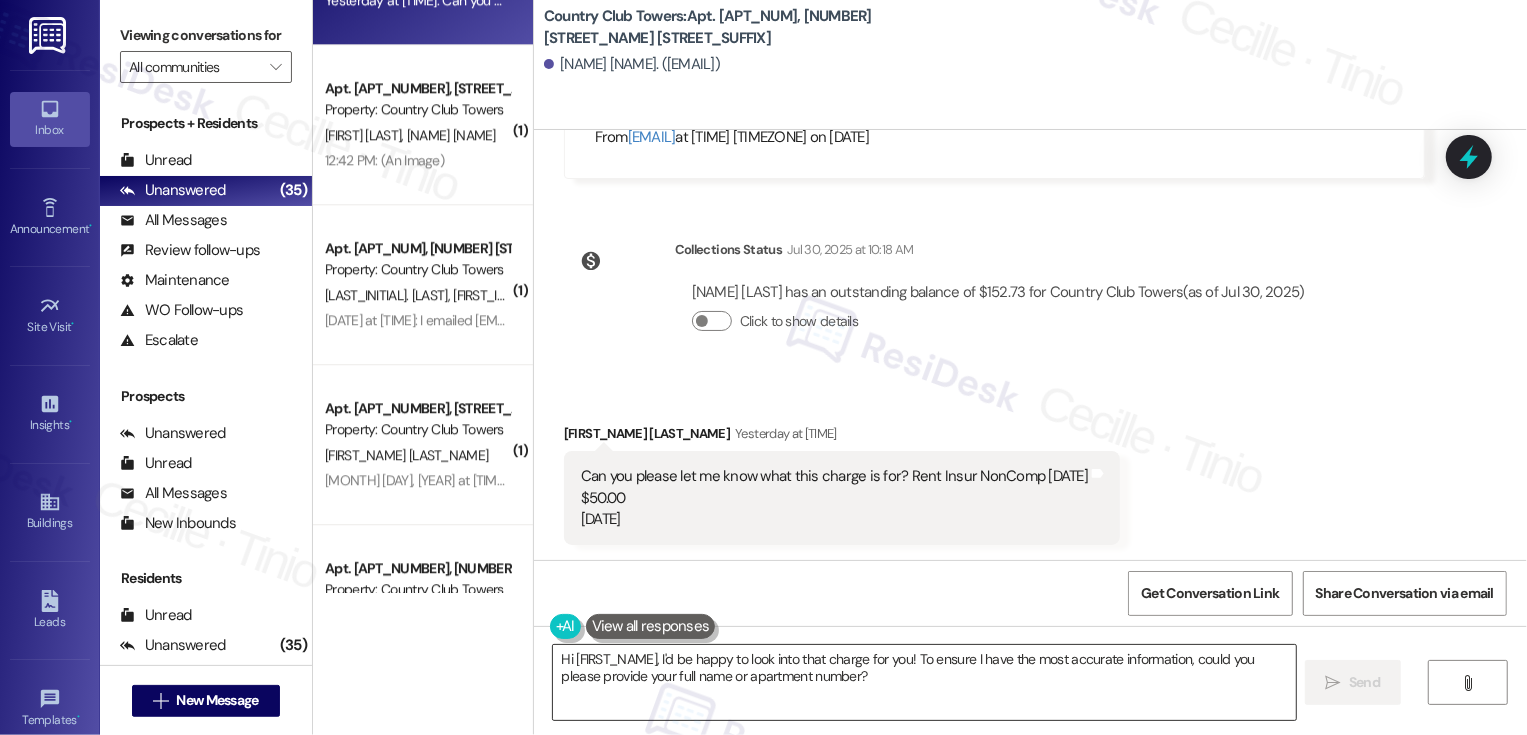 click on "Hi [FIRST_NAME], I'd be happy to look into that charge for you! To ensure I have the most accurate information, could you please provide your full name or apartment number?" at bounding box center (924, 682) 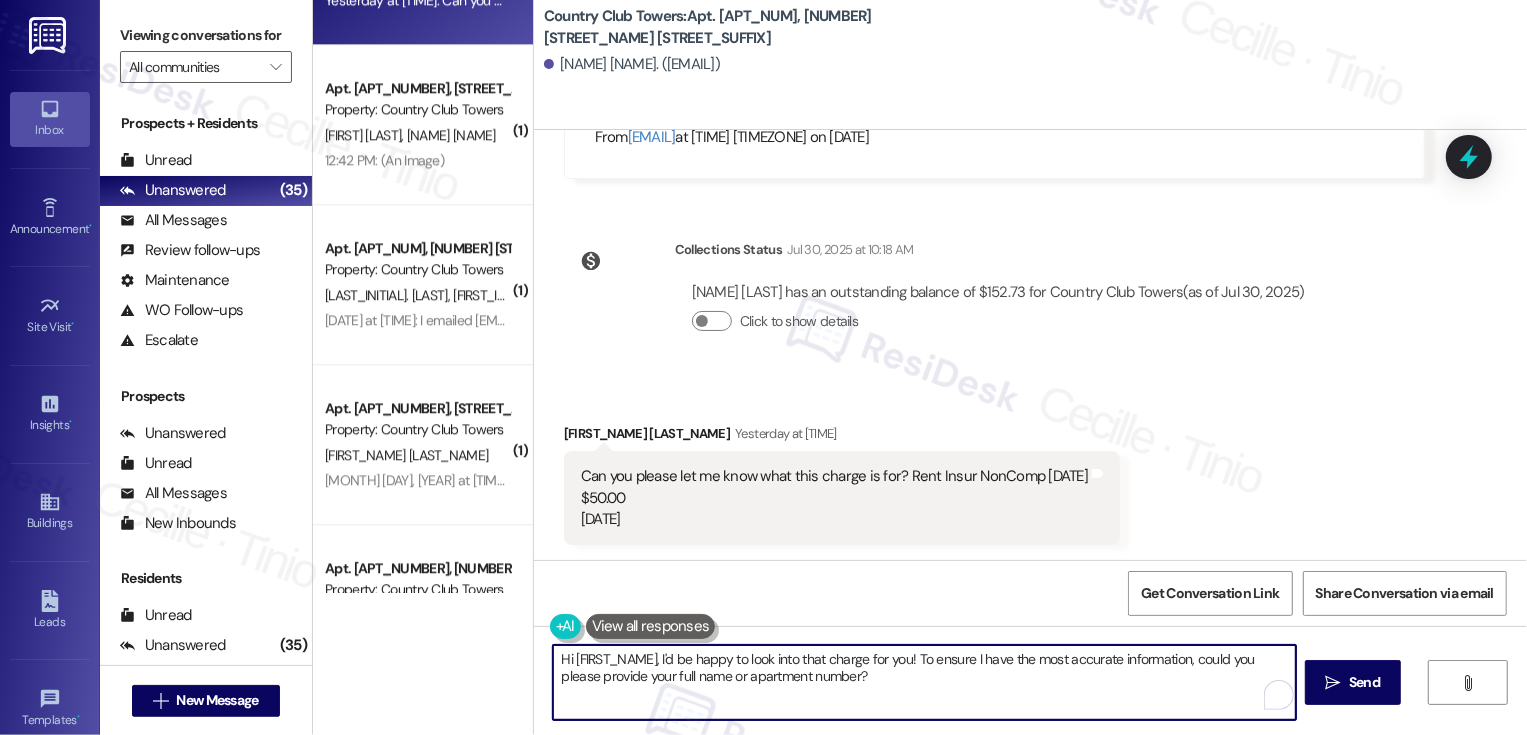 click on "Hi [FIRST_NAME], I'd be happy to look into that charge for you! To ensure I have the most accurate information, could you please provide your full name or apartment number?" at bounding box center [924, 682] 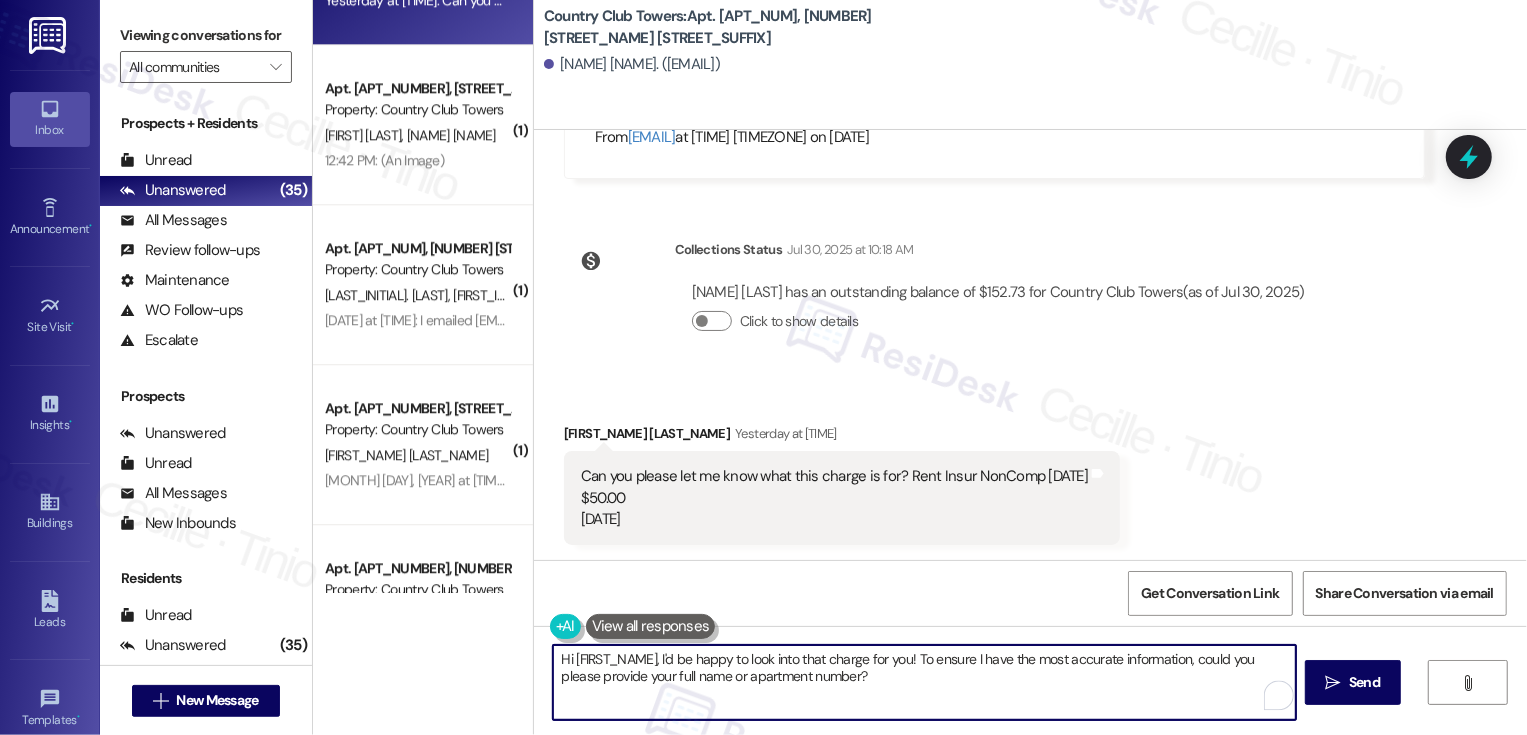 click on "[FIRST] [LAST] [DATE] at [TIME]" at bounding box center [842, 437] 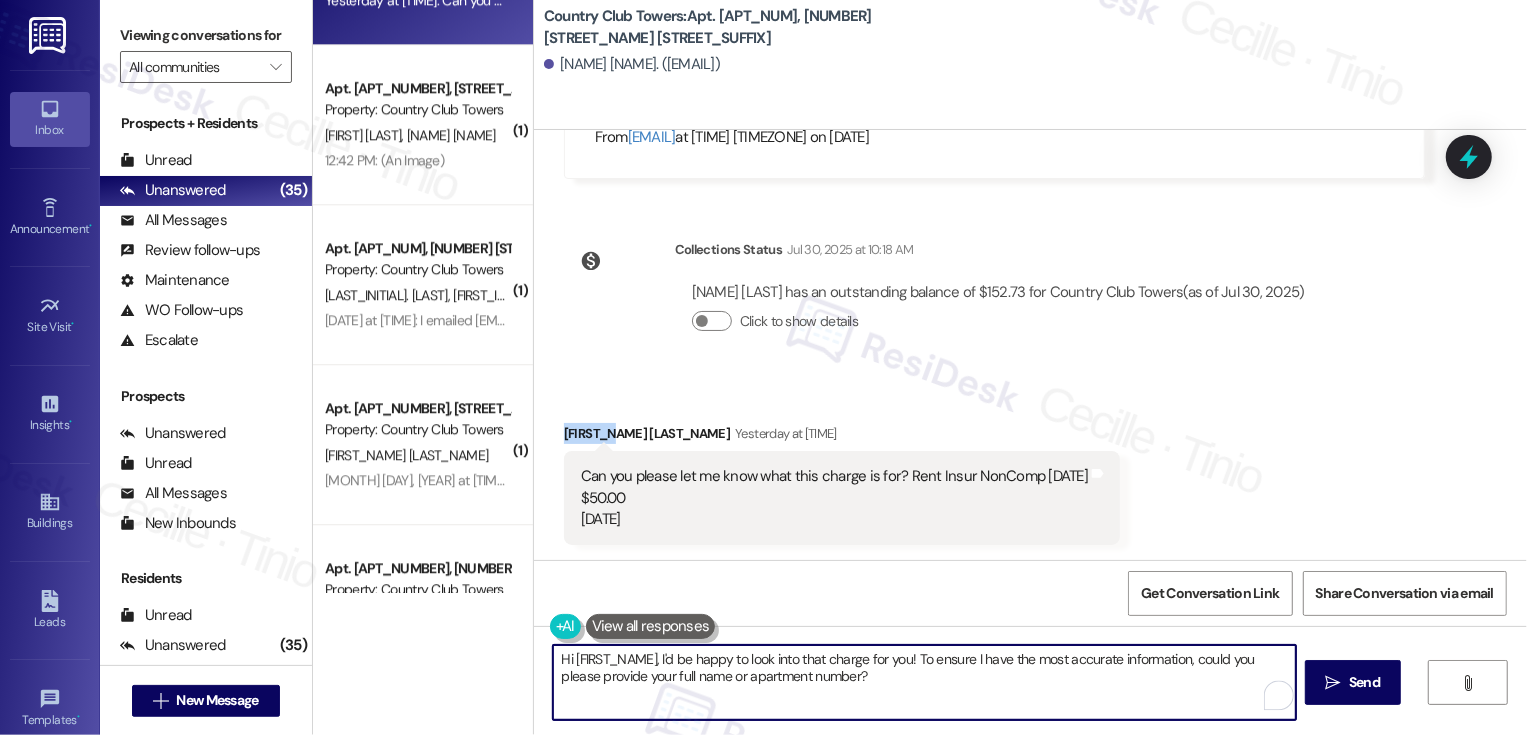 copy on "[FIRST_NAME]" 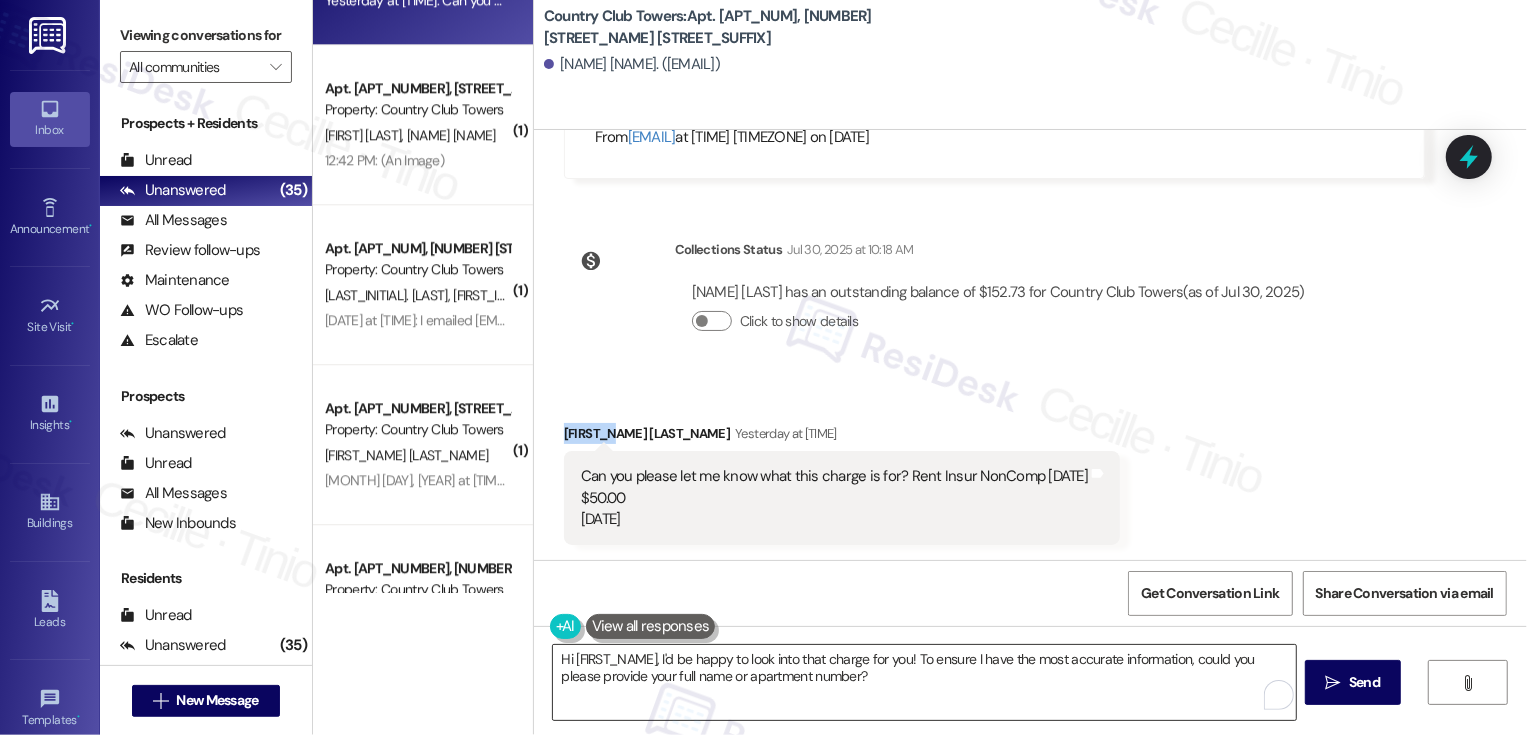 click on "Hi [FIRST_NAME], I'd be happy to look into that charge for you! To ensure I have the most accurate information, could you please provide your full name or apartment number?" at bounding box center (924, 682) 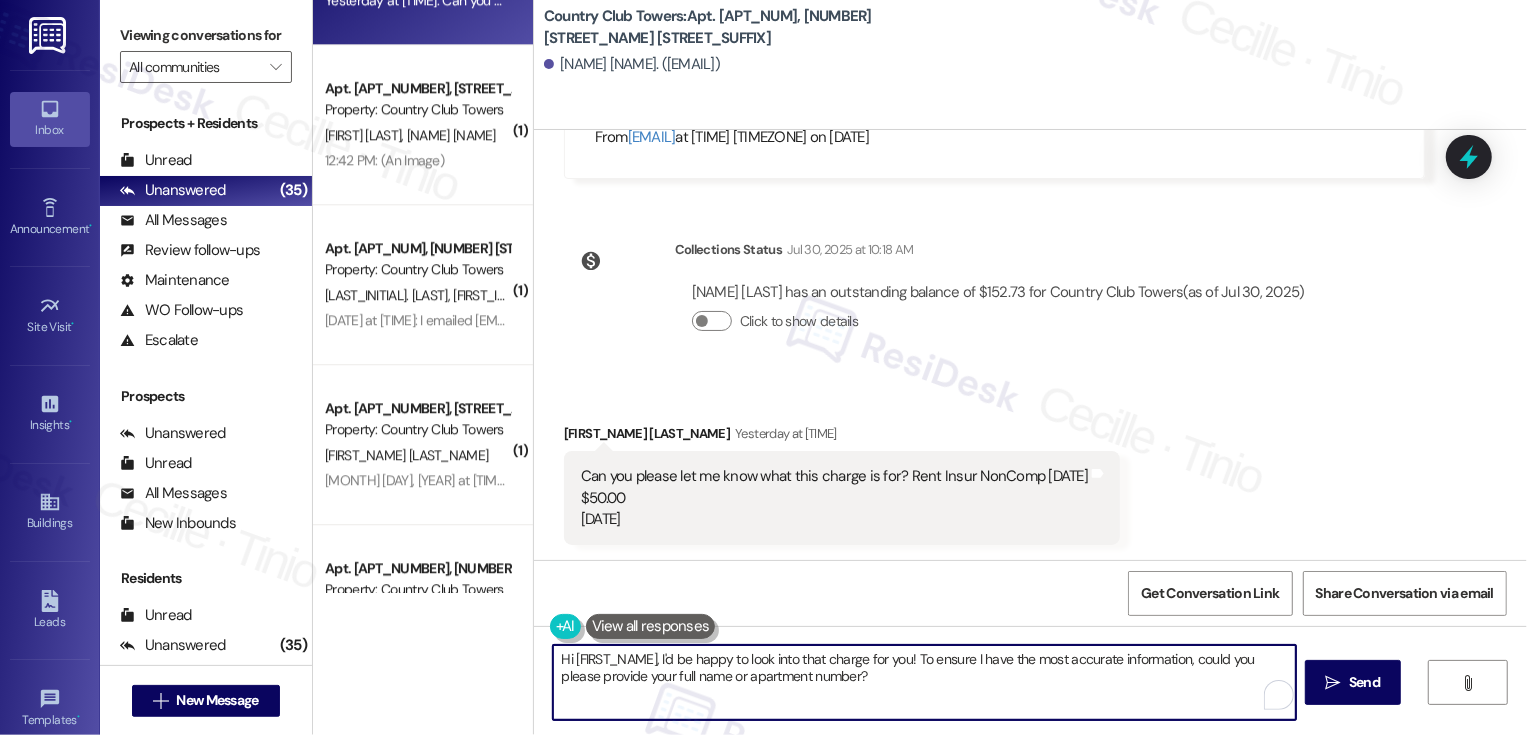 drag, startPoint x: 653, startPoint y: 657, endPoint x: 971, endPoint y: 726, distance: 325.39975 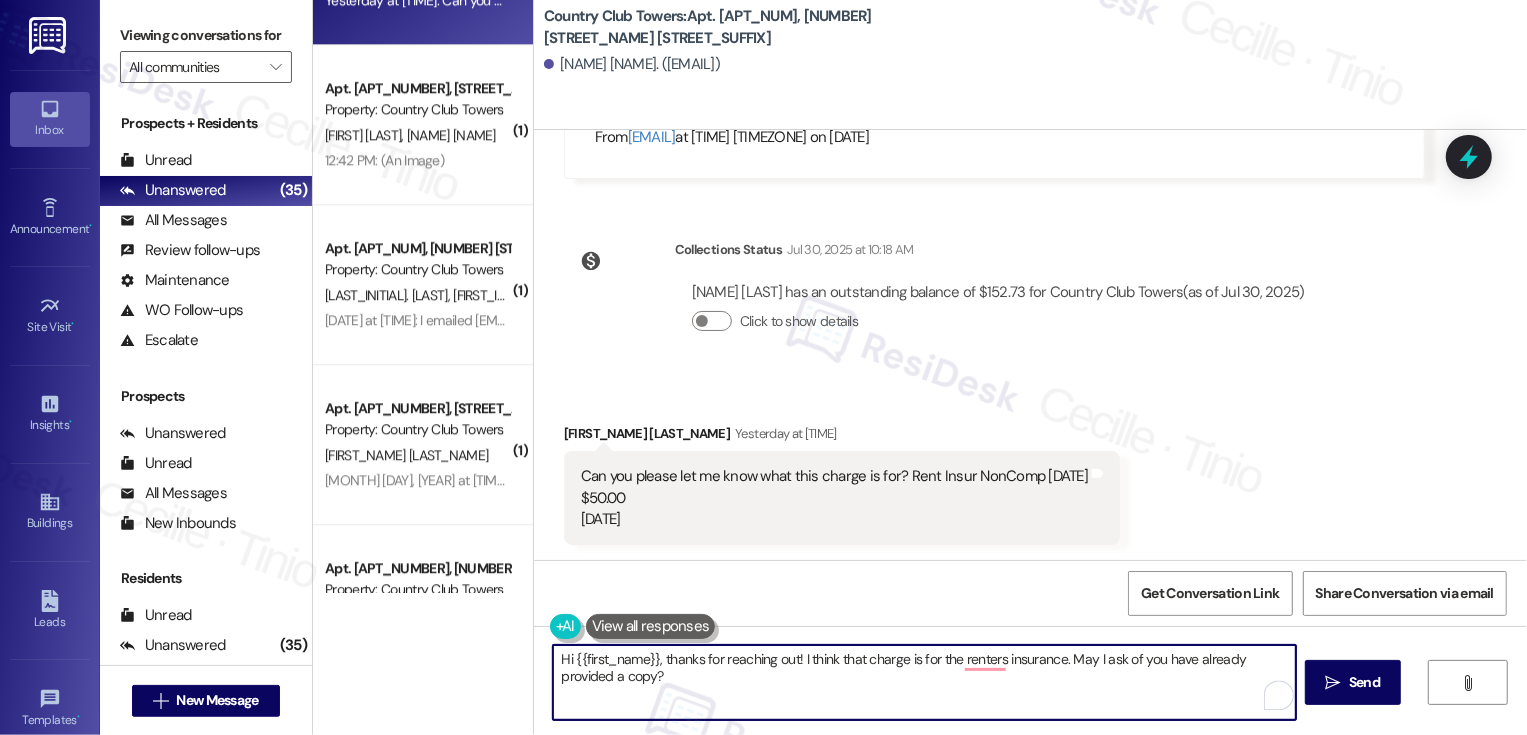 click on "Hi {{first_name}}, thanks for reaching out! I think that charge is for the renters insurance. May I ask of you have already provided a copy?" at bounding box center [924, 682] 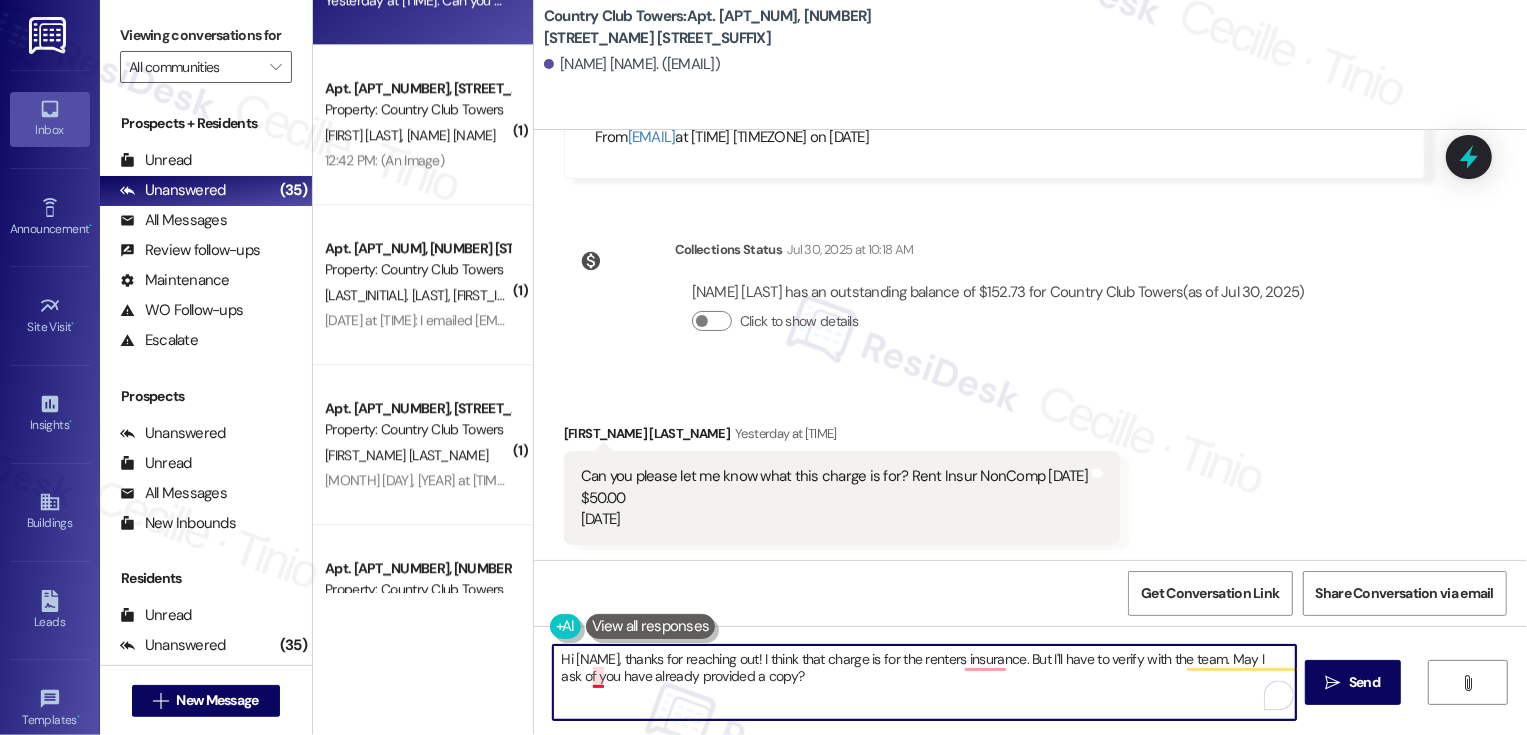 click on "Hi [NAME], thanks for reaching out! I think that charge is for the renters insurance. But I'll have to verify with the team. May I  ask of you have already provided a copy?" at bounding box center [924, 682] 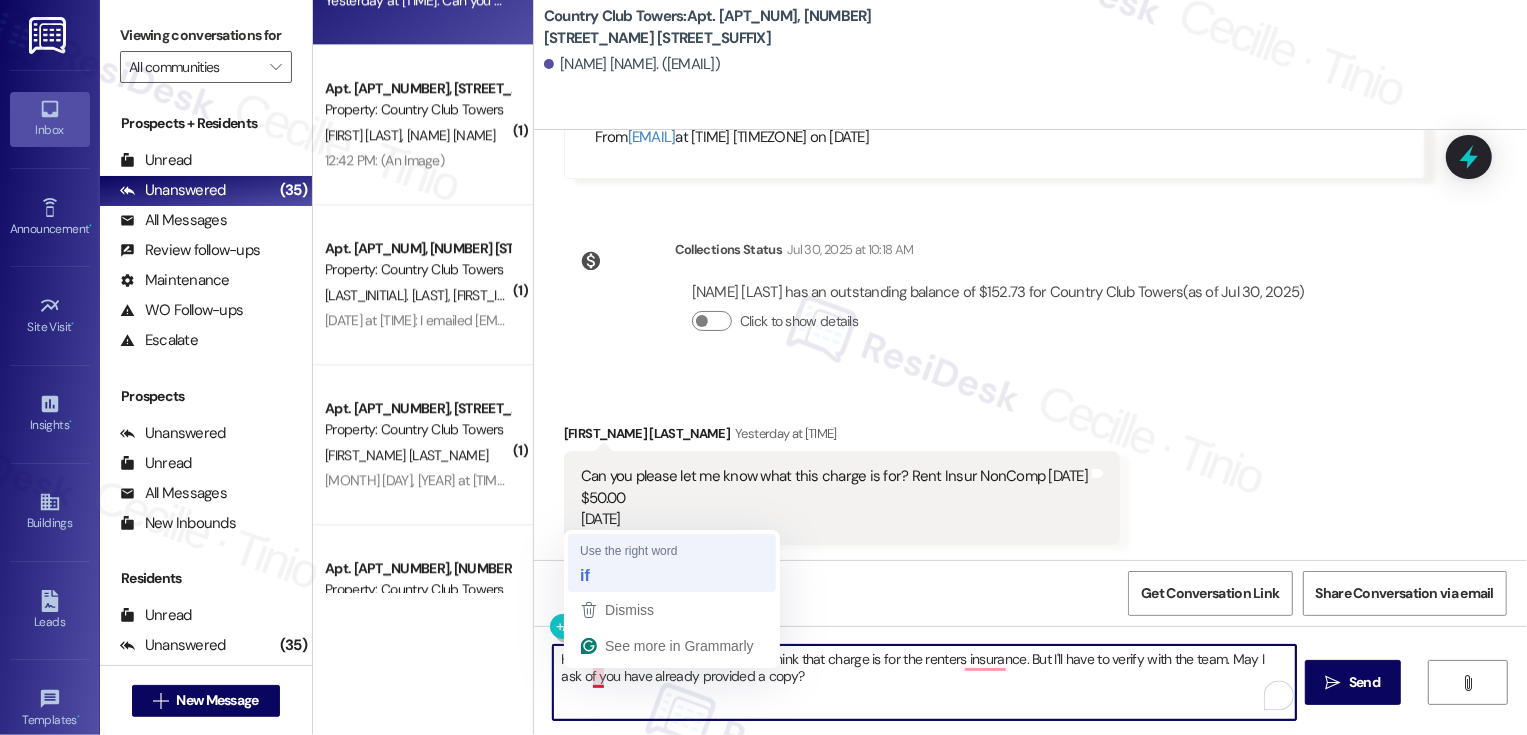 type on "Hi {{first_name}}, thanks for reaching out! I think that charge is for the renters insurance. But I'll have to verify with the team. May I  ask if you have already provided a copy?" 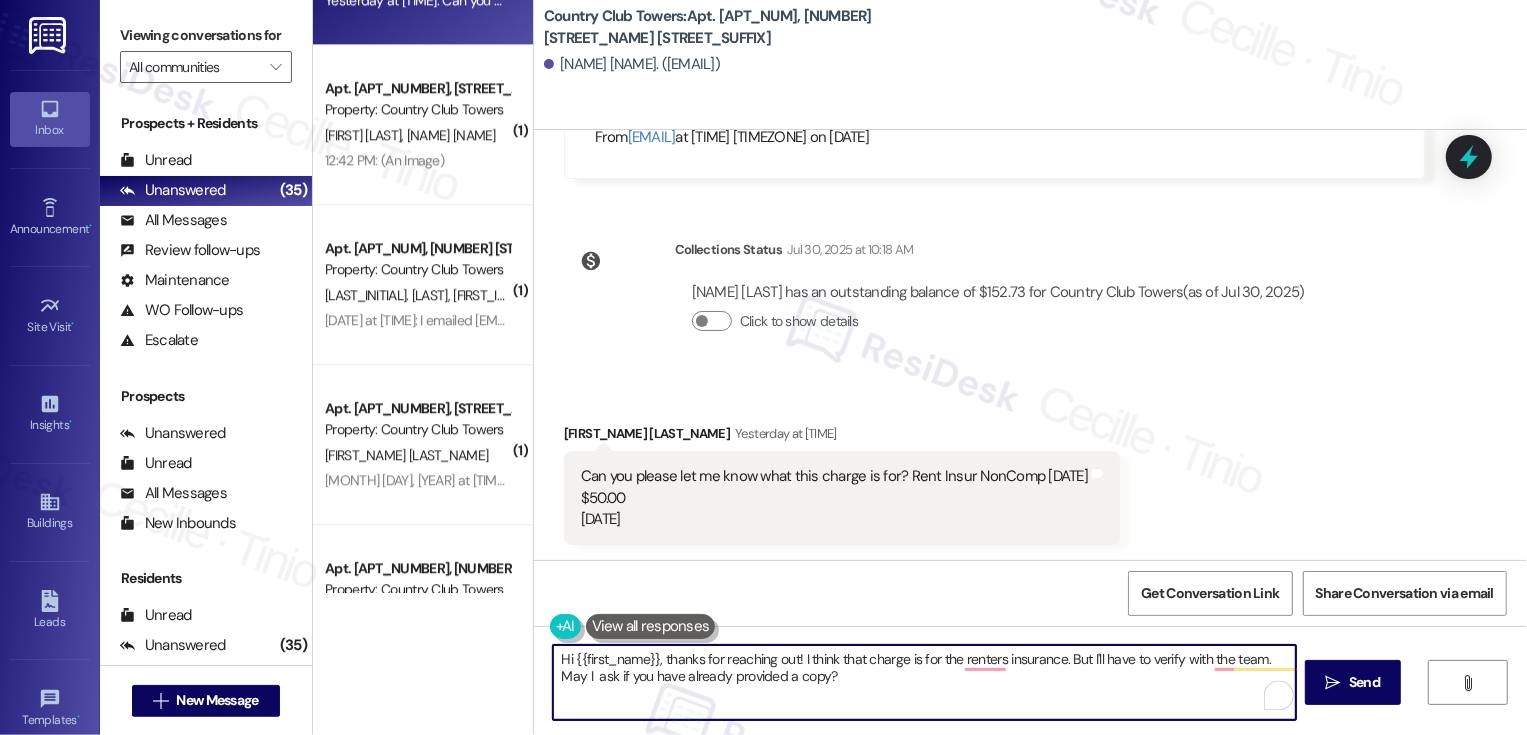 click on "Hi {{first_name}}, thanks for reaching out! I think that charge is for the renters insurance. But I'll have to verify with the team. May I  ask if you have already provided a copy?" at bounding box center (924, 682) 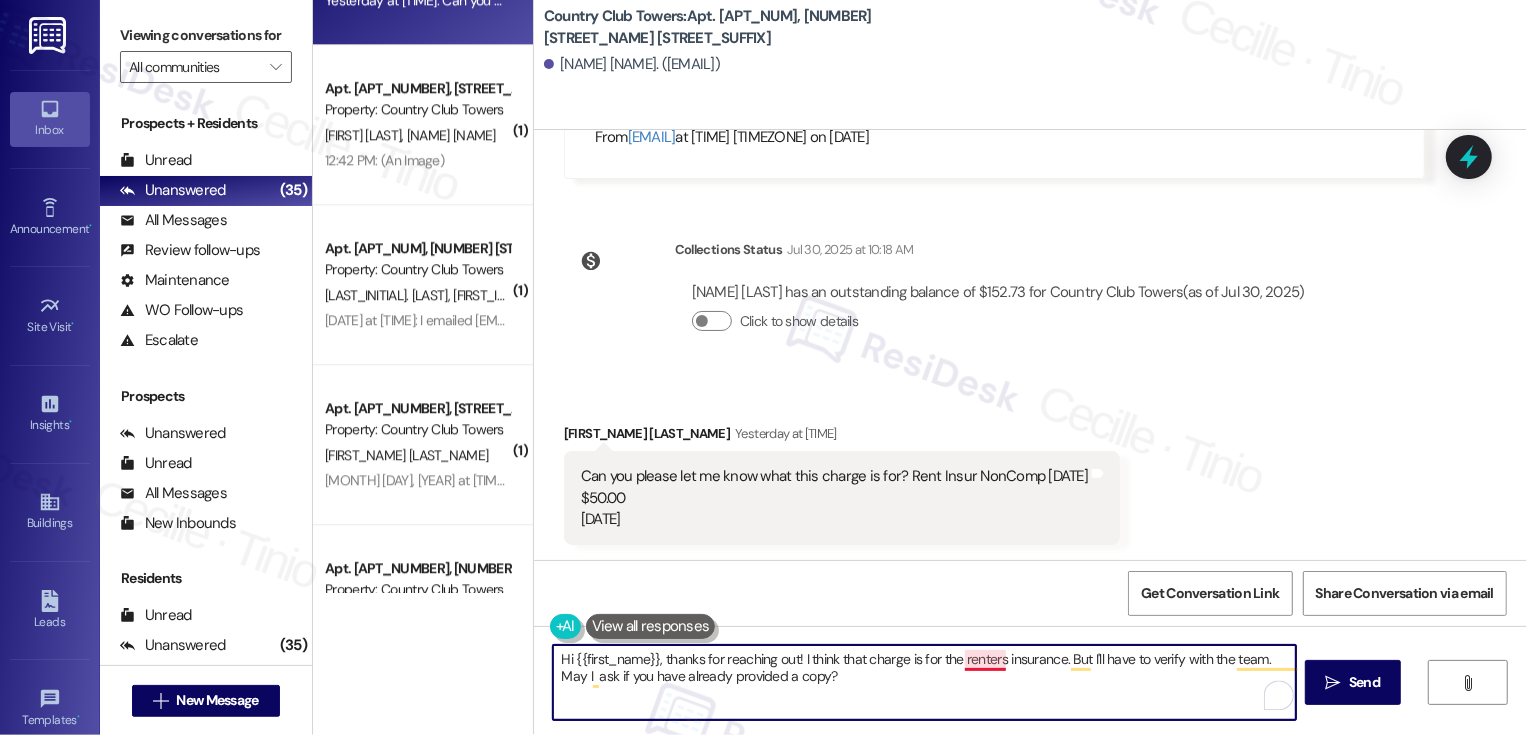 click on "Hi {{first_name}}, thanks for reaching out! I think that charge is for the renters insurance. But I'll have to verify with the team. May I  ask if you have already provided a copy?" at bounding box center [924, 682] 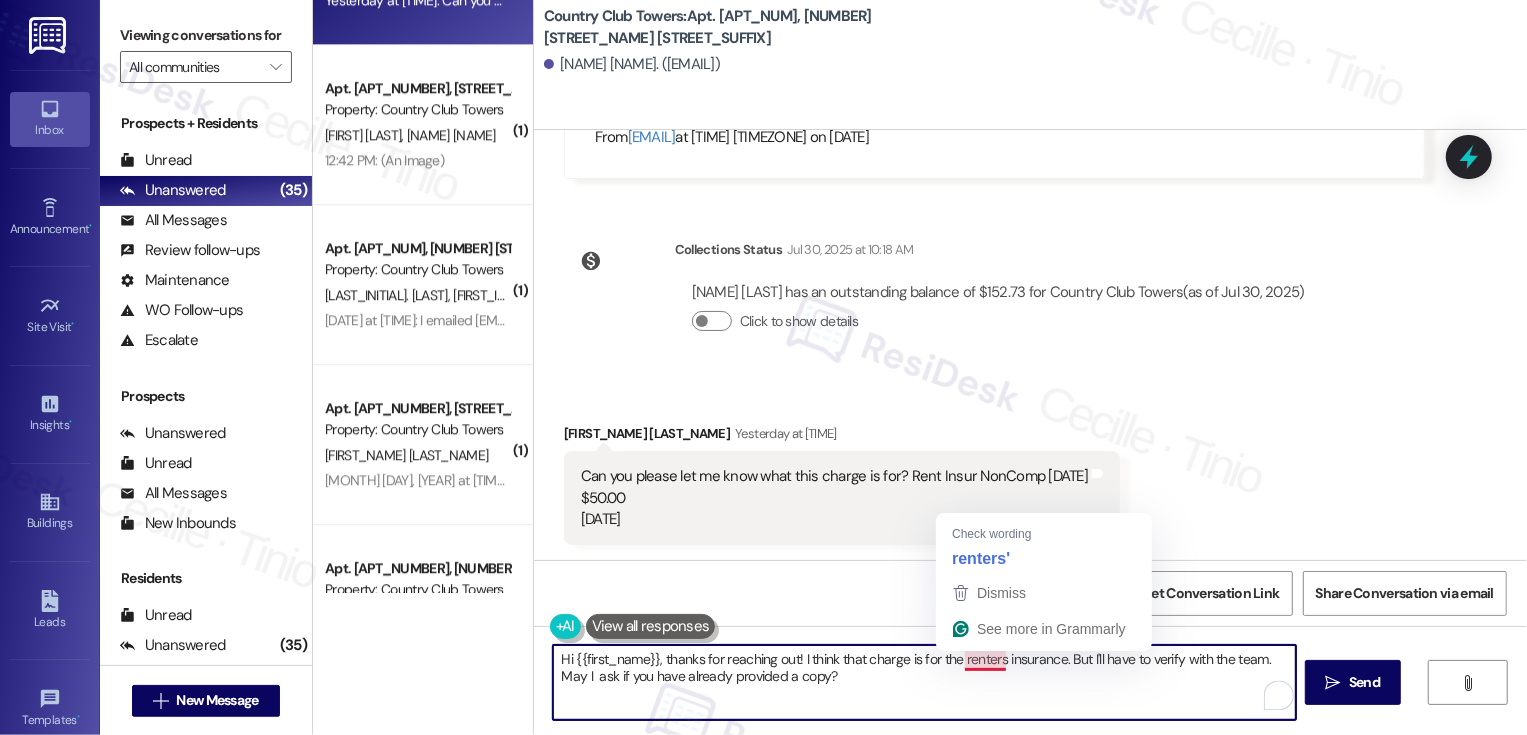 click on "Hi {{first_name}}, thanks for reaching out! I think that charge is for the renters insurance. But I'll have to verify with the team. May I  ask if you have already provided a copy?" at bounding box center (924, 682) 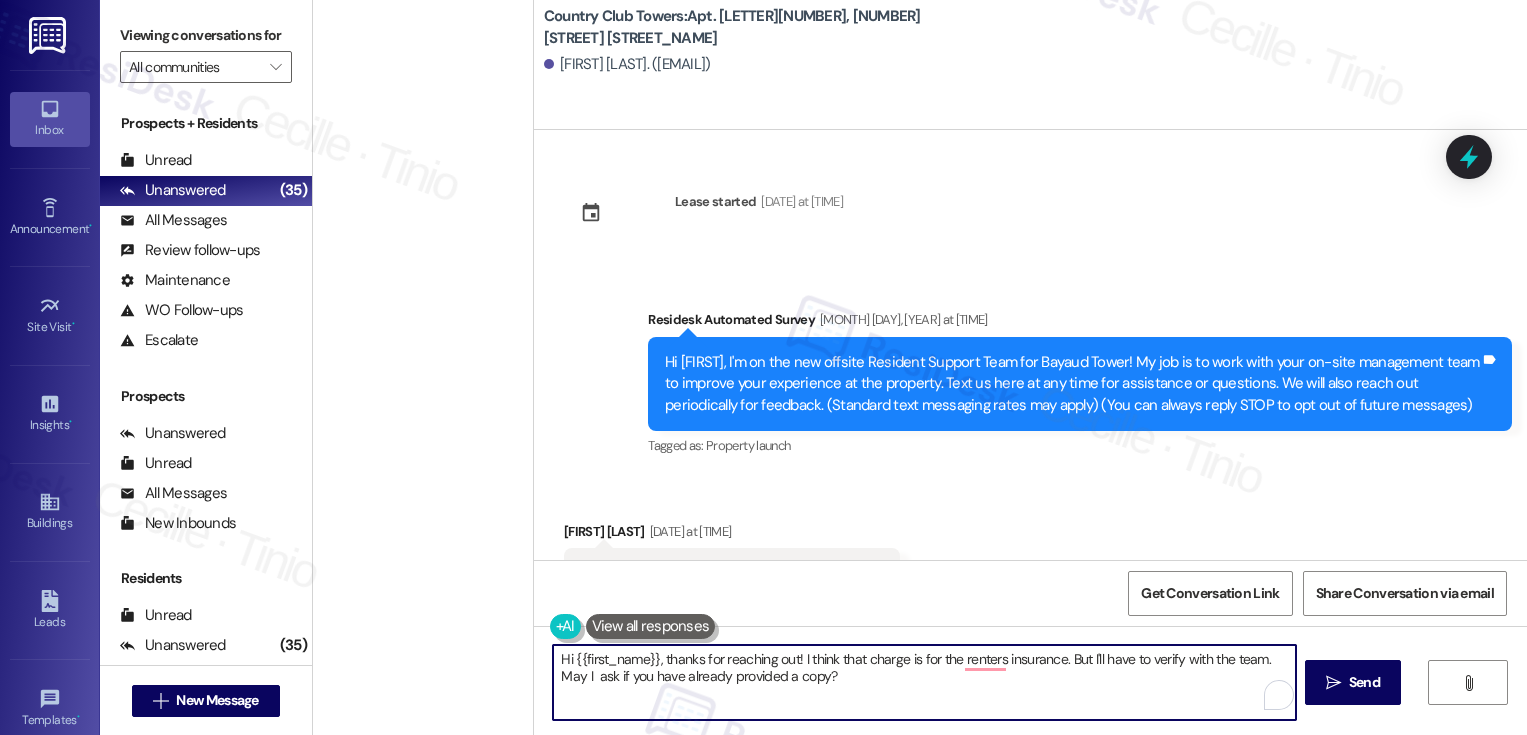 scroll, scrollTop: 0, scrollLeft: 0, axis: both 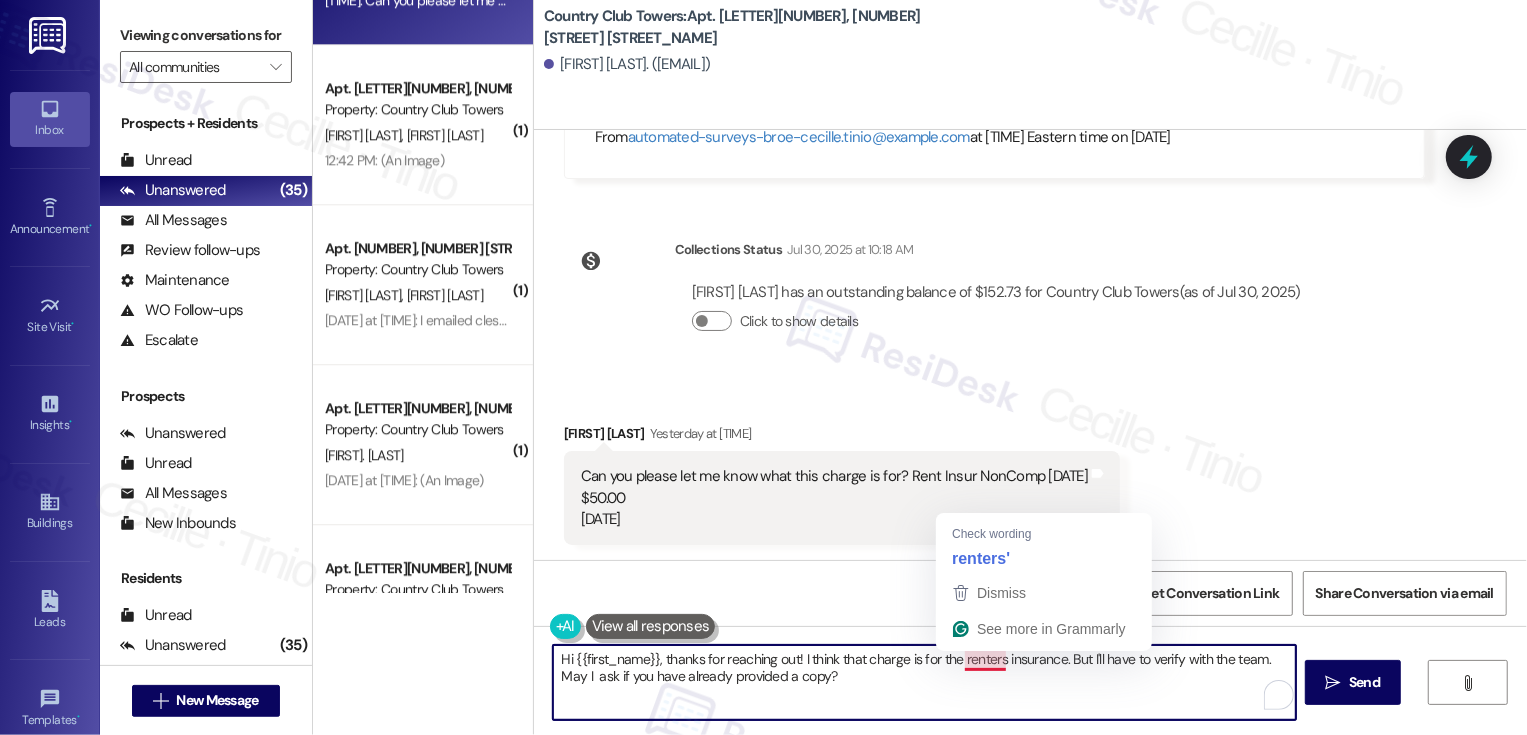 click on "Hi {{first_name}}, thanks for reaching out! I think that charge is for the renters insurance. But I'll have to verify with the team. May I  ask if you have already provided a copy?" at bounding box center (924, 682) 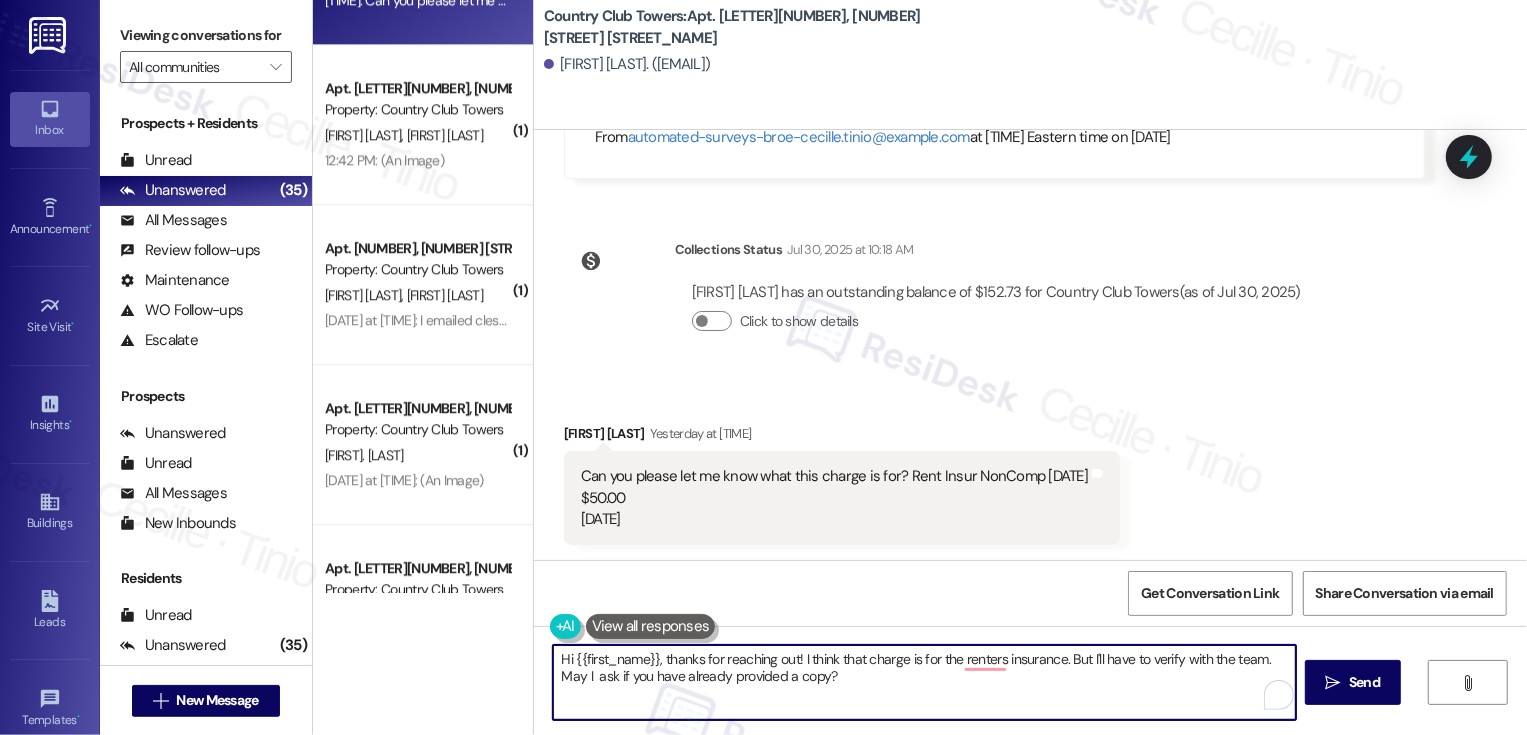 click on "Hi {{first_name}}, thanks for reaching out! I think that charge is for the renters insurance. But I'll have to verify with the team. May I  ask if you have already provided a copy?" at bounding box center (924, 682) 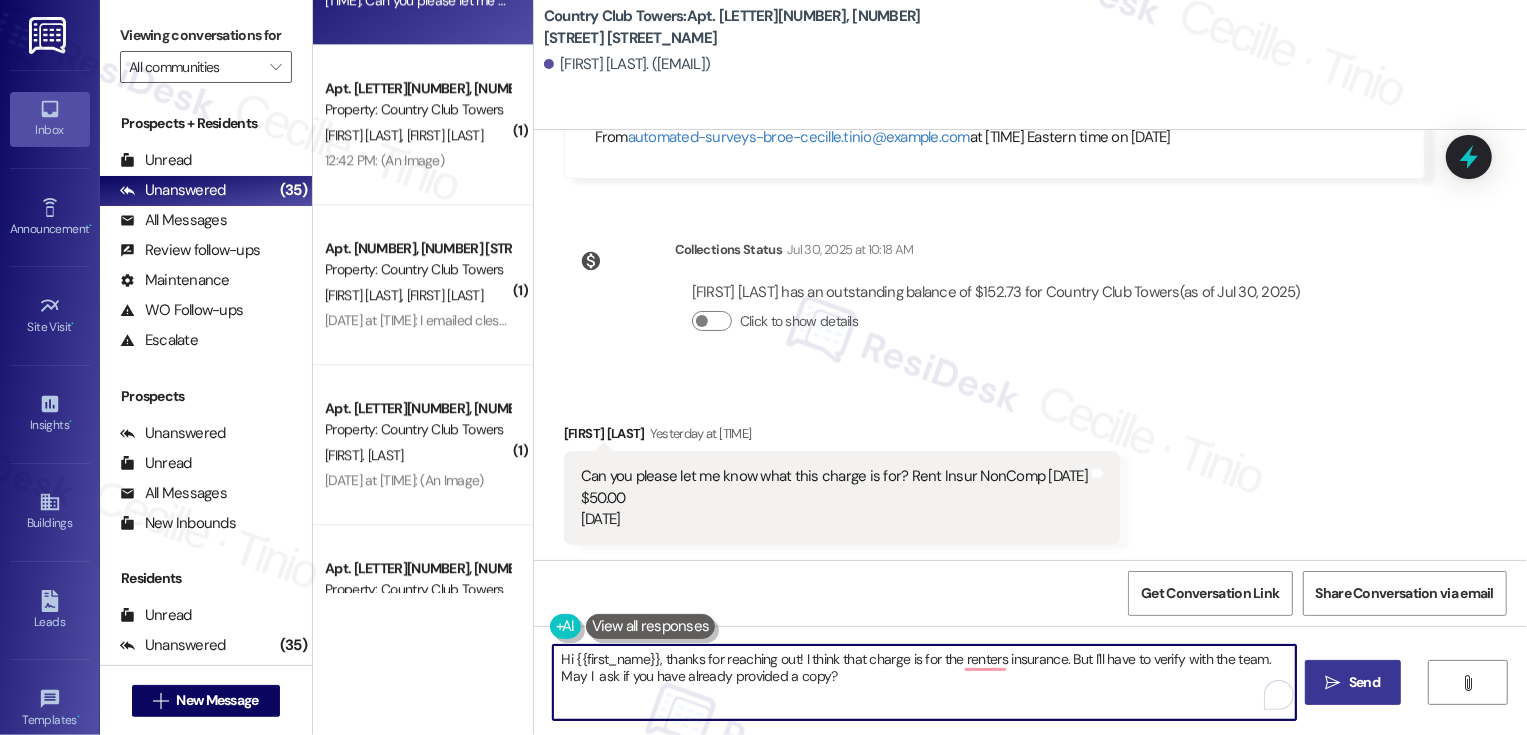 type on "Hi {{first_name}}, thanks for reaching out! I think that charge is for the renters insurance. But I'll have to verify with the team. May I  ask if you have already provided a copy?" 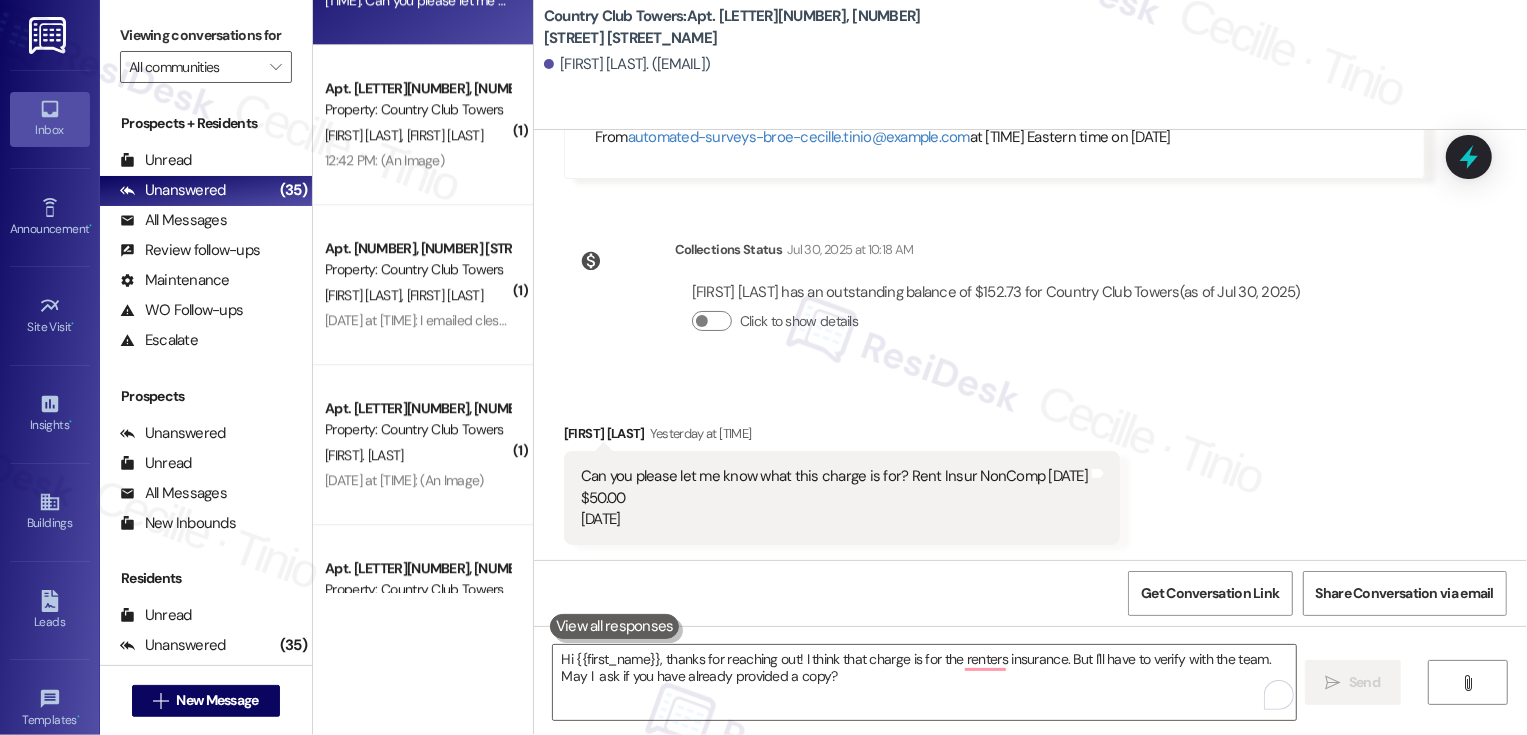 scroll, scrollTop: 1945, scrollLeft: 0, axis: vertical 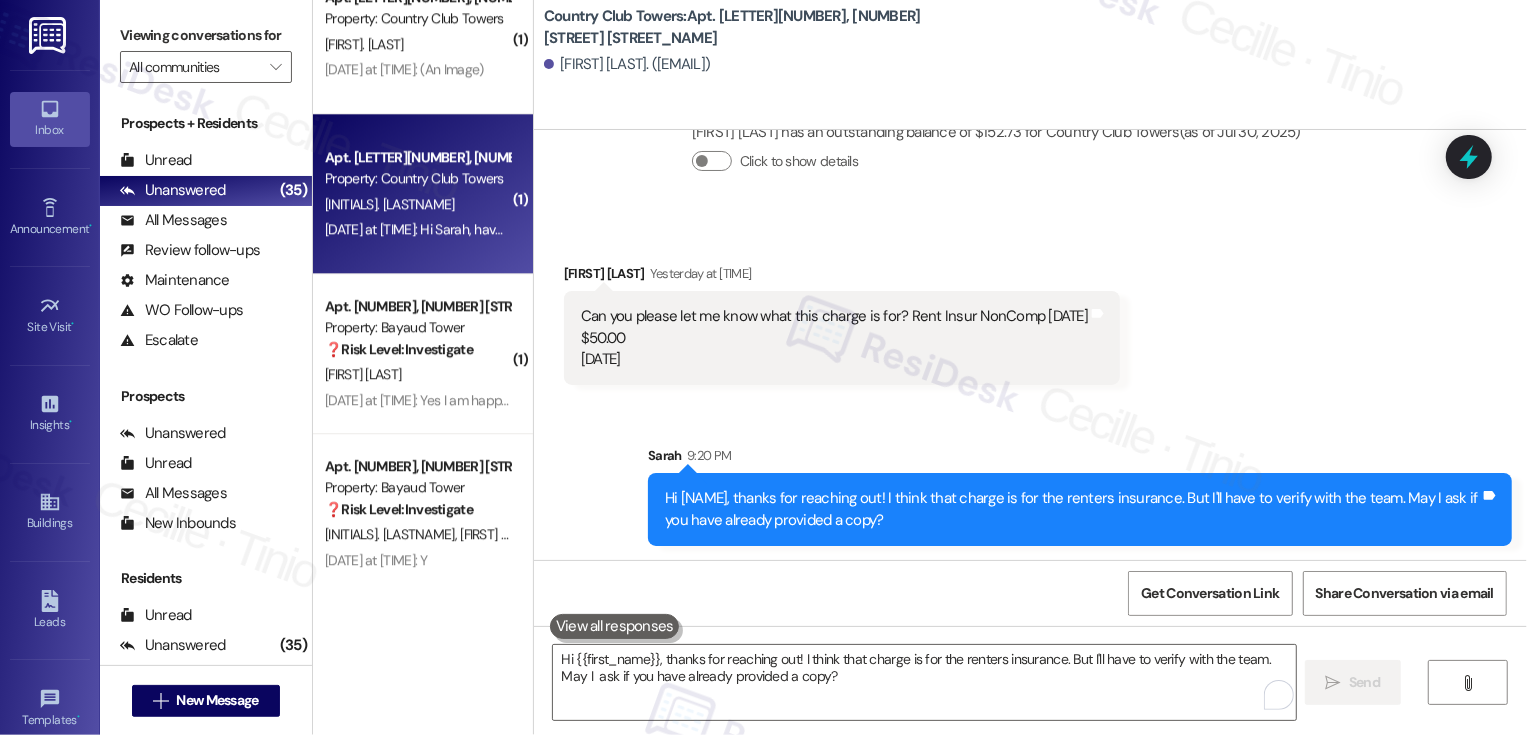 click on "Jul 28, 2025 at 5:41 PM: Hi Sarah, have you heard anything about this? Jul 28, 2025 at 5:41 PM: Hi Sarah, have you heard anything about this?" at bounding box center [417, 229] 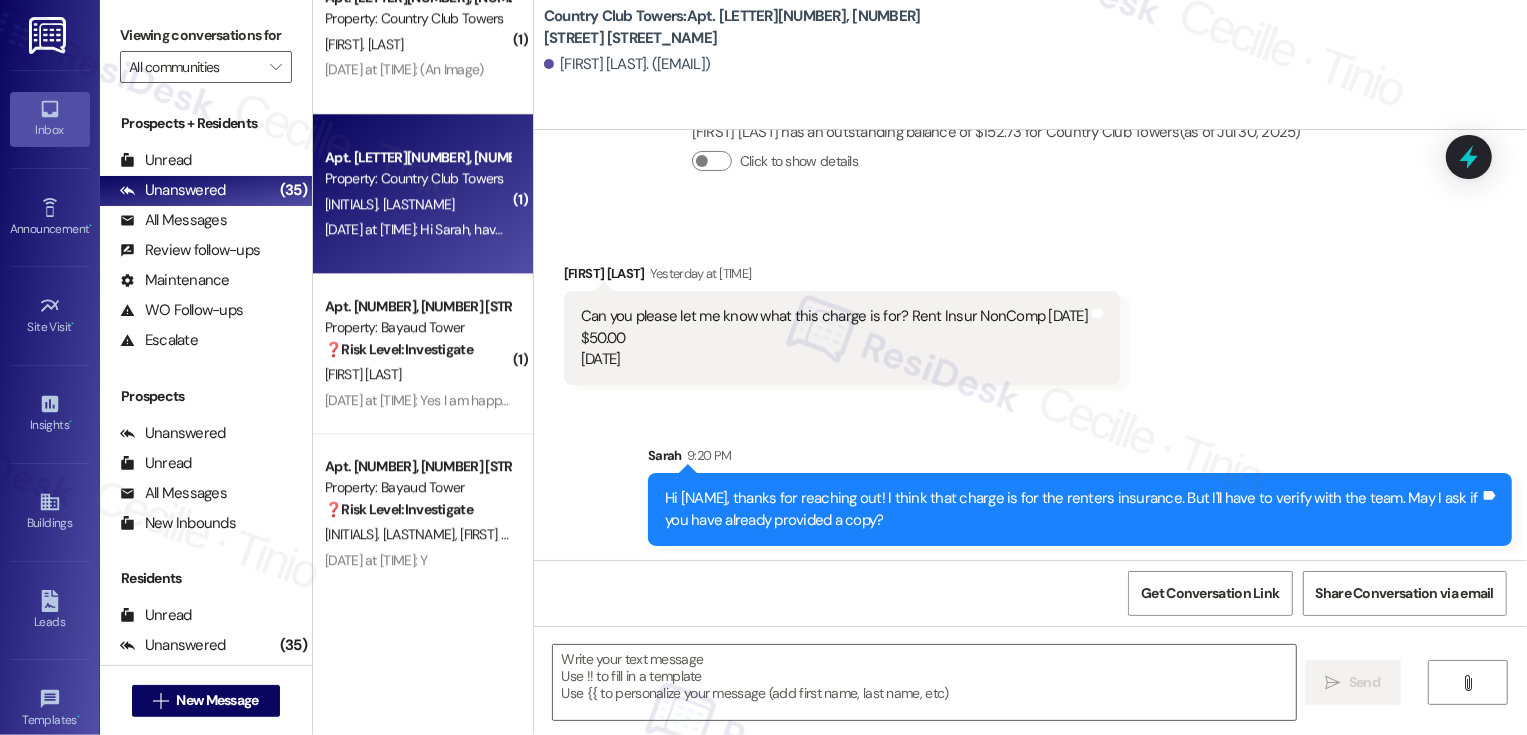 type on "Fetching suggested responses. Please feel free to read through the conversation in the meantime." 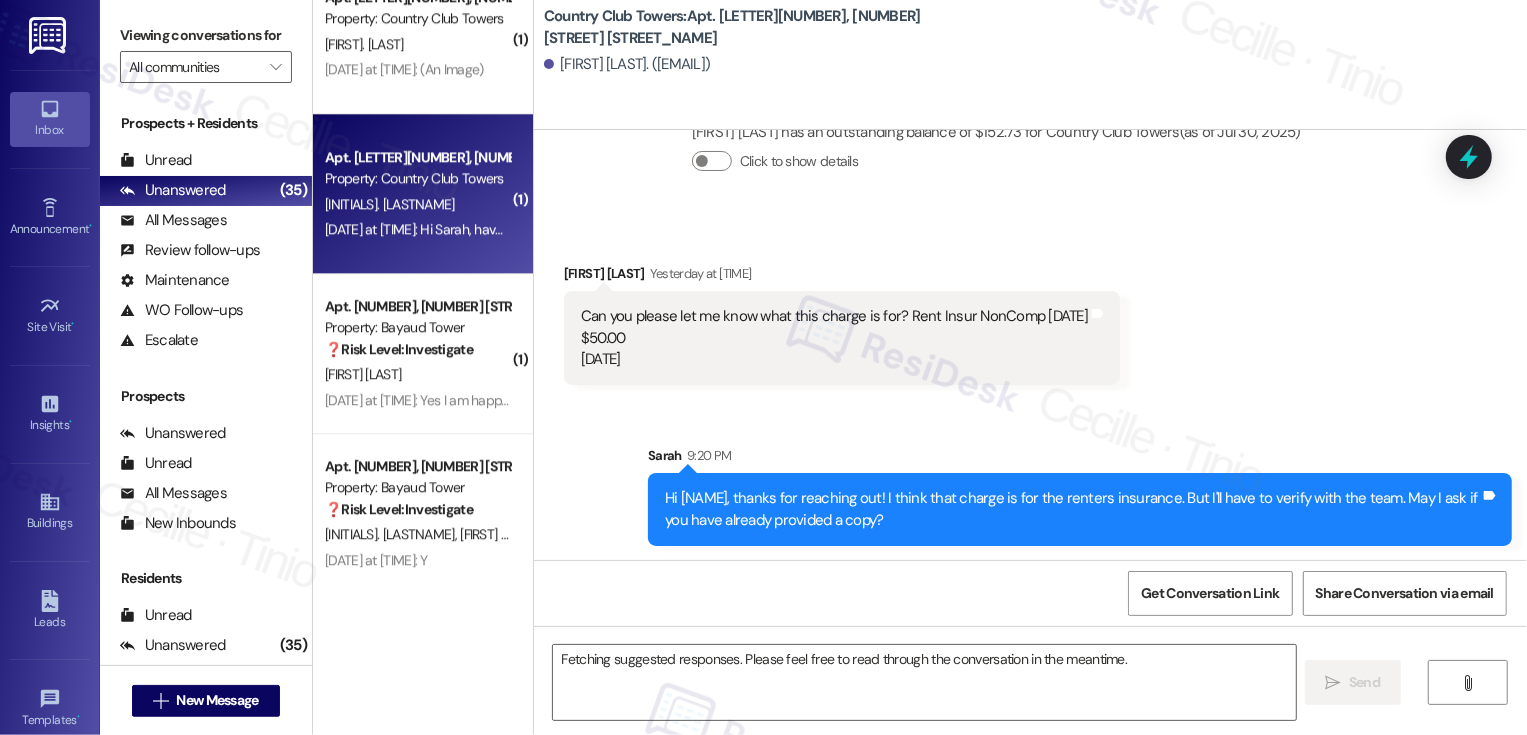 click on "Jul 28, 2025 at 5:41 PM: Hi Sarah, have you heard anything about this? Jul 28, 2025 at 5:41 PM: Hi Sarah, have you heard anything about this?" at bounding box center [417, 229] 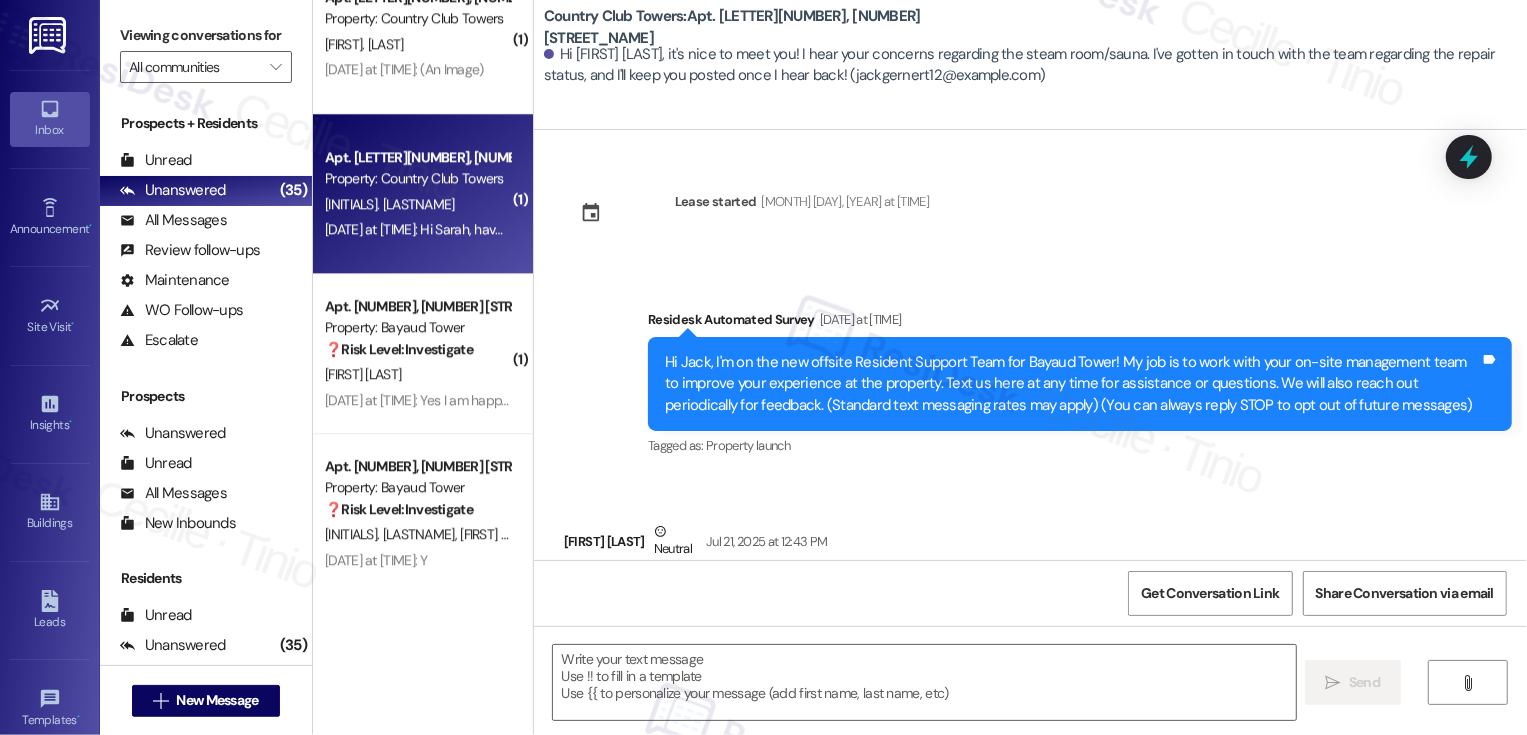 scroll, scrollTop: 295, scrollLeft: 0, axis: vertical 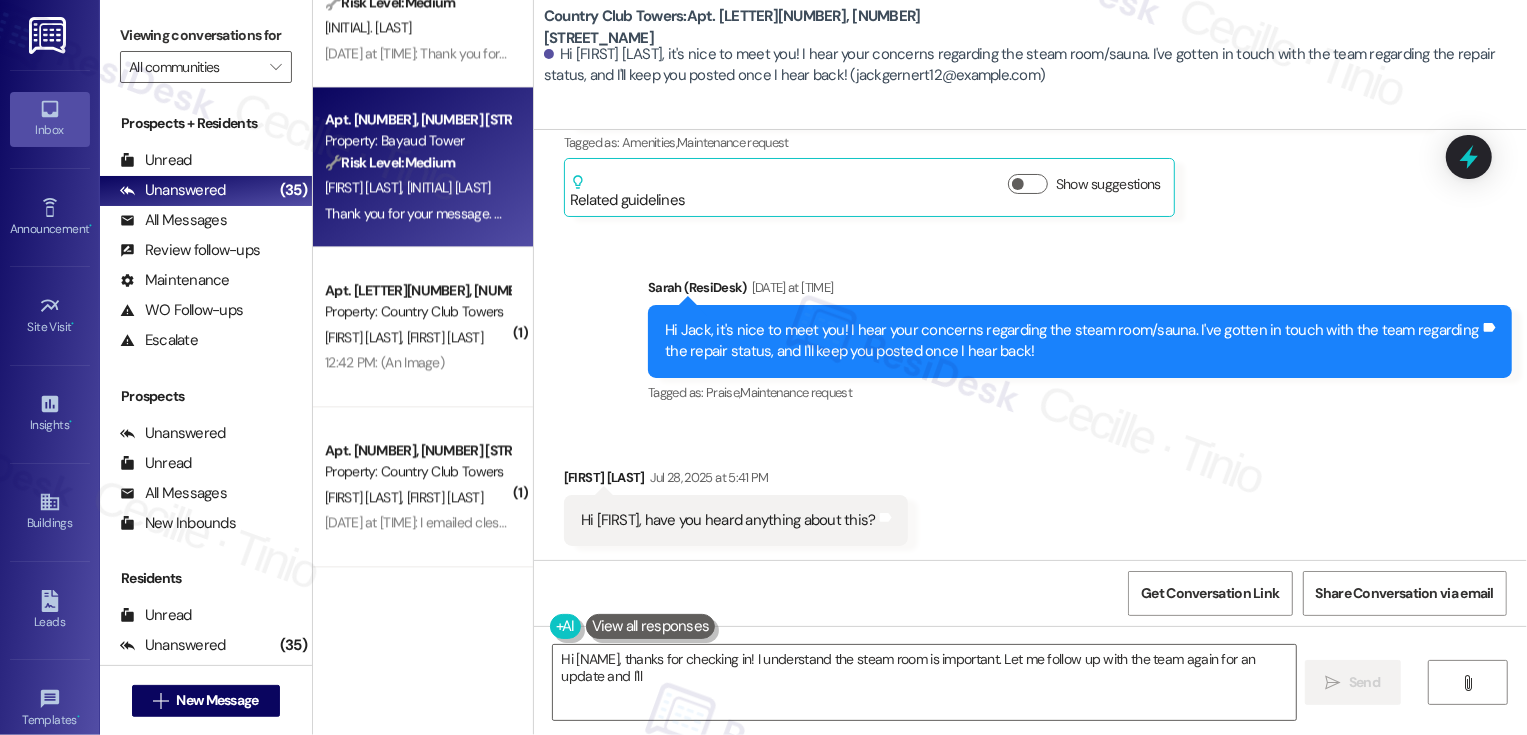 type on "Hi {{first_name}}, thanks for checking in! I understand the steam room is important. Let me follow up with the team again for an update and I'll let" 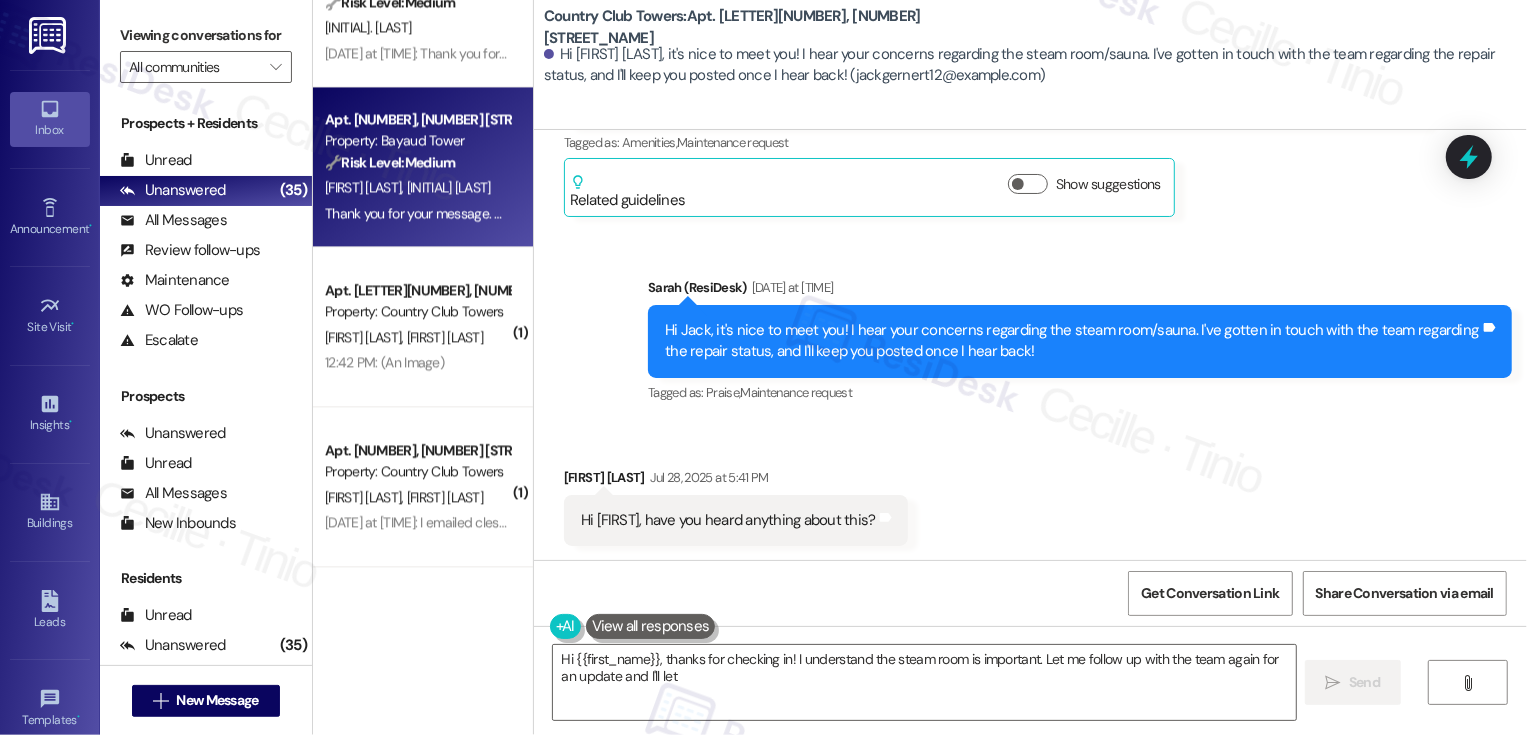 click on "Apt. 708, 1001 E. Bayaud Ave Property: Bayaud Tower 🔧  Risk Level:  Medium The resident reports a broken treadmill and bugs in the laundry room. While the bugs are unpleasant, there is no immediate health or safety risk. This is a community concern and a non-urgent maintenance request. R. Raffini S. Goodell Jul 29, 2025 at 12:07 AM: Thank you for your message. Our offices are currently closed, but we will contact you when we resume operations. For emergencies, please contact your emergency number 720-656-5484. Jul 29, 2025 at 12:07 AM: Thank you for your message. Our offices are currently closed, but we will contact you when we resume operations. For emergencies, please contact your emergency number 720-656-5484." at bounding box center [423, 167] 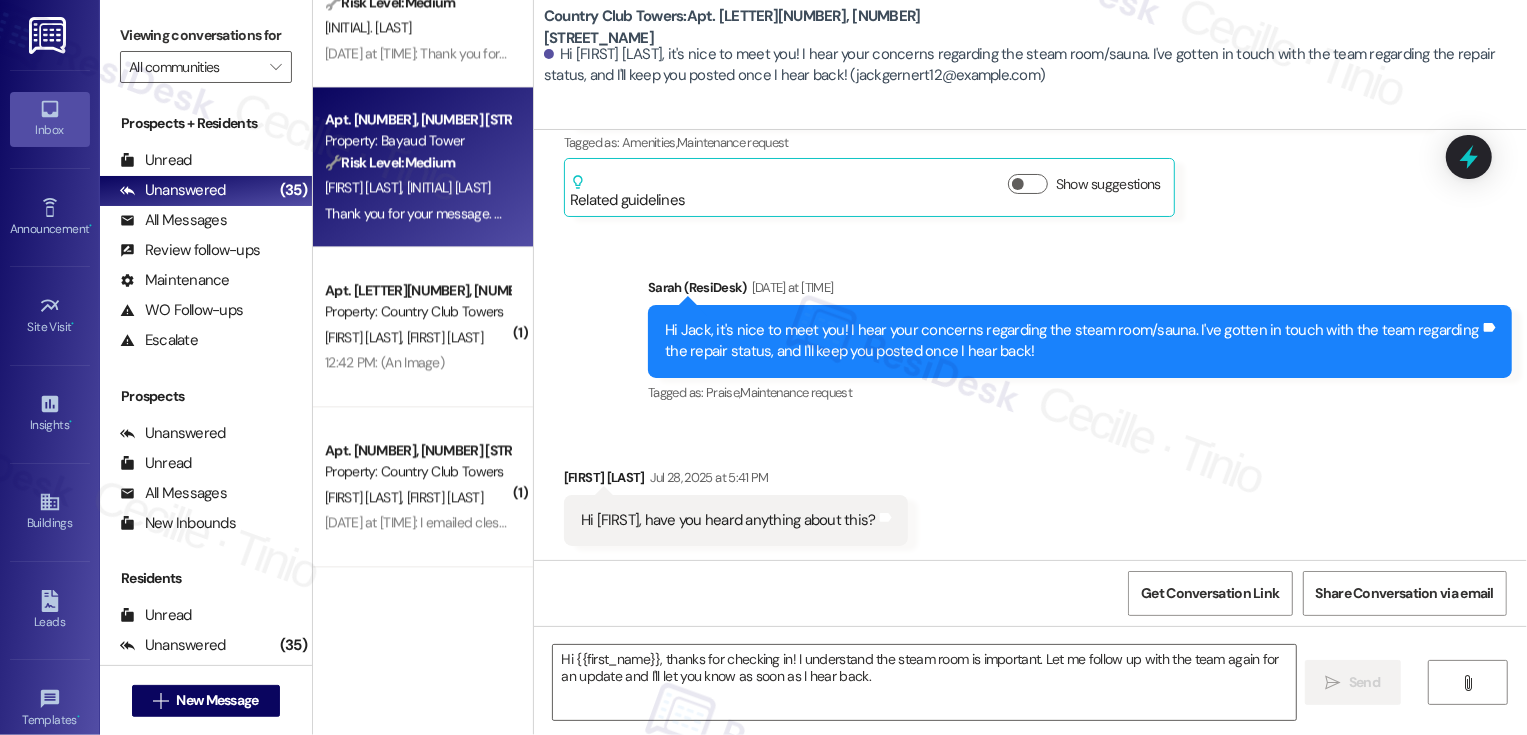 type on "Fetching suggested responses. Please feel free to read through the conversation in the meantime." 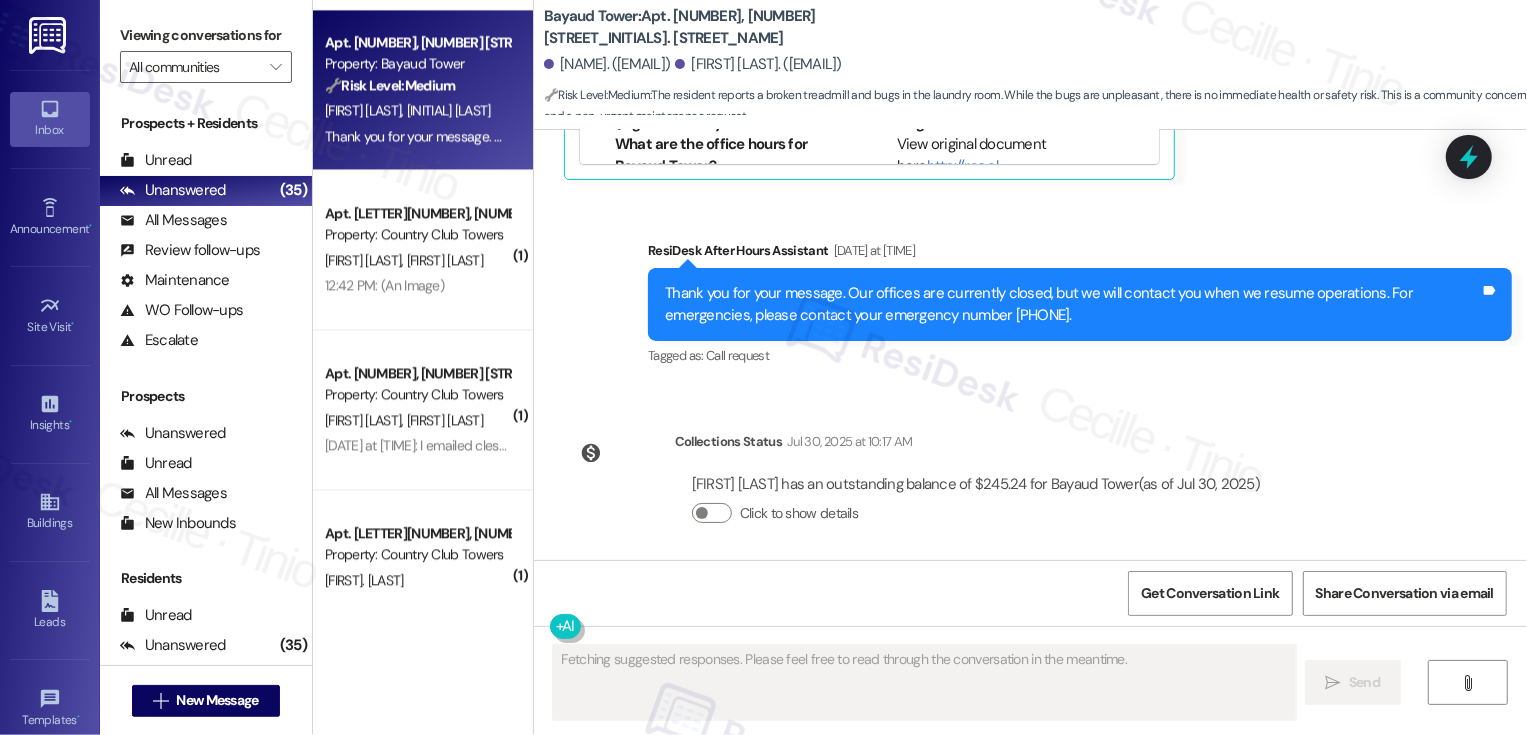 scroll, scrollTop: 3445, scrollLeft: 0, axis: vertical 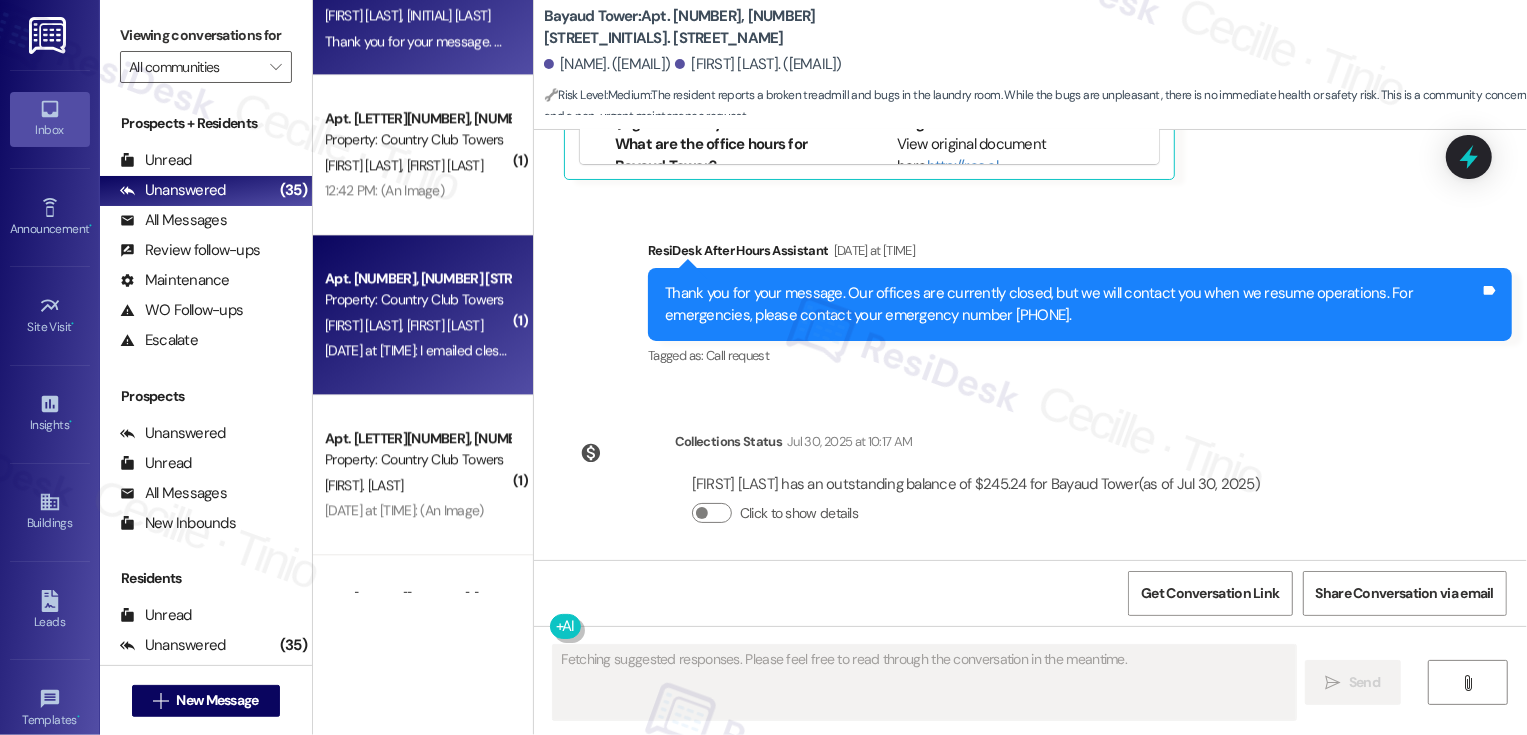 click on "Property: Country Club Towers" at bounding box center (417, 299) 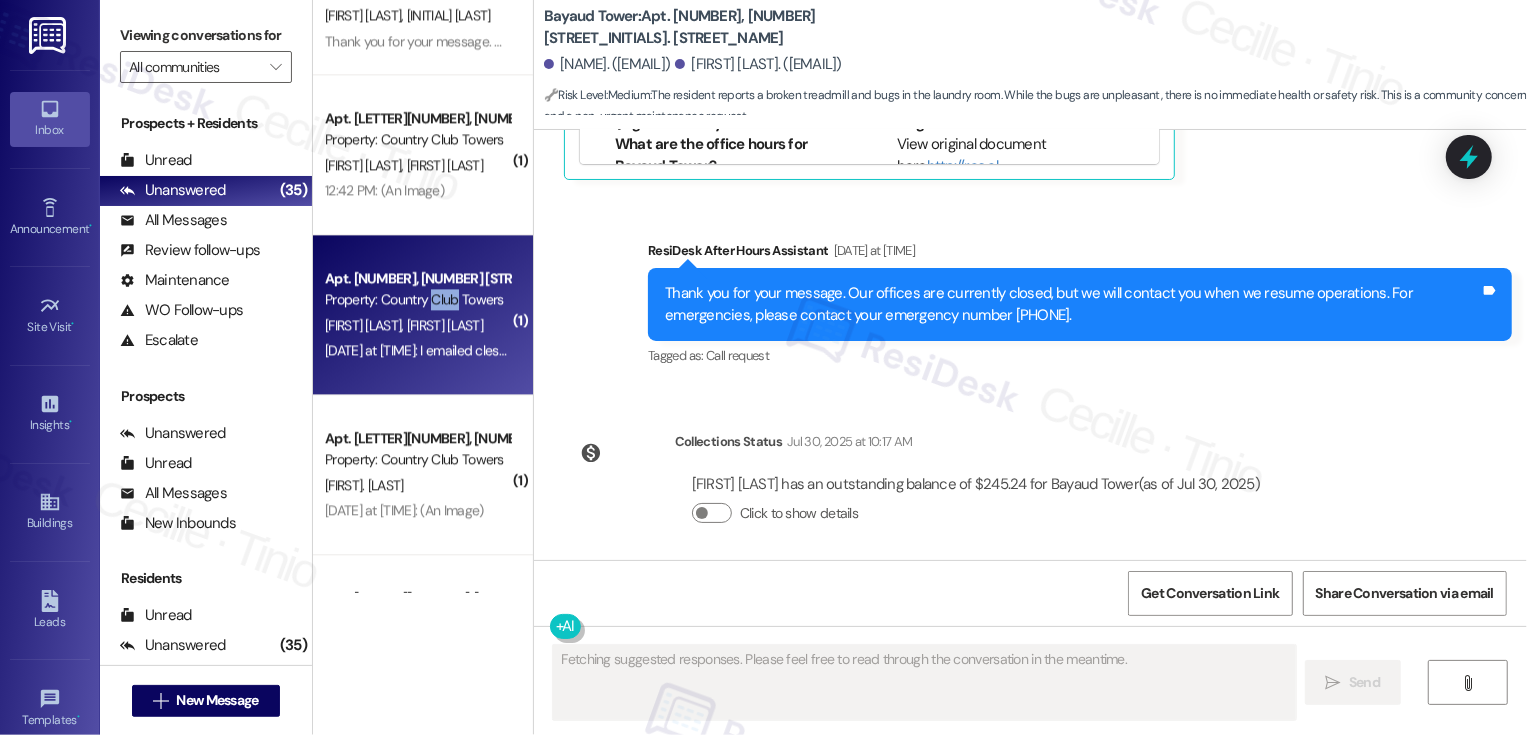 click on "Property: Country Club Towers" at bounding box center (417, 299) 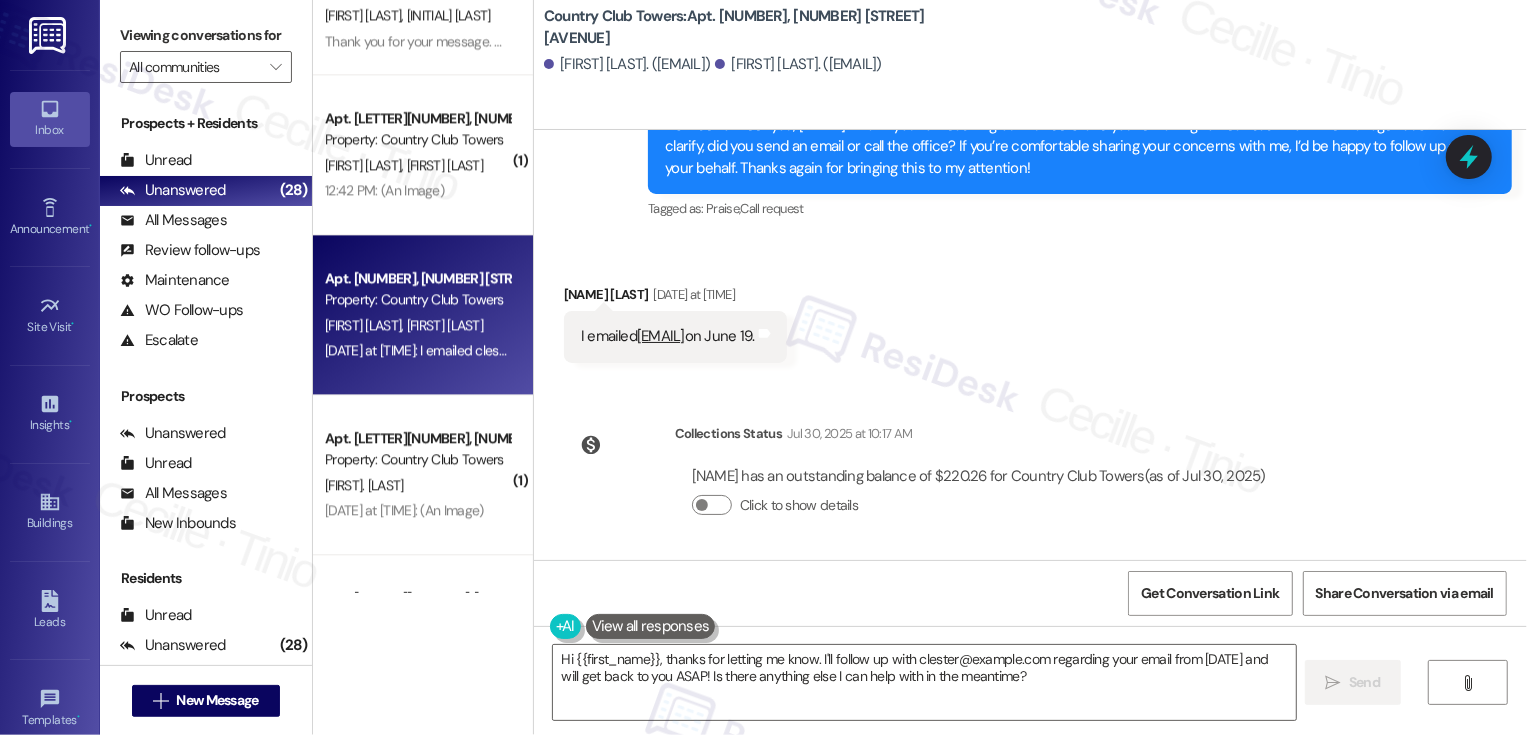 scroll, scrollTop: 1127, scrollLeft: 0, axis: vertical 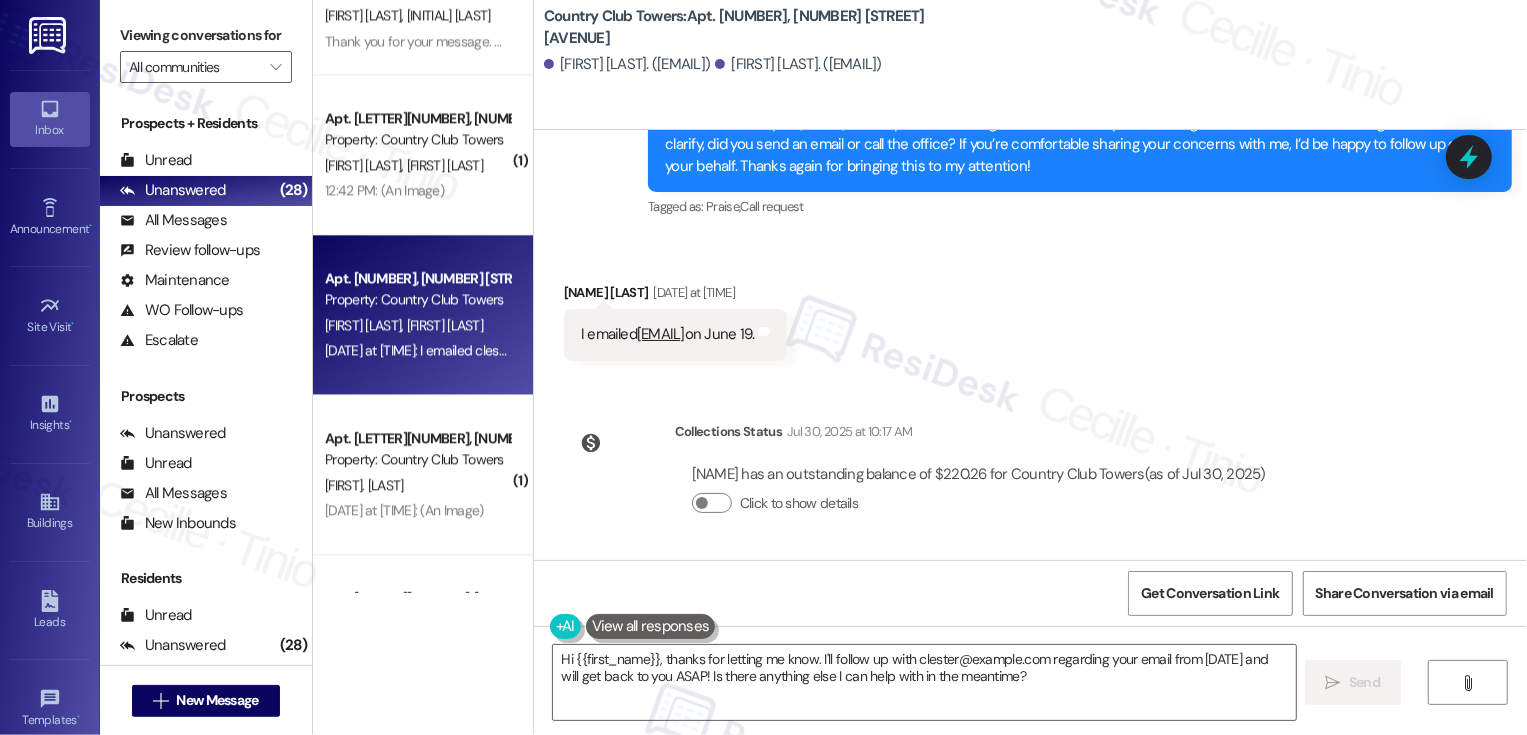 click on "Lease started Aug 13, 2024 at 8:00 PM Survey, sent via SMS Residesk Automated Survey Jul 21, 2025 at 12:26 PM Hi Janna and Nicholas, I'm on the new offsite Resident Support Team for Bayaud Tower! My job is to work with your on-site management team to improve your experience at the property. Text us here at any time for assistance or questions. We will also reach out periodically for feedback. (Standard text messaging rates may apply) (You can always reply STOP to opt out of future messages) Tags and notes Tagged as:   Property launch Click to highlight conversations about Property launch Received via SMS Janna Paulson Question Jul 21, 2025 at 12:41 PM Hello Sarah. So glad we finally have a representative who can assist us when needed. Nicholas and I both contacted the property manager over a month ago and she never responded. This is not acceptable or professional. If she can't help, she should forward our call onto someone who can.   Janna Tags and notes Tagged as:   Bad experience ,  Praise ,  ,  Tagged as:" at bounding box center (1030, 345) 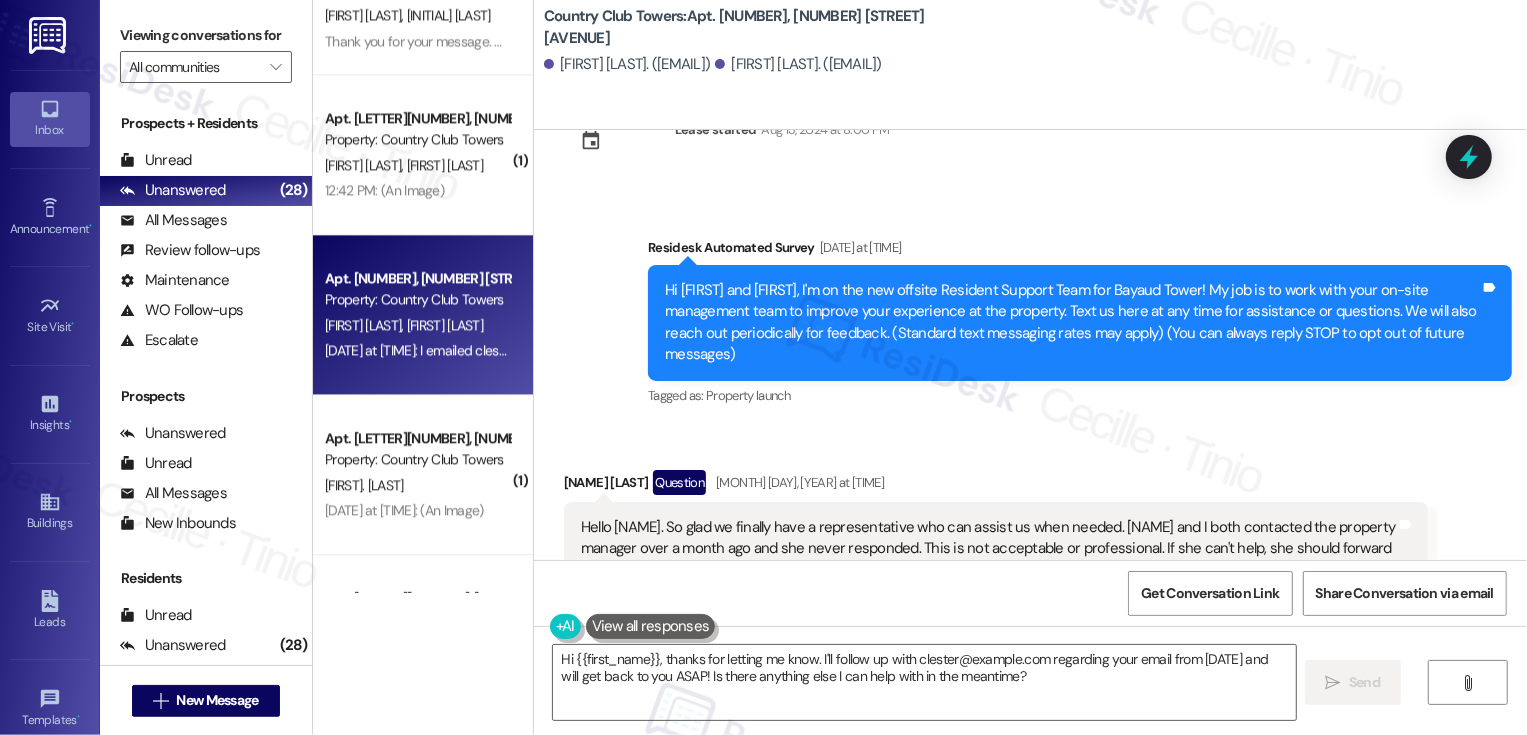 scroll, scrollTop: 202, scrollLeft: 0, axis: vertical 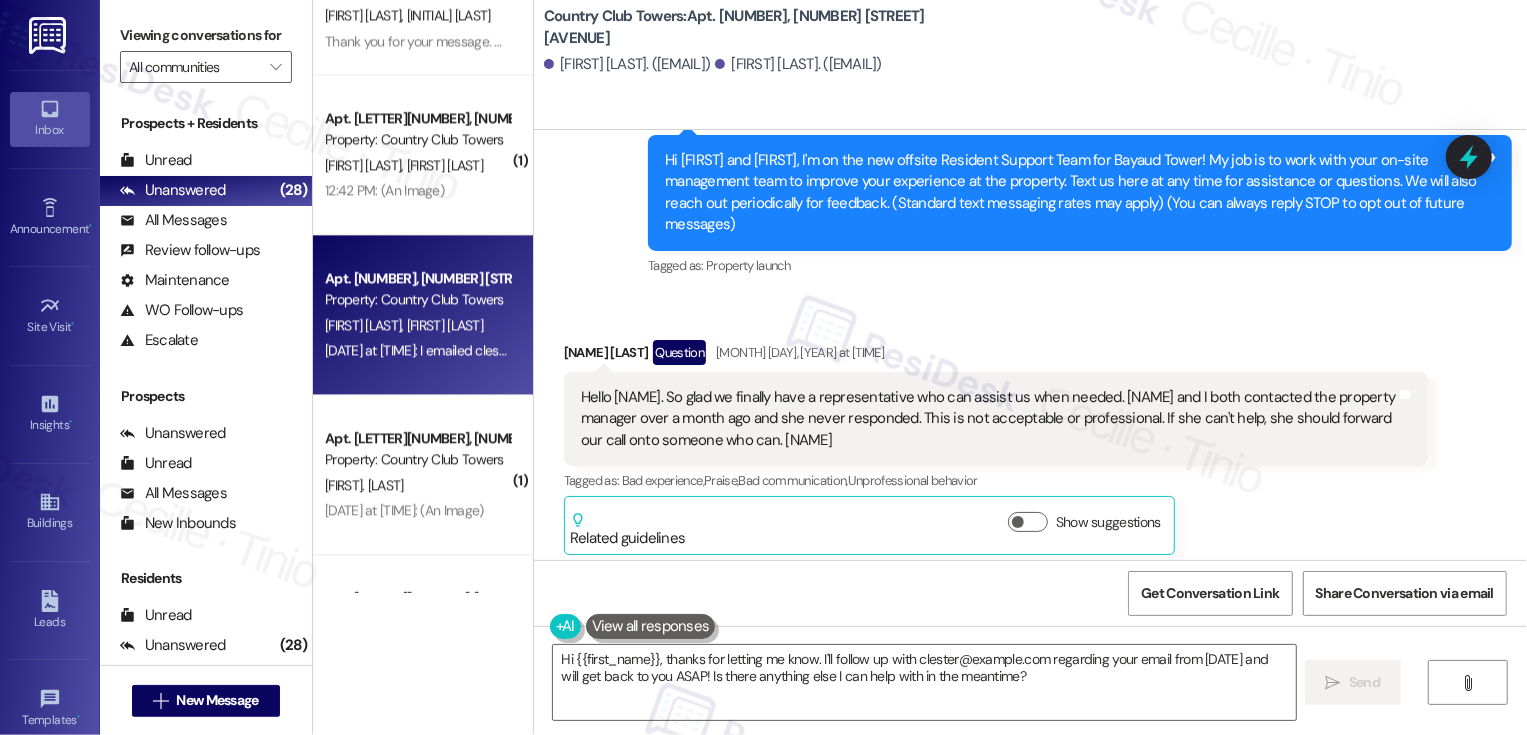click on "Hello Sarah. So glad we finally have a representative who can assist us when needed. Nicholas and I both contacted the property manager over a month ago and she never responded. This is not acceptable or professional. If she can't help, she should forward our call onto someone who can.   Janna" at bounding box center [988, 419] 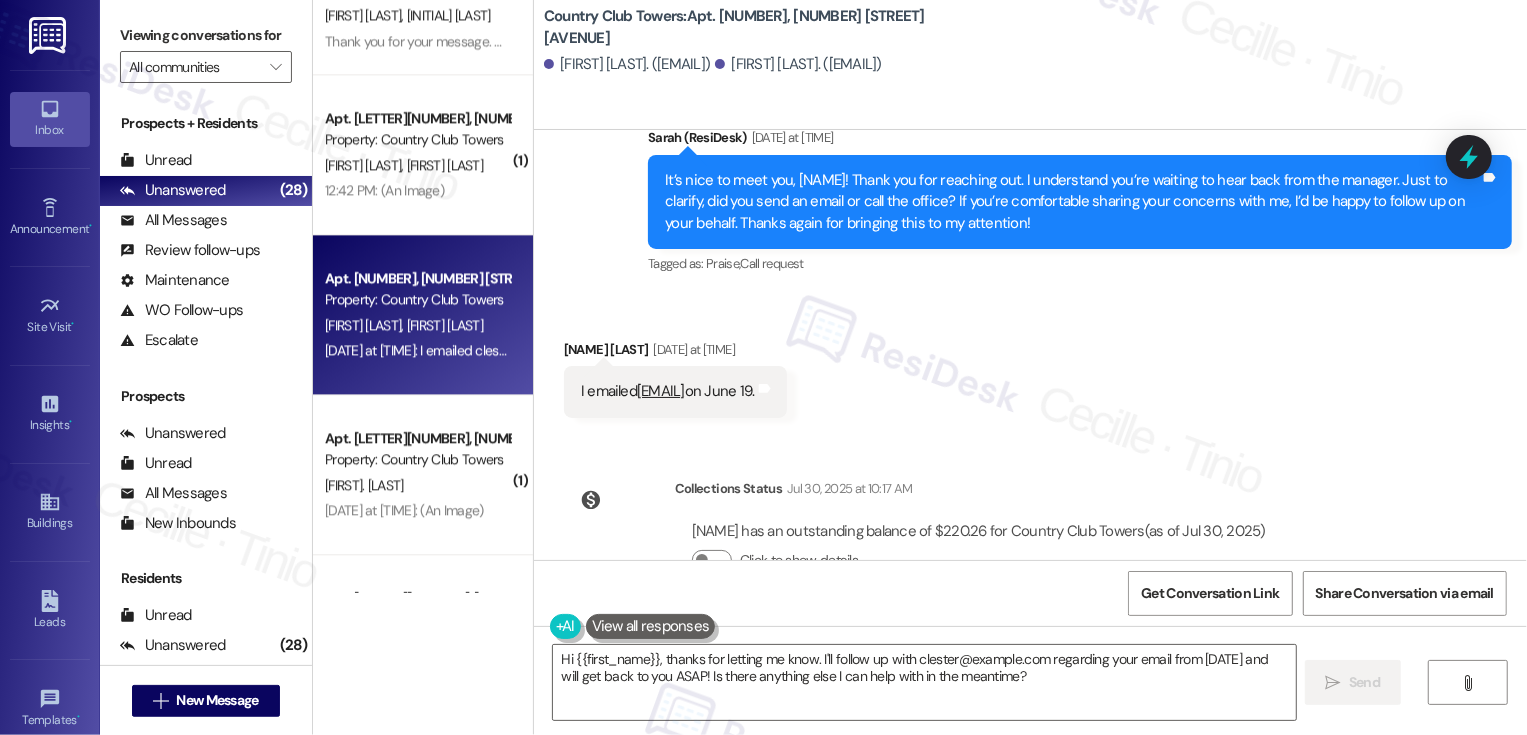 scroll, scrollTop: 1127, scrollLeft: 0, axis: vertical 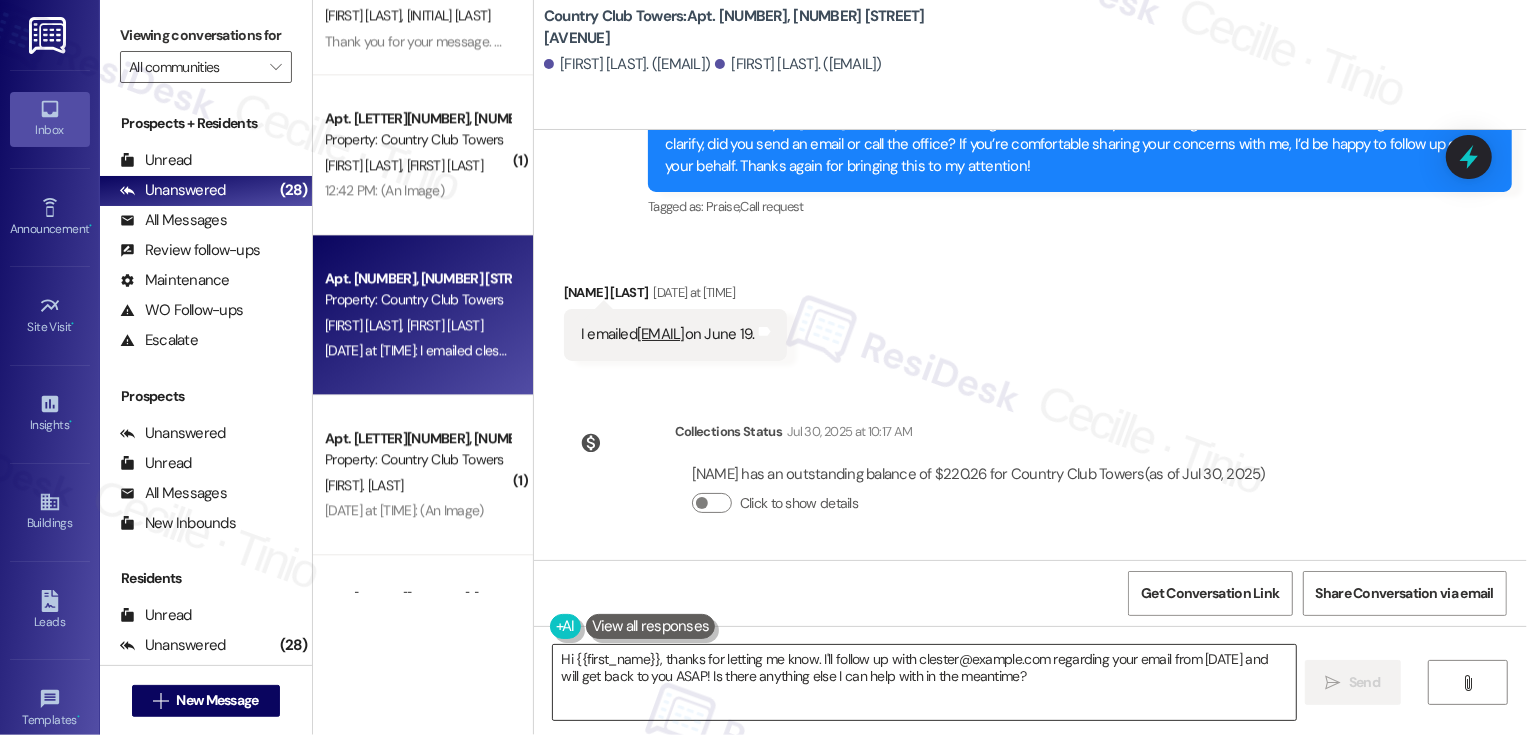click on "Hi {{first_name}}, thanks for letting me know. I'll follow up with clester@broerealestate.com regarding your email from June 19th and will get back to you ASAP! Is there anything else I can help with in the meantime?" at bounding box center [924, 682] 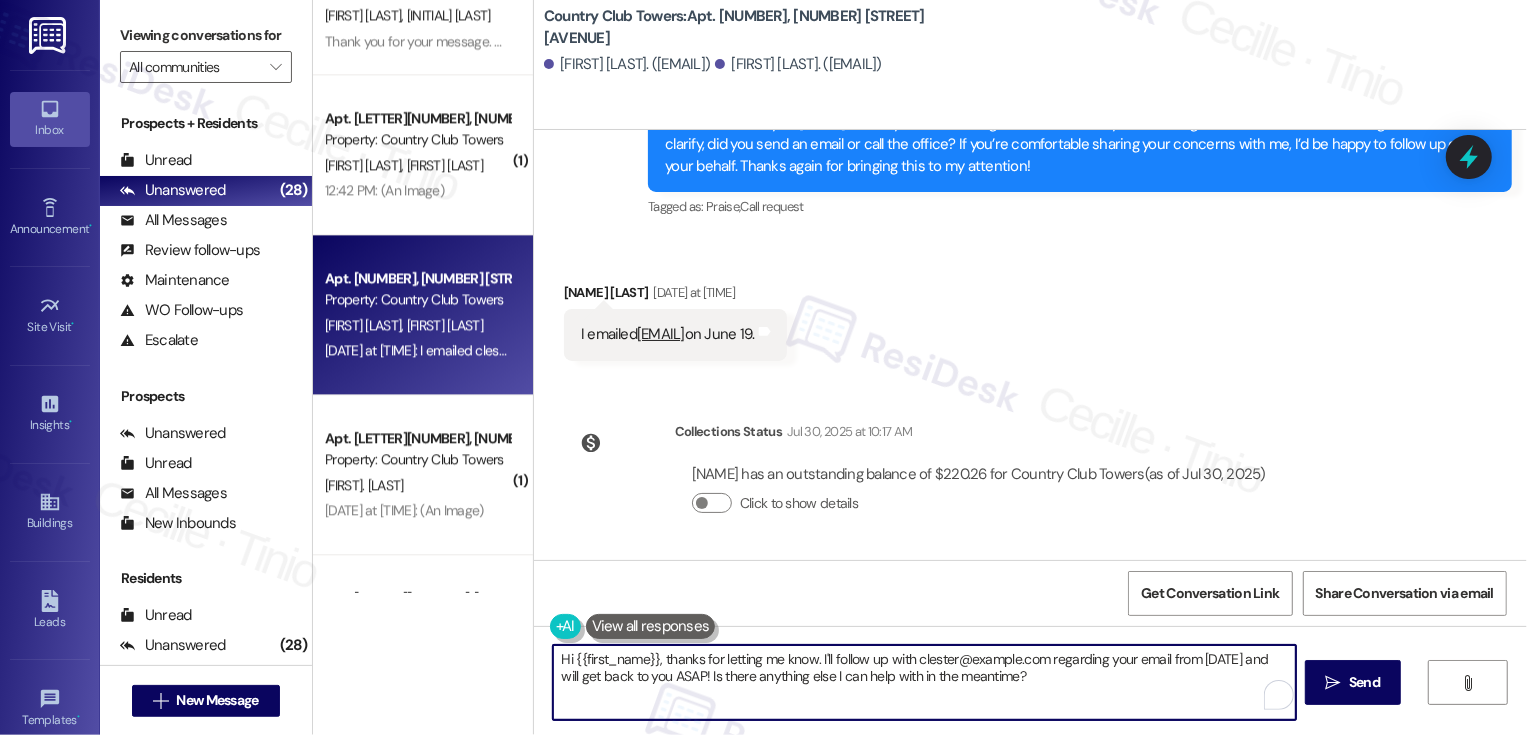 click on "Hi {{first_name}}, thanks for letting me know. I'll follow up with clester@broerealestate.com regarding your email from June 19th and will get back to you ASAP! Is there anything else I can help with in the meantime?" at bounding box center (924, 682) 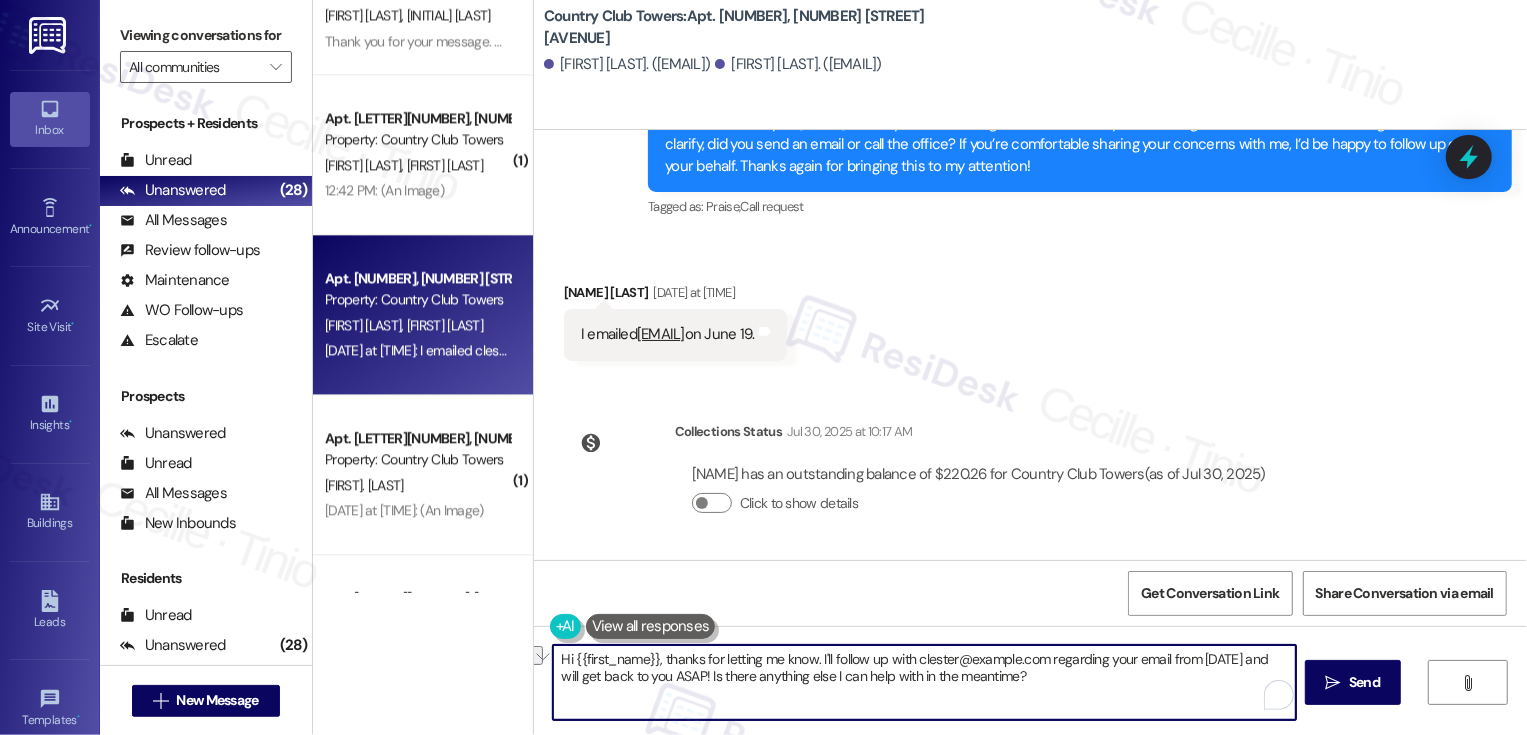 drag, startPoint x: 810, startPoint y: 660, endPoint x: 520, endPoint y: 656, distance: 290.0276 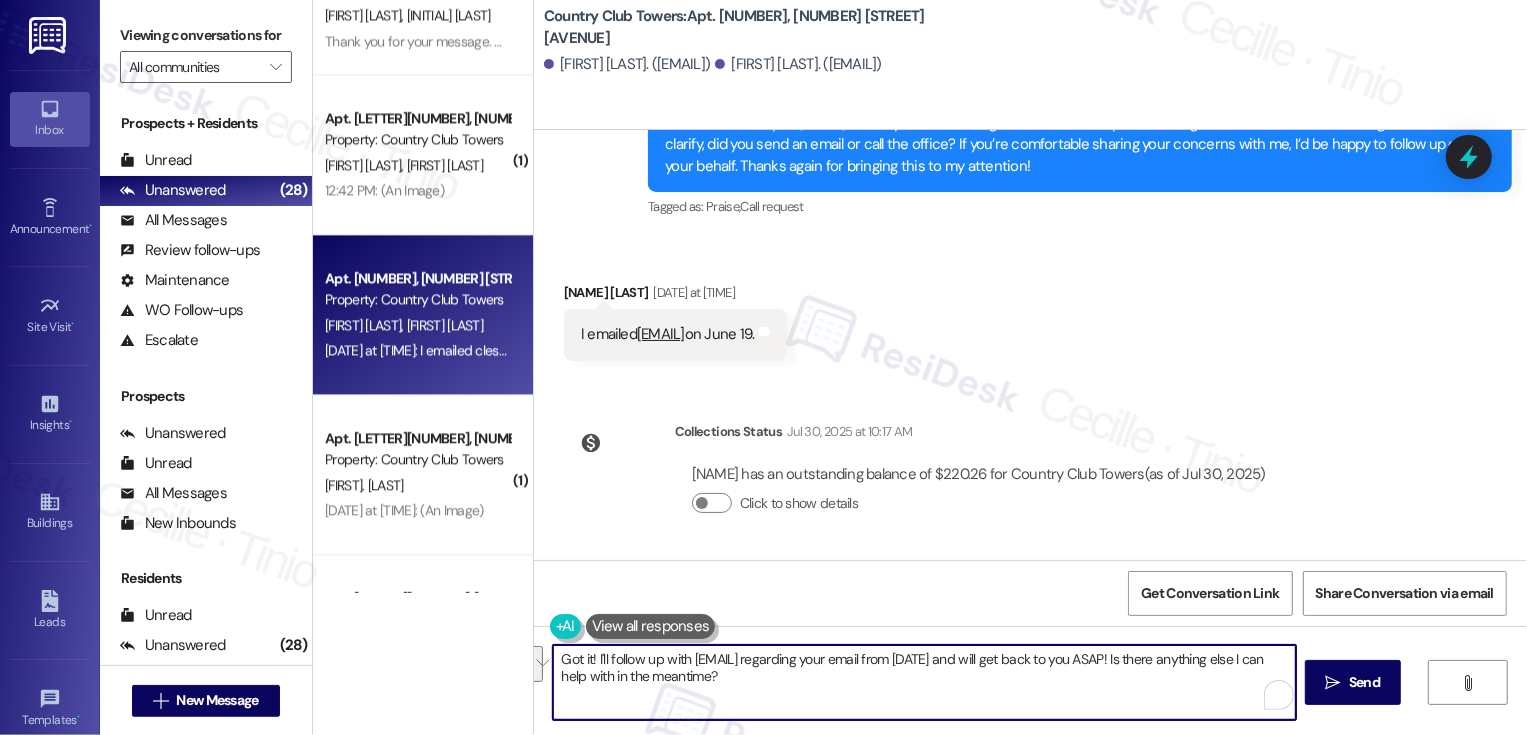 drag, startPoint x: 588, startPoint y: 657, endPoint x: 931, endPoint y: 685, distance: 344.14096 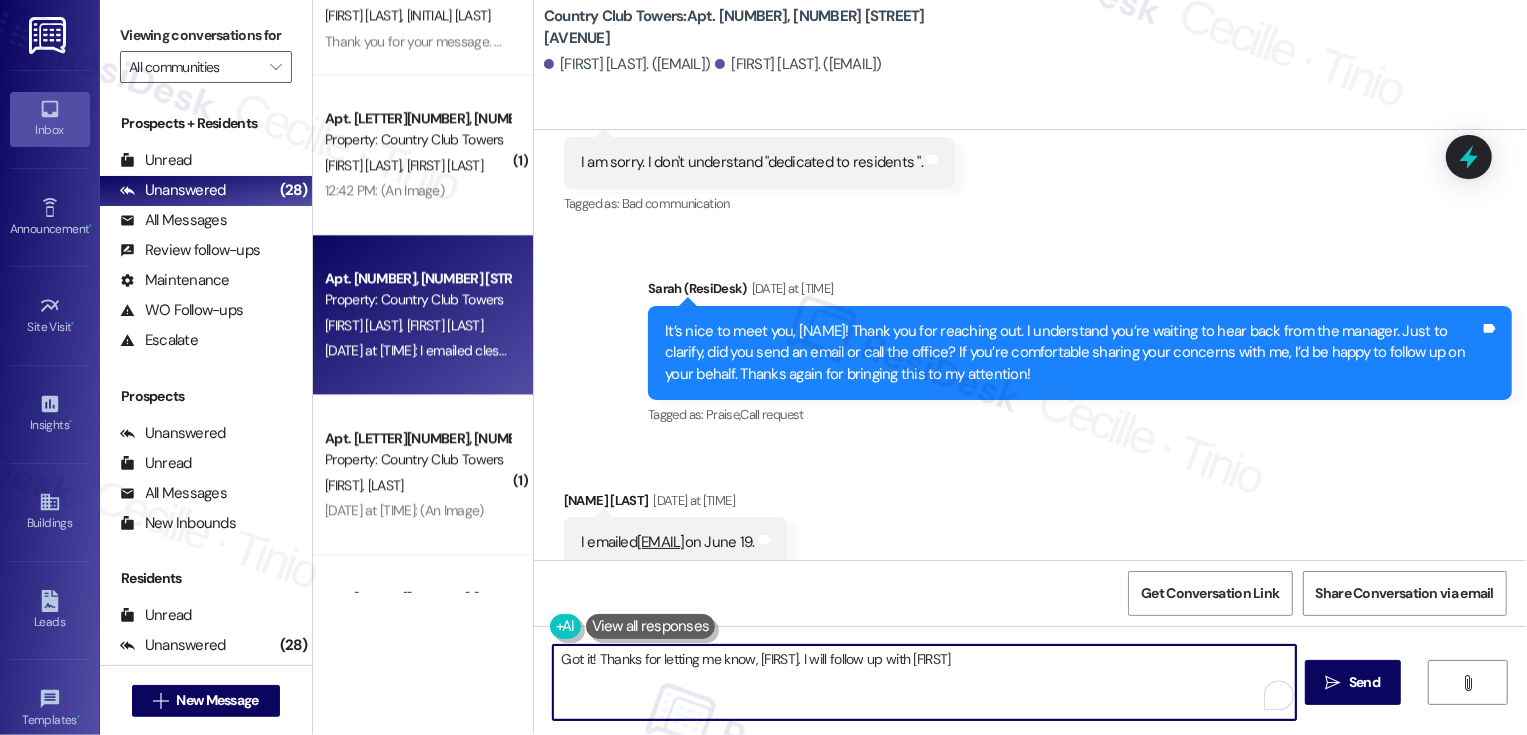 scroll, scrollTop: 1127, scrollLeft: 0, axis: vertical 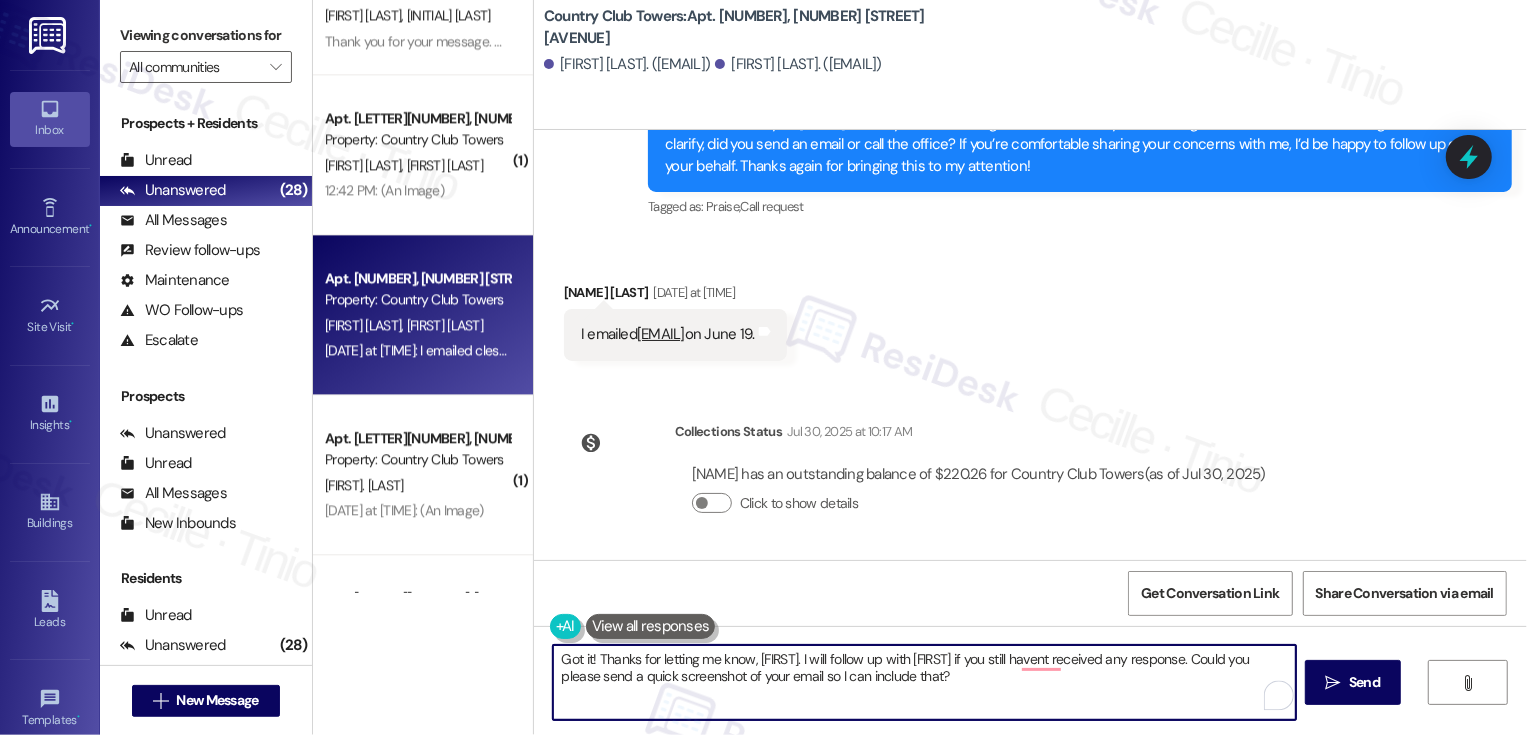 click on "Got it! Thanks for letting me know, Janna. I will follow up with Courtney if you still havent received any response. Could you please send a quick screenshot of your email so I can include that?" at bounding box center [924, 682] 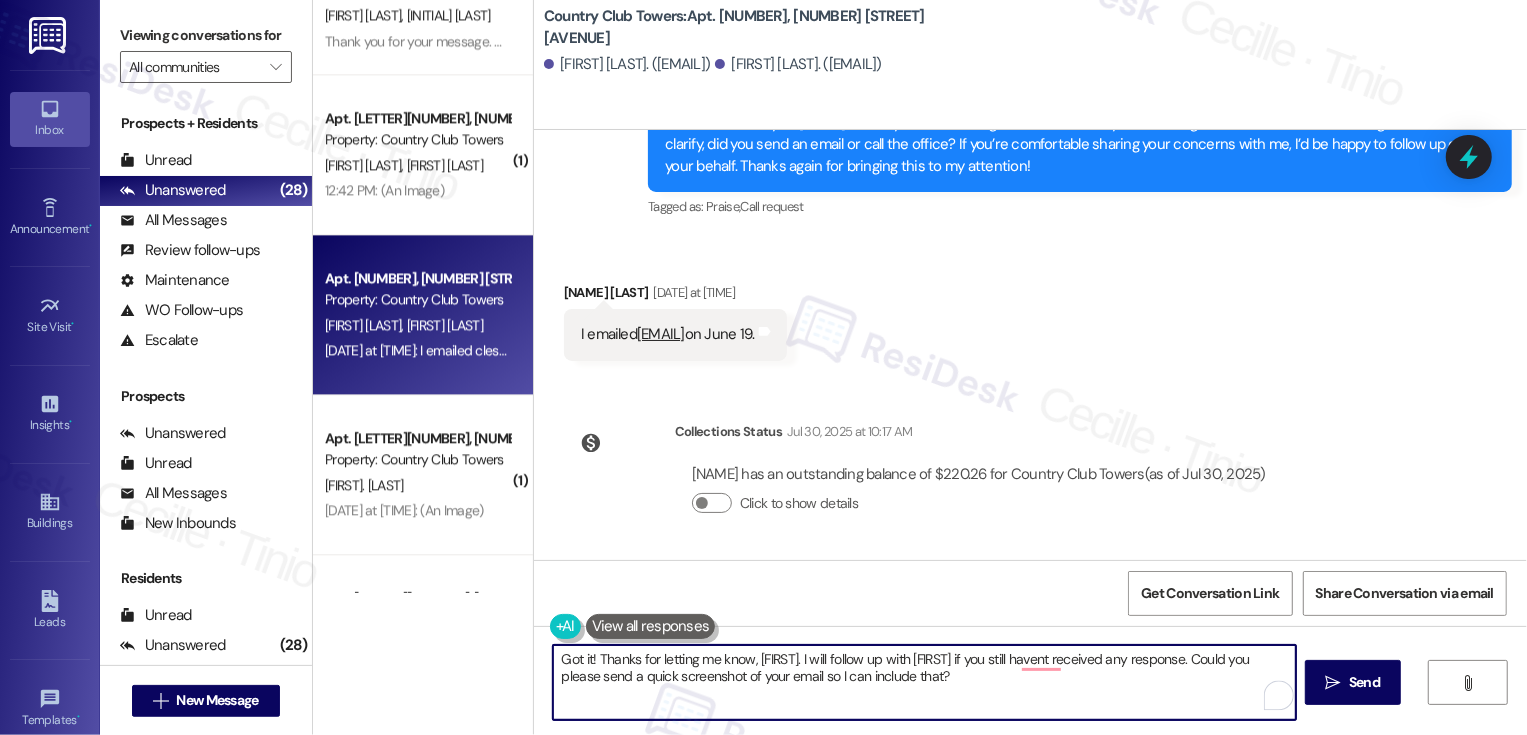click on "Got it! Thanks for letting me know, Janna. I will follow up with Courtney if you still havent received any response. Could you please send a quick screenshot of your email so I can include that?" at bounding box center (924, 682) 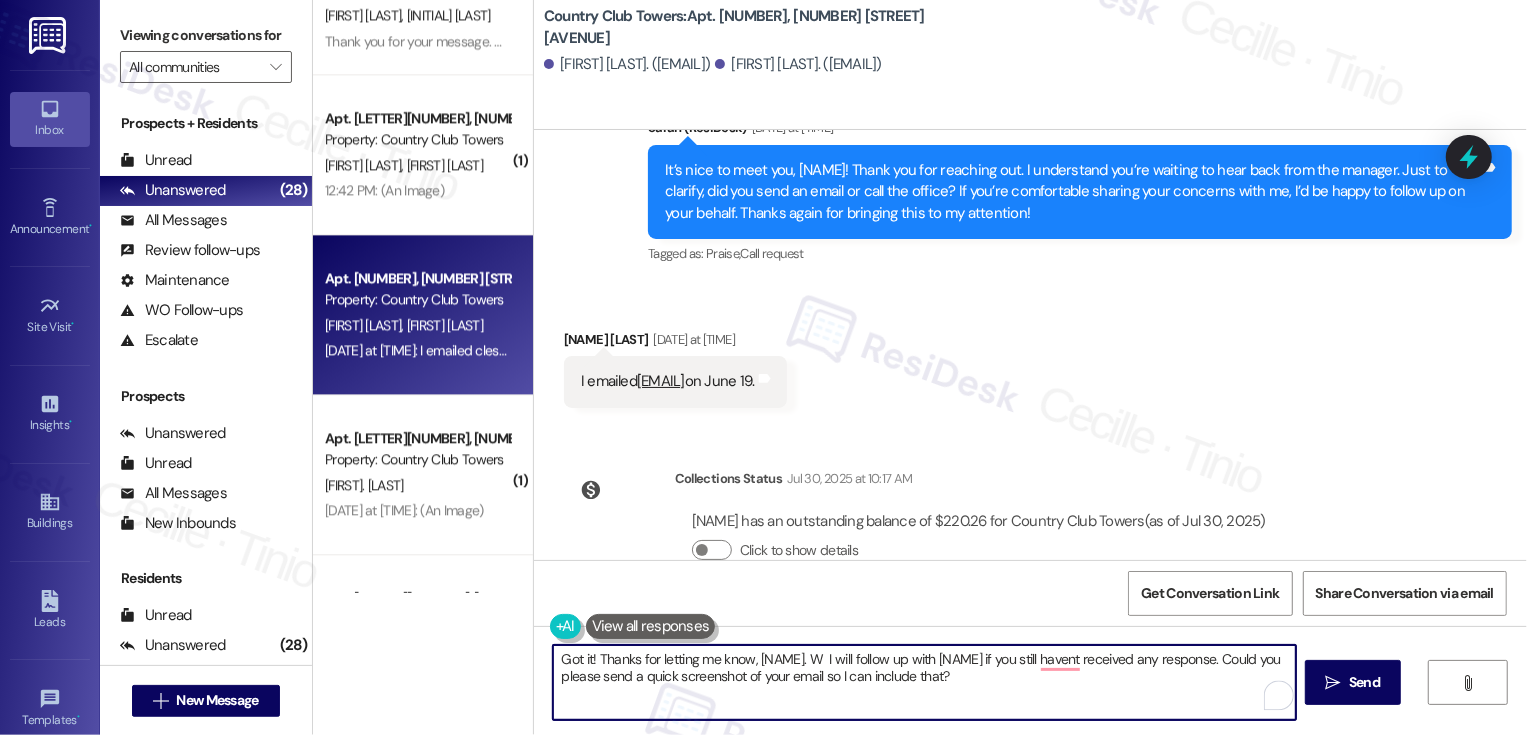 scroll, scrollTop: 1094, scrollLeft: 0, axis: vertical 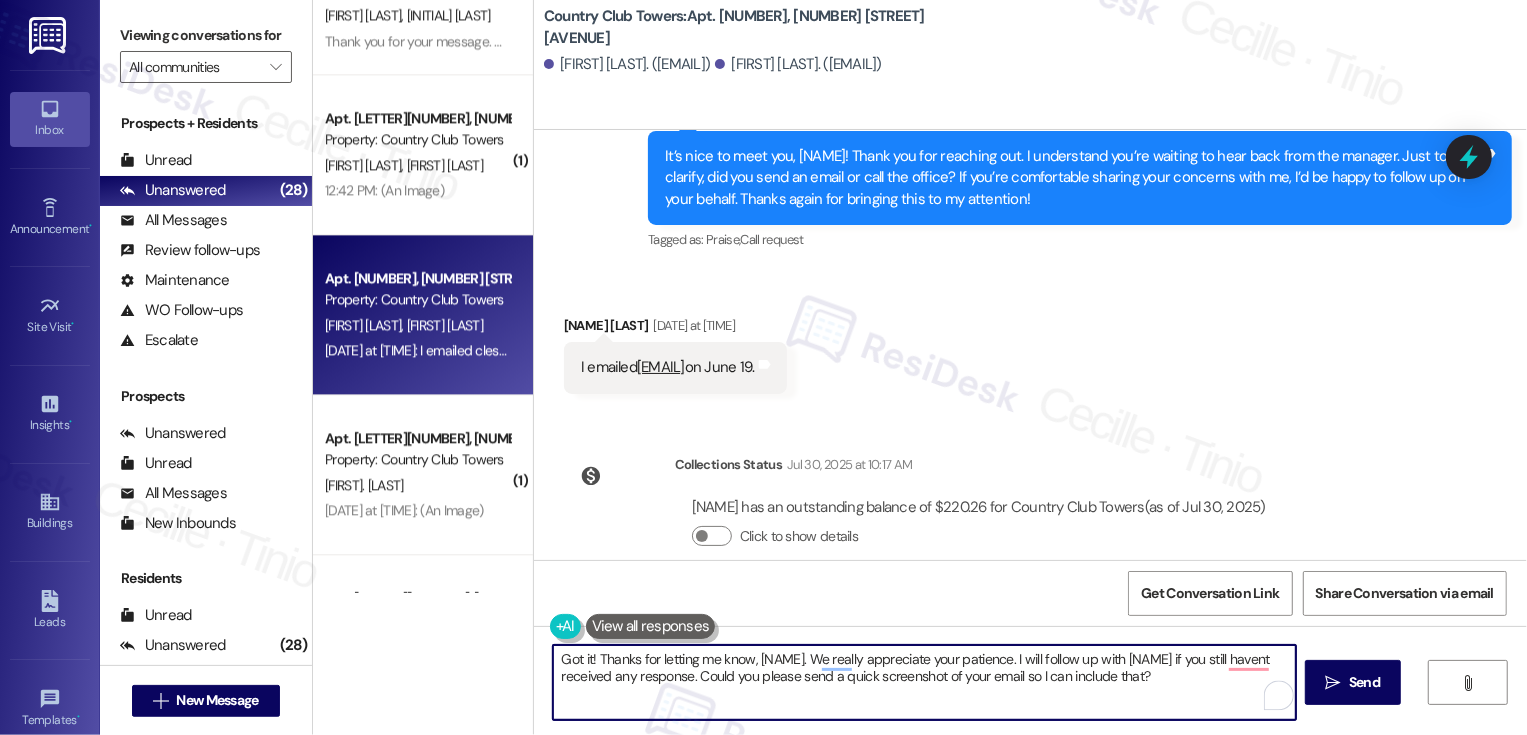 click on "Got it! Thanks for letting me know, Janna. We really appreciate your patience. I will follow up with Courtney if you still havent received any response. Could you please send a quick screenshot of your email so I can include that?" at bounding box center [924, 682] 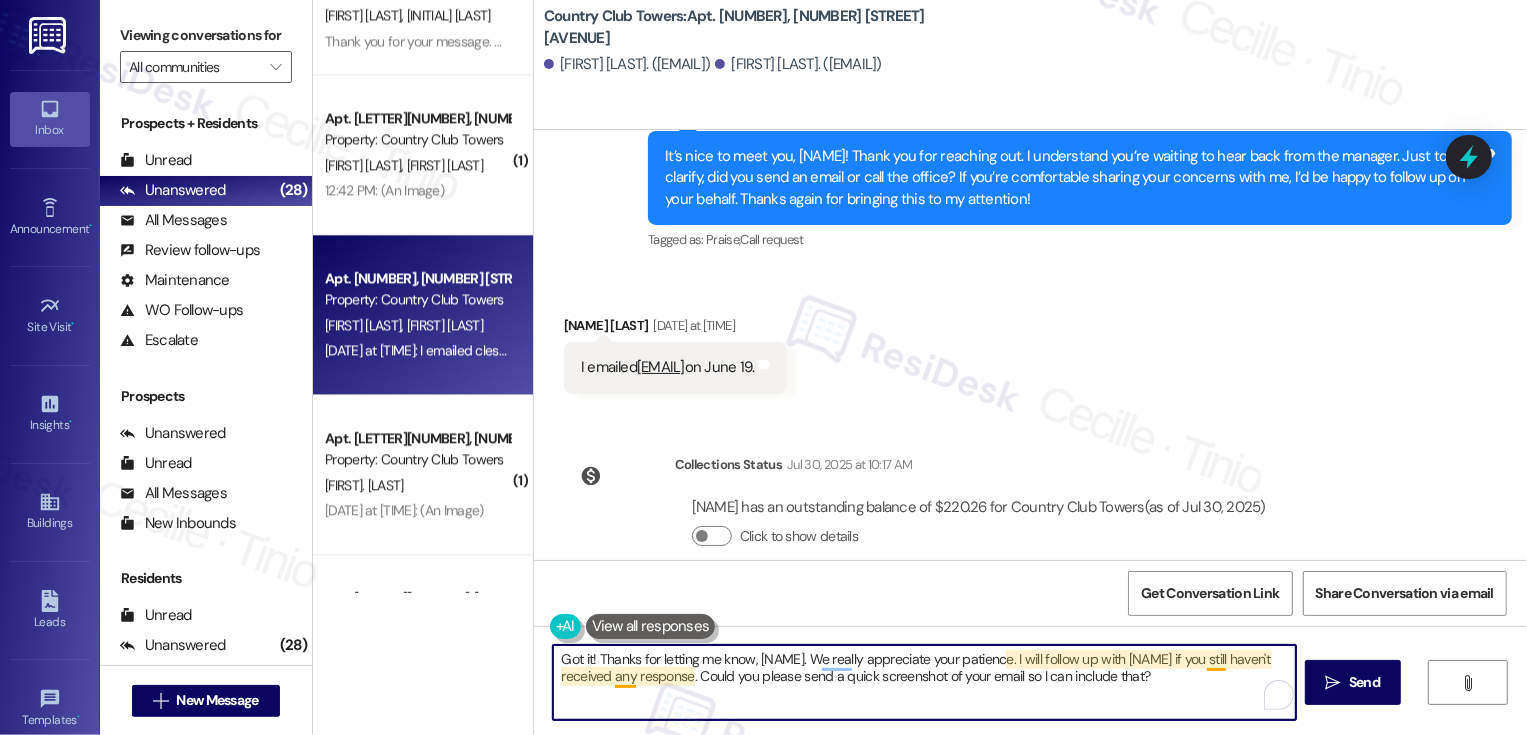 click on "Got it! Thanks for letting me know, Janna. We really appreciate your patience. I will follow up with Courtney if you still haven't received any response. Could you please send a quick screenshot of your email so I can include that?" at bounding box center [924, 682] 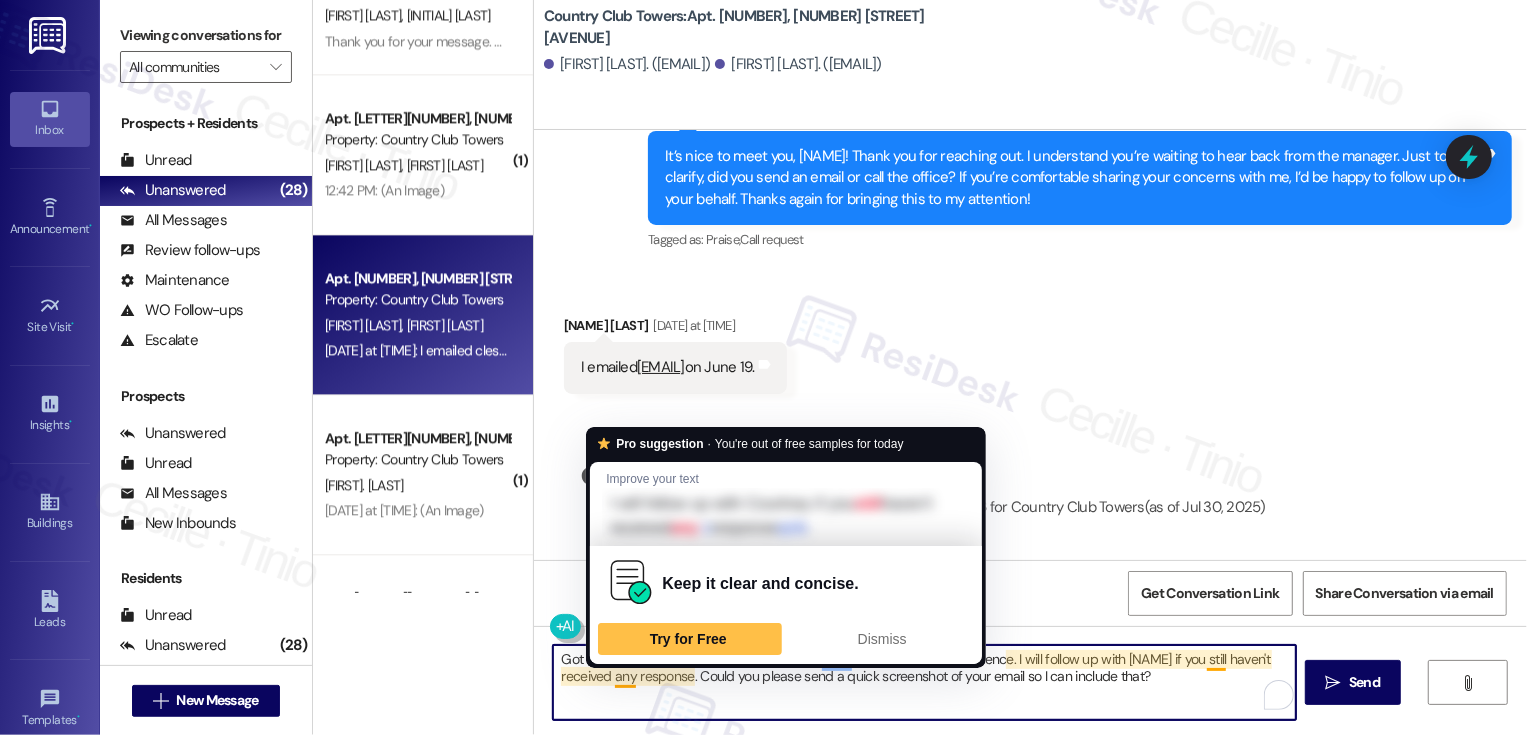 click on "Got it! Thanks for letting me know, Janna. We really appreciate your patience. I will follow up with Courtney if you still haven't received any response. Could you please send a quick screenshot of your email so I can include that?" at bounding box center [924, 682] 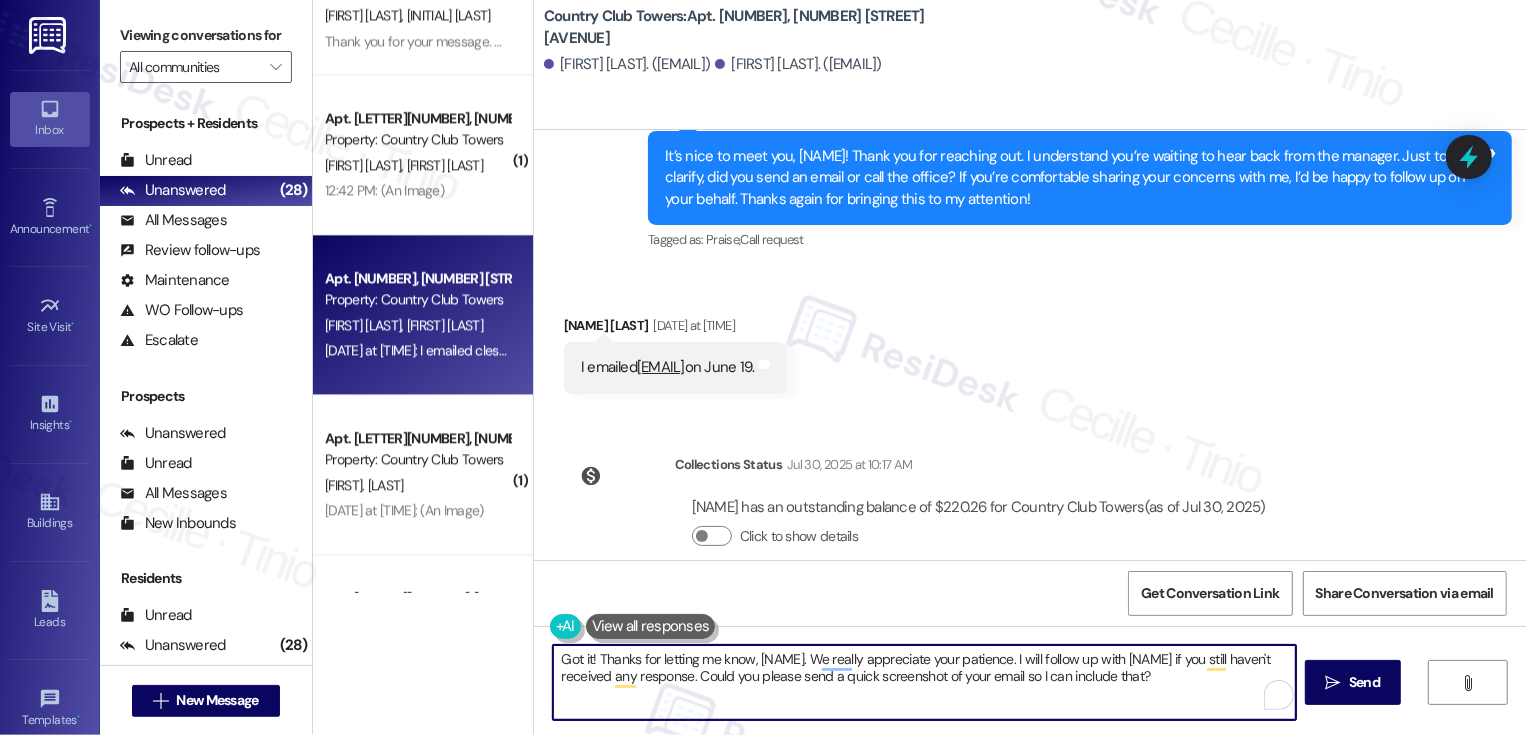 click on "Got it! Thanks for letting me know, Janna. We really appreciate your patience. I will follow up with Courtney if you still haven't received any response. Could you please send a quick screenshot of your email so I can include that?" at bounding box center (924, 682) 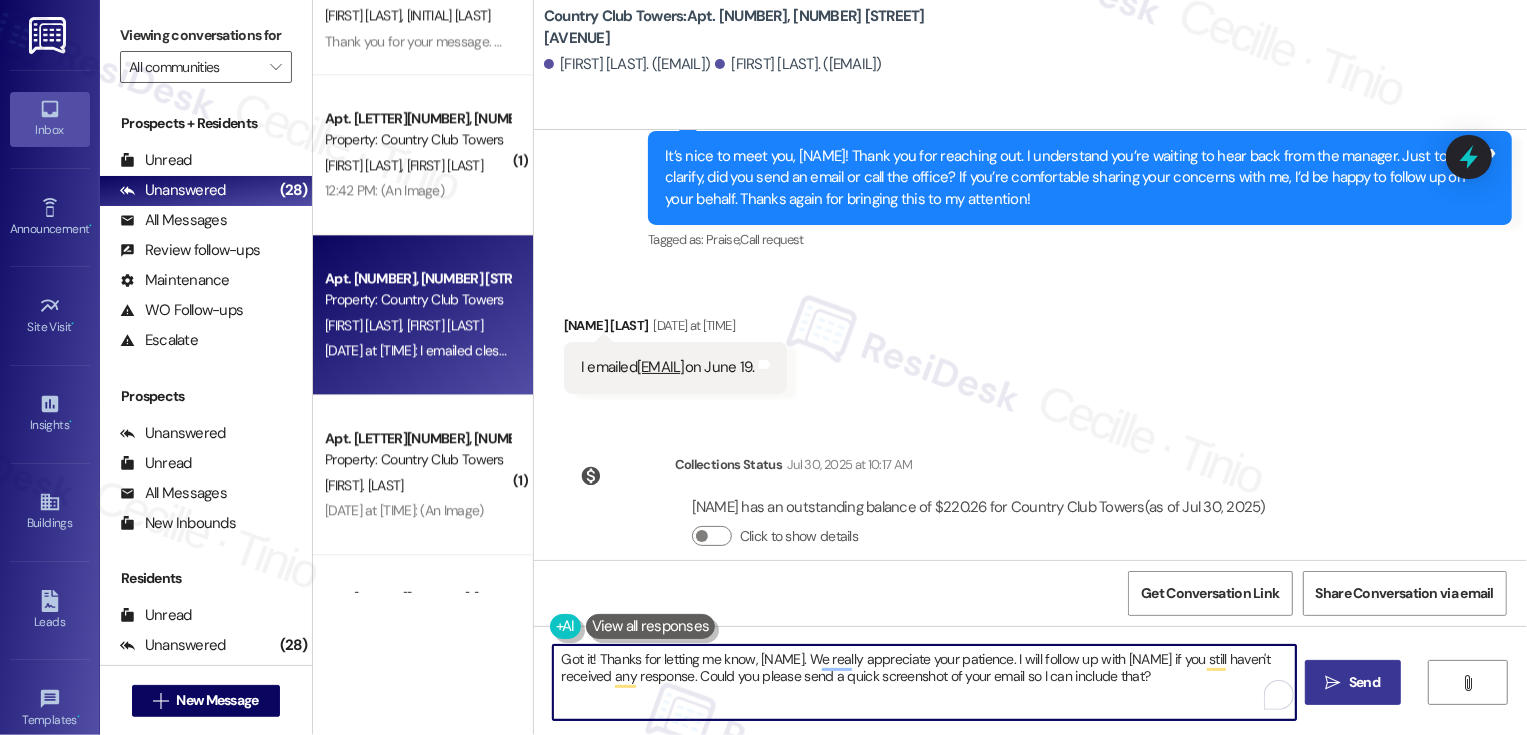 type on "Got it! Thanks for letting me know, Janna. We really appreciate your patience. I will follow up with Courtney if you still haven't received any response. Could you please send a quick screenshot of your email so I can include that?" 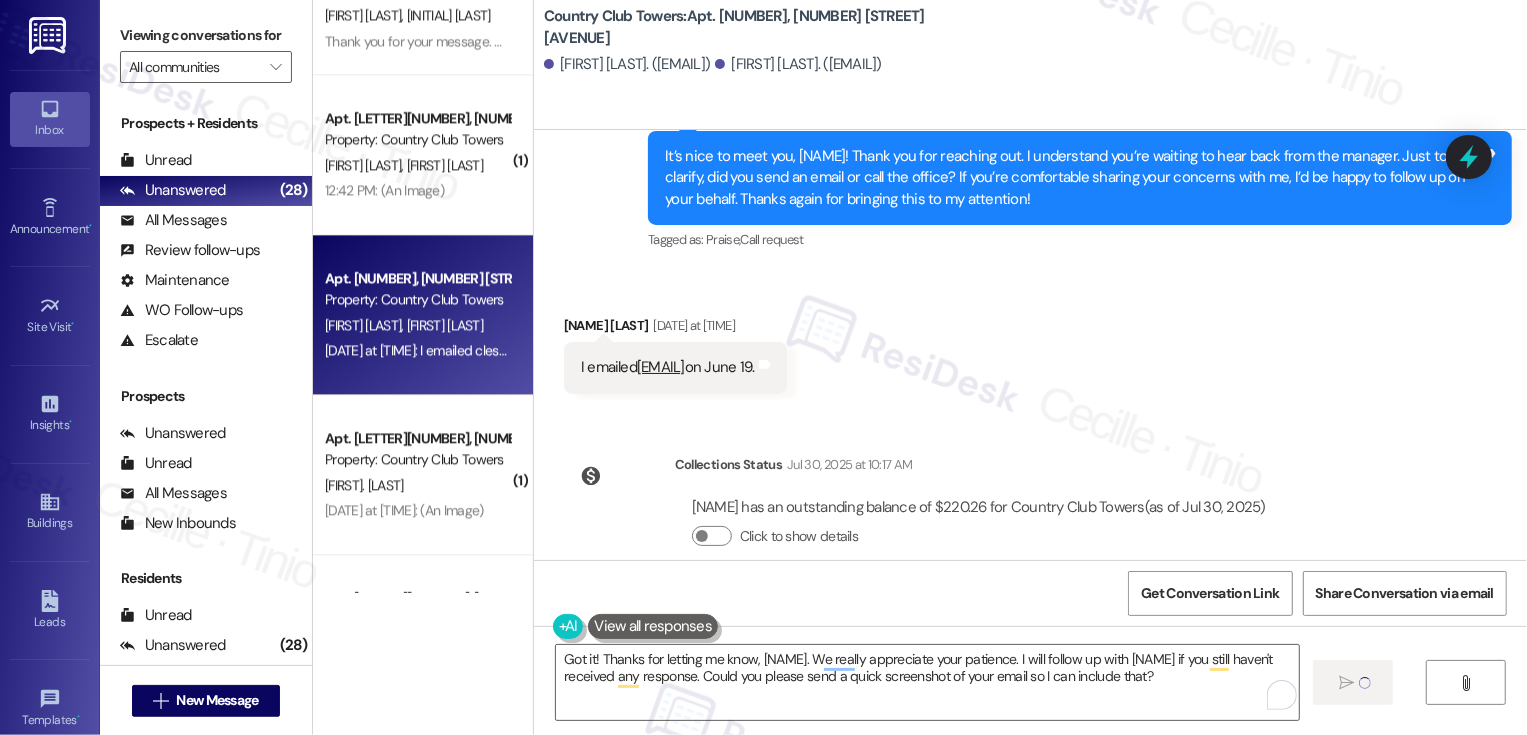 type 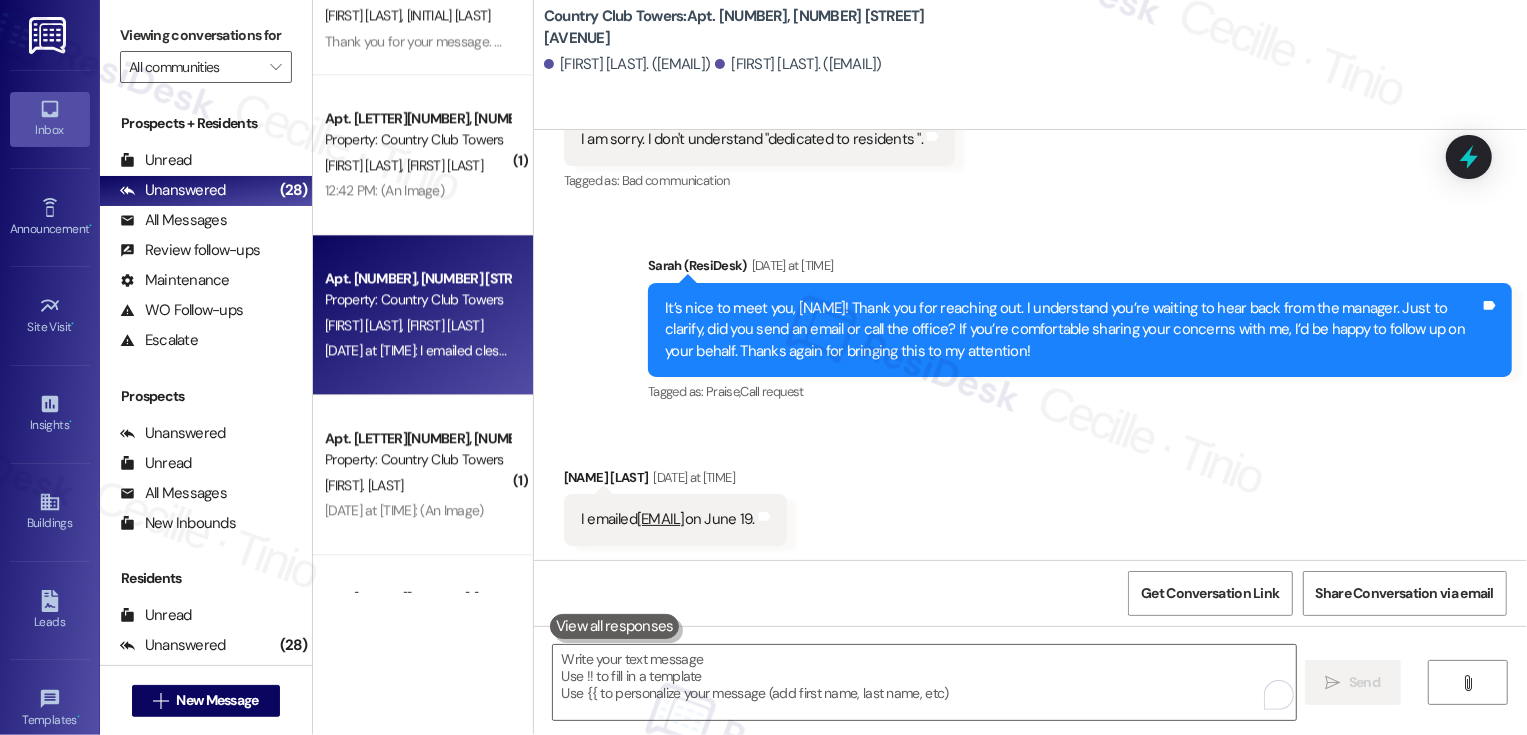 scroll, scrollTop: 1287, scrollLeft: 0, axis: vertical 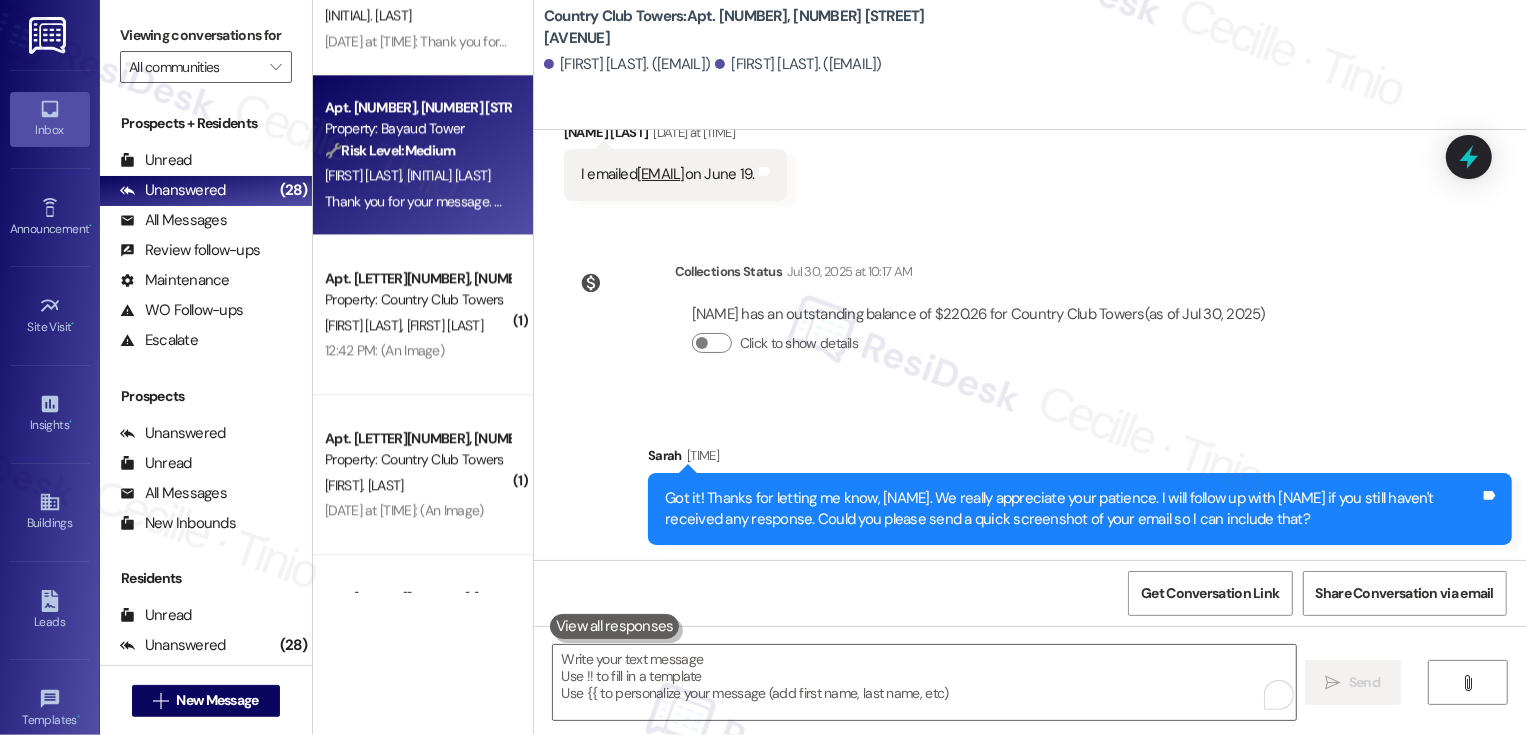 click on "R. Raffini S. Goodell" at bounding box center [417, 175] 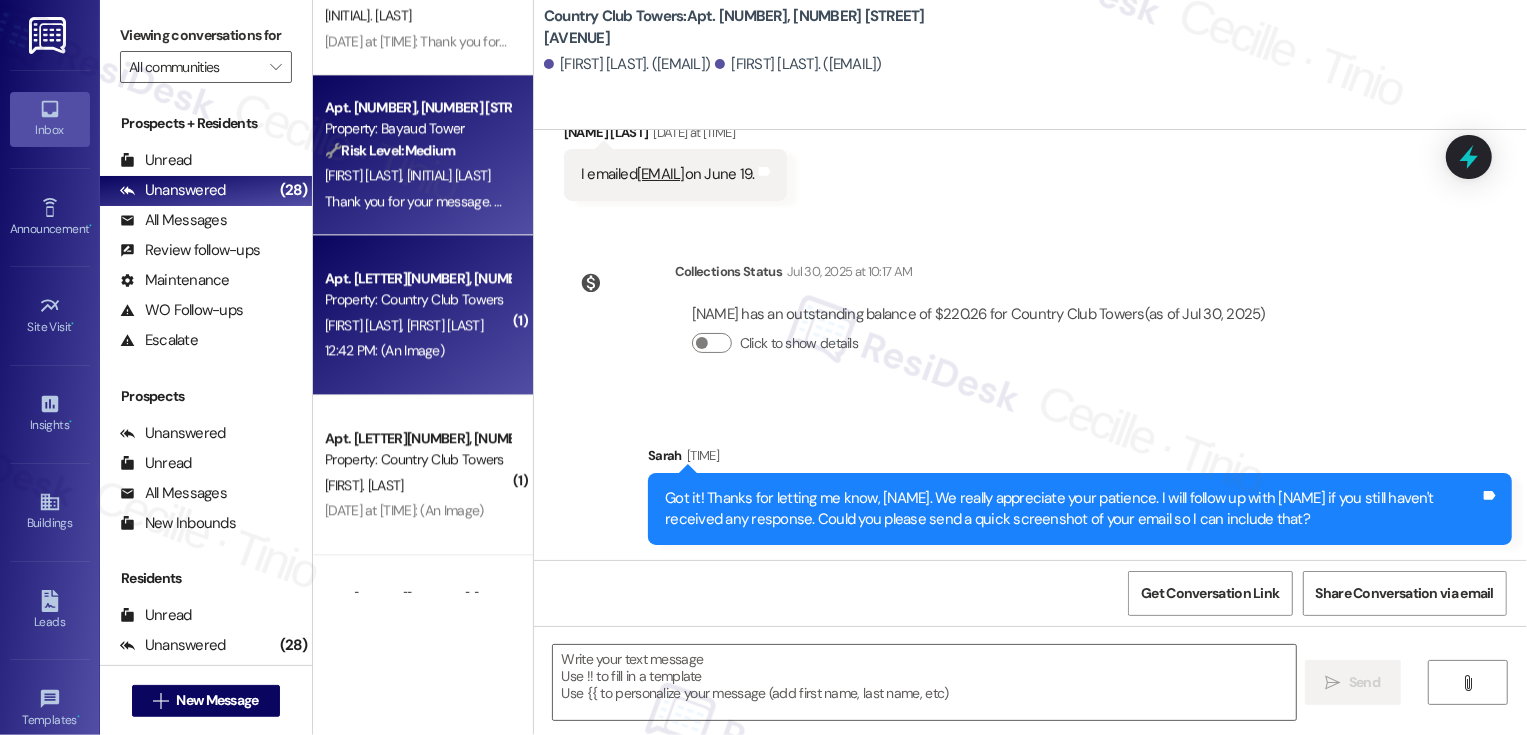 type on "Fetching suggested responses. Please feel free to read through the conversation in the meantime." 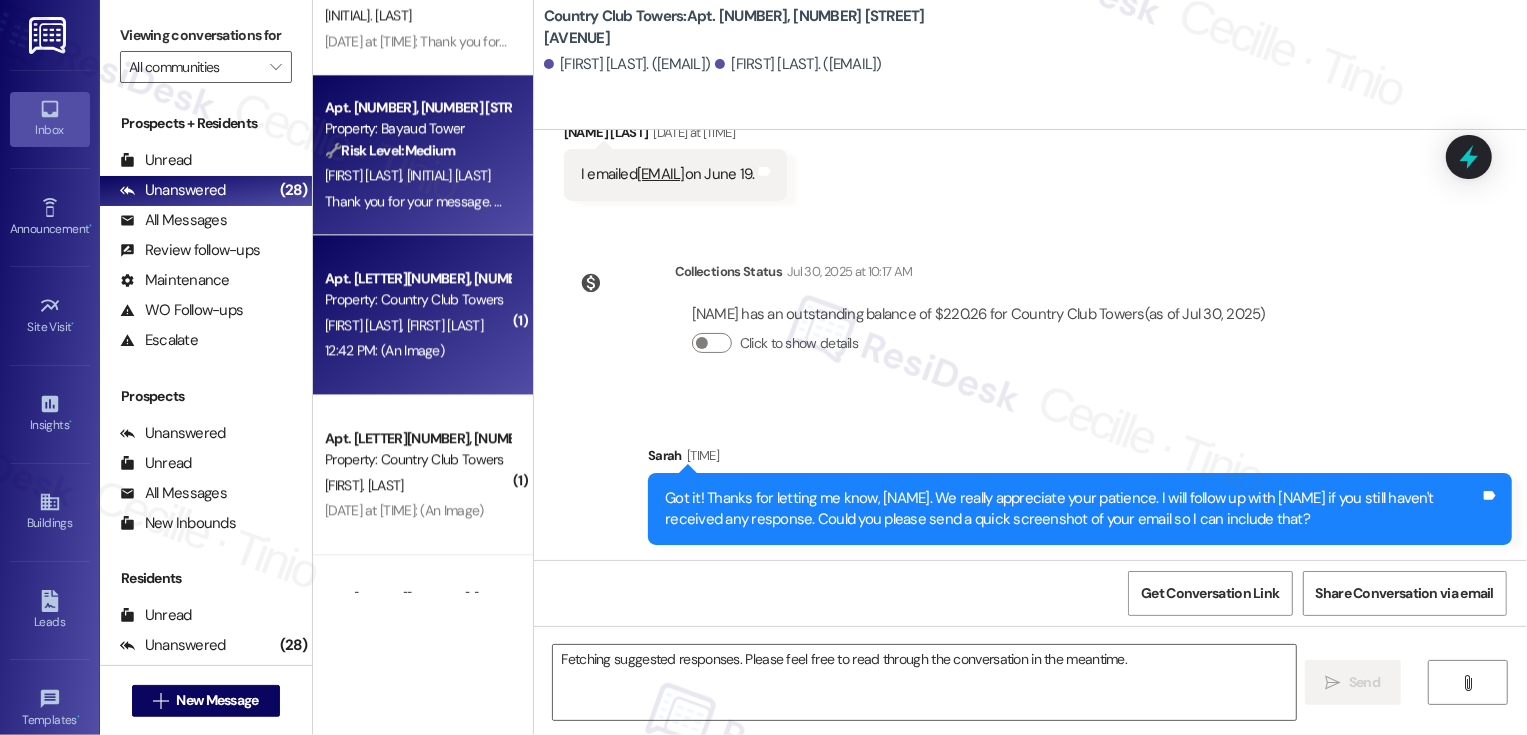 click on "12:42 PM: (An Image) 12:42 PM: (An Image)" at bounding box center [384, 350] 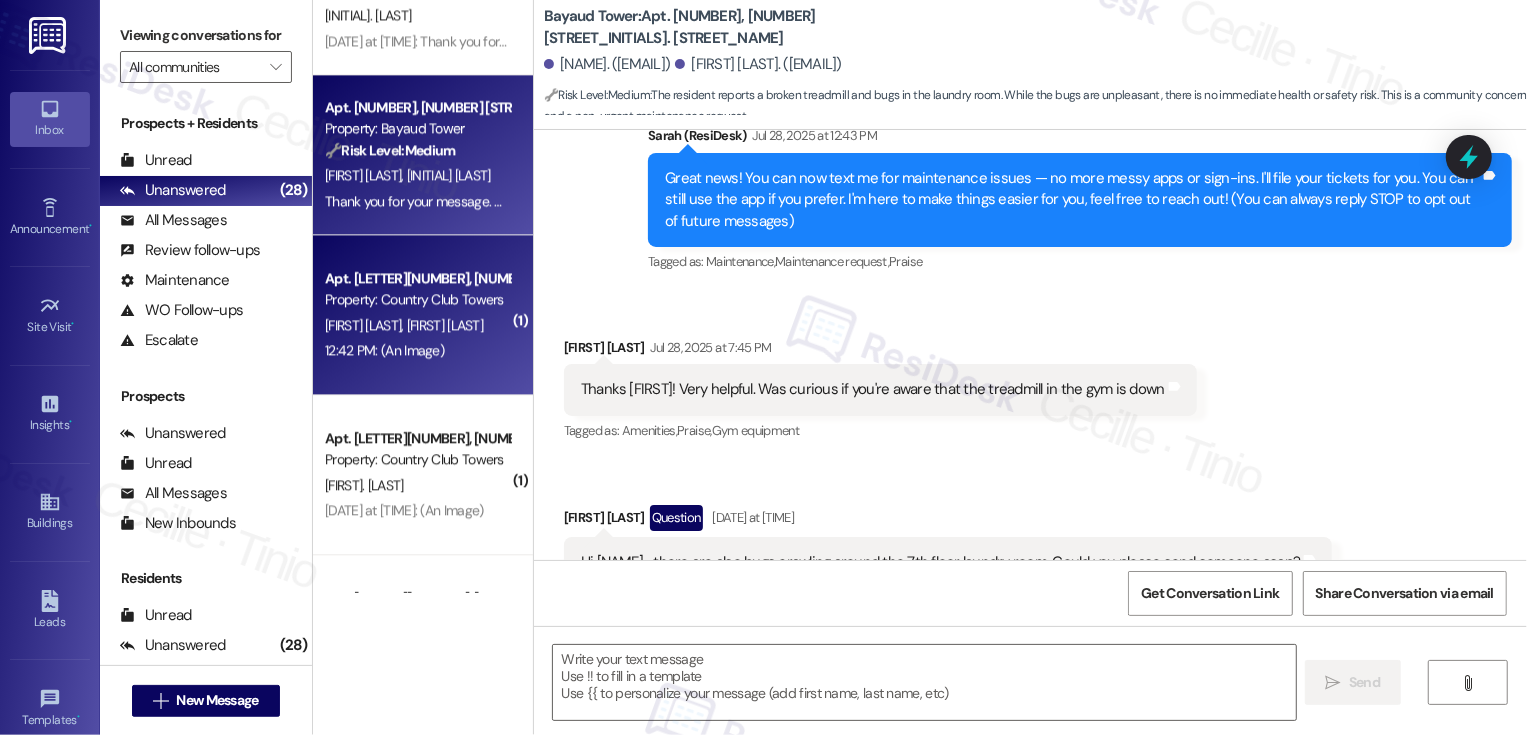 type on "Fetching suggested responses. Please feel free to read through the conversation in the meantime." 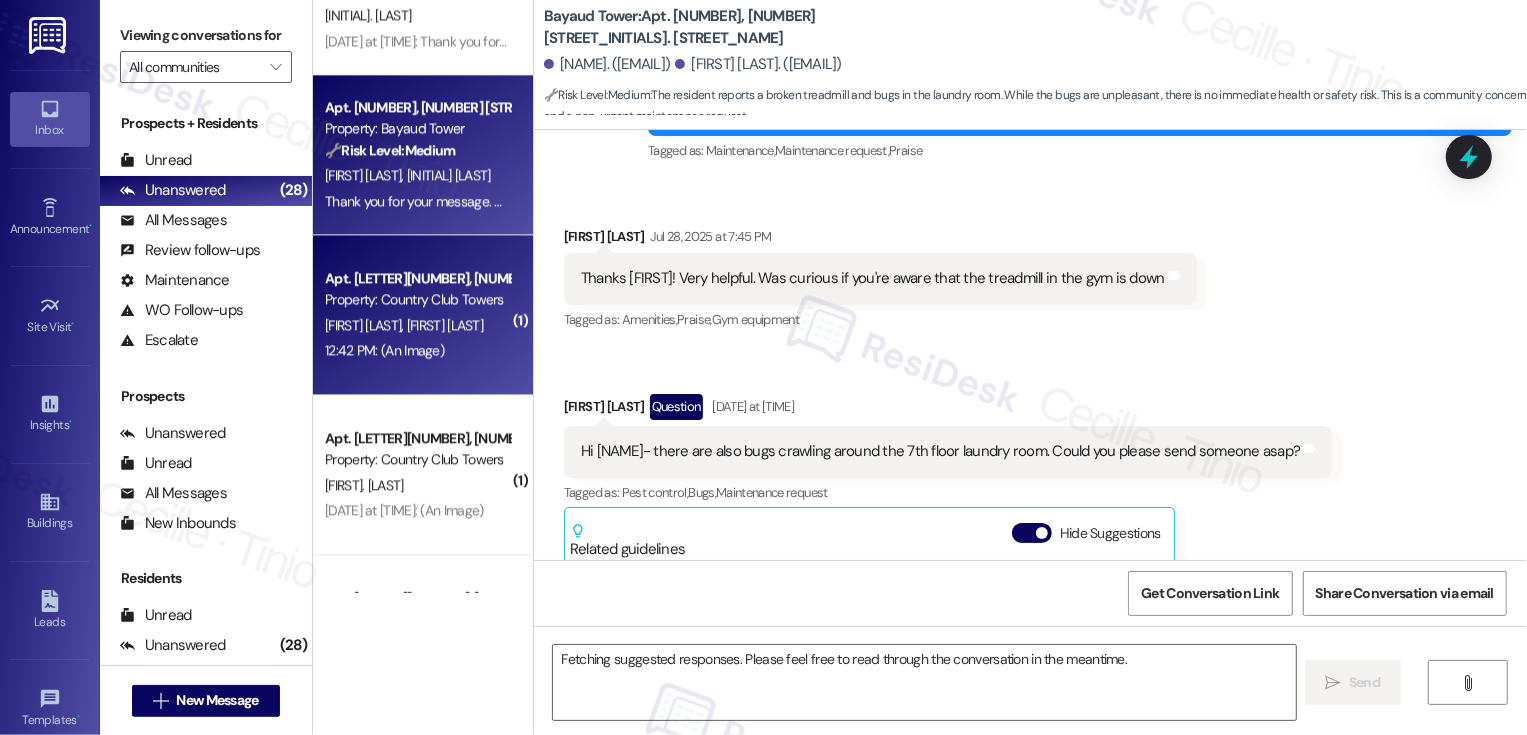 click on "R. Raffini S. Goodell" at bounding box center [417, 175] 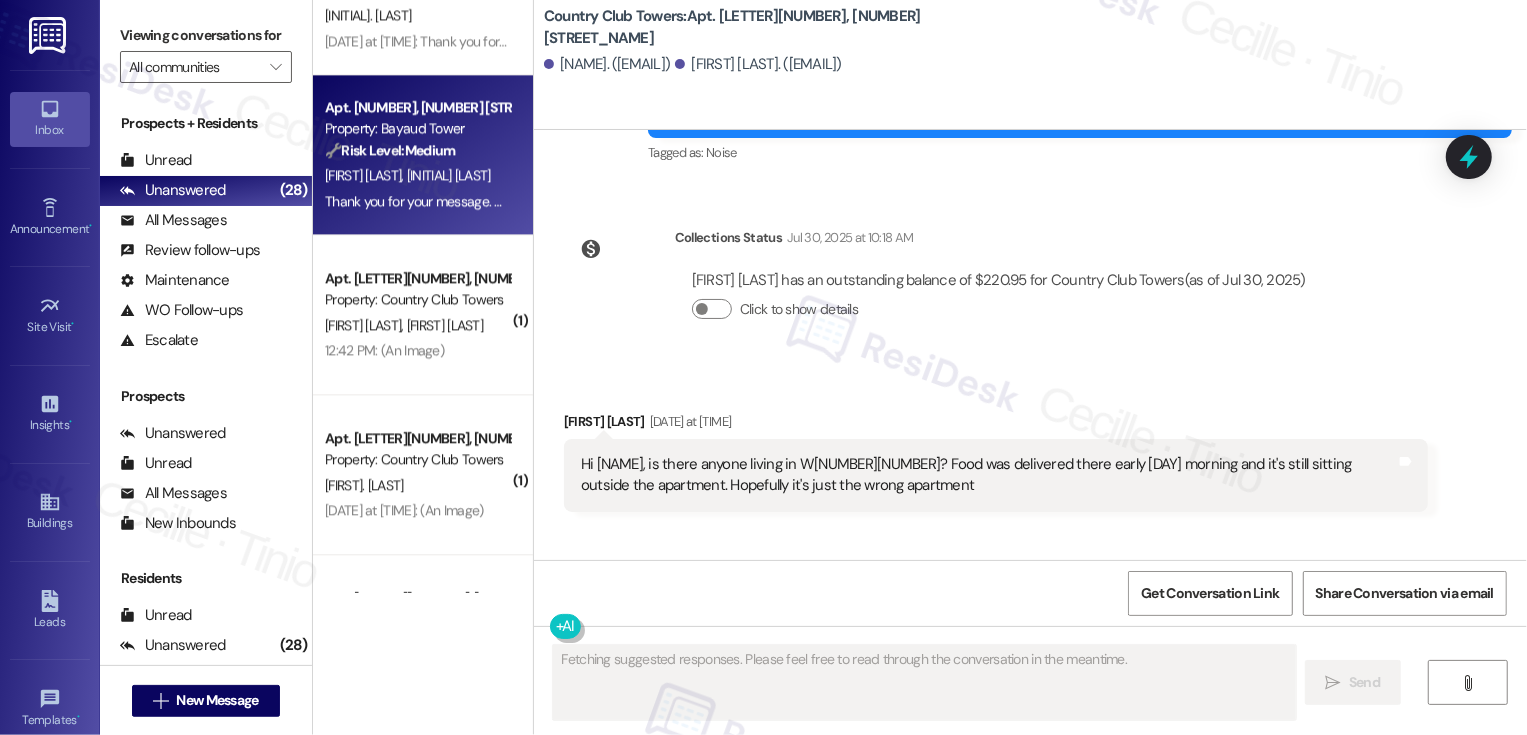 click on "R. Raffini S. Goodell" at bounding box center (417, 175) 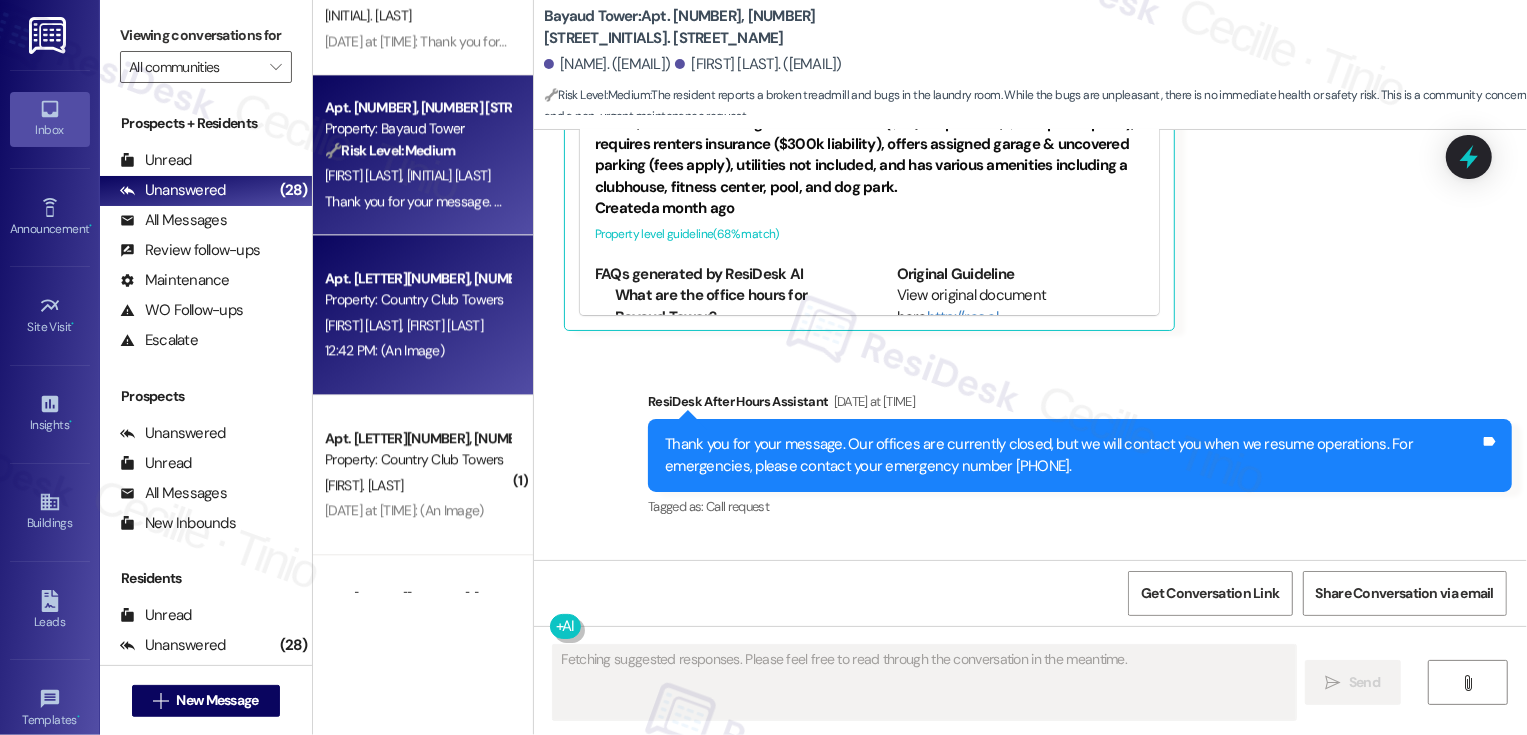 scroll, scrollTop: 917, scrollLeft: 0, axis: vertical 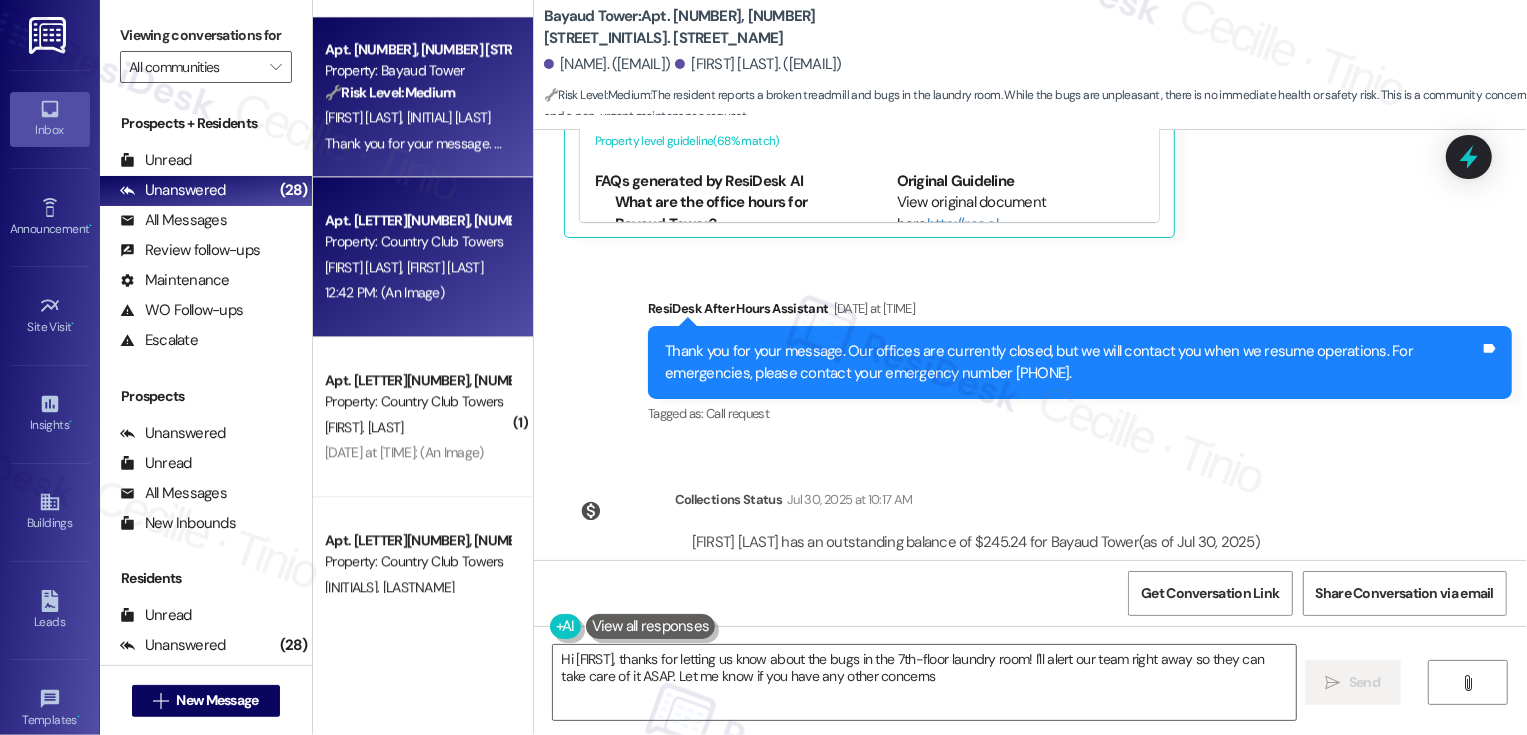 type on "Hi {{first_name}}, thanks for letting us know about the bugs in the 7th-floor laundry room! I'll alert our team right away so they can take care of it ASAP. Let me know if you have any other concerns!" 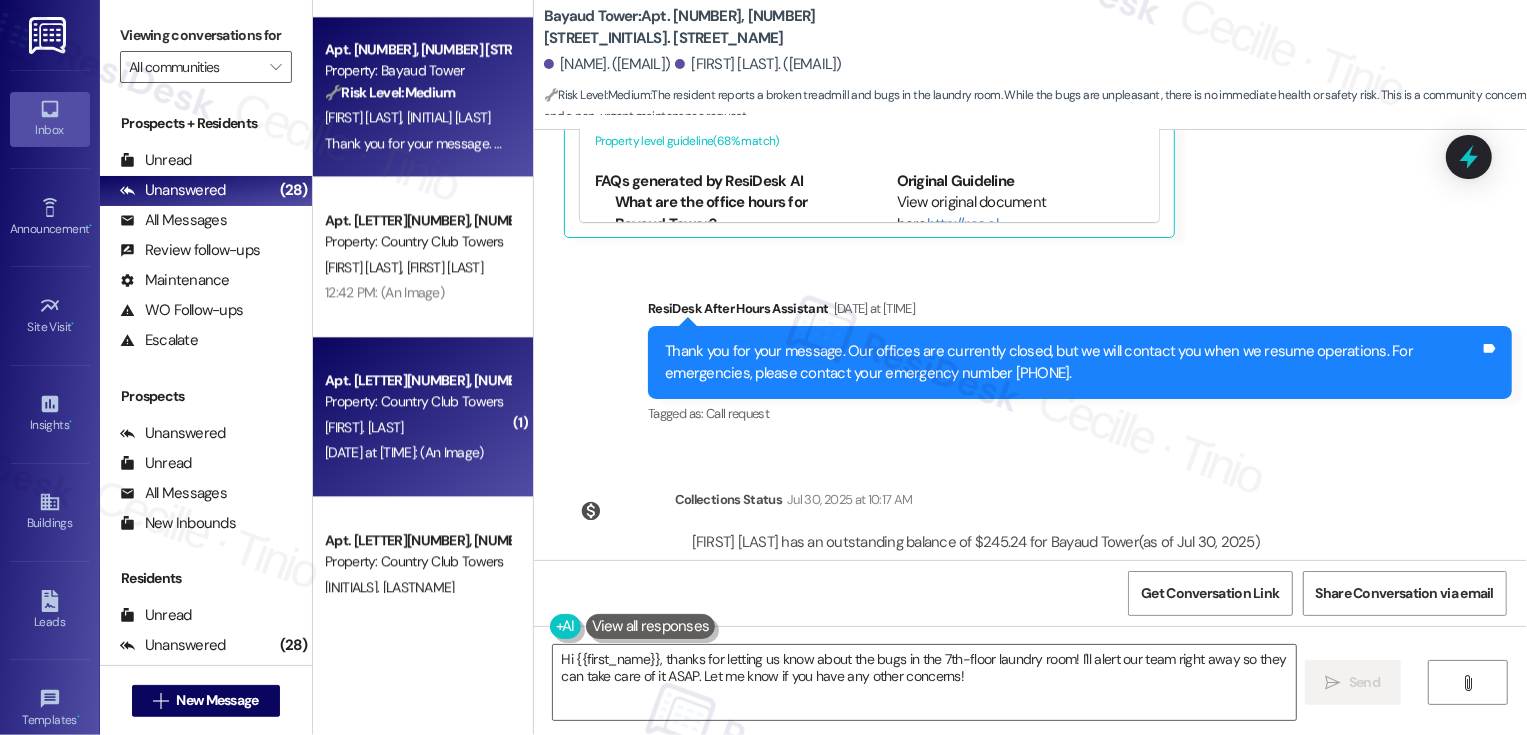 scroll, scrollTop: 3577, scrollLeft: 0, axis: vertical 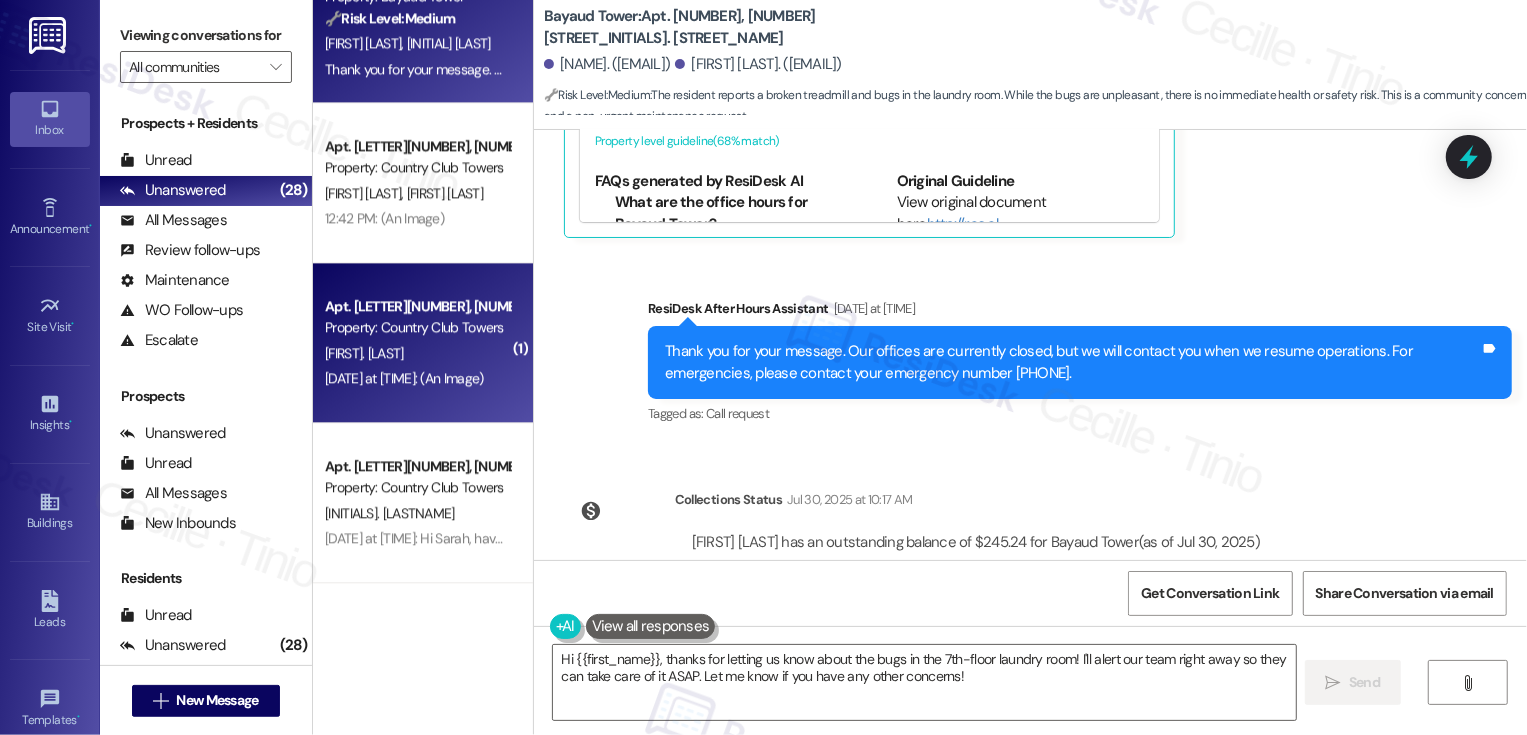 click on "Property: Country Club Towers" at bounding box center (417, 327) 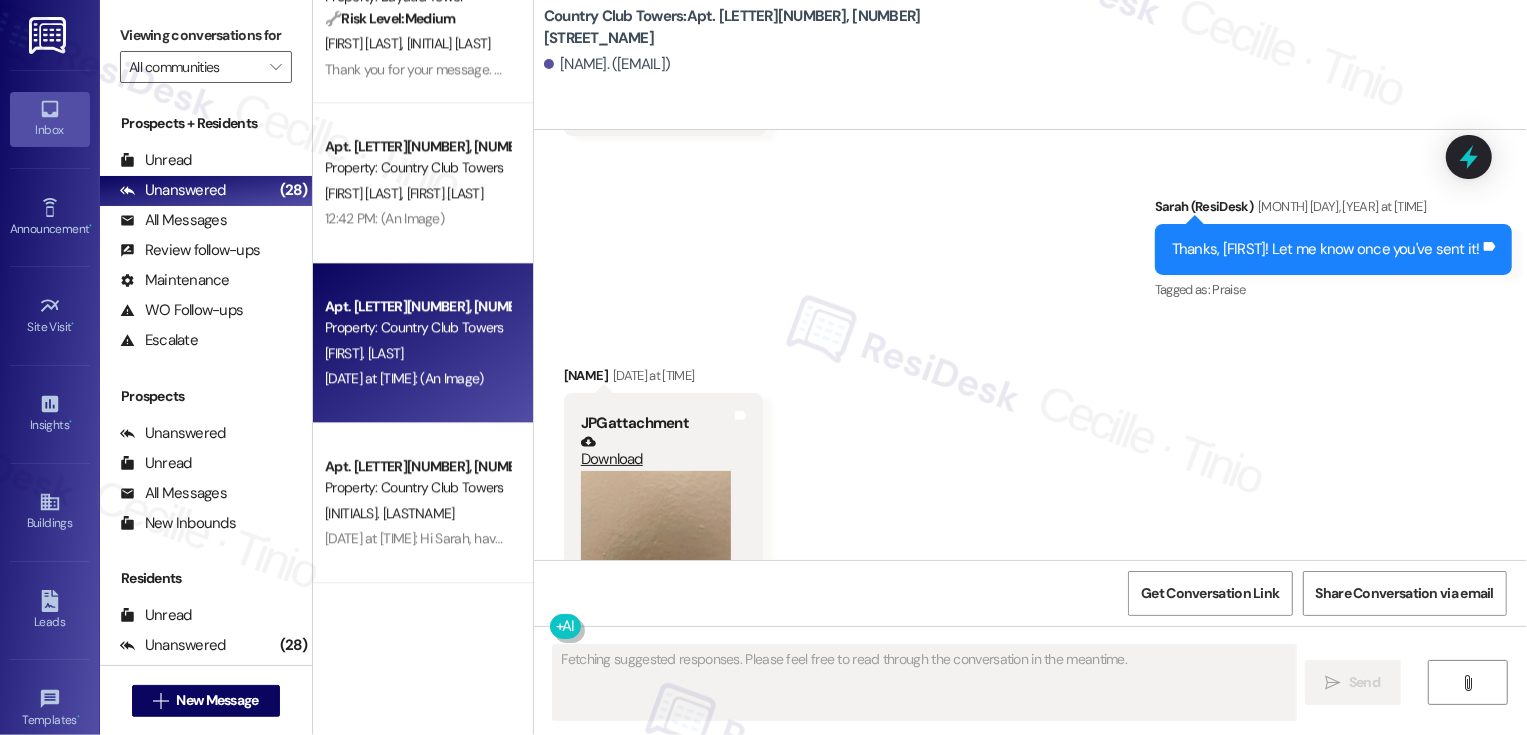 scroll, scrollTop: 1193, scrollLeft: 0, axis: vertical 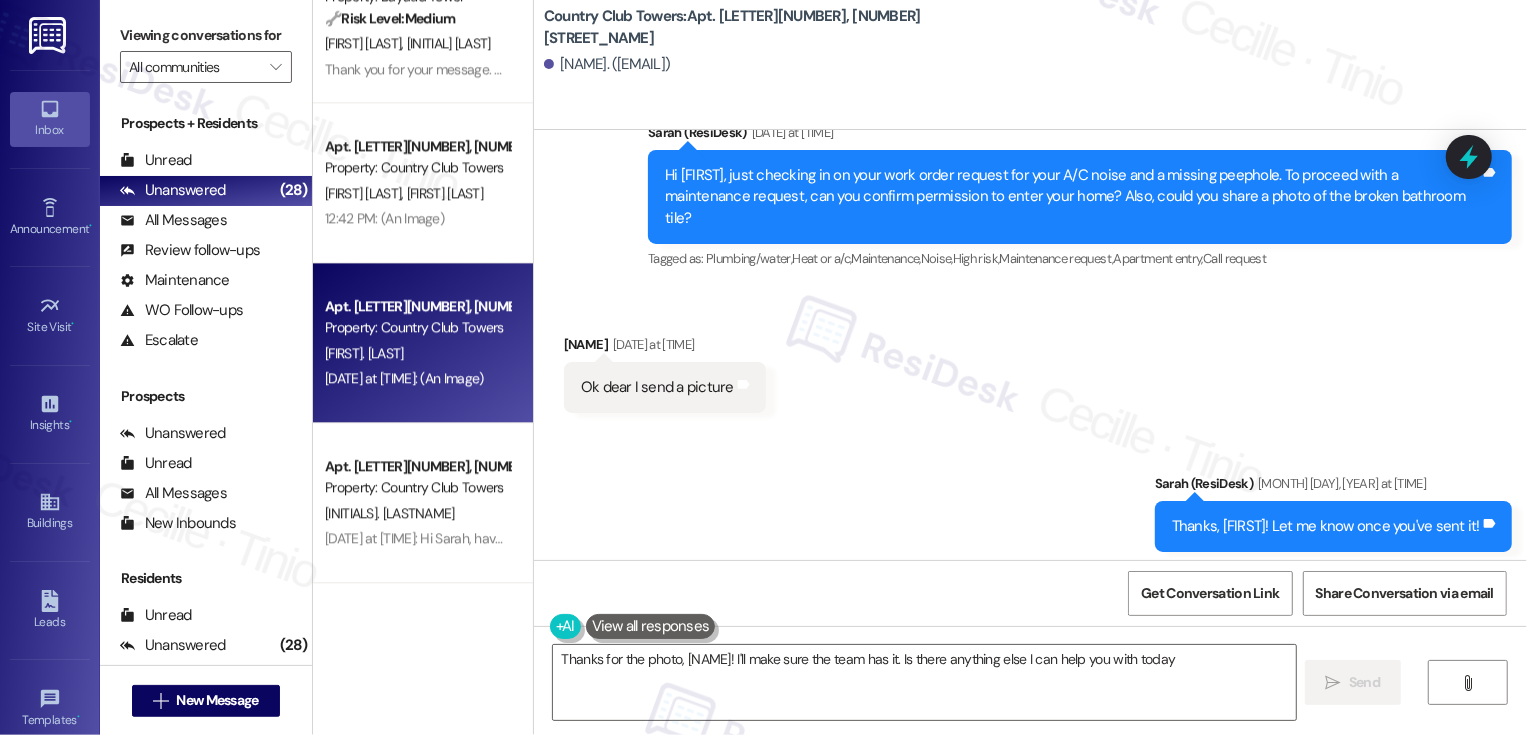 type on "Thanks for the photo, {{first_name}}! I'll make sure the team has it. Is there anything else I can help you with today?" 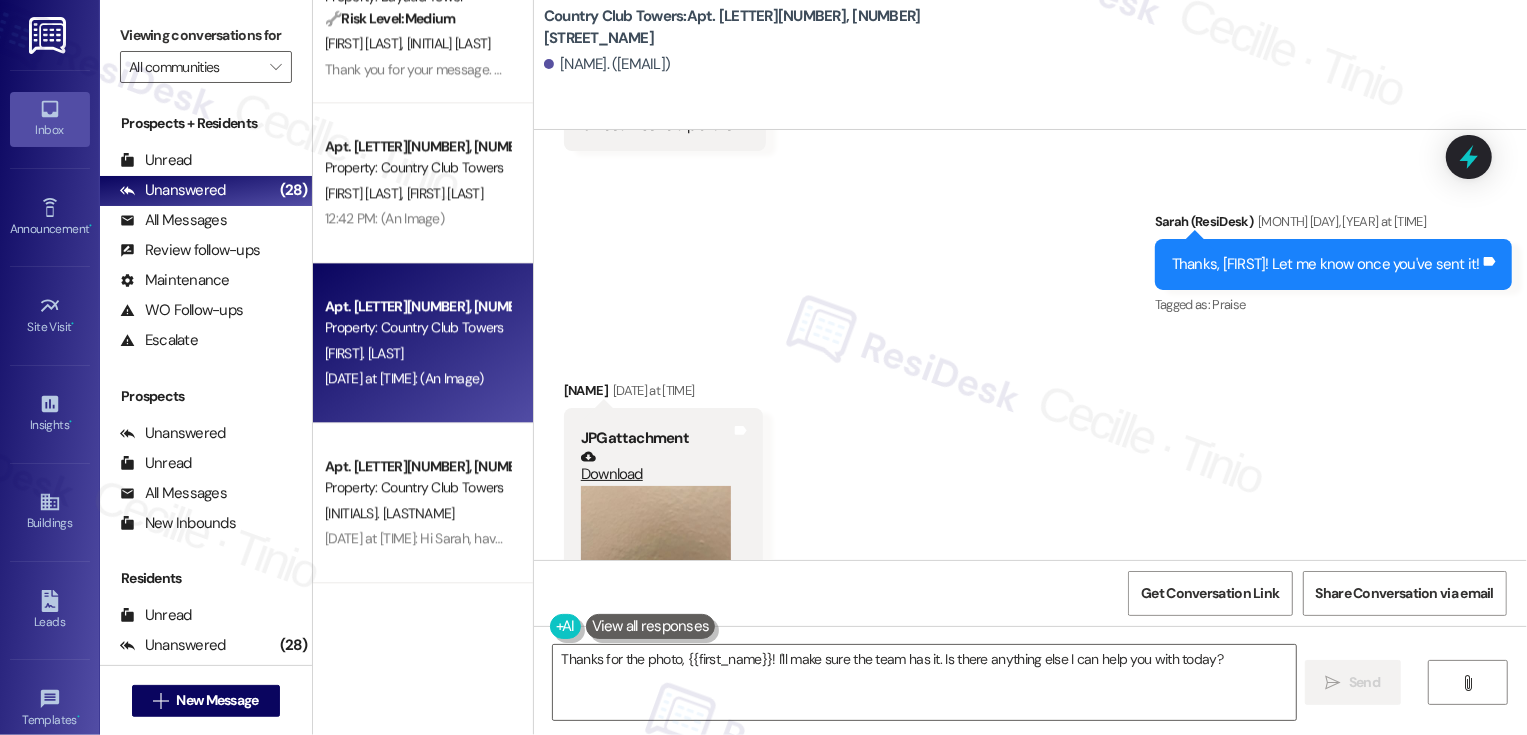 scroll, scrollTop: 1757, scrollLeft: 0, axis: vertical 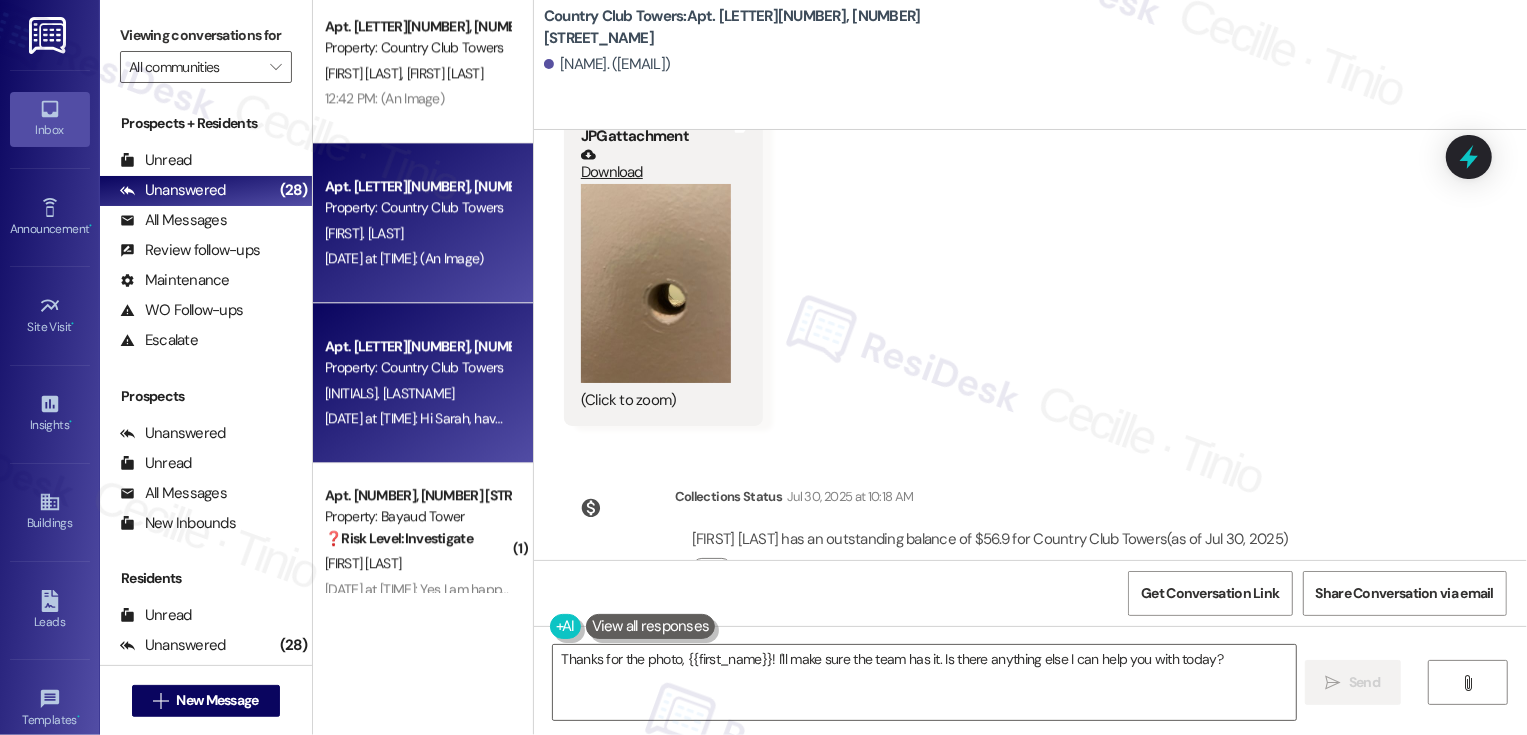 click on "Jul 28, 2025 at 5:41 PM: Hi Sarah, have you heard anything about this? Jul 28, 2025 at 5:41 PM: Hi Sarah, have you heard anything about this?" at bounding box center (505, 418) 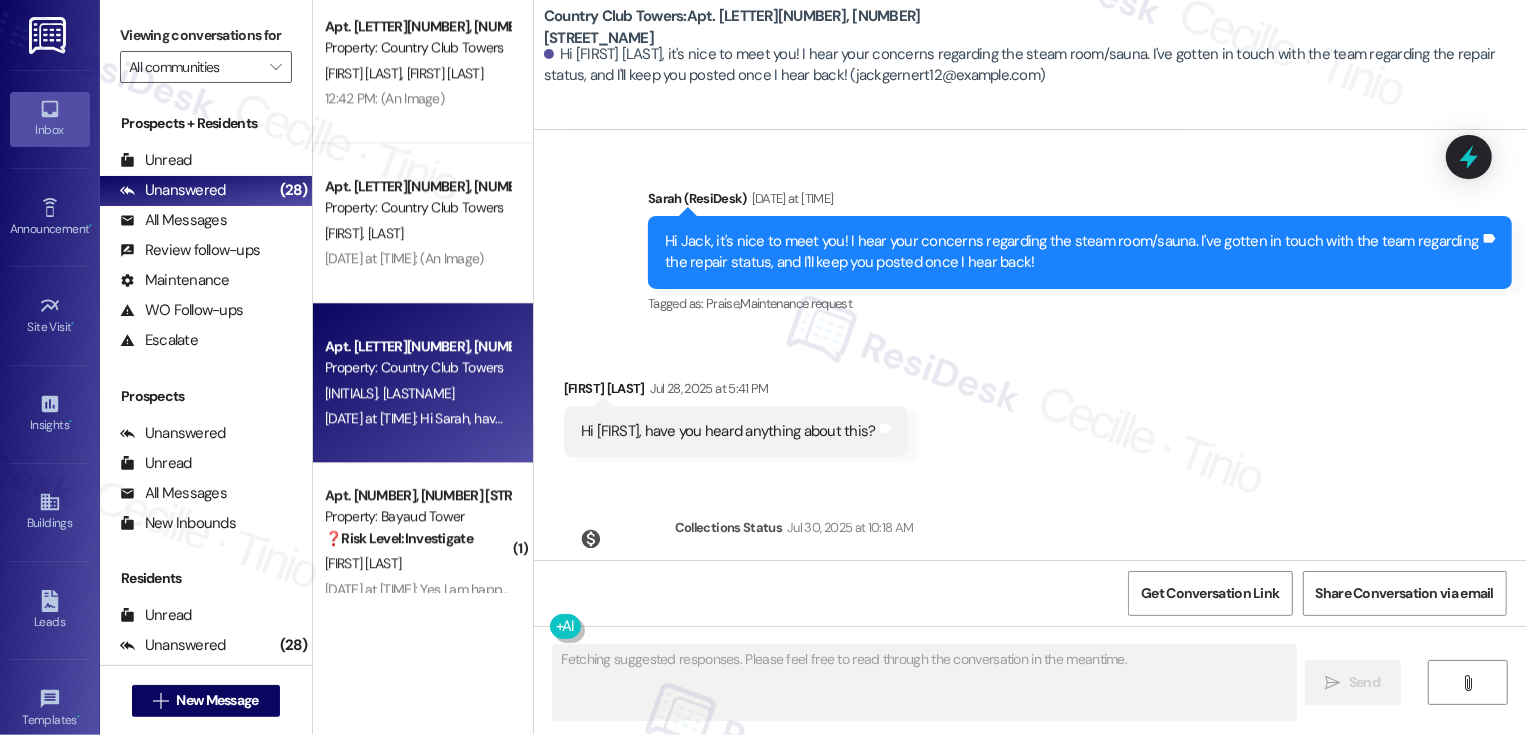 scroll, scrollTop: 944, scrollLeft: 0, axis: vertical 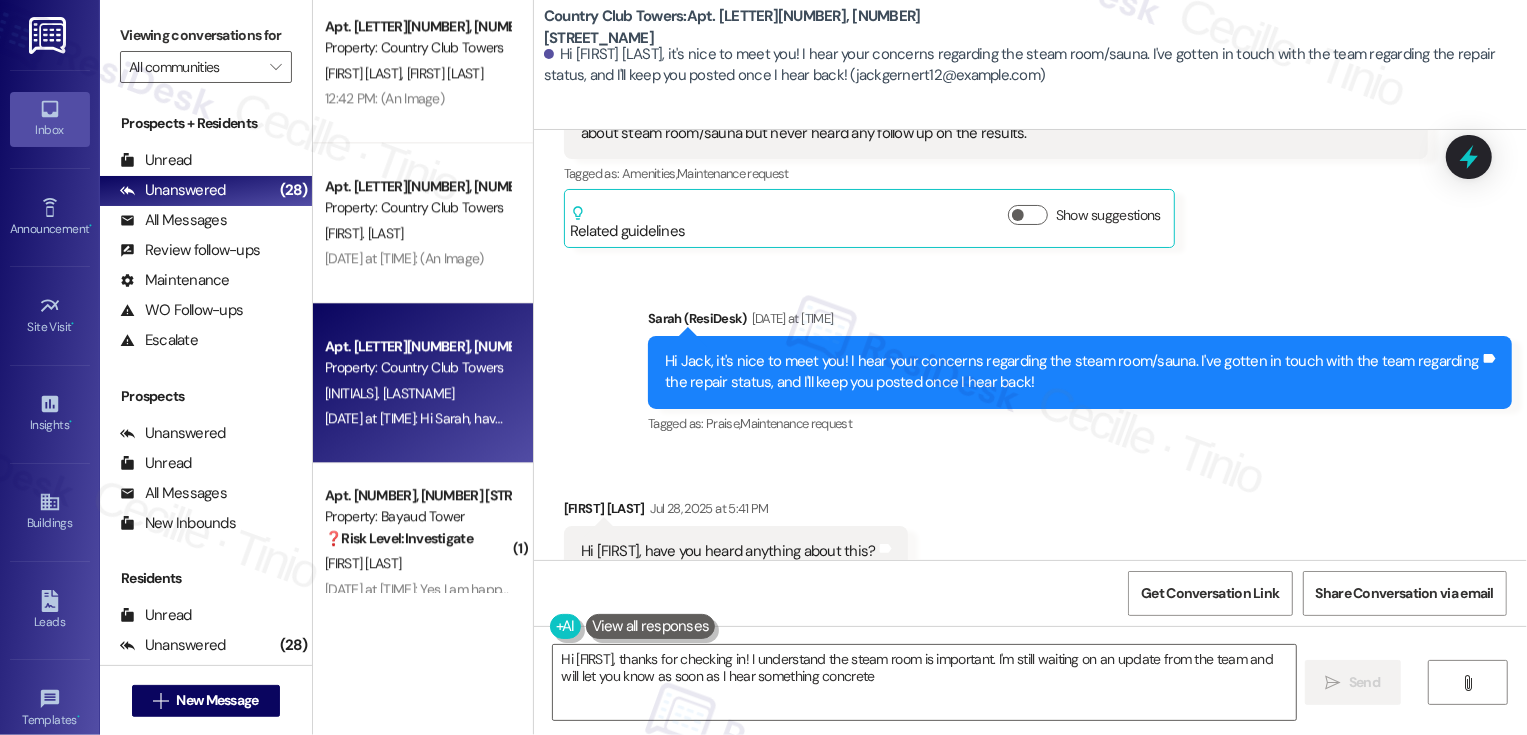 type on "Hi {{first_name}}, thanks for checking in! I understand the steam room is important. I'm still waiting on an update from the team and will let you know as soon as I hear something concrete." 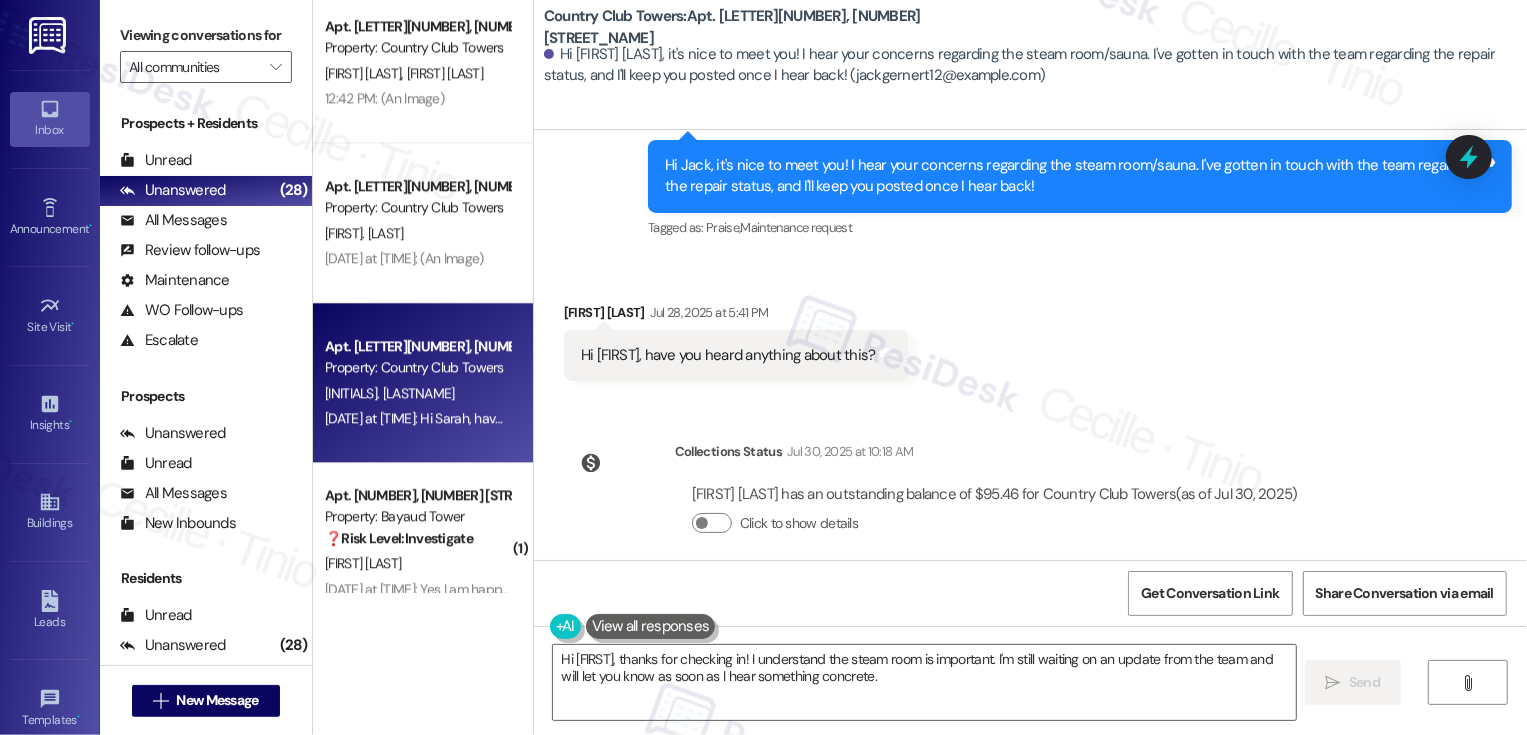 scroll, scrollTop: 1153, scrollLeft: 0, axis: vertical 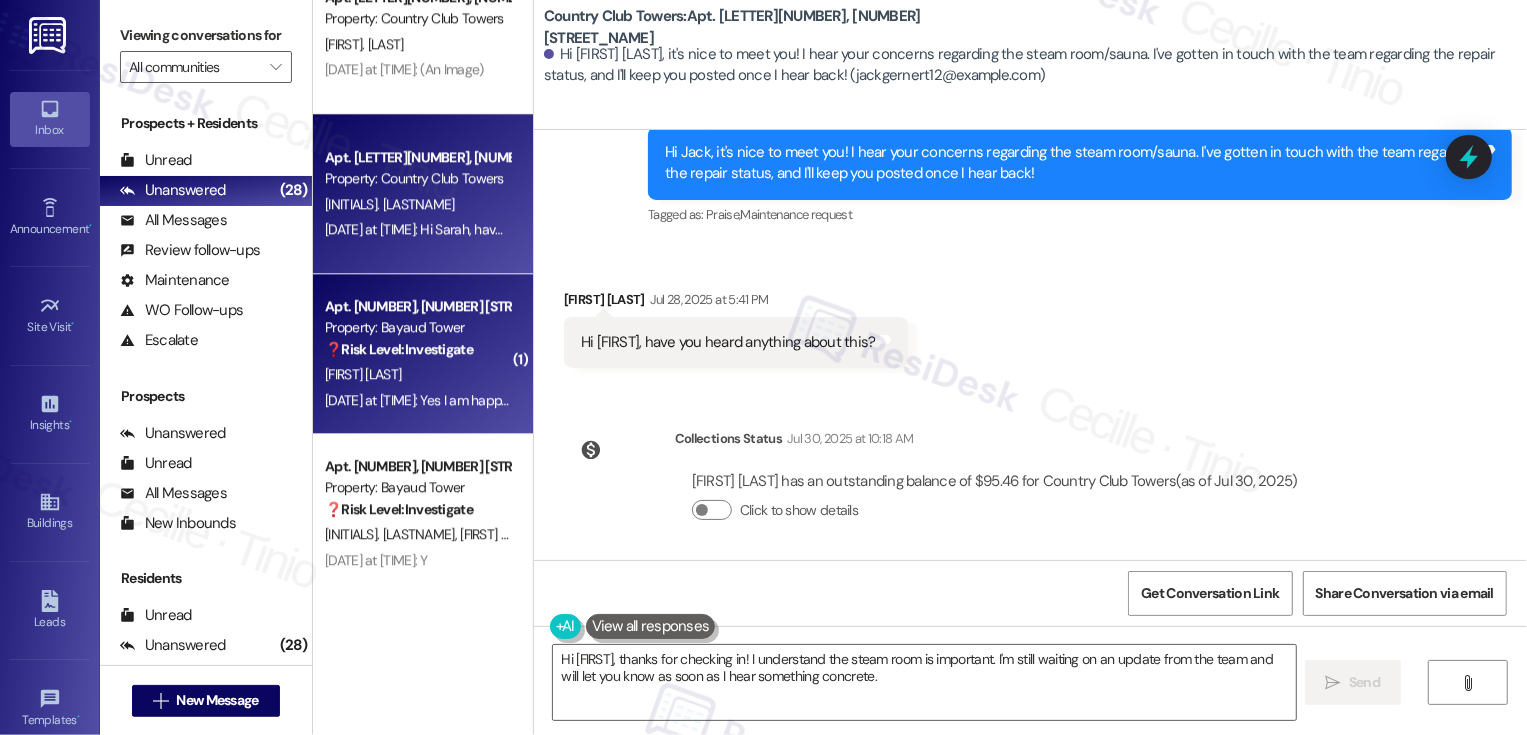 click on "Jul 29, 2025 at 12:33 PM: Yes I am happy with my home. Thank you Jul 29, 2025 at 12:33 PM: Yes I am happy with my home. Thank you" at bounding box center [417, 400] 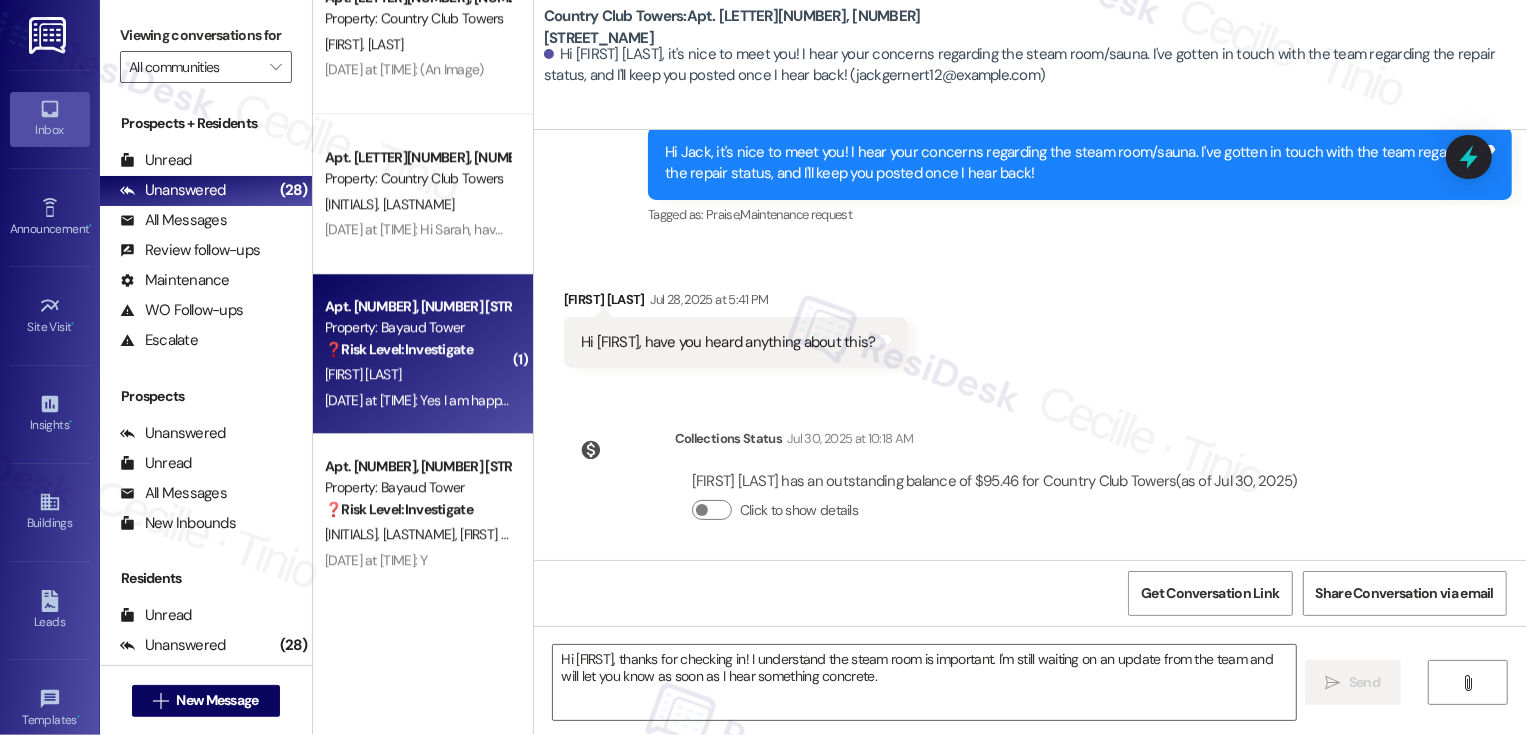 type on "Fetching suggested responses. Please feel free to read through the conversation in the meantime." 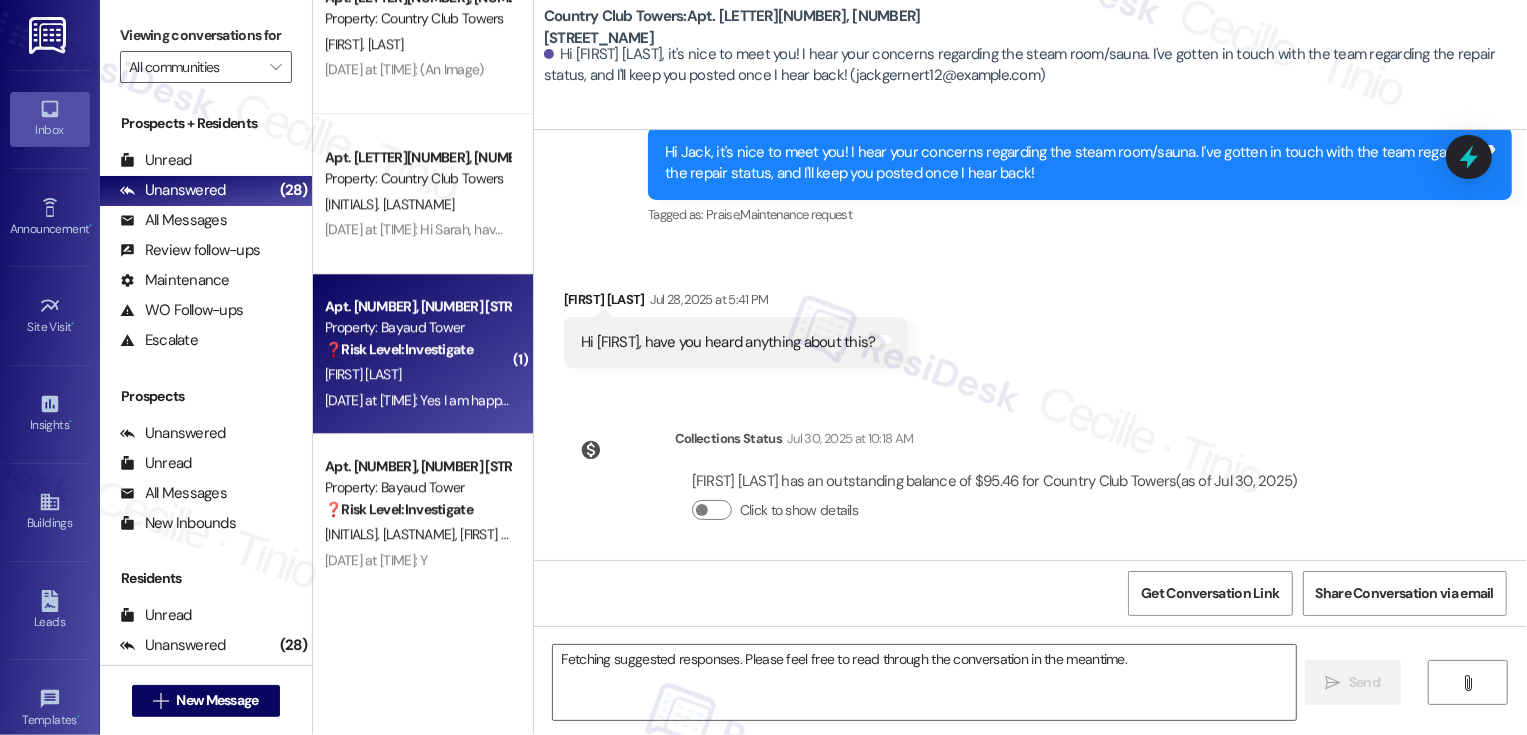 click on "Jul 29, 2025 at 12:33 PM: Yes I am happy with my home. Thank you Jul 29, 2025 at 12:33 PM: Yes I am happy with my home. Thank you" at bounding box center [417, 400] 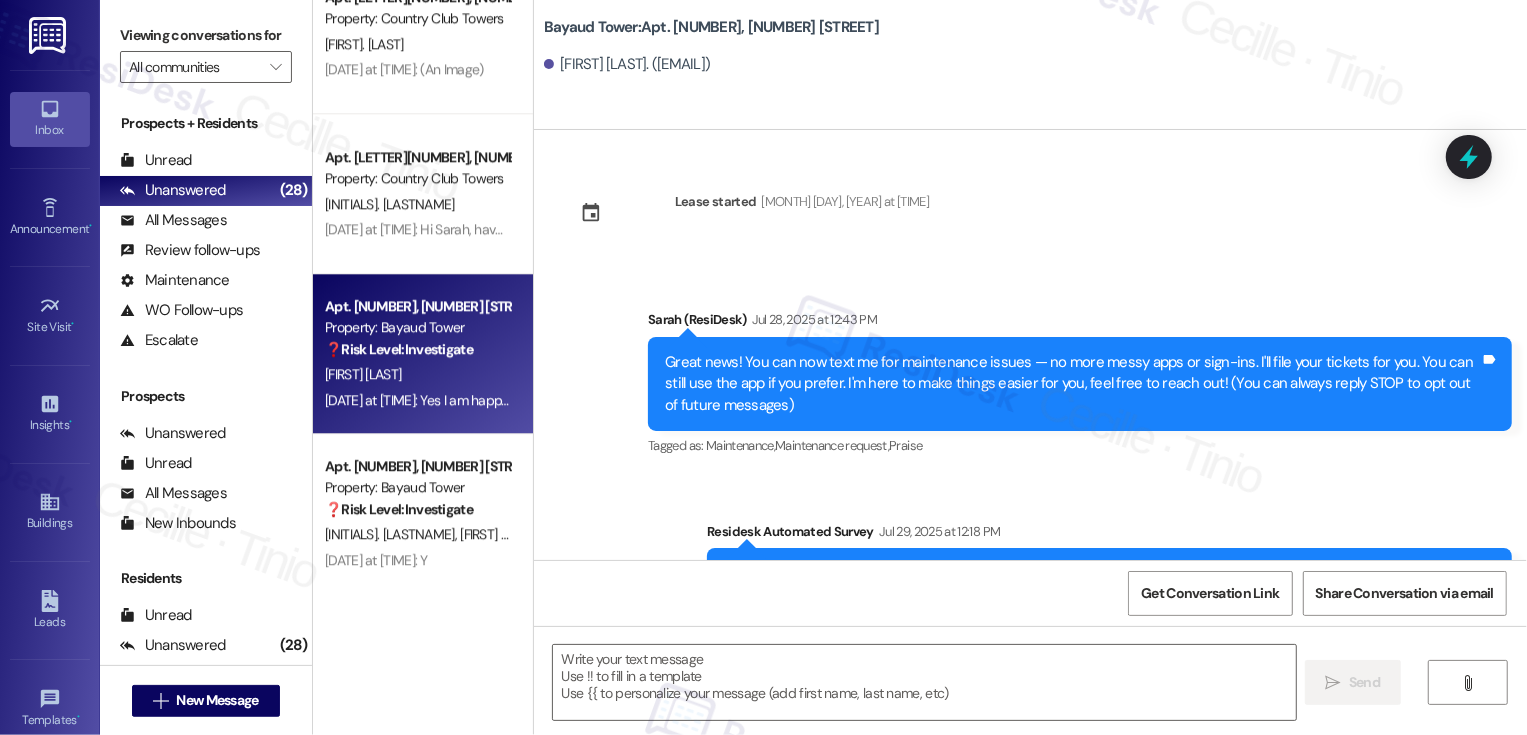 scroll, scrollTop: 216, scrollLeft: 0, axis: vertical 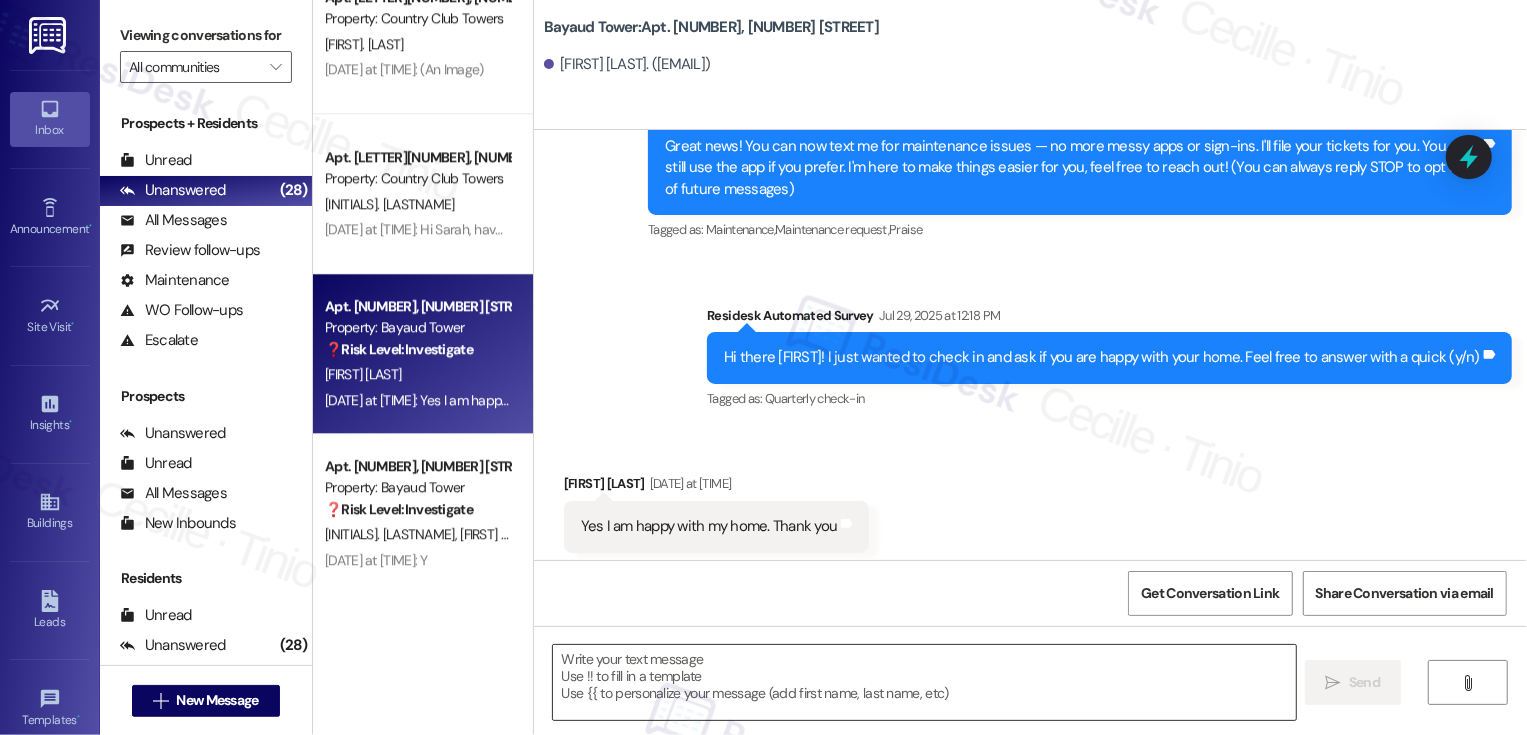 click at bounding box center (924, 682) 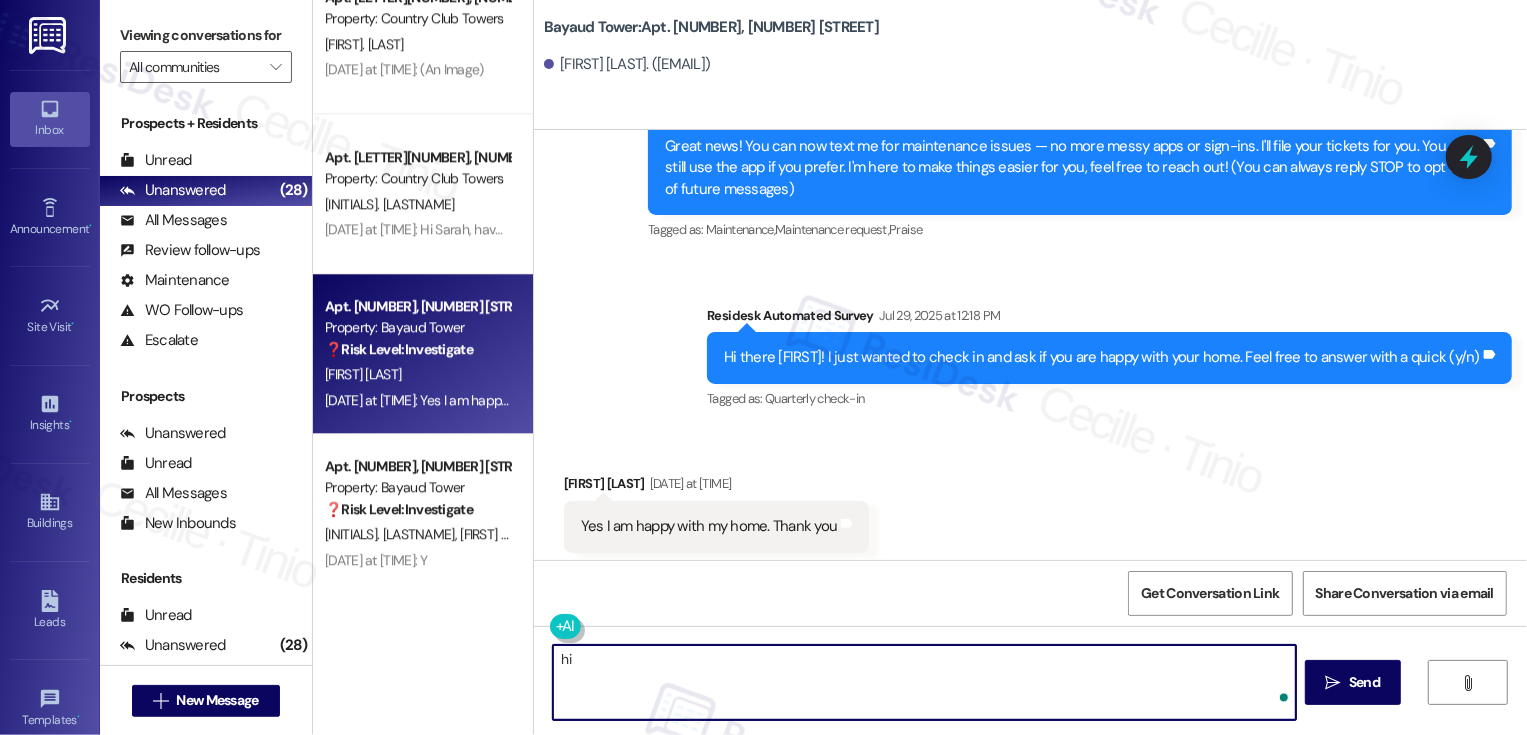 type on "h" 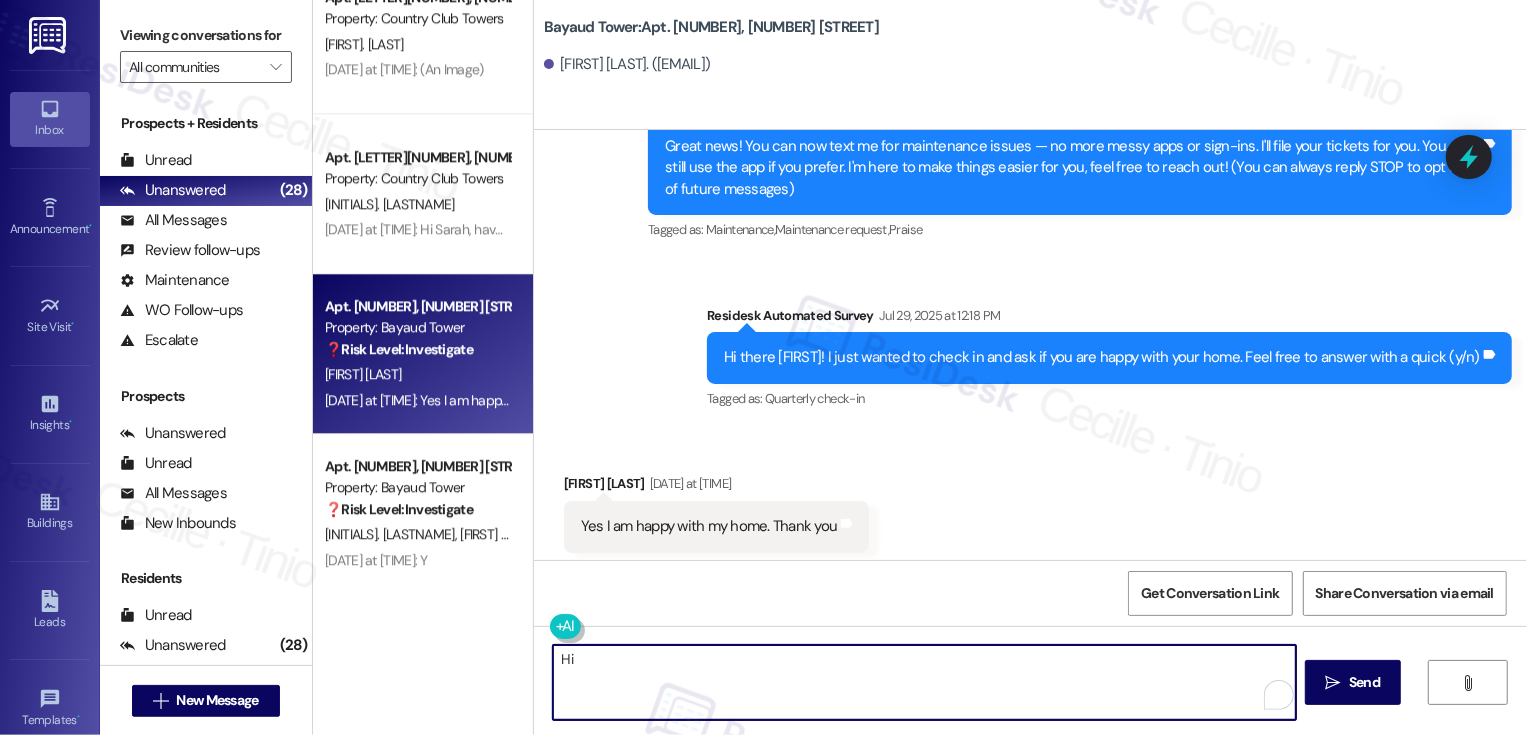 type on "Hi" 